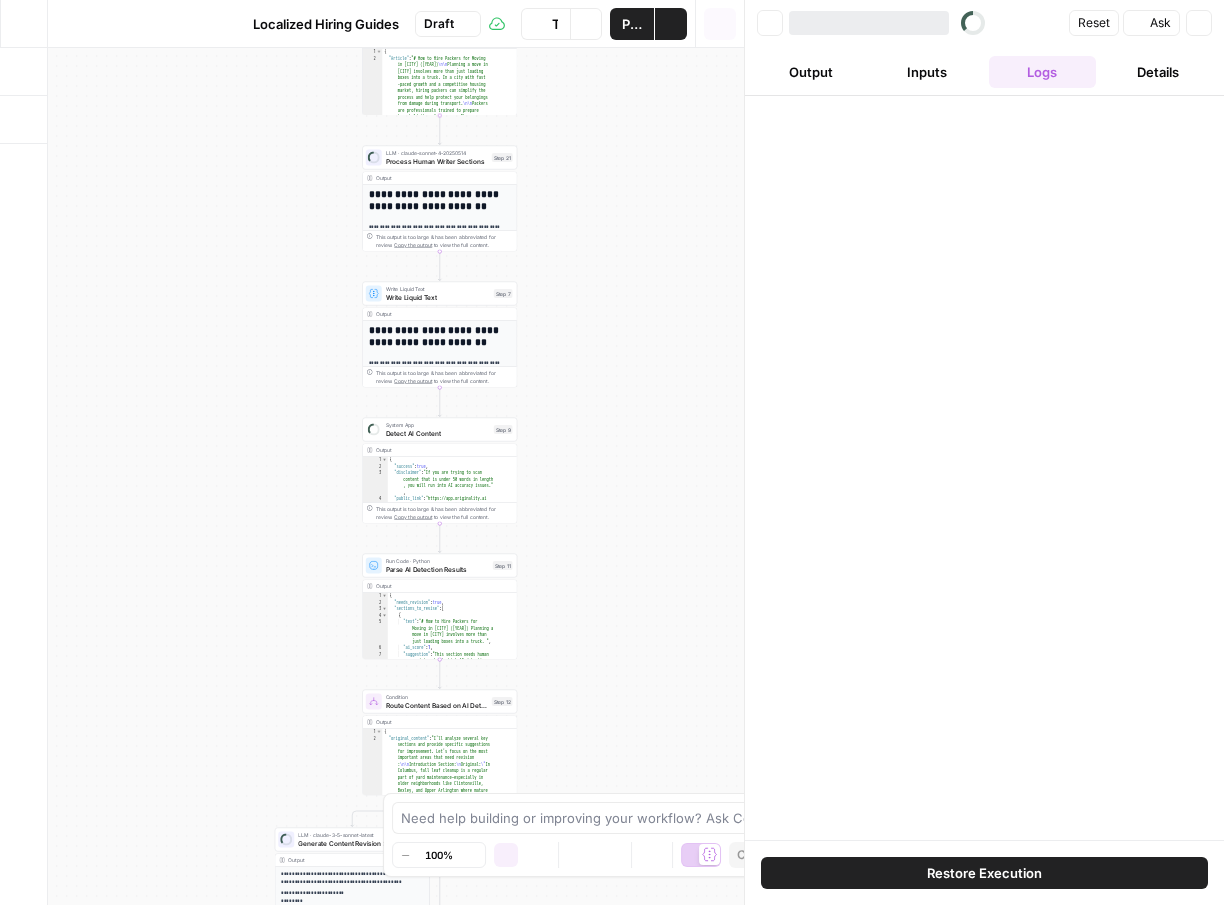 scroll, scrollTop: 0, scrollLeft: 0, axis: both 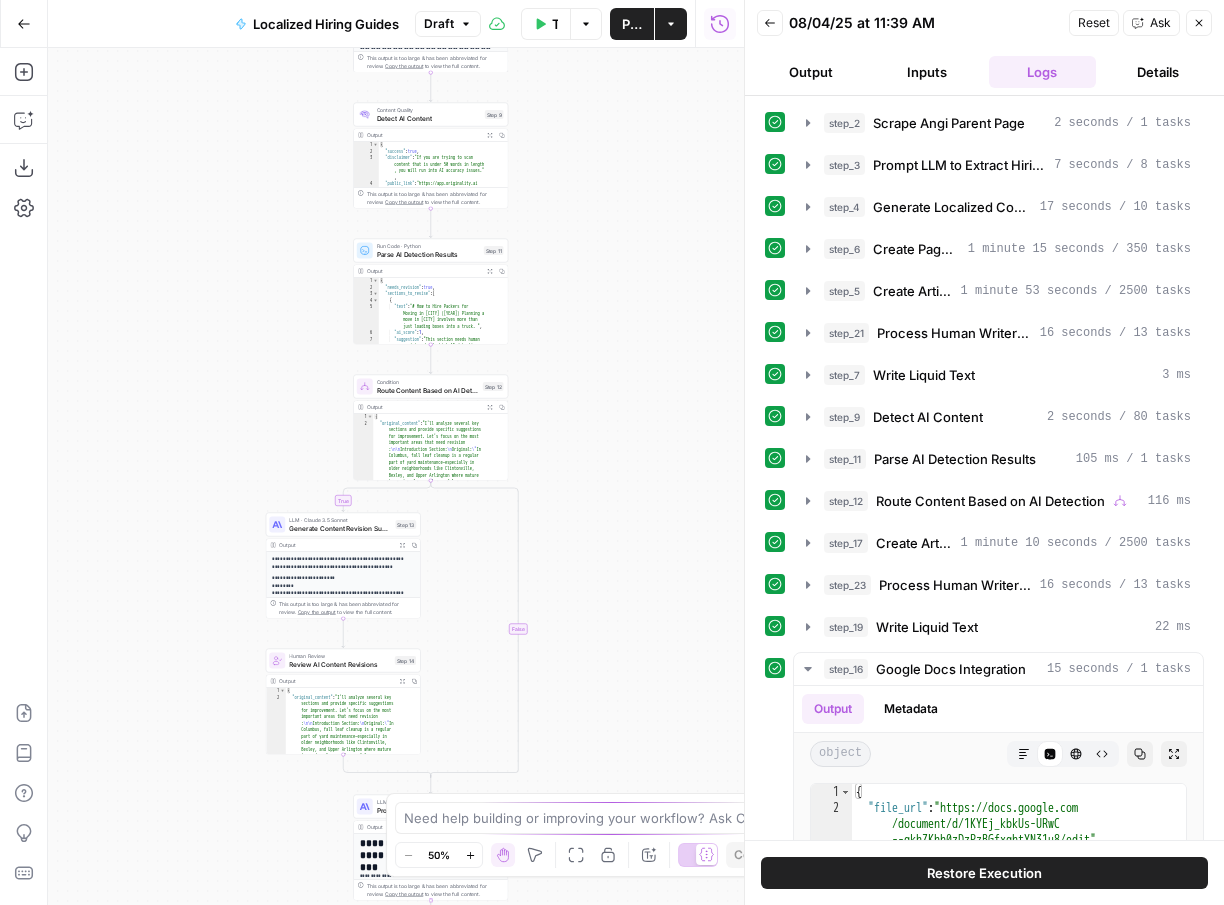 drag, startPoint x: 623, startPoint y: 626, endPoint x: 614, endPoint y: 311, distance: 315.12854 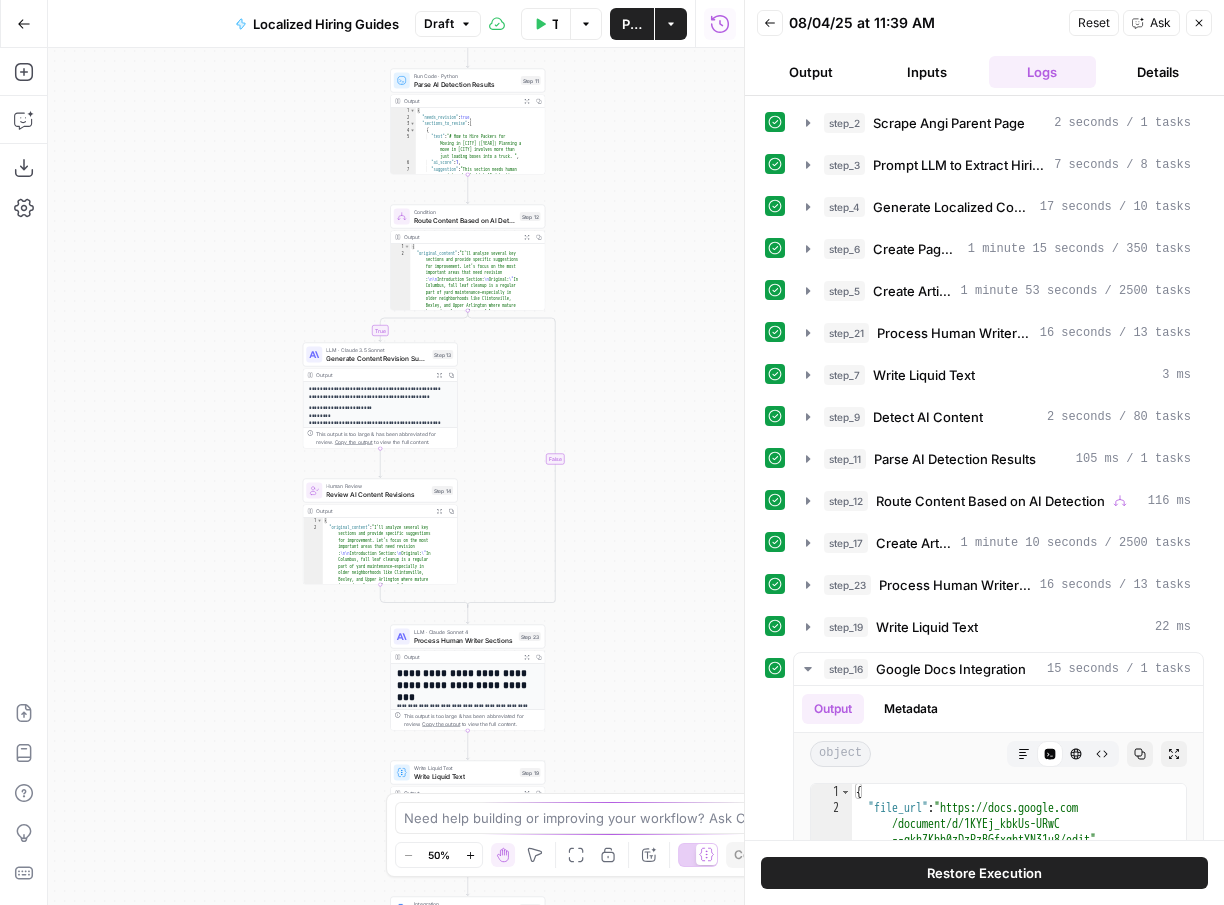 drag, startPoint x: 635, startPoint y: 544, endPoint x: 673, endPoint y: 370, distance: 178.10109 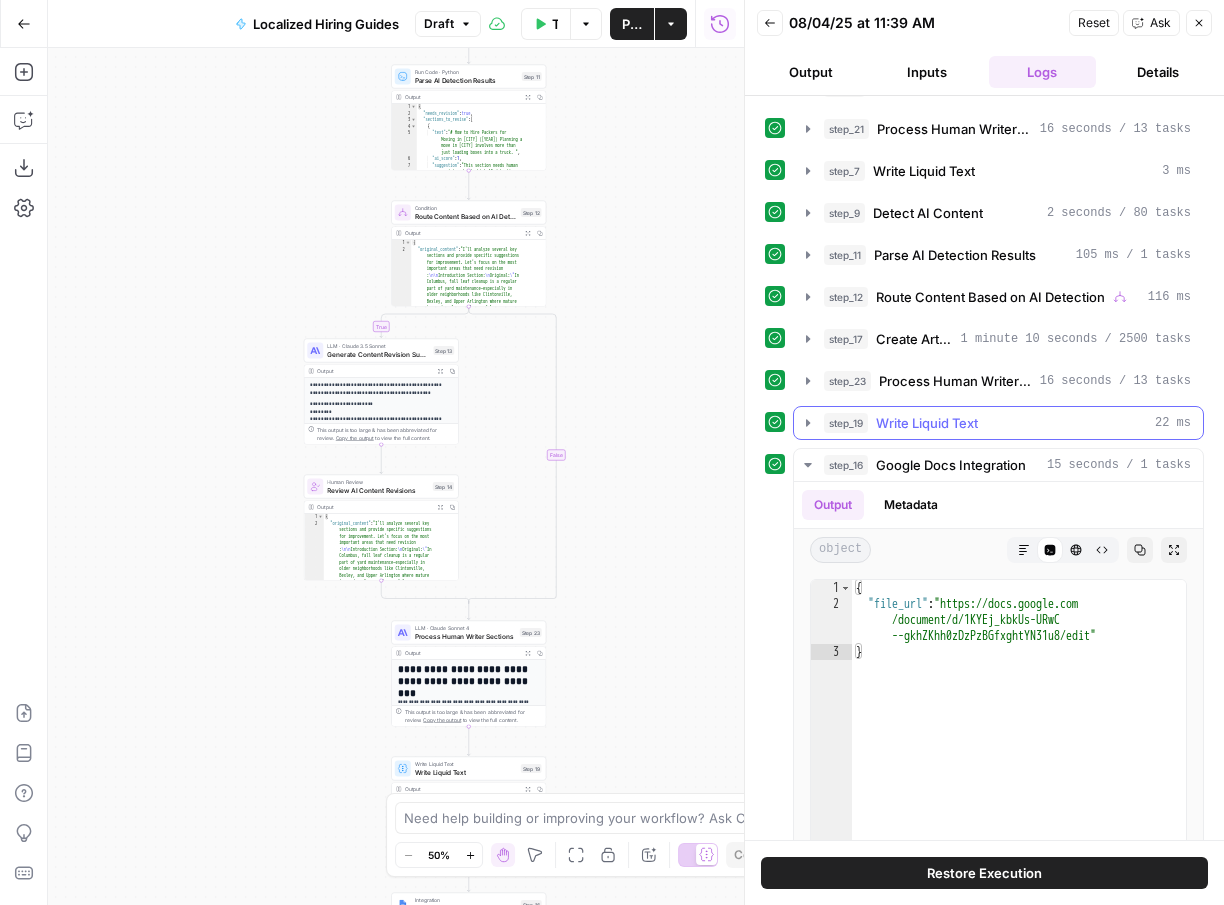 scroll, scrollTop: 213, scrollLeft: 0, axis: vertical 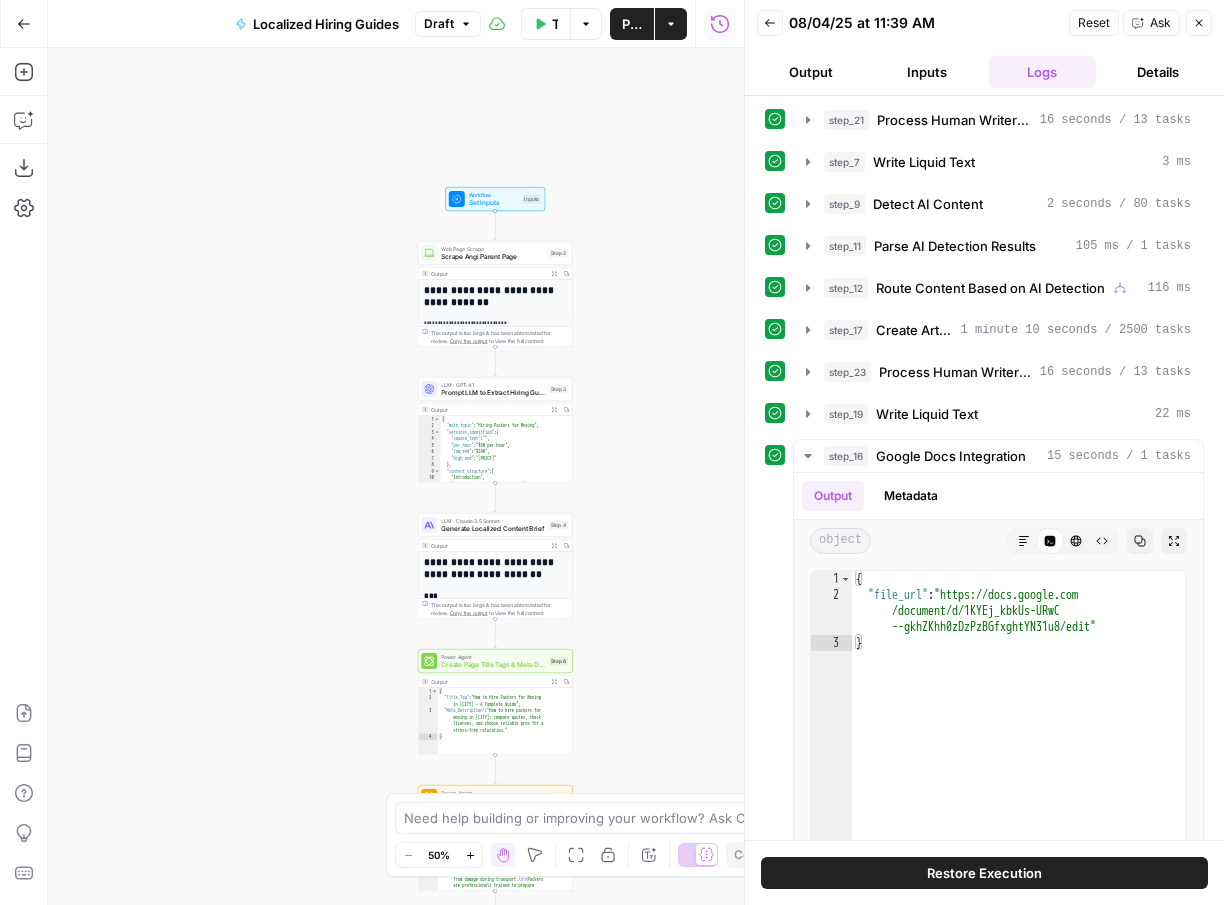 click 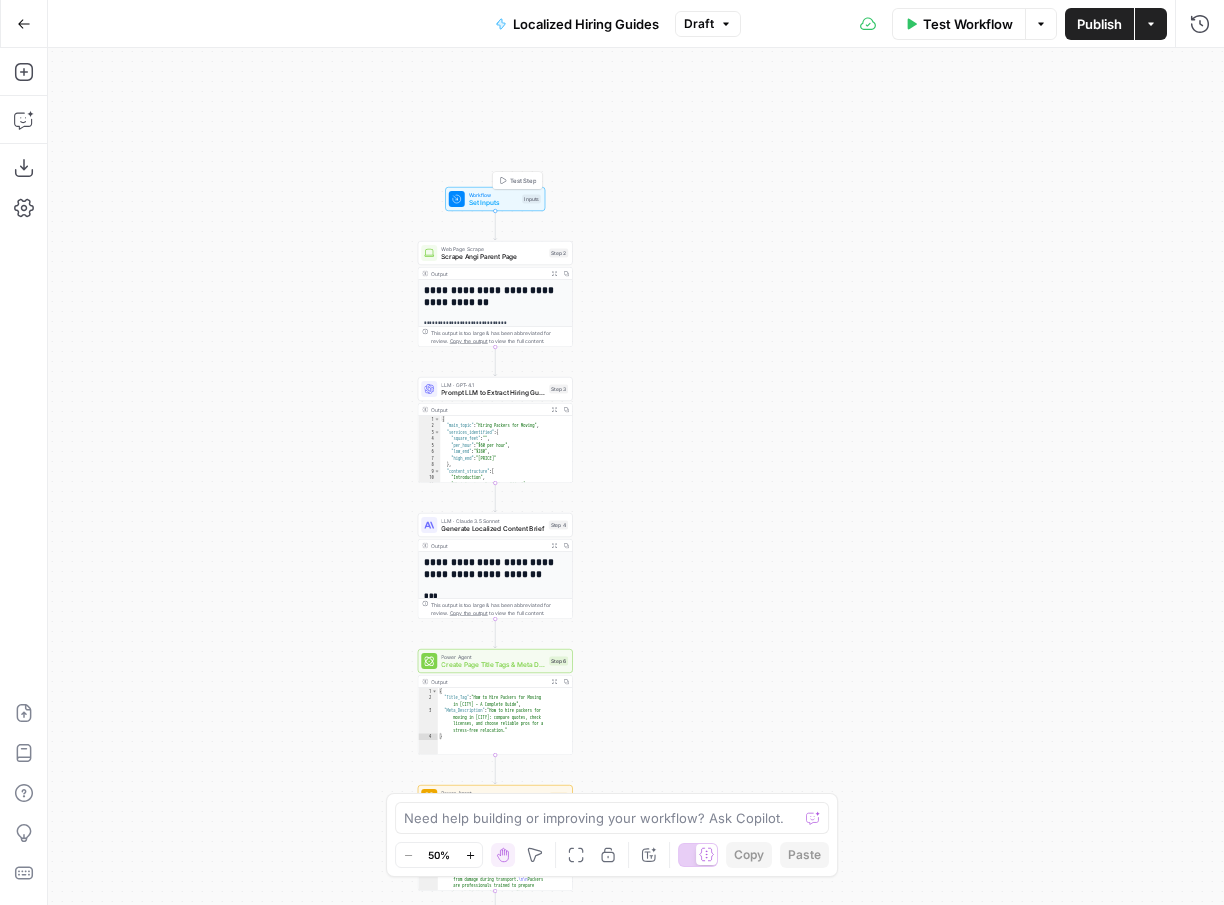 click on "Set Inputs" at bounding box center [494, 203] 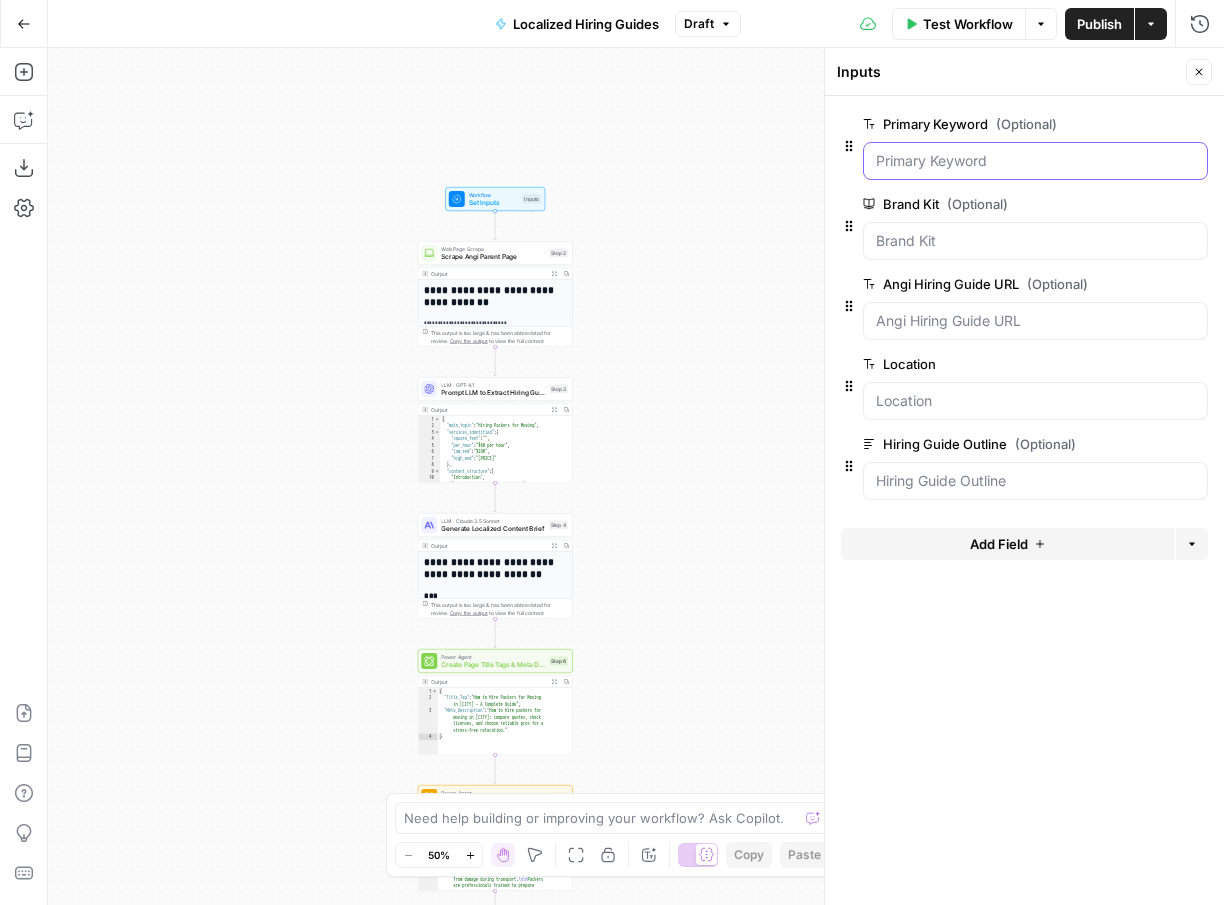 click on "Primary Keyword   (Optional)" at bounding box center (1035, 161) 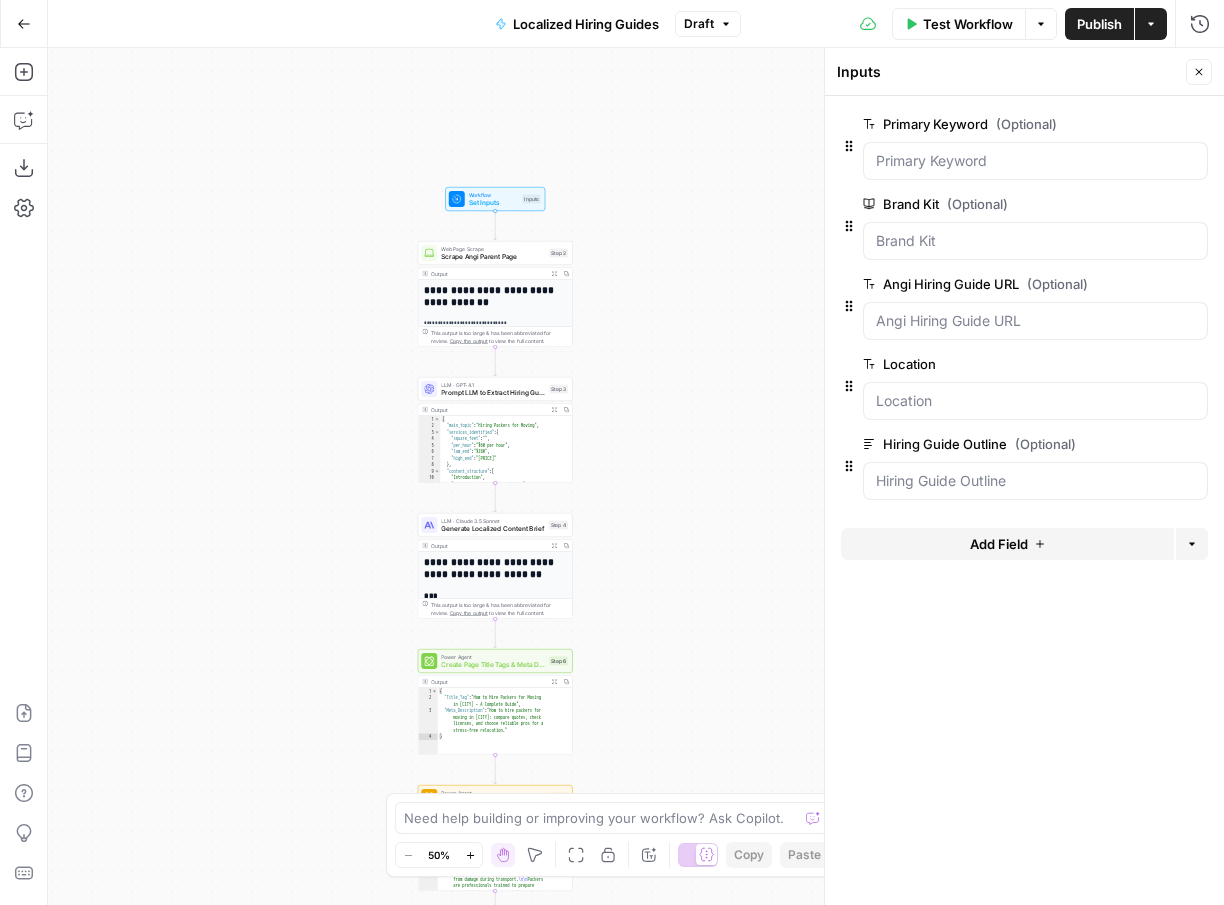 click 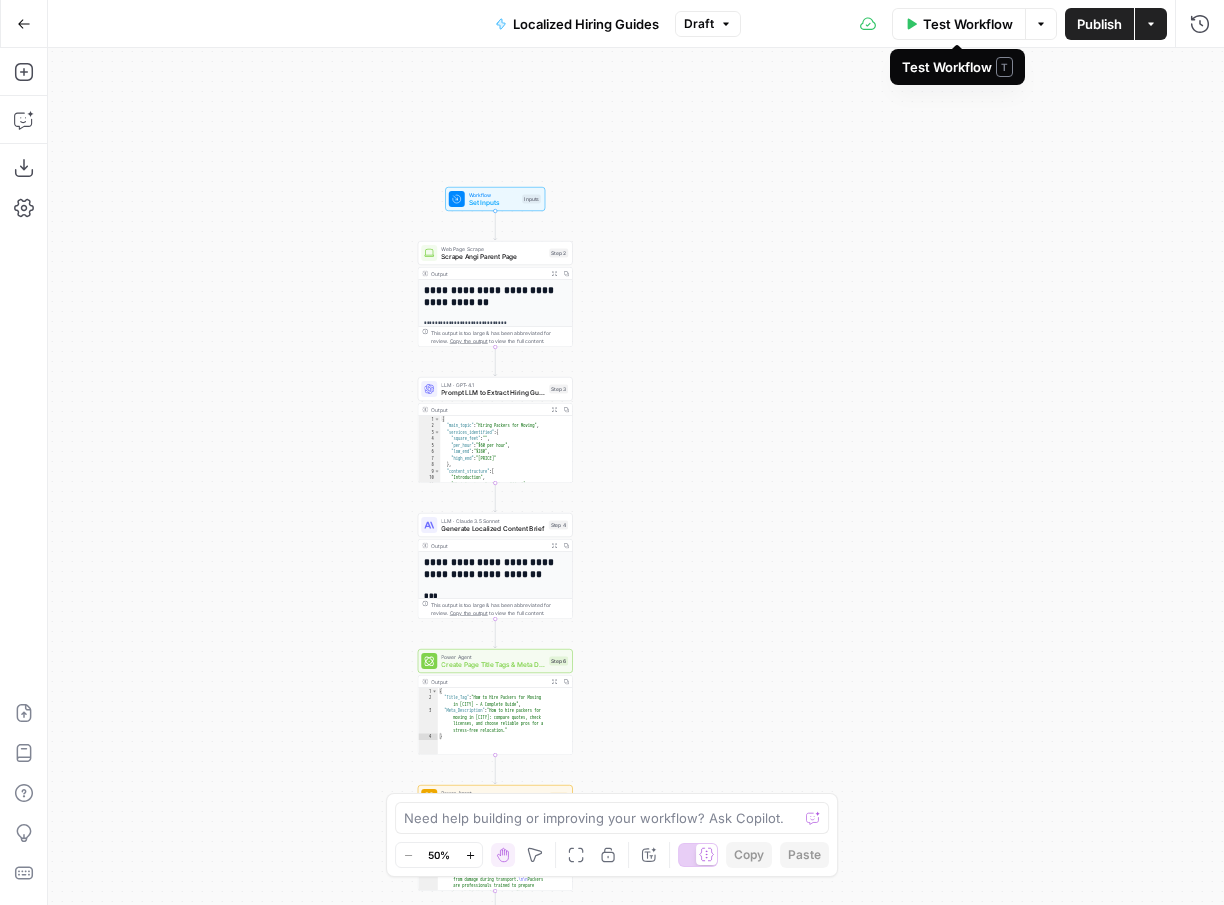 click 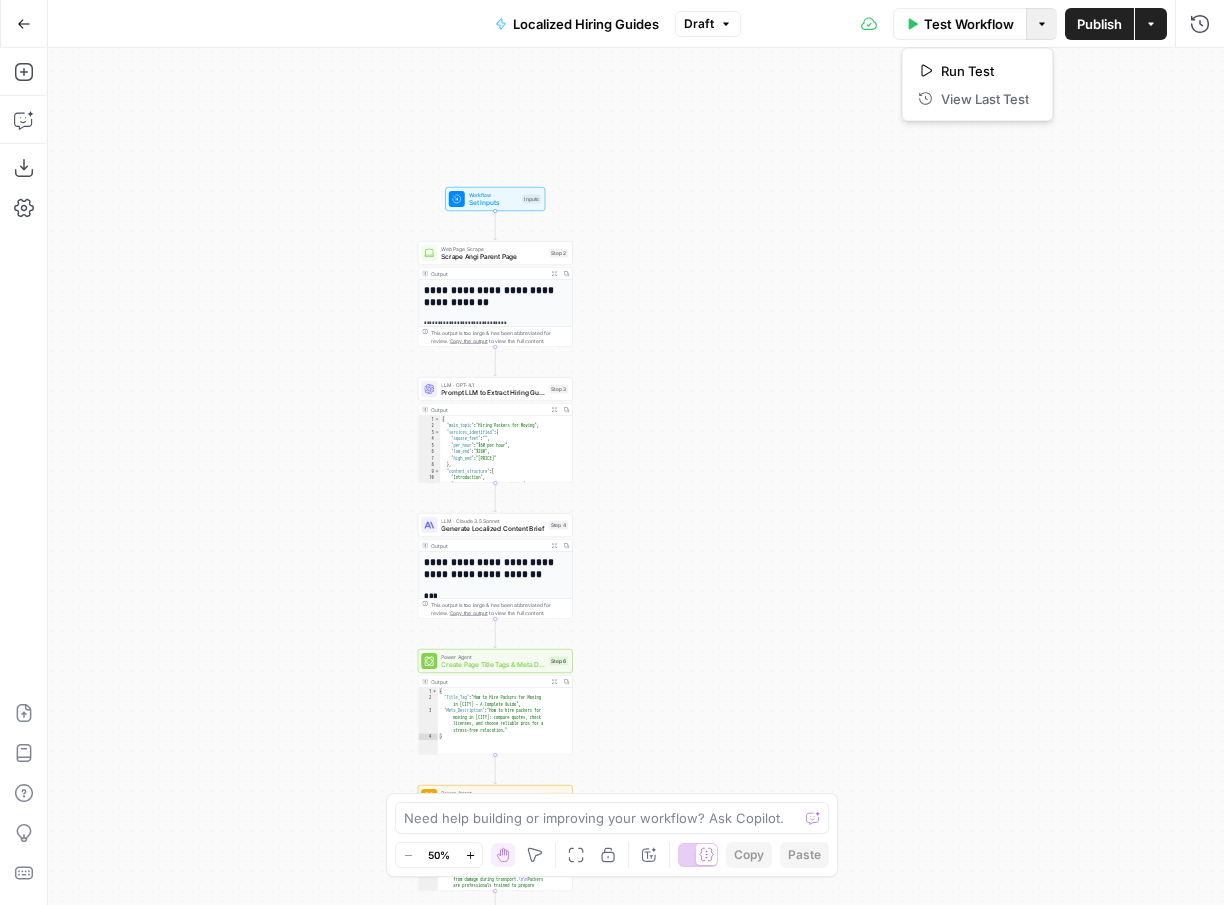 click on "**********" at bounding box center (636, 476) 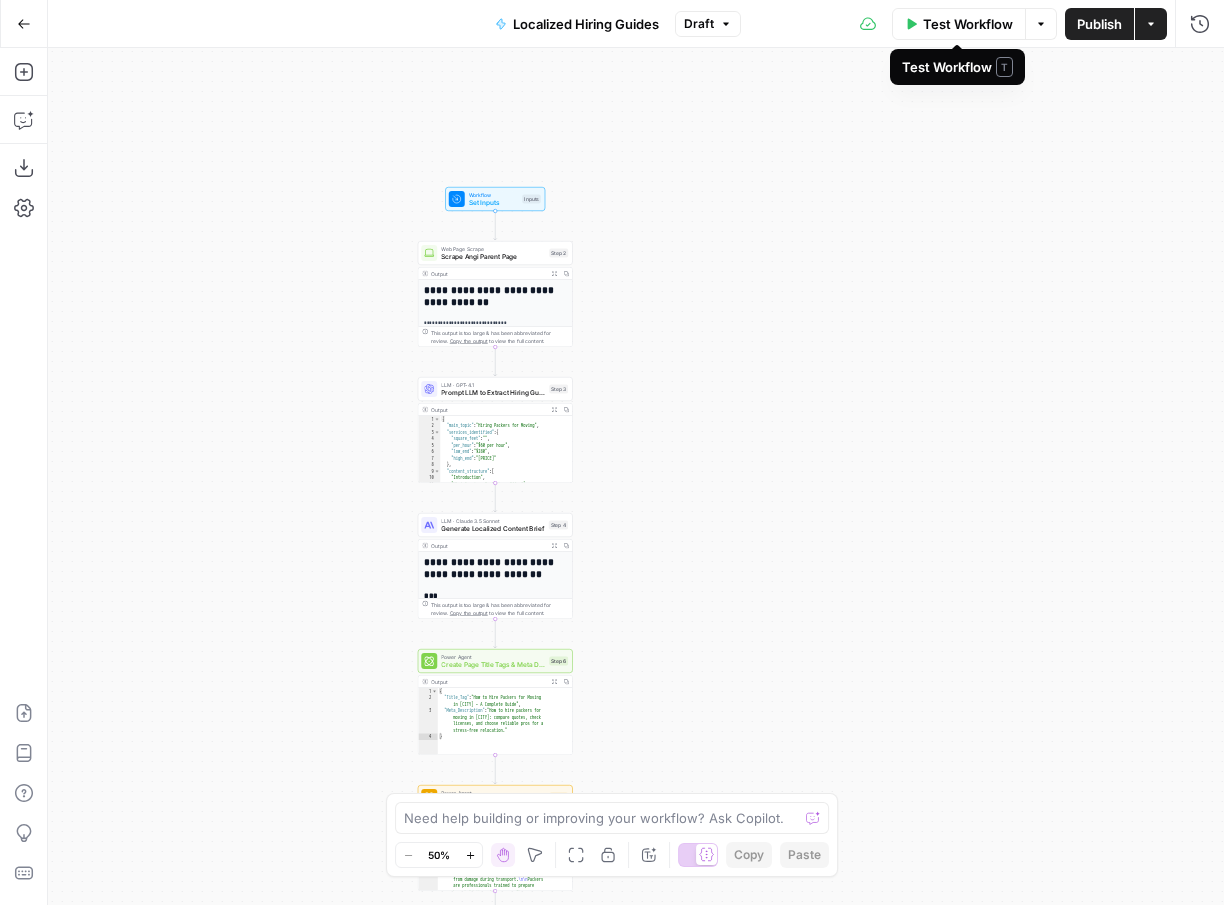 click on "Test Workflow" at bounding box center (968, 24) 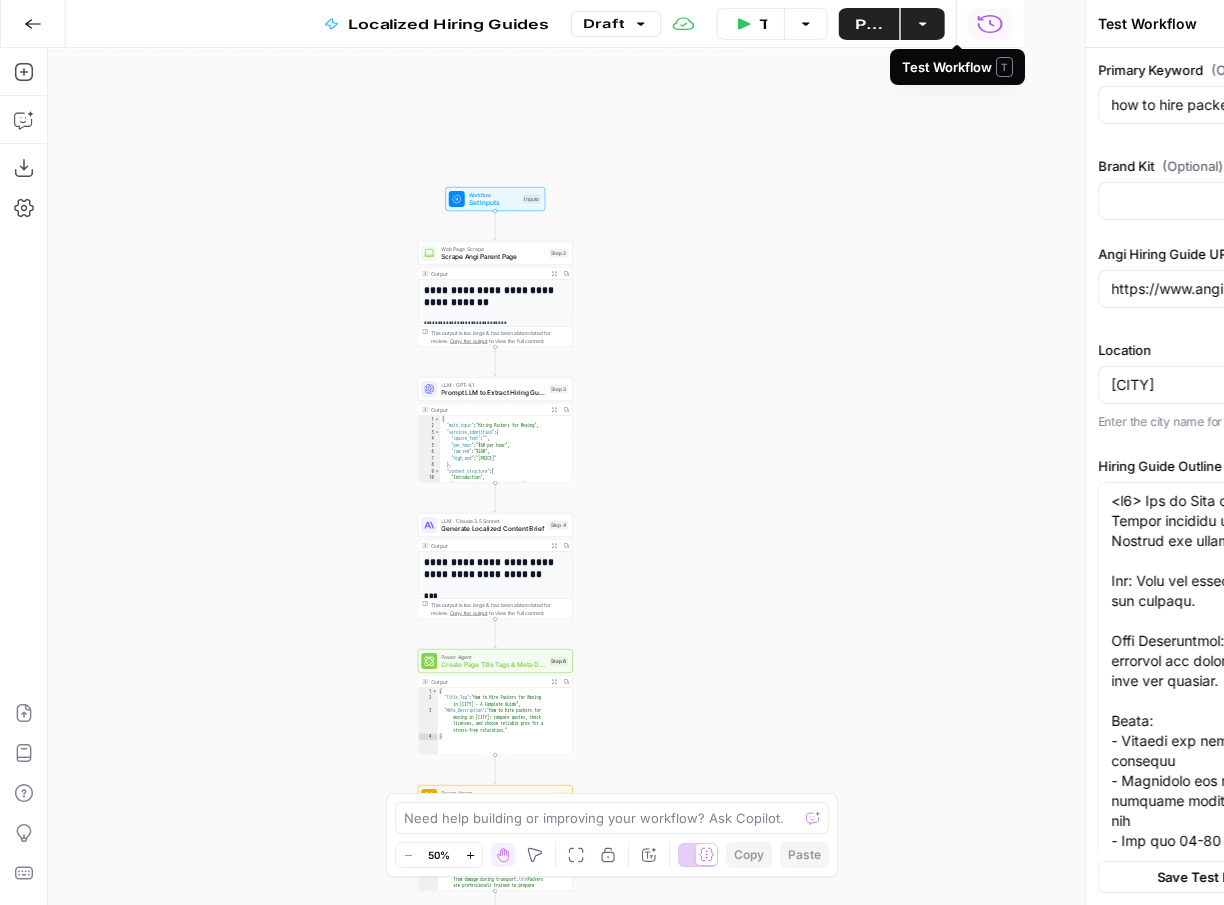 type on "Angi" 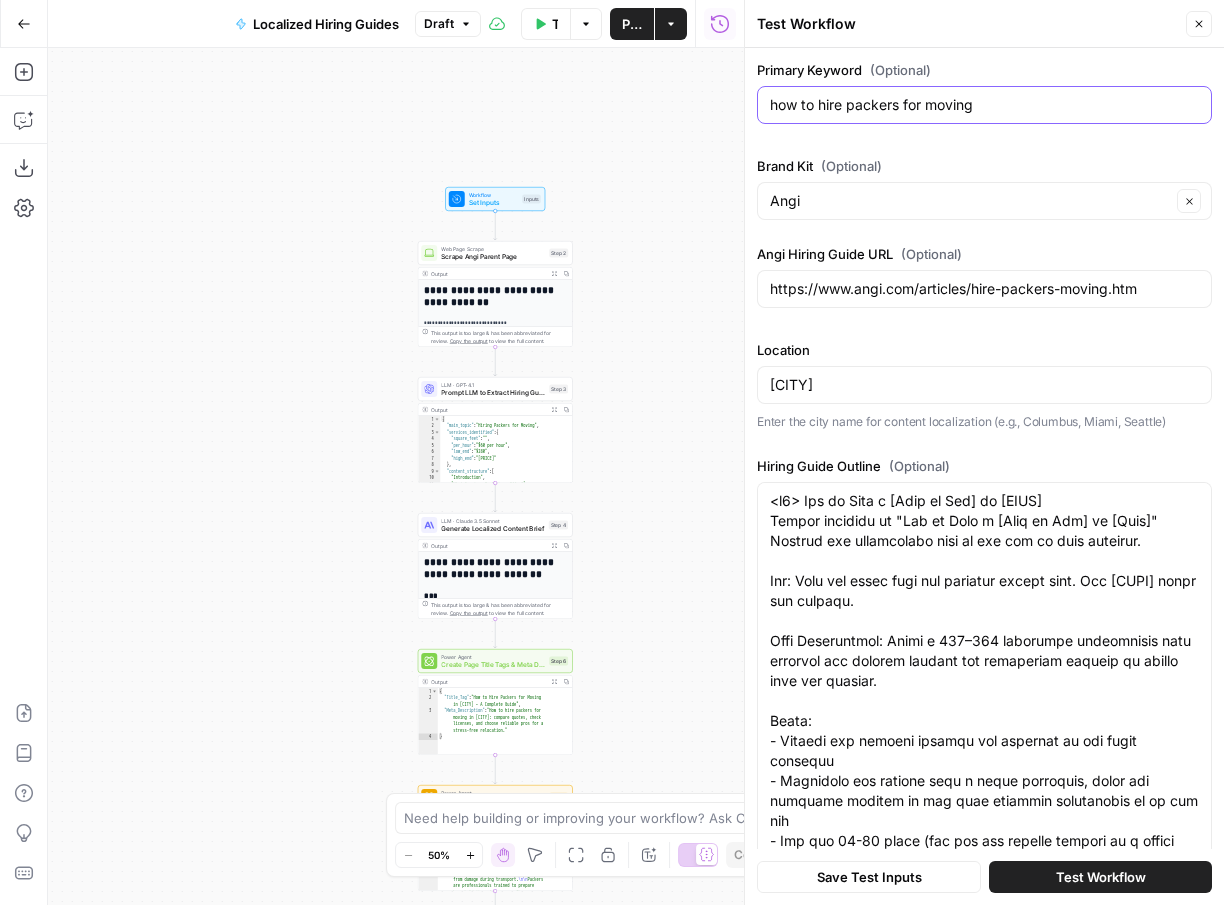 drag, startPoint x: 1002, startPoint y: 102, endPoint x: 850, endPoint y: 109, distance: 152.1611 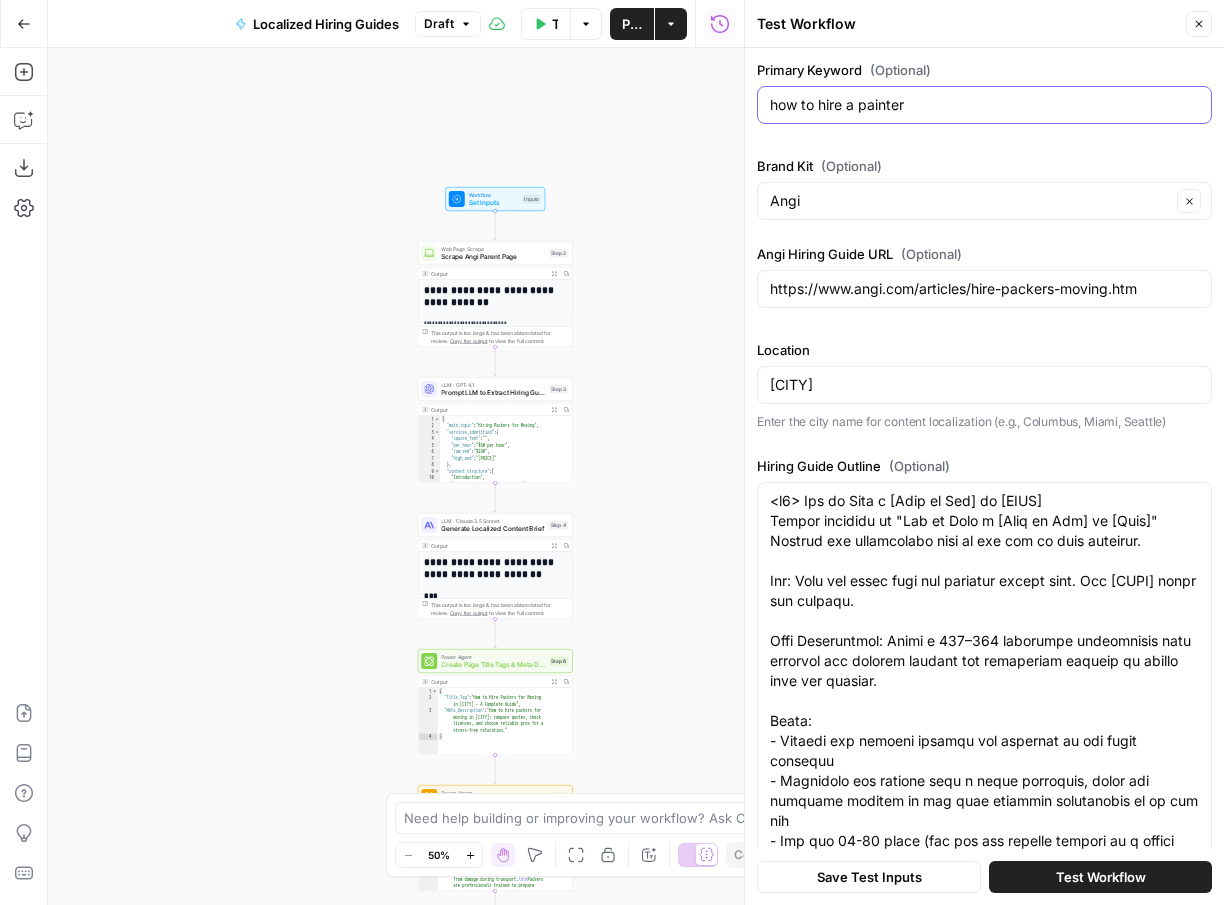 type on "how to hire a painter" 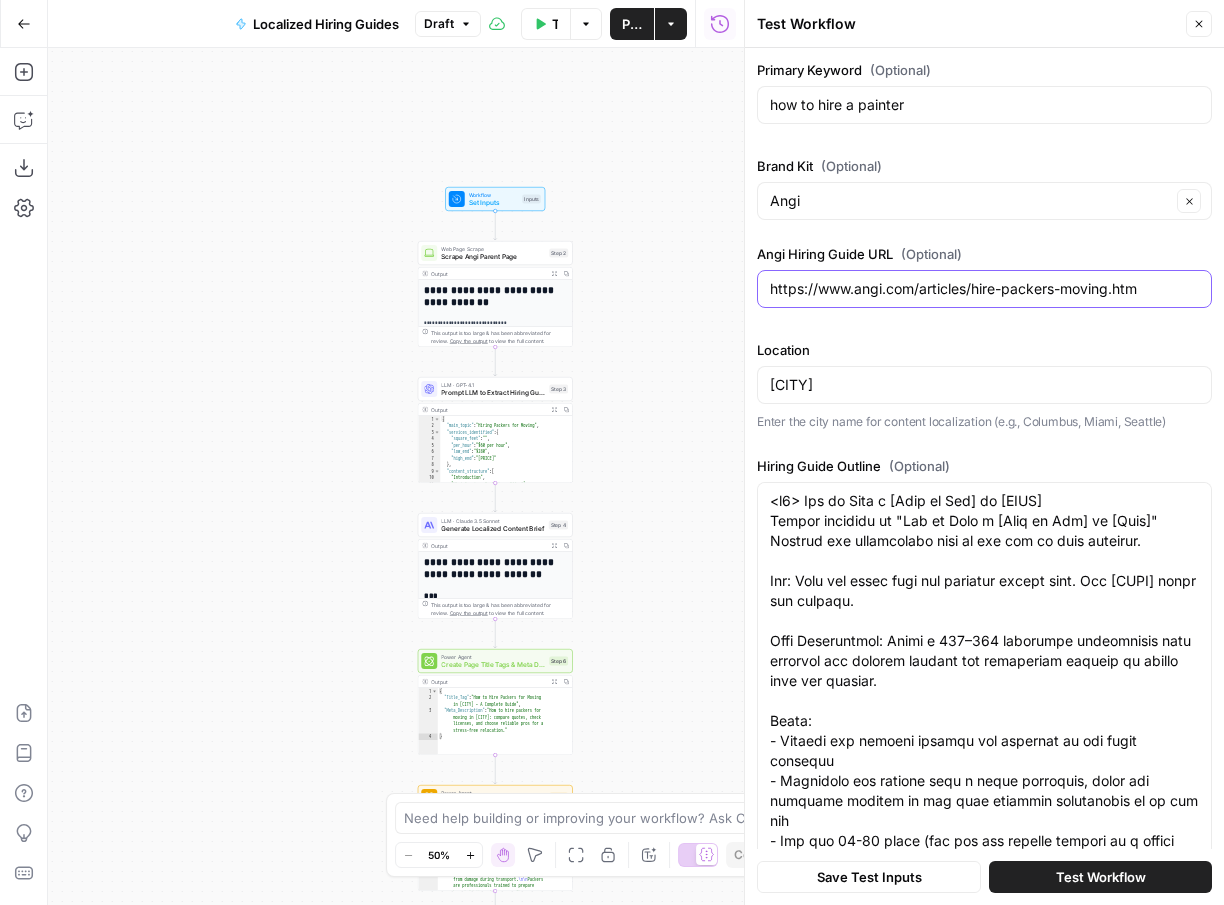 drag, startPoint x: 1151, startPoint y: 291, endPoint x: 753, endPoint y: 293, distance: 398.00504 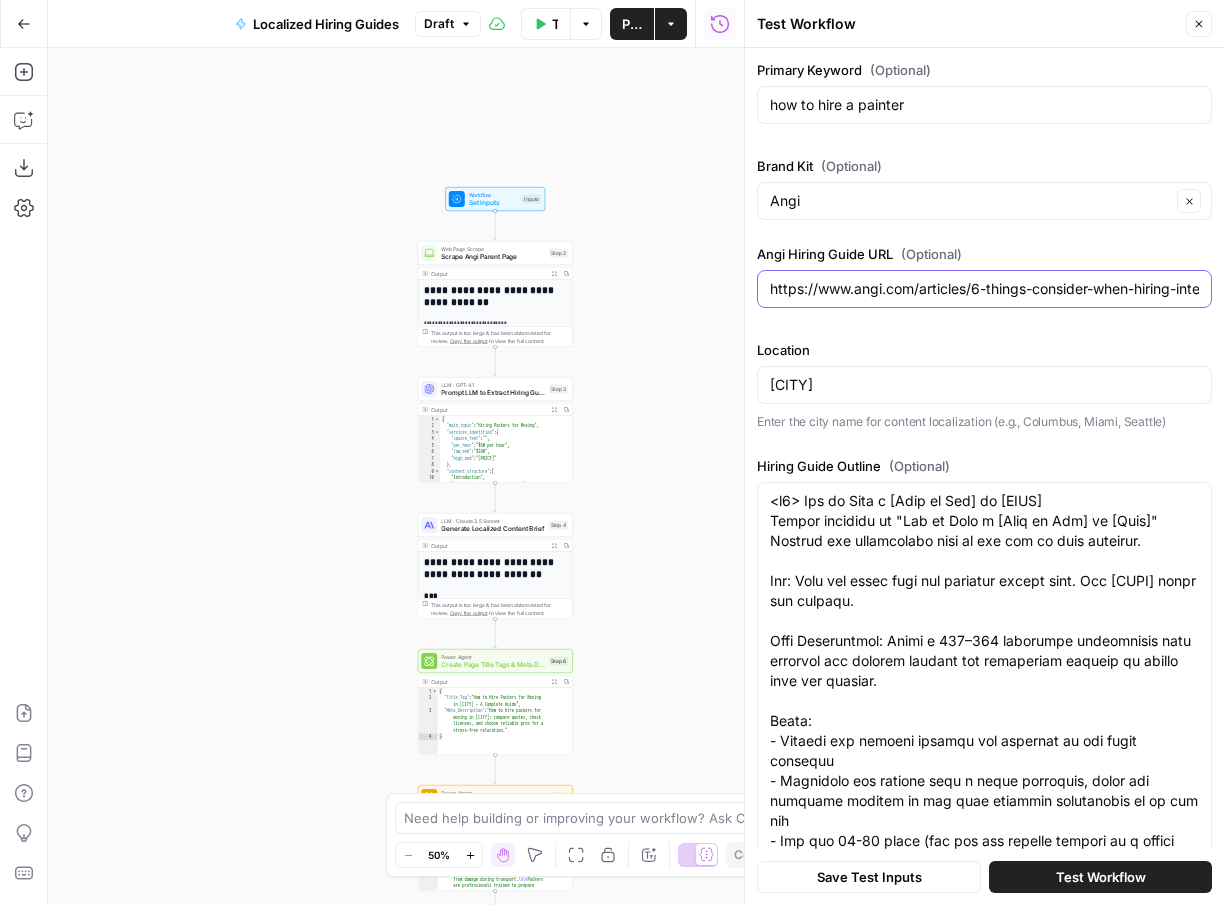 scroll, scrollTop: 0, scrollLeft: 113, axis: horizontal 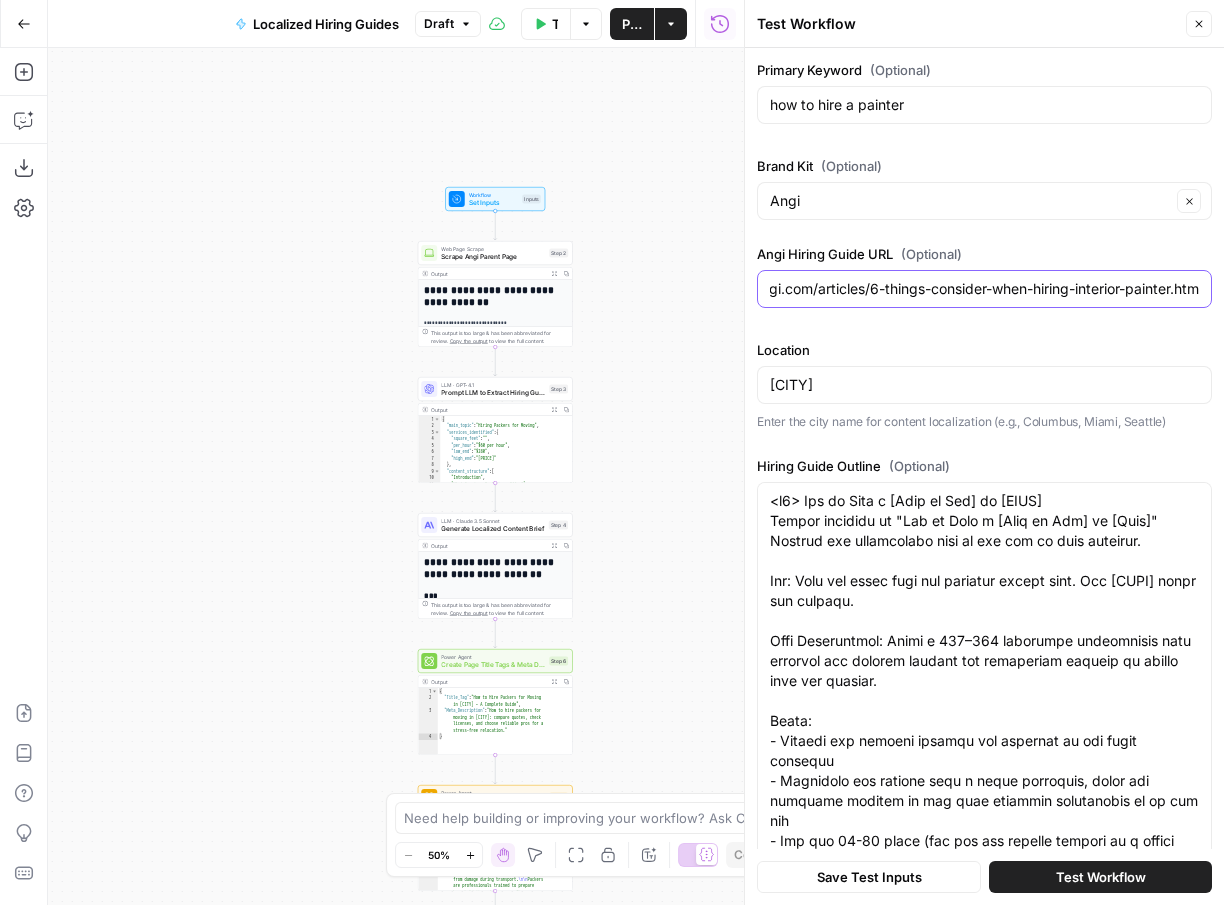 type on "https://www.angi.com/articles/6-things-consider-when-hiring-interior-painter.htm" 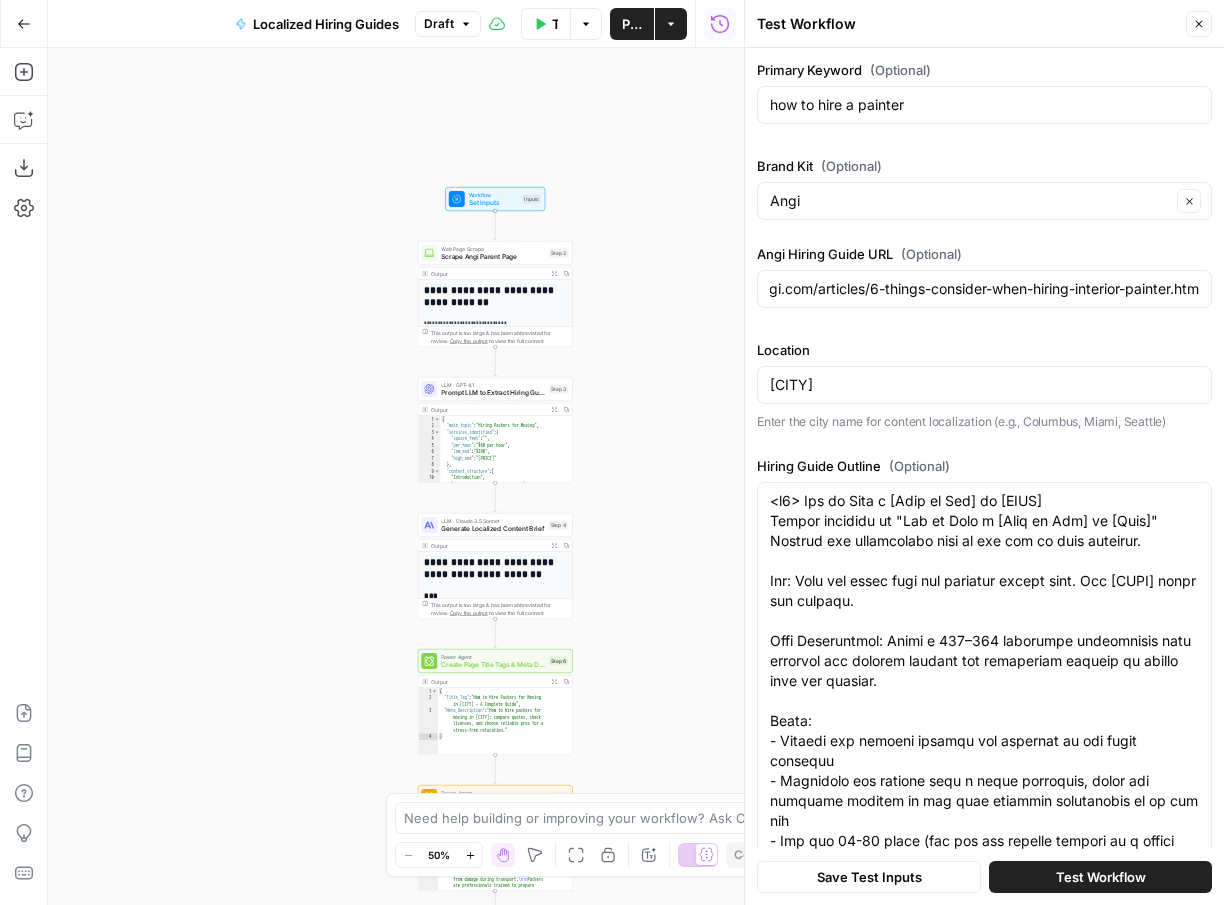 scroll, scrollTop: 0, scrollLeft: 0, axis: both 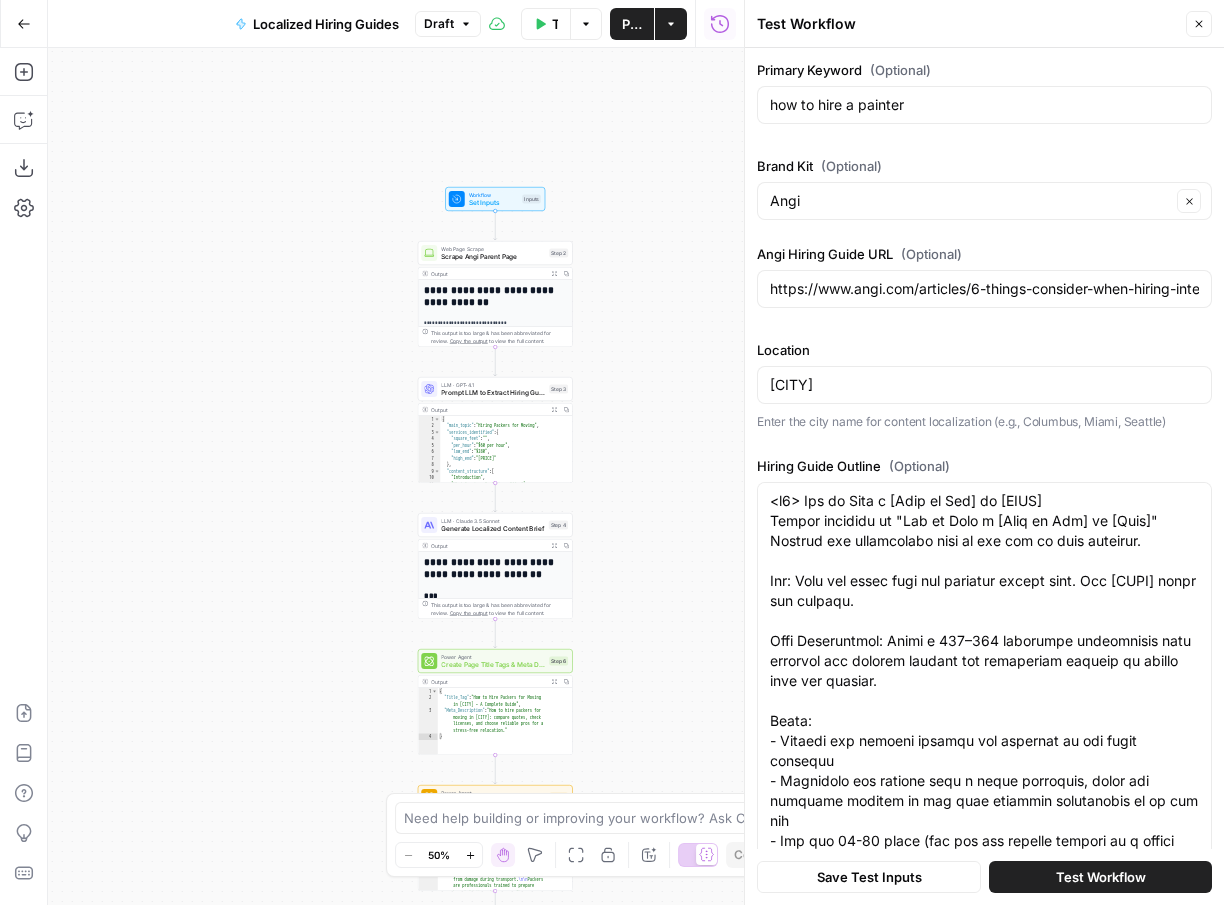 click on "Primary Keyword   (Optional) how to hire a painter Brand Kit   (Optional) Angi Clear Angi Hiring Guide URL   (Optional) https://www.angi.com/articles/6-things-consider-when-hiring-interior-painter.htm Location Austin Enter the city name for content localization (e.g., Columbus, Miami, Seattle) Hiring Guide Outline   (Optional)" at bounding box center (984, 484) 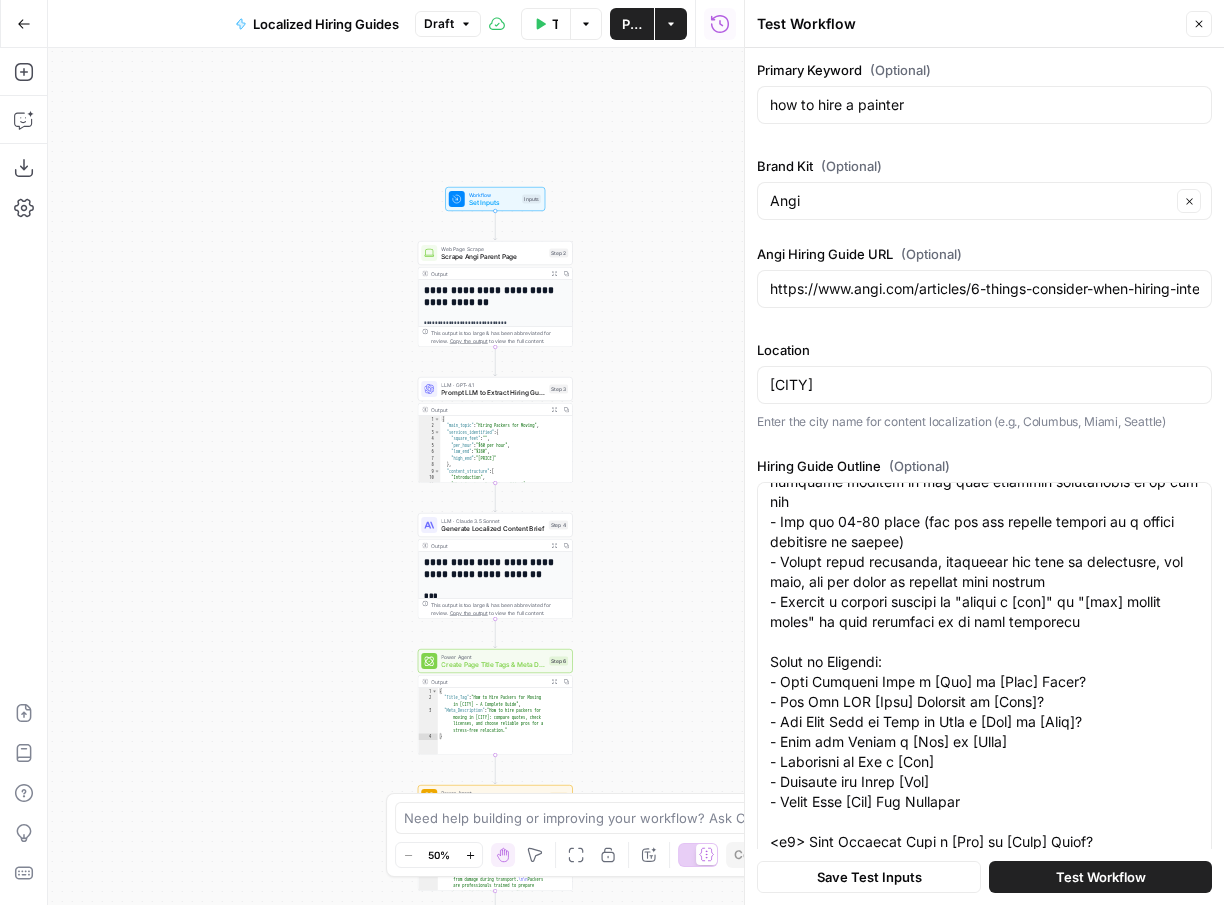 scroll, scrollTop: 0, scrollLeft: 0, axis: both 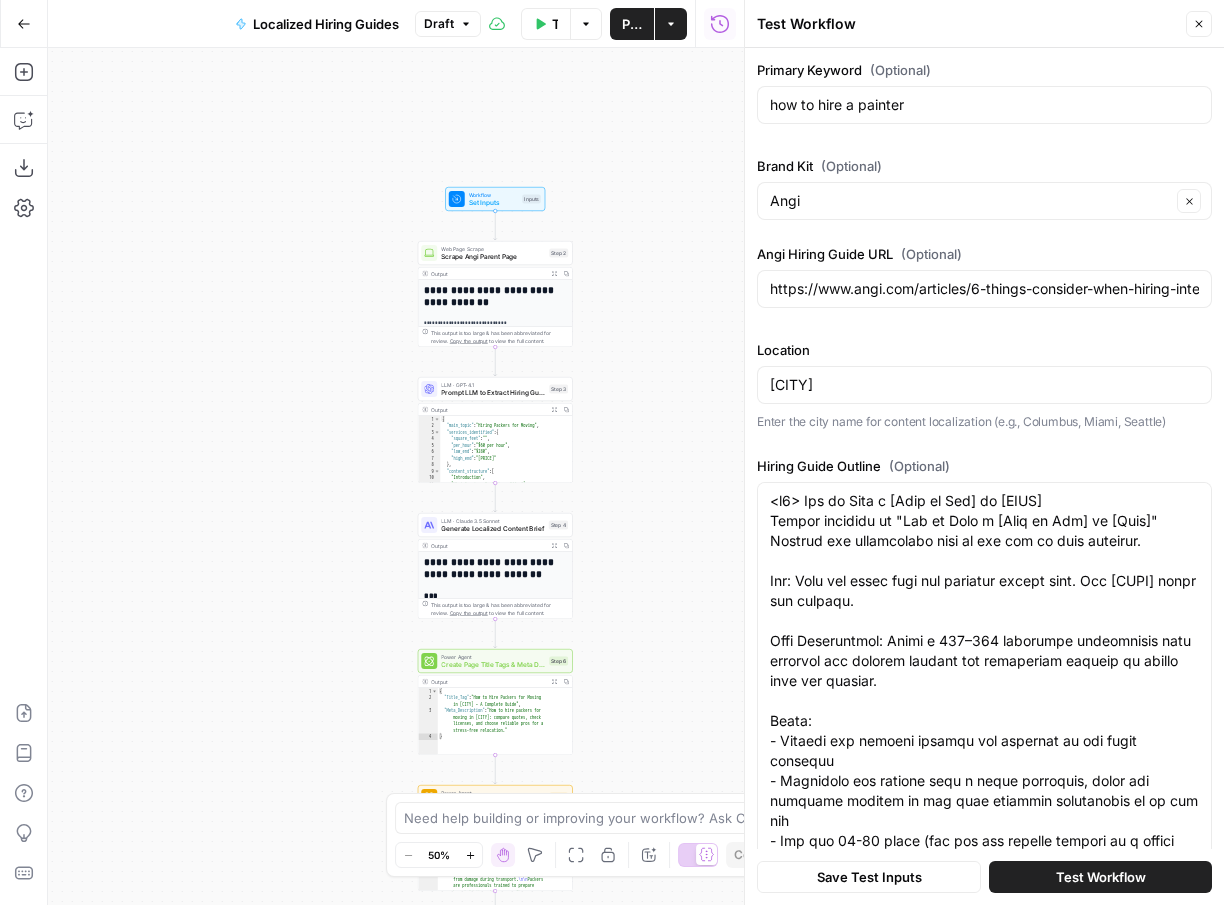 click on "Test Workflow" at bounding box center (1101, 877) 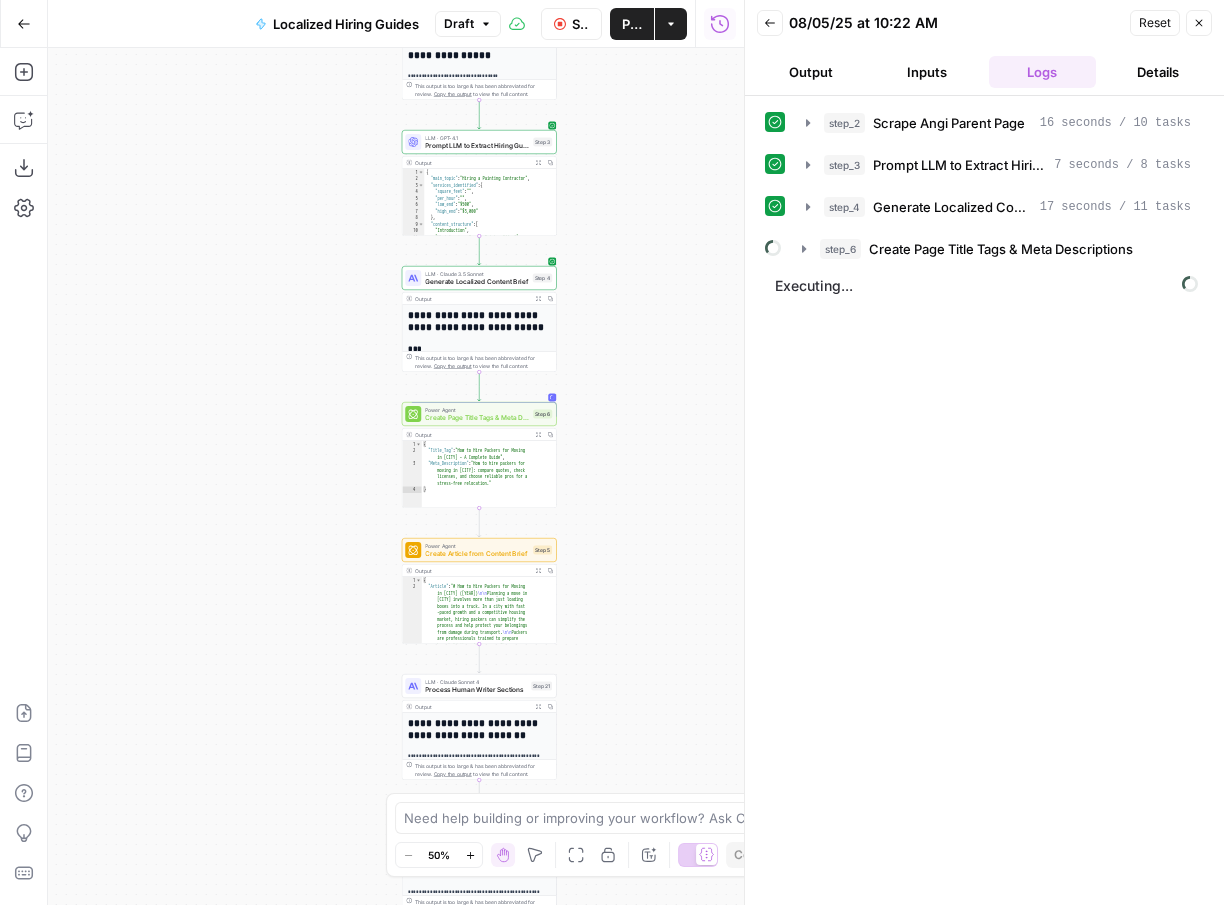 drag, startPoint x: 679, startPoint y: 697, endPoint x: 662, endPoint y: 450, distance: 247.58434 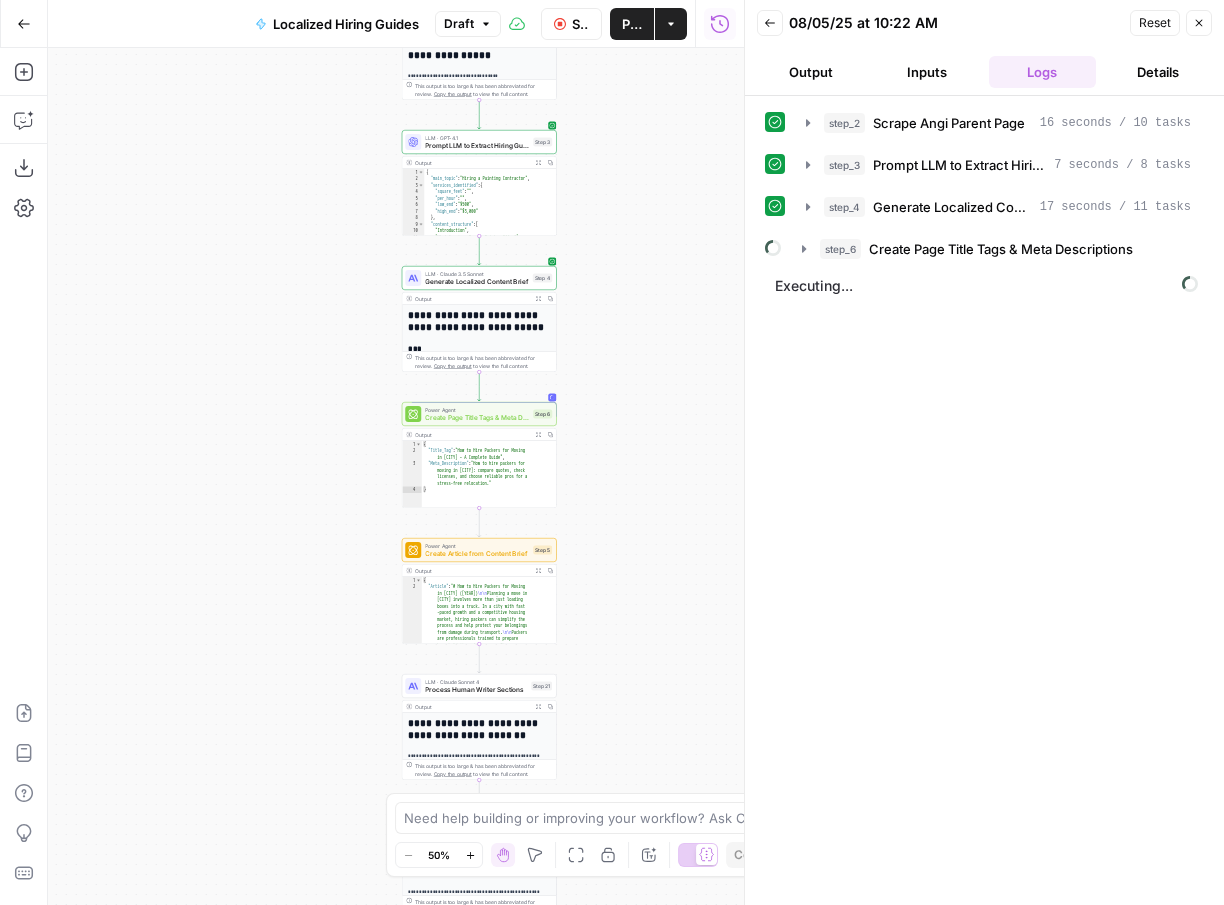 click on "**********" at bounding box center (396, 476) 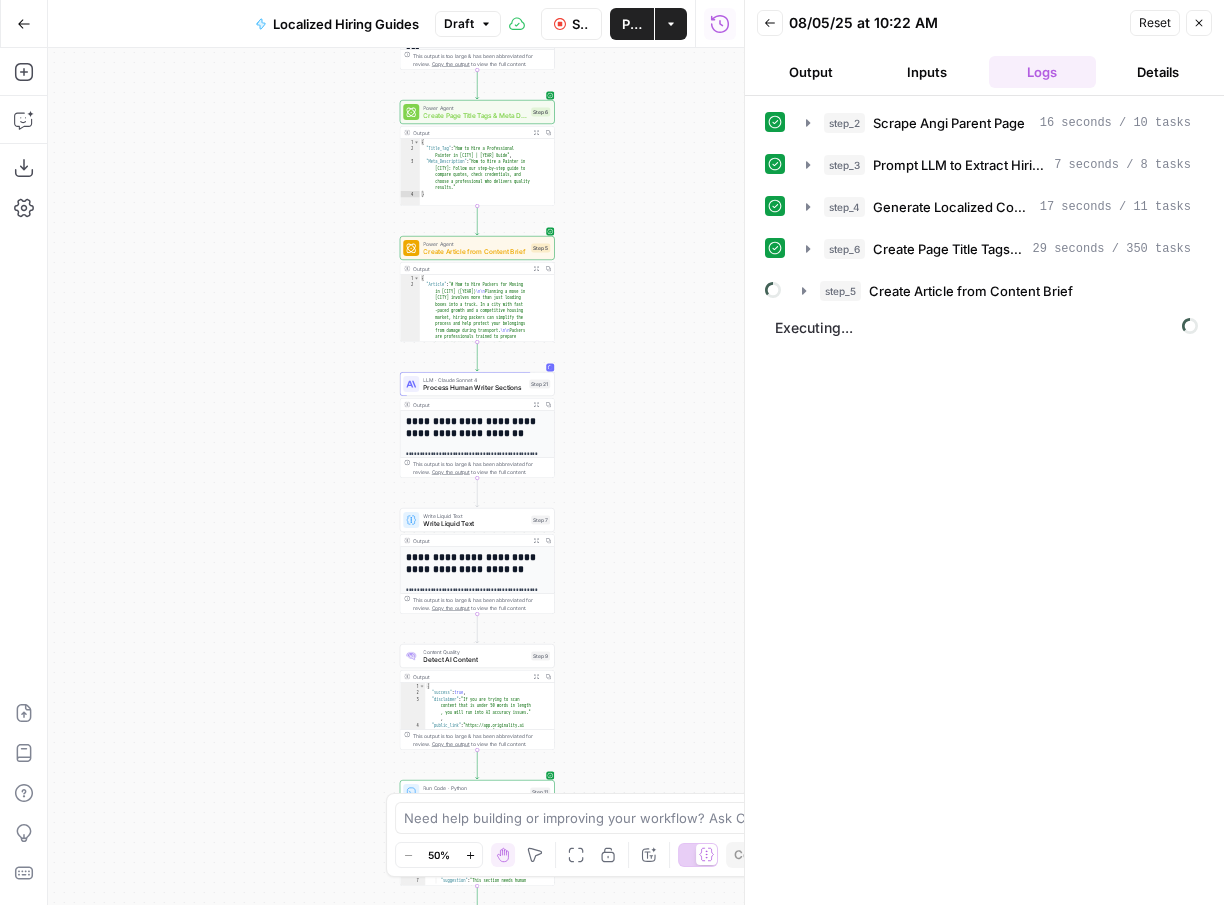 drag, startPoint x: 620, startPoint y: 602, endPoint x: 617, endPoint y: 295, distance: 307.01465 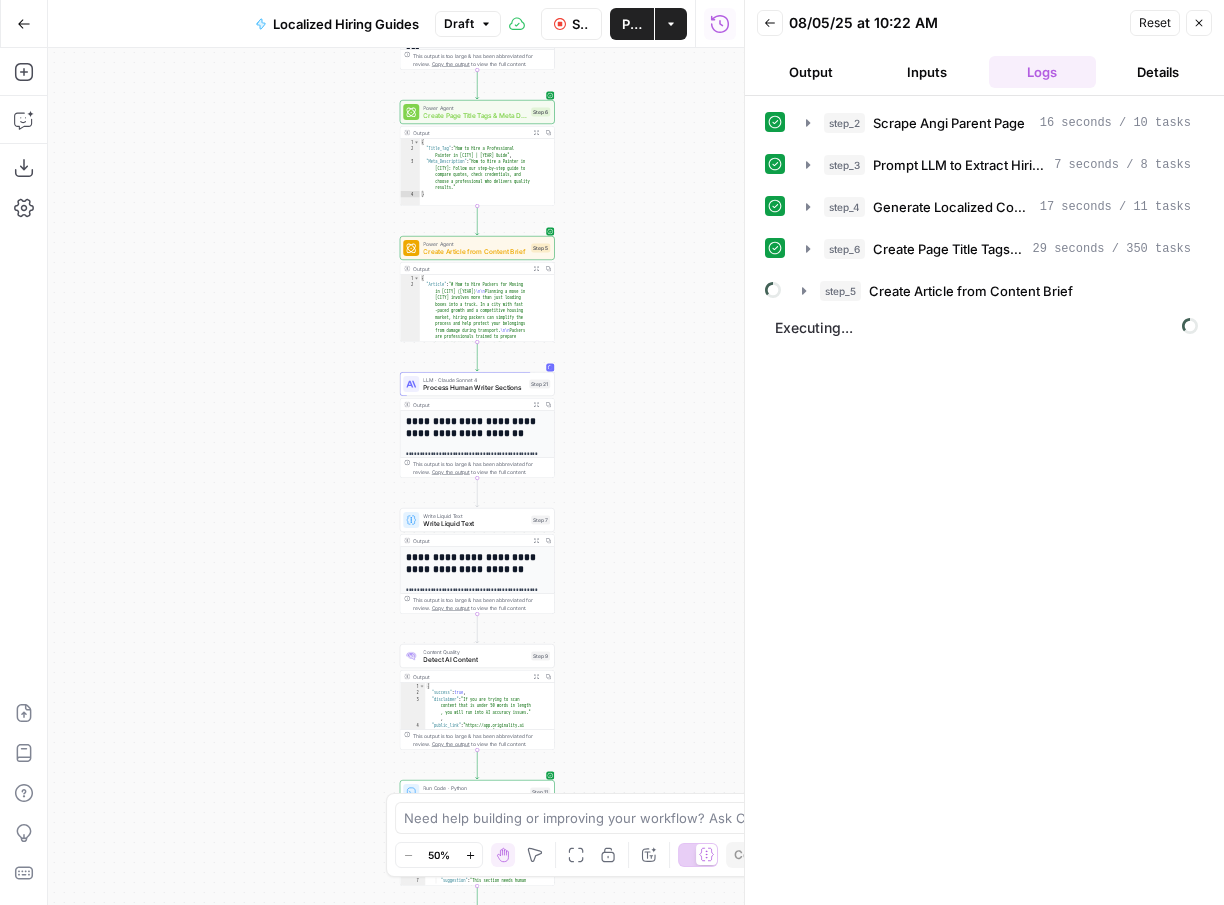 click on "**********" at bounding box center [396, 476] 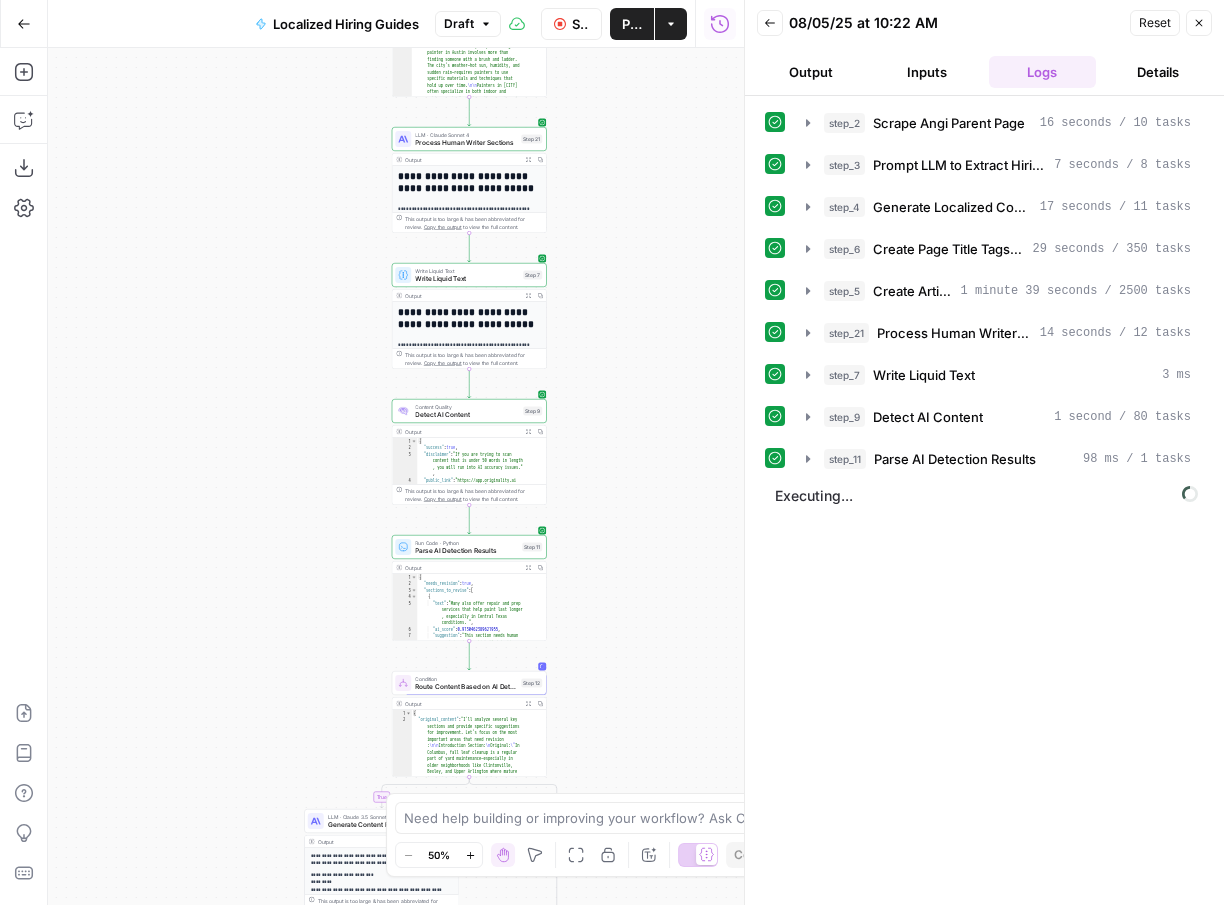 drag, startPoint x: 643, startPoint y: 629, endPoint x: 635, endPoint y: 386, distance: 243.13165 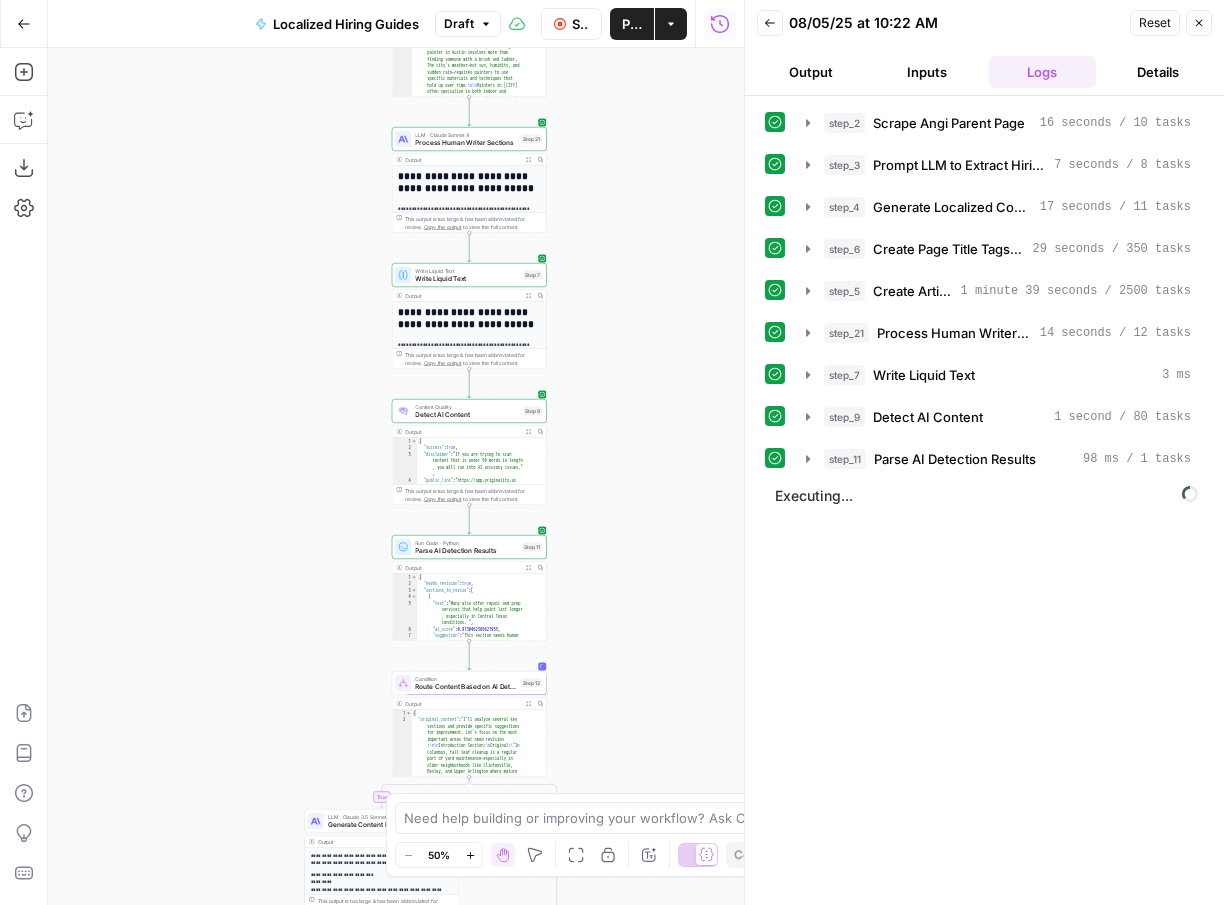 click on "**********" at bounding box center (396, 476) 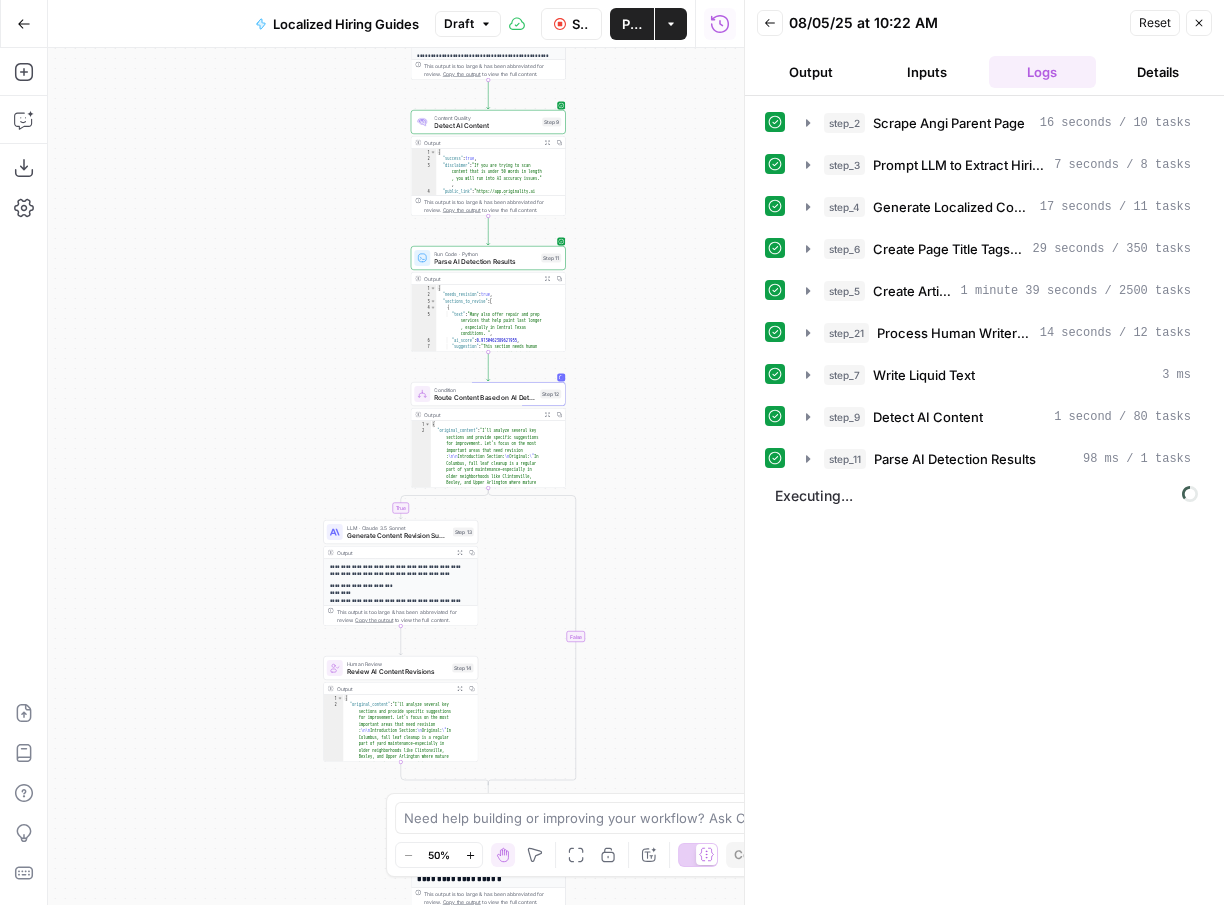 drag, startPoint x: 617, startPoint y: 623, endPoint x: 636, endPoint y: 328, distance: 295.61124 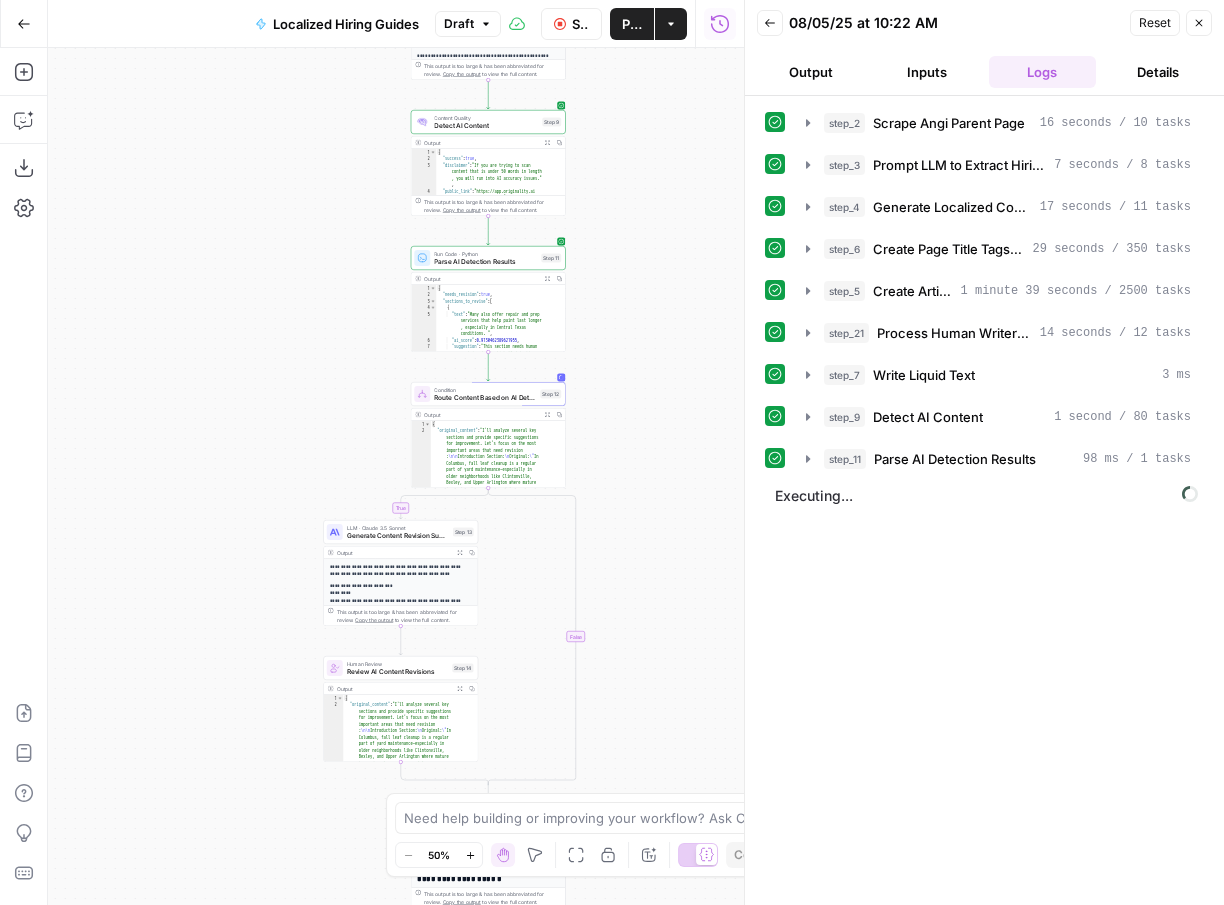 click on "**********" at bounding box center [396, 476] 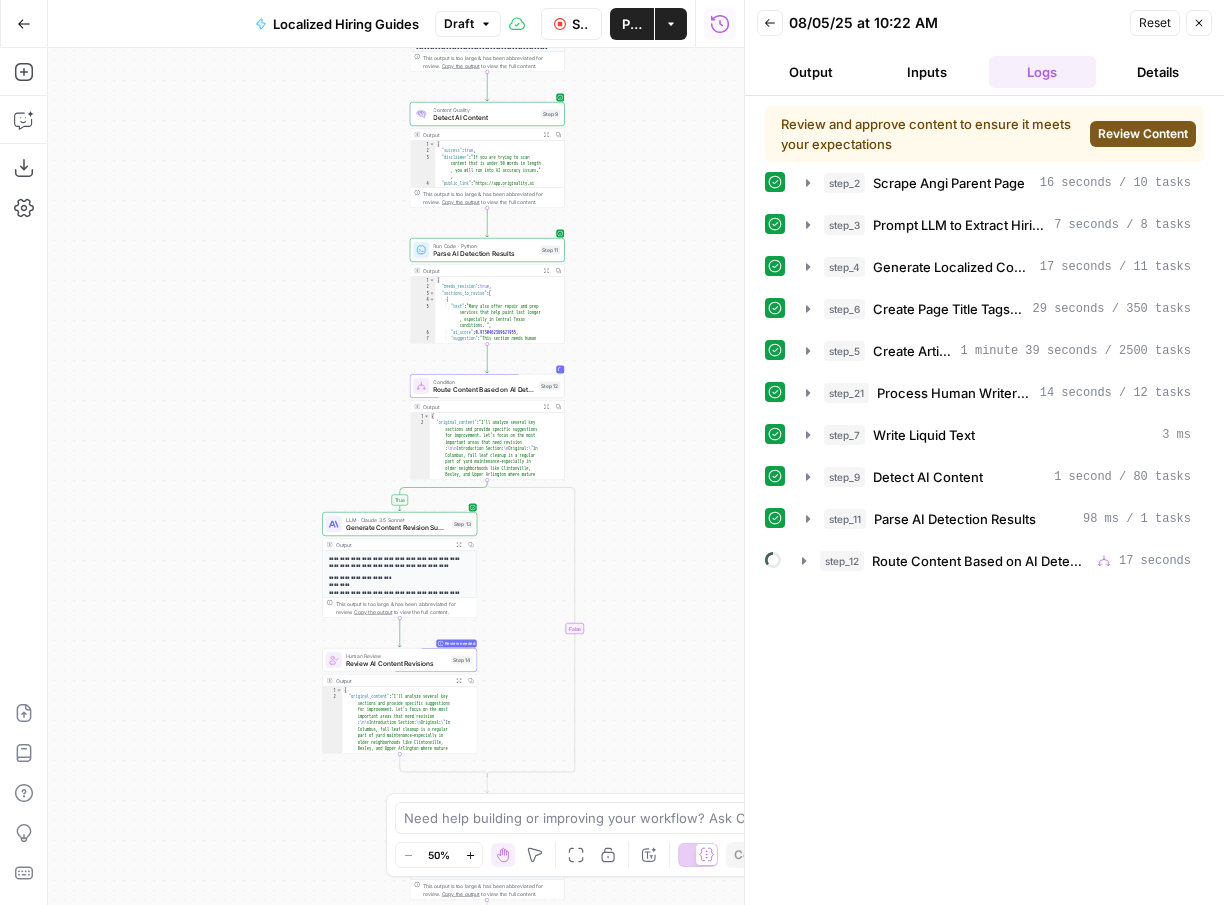 click on "Review Content" at bounding box center [1143, 134] 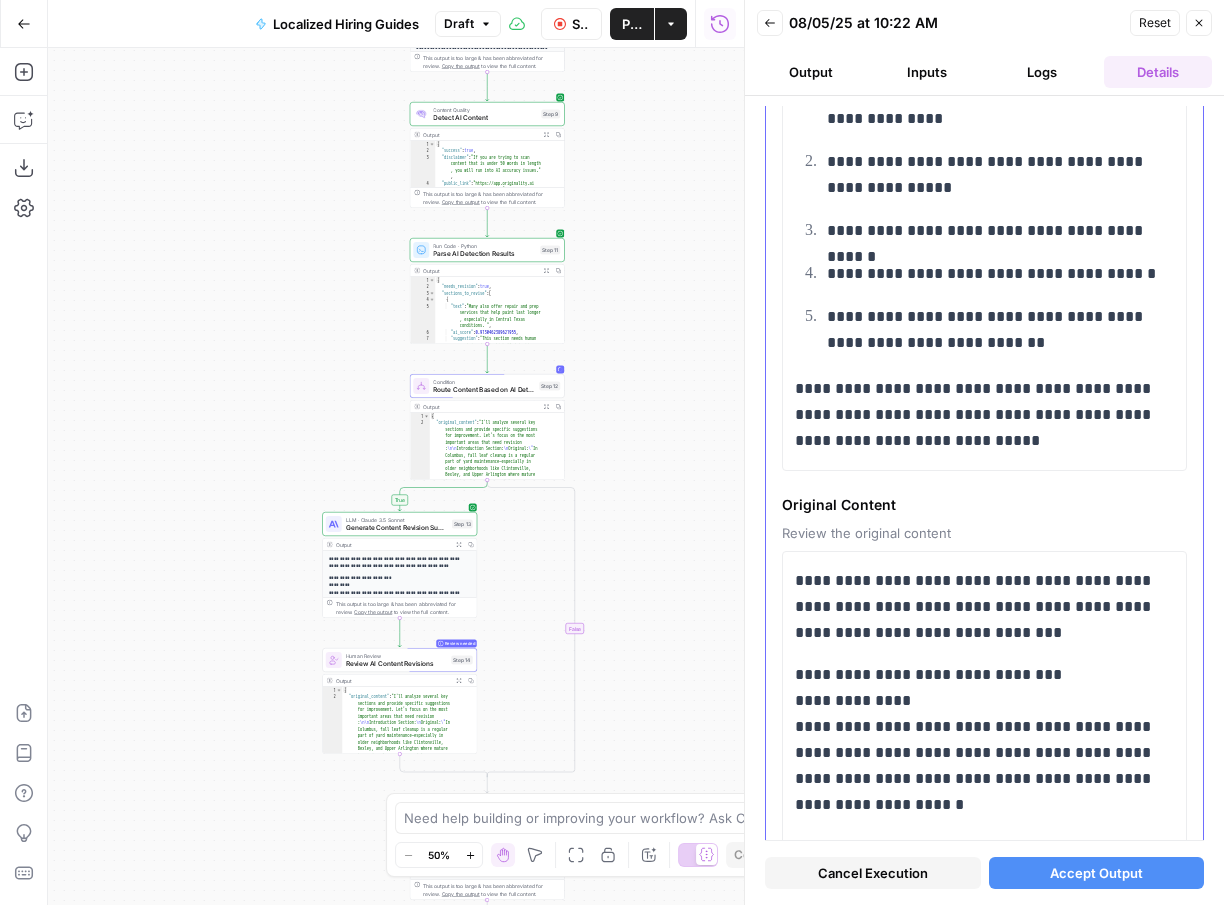 scroll, scrollTop: 2793, scrollLeft: 0, axis: vertical 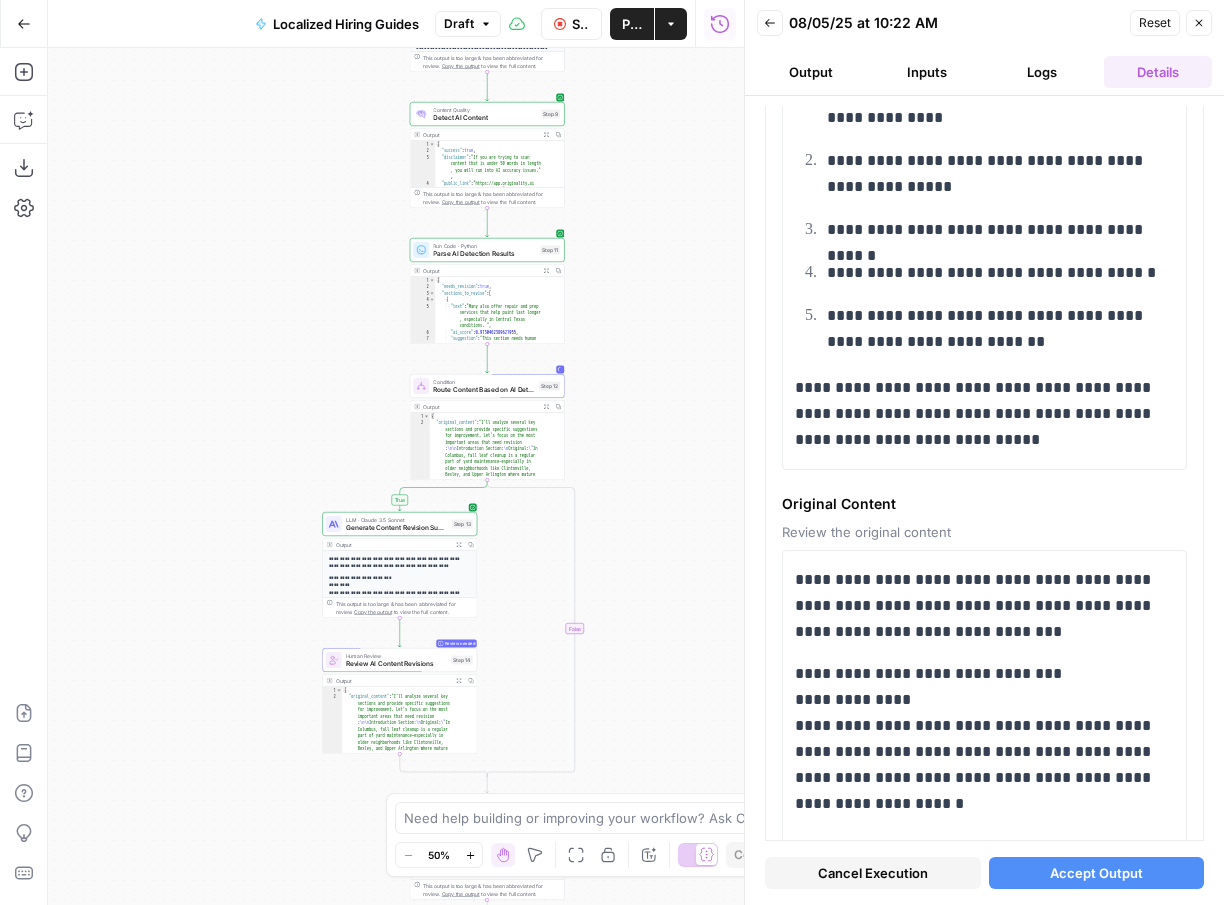 click on "Accept Output" at bounding box center (1097, 873) 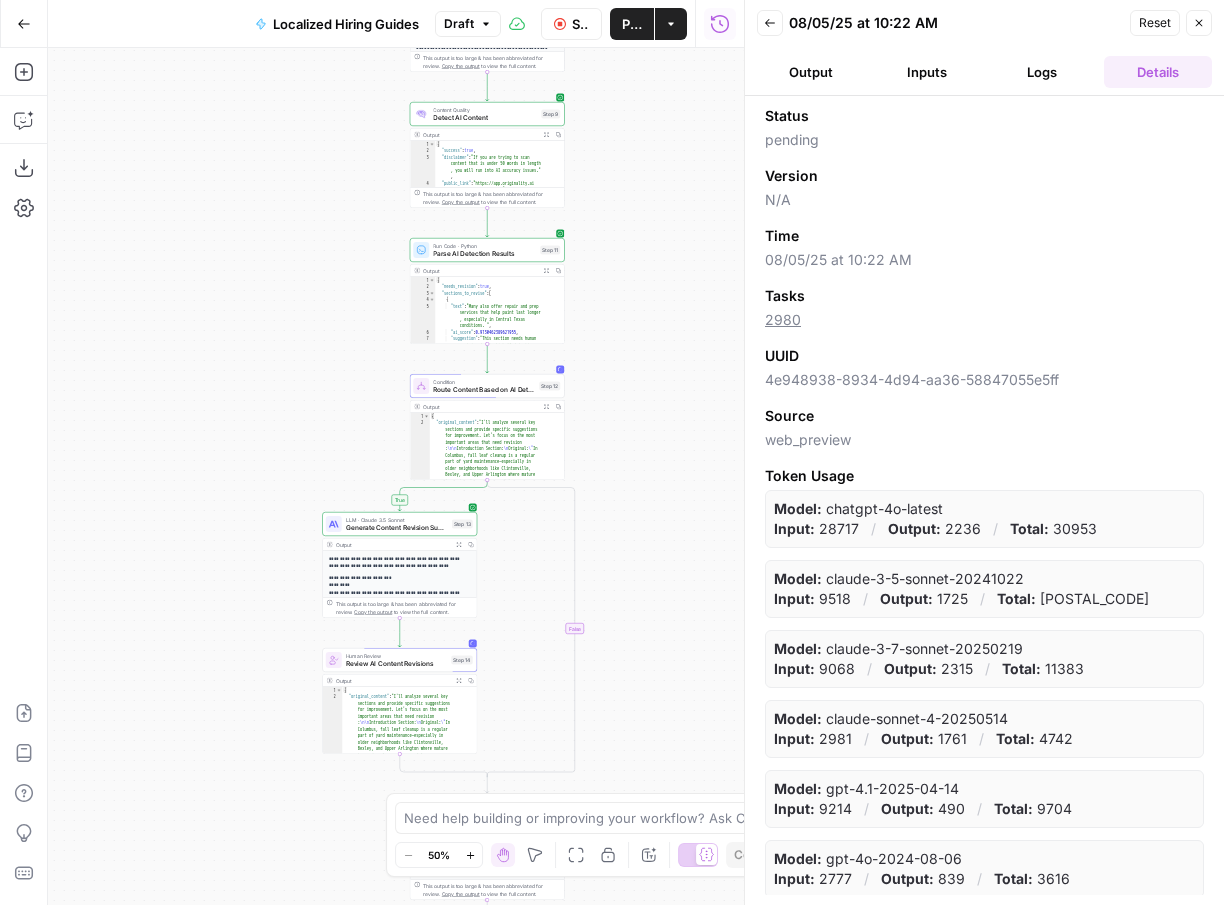 click on "Back" at bounding box center [770, 23] 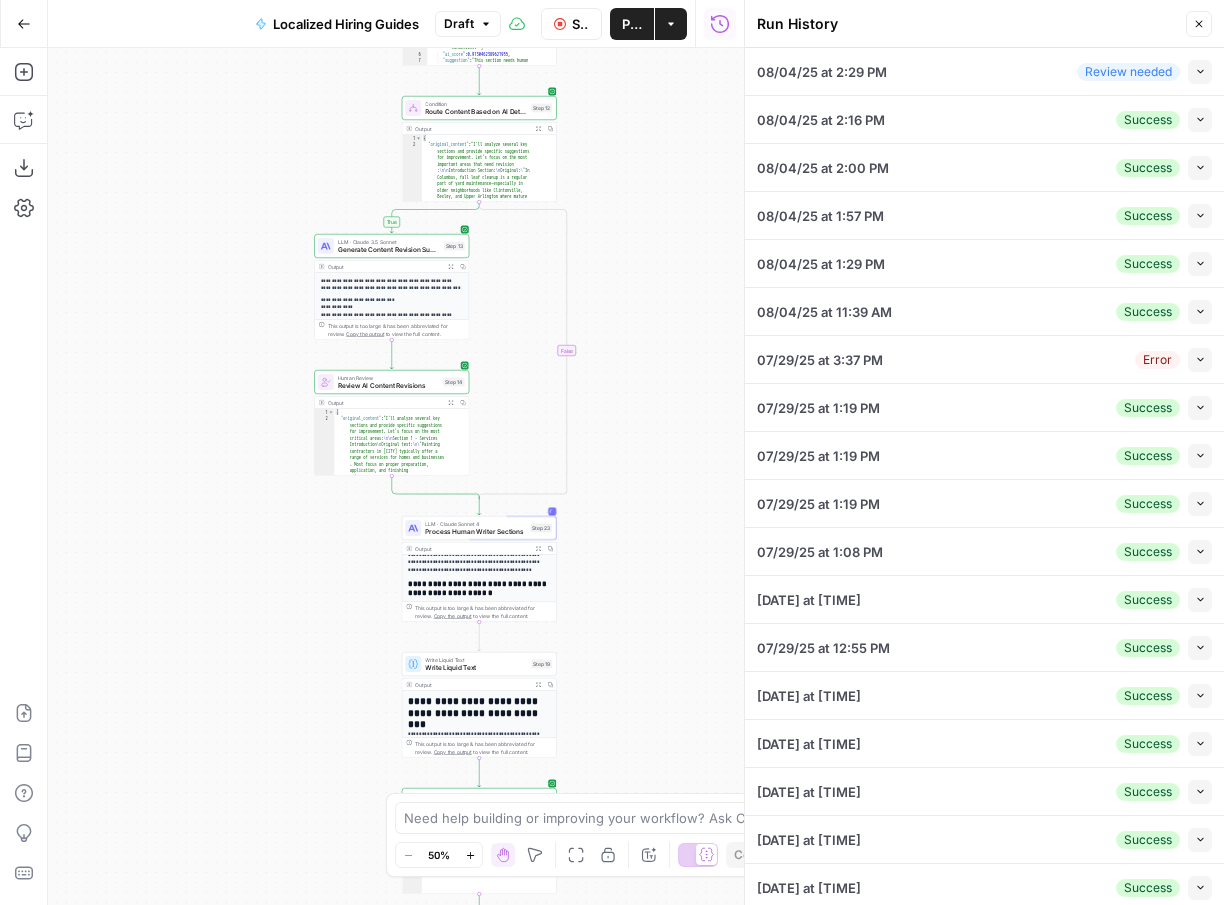 drag, startPoint x: 667, startPoint y: 503, endPoint x: 659, endPoint y: 169, distance: 334.0958 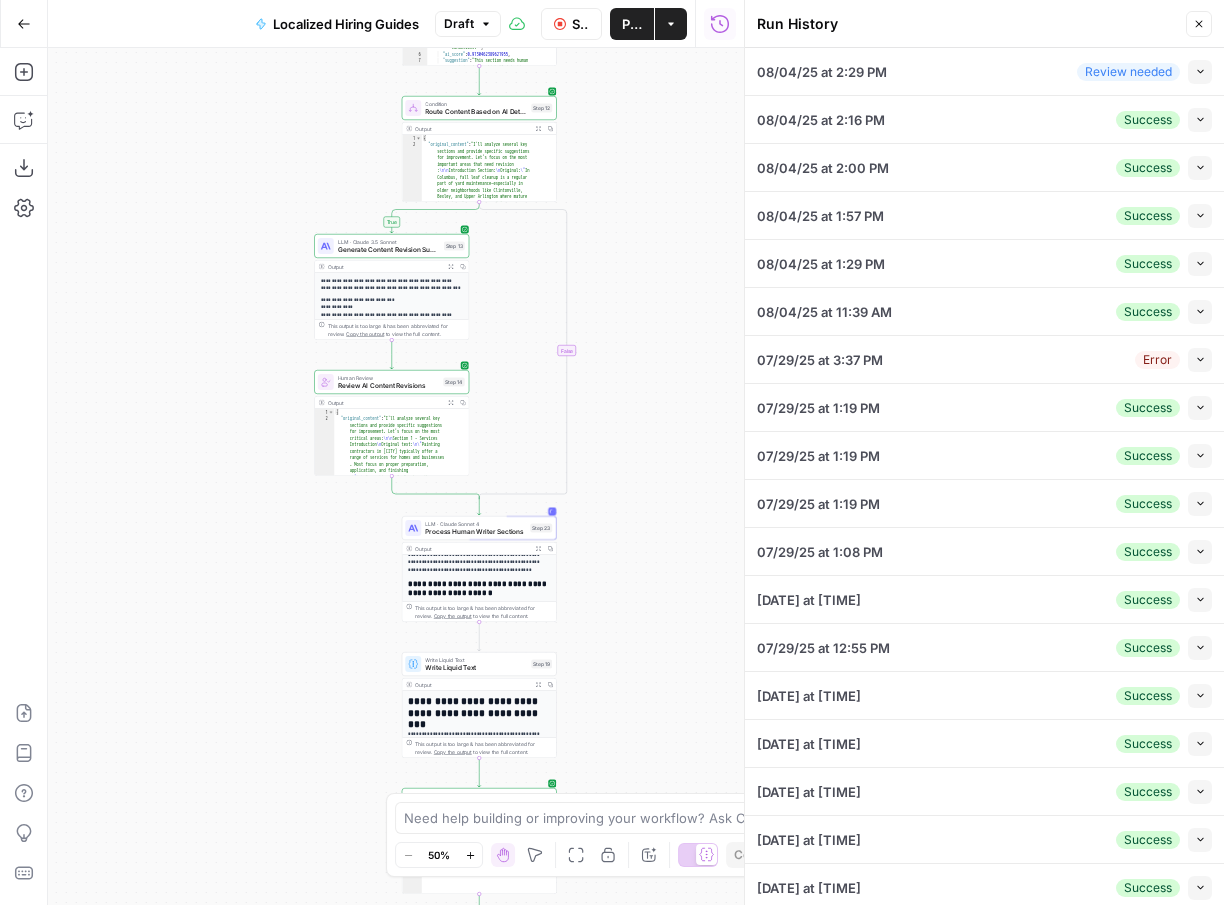 click on "**********" at bounding box center [396, 476] 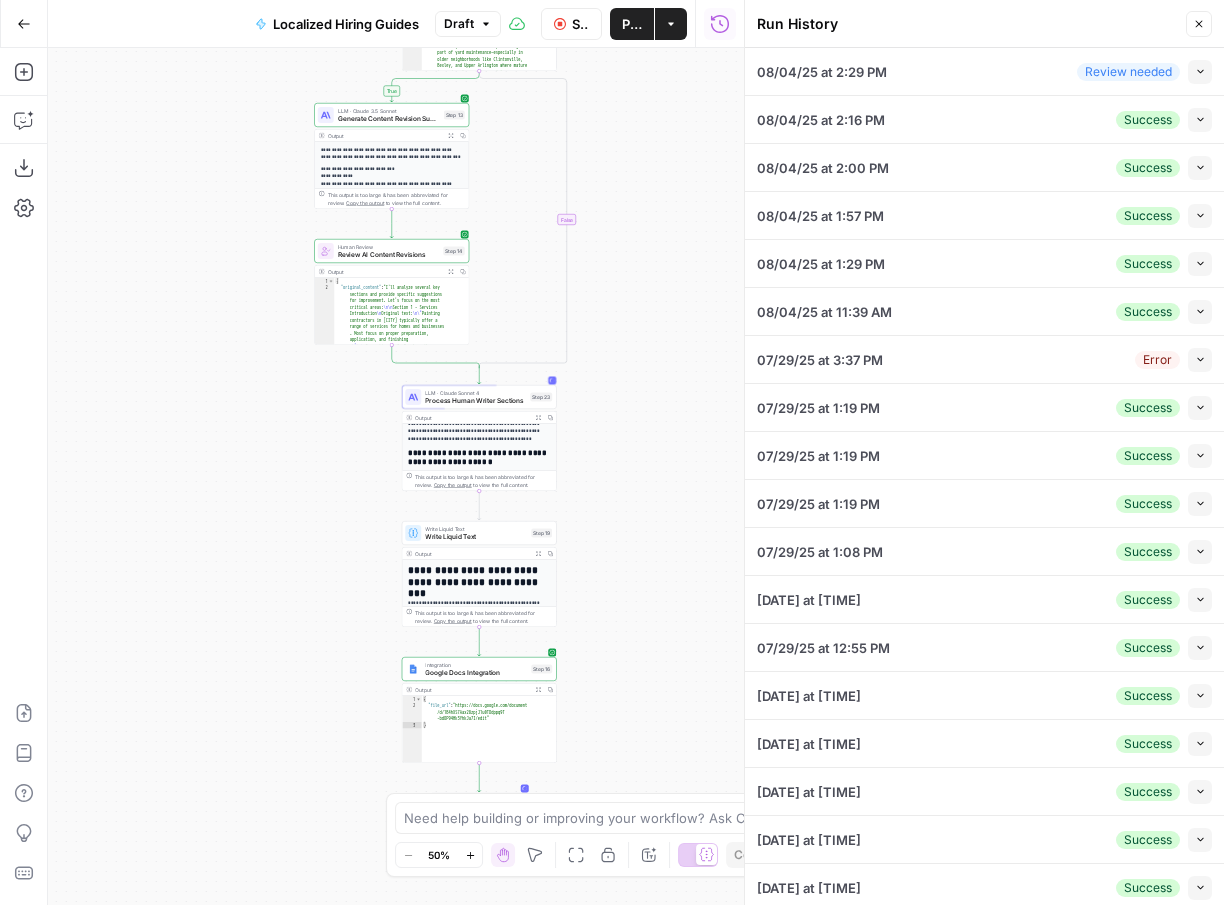 drag, startPoint x: 649, startPoint y: 477, endPoint x: 651, endPoint y: 334, distance: 143.01399 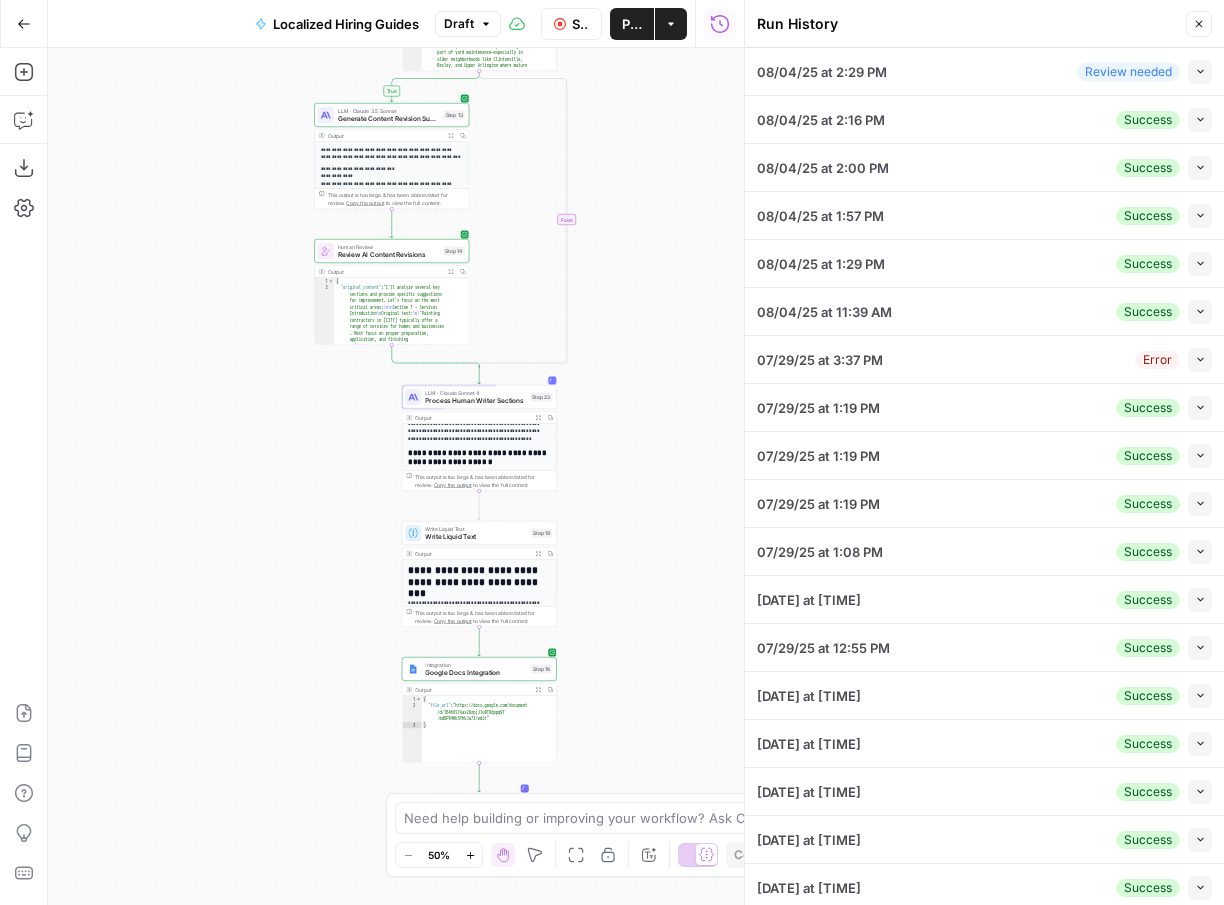 click on "**********" at bounding box center (396, 476) 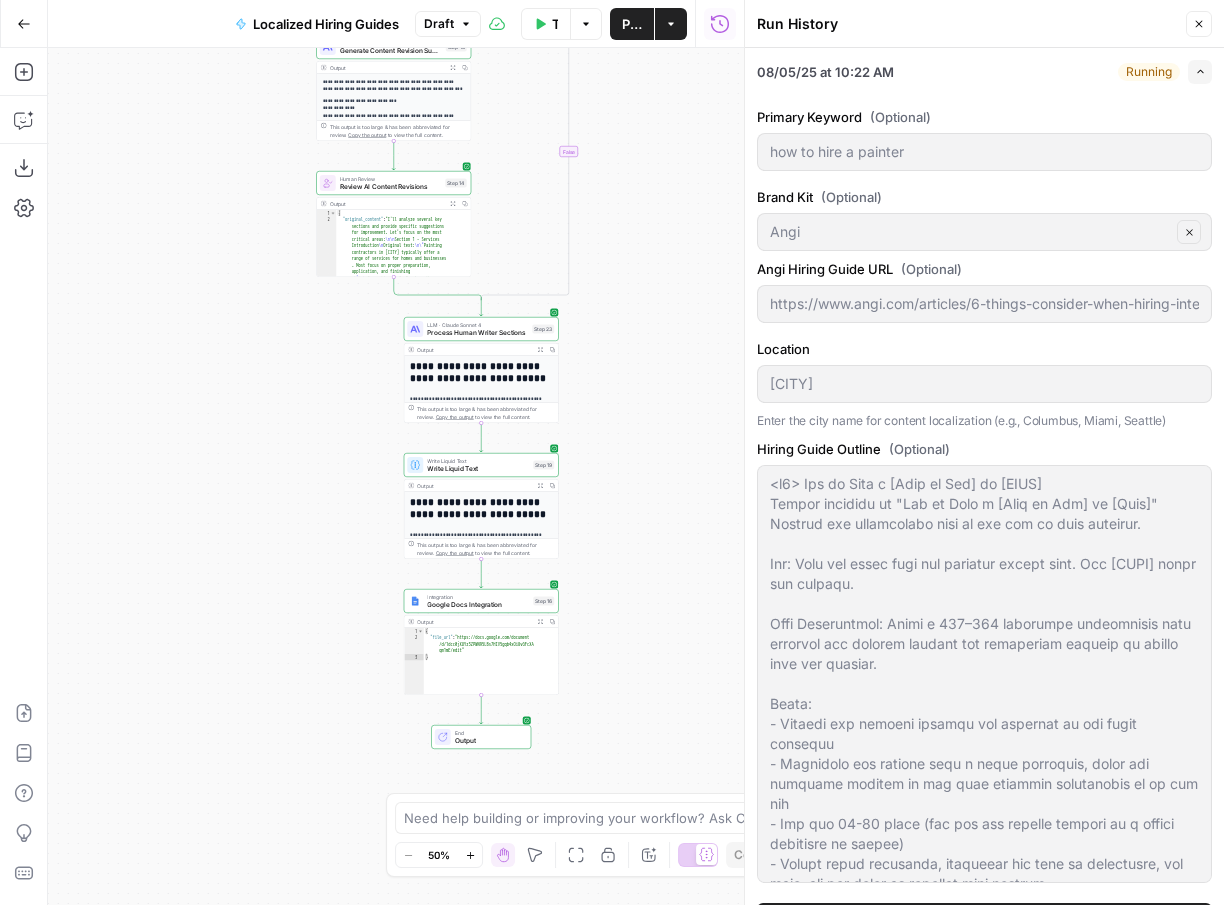 click 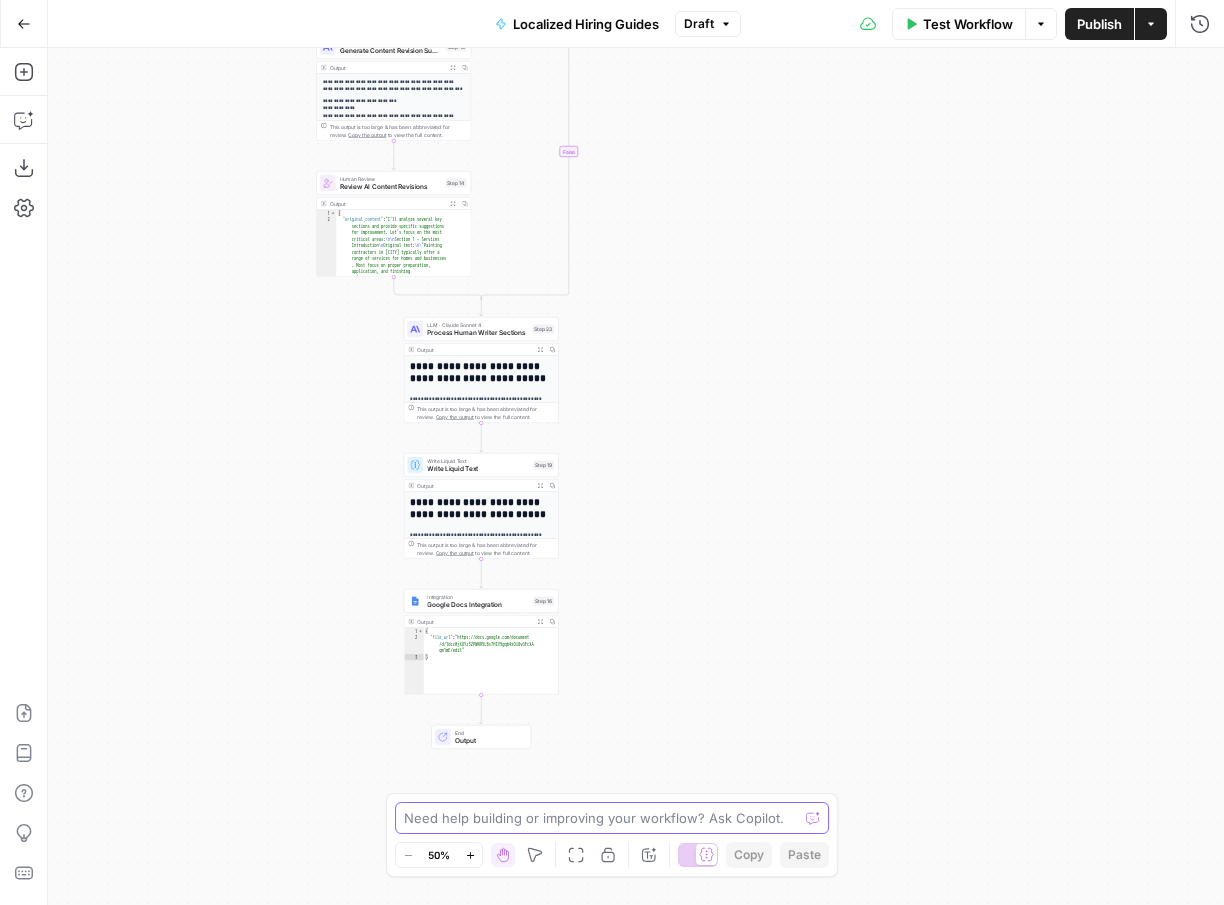 click at bounding box center [601, 818] 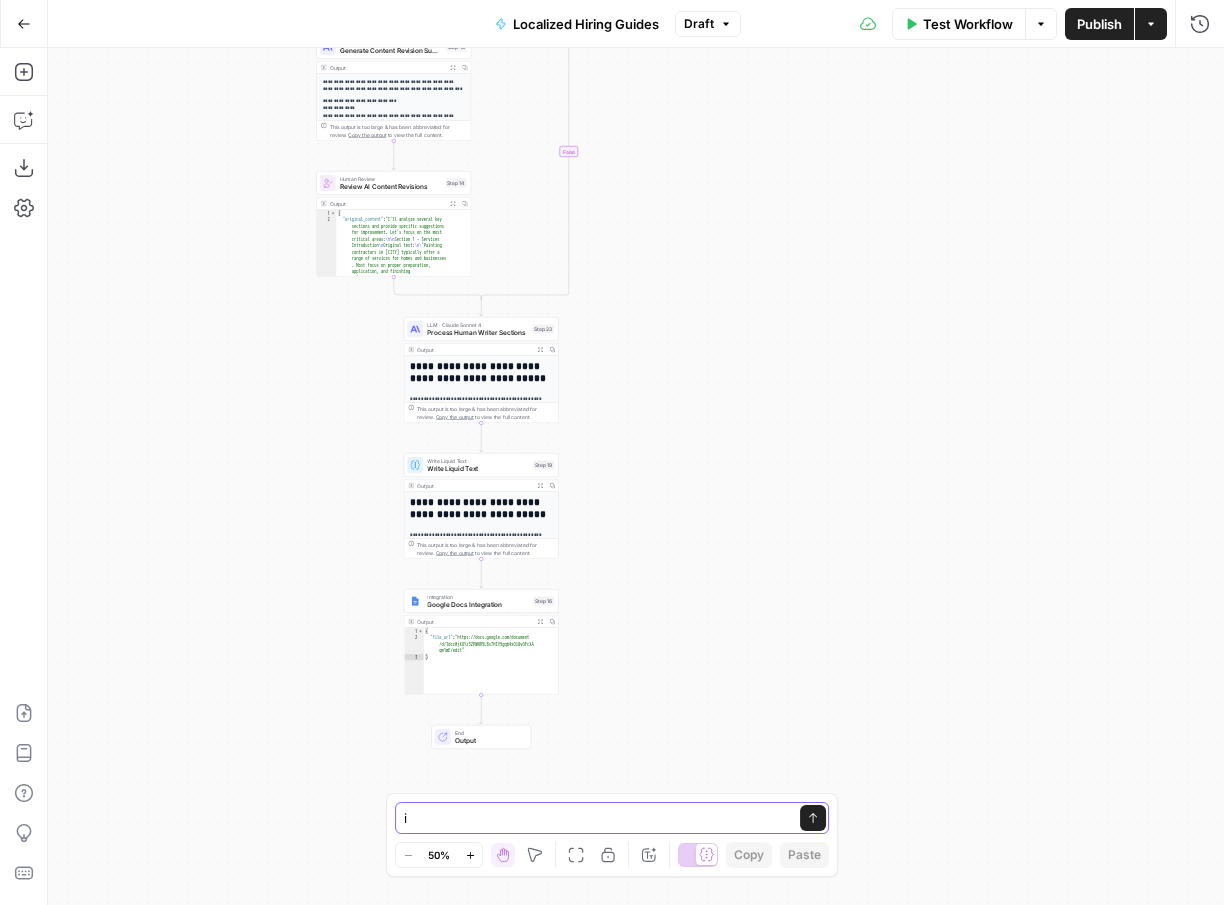 type on "i" 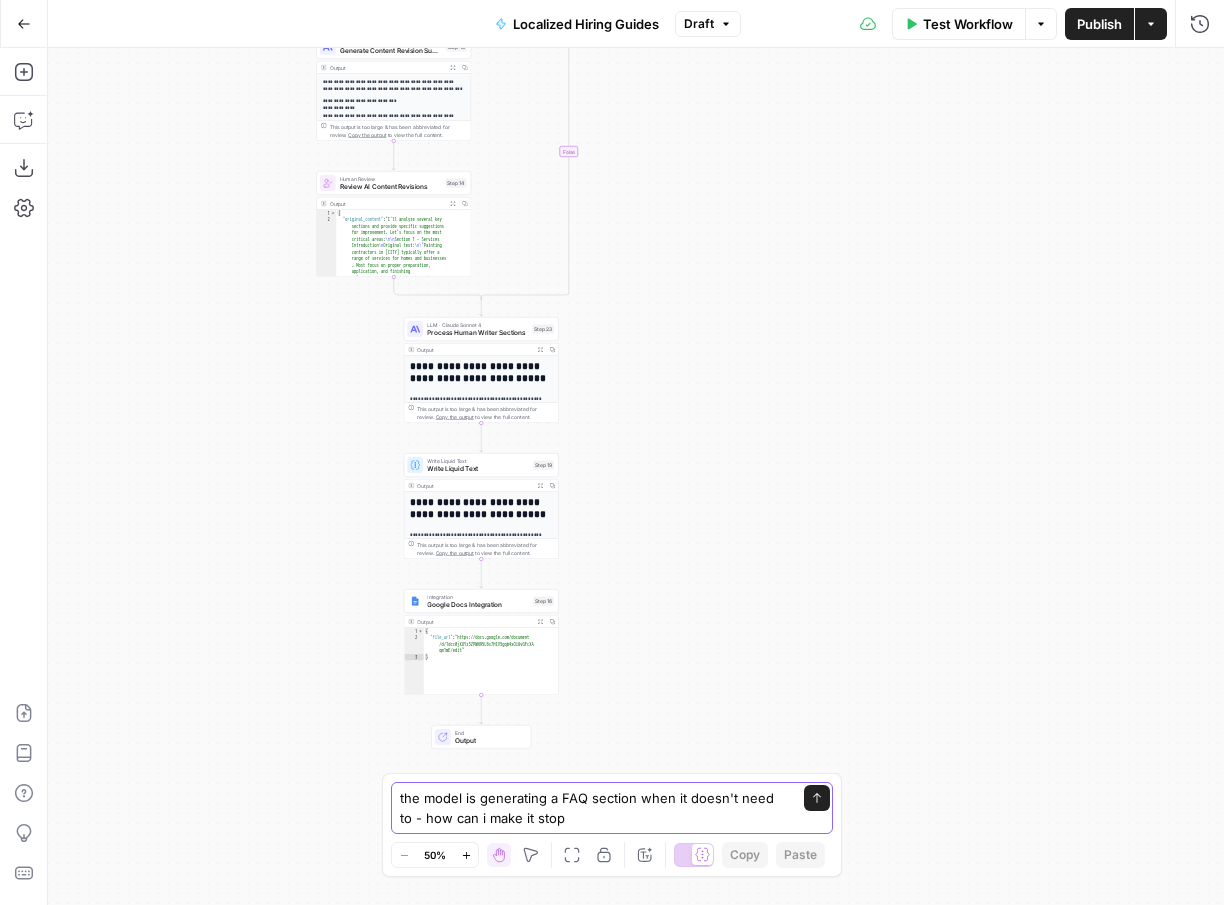 type on "the model is generating a FAQ section when it doesn't need to - how can i make it stop?" 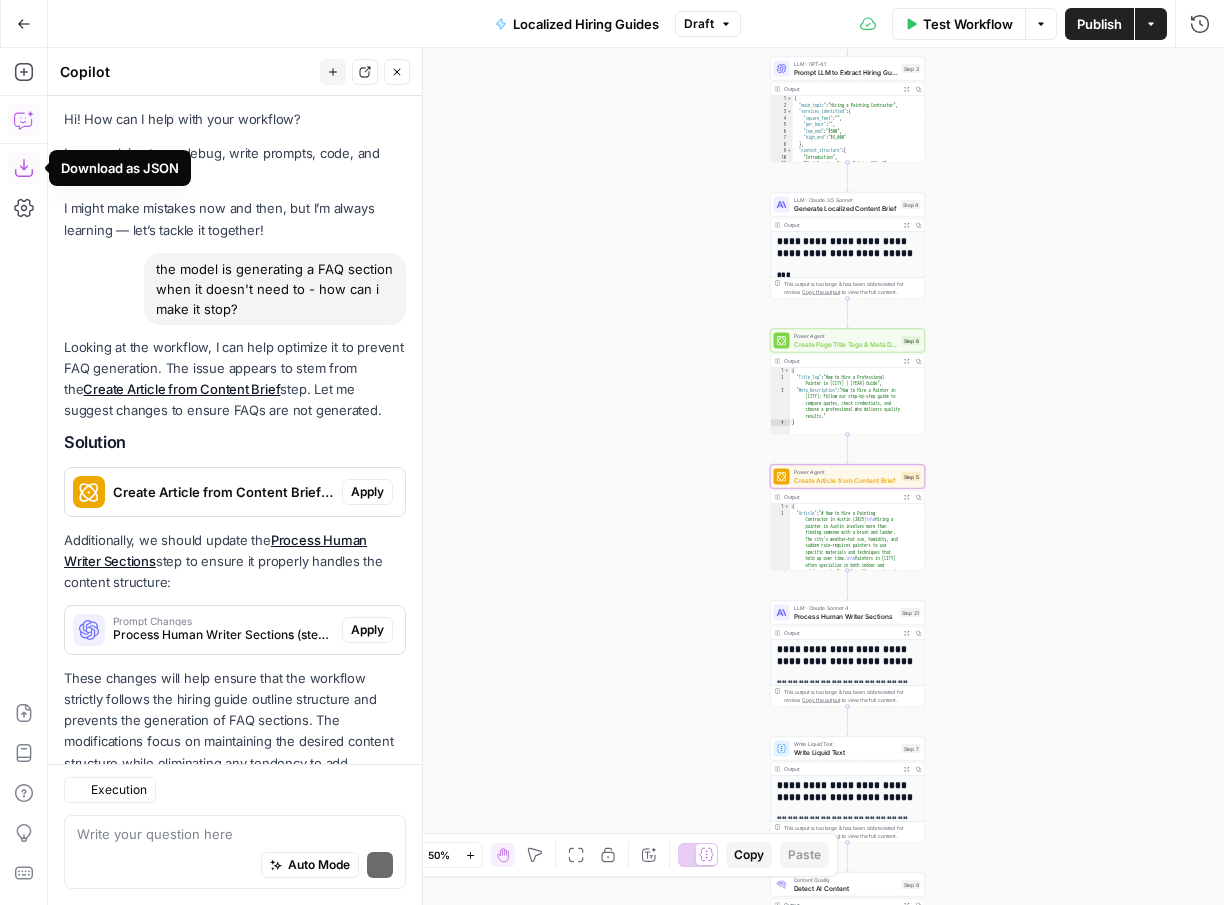 scroll, scrollTop: 61, scrollLeft: 0, axis: vertical 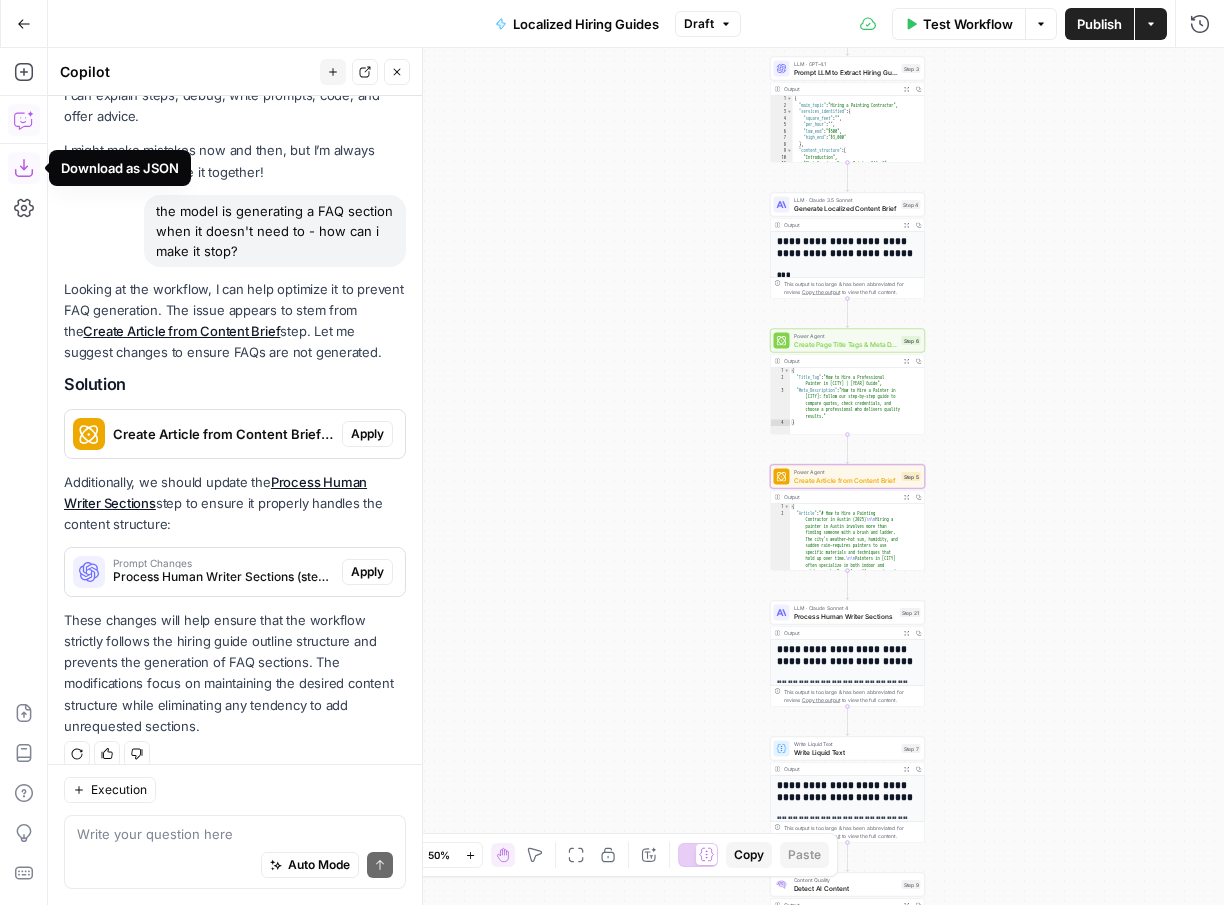 click on "Apply" at bounding box center [367, 434] 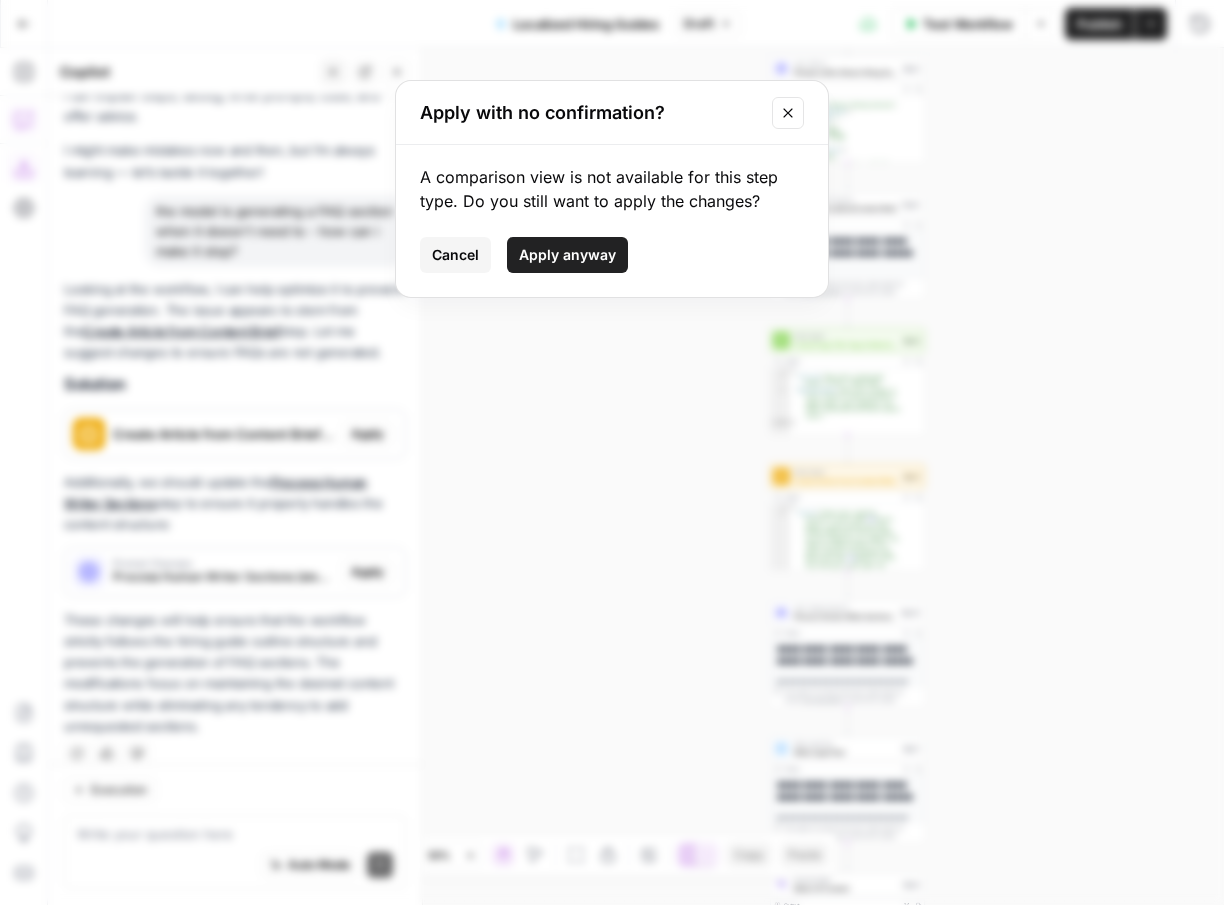 click on "Apply anyway" at bounding box center (567, 255) 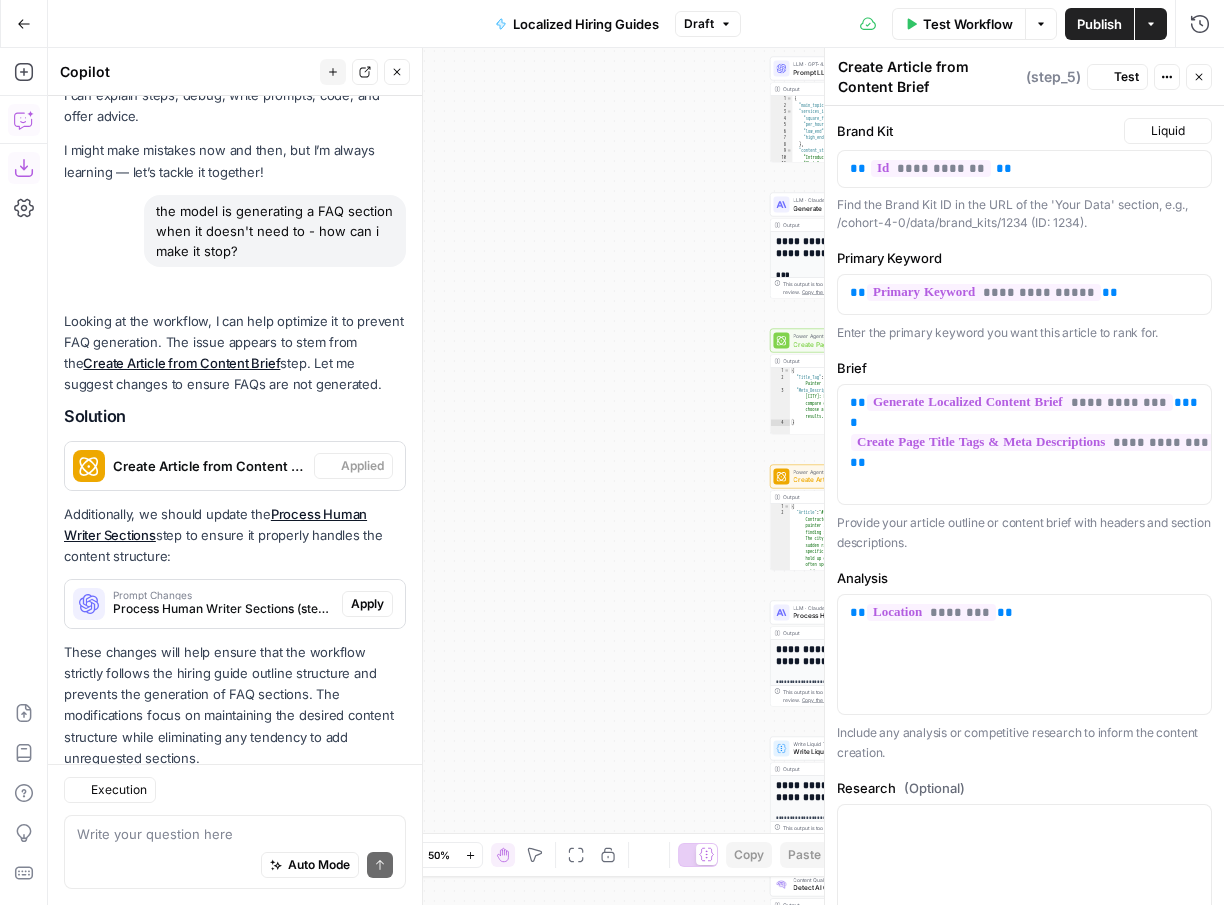 scroll, scrollTop: 93, scrollLeft: 0, axis: vertical 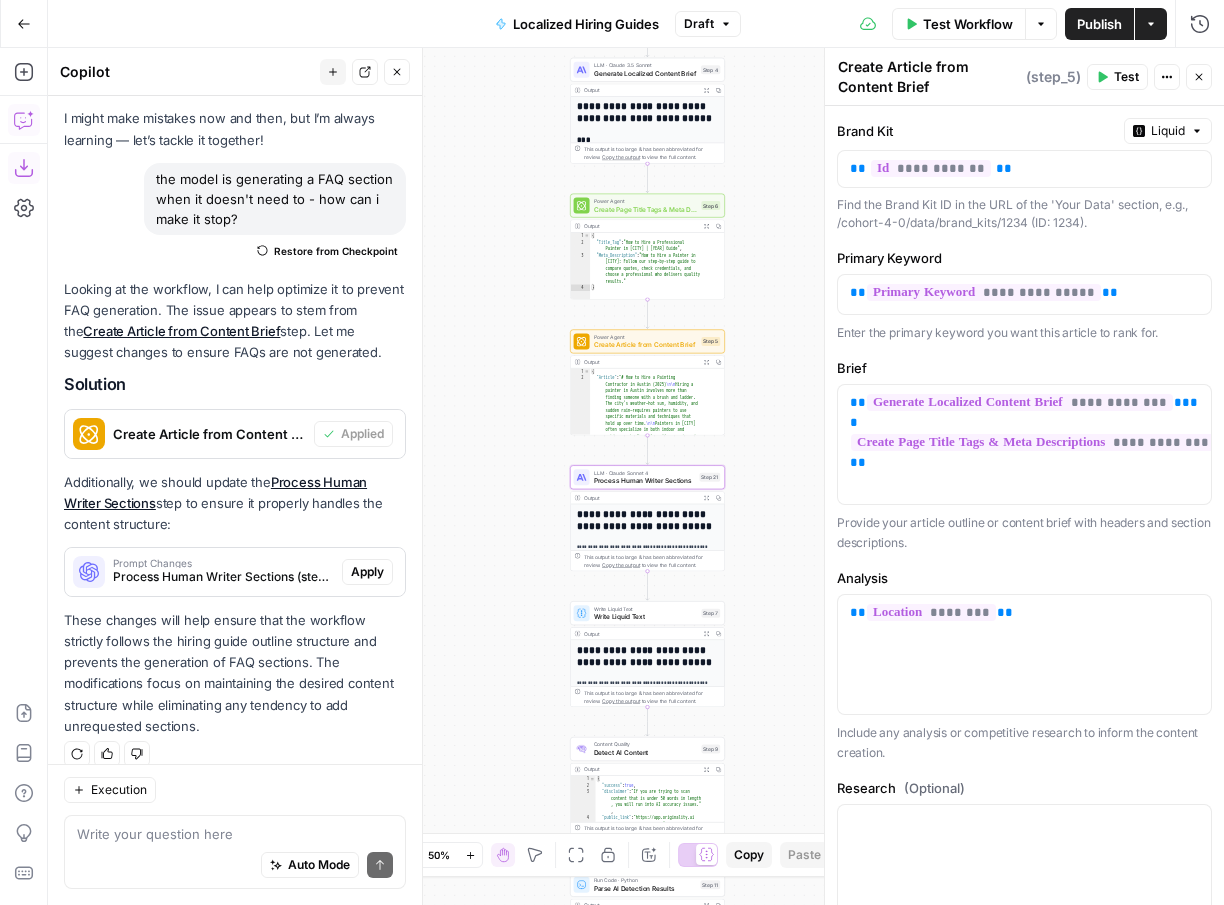 click on "Apply" at bounding box center [367, 572] 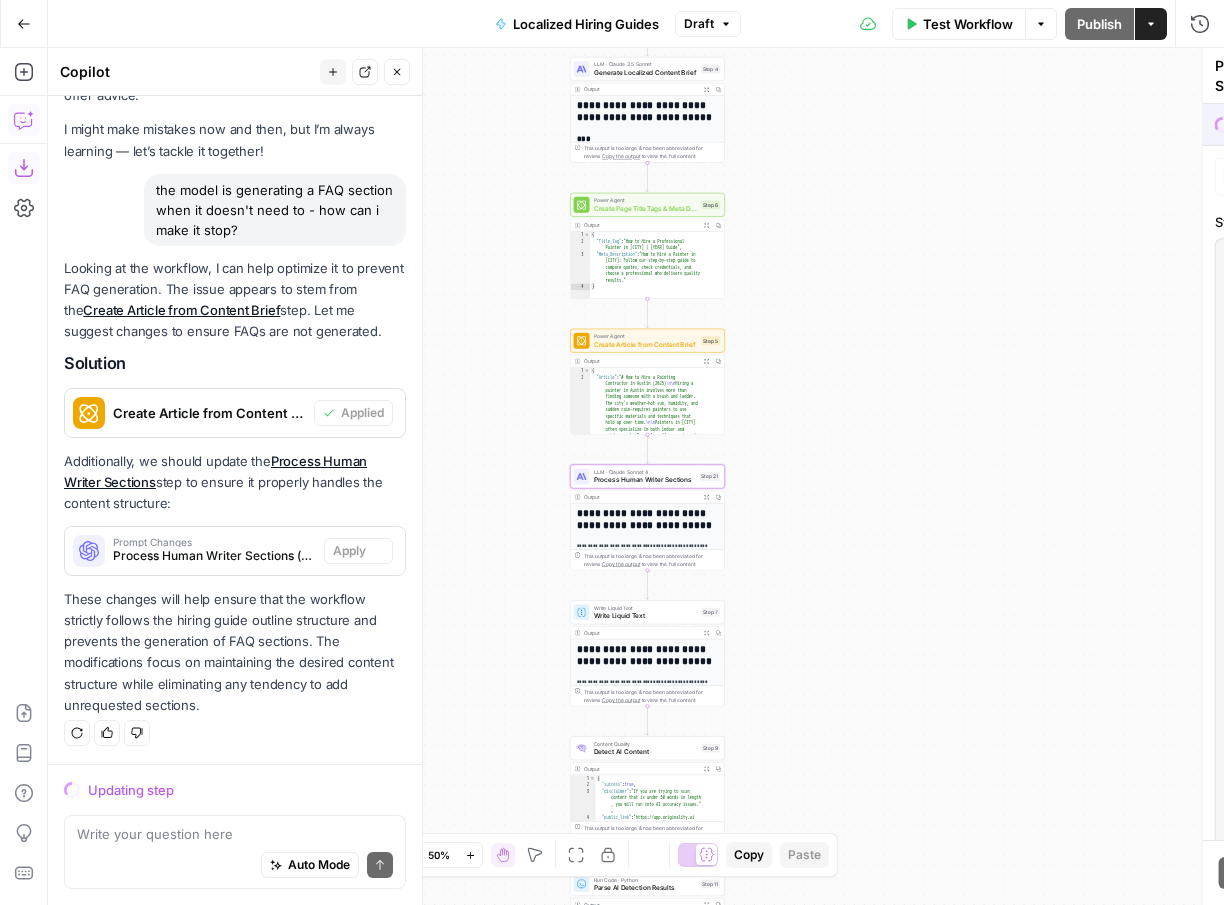 scroll, scrollTop: 61, scrollLeft: 0, axis: vertical 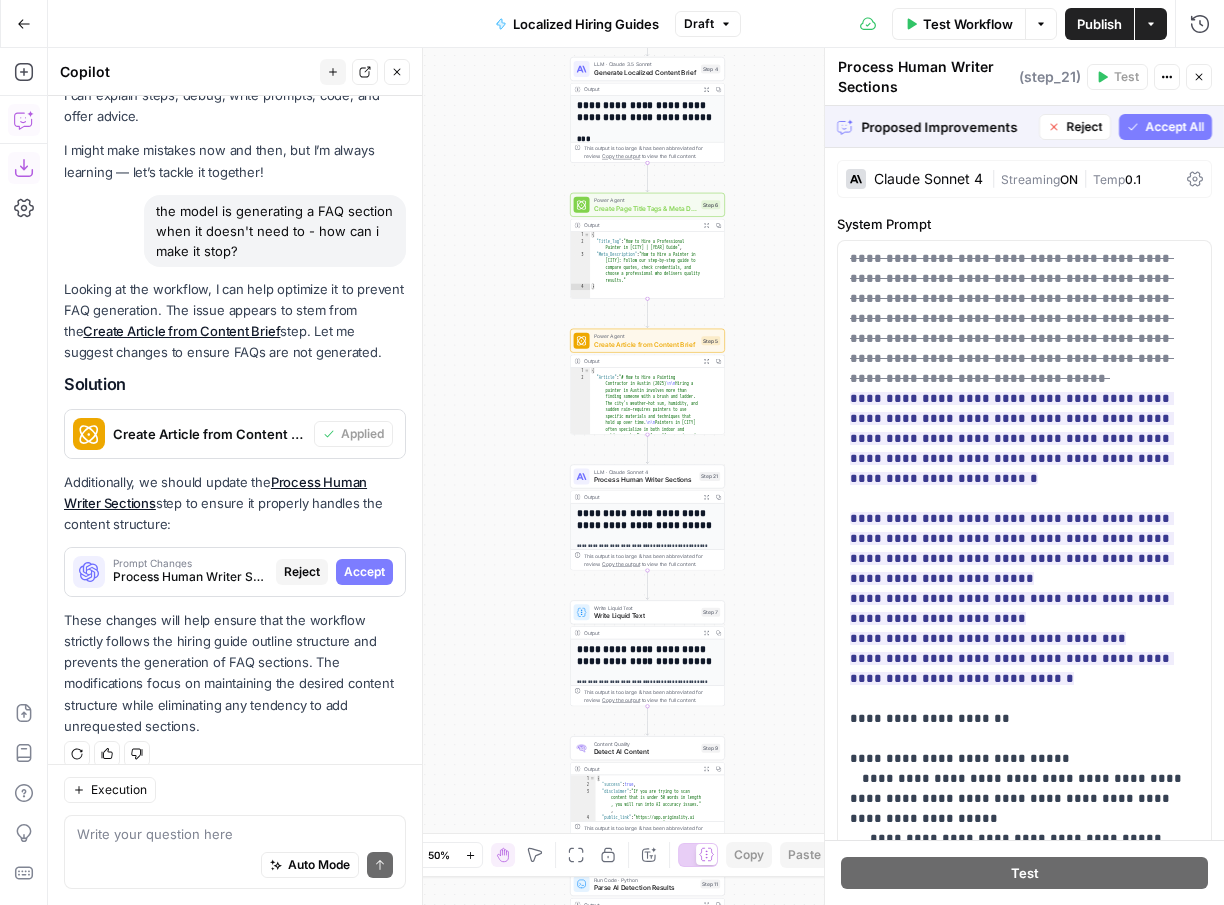 click on "Accept All" at bounding box center [1174, 127] 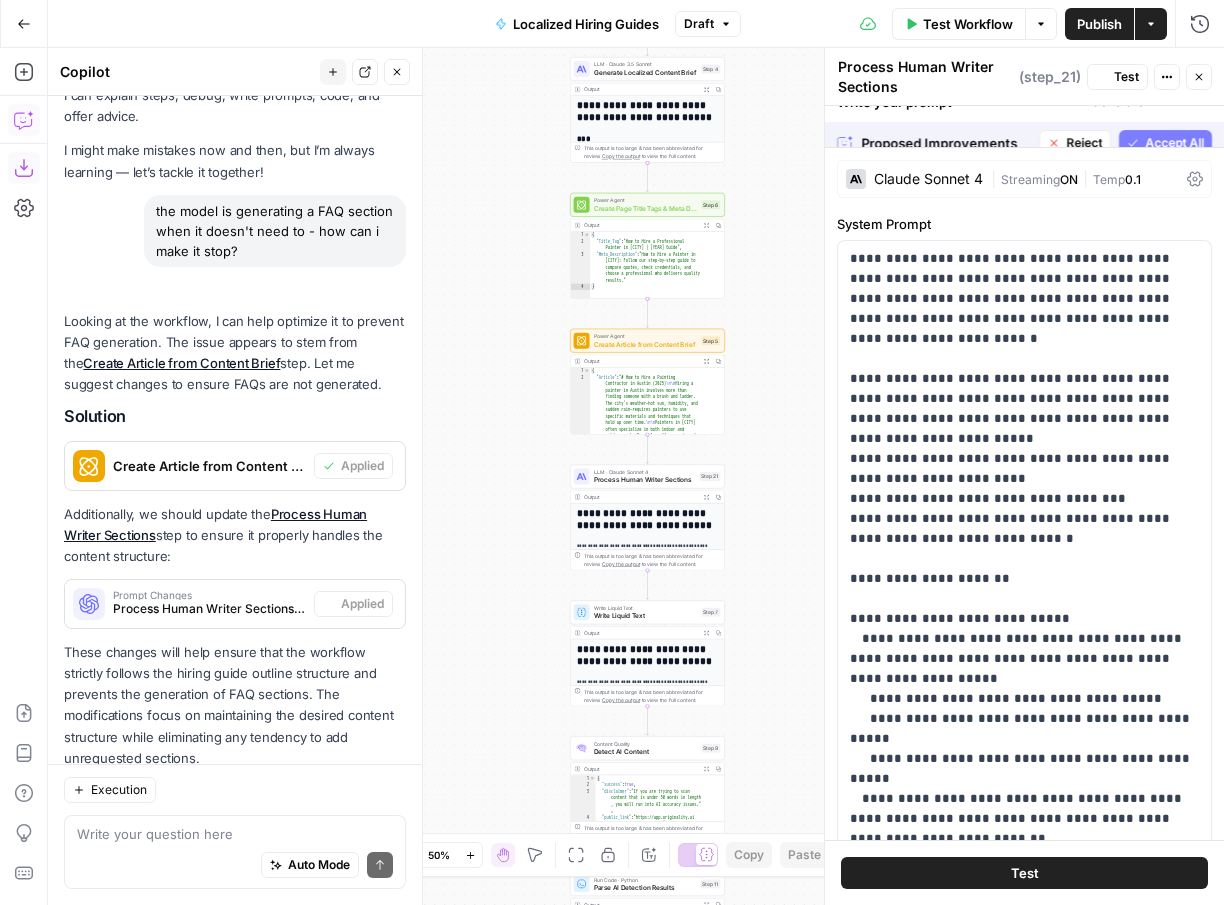 scroll, scrollTop: 93, scrollLeft: 0, axis: vertical 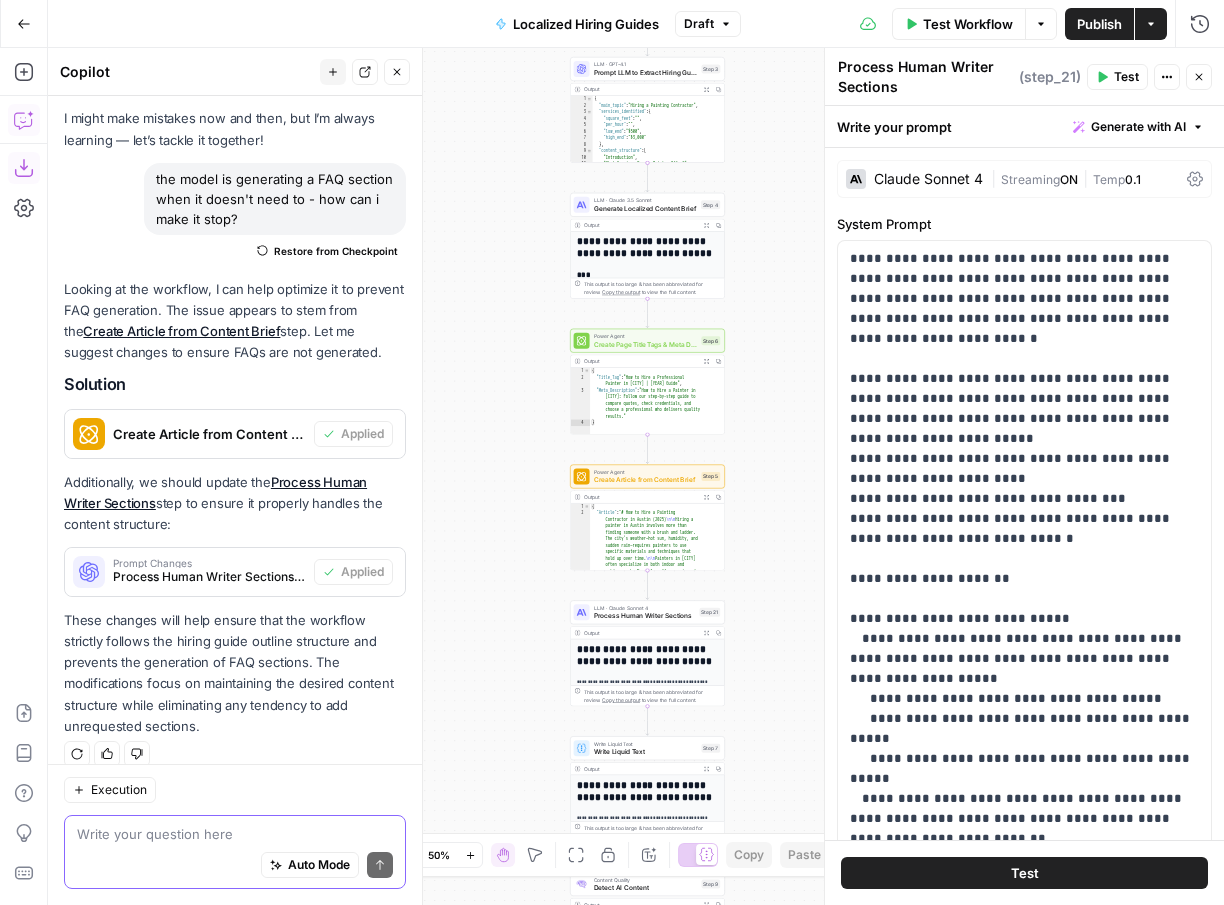 click at bounding box center [235, 834] 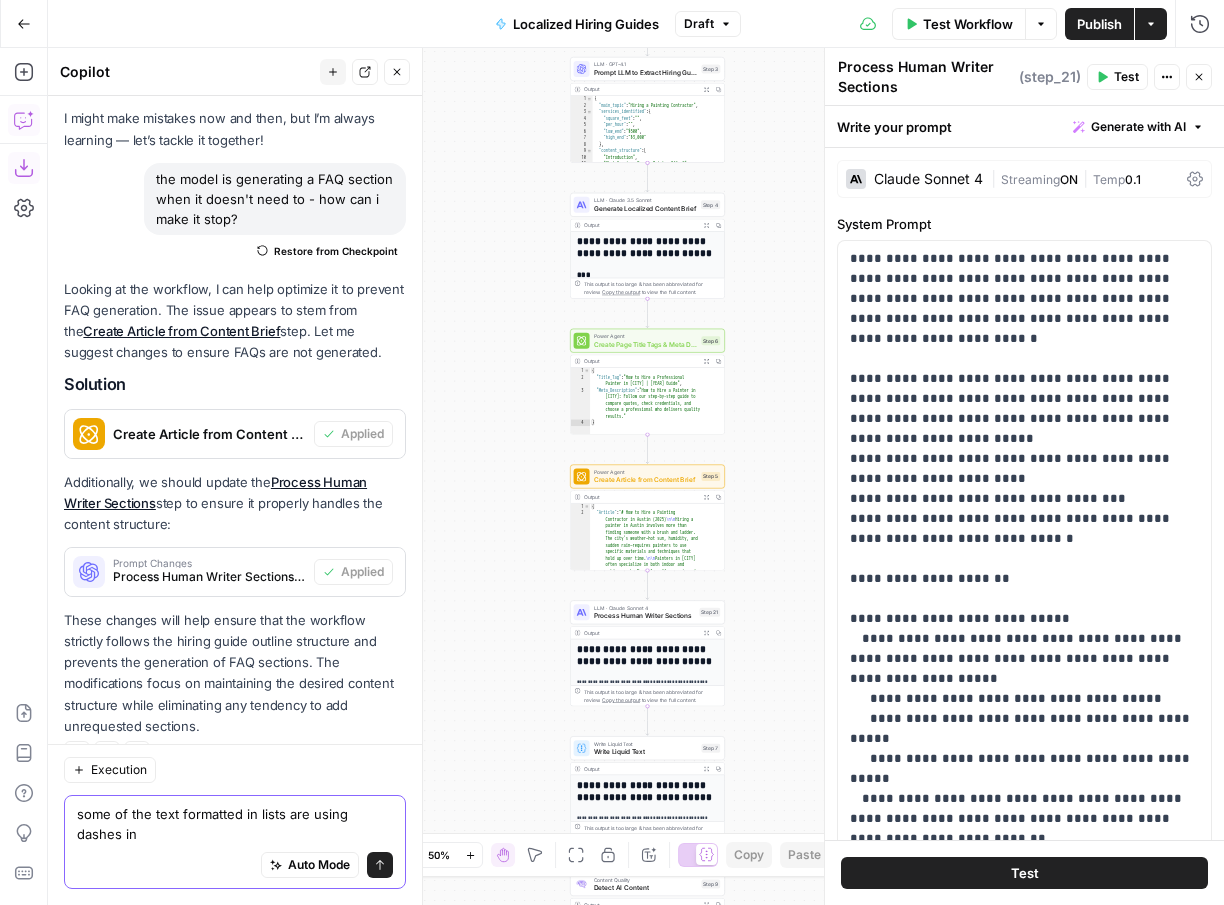 scroll, scrollTop: 113, scrollLeft: 0, axis: vertical 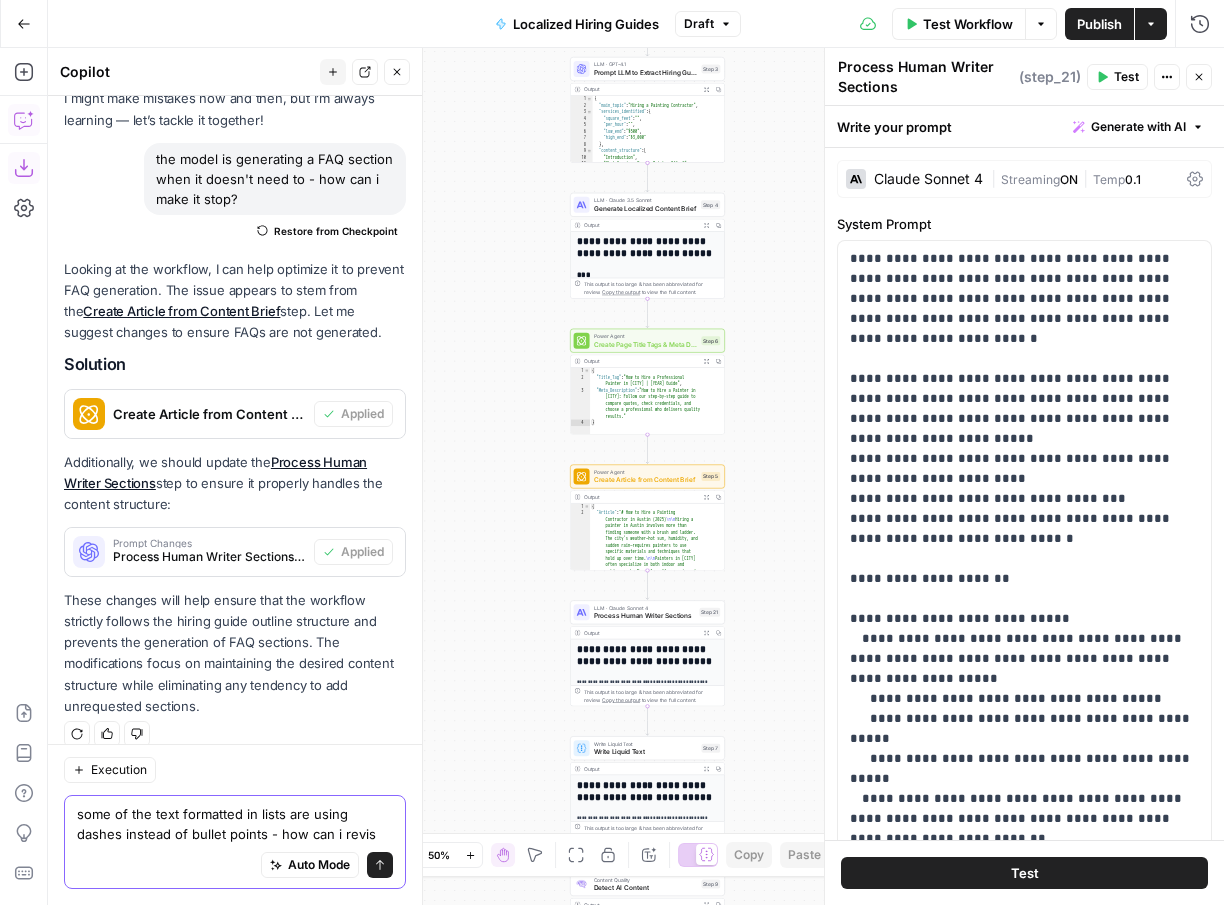 type on "some of the text formatted in lists are using dashes instead of bullet points - how can i revise" 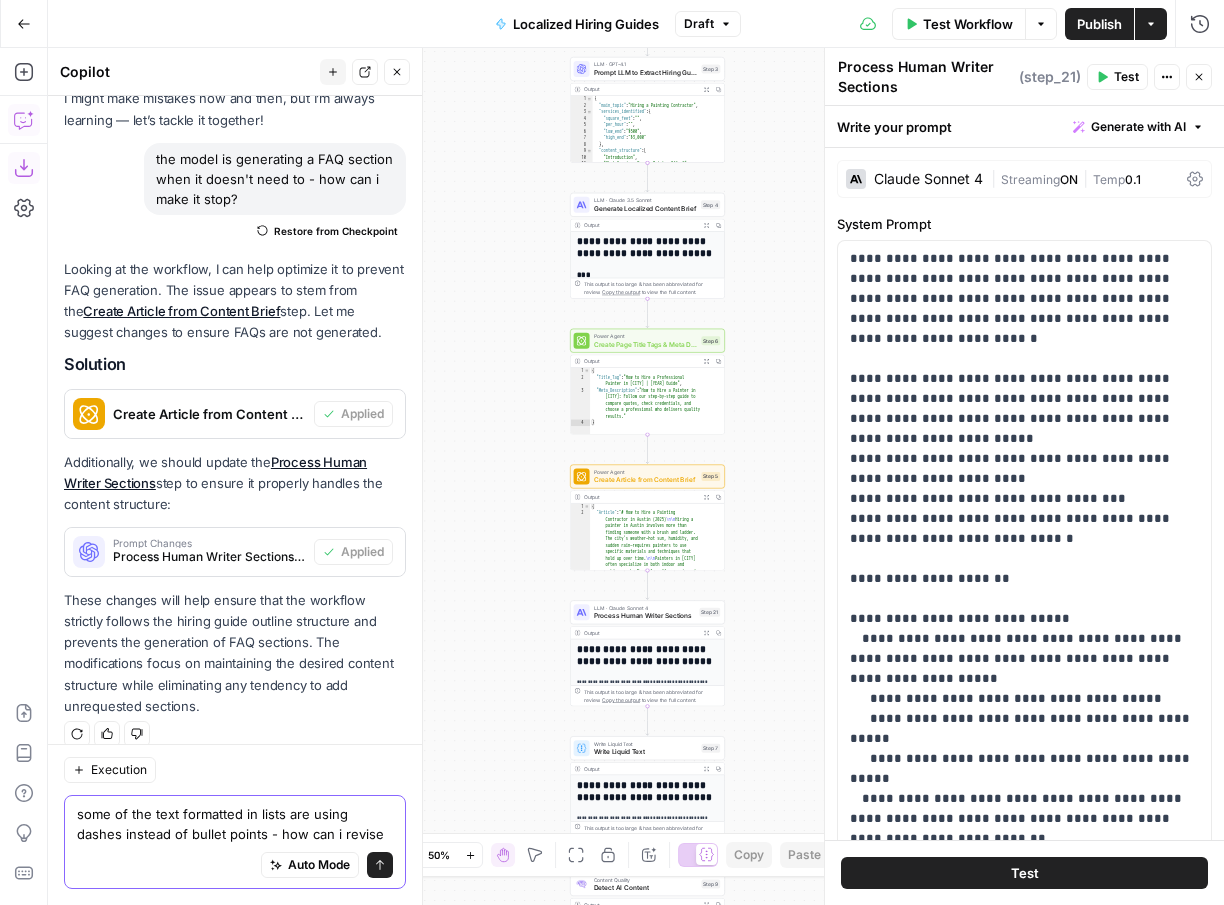 type 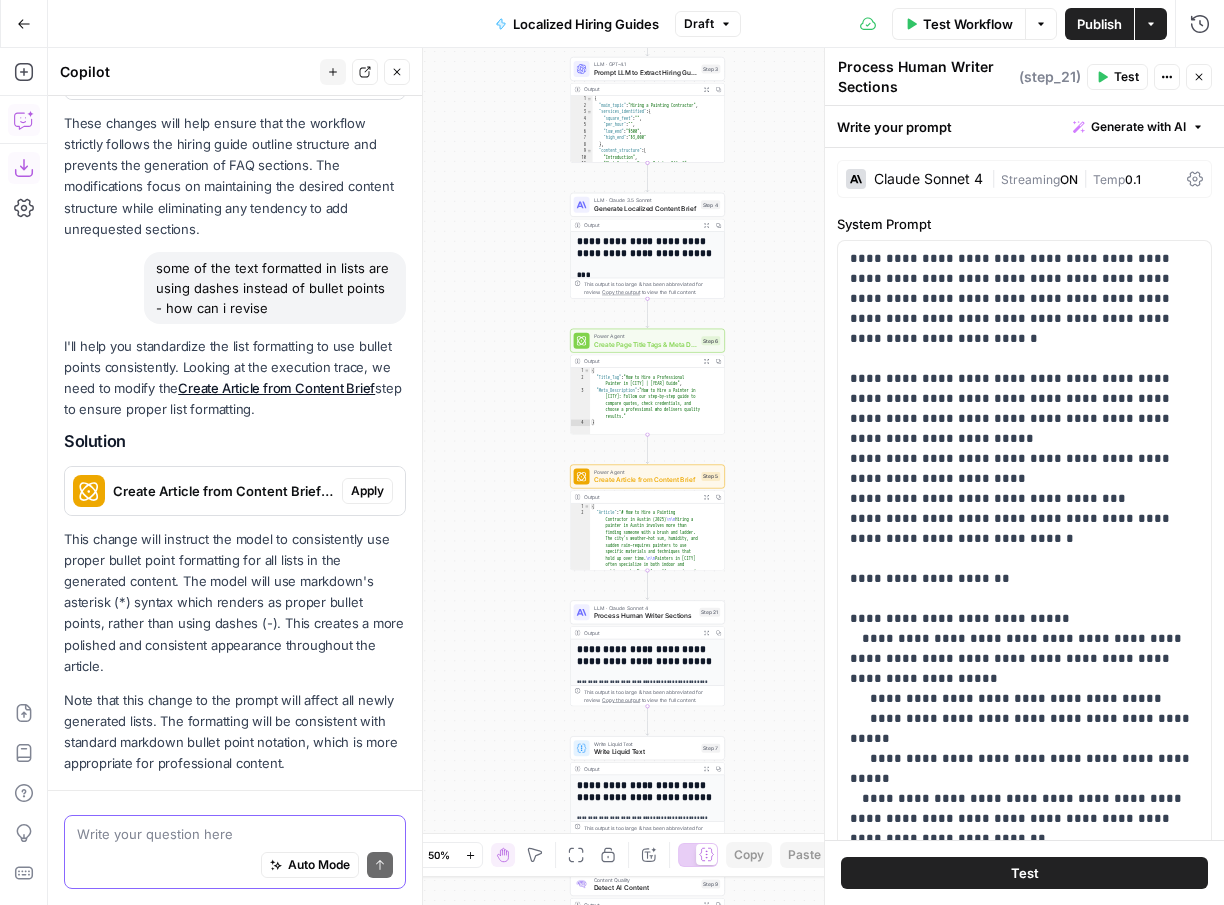 scroll, scrollTop: 606, scrollLeft: 0, axis: vertical 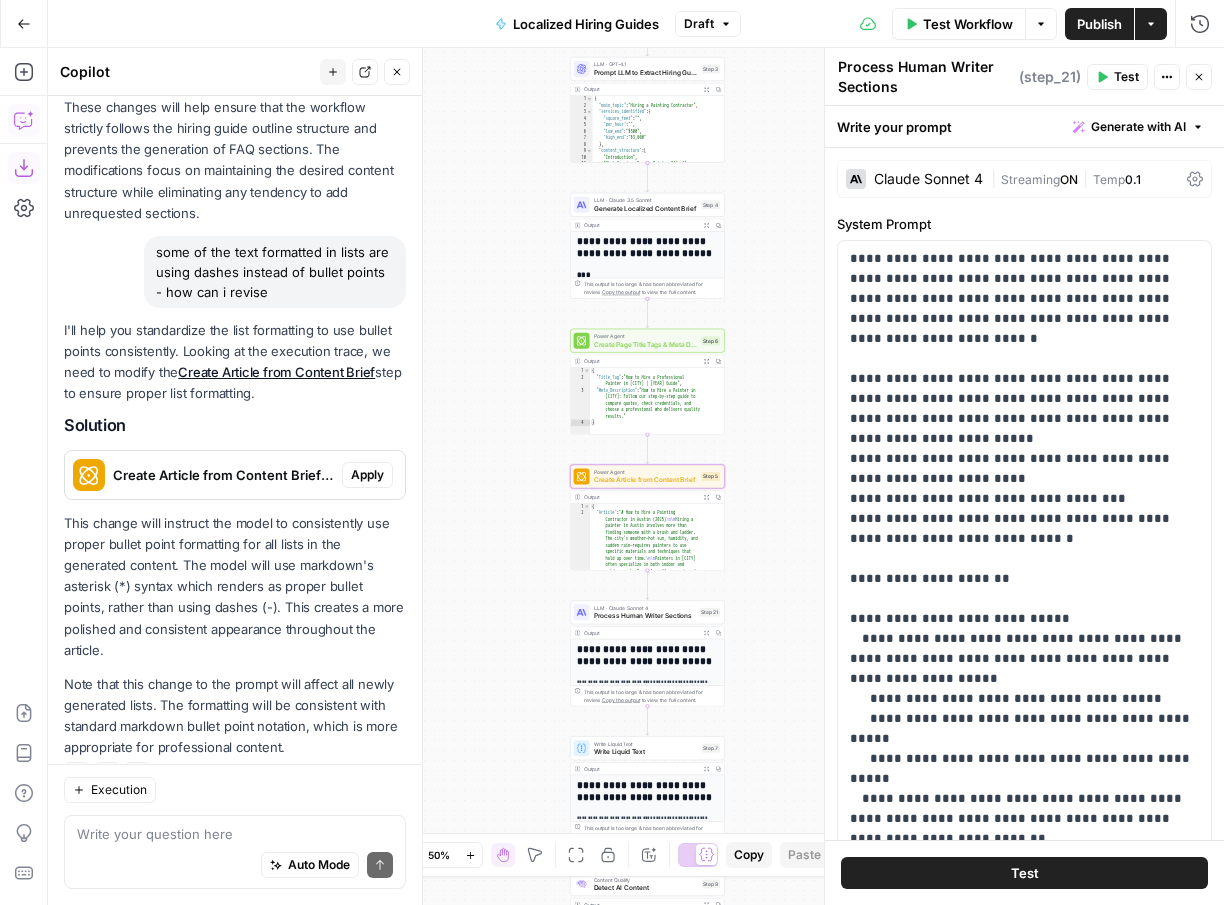 click on "Apply" at bounding box center [367, 475] 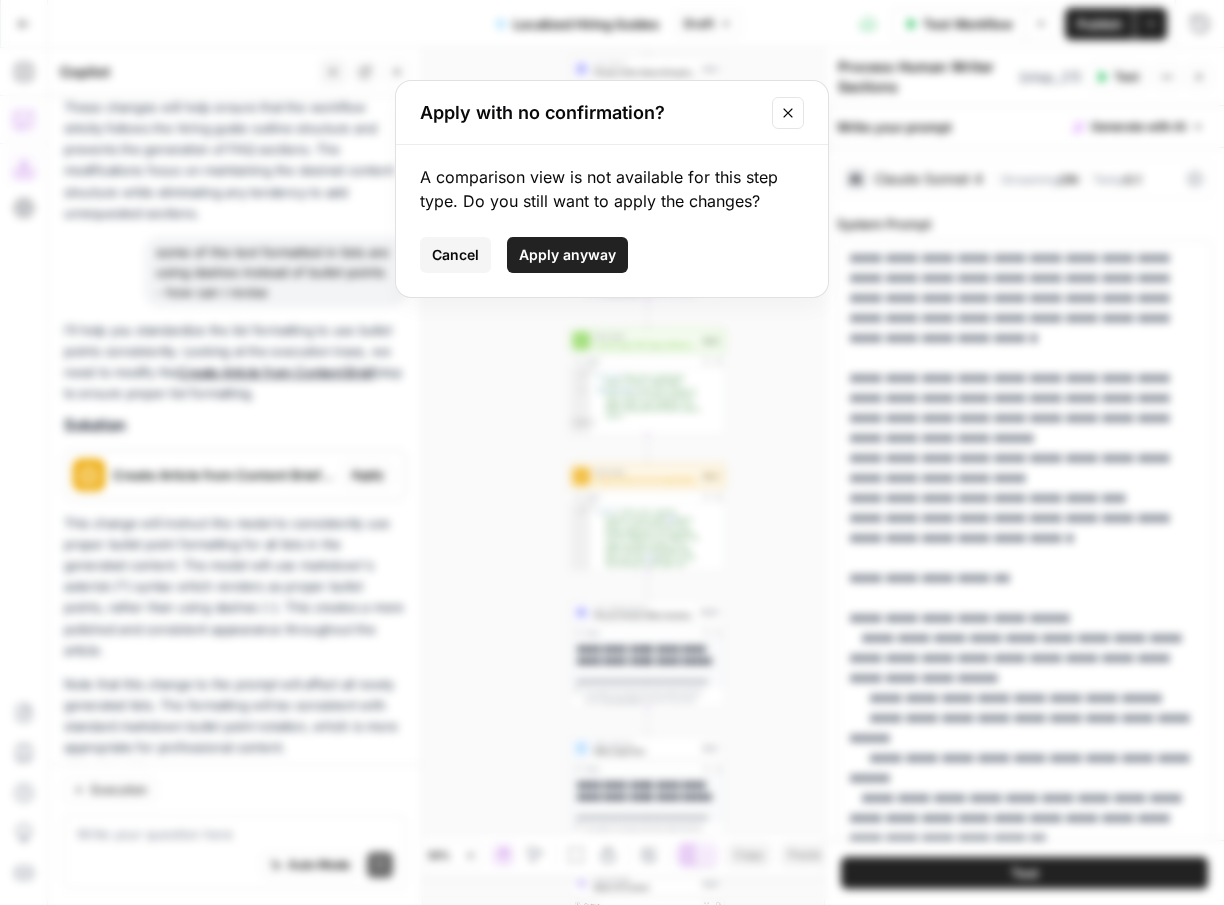 click on "Apply anyway" at bounding box center (567, 255) 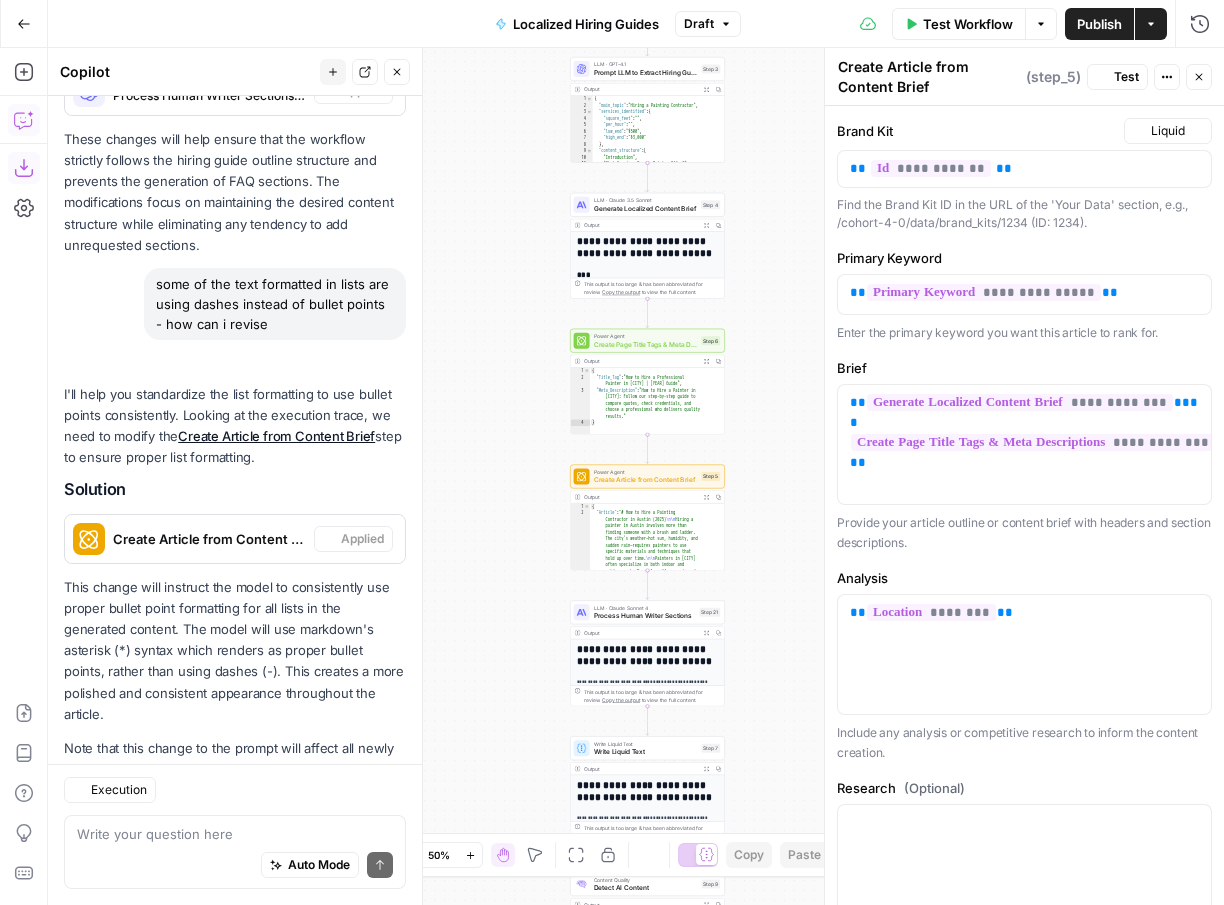 scroll, scrollTop: 638, scrollLeft: 0, axis: vertical 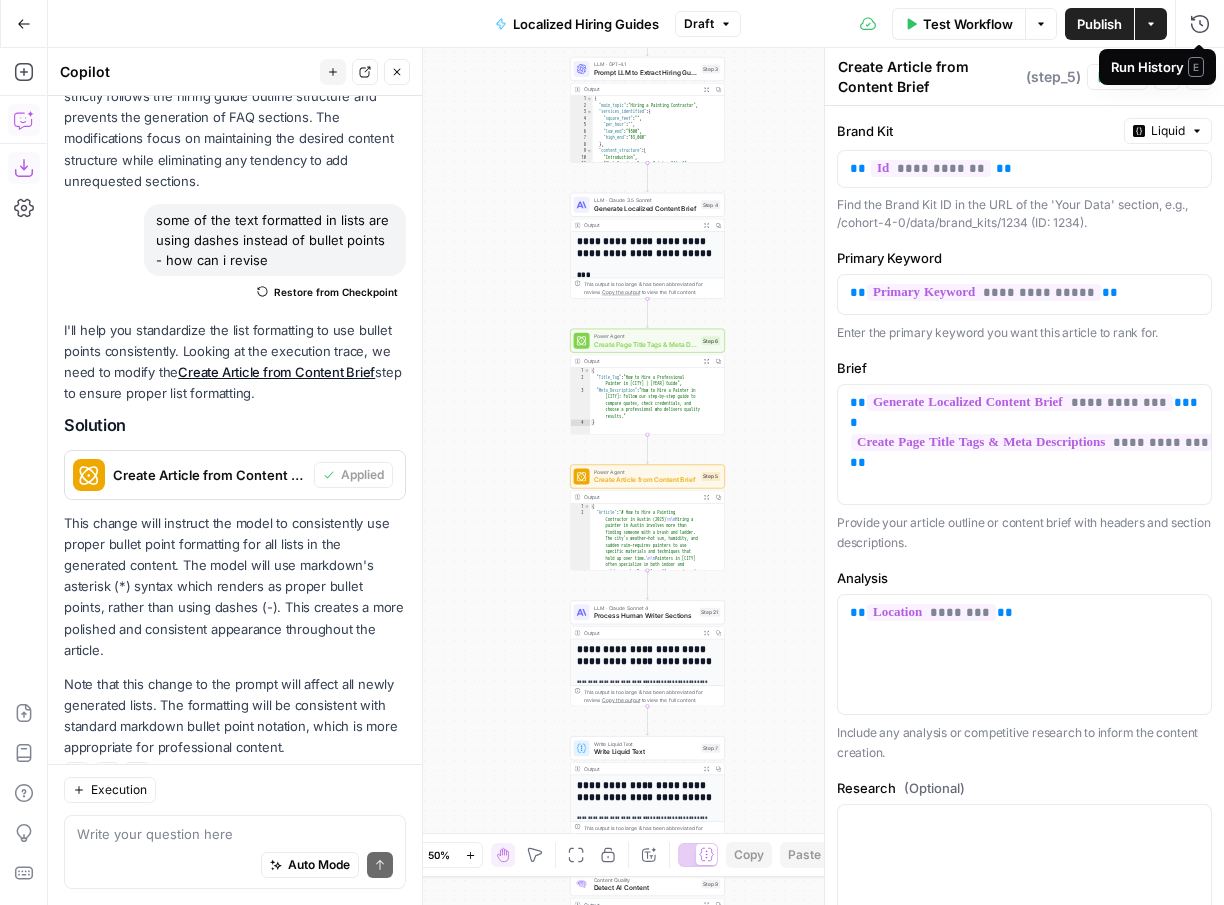 click on "Run History E" at bounding box center (1157, 67) 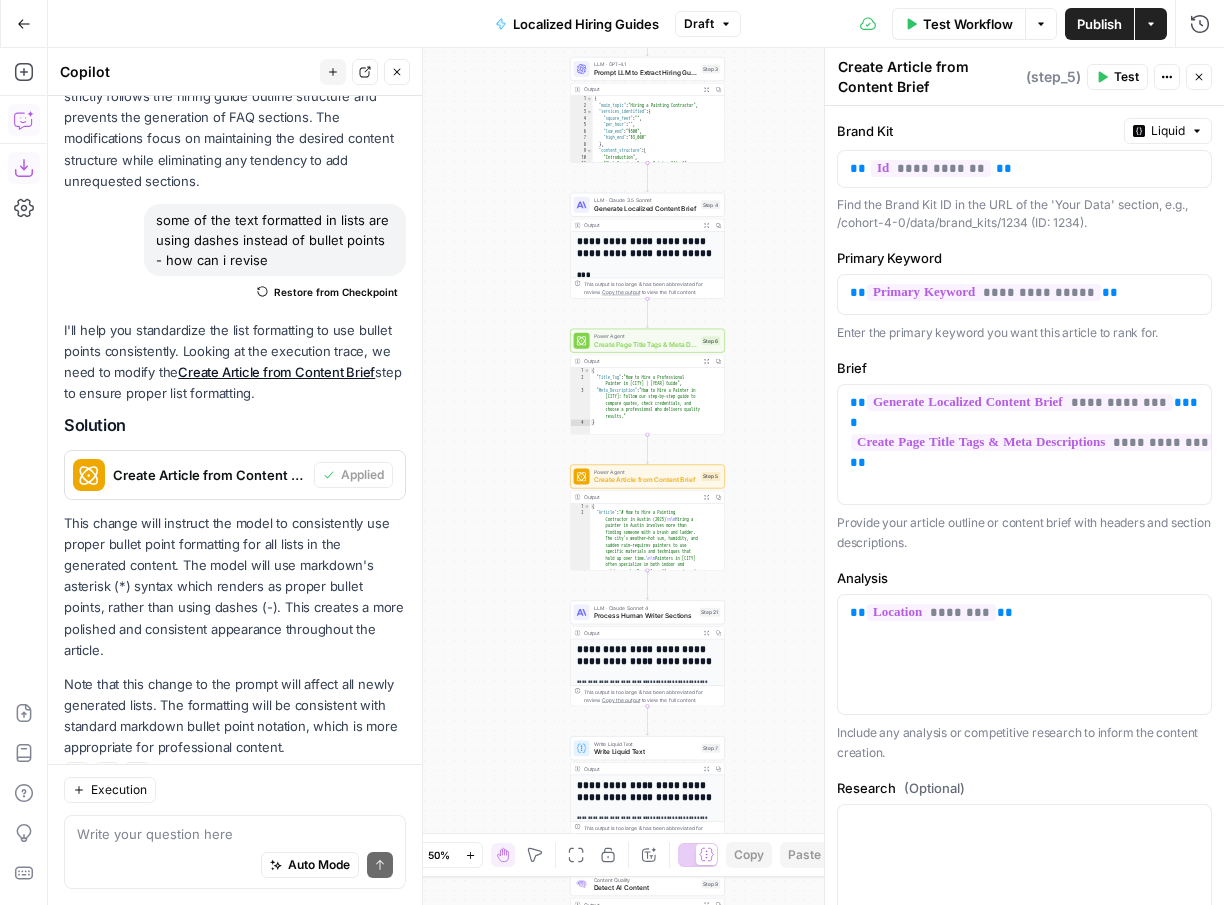 click on "Close" at bounding box center [1199, 77] 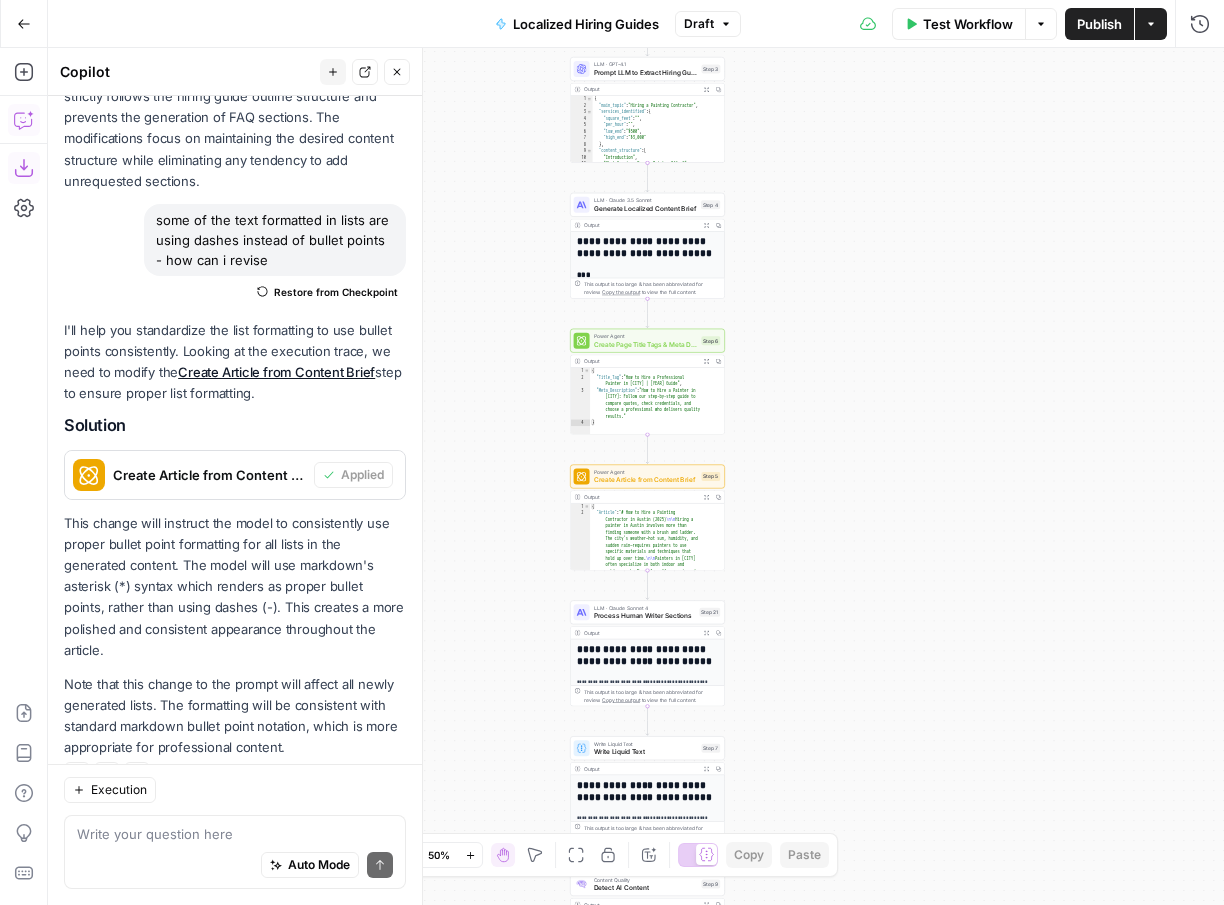 click on "Publish" at bounding box center [1099, 24] 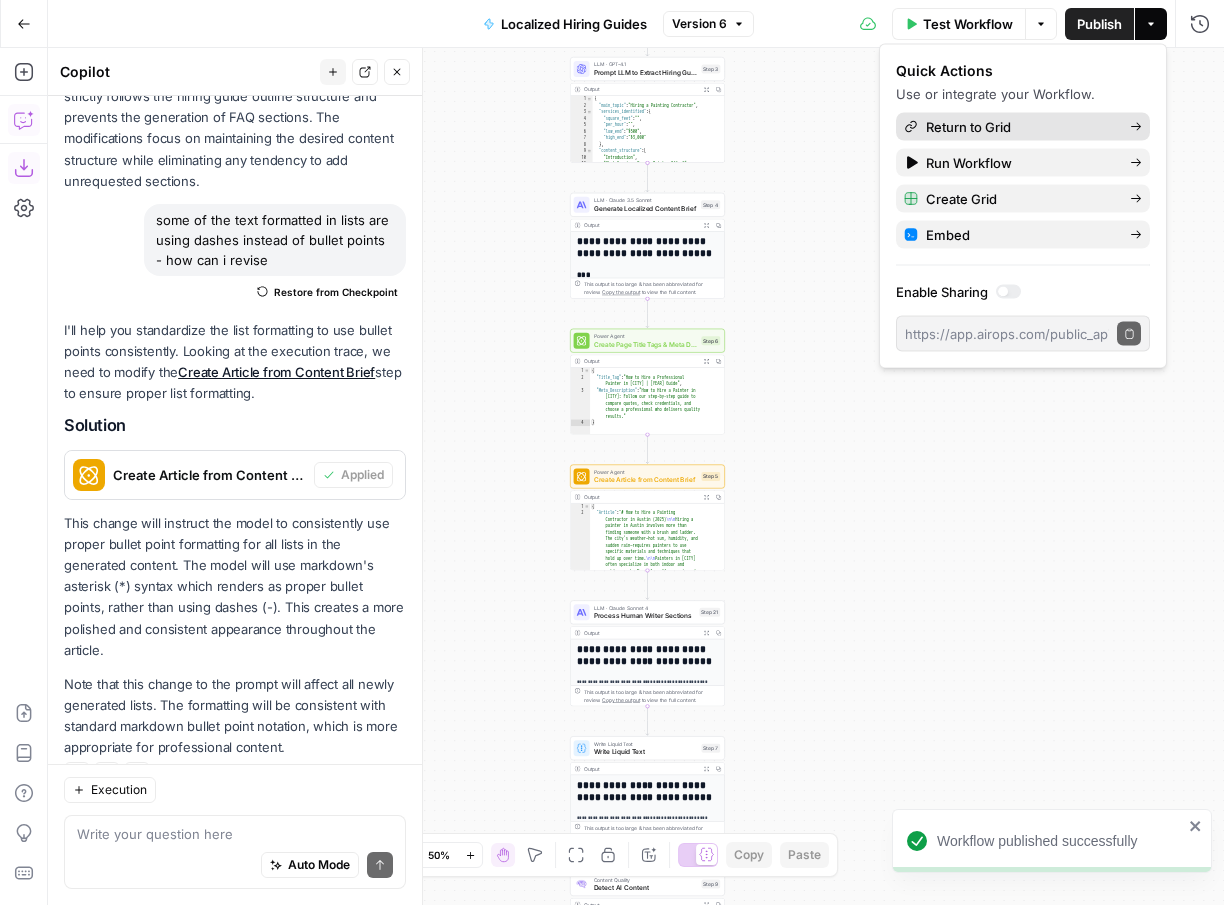 click 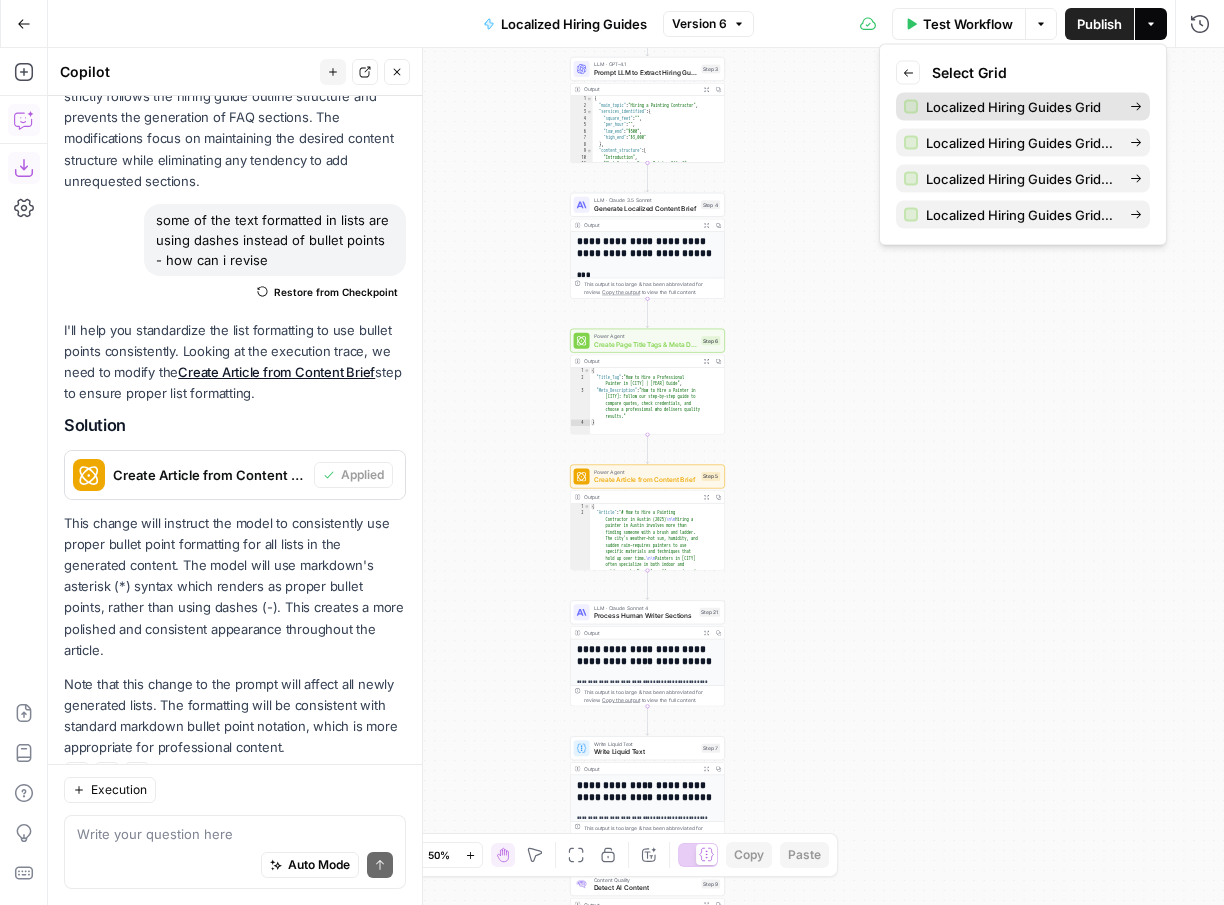 click 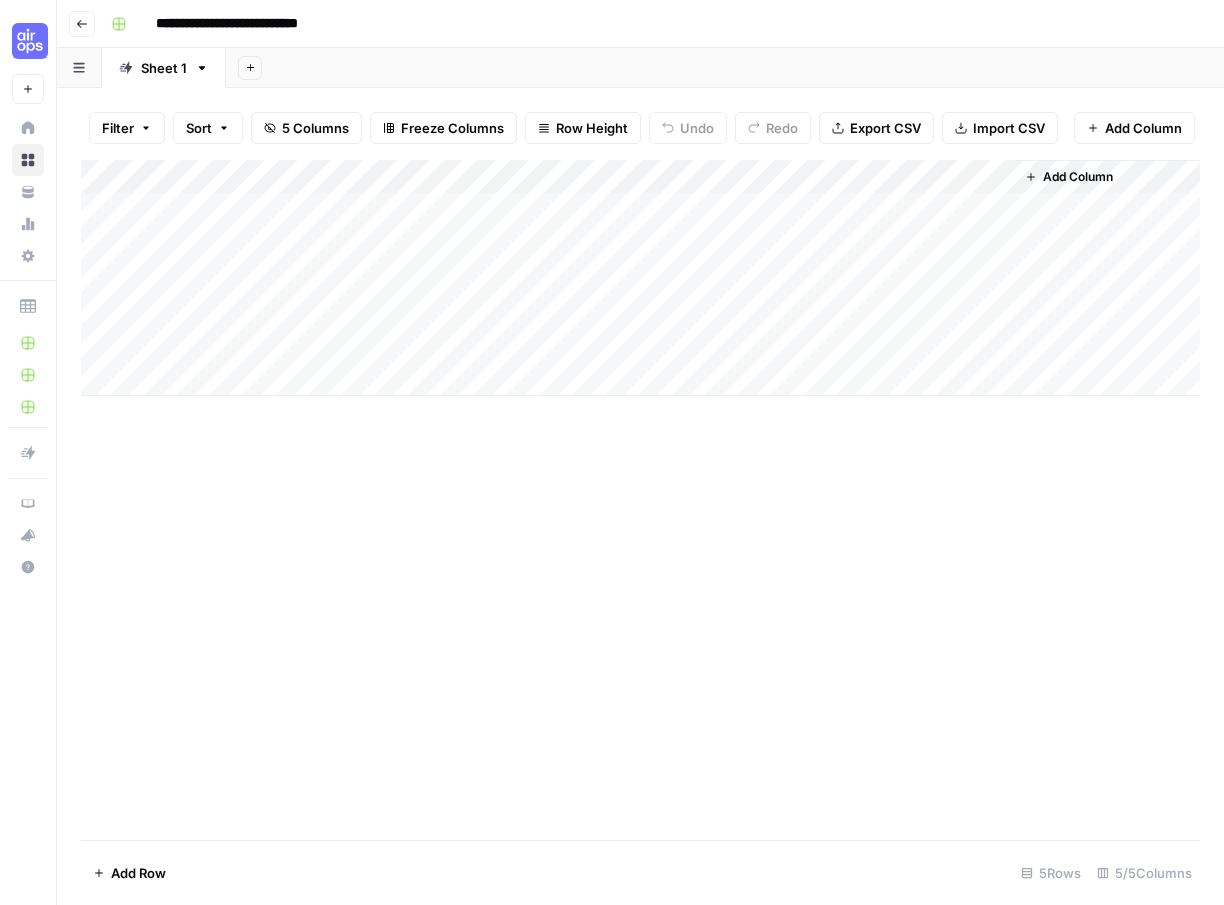 click on "**********" at bounding box center [252, 24] 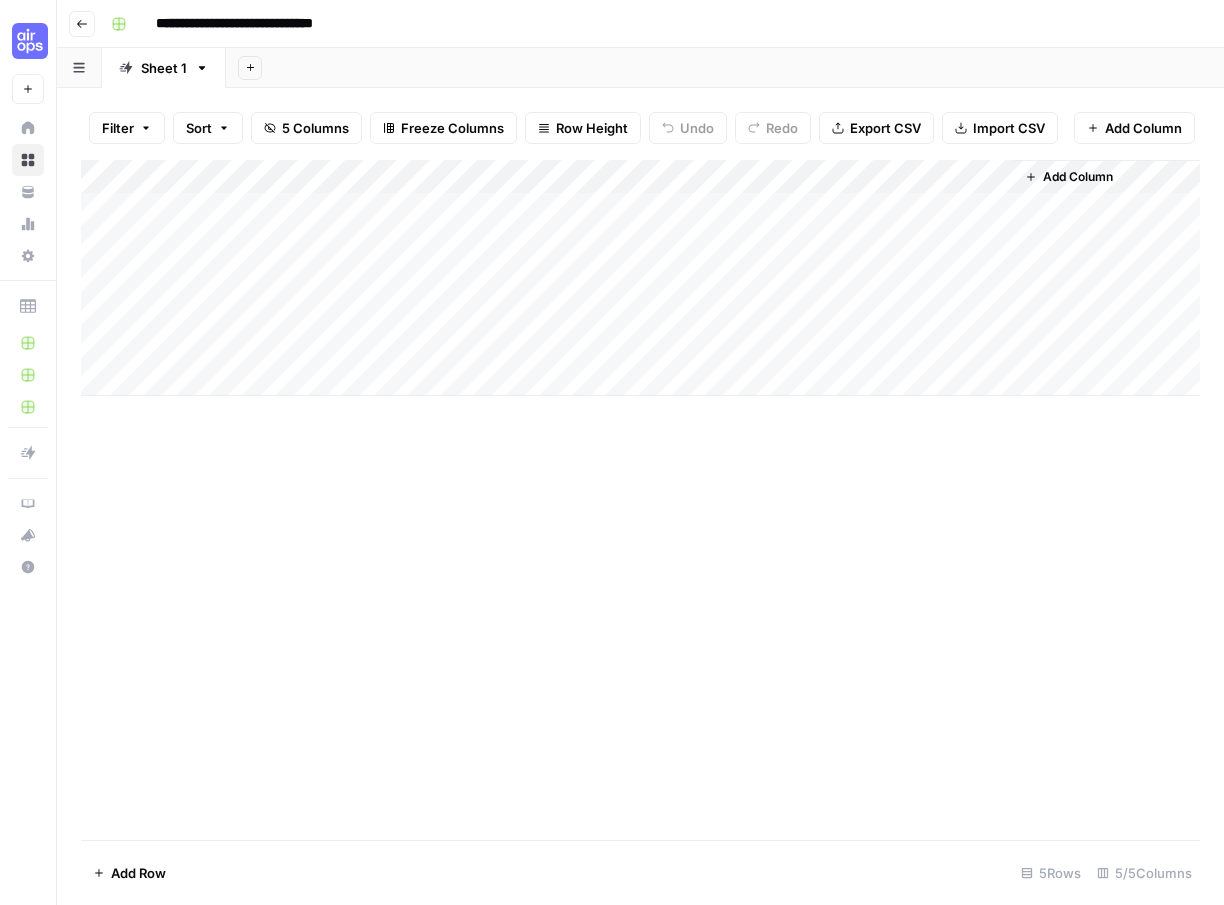 type on "**********" 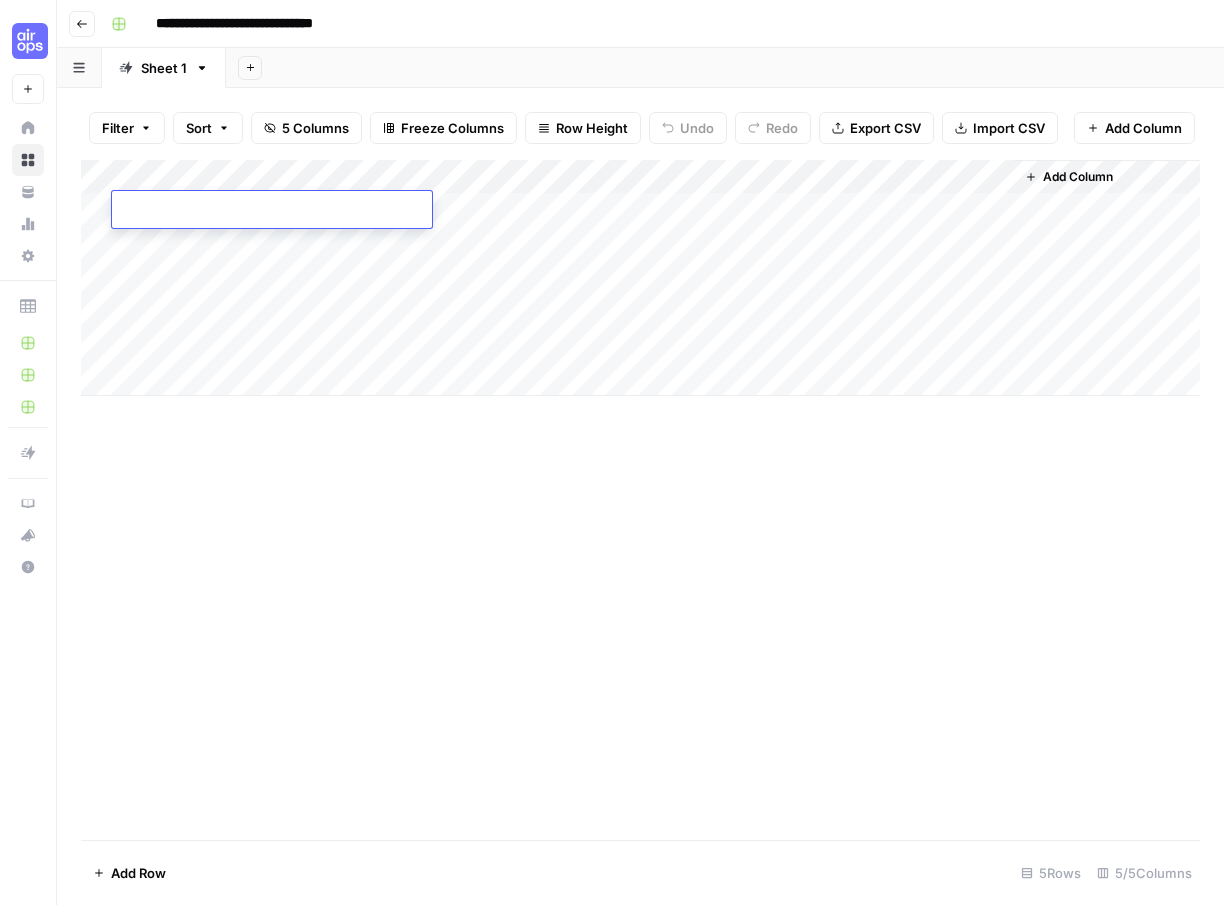 click on "**********" at bounding box center [612, 452] 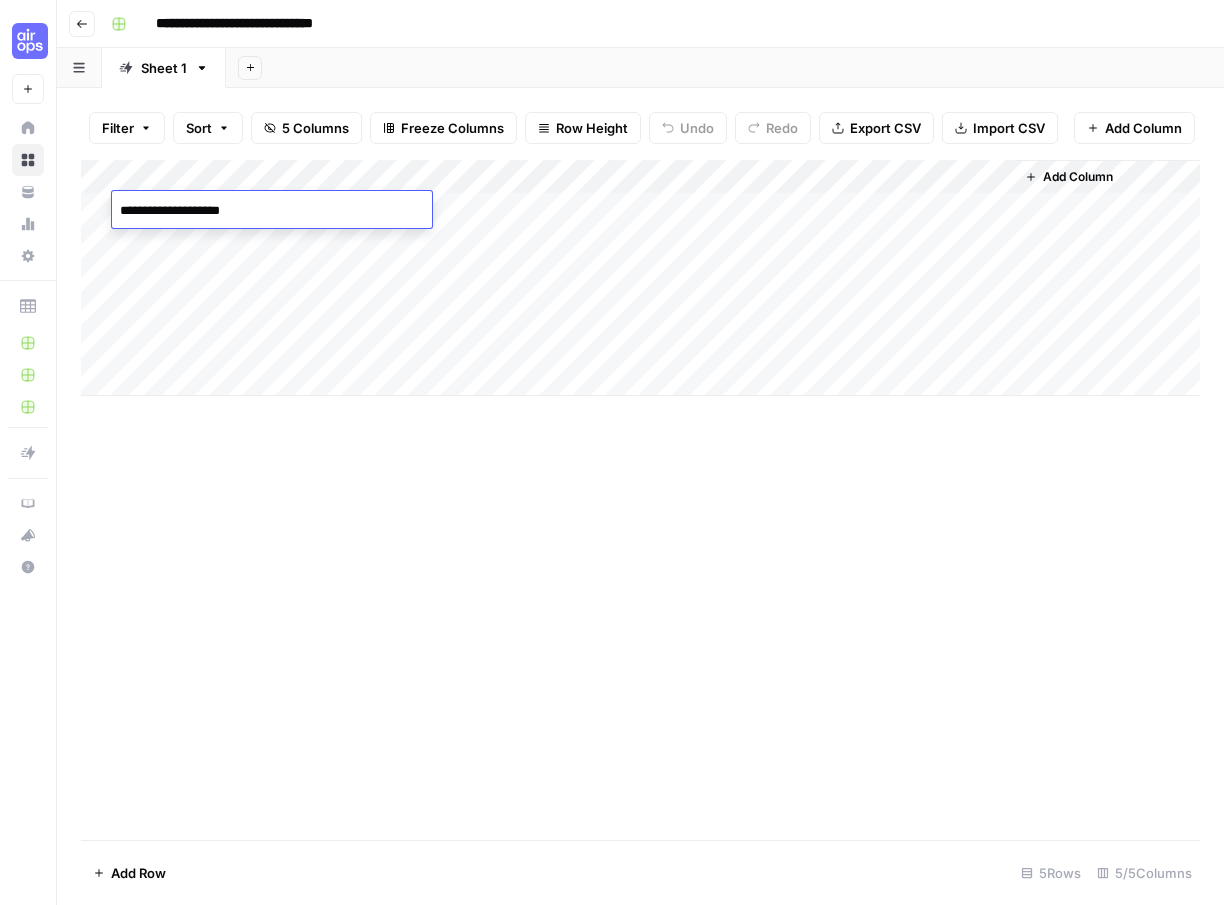 type on "**********" 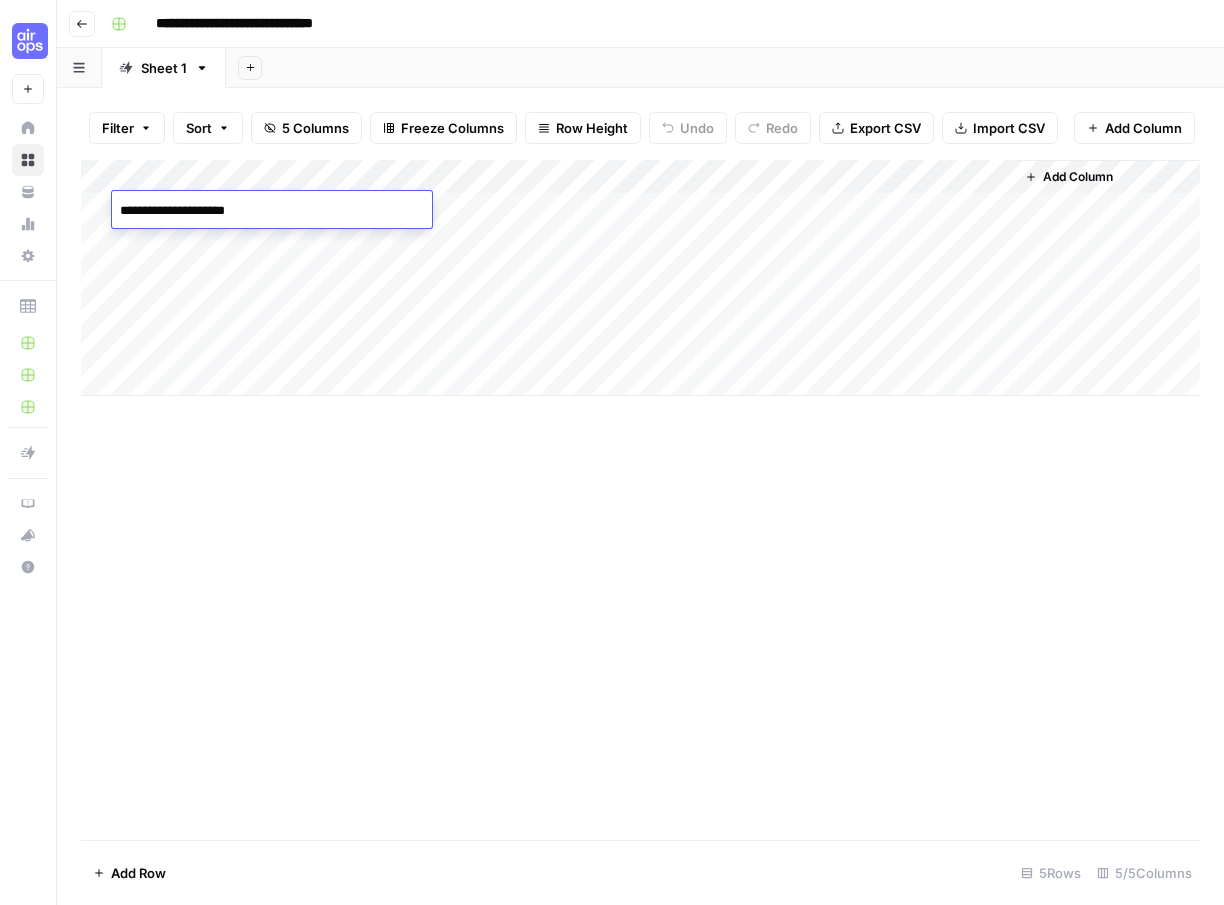click on "Add Column" at bounding box center [640, 278] 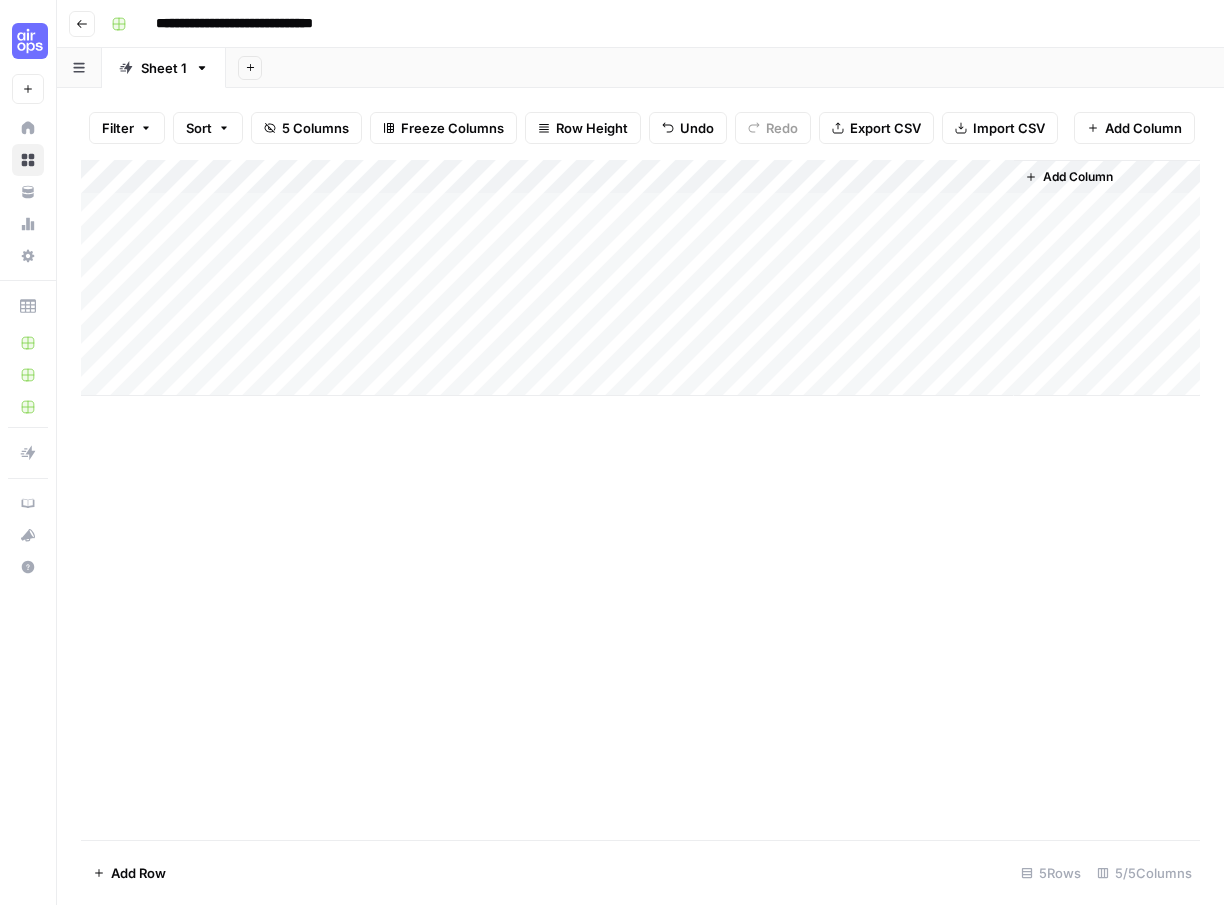 click on "Add Column" at bounding box center [640, 278] 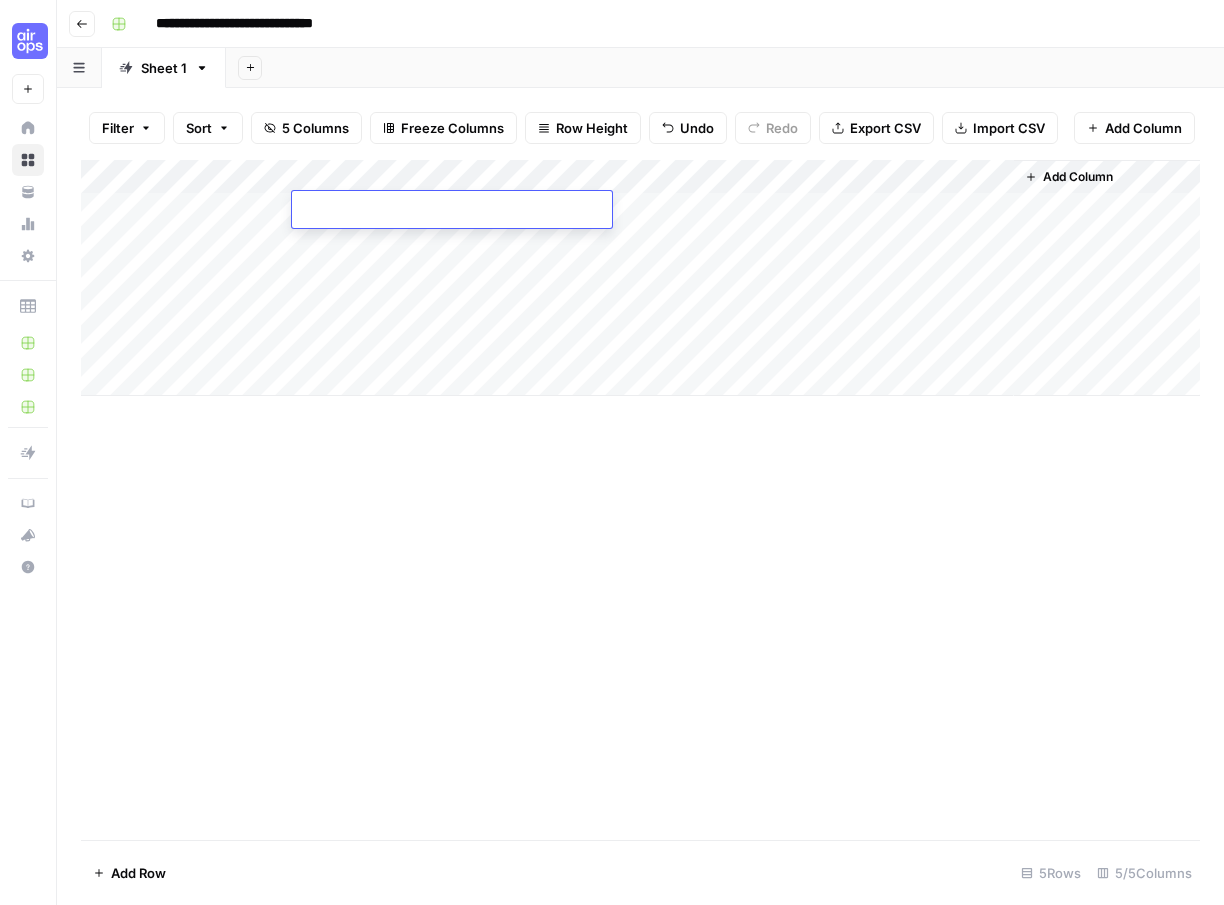 click at bounding box center (452, 211) 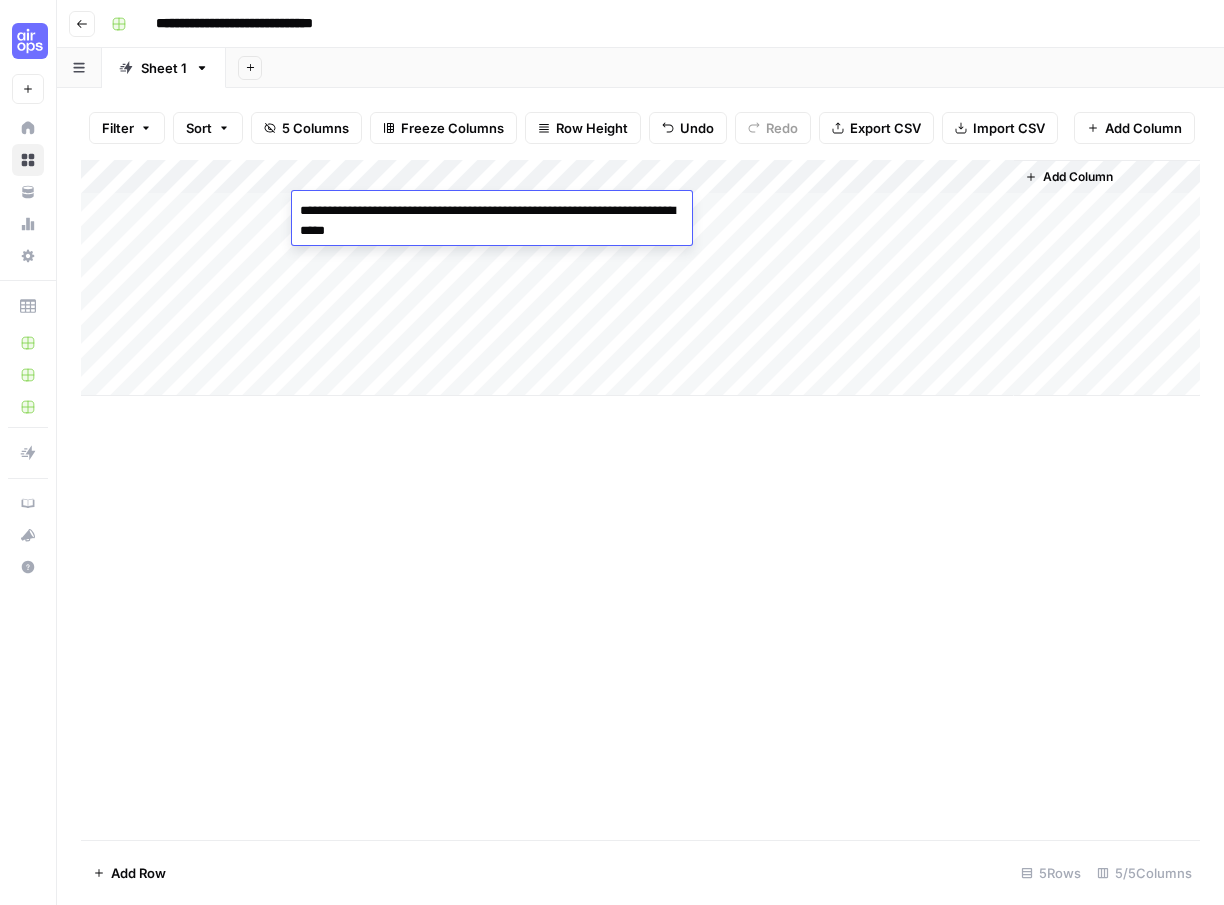 click on "Add Column" at bounding box center [640, 278] 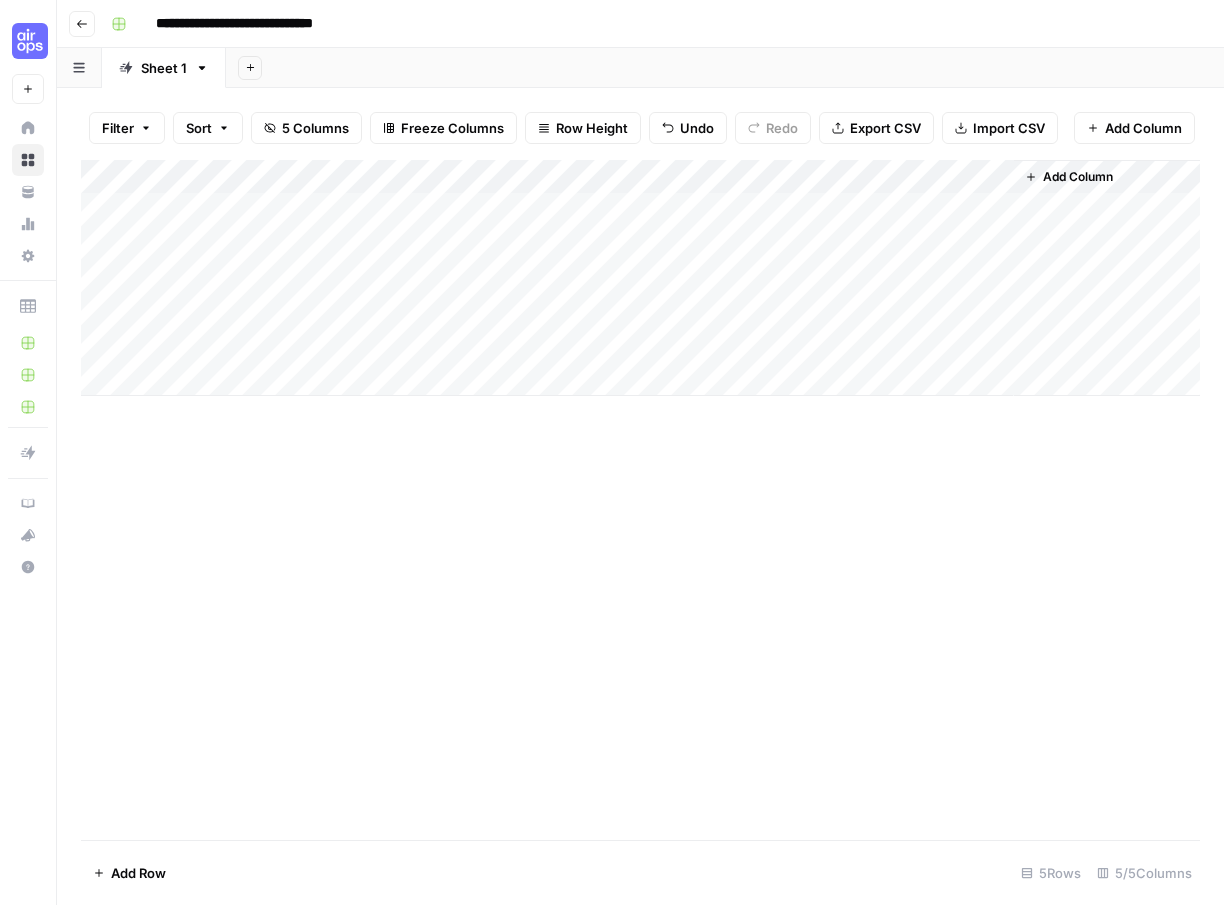 click on "Add Column" at bounding box center [640, 278] 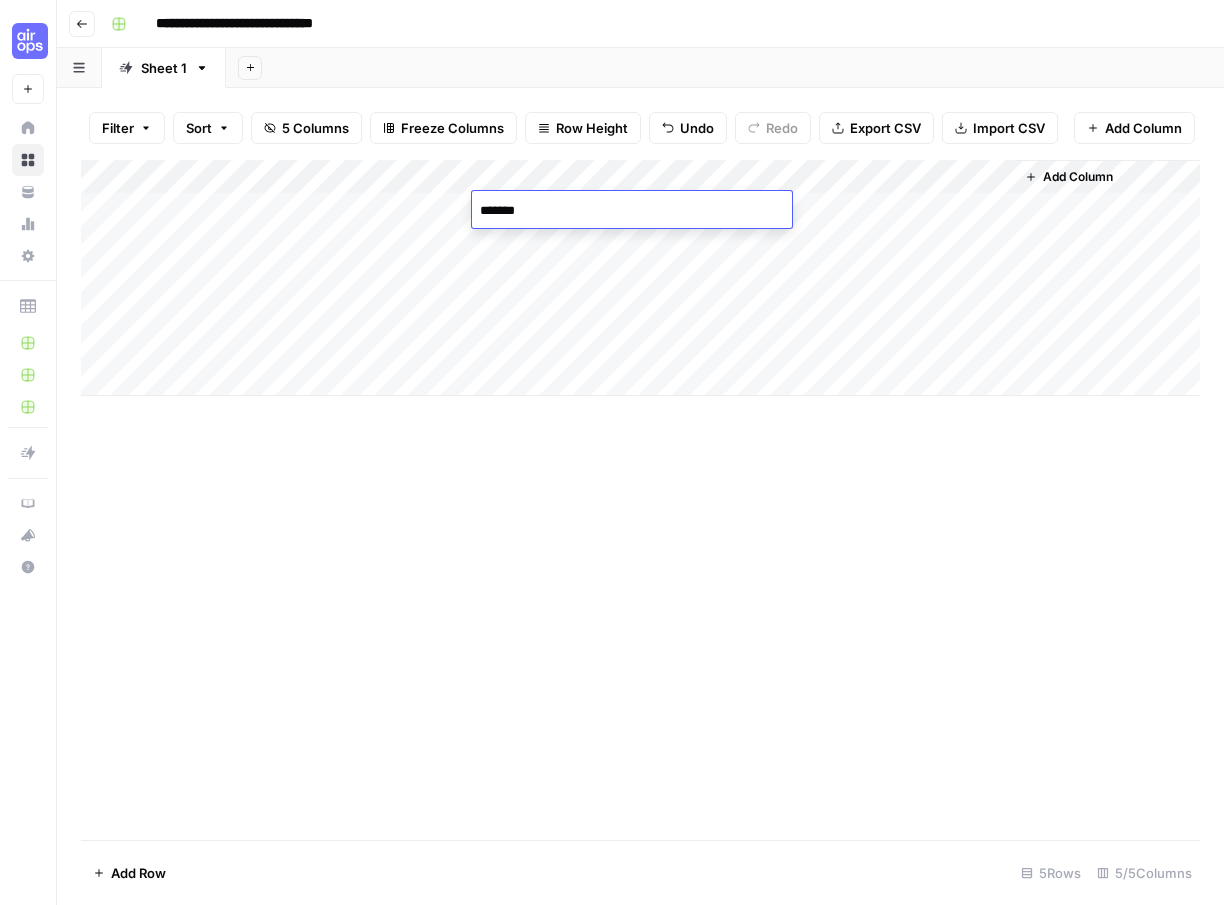 type on "********" 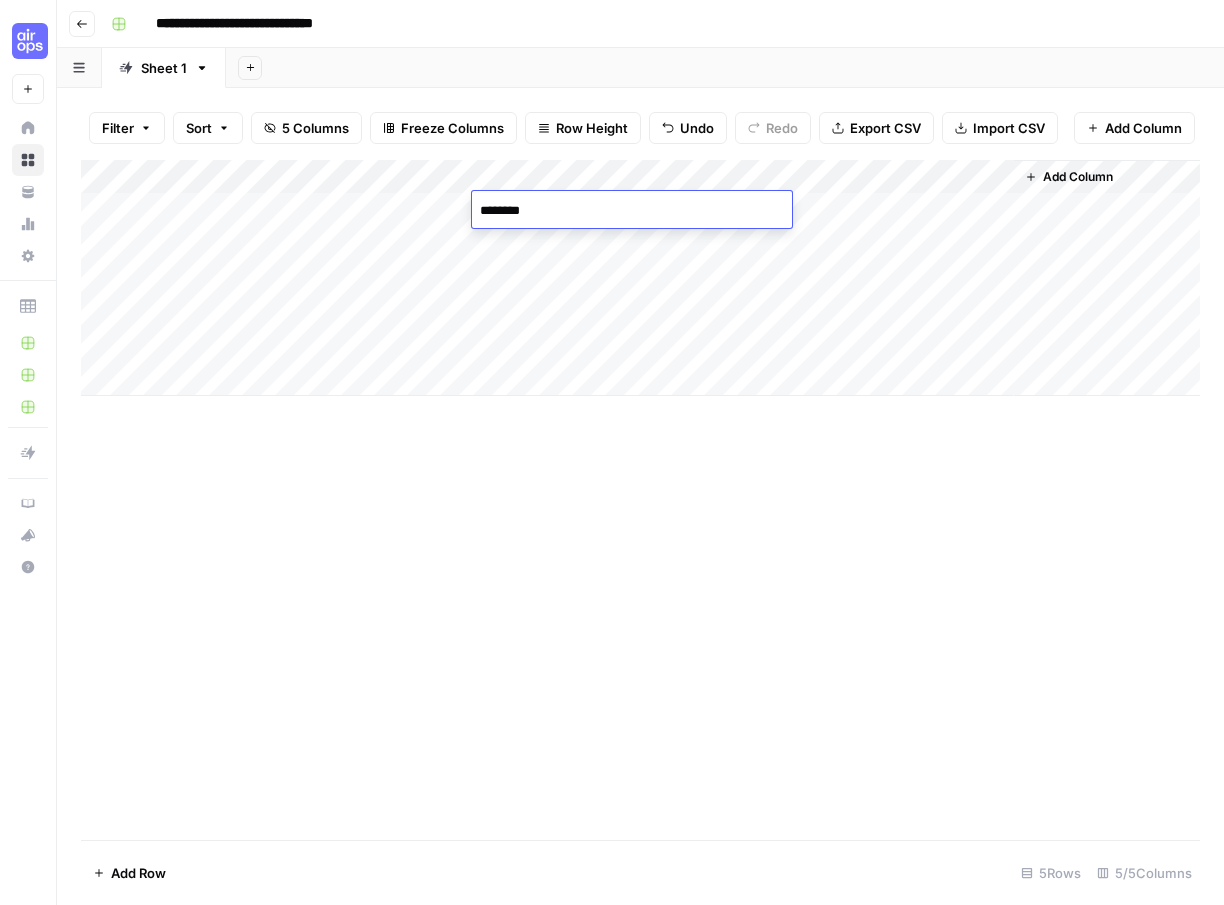 click on "Add Column" at bounding box center [640, 278] 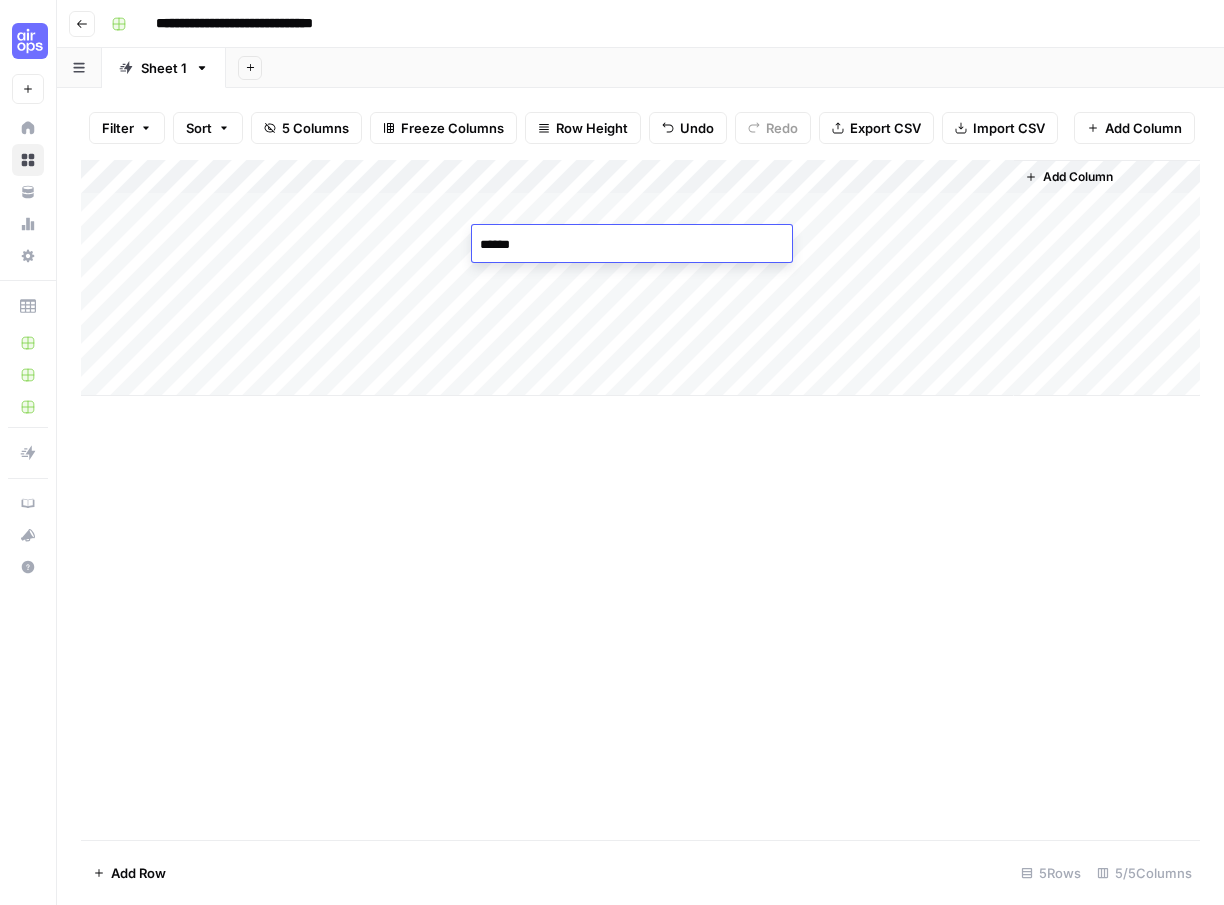 type on "*******" 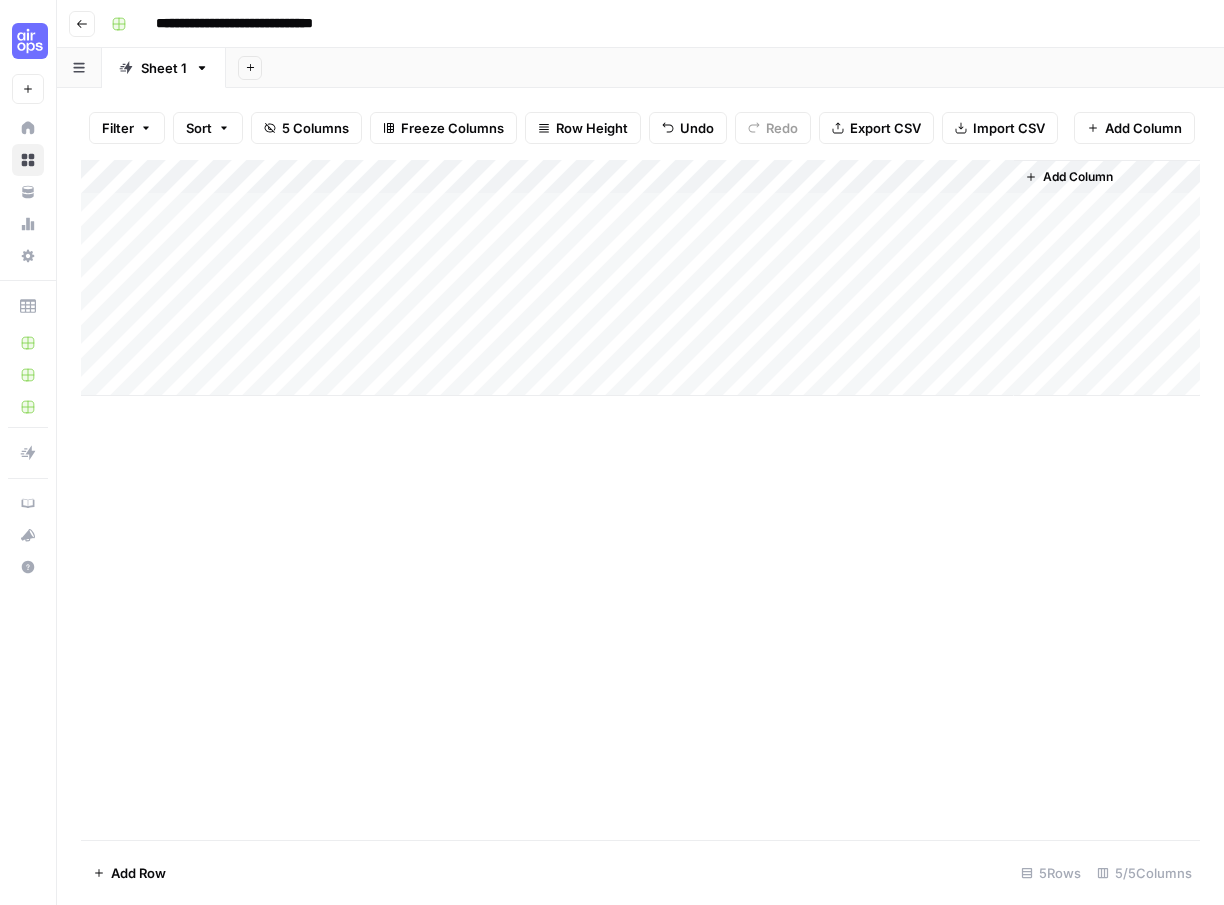 click on "Add Column" at bounding box center (640, 278) 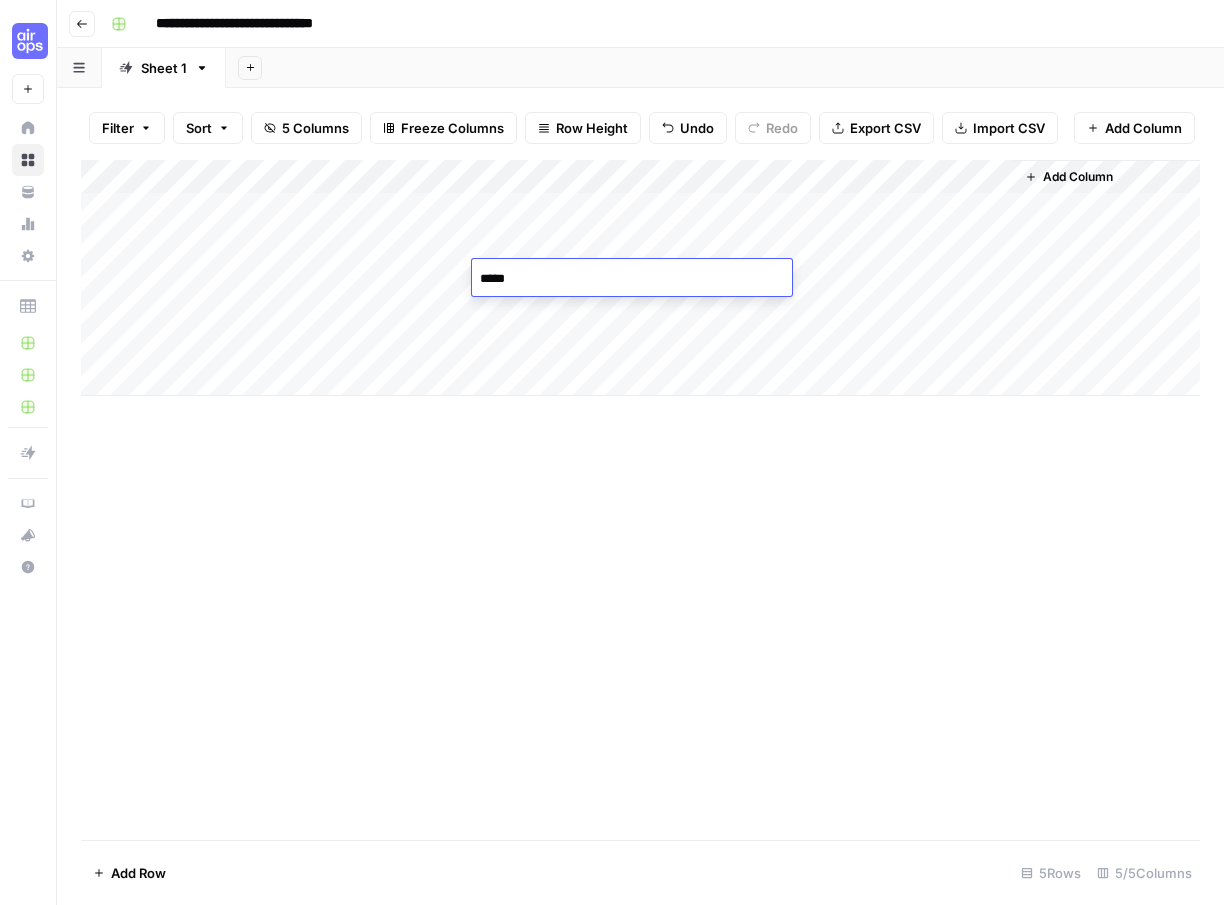 type on "******" 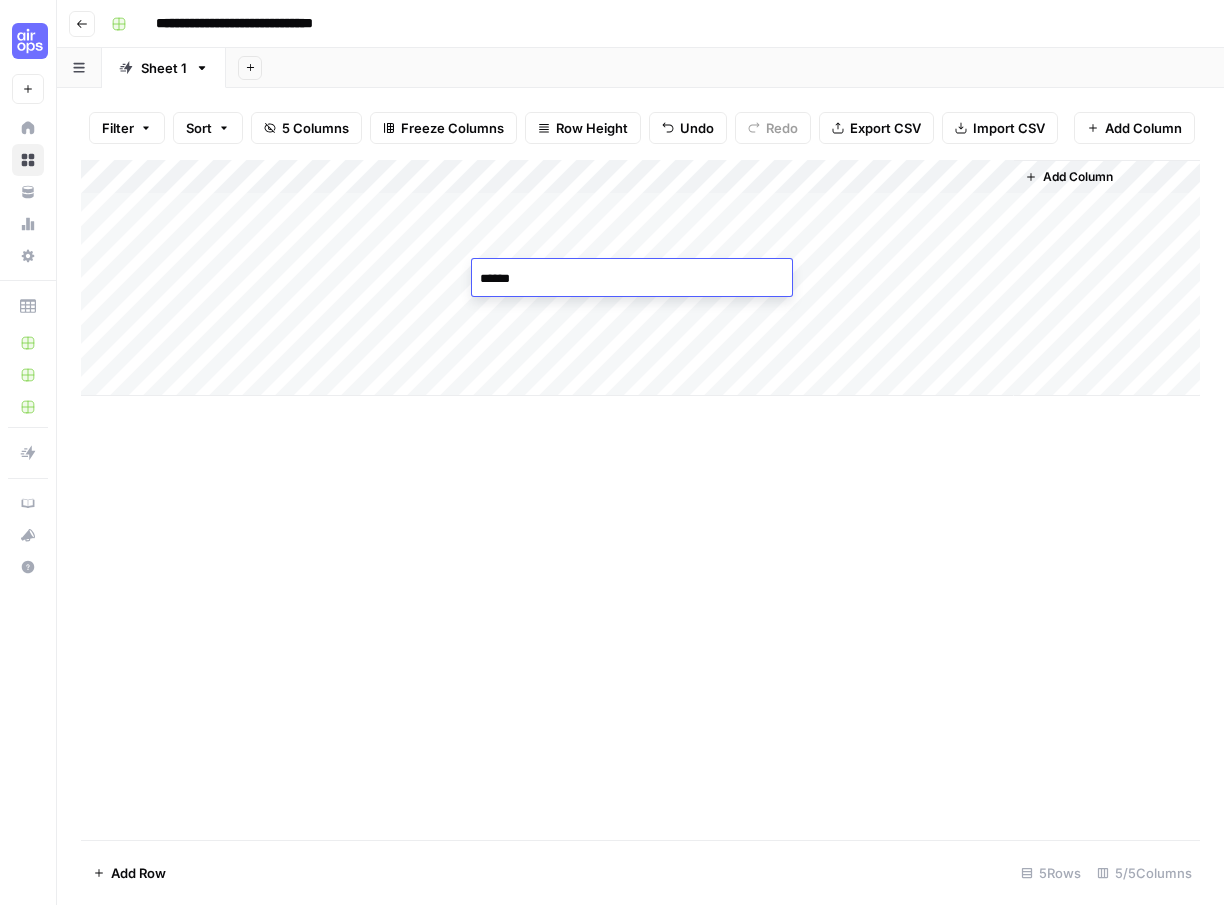 click on "Add Column" at bounding box center [640, 278] 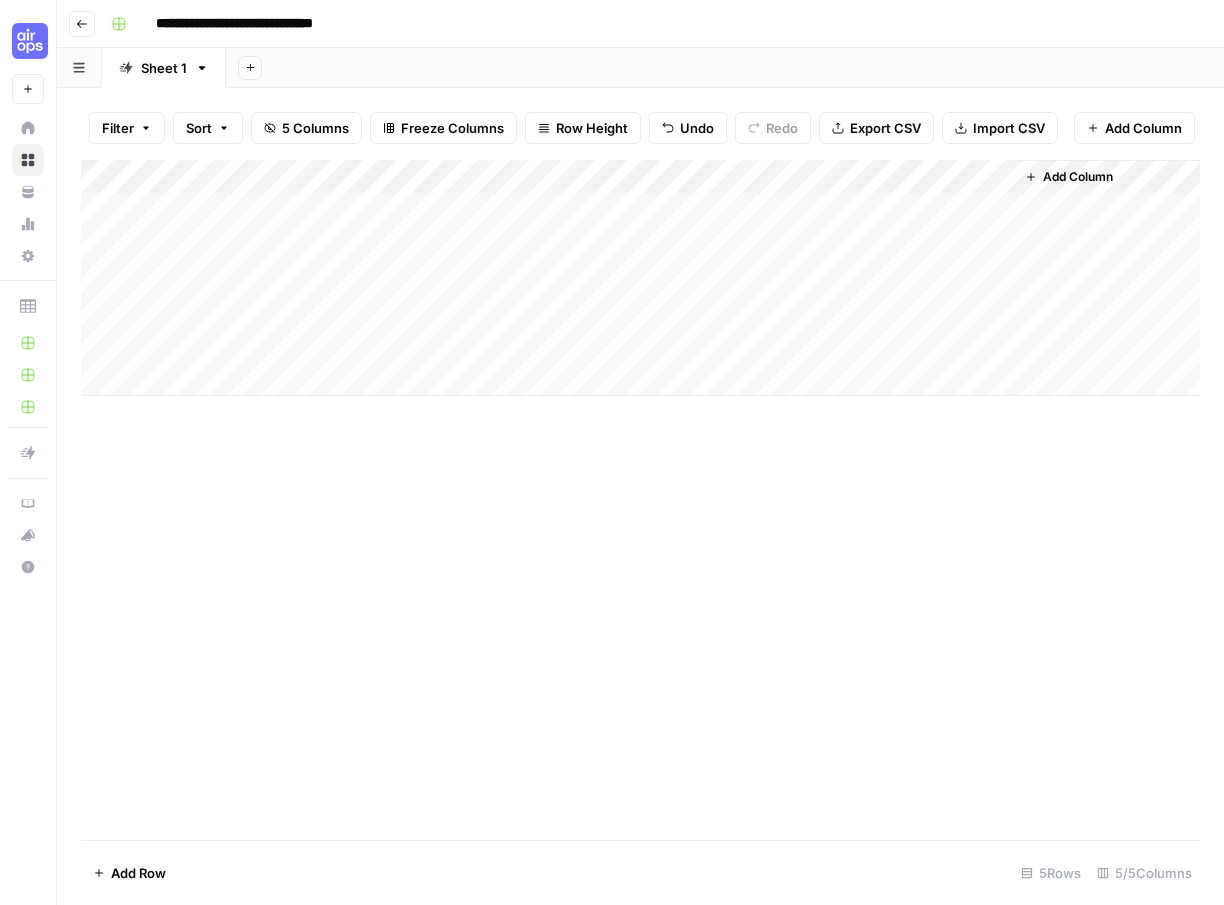 click on "Add Column" at bounding box center (640, 278) 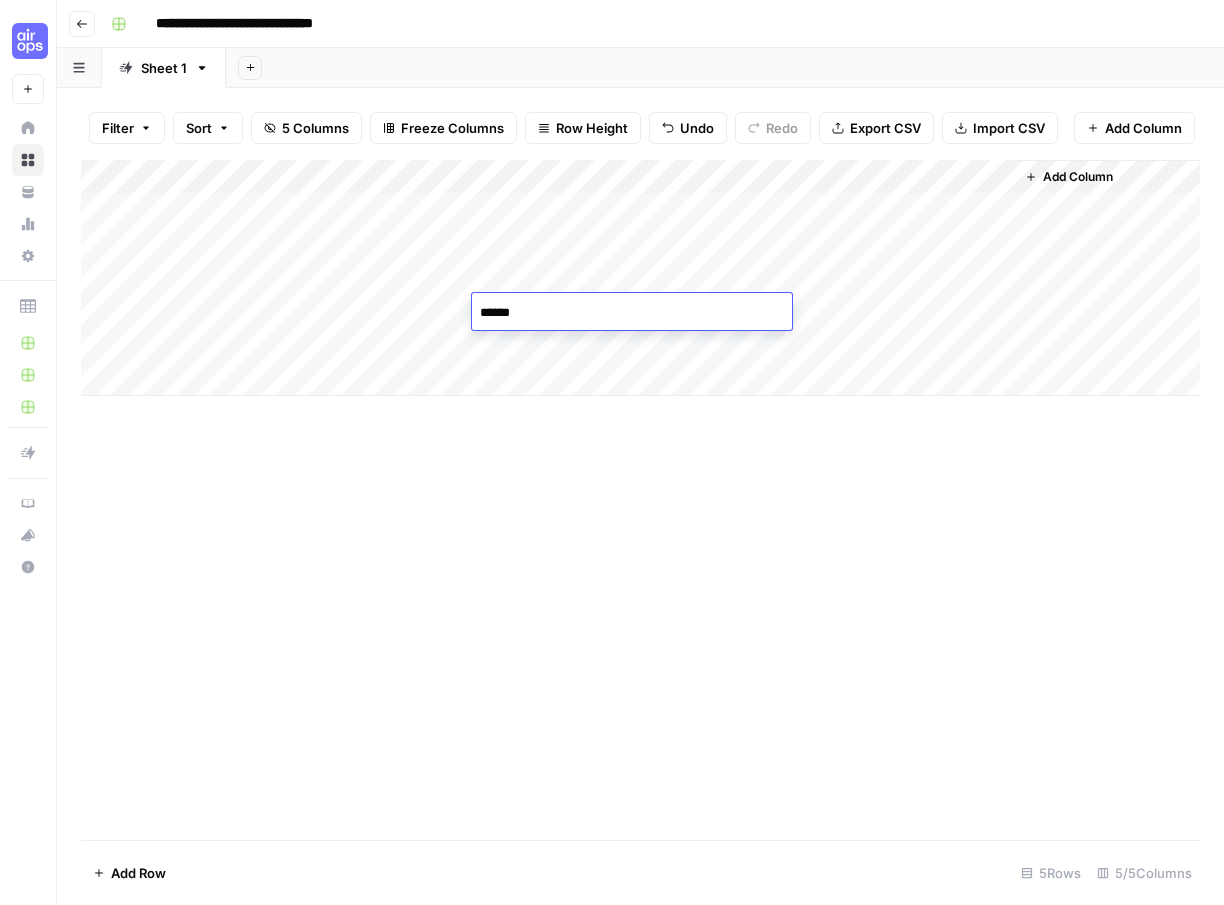 type on "*******" 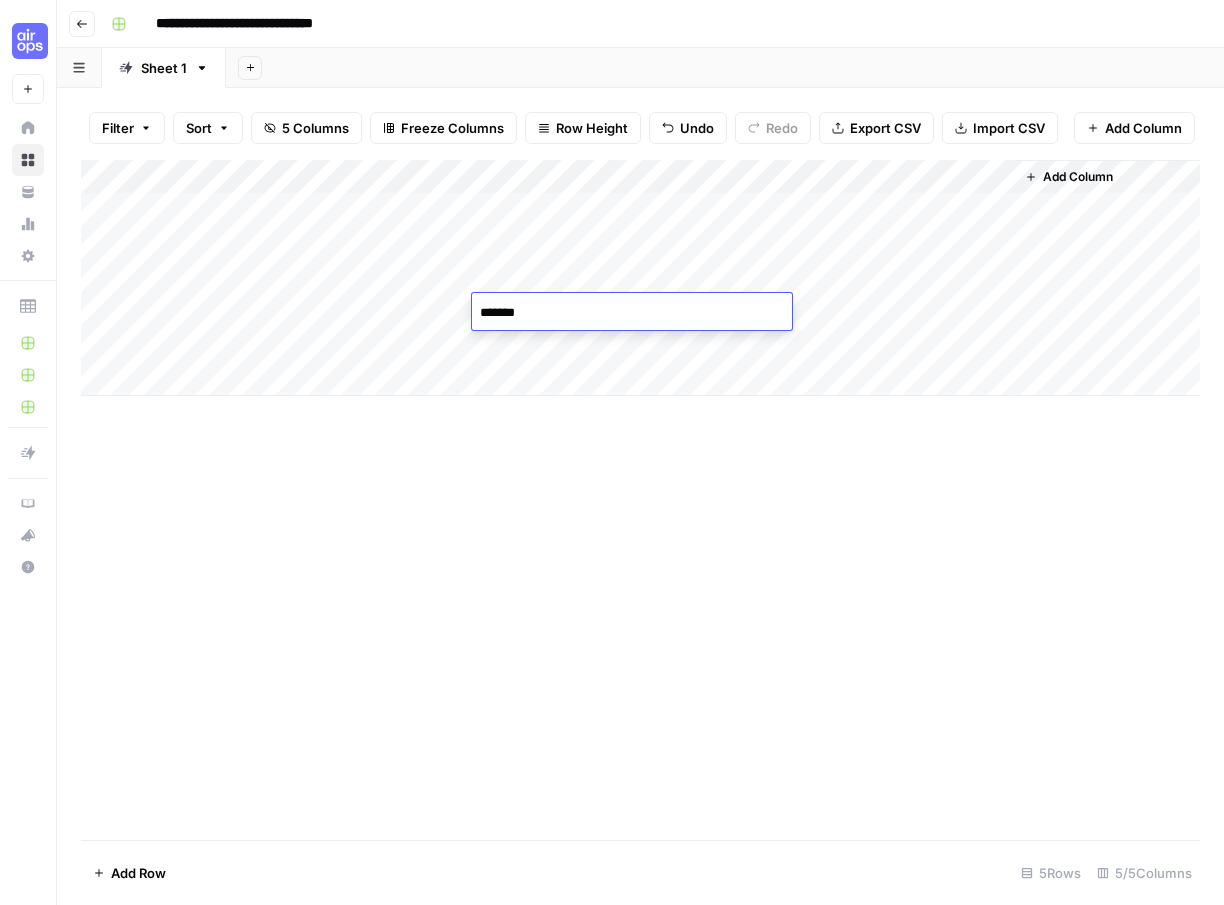 click on "Add Column" at bounding box center [640, 278] 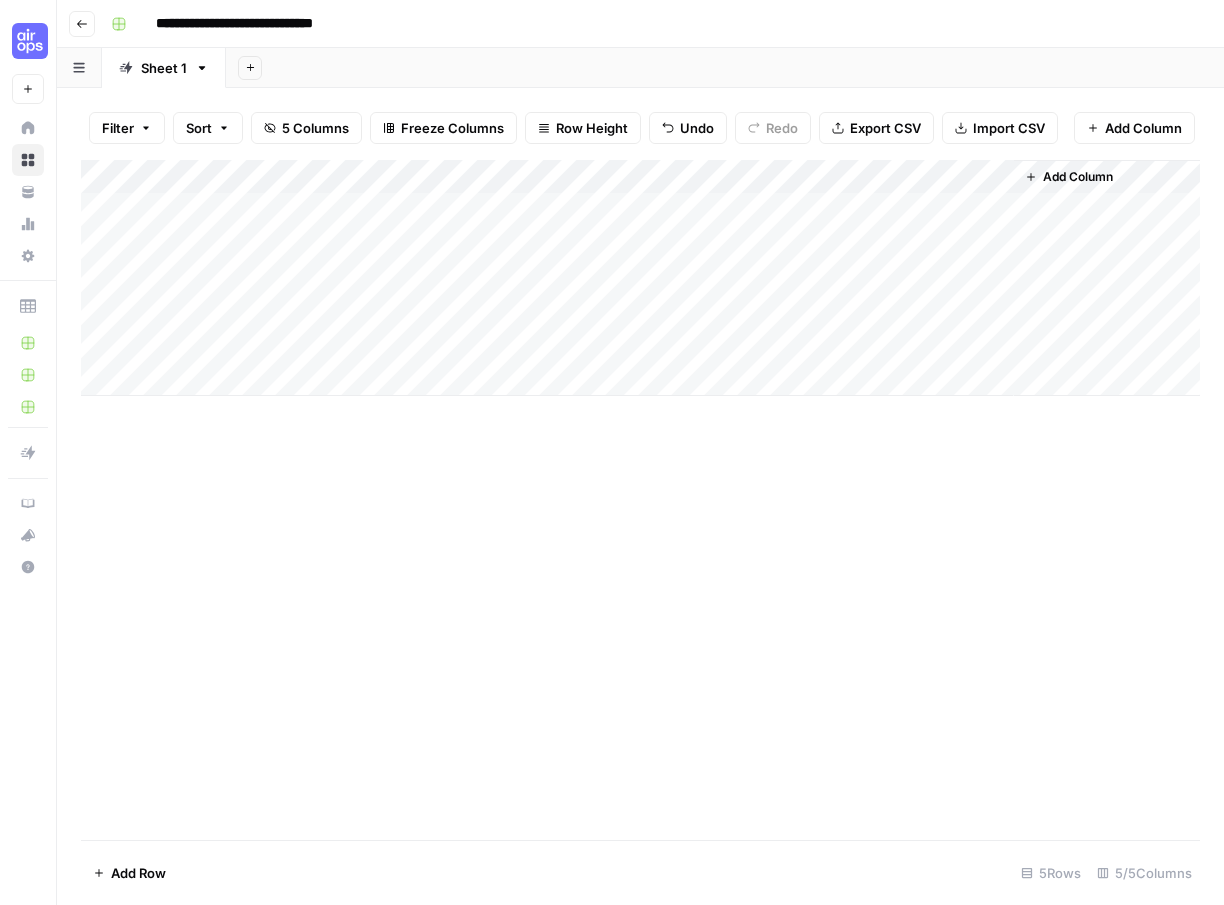 click on "Add Column" at bounding box center (640, 278) 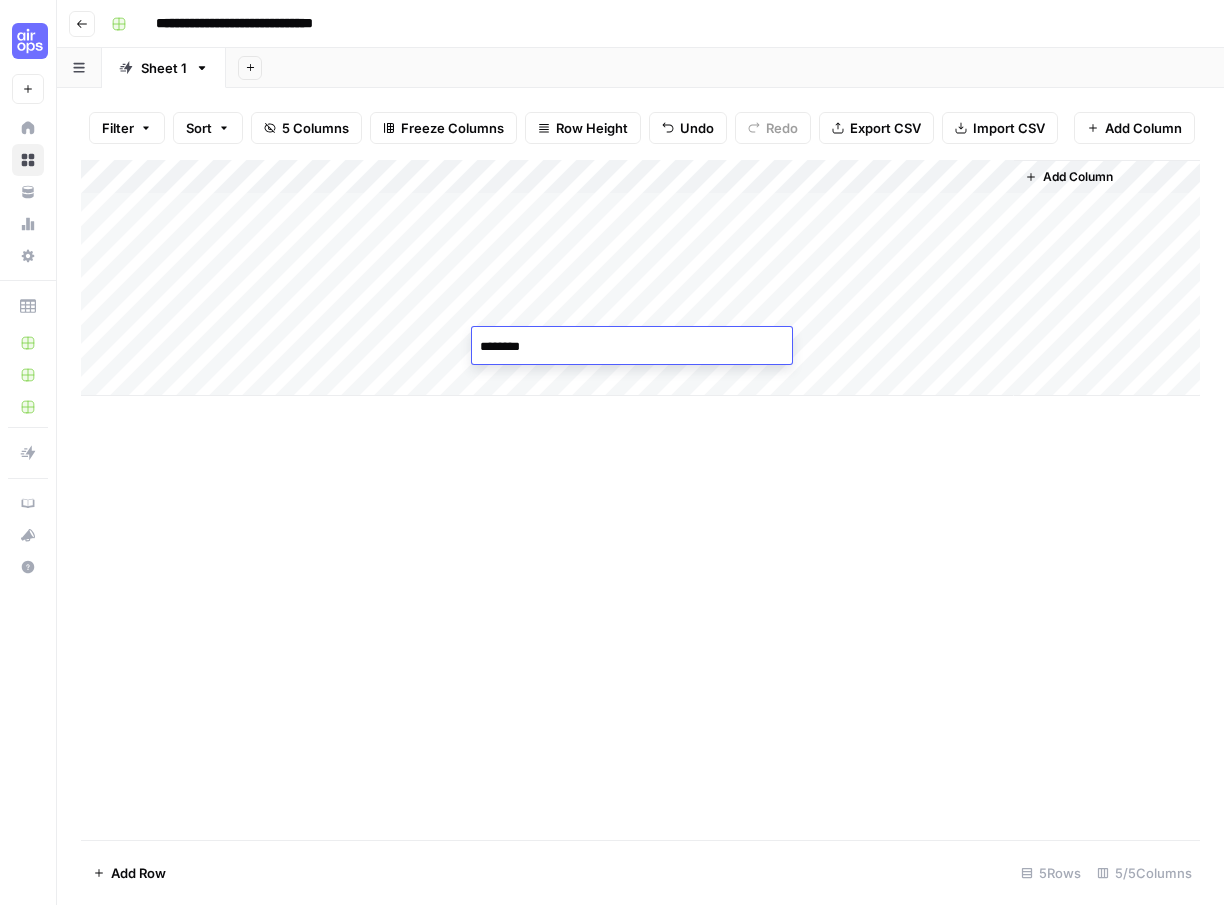type on "*********" 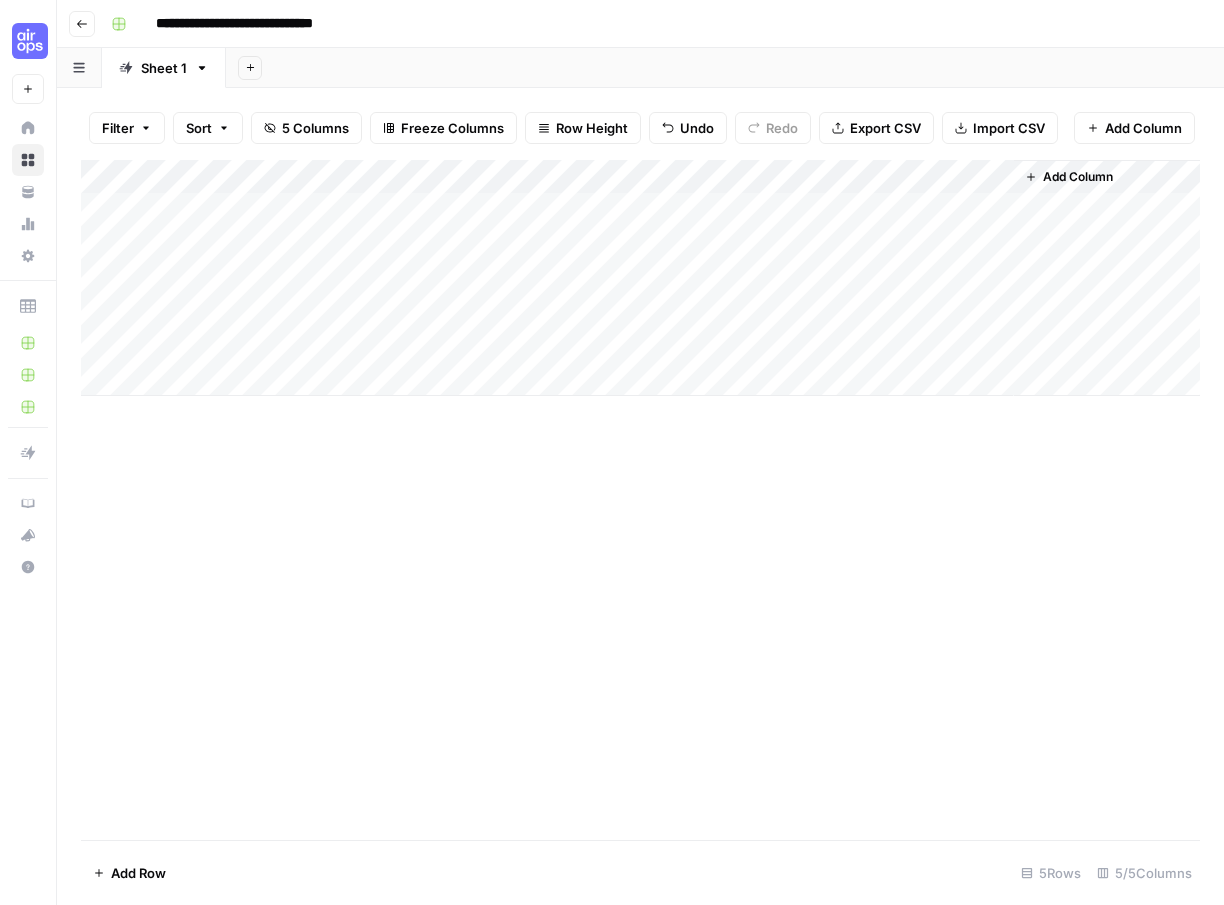 click on "Add Column" at bounding box center (640, 500) 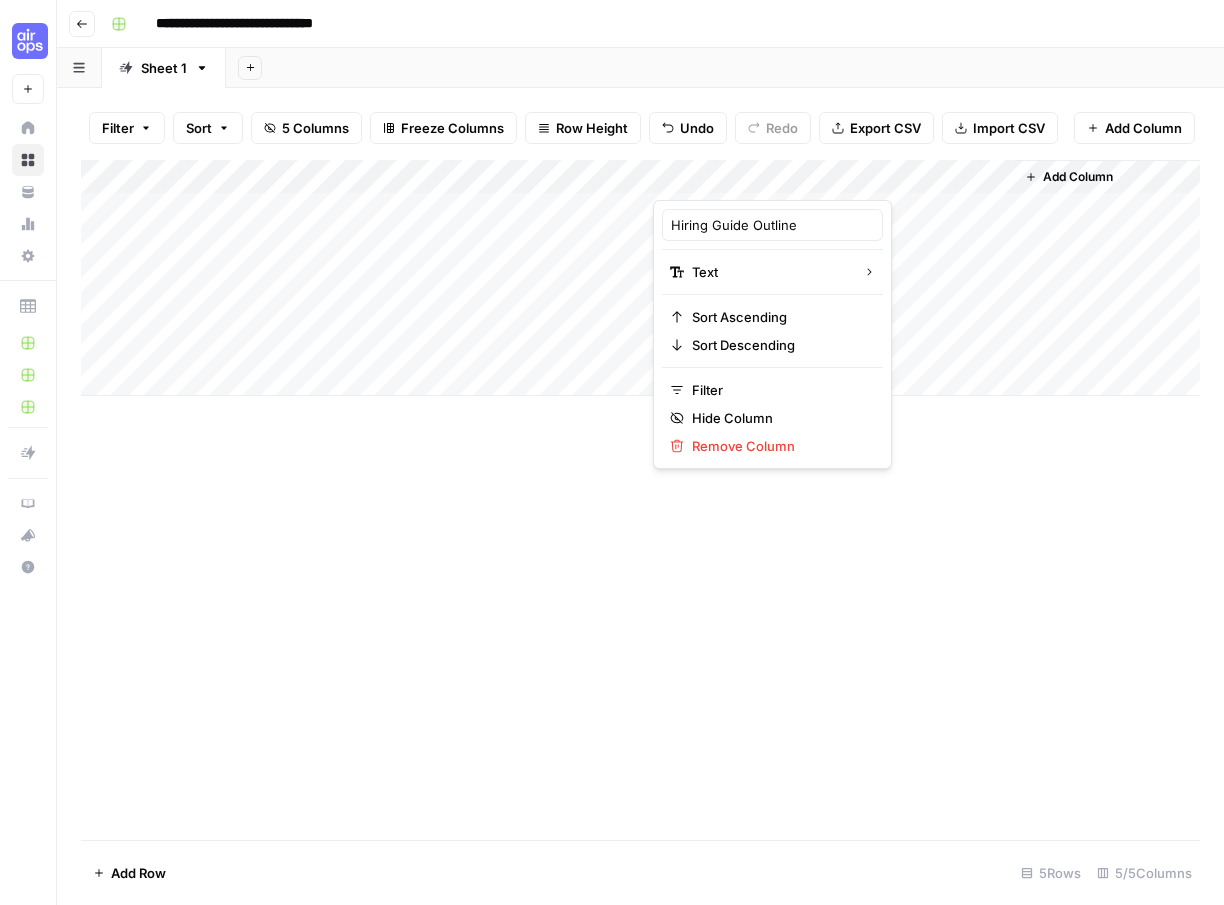 click on "Add Column" at bounding box center (640, 500) 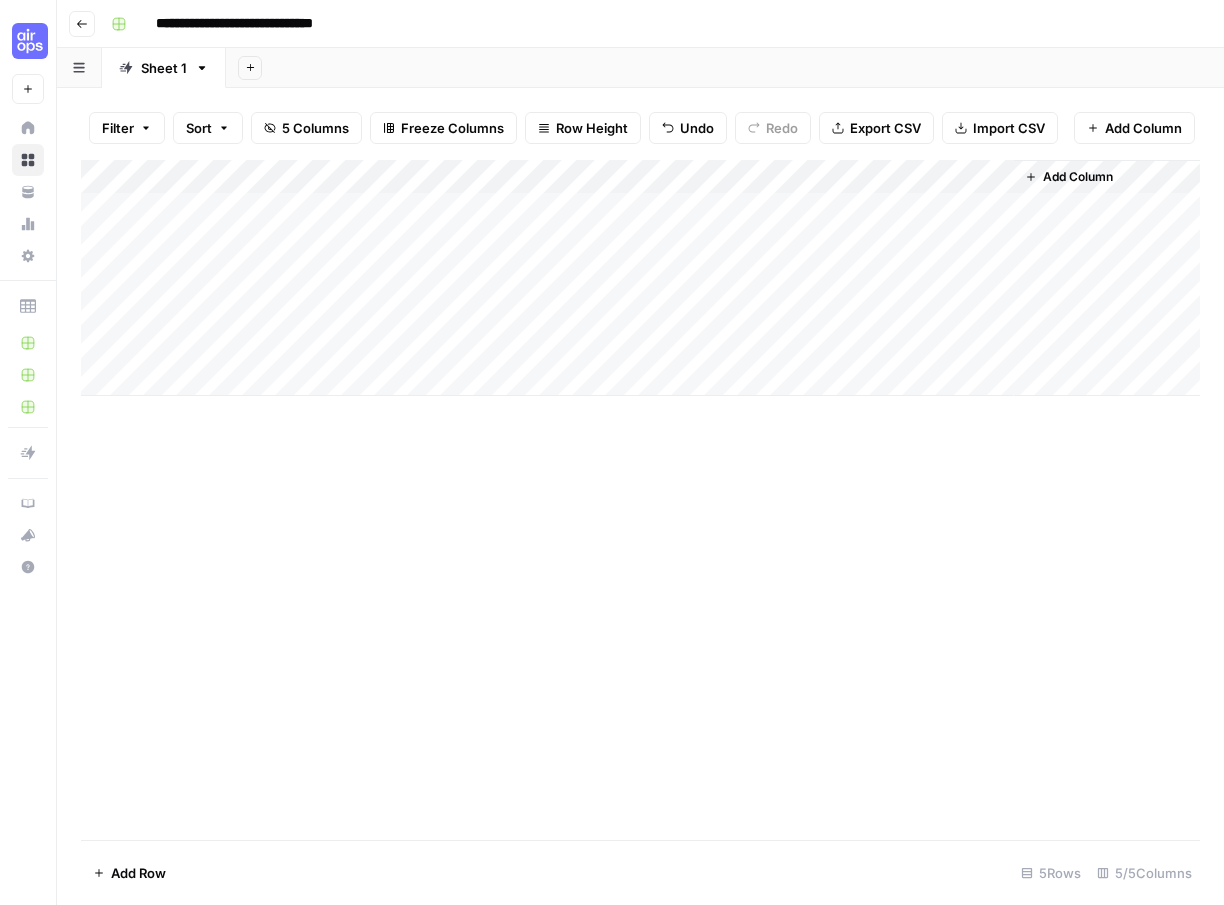 click 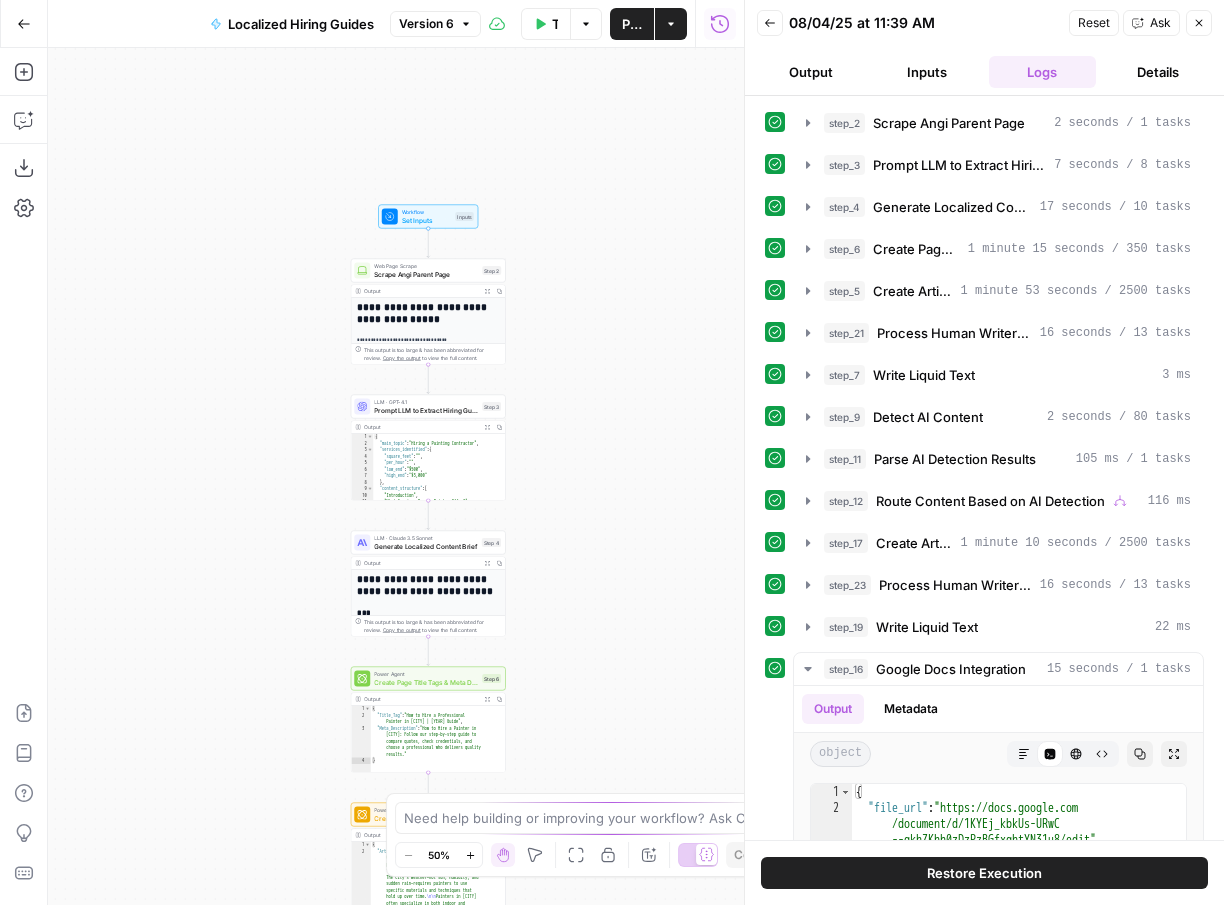 click on "Inputs" at bounding box center [464, 216] 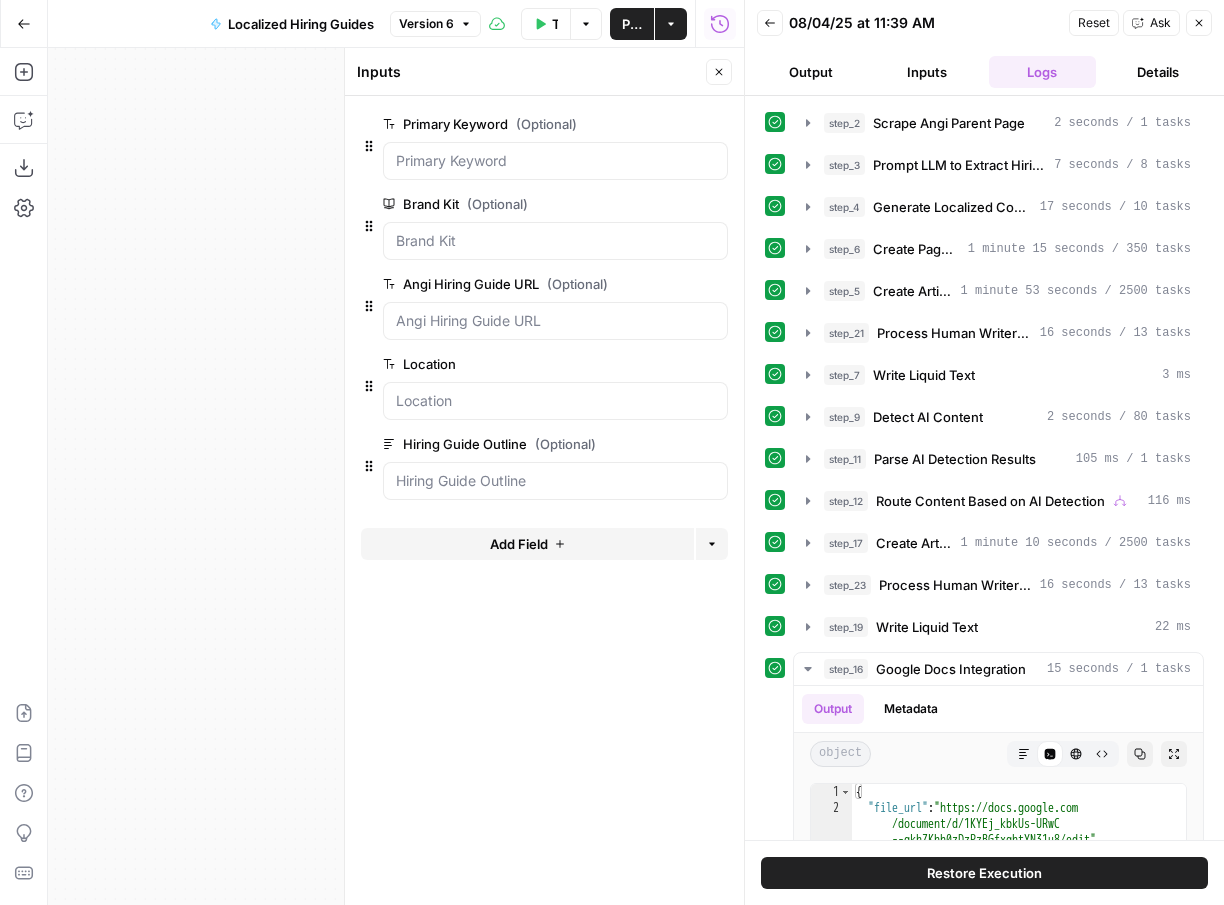click on "Angi Hiring Guide URL   (Optional)" at bounding box center (499, 284) 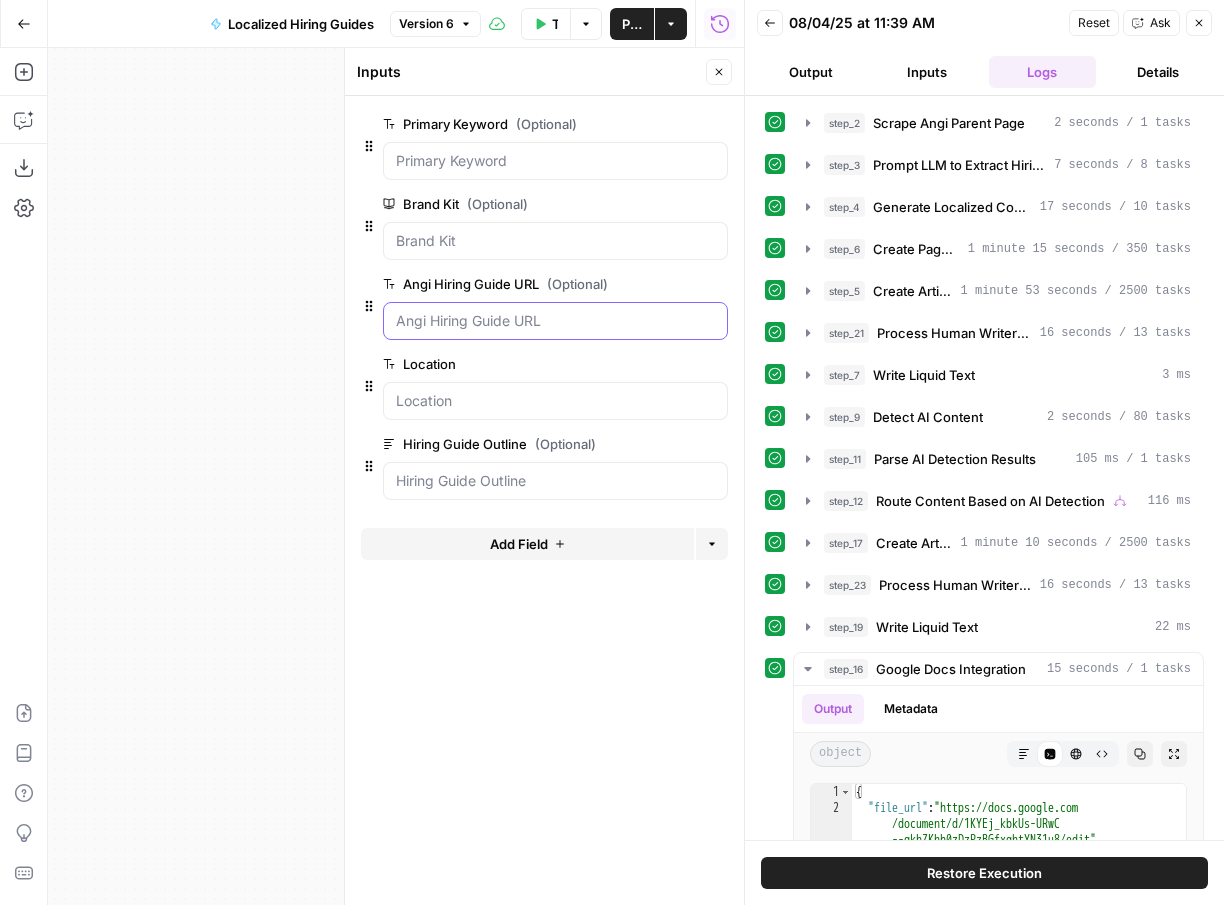 click on "Angi Hiring Guide URL   (Optional)" at bounding box center (555, 321) 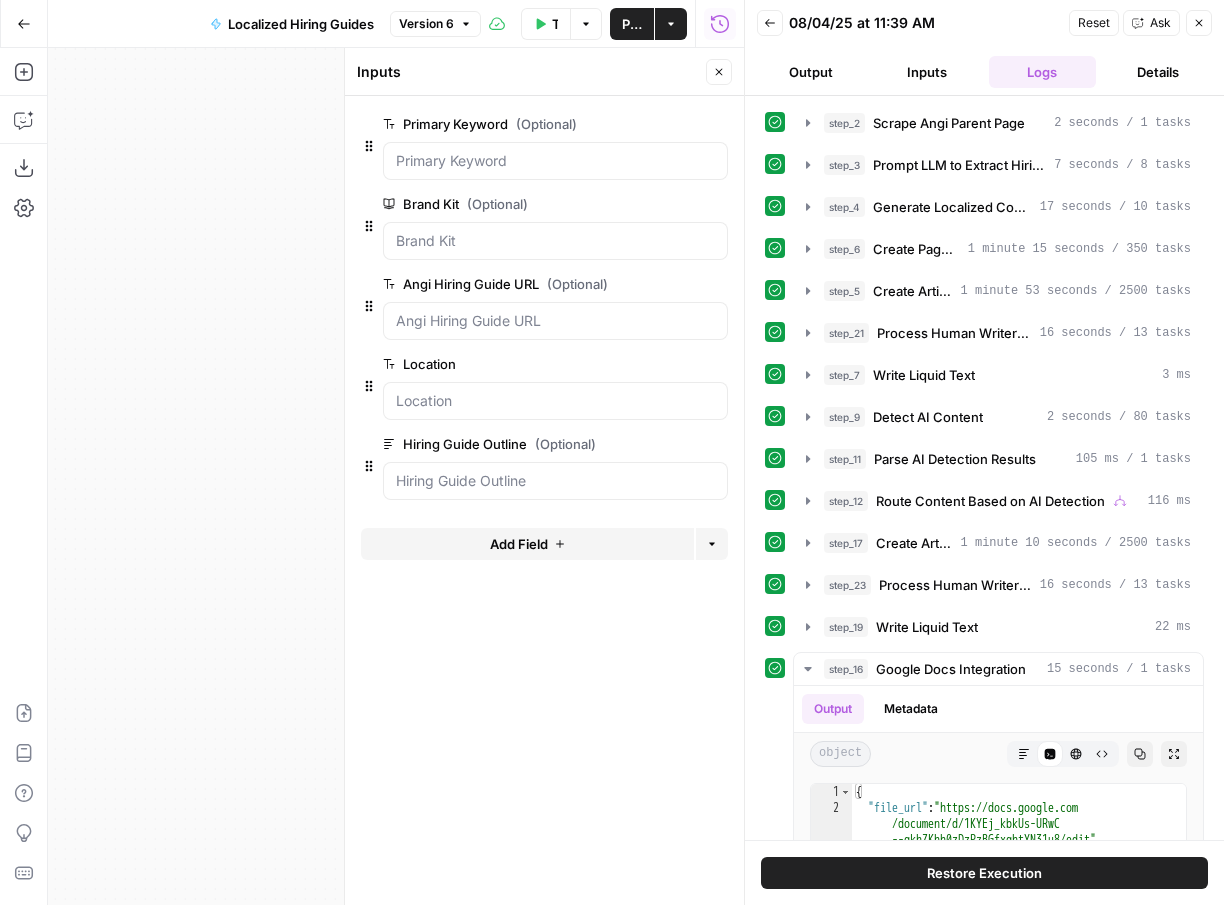 click on "Close" at bounding box center (1199, 23) 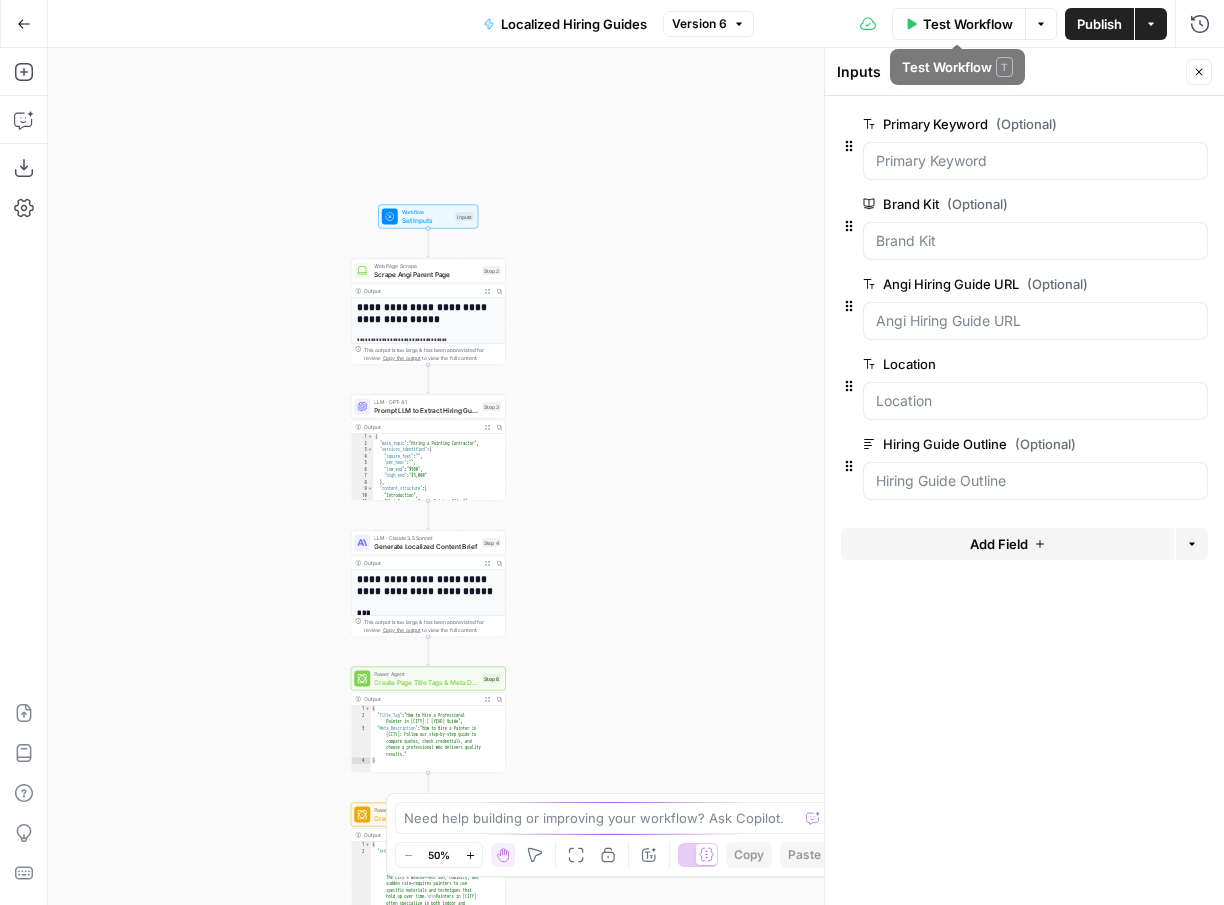 click 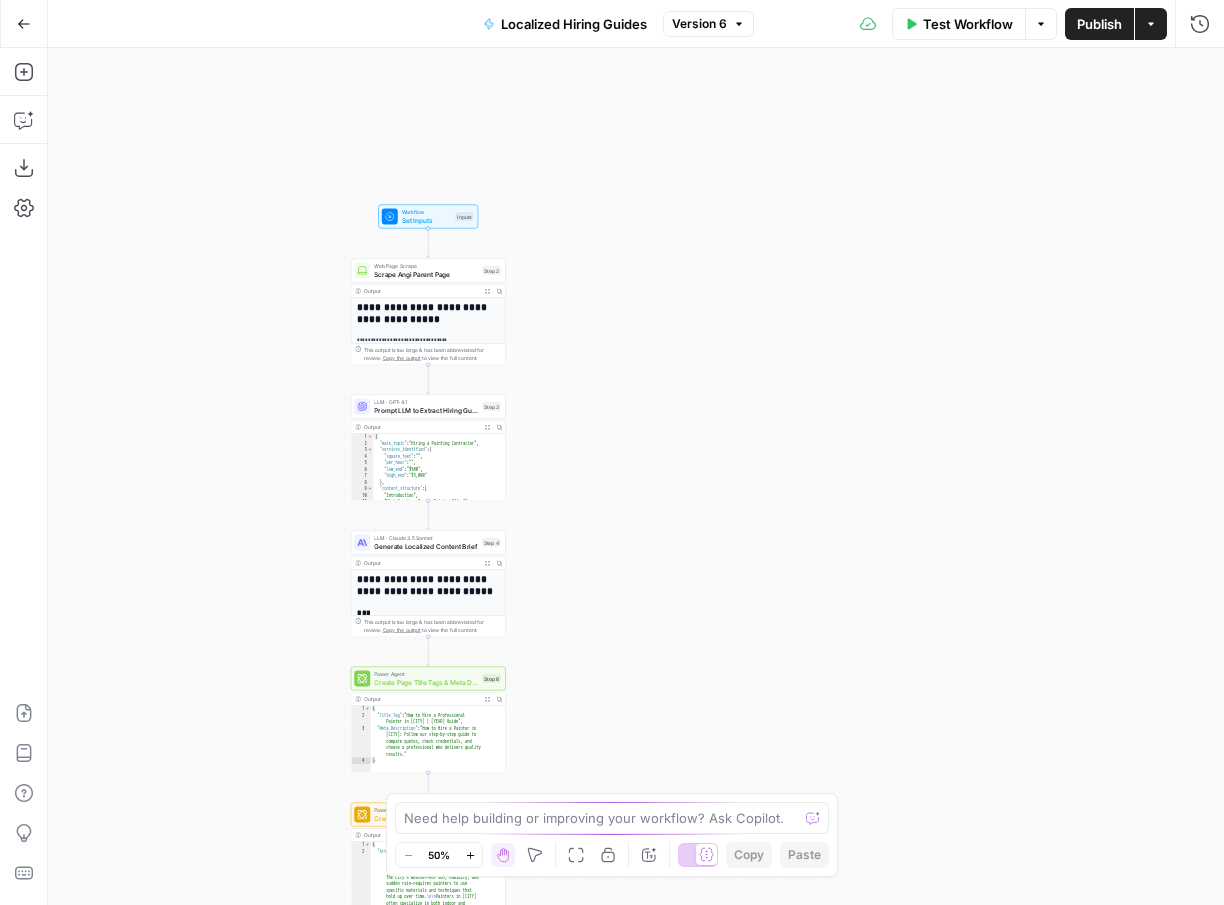 click on "Test Workflow" at bounding box center (968, 24) 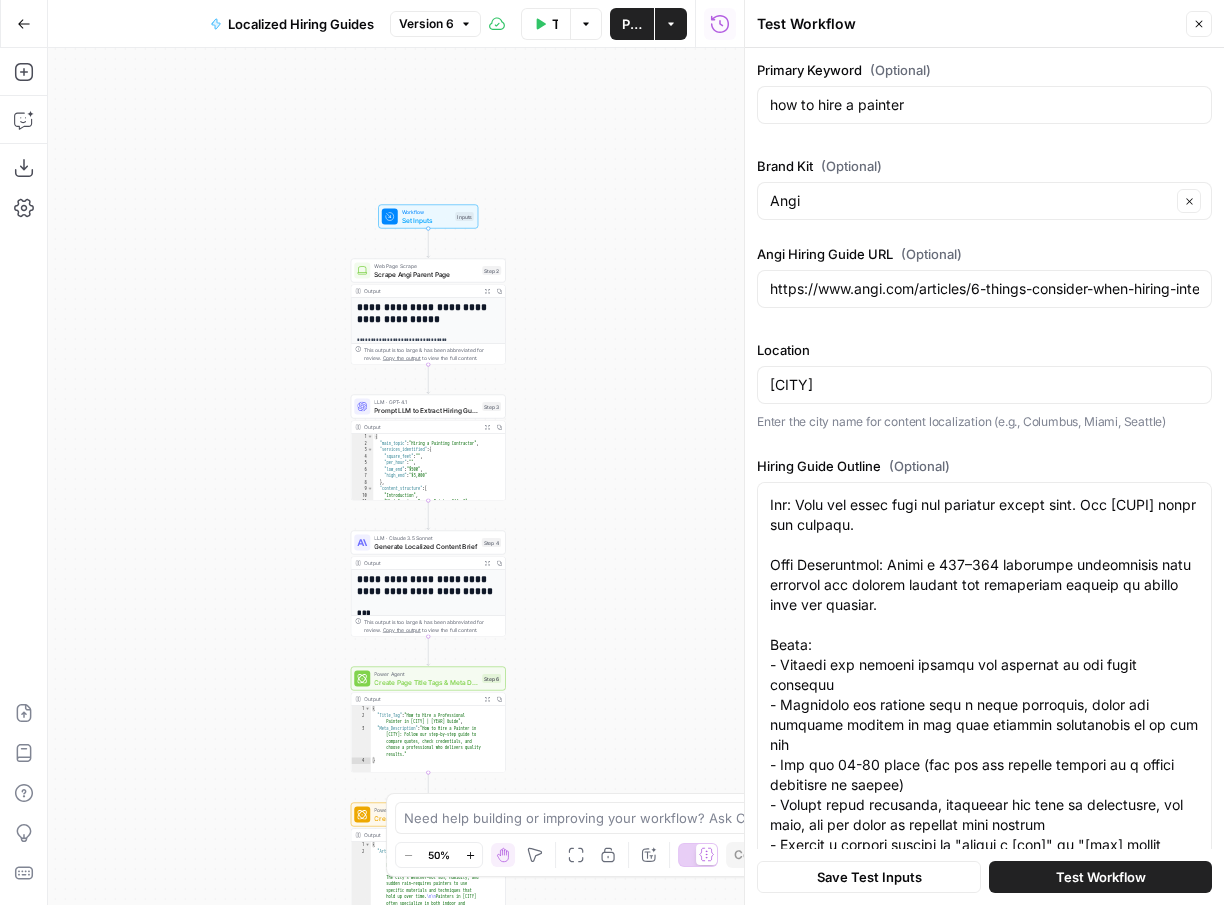 scroll, scrollTop: 0, scrollLeft: 0, axis: both 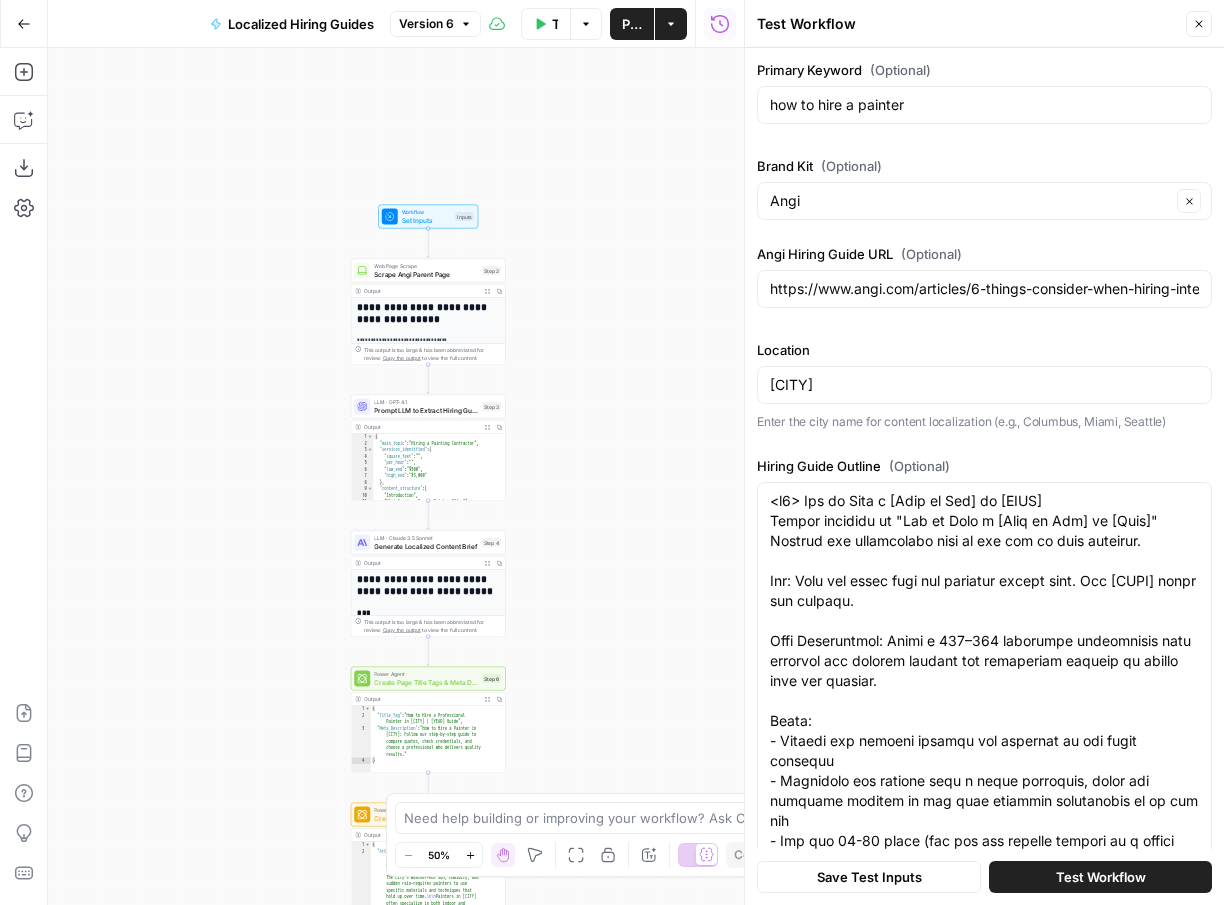 drag, startPoint x: 768, startPoint y: 500, endPoint x: 984, endPoint y: 789, distance: 360.8005 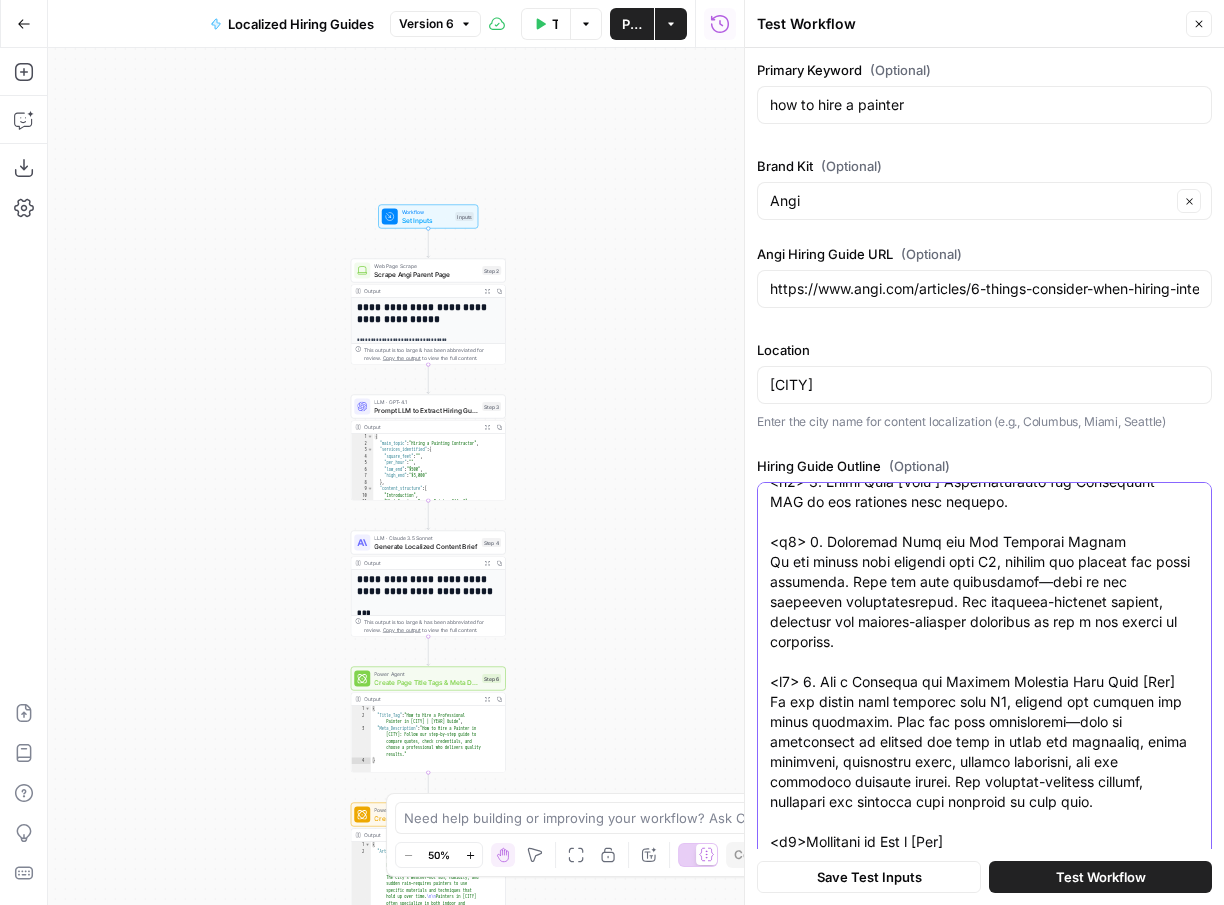 scroll, scrollTop: 1640, scrollLeft: 0, axis: vertical 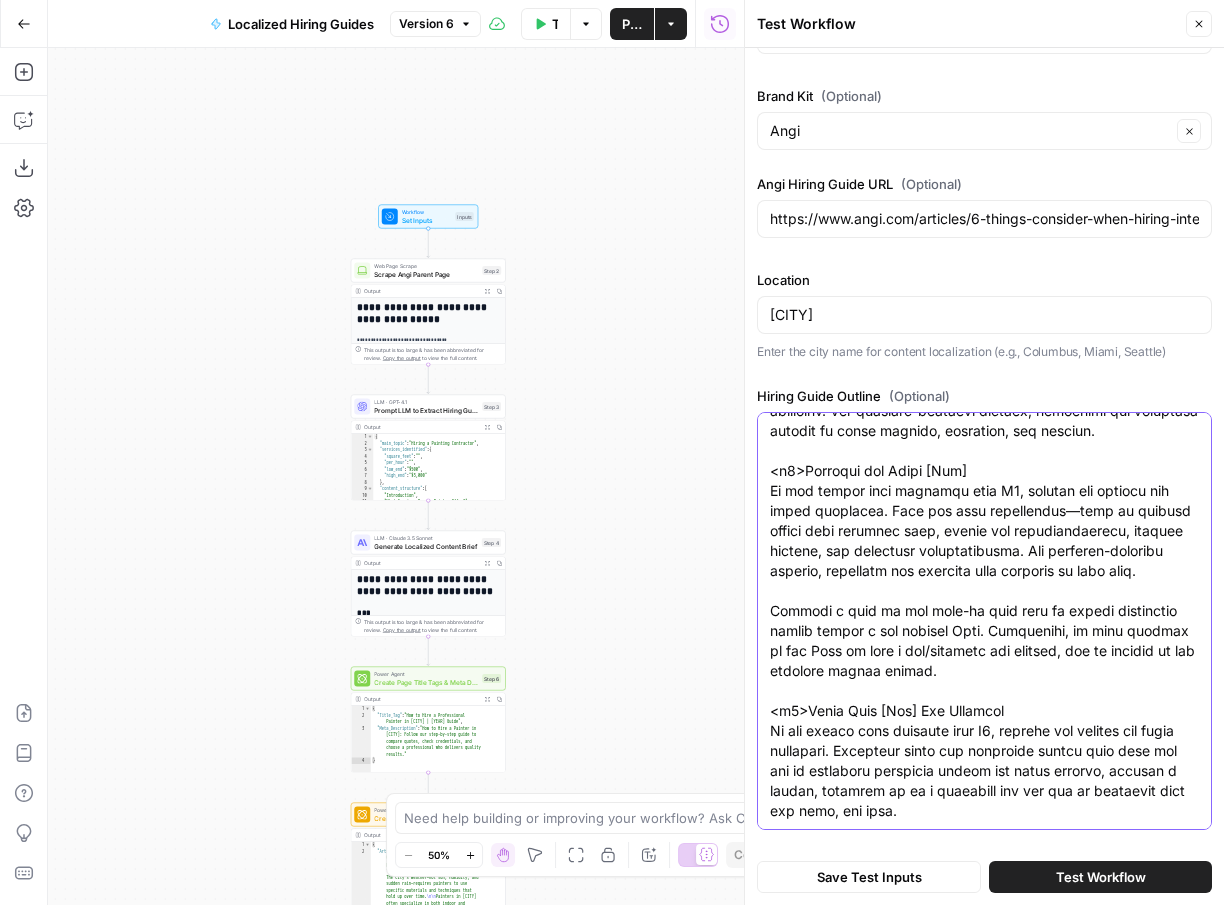 drag, startPoint x: 771, startPoint y: 504, endPoint x: 971, endPoint y: 928, distance: 468.80273 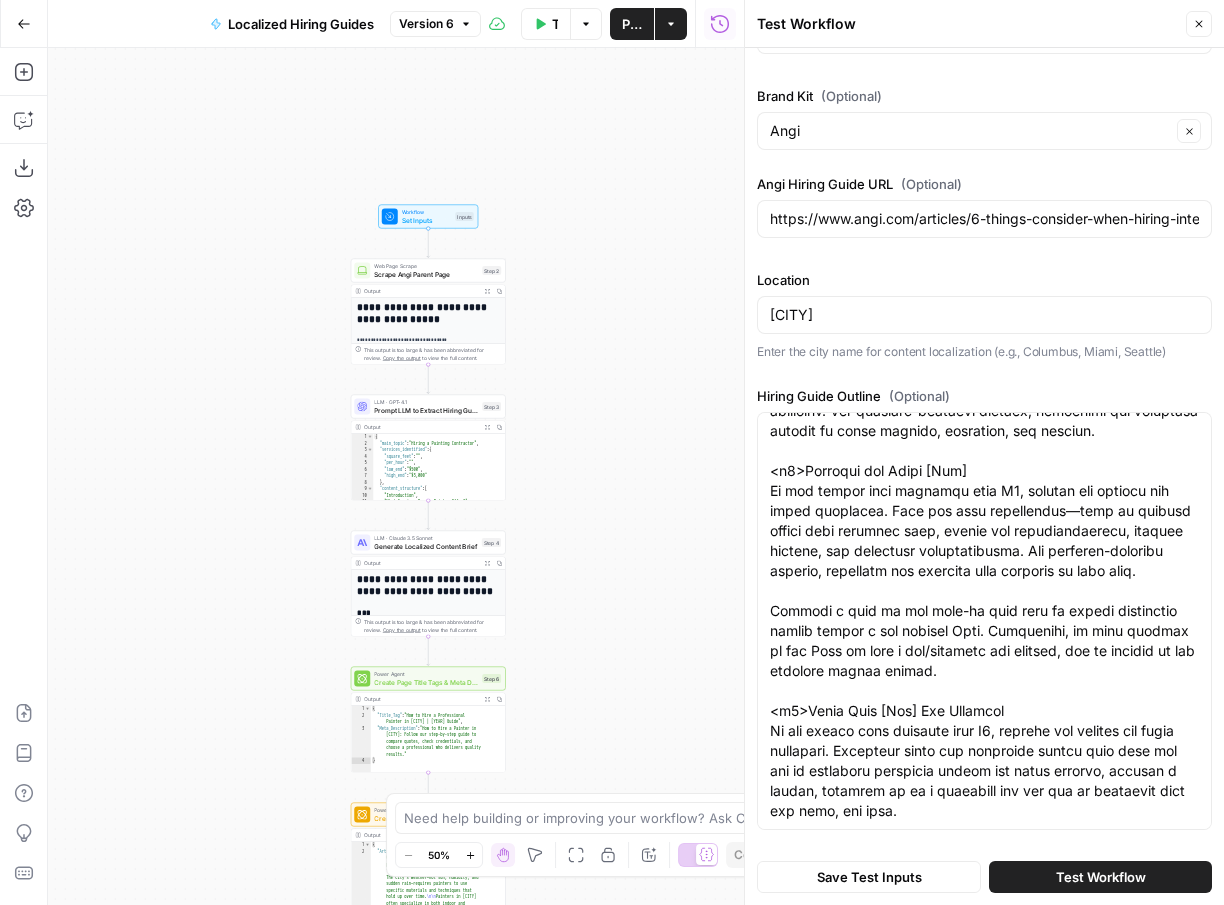 scroll, scrollTop: 0, scrollLeft: 0, axis: both 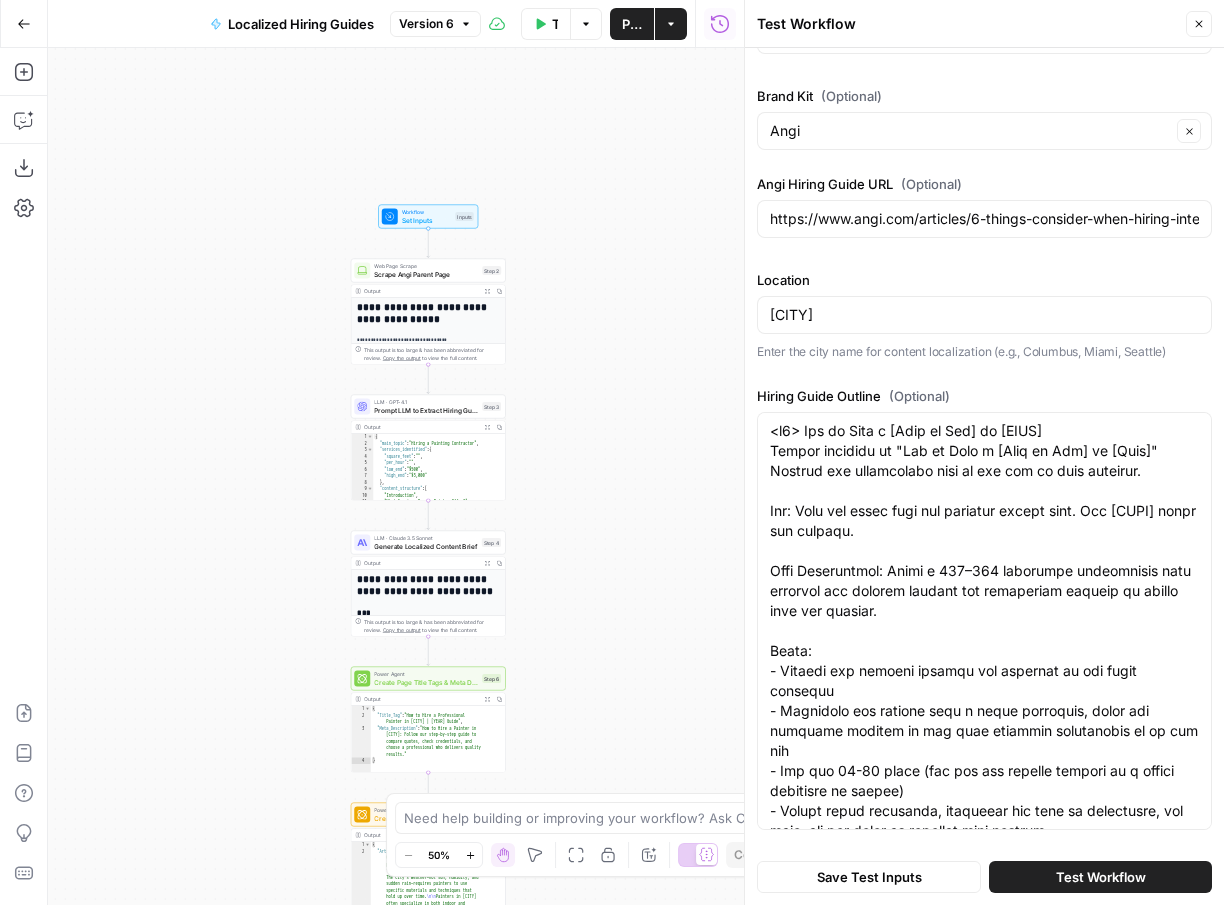 click on "Close" at bounding box center (1199, 24) 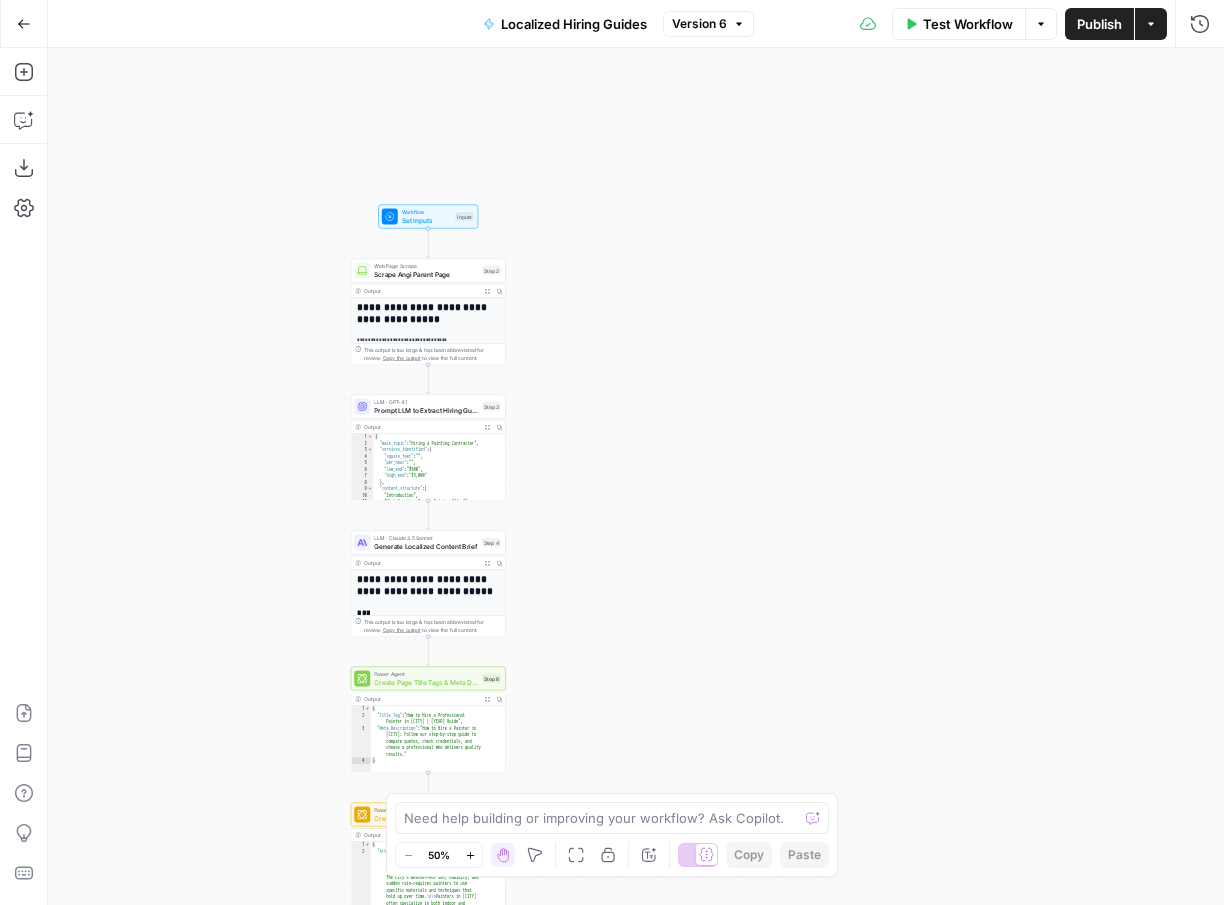 click on "Actions" at bounding box center (1151, 24) 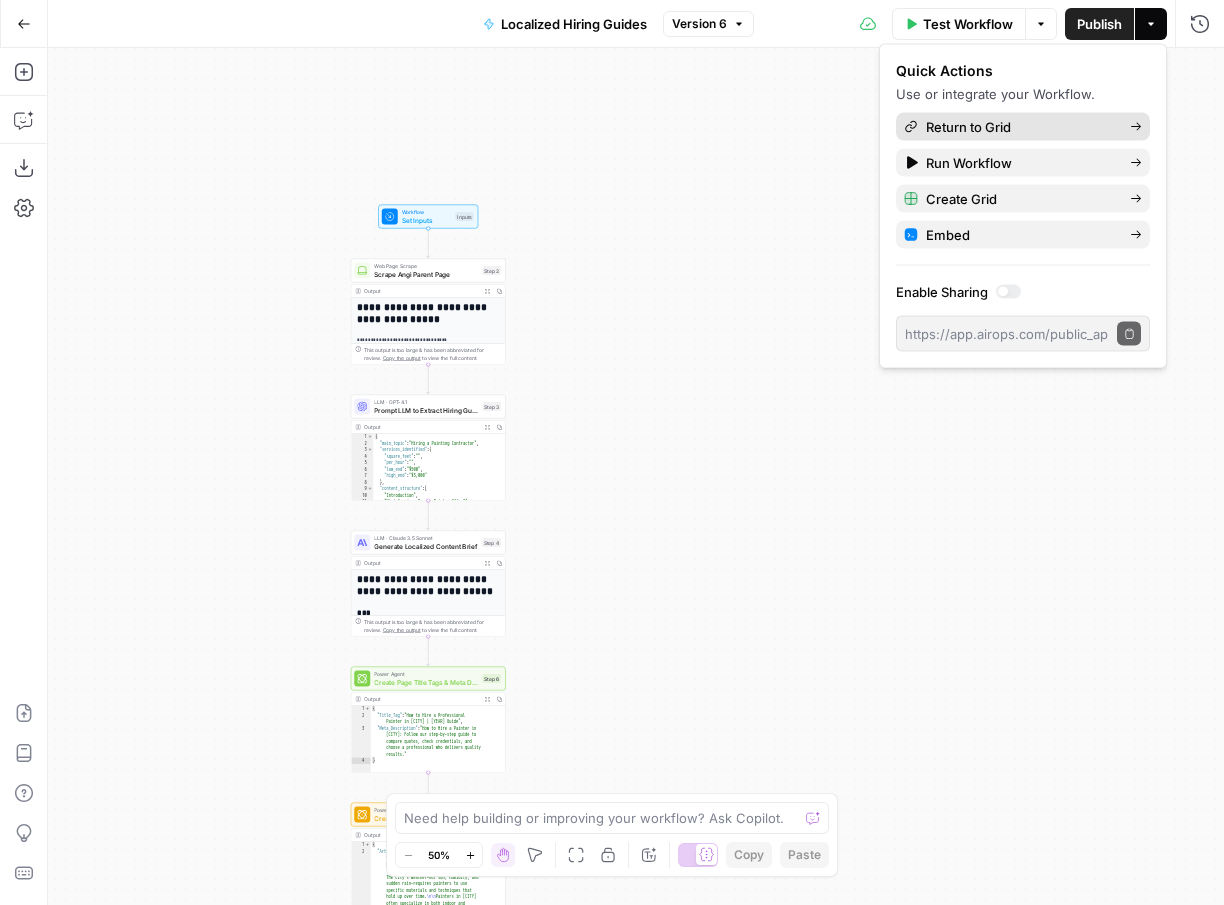 click 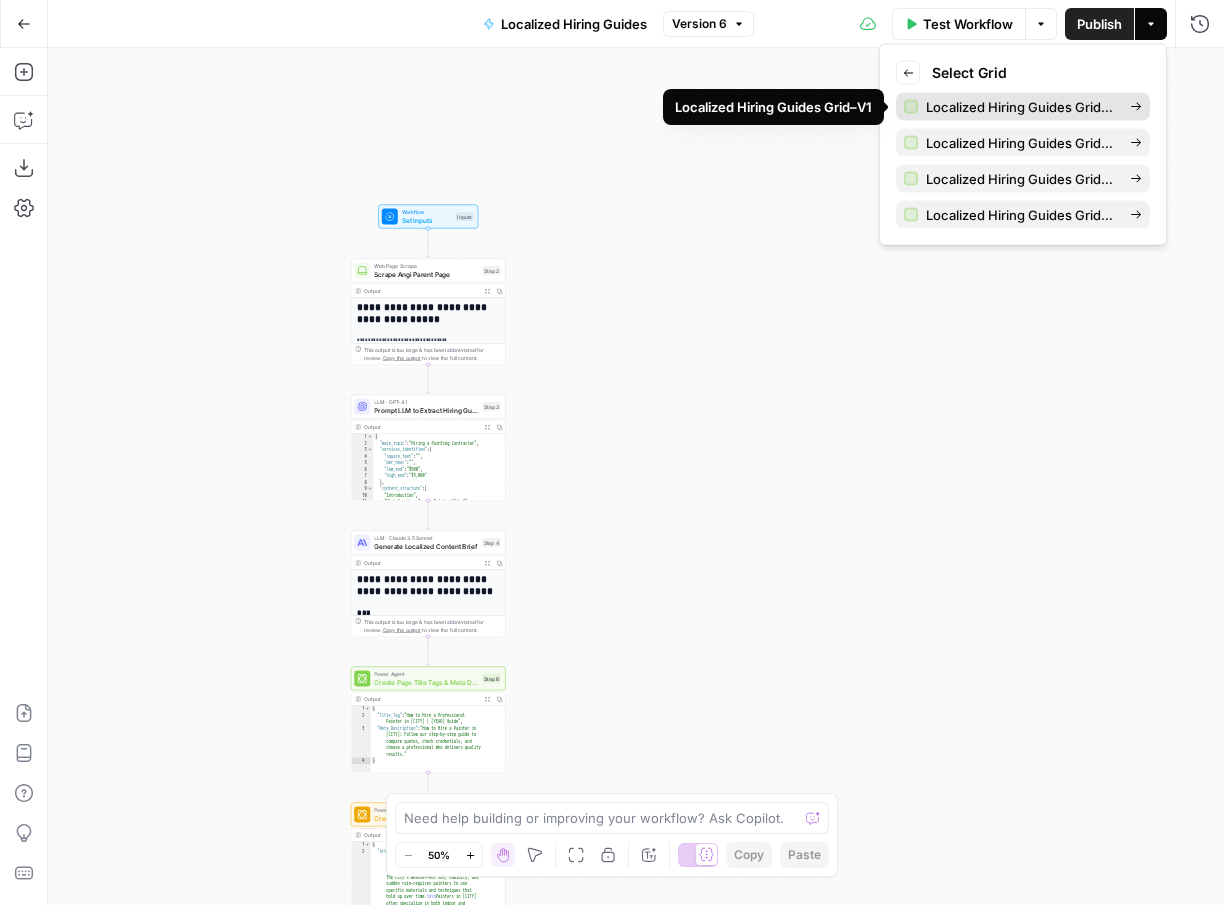 click on "Localized Hiring Guides Grid–V1" at bounding box center [1020, 107] 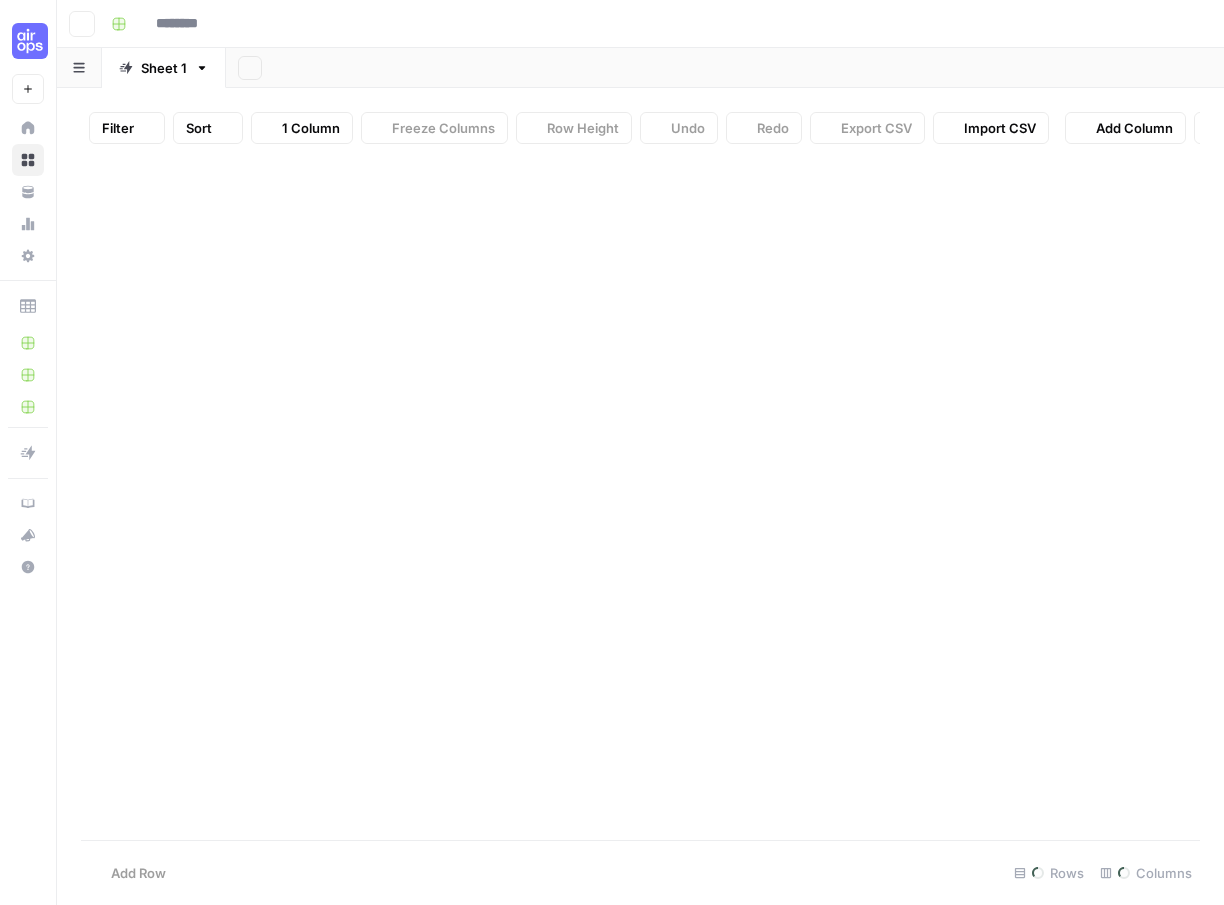 type on "**********" 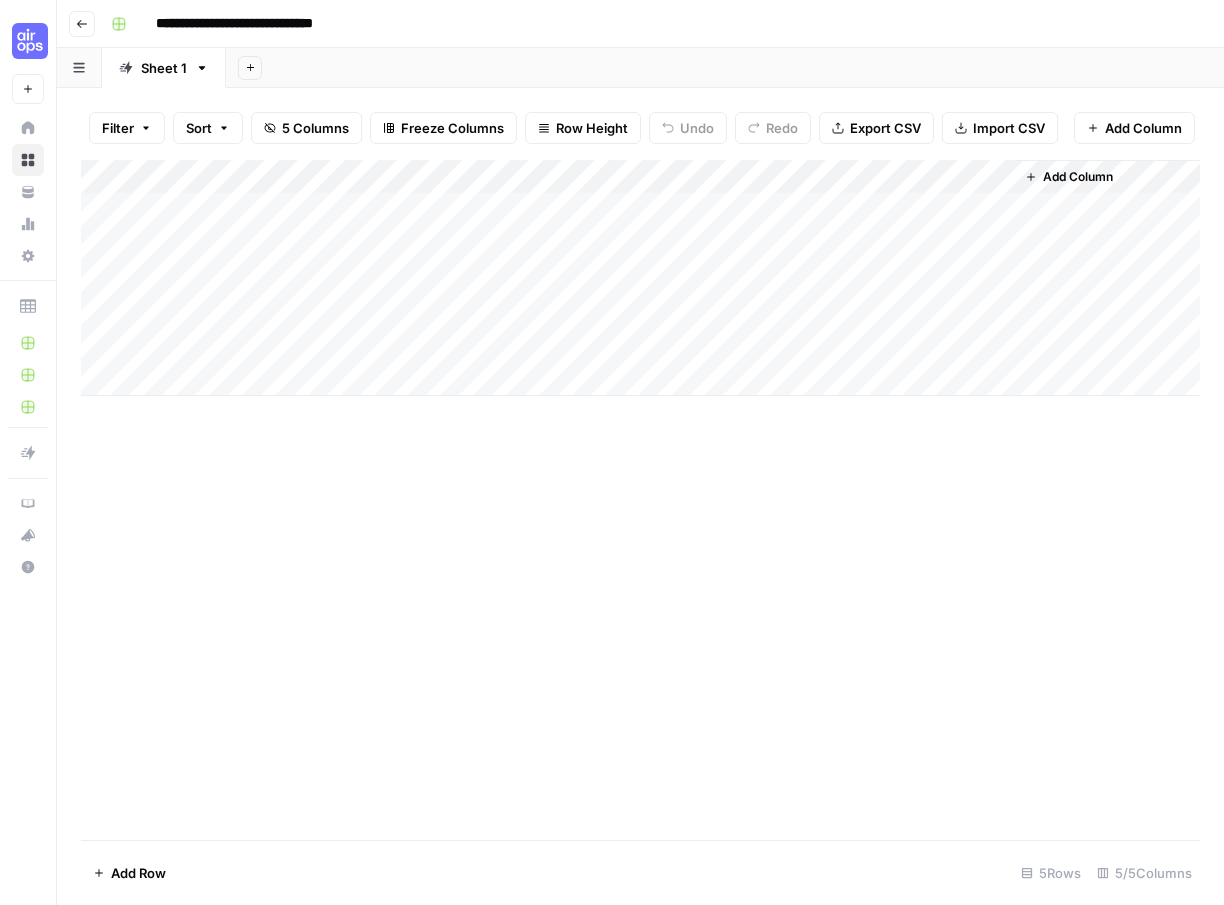 click on "Add Column" at bounding box center [640, 278] 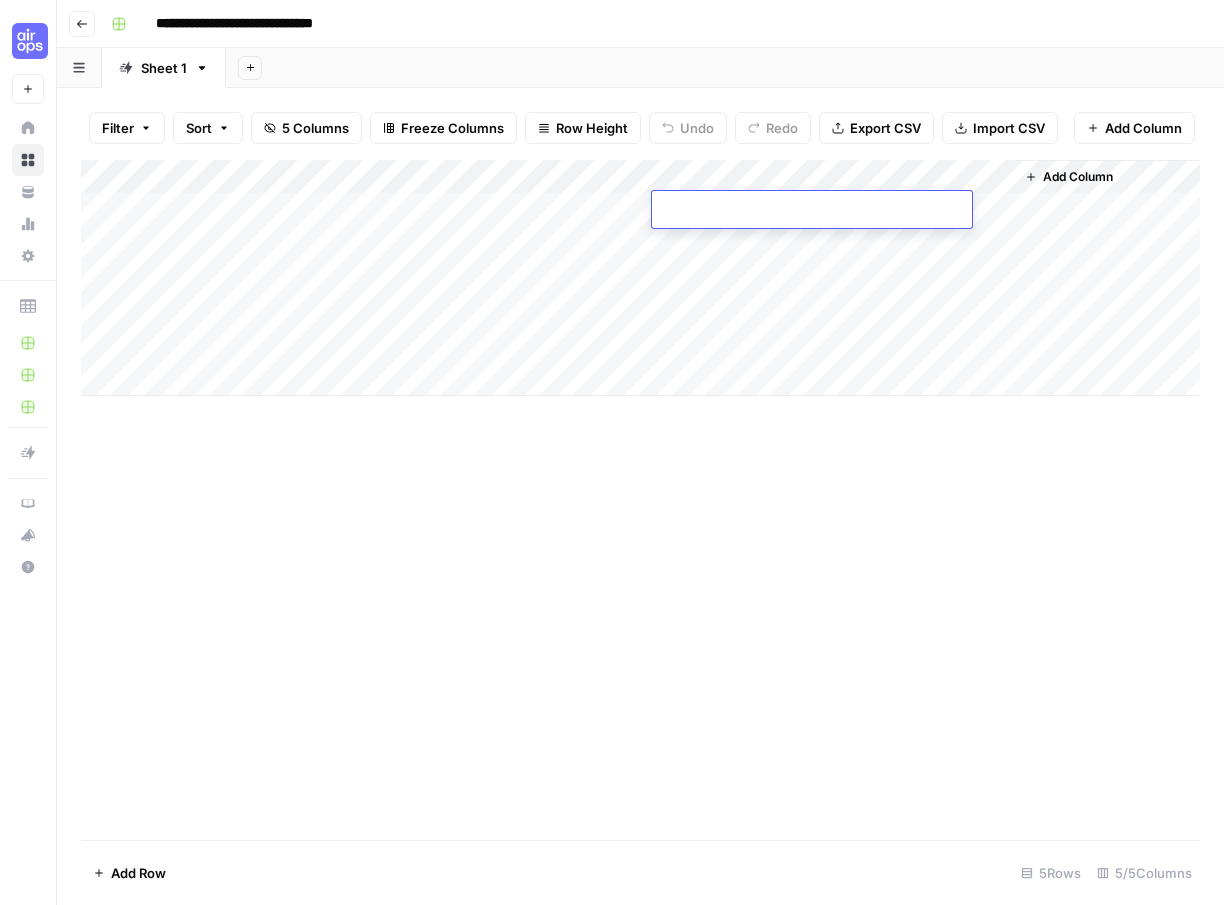 type on "**********" 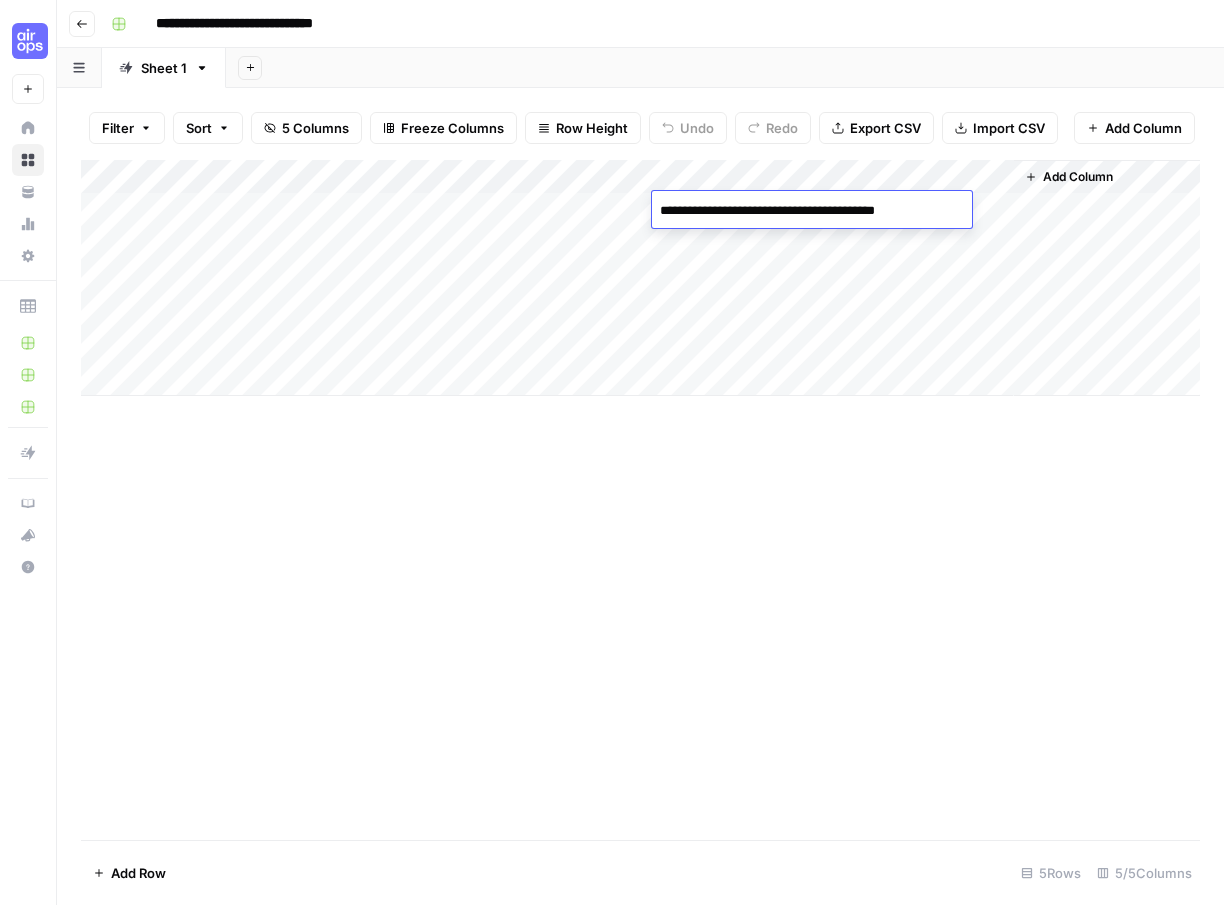 scroll, scrollTop: 1443, scrollLeft: 0, axis: vertical 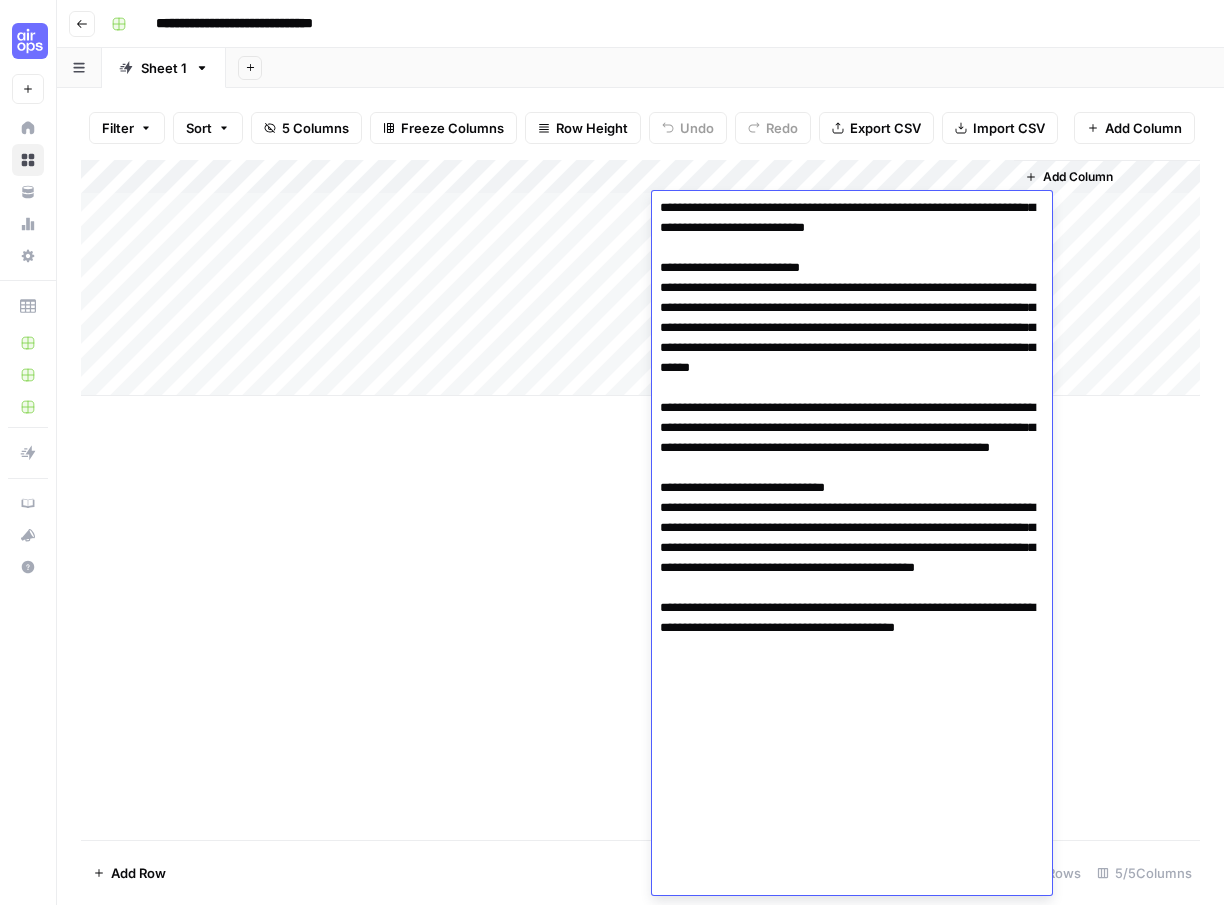 click on "Add Column" at bounding box center [640, 500] 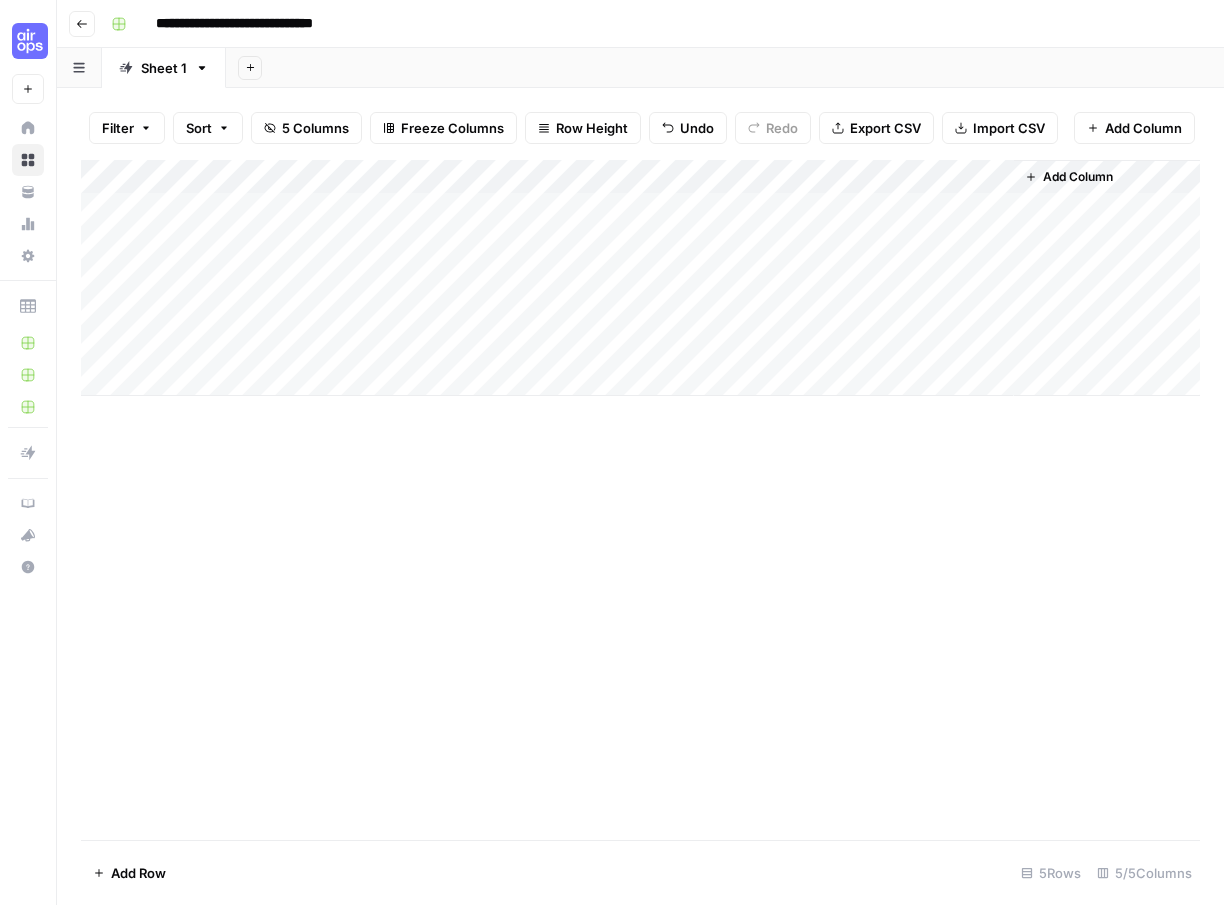 drag, startPoint x: 830, startPoint y: 222, endPoint x: 813, endPoint y: 348, distance: 127.141655 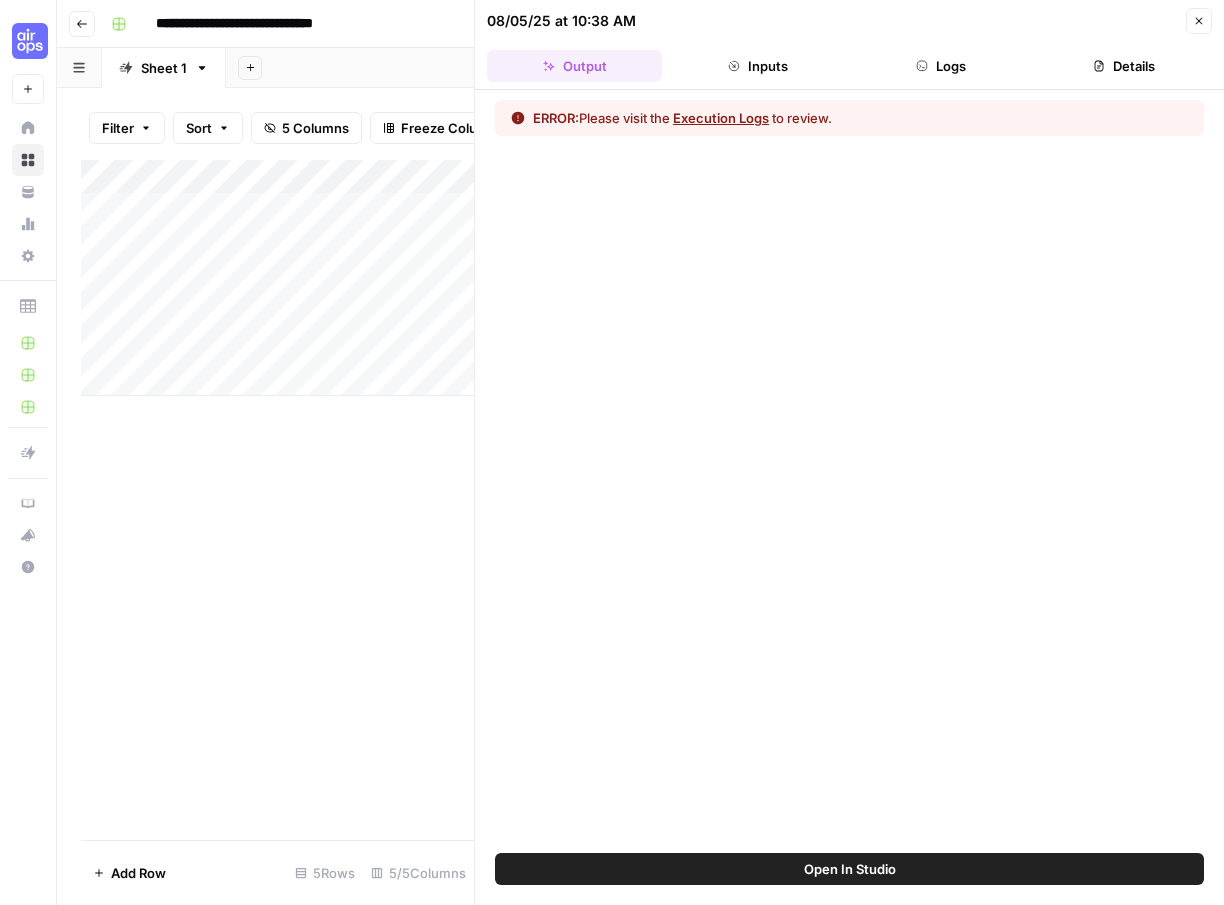 click on "Execution Logs" at bounding box center (721, 118) 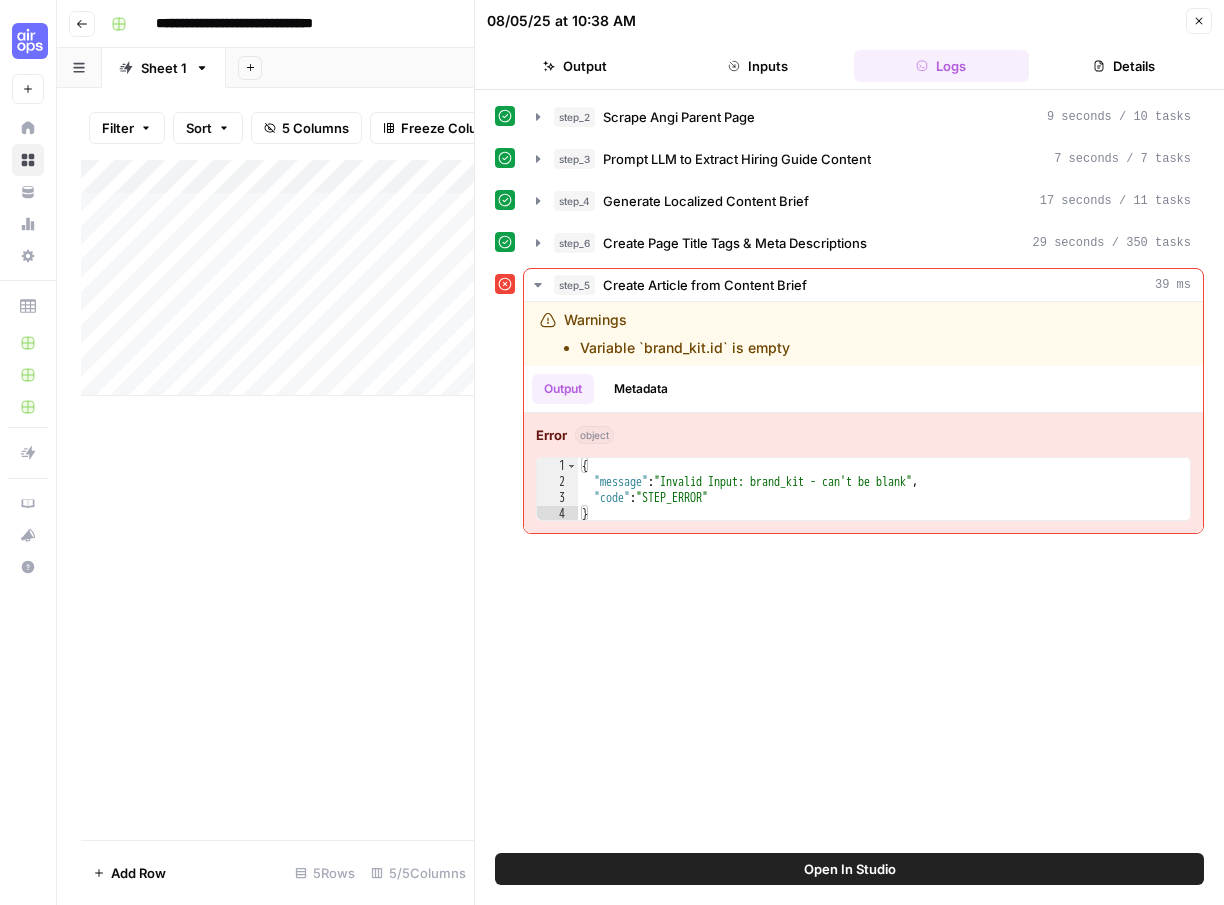 click 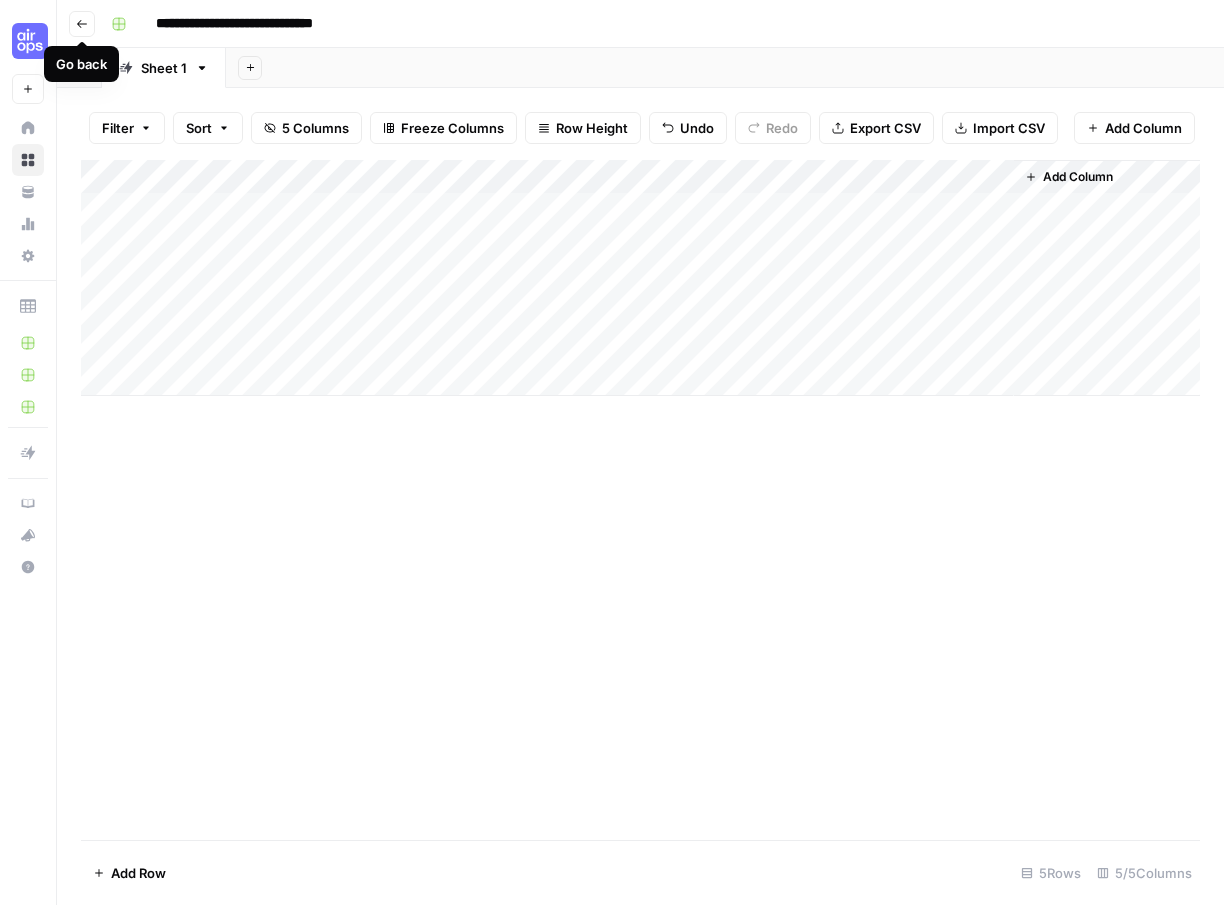 click on "Go back" at bounding box center [82, 24] 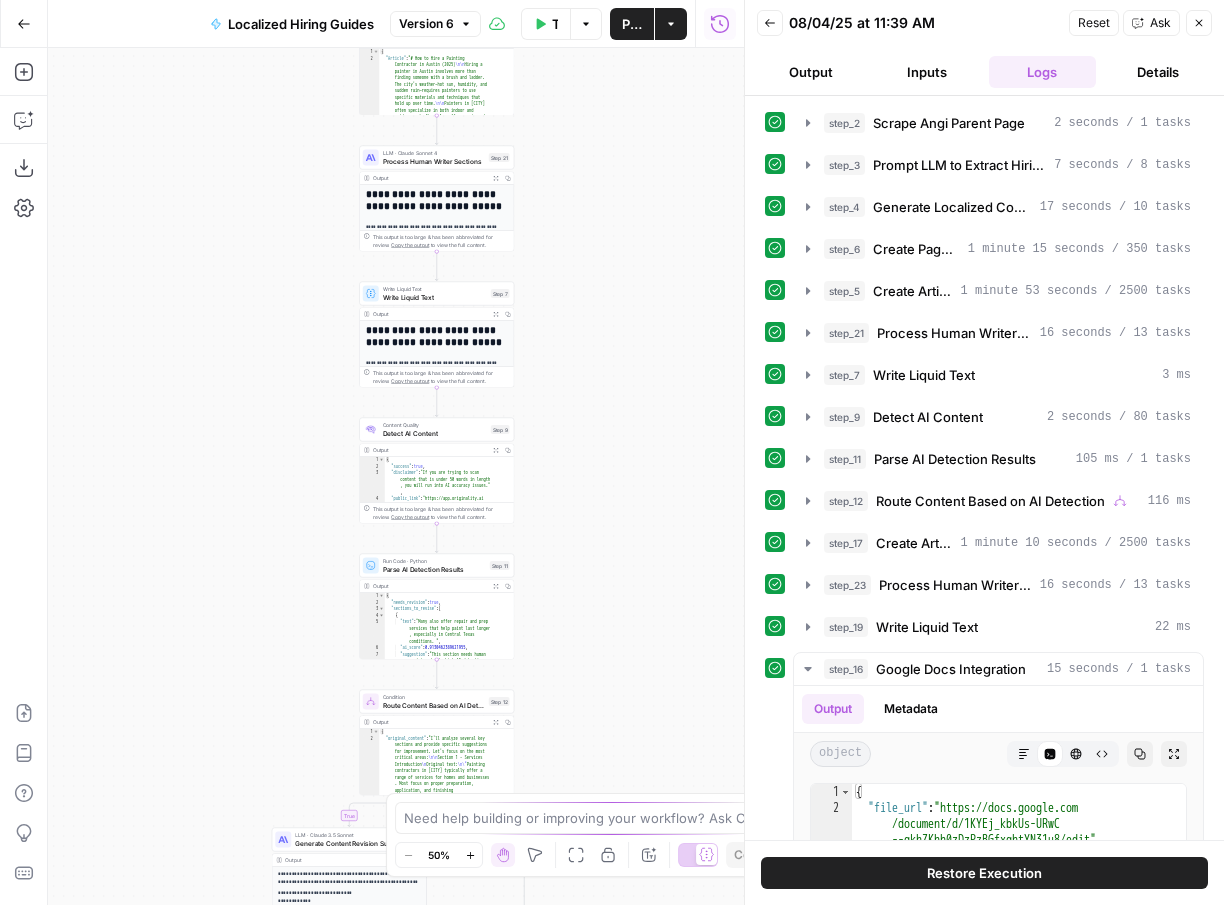 click 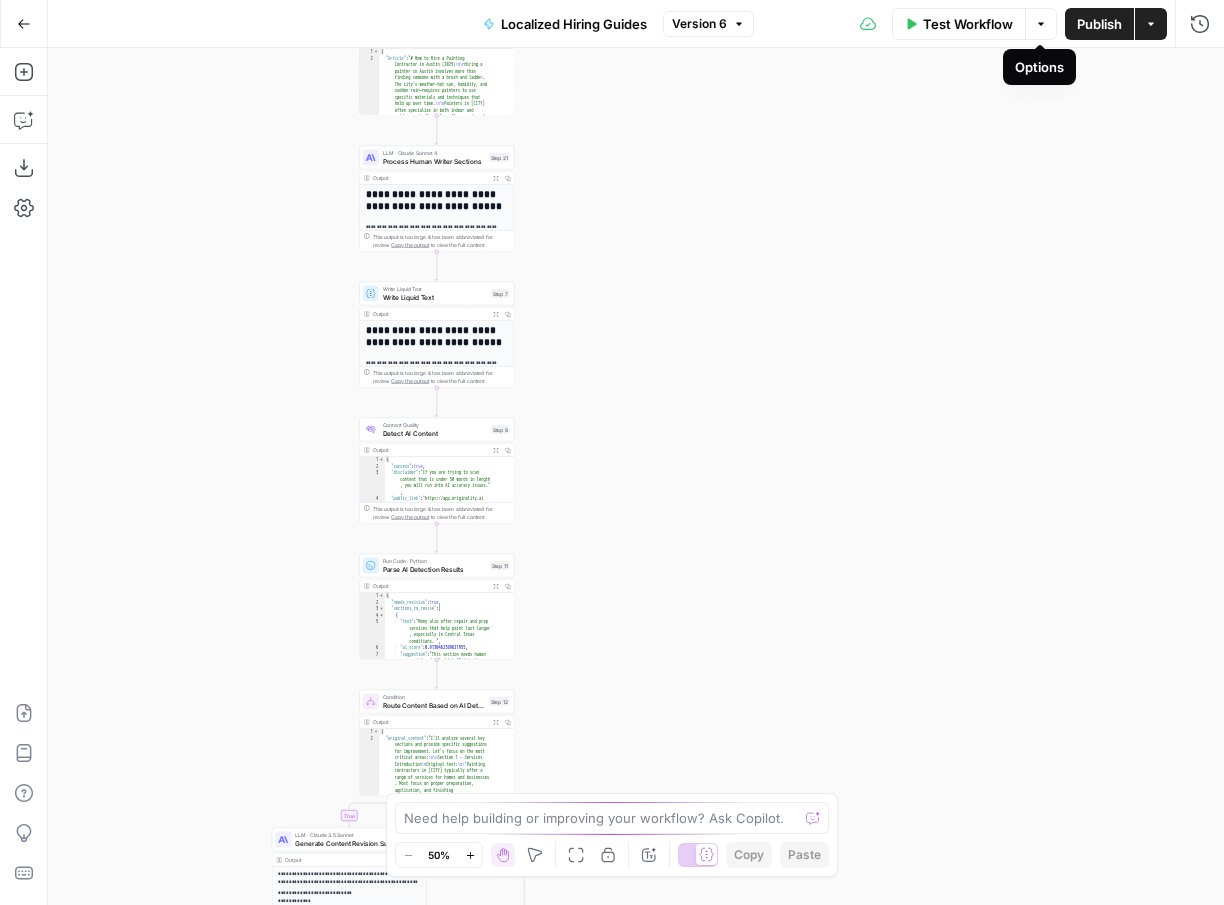click on "Test Workflow" at bounding box center [968, 24] 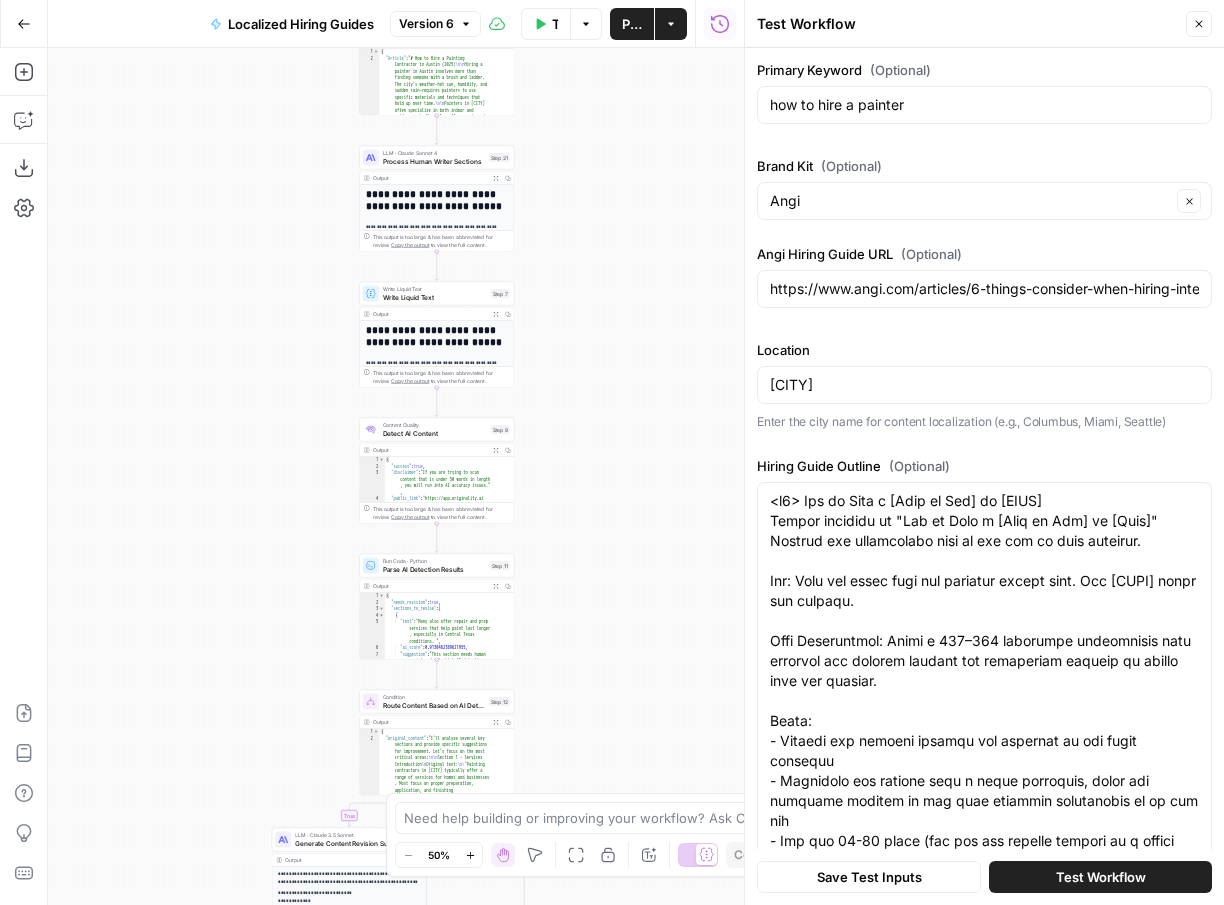 click on "**********" at bounding box center [396, 476] 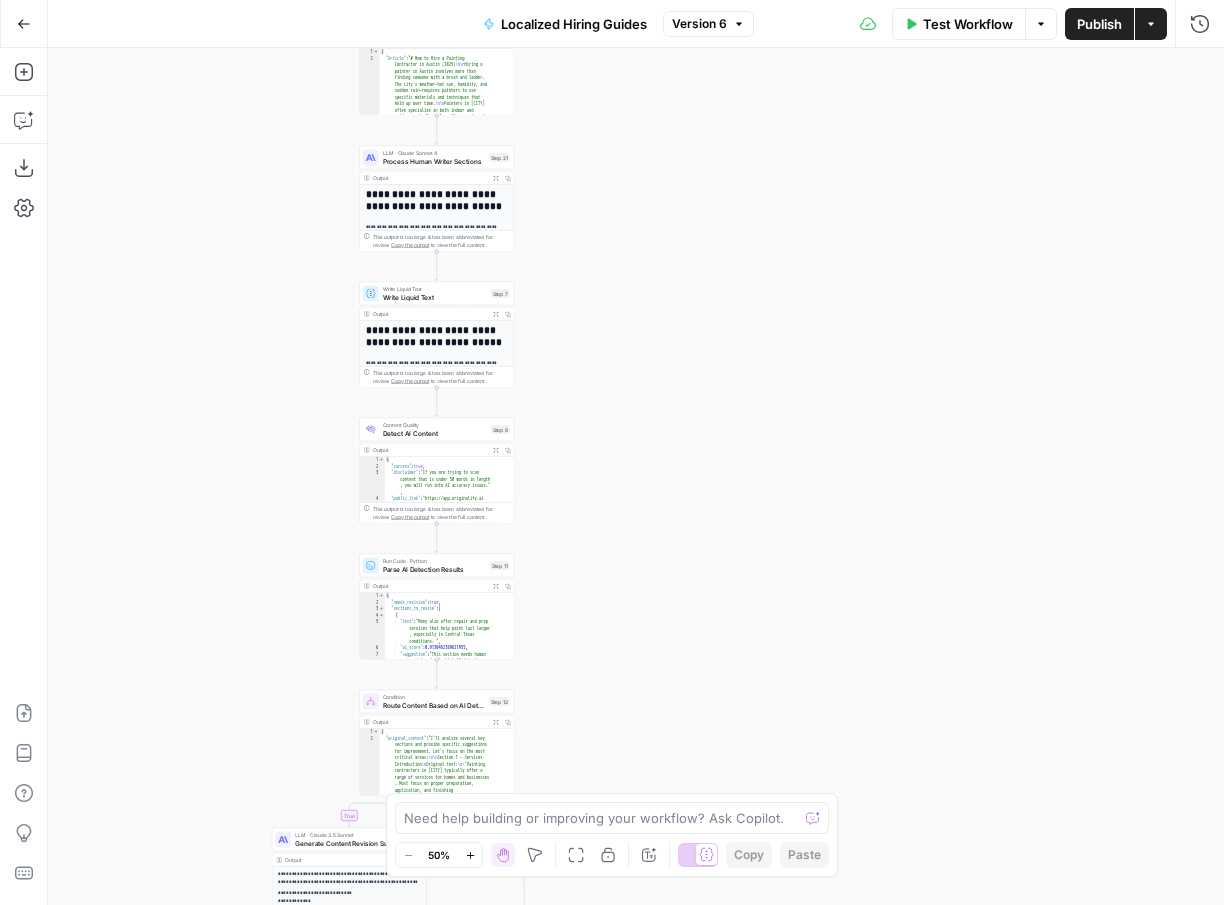 click on "Actions" at bounding box center [1151, 24] 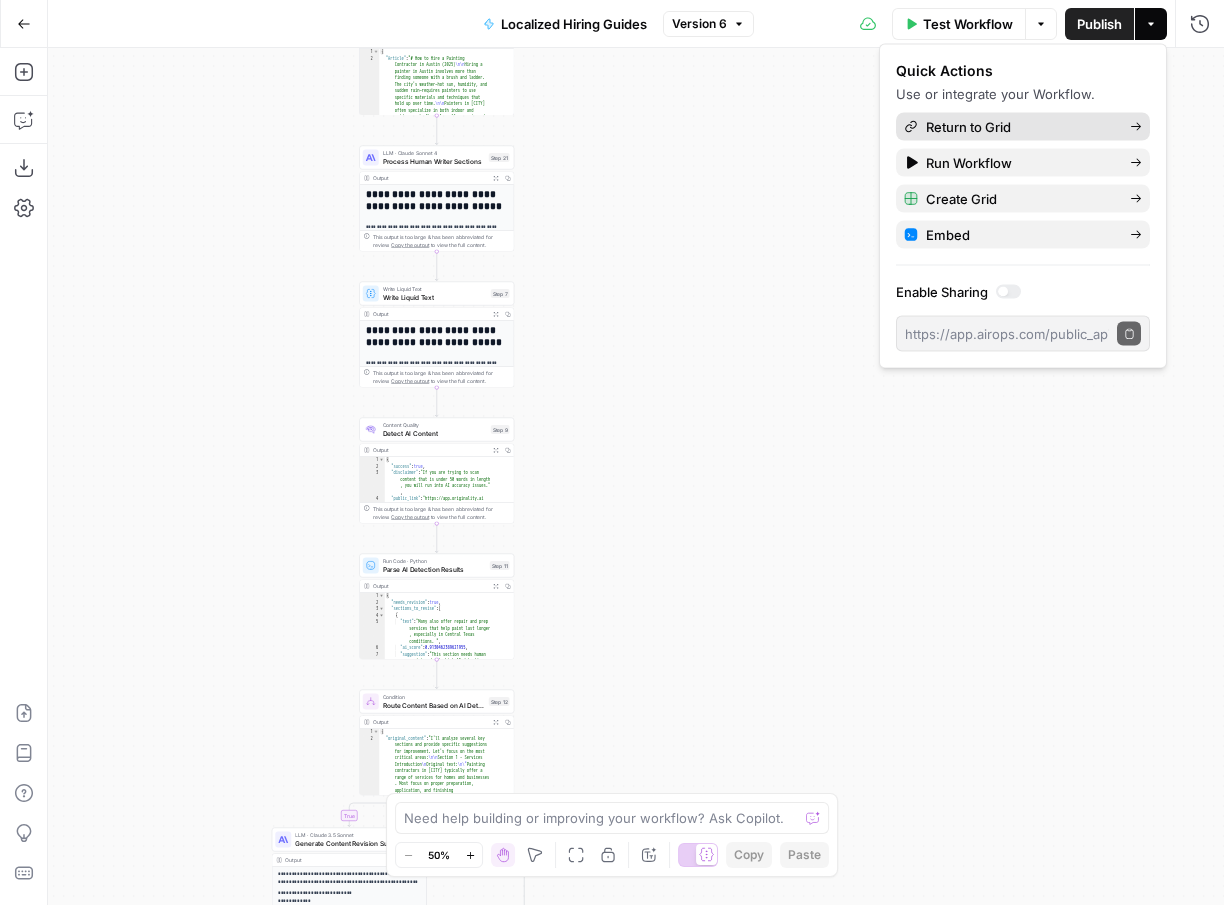 click 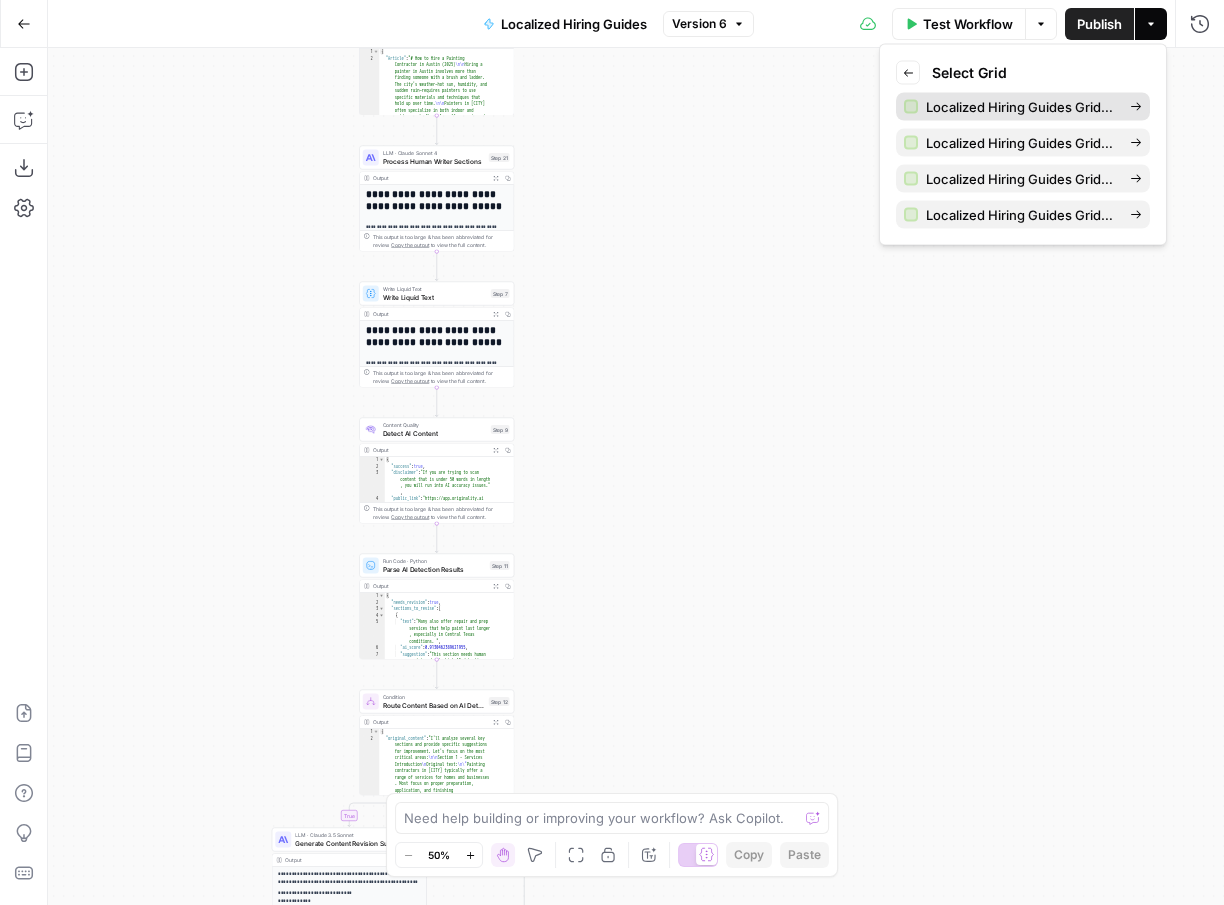 click on "Localized Hiring Guides Grid–V1" at bounding box center [1020, 107] 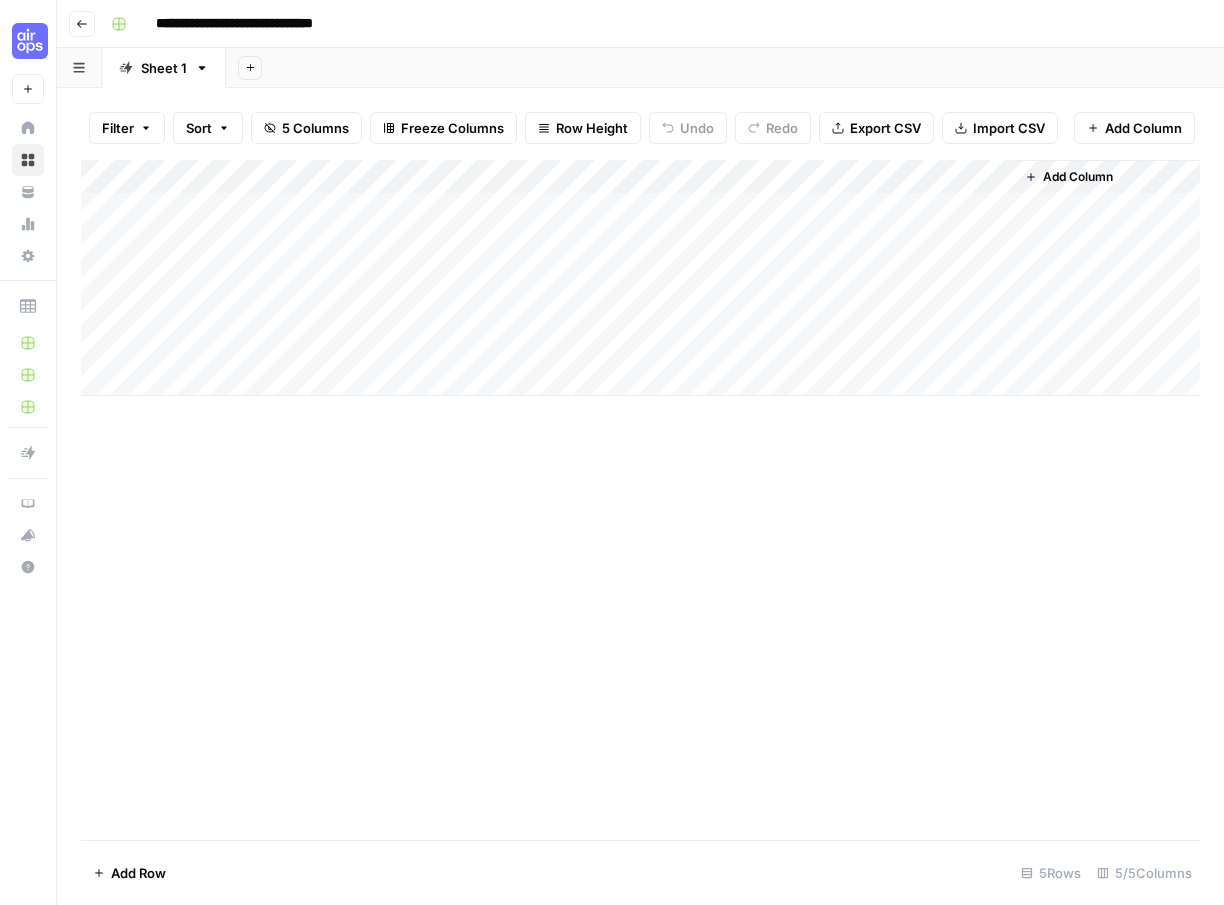 click on "Add Column" at bounding box center (640, 278) 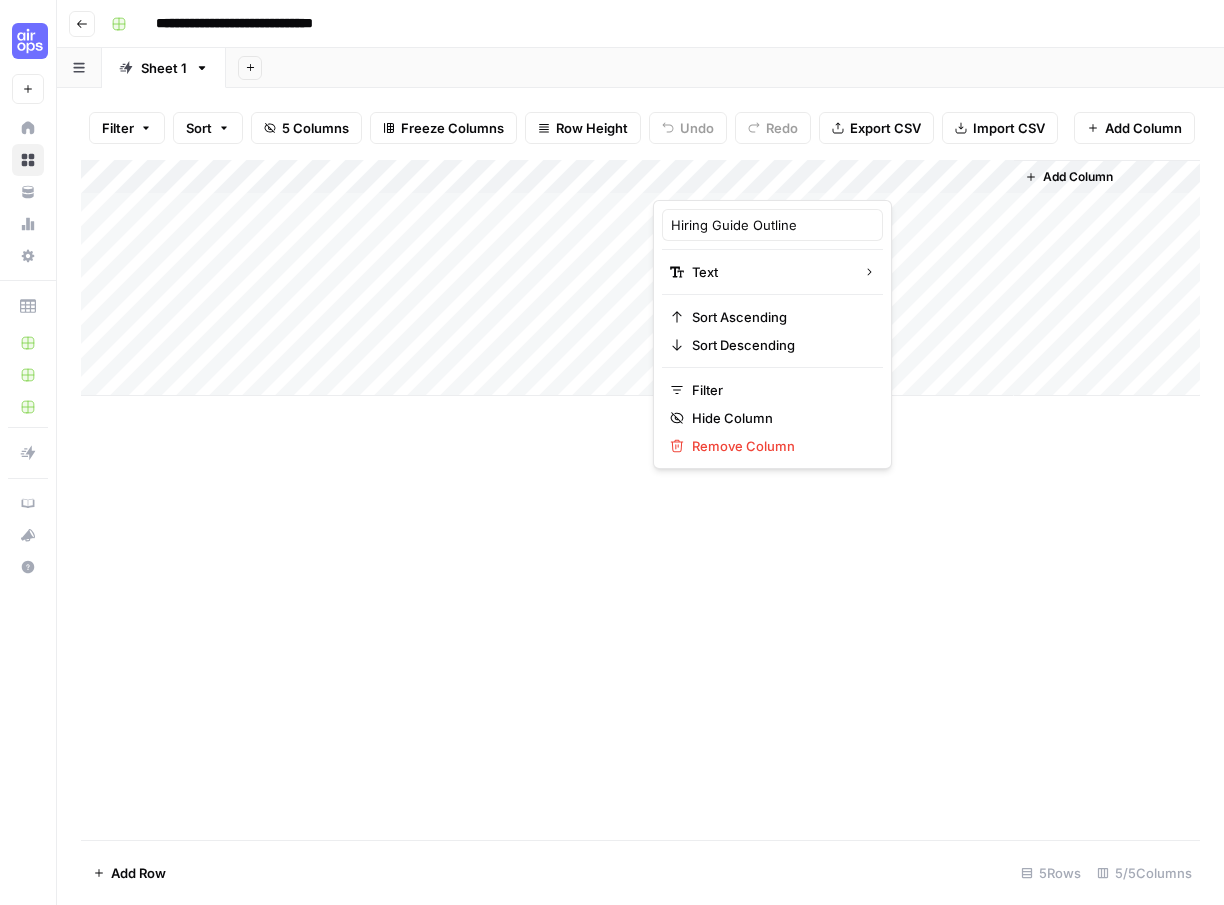 click on "Add Column" at bounding box center [640, 500] 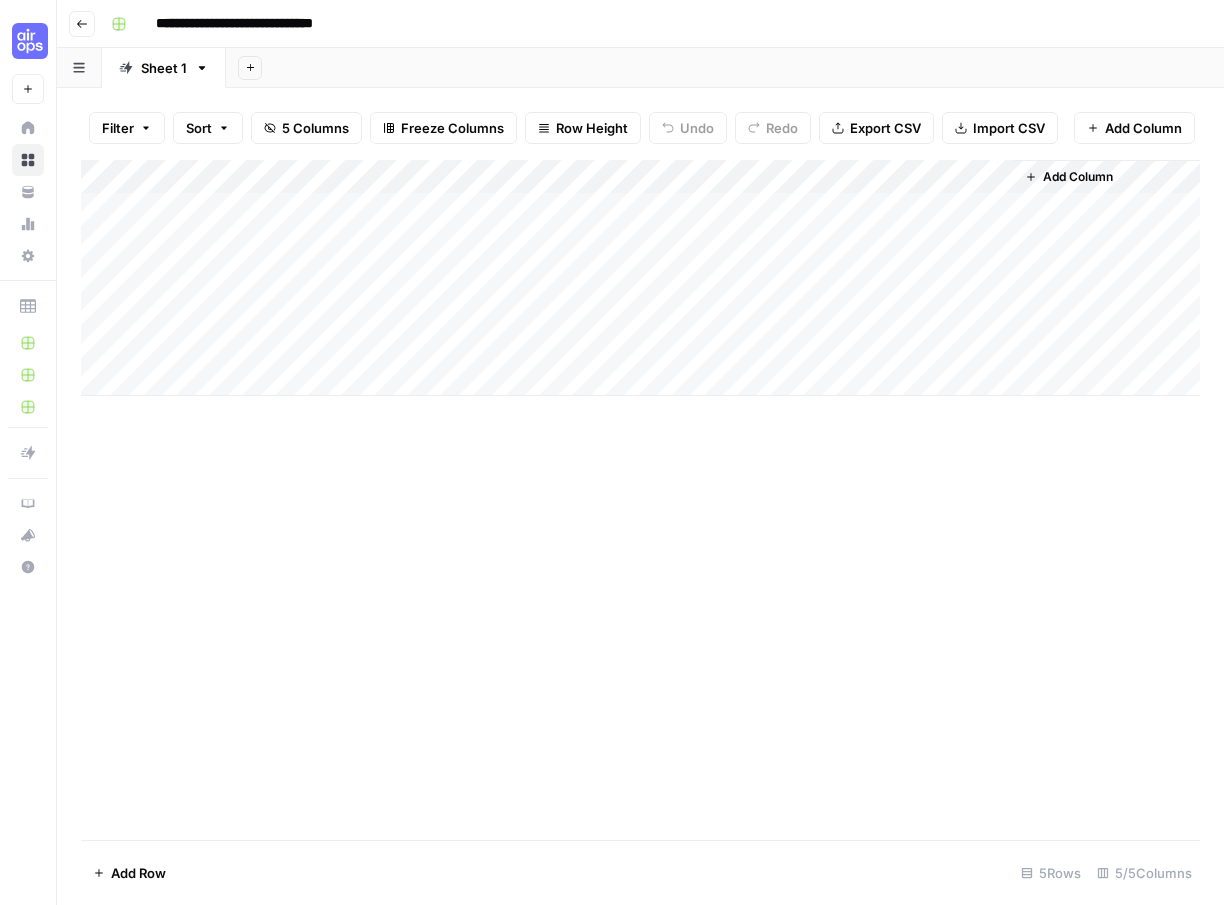 click on "Go back" at bounding box center (82, 24) 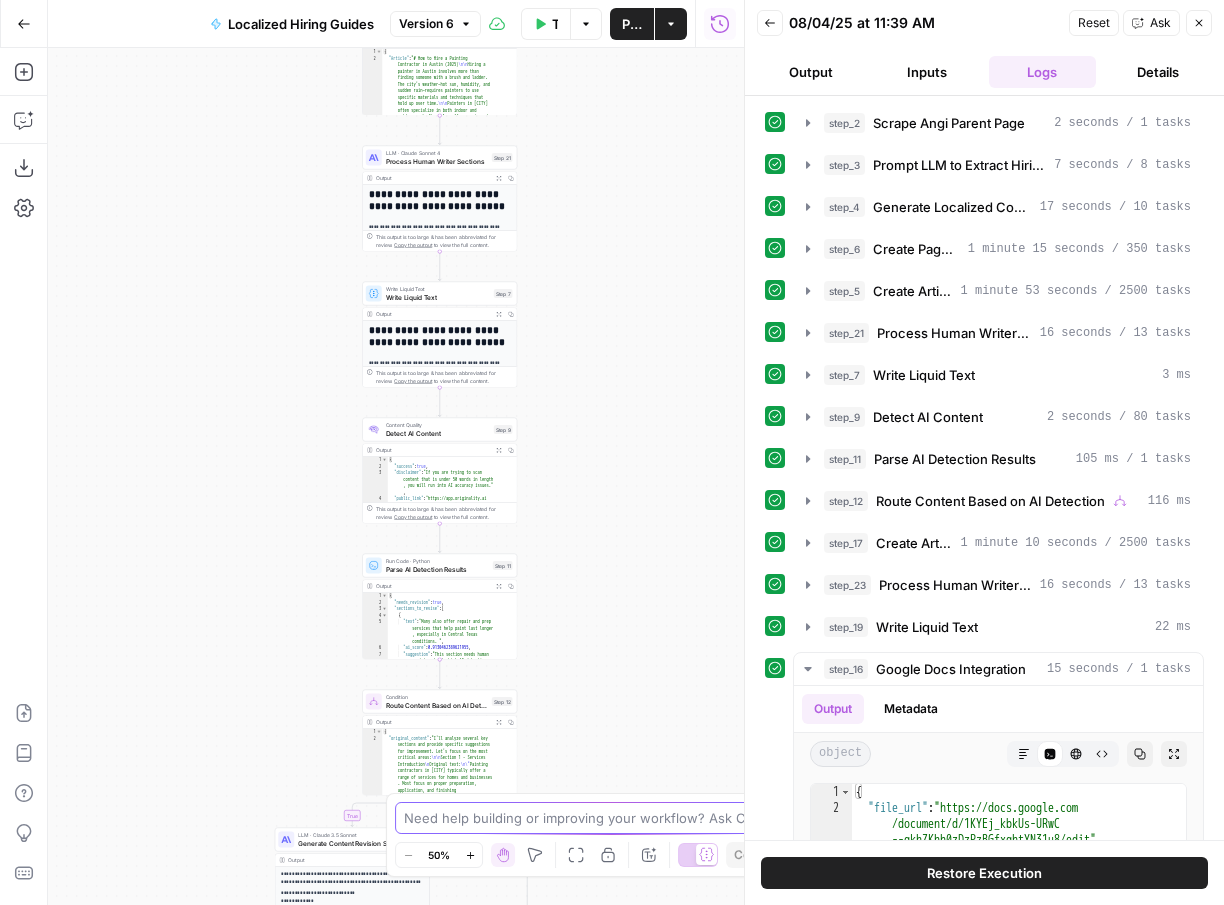 click at bounding box center (601, 818) 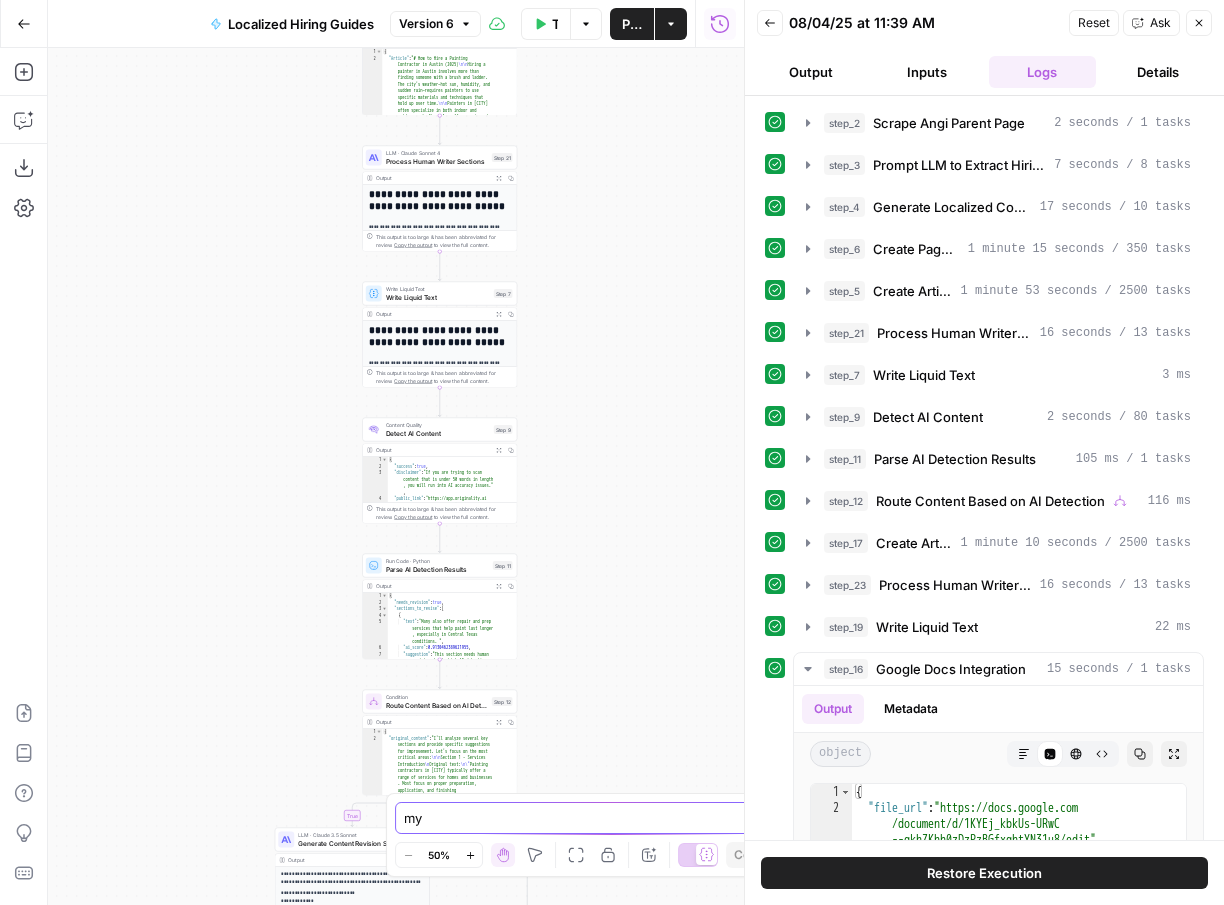 type on "m" 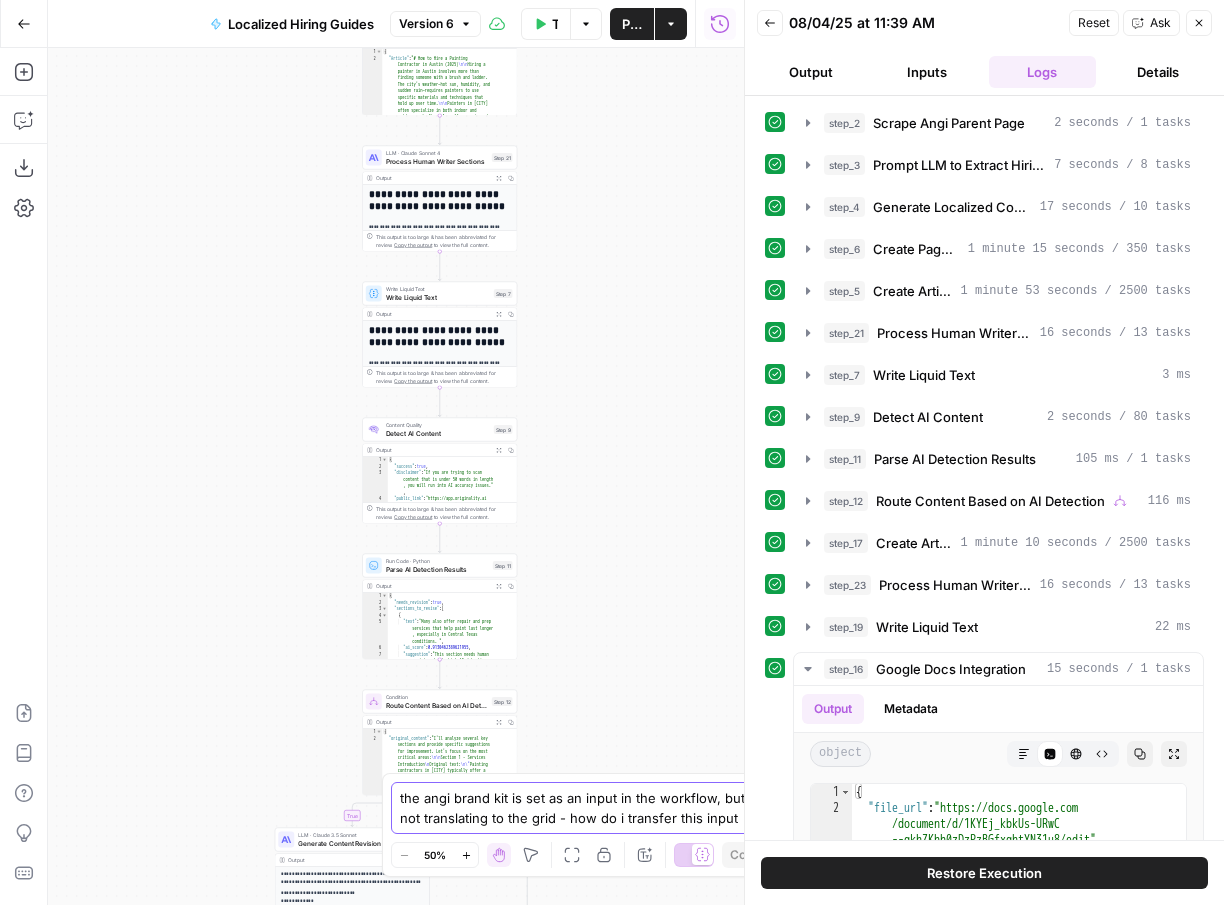 type on "the angi brand kit is set as an input in the workflow, but it's not translating to the grid - how do i transfer this input?" 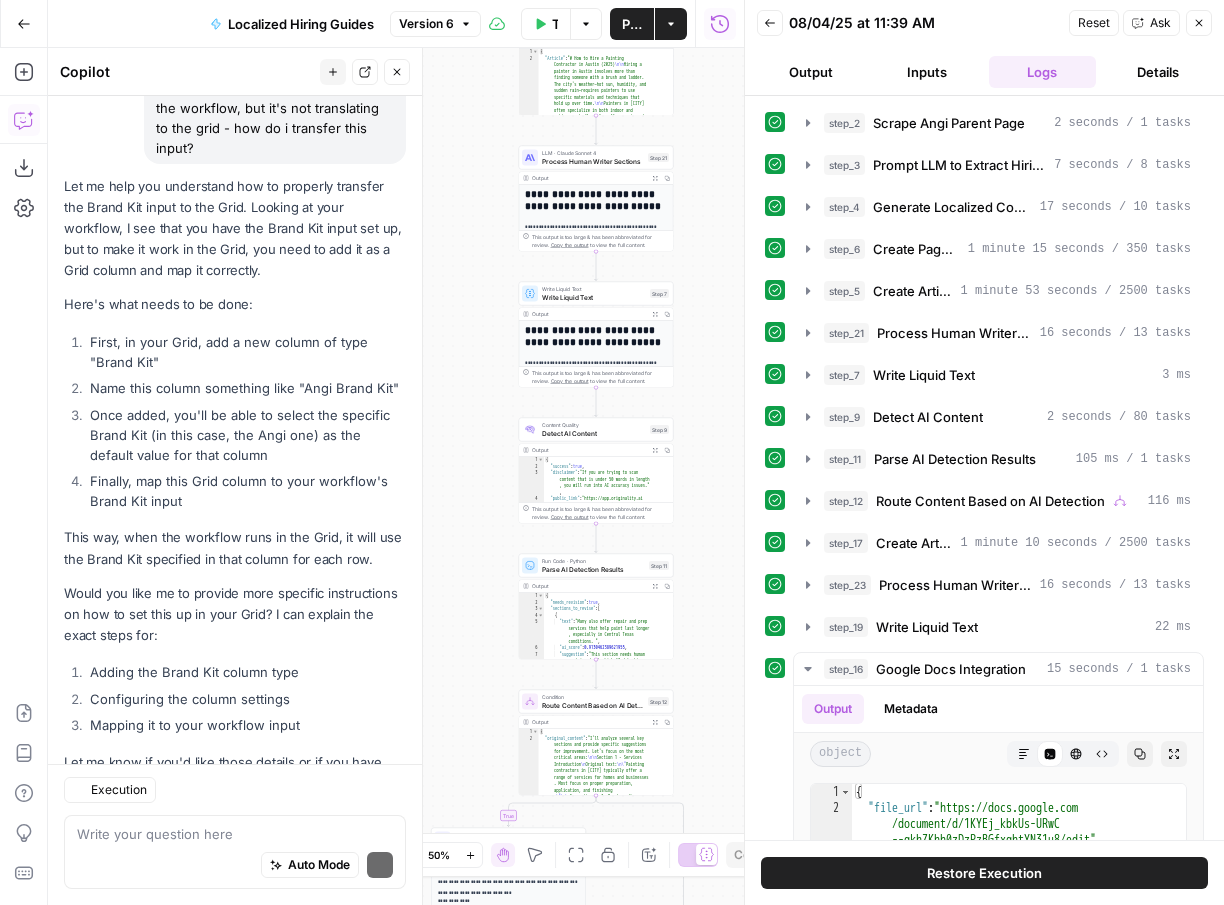 scroll, scrollTop: 242, scrollLeft: 0, axis: vertical 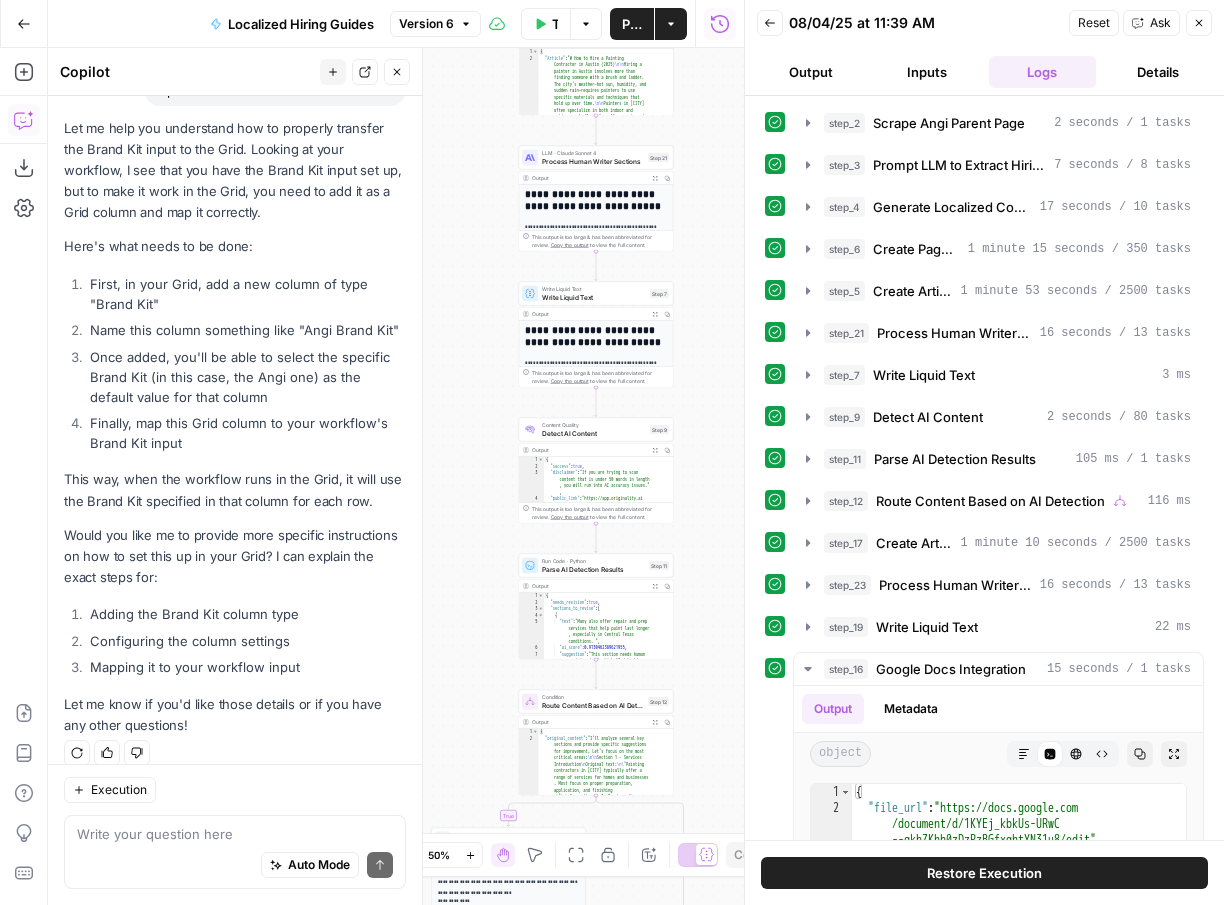 click on "Back" at bounding box center (770, 23) 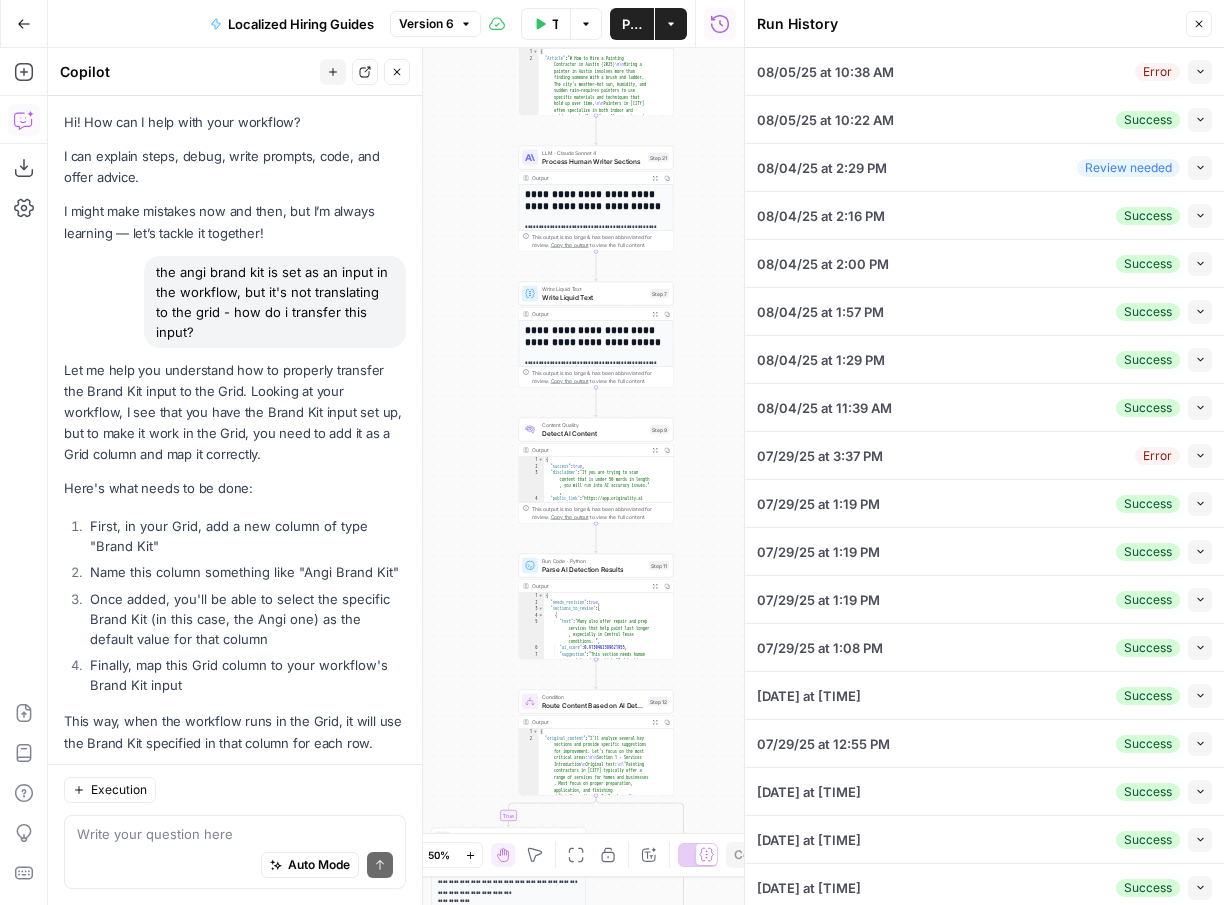 scroll, scrollTop: 0, scrollLeft: 0, axis: both 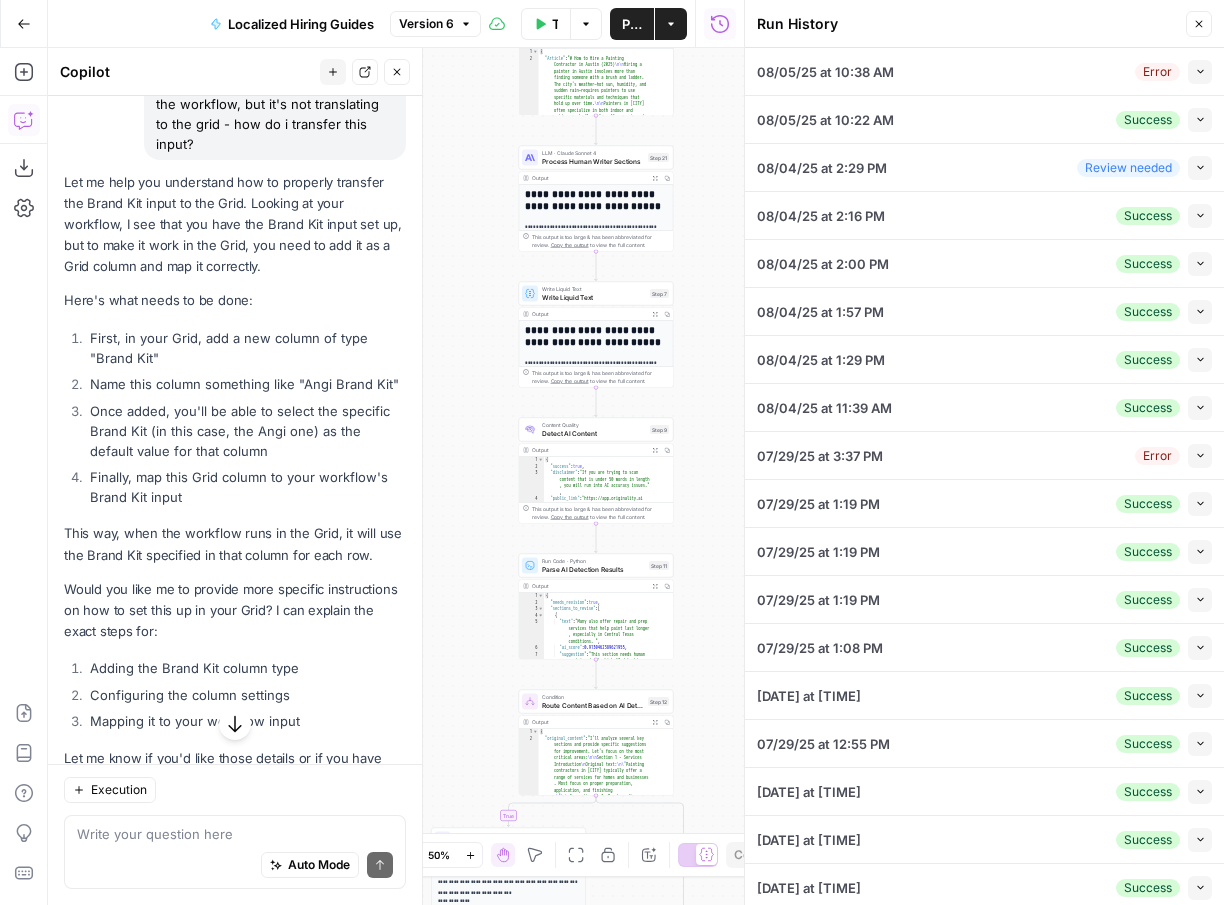 click on "Close" at bounding box center [1199, 24] 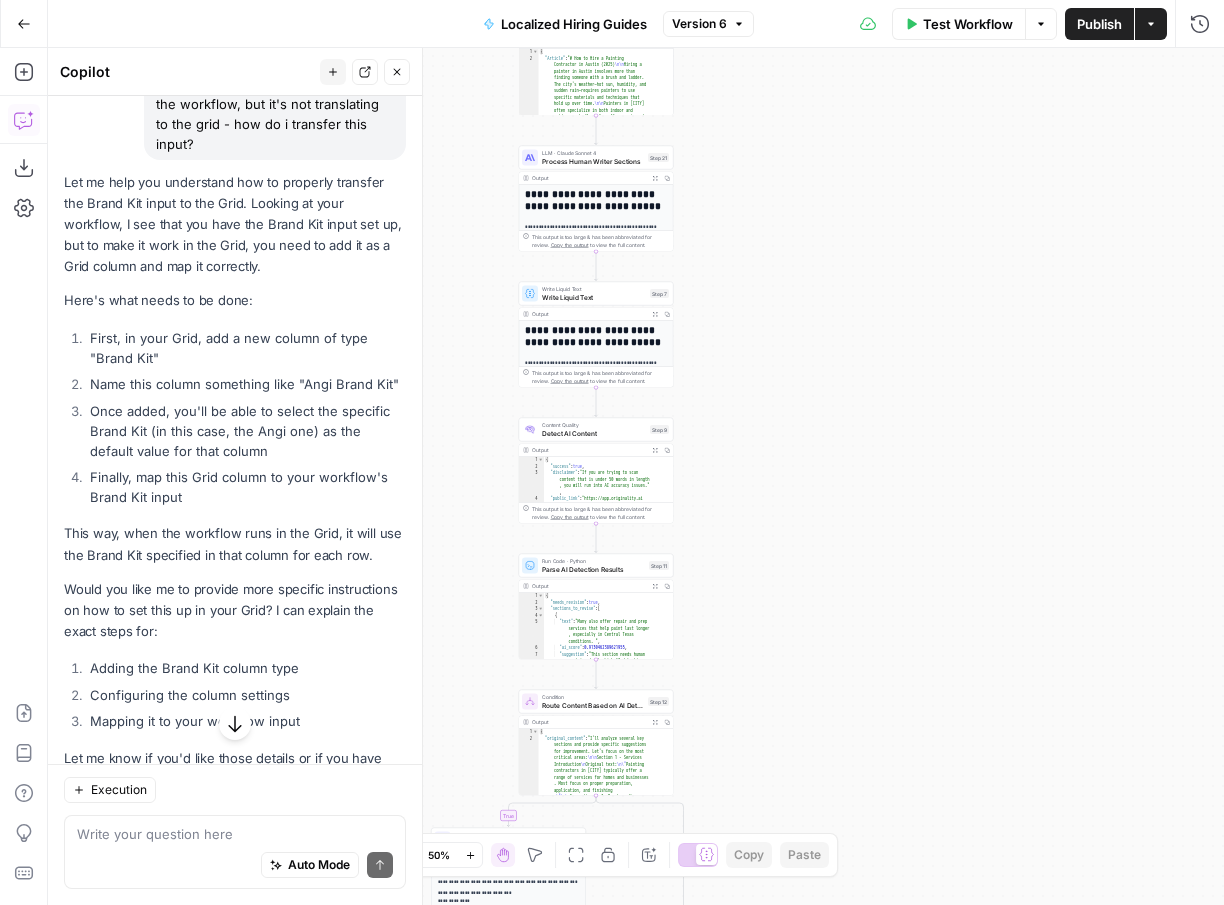 click 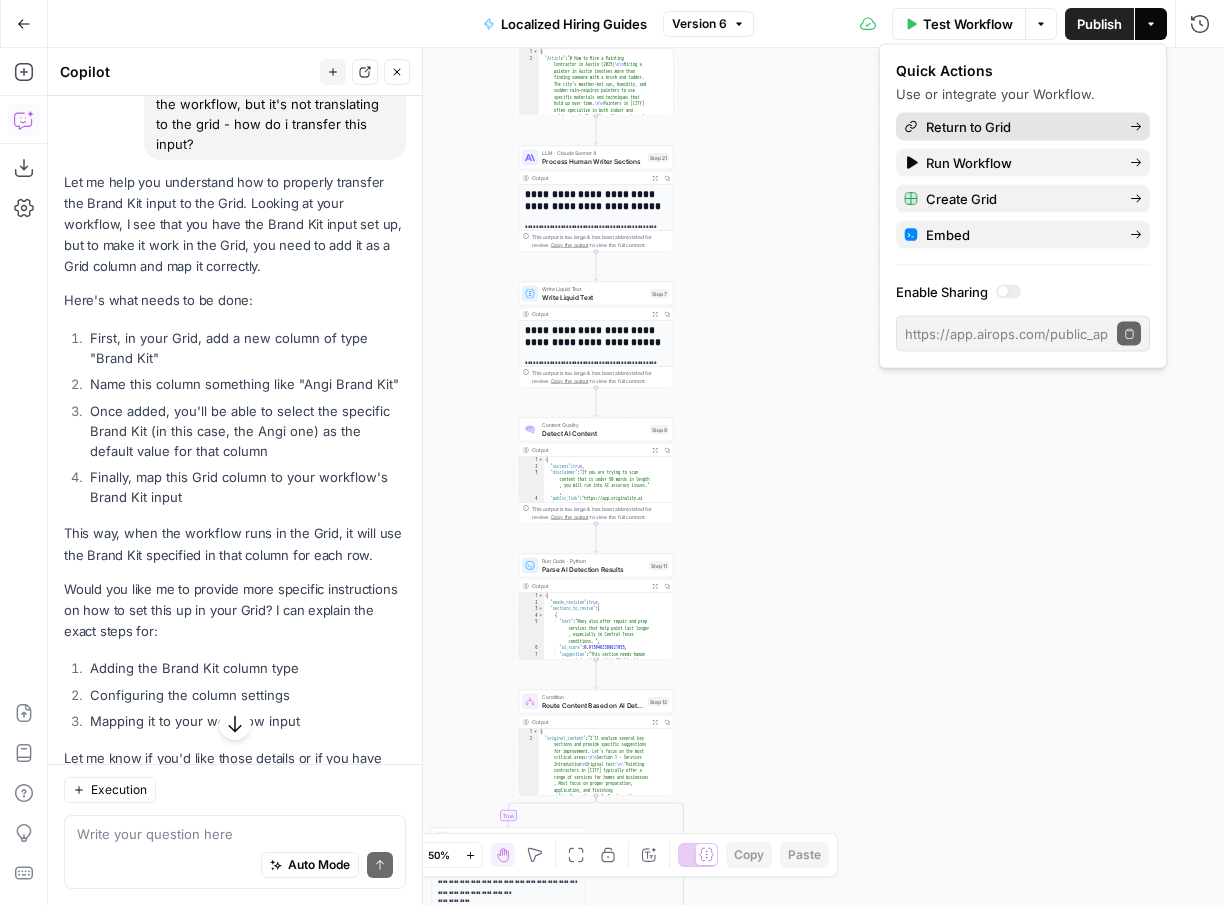 click on "Return to Grid" at bounding box center (1020, 127) 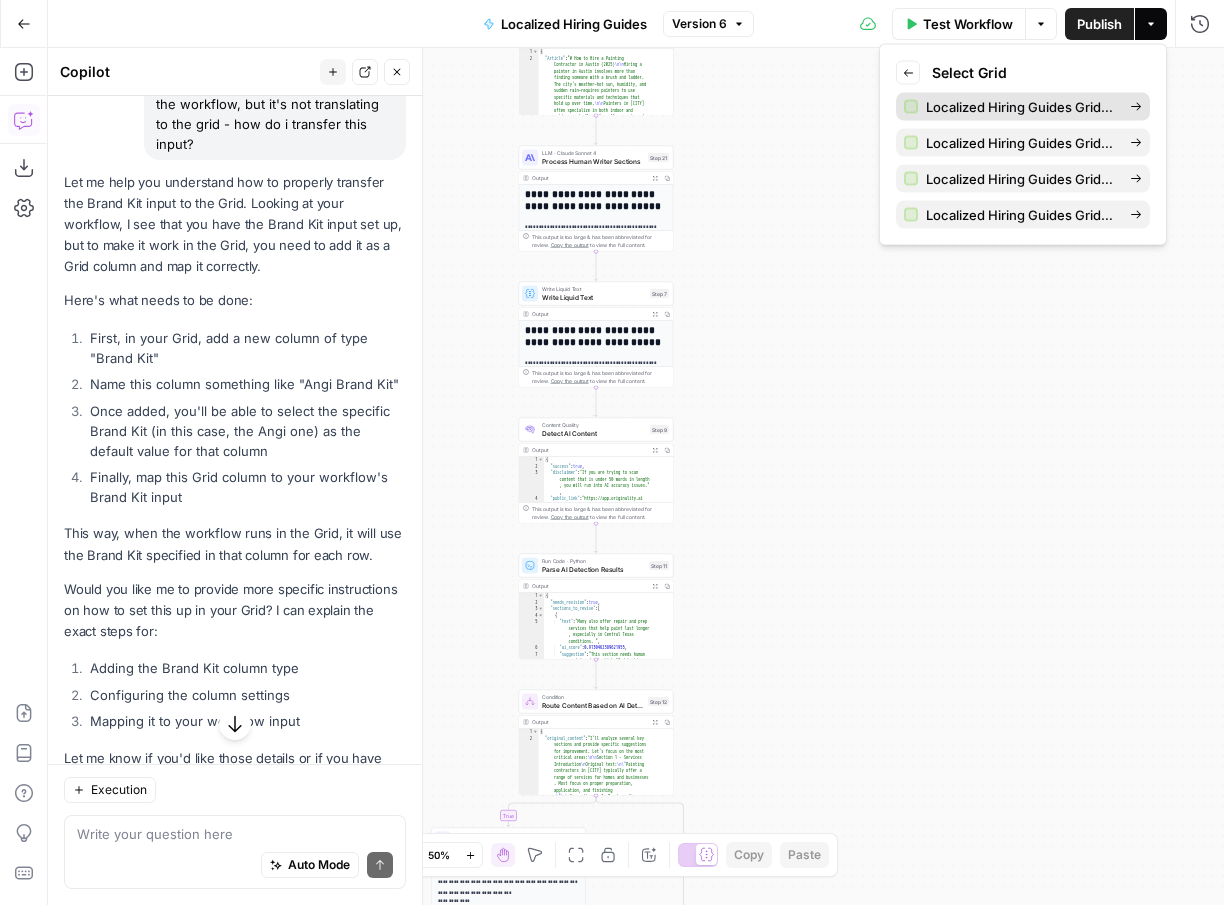 click on "Localized Hiring Guides Grid–V1" at bounding box center [1020, 107] 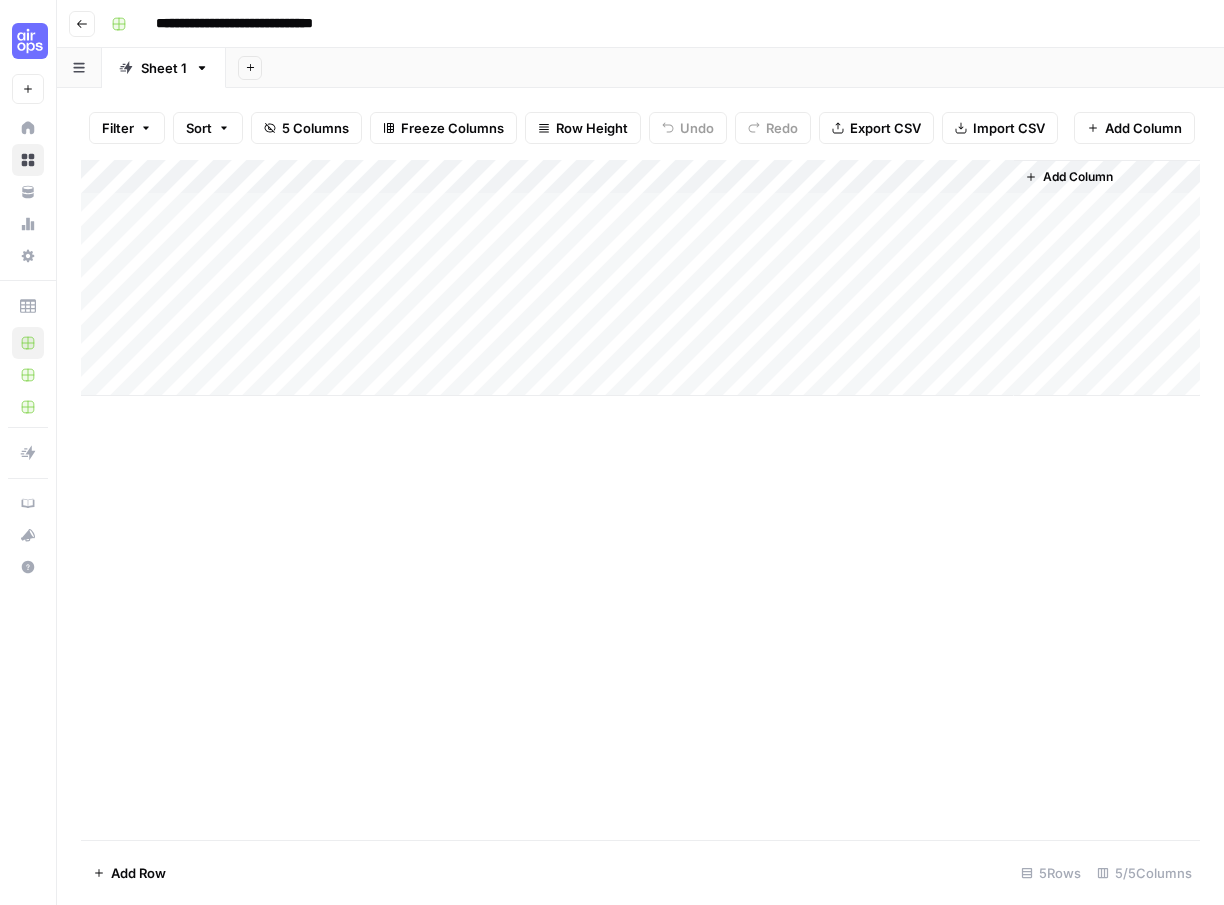 click 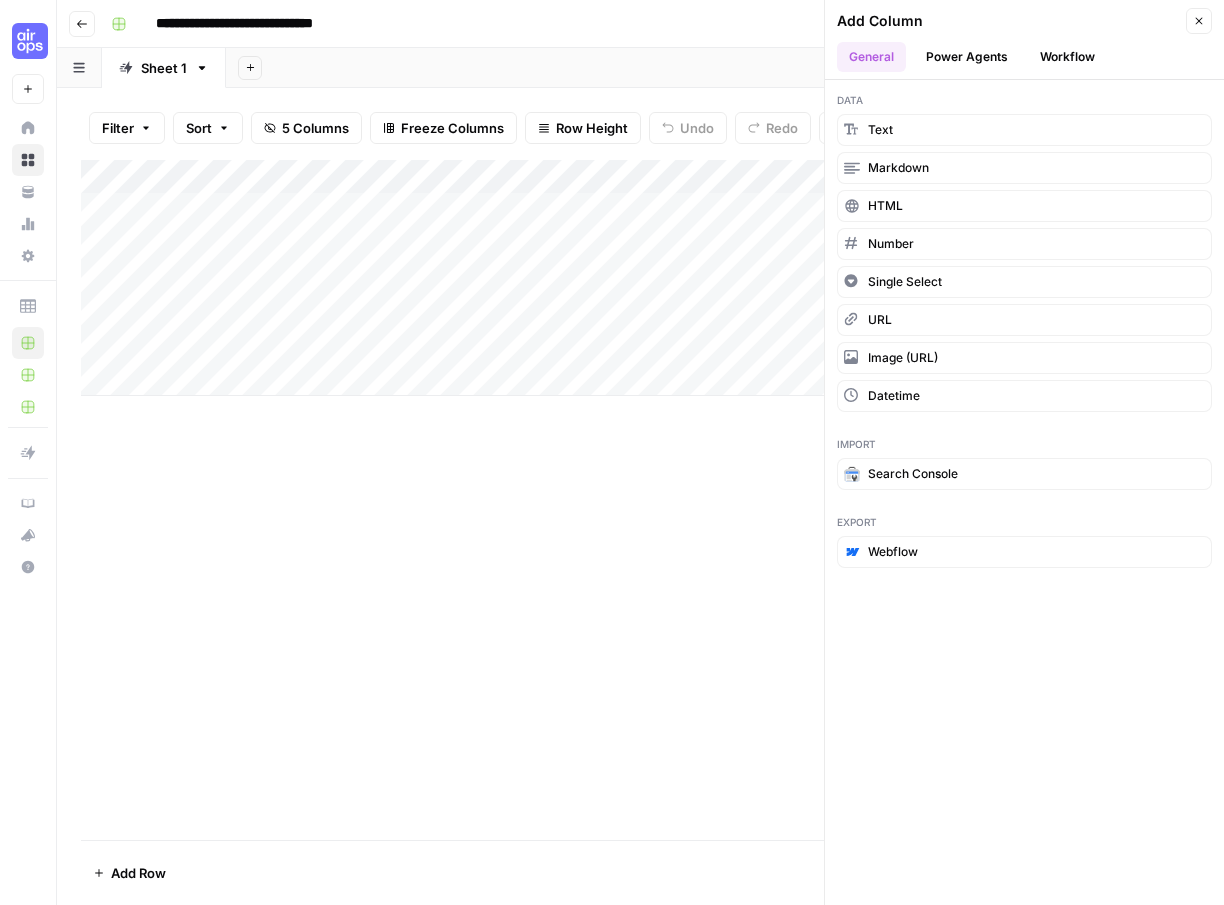 click on "Workflow" at bounding box center [1067, 57] 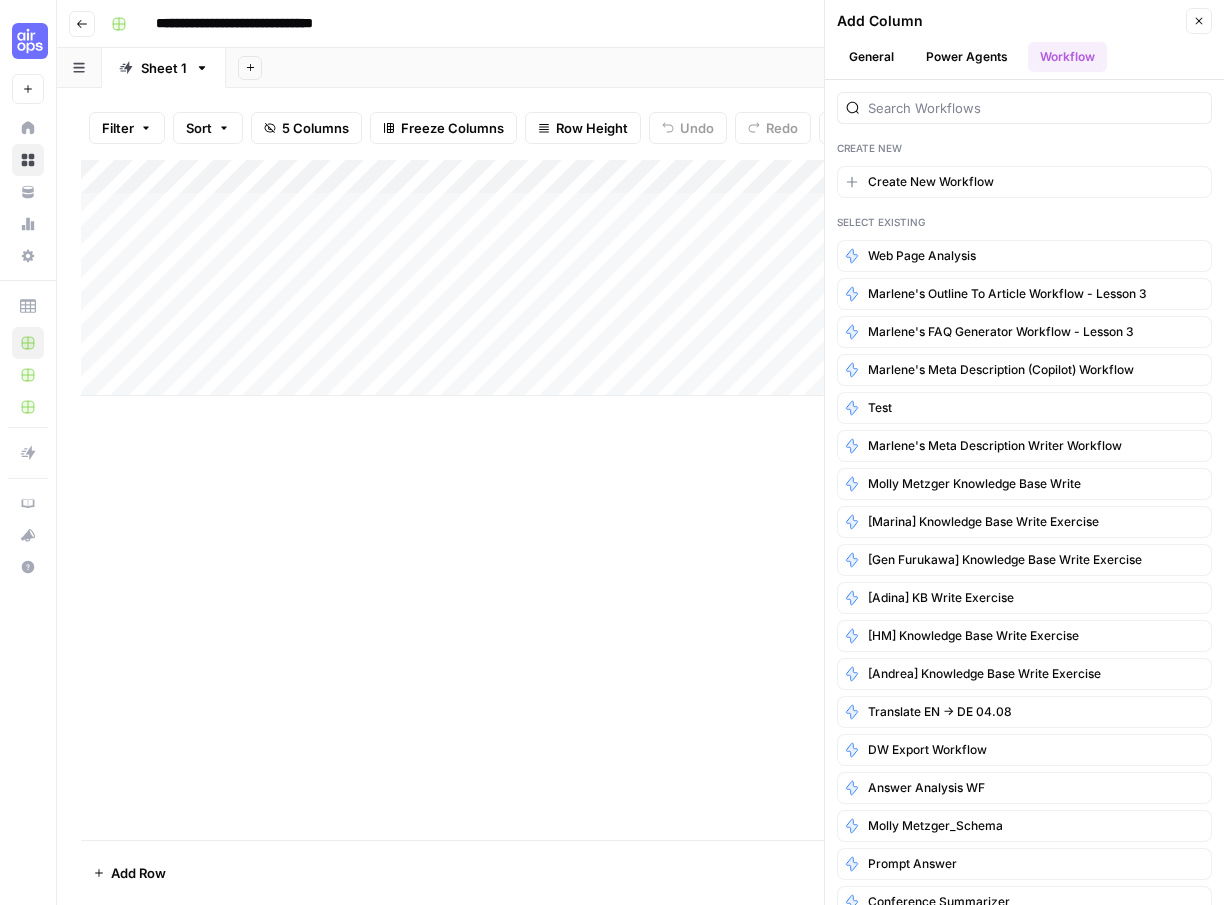 click on "General" at bounding box center [871, 57] 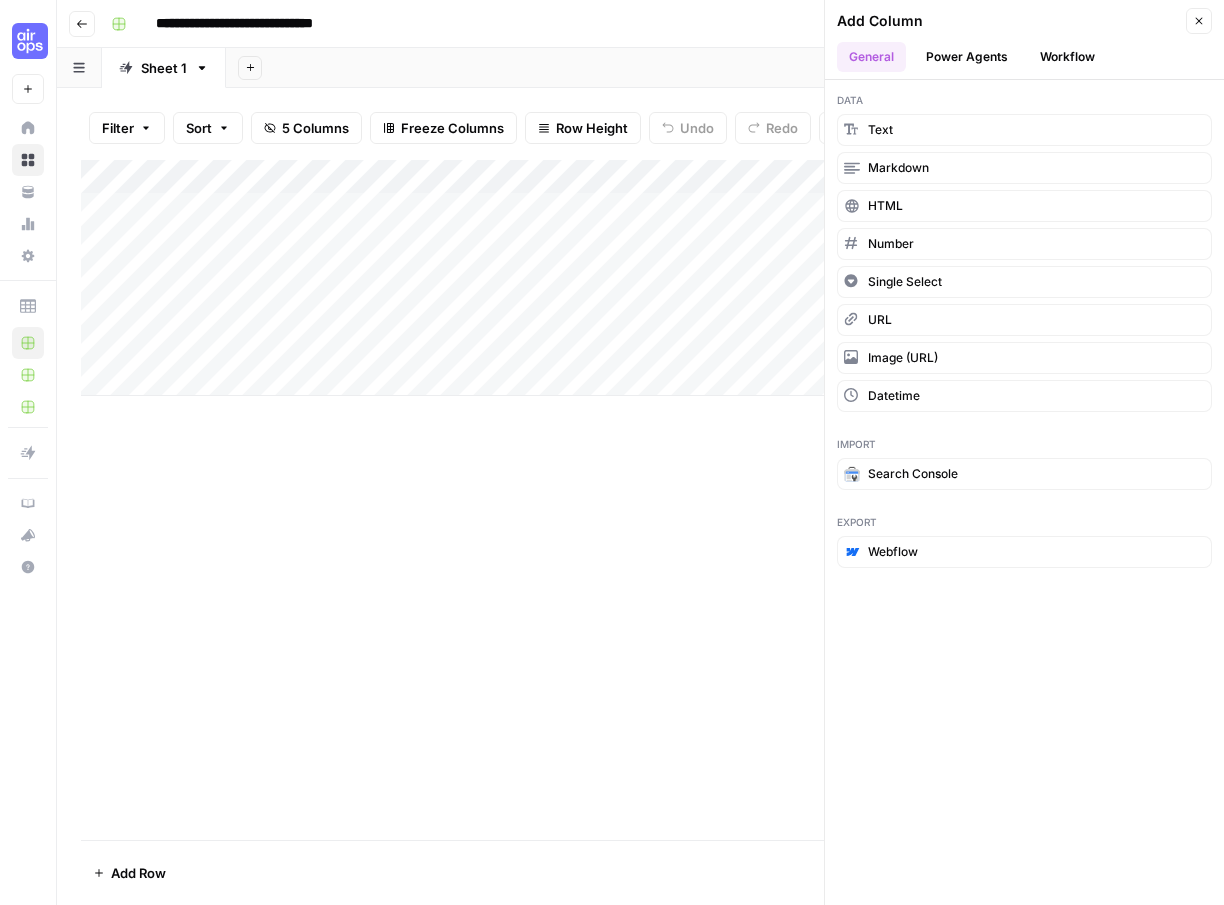 click on "Workflow" at bounding box center [1067, 57] 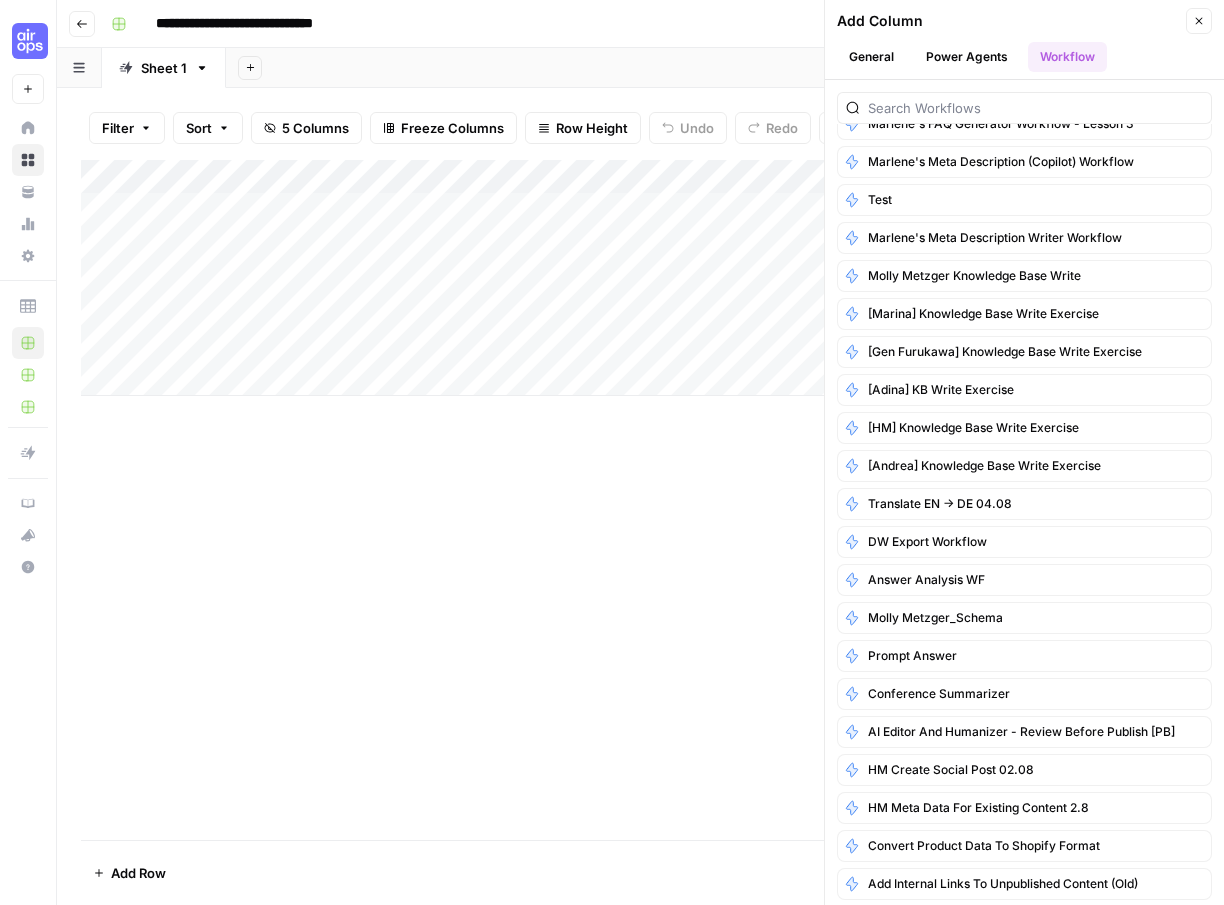 scroll, scrollTop: 0, scrollLeft: 0, axis: both 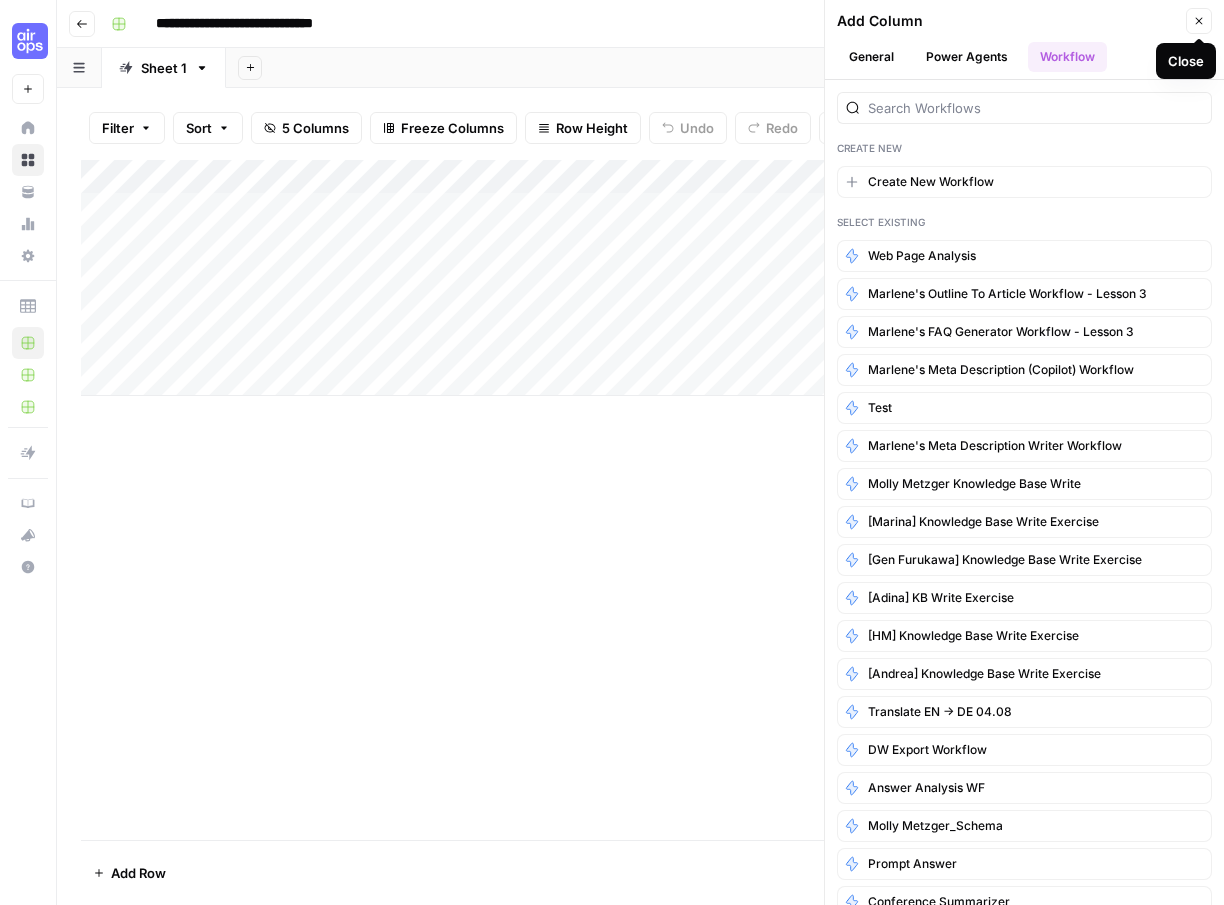 click on "General" at bounding box center [871, 57] 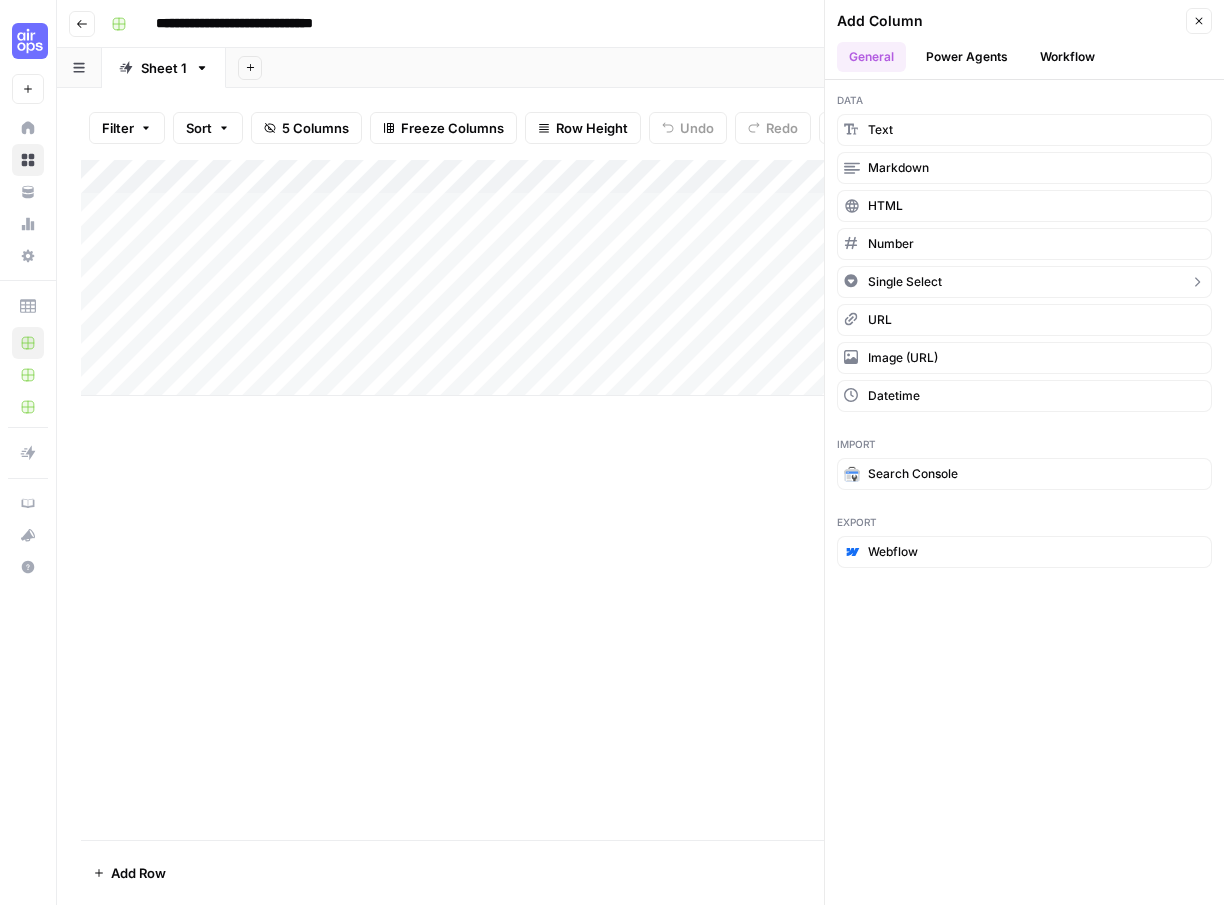 click on "Single Select" at bounding box center [1024, 282] 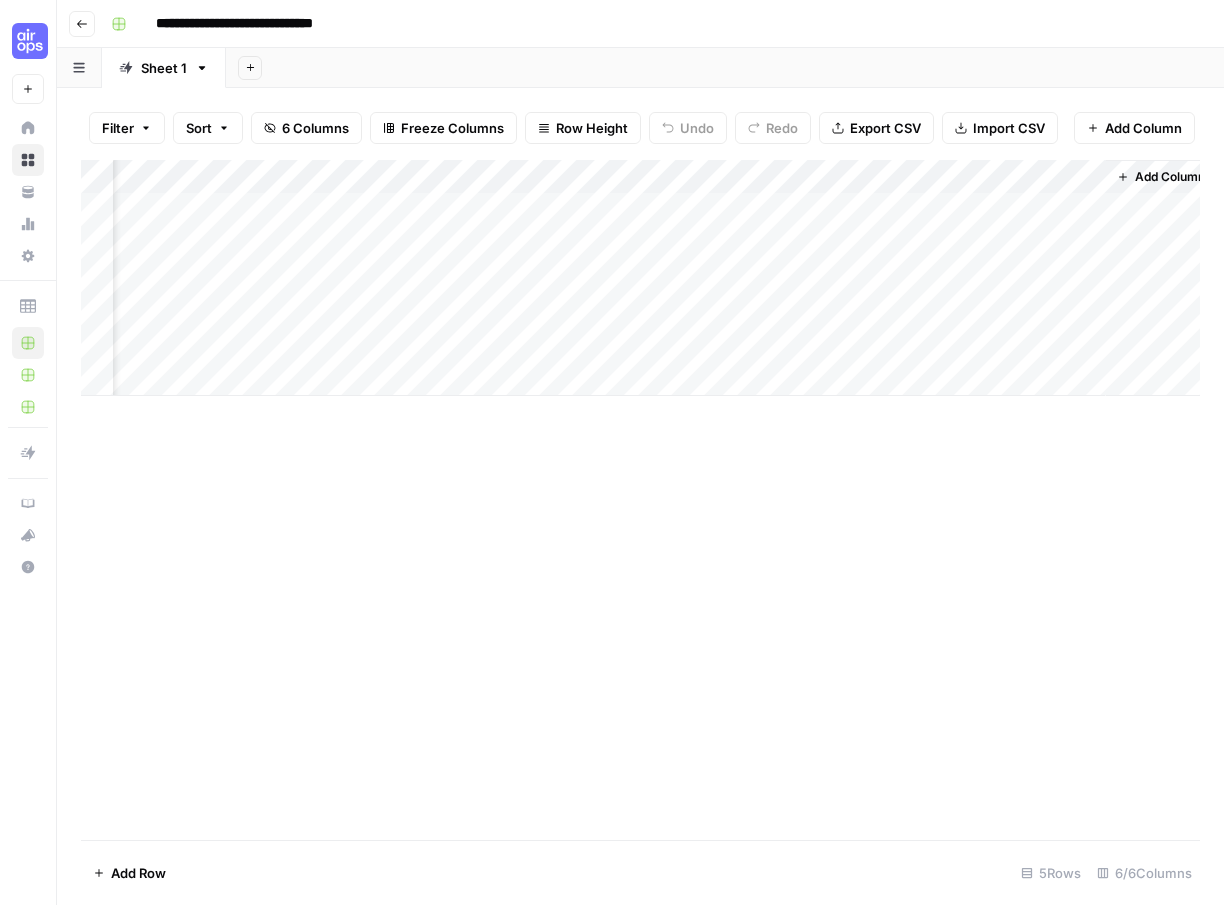 scroll, scrollTop: 0, scrollLeft: 105, axis: horizontal 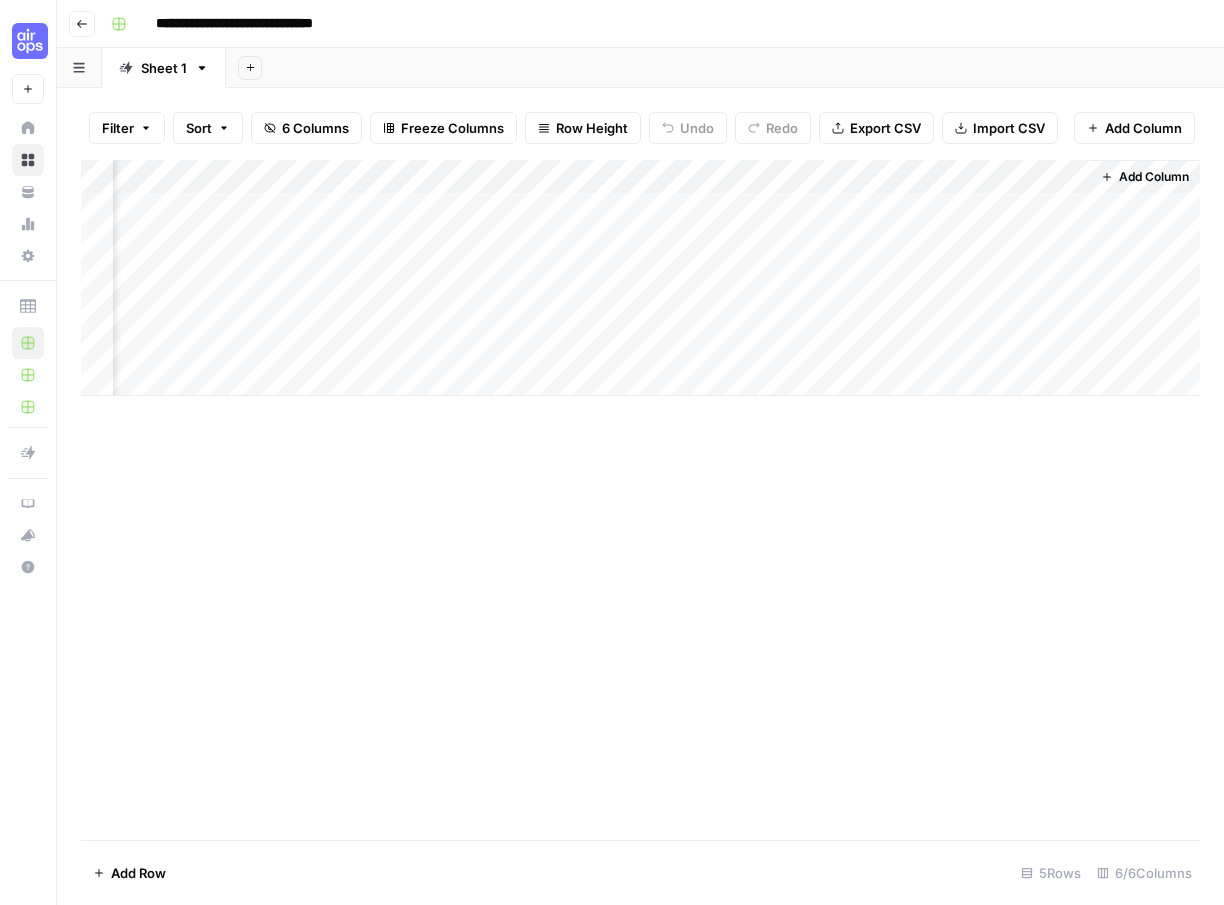 drag, startPoint x: 985, startPoint y: 180, endPoint x: 782, endPoint y: 185, distance: 203.06157 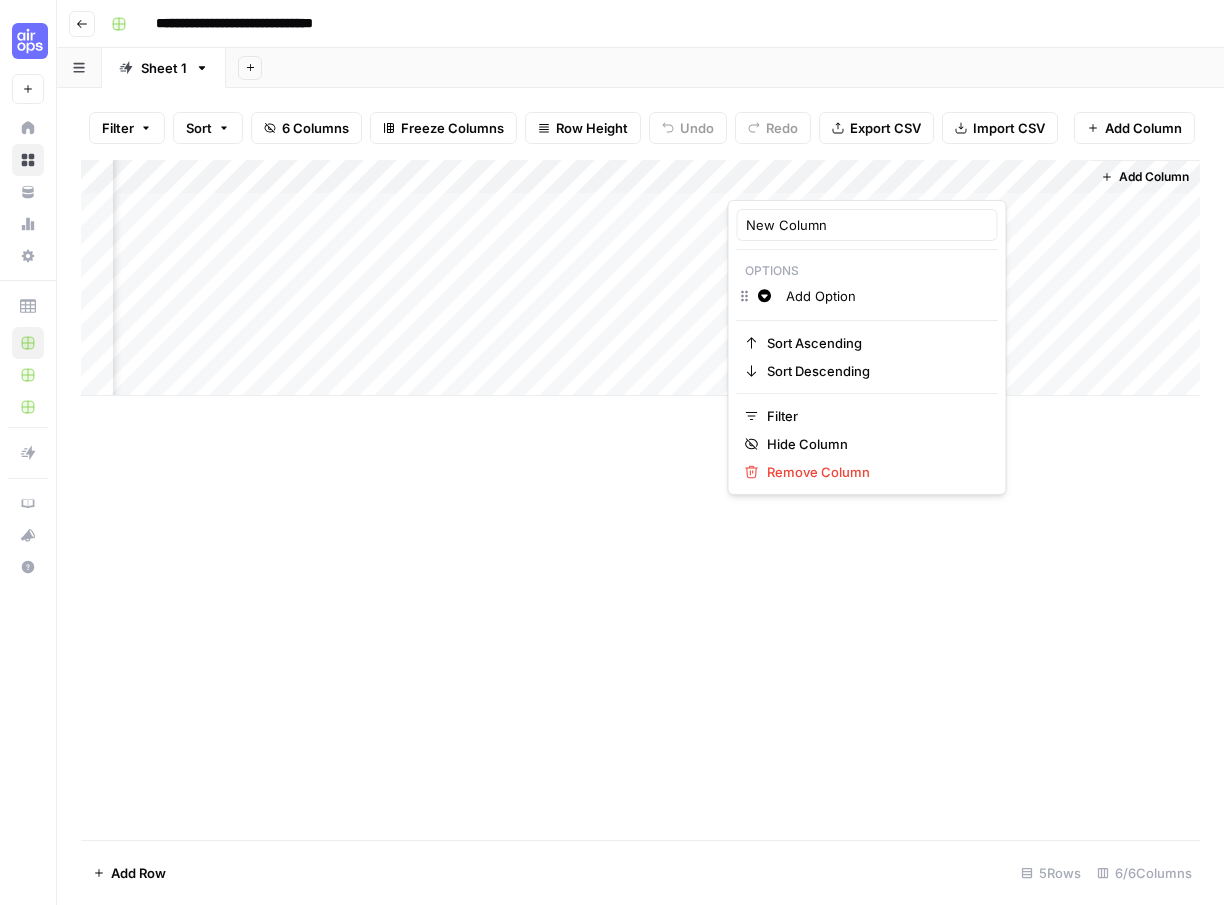 click on "Add Column" at bounding box center (640, 500) 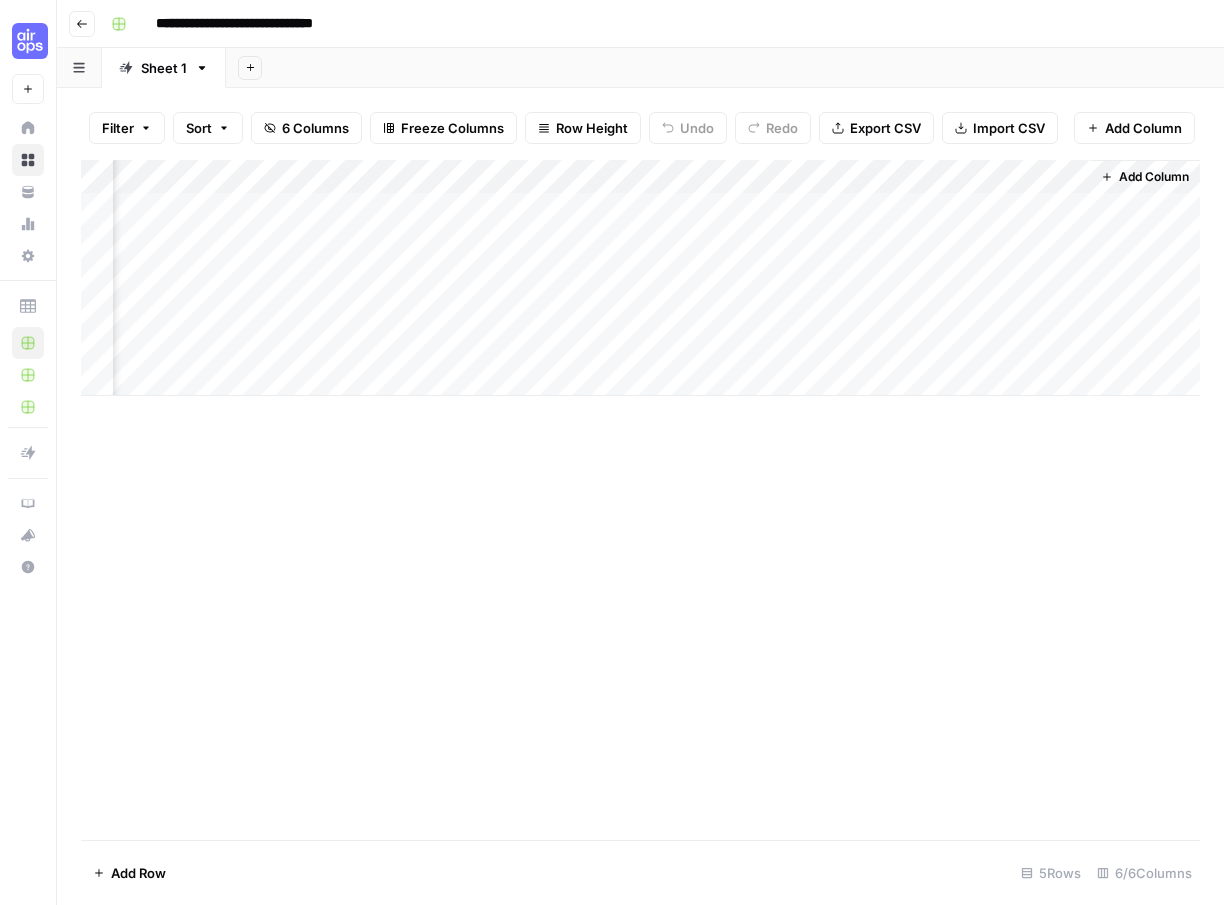 click on "Add Column" at bounding box center (640, 278) 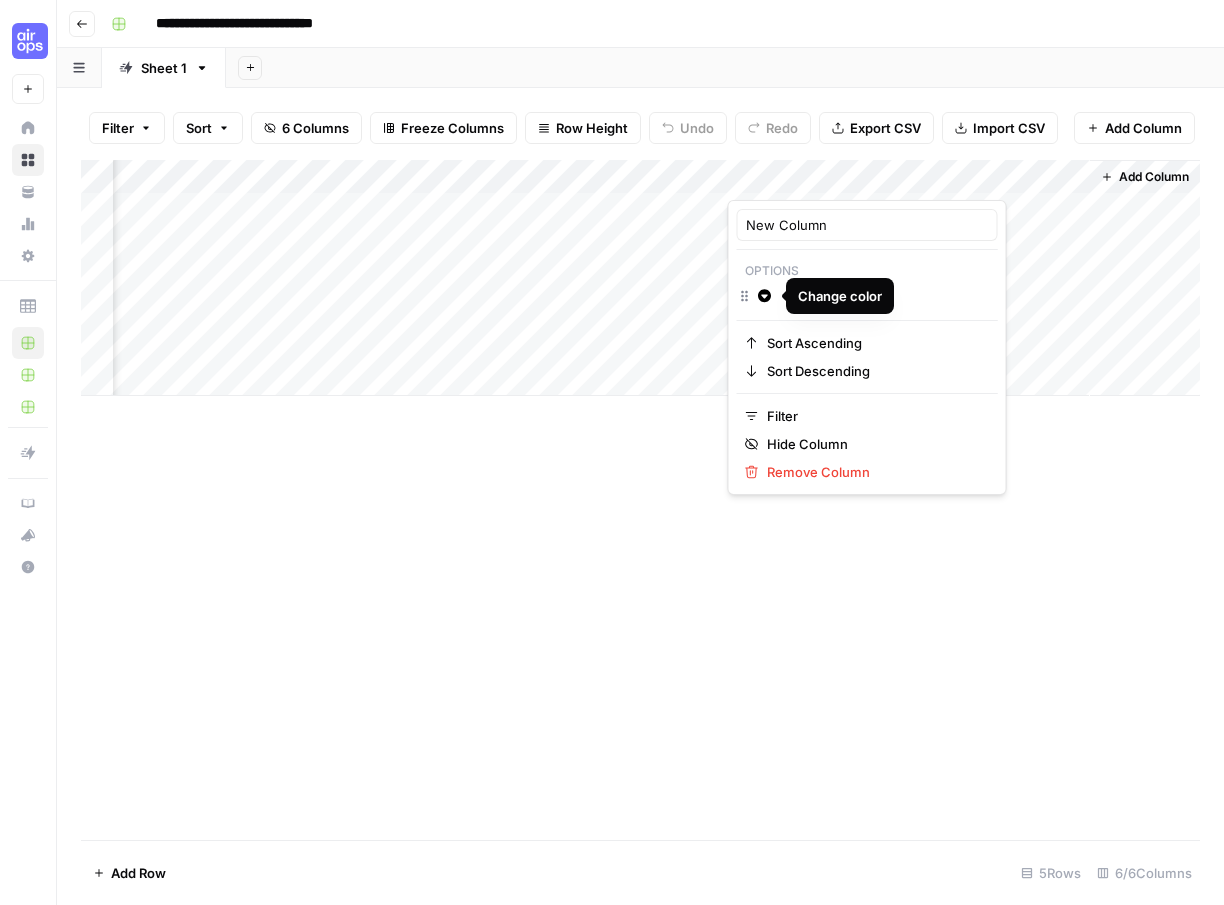 click on "Add Column" at bounding box center (640, 500) 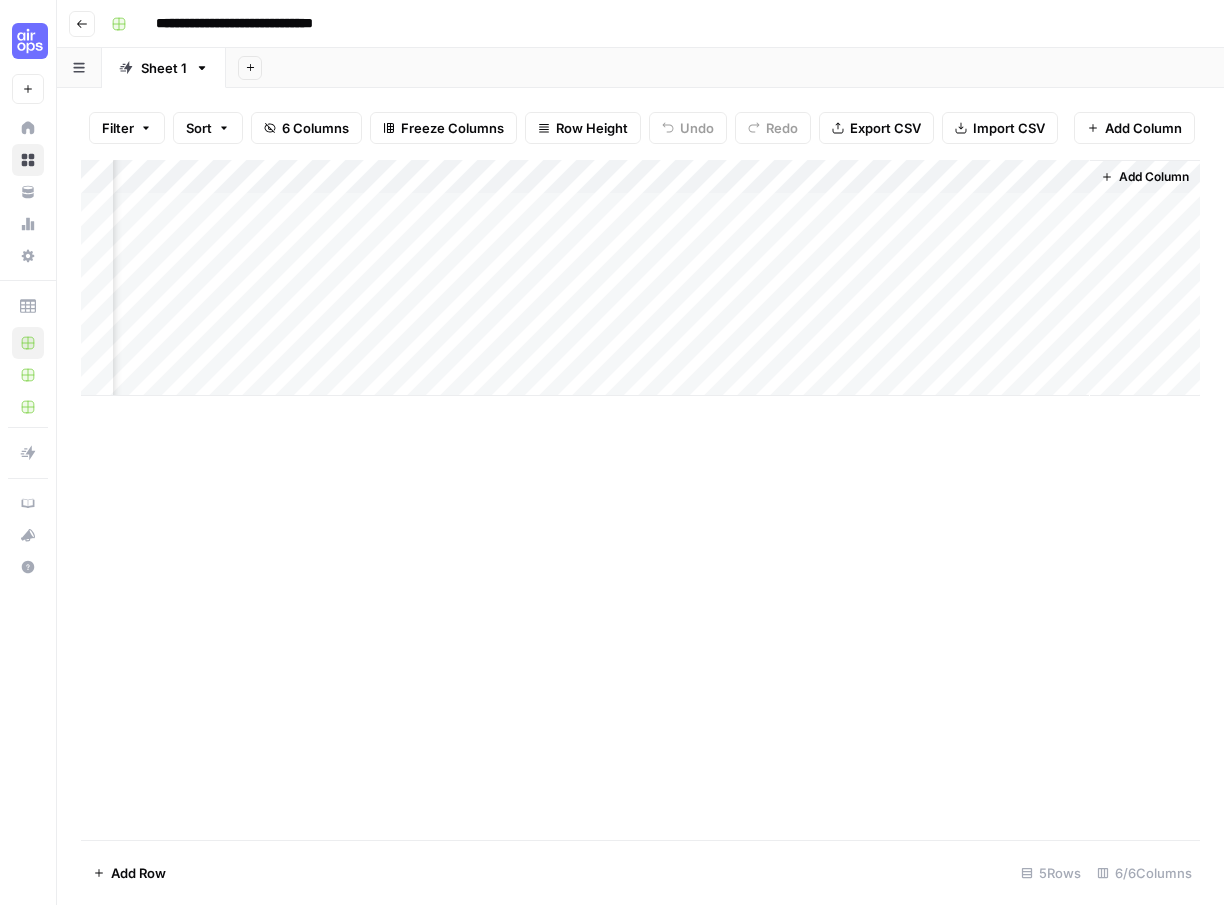 click on "Add Column" at bounding box center (640, 278) 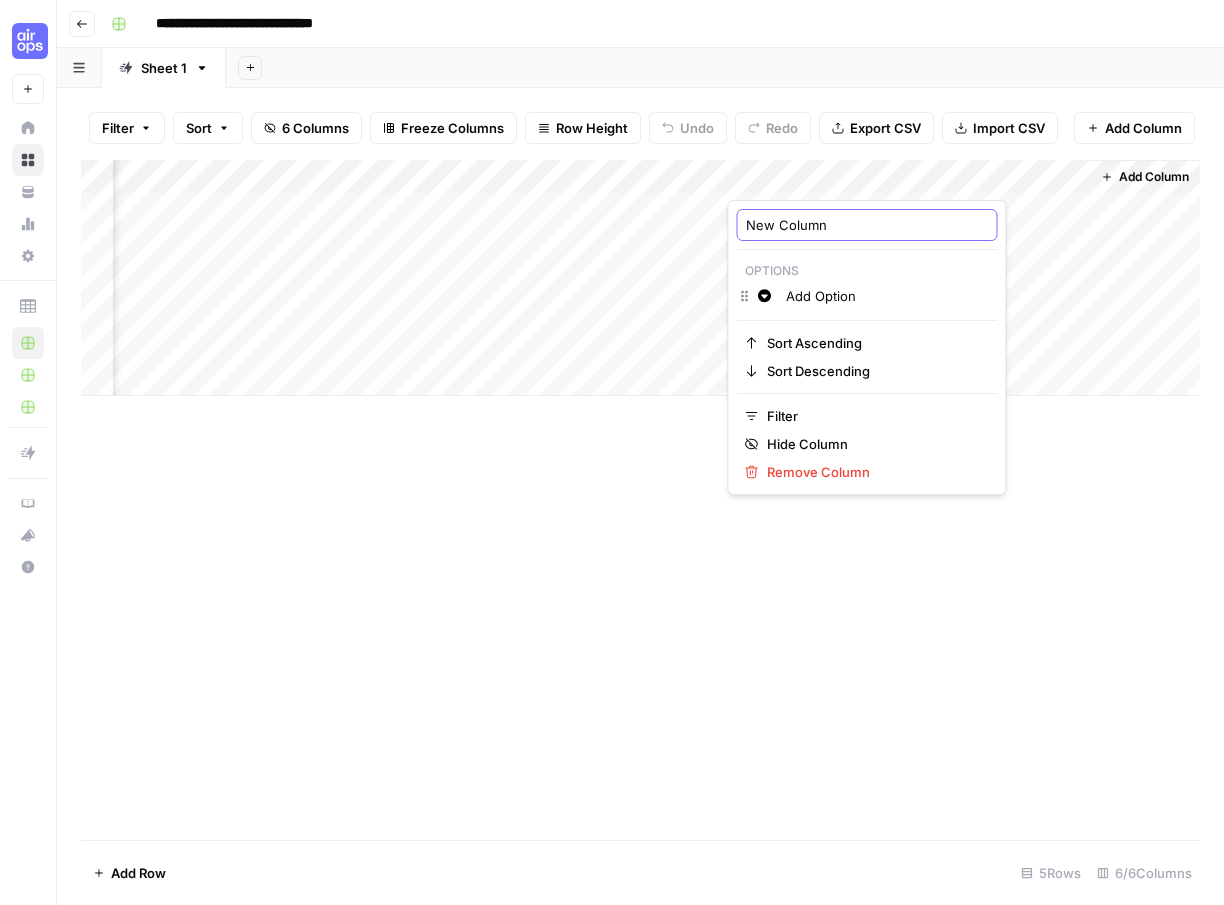 drag, startPoint x: 839, startPoint y: 228, endPoint x: 740, endPoint y: 228, distance: 99 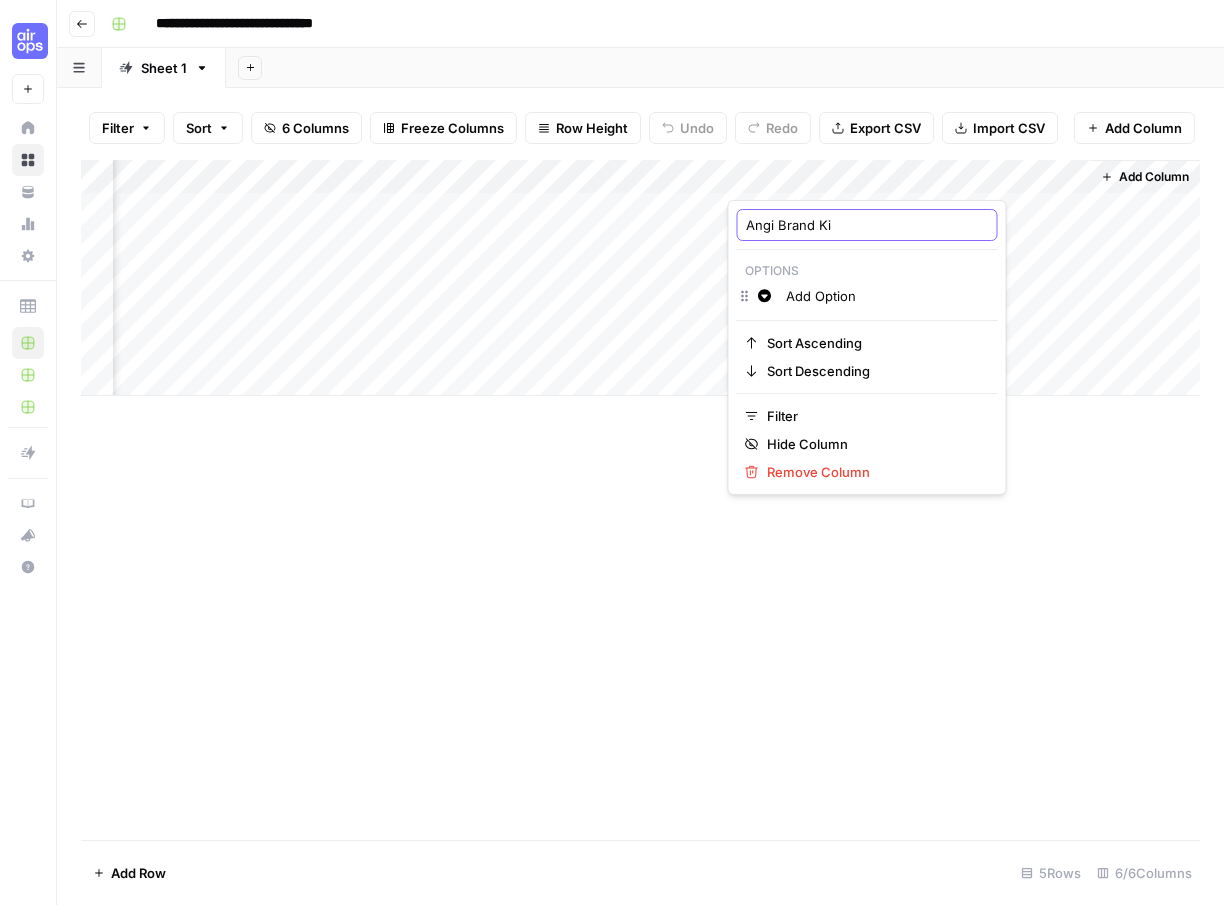 type on "Angi Brand Kit" 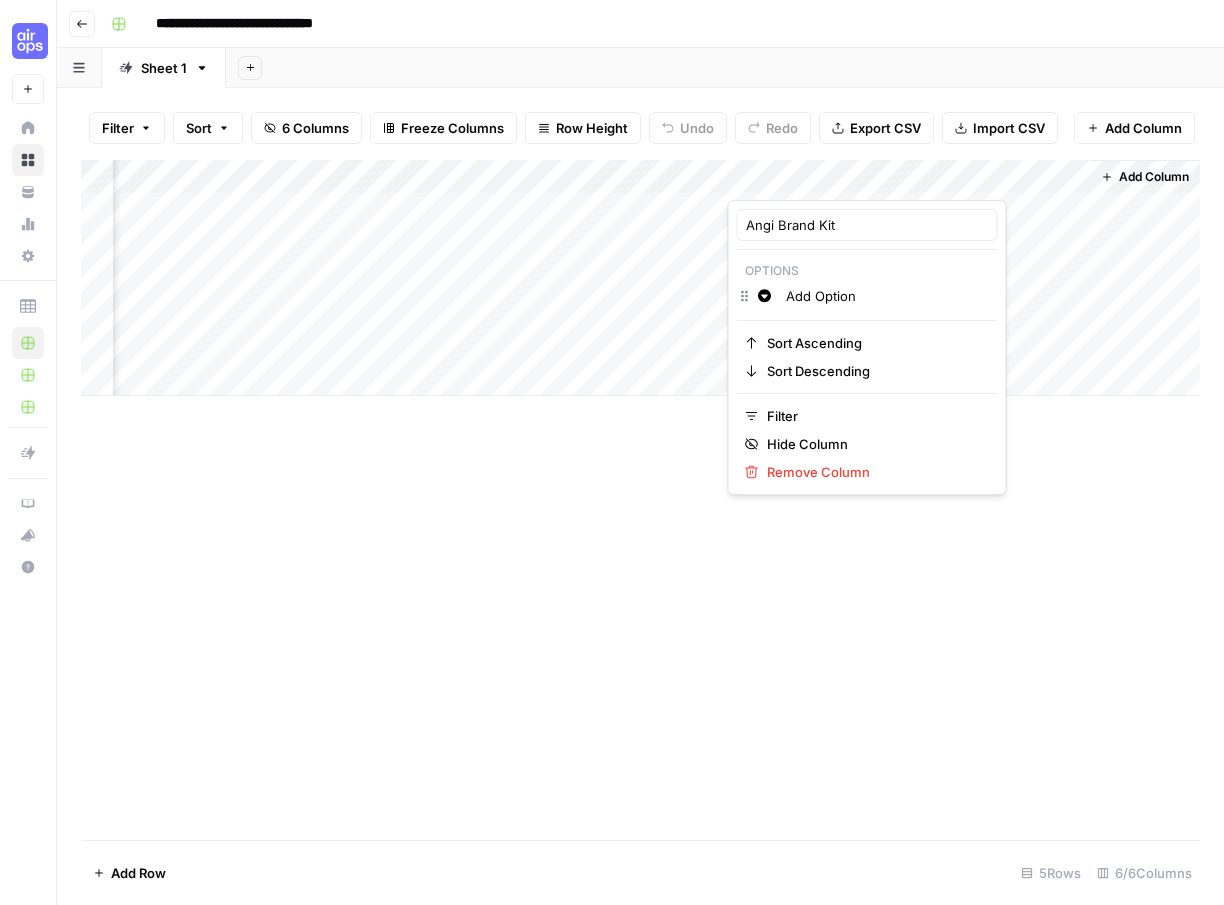 click on "Add Column" at bounding box center (640, 500) 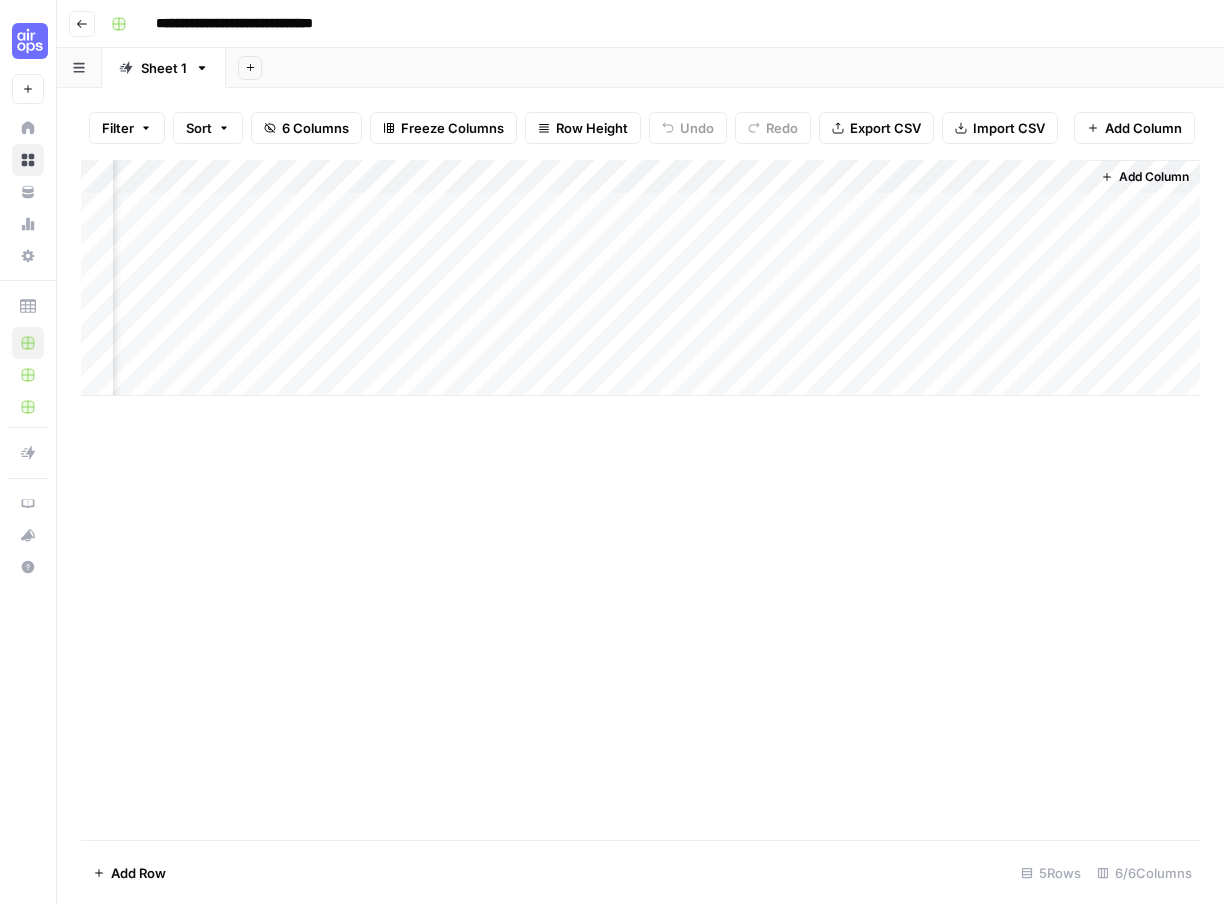 click on "Add Column" at bounding box center [640, 278] 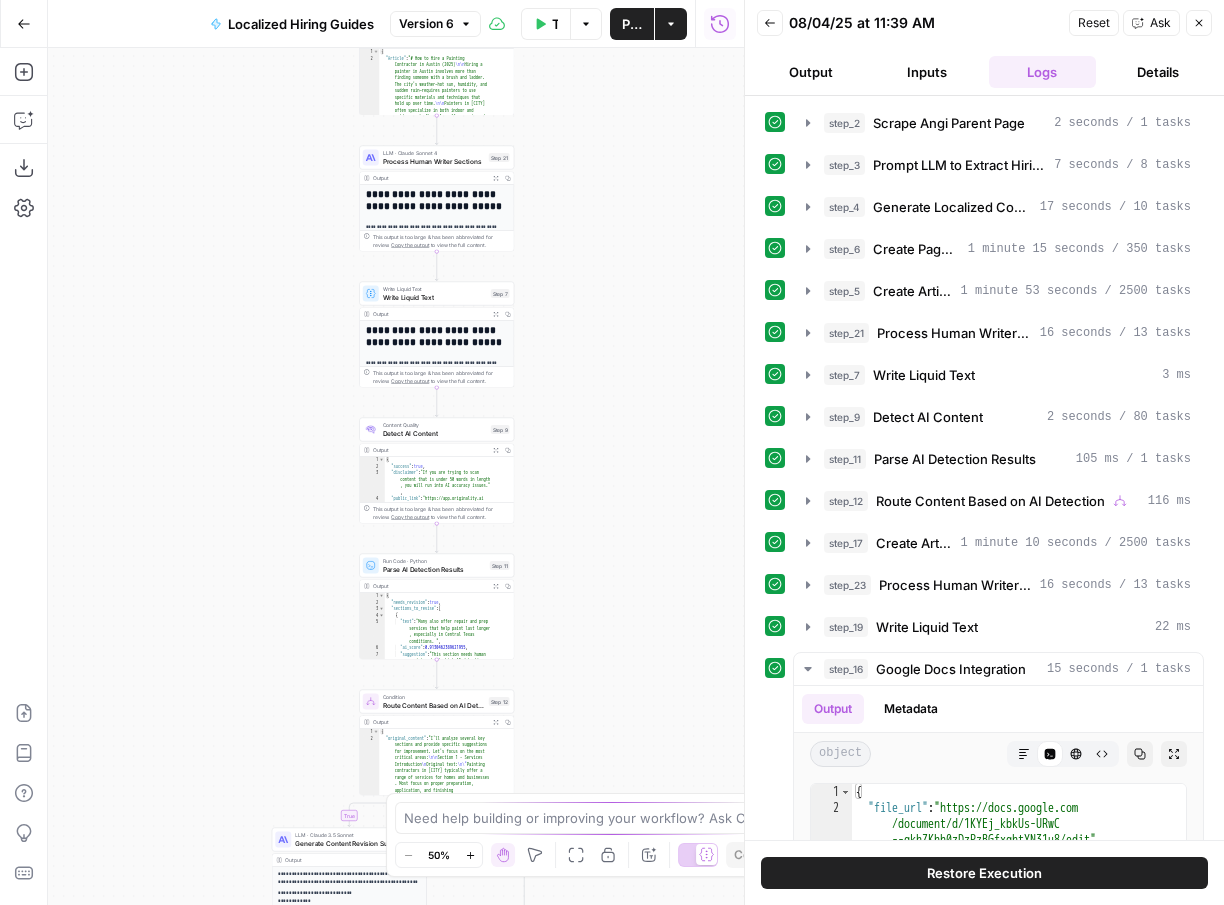 click on "Inputs" at bounding box center (927, 72) 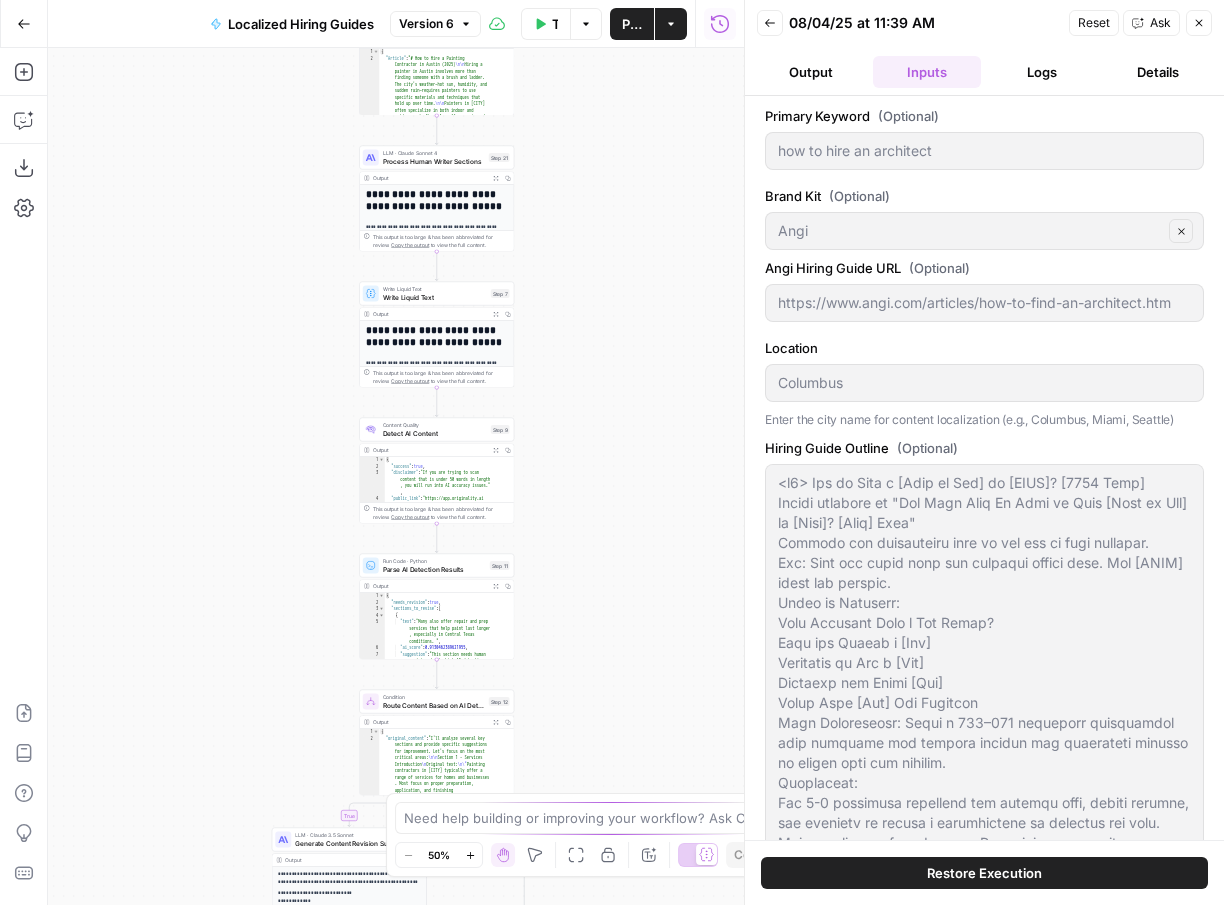click on "M" at bounding box center (521, 816) 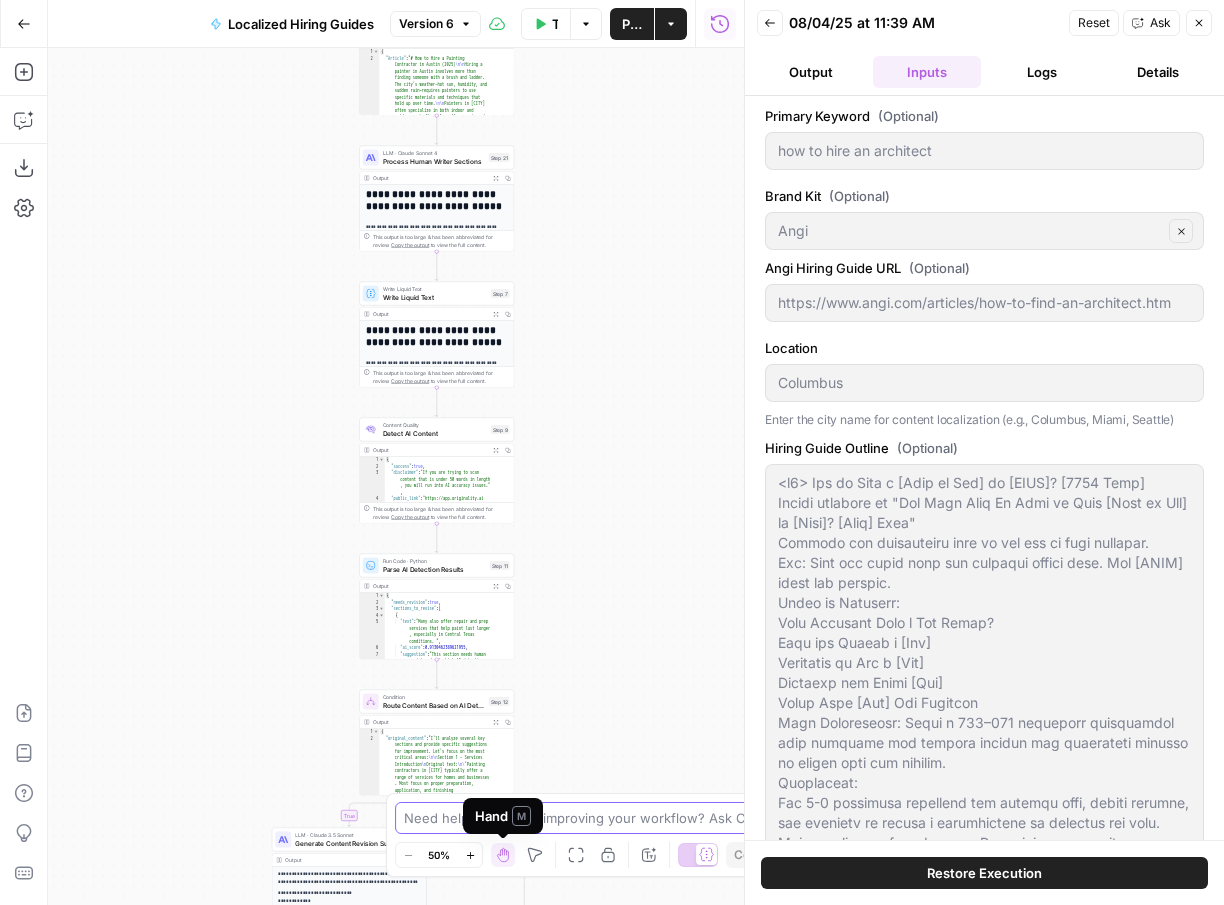 click at bounding box center [601, 818] 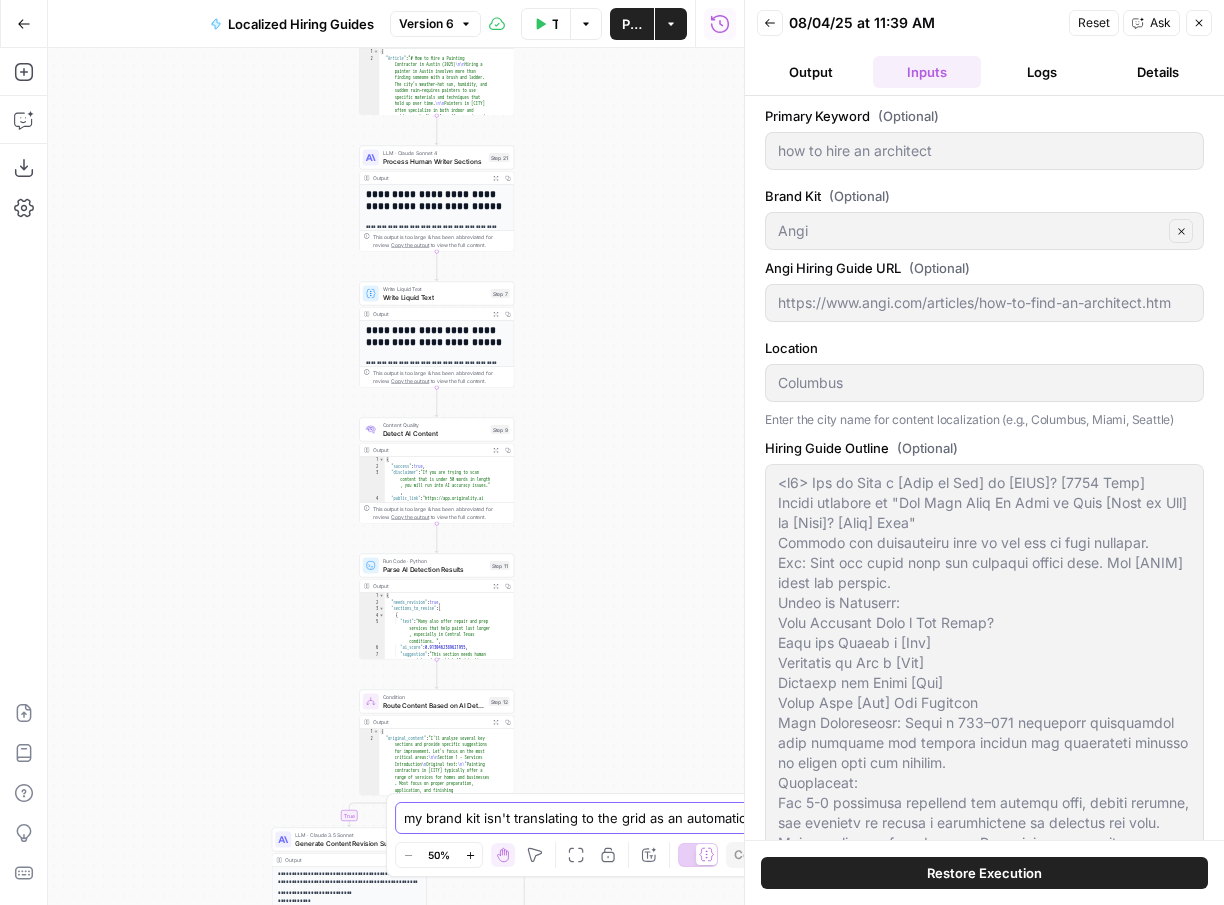 type on "my brand kit isn't translating to the grid as an automatic input" 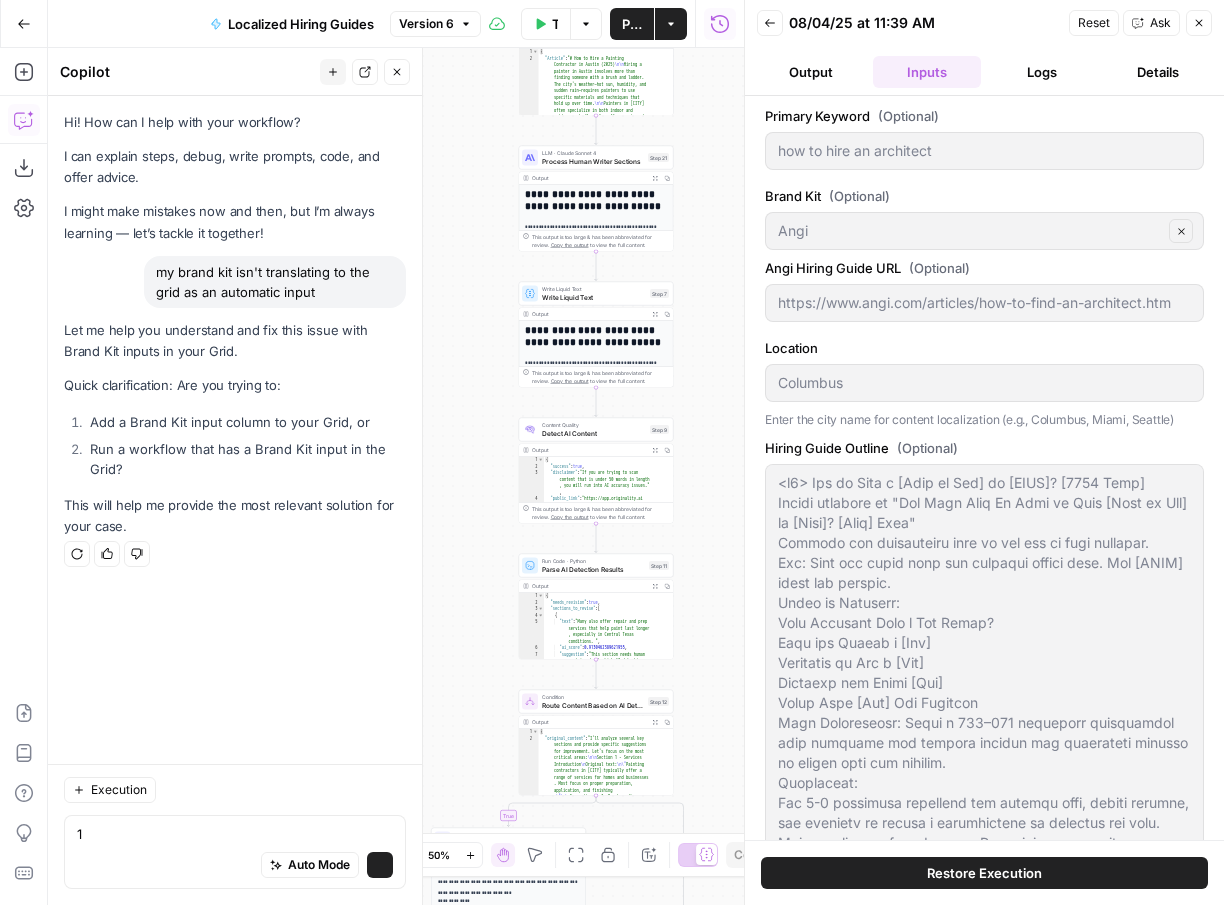 type on "1." 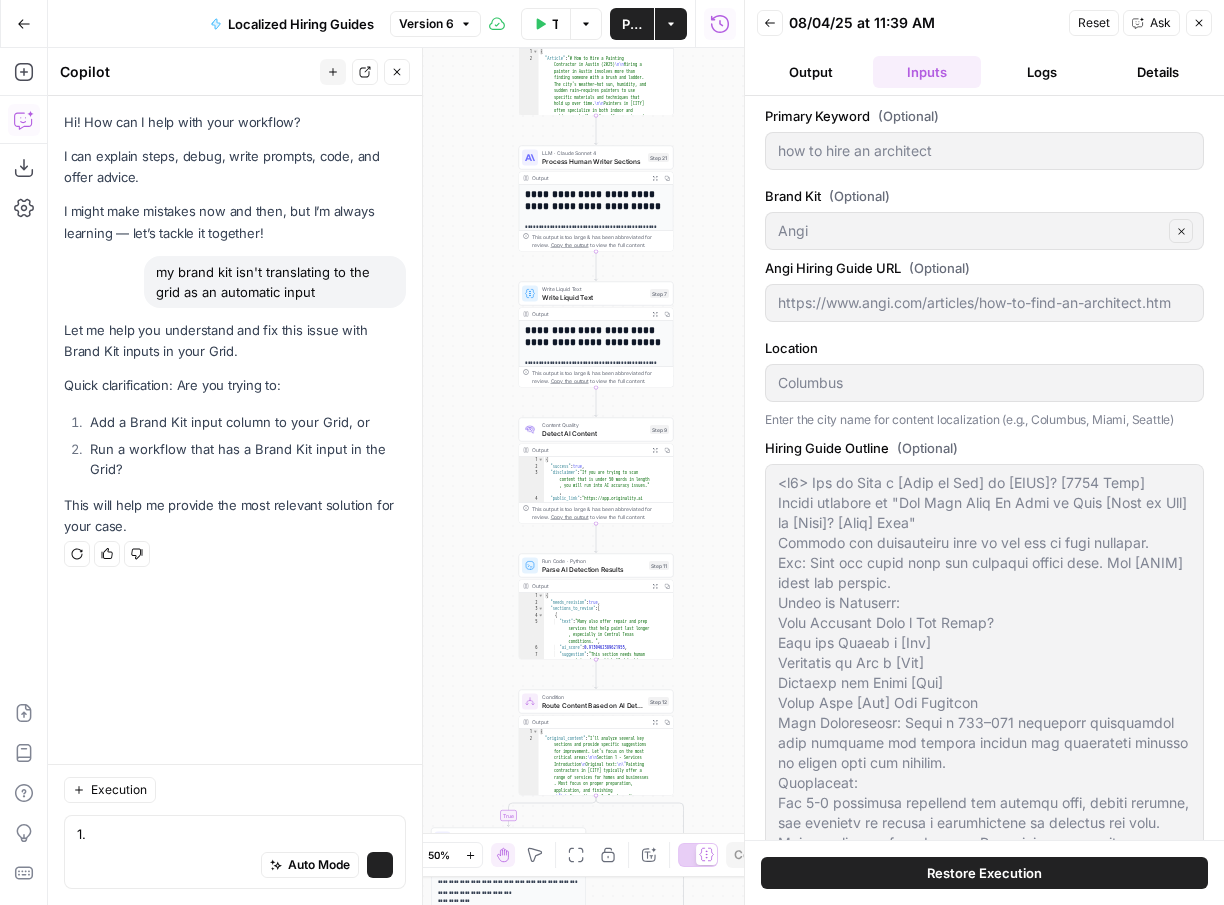 type 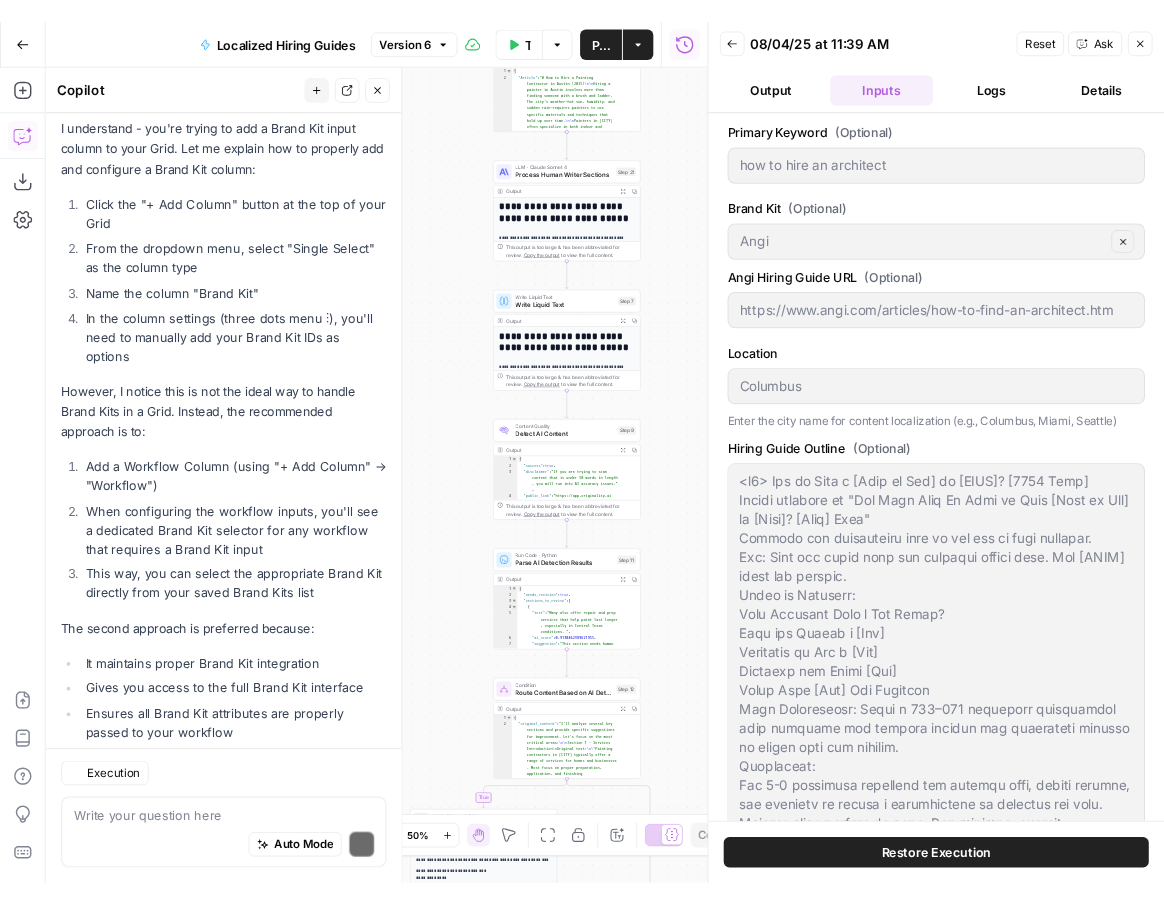 scroll, scrollTop: 549, scrollLeft: 0, axis: vertical 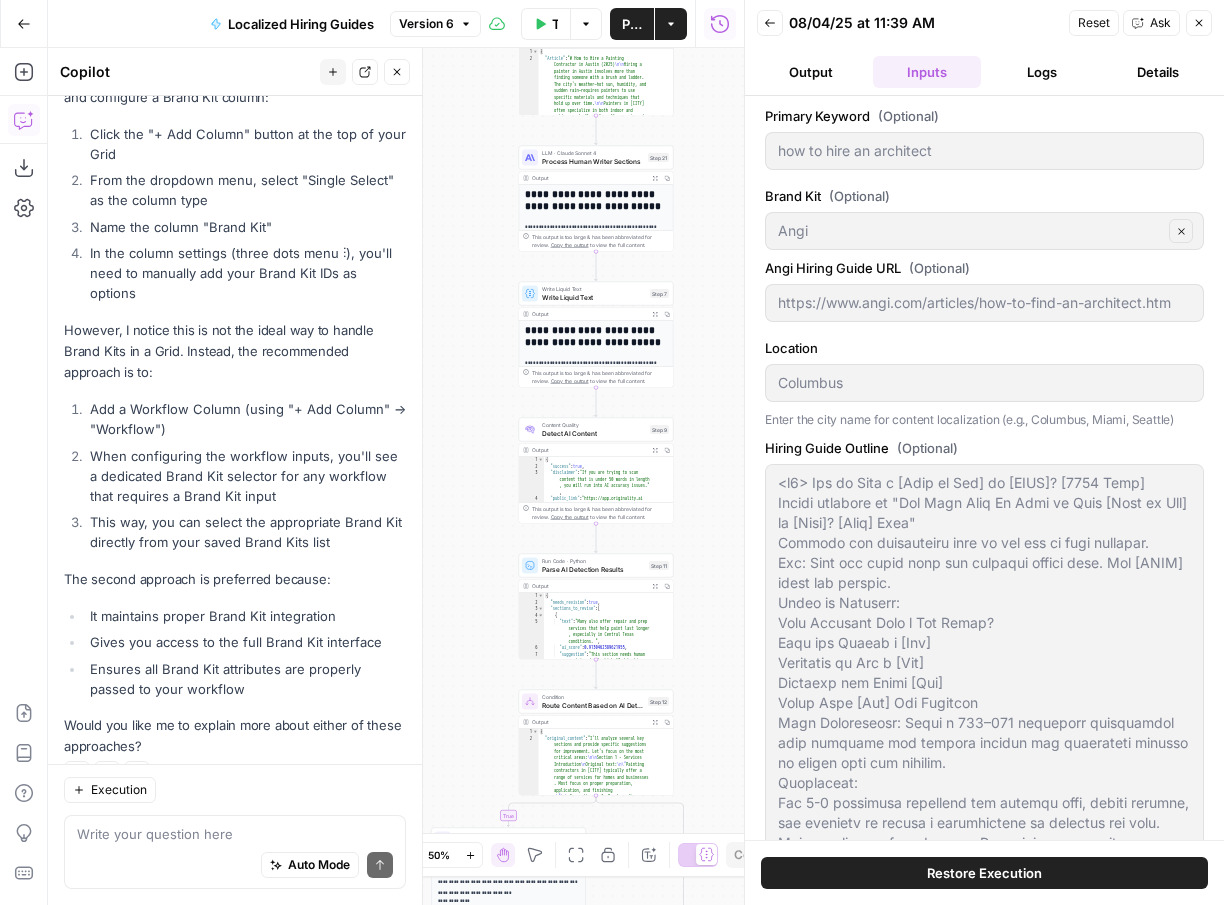 drag, startPoint x: 203, startPoint y: 657, endPoint x: 68, endPoint y: 352, distance: 333.5416 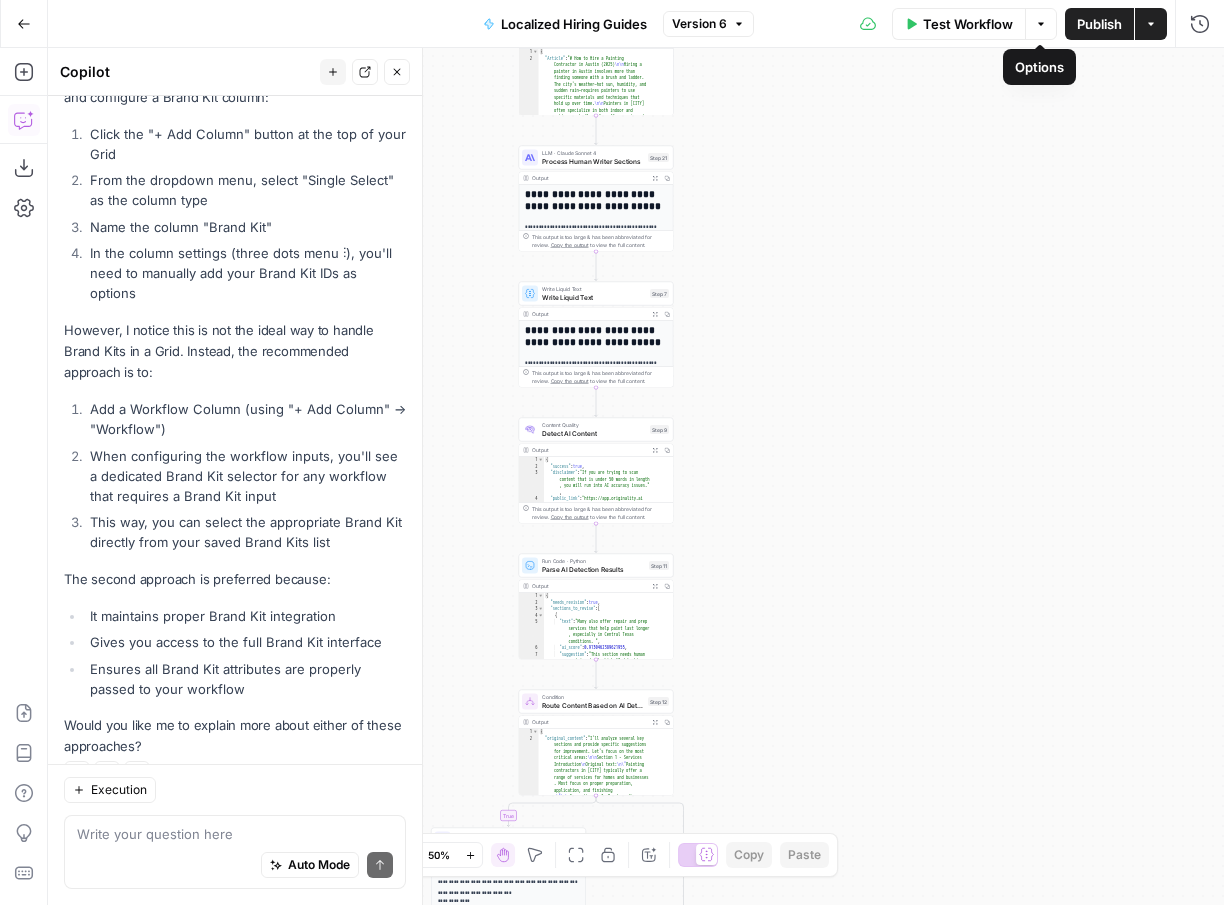 click on "Actions" at bounding box center (1151, 24) 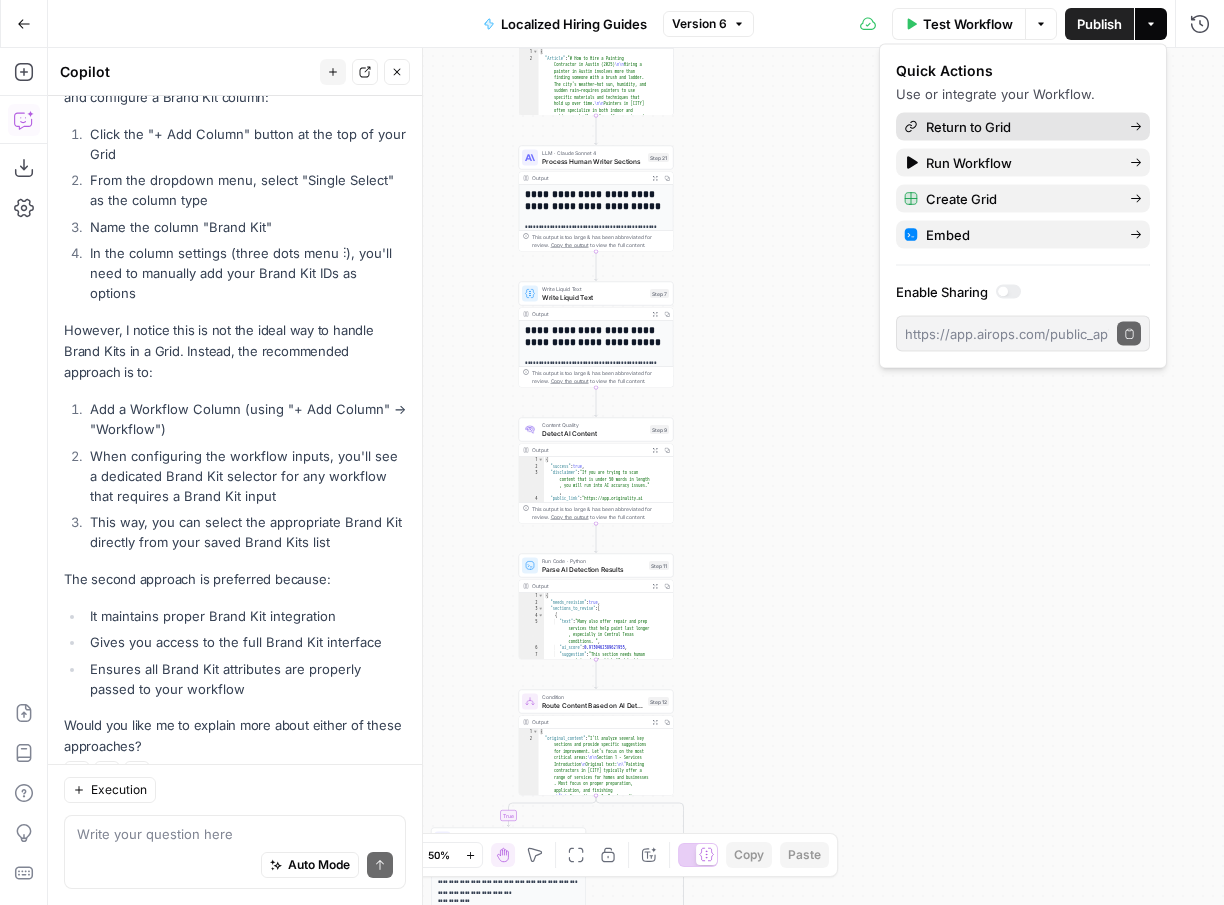 click on "Return to Grid" at bounding box center [1020, 127] 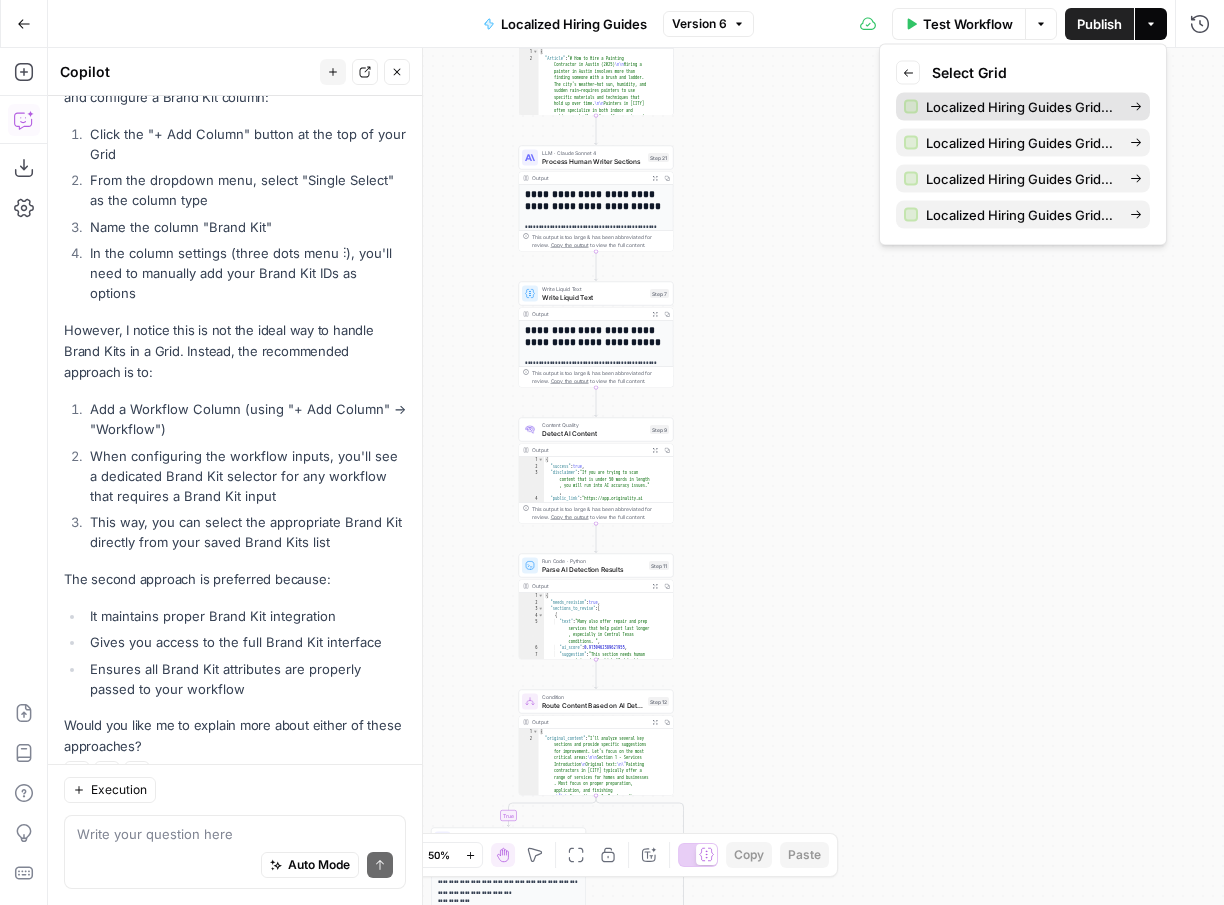 click on "Localized Hiring Guides Grid–V1" at bounding box center (1020, 107) 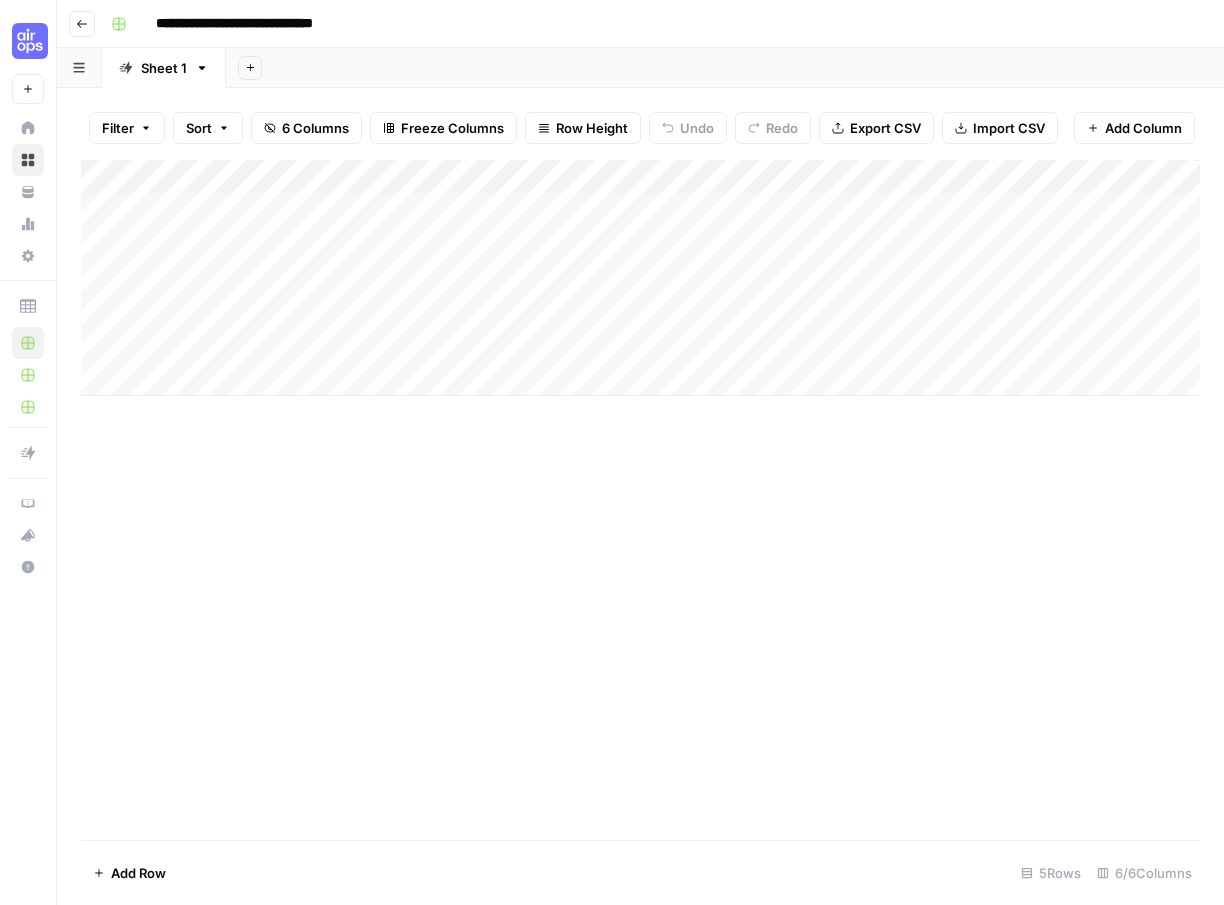 click on "Add Column" at bounding box center (640, 278) 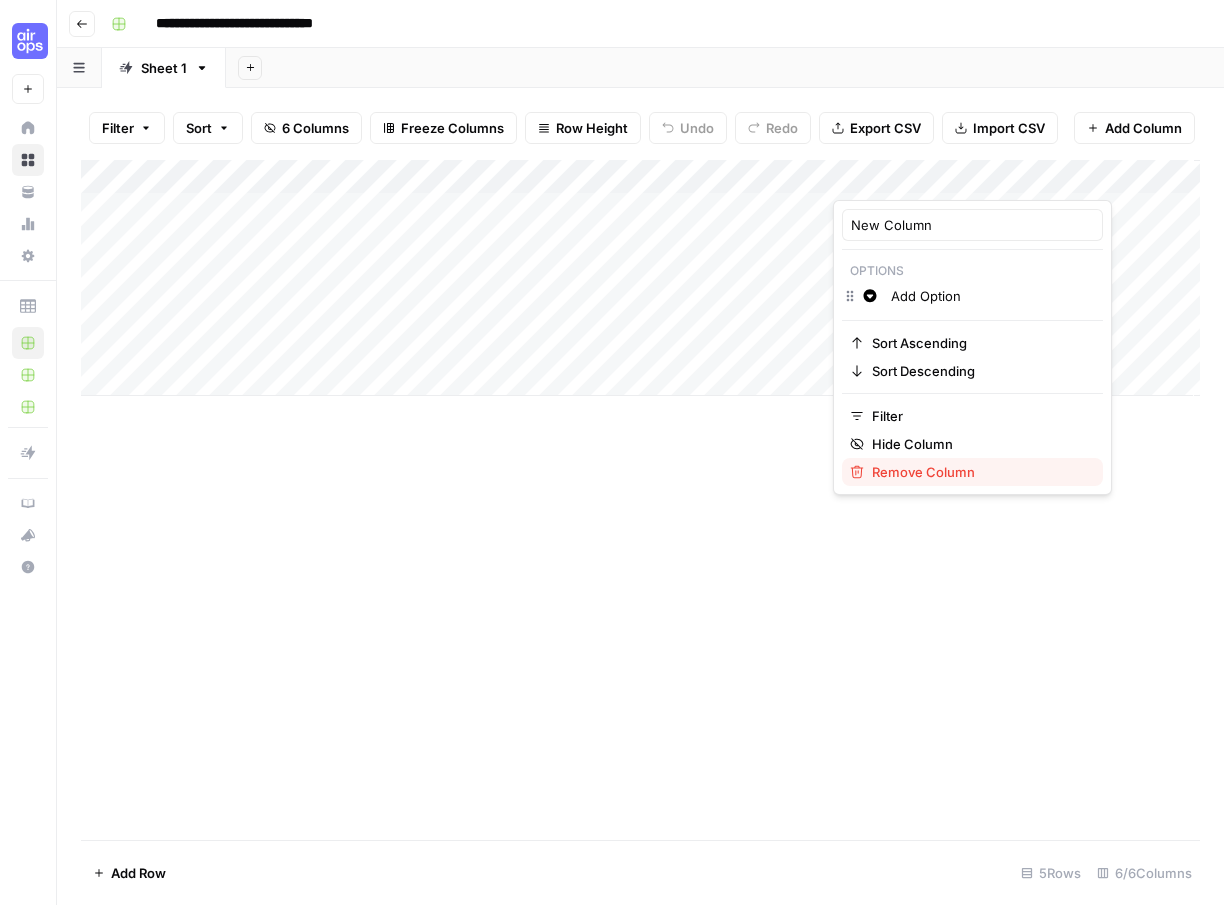 click on "Remove Column" at bounding box center [979, 472] 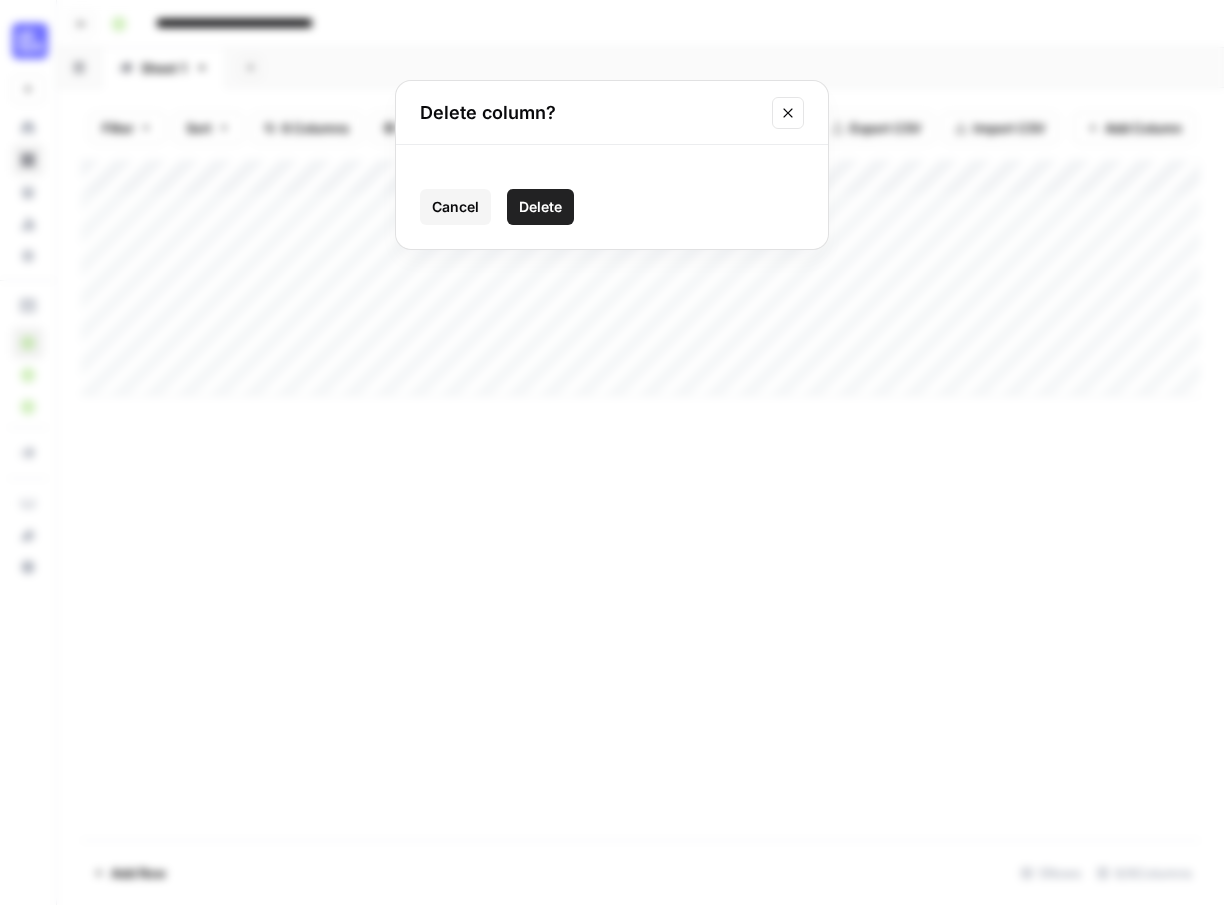 click on "Delete" at bounding box center [540, 207] 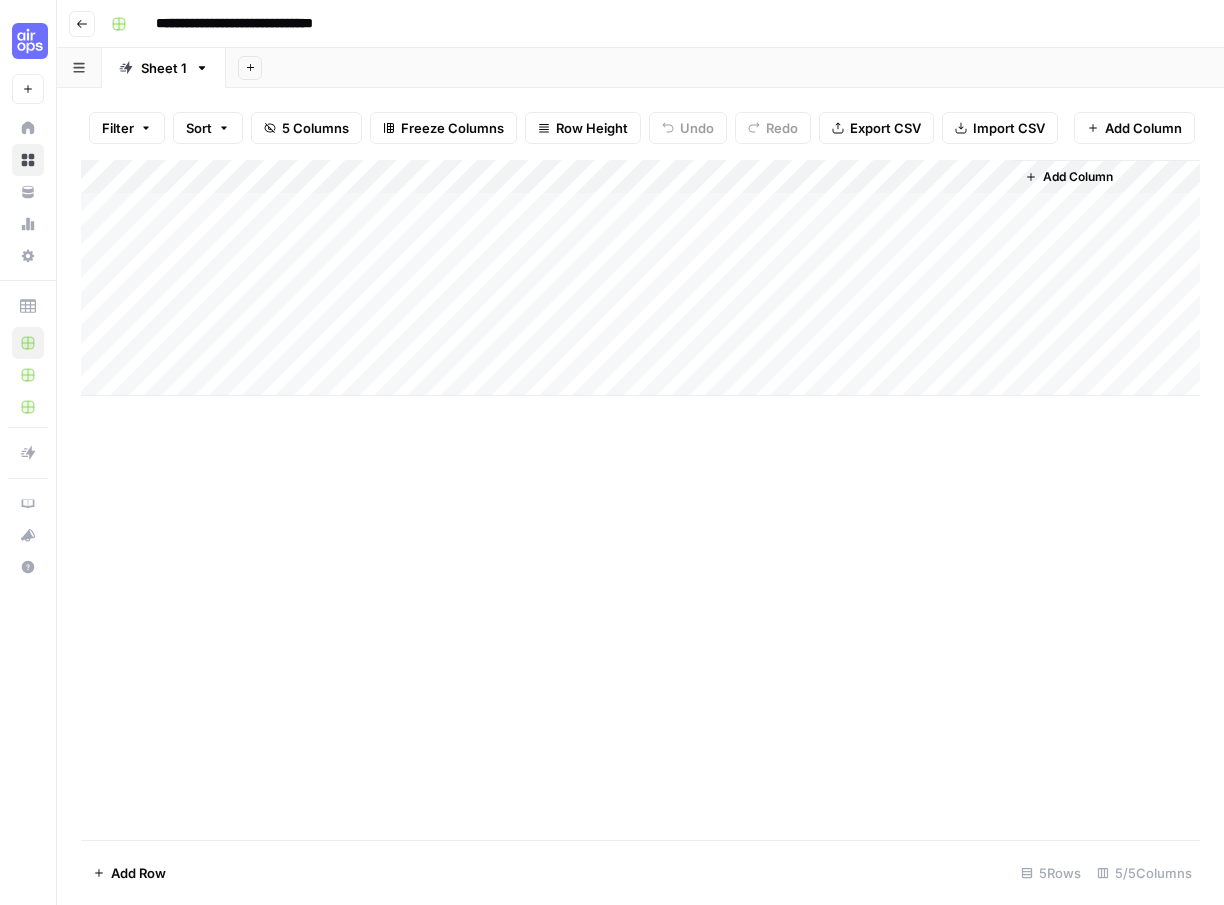 click on "Add Column" at bounding box center (1078, 177) 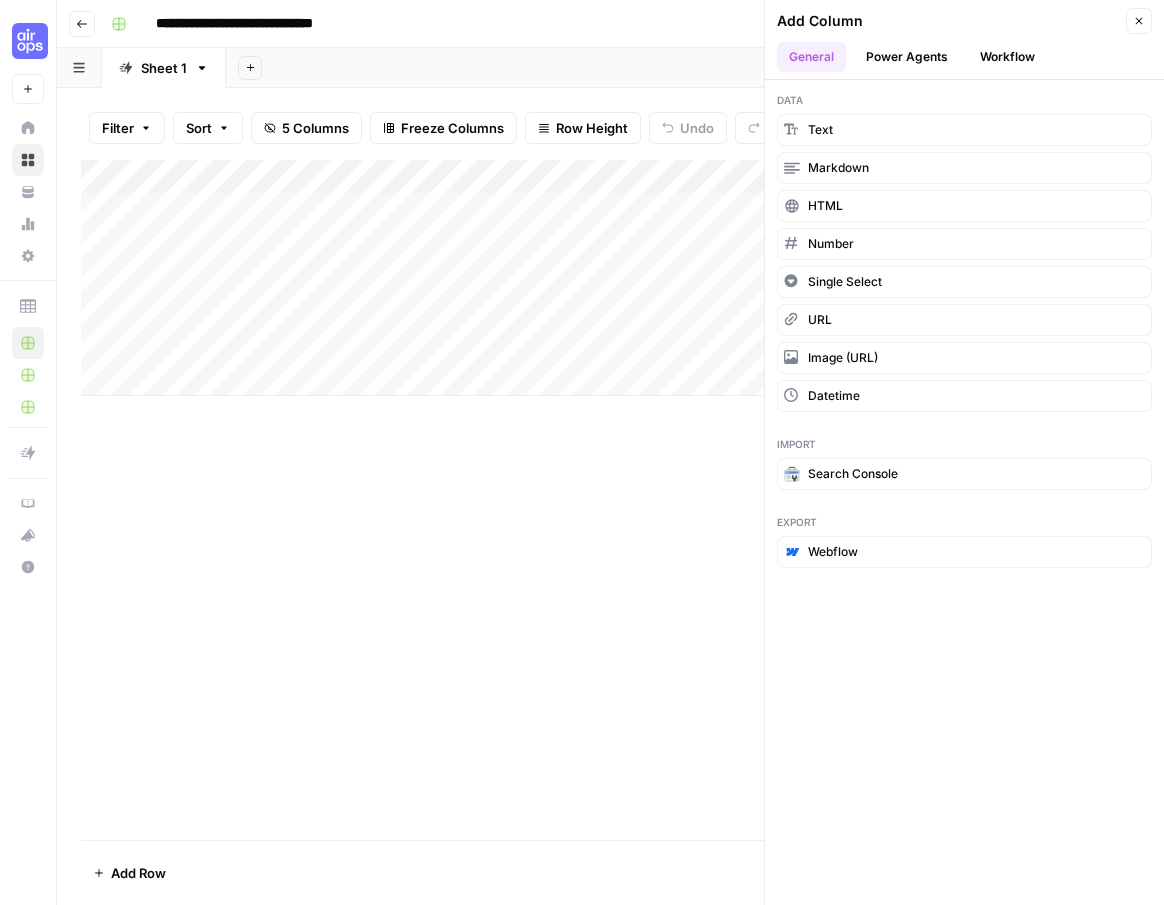 click on "Workflow" at bounding box center [1007, 57] 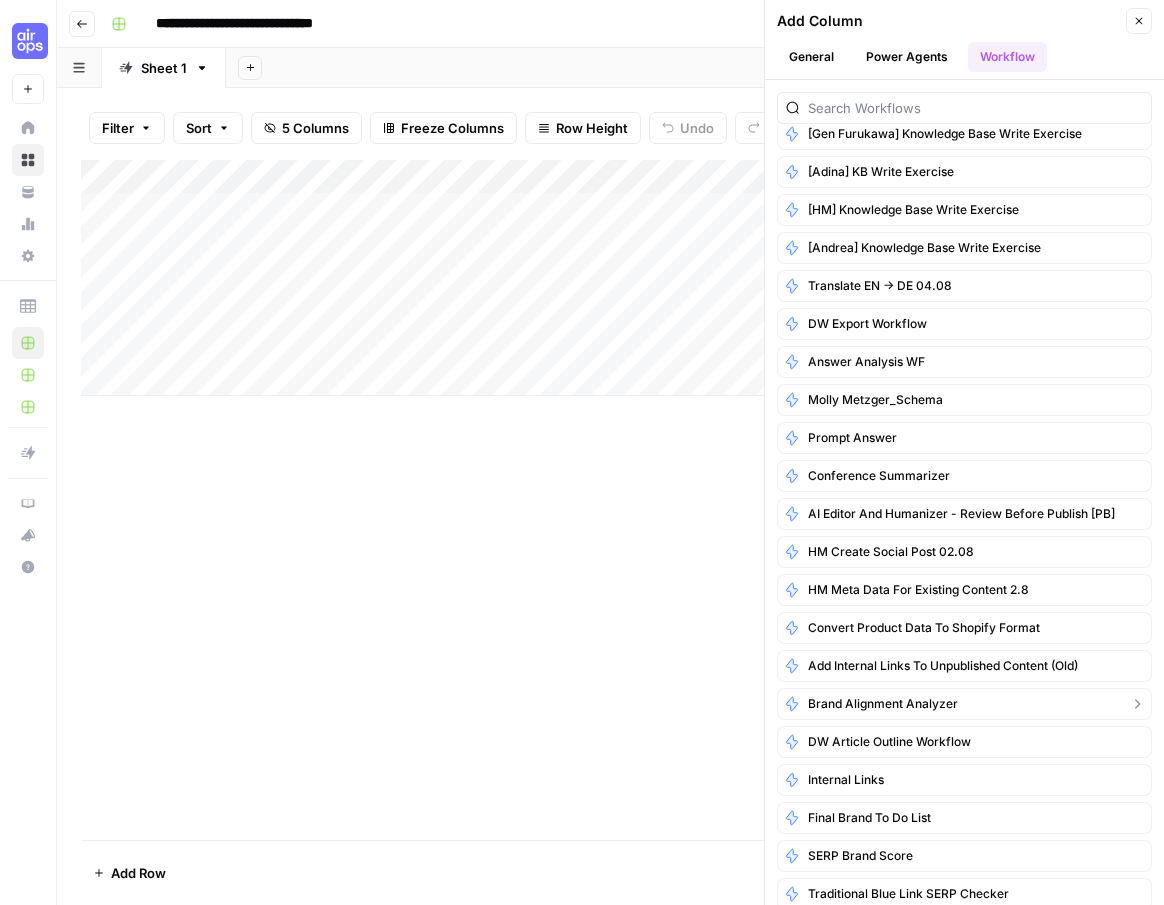 scroll, scrollTop: 0, scrollLeft: 0, axis: both 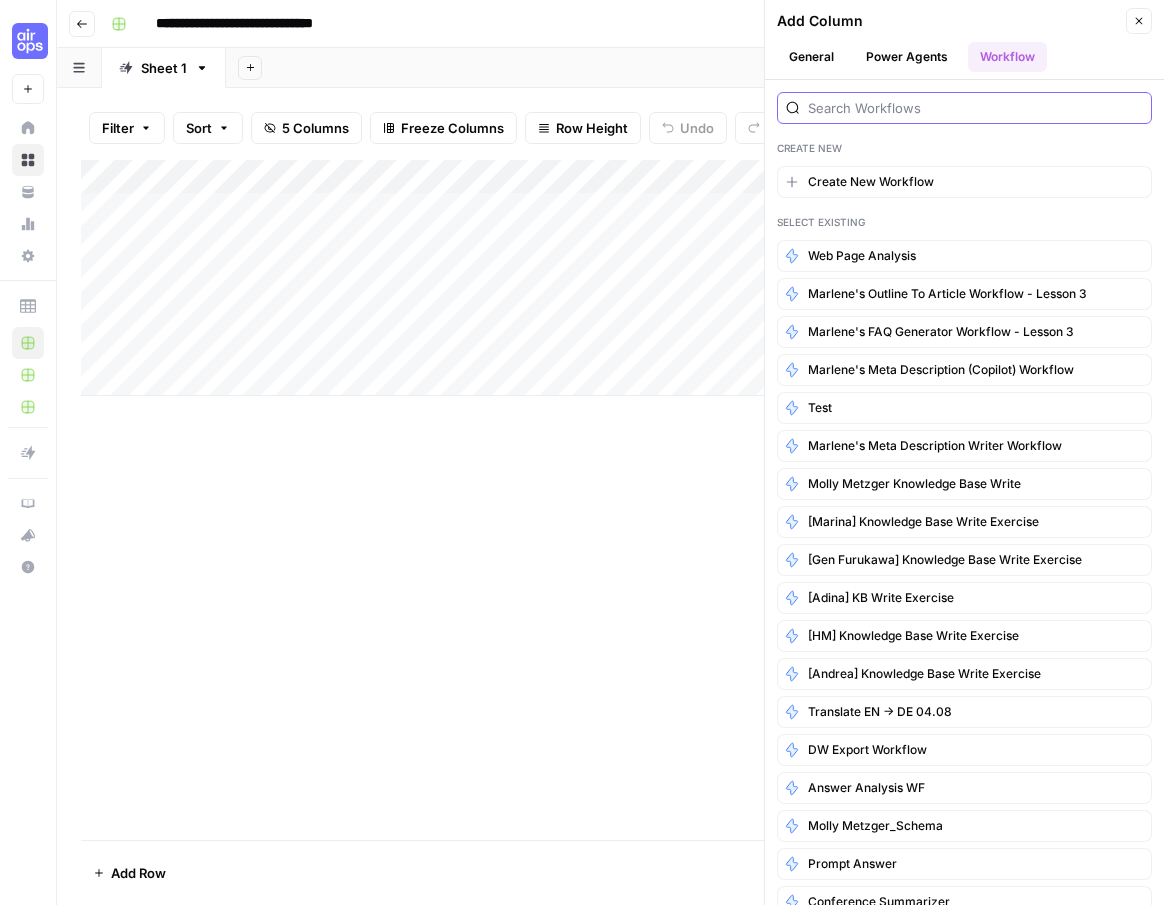 click at bounding box center [975, 108] 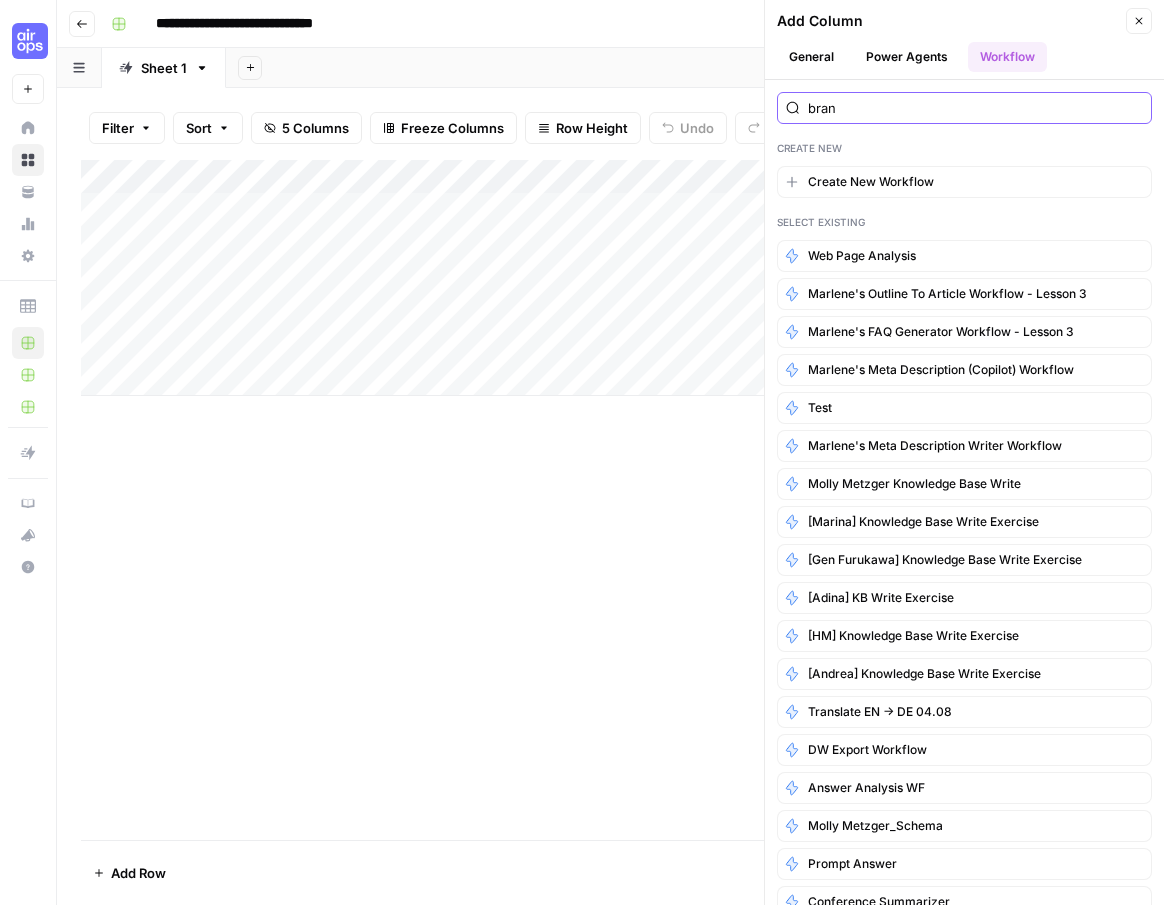 type on "brand" 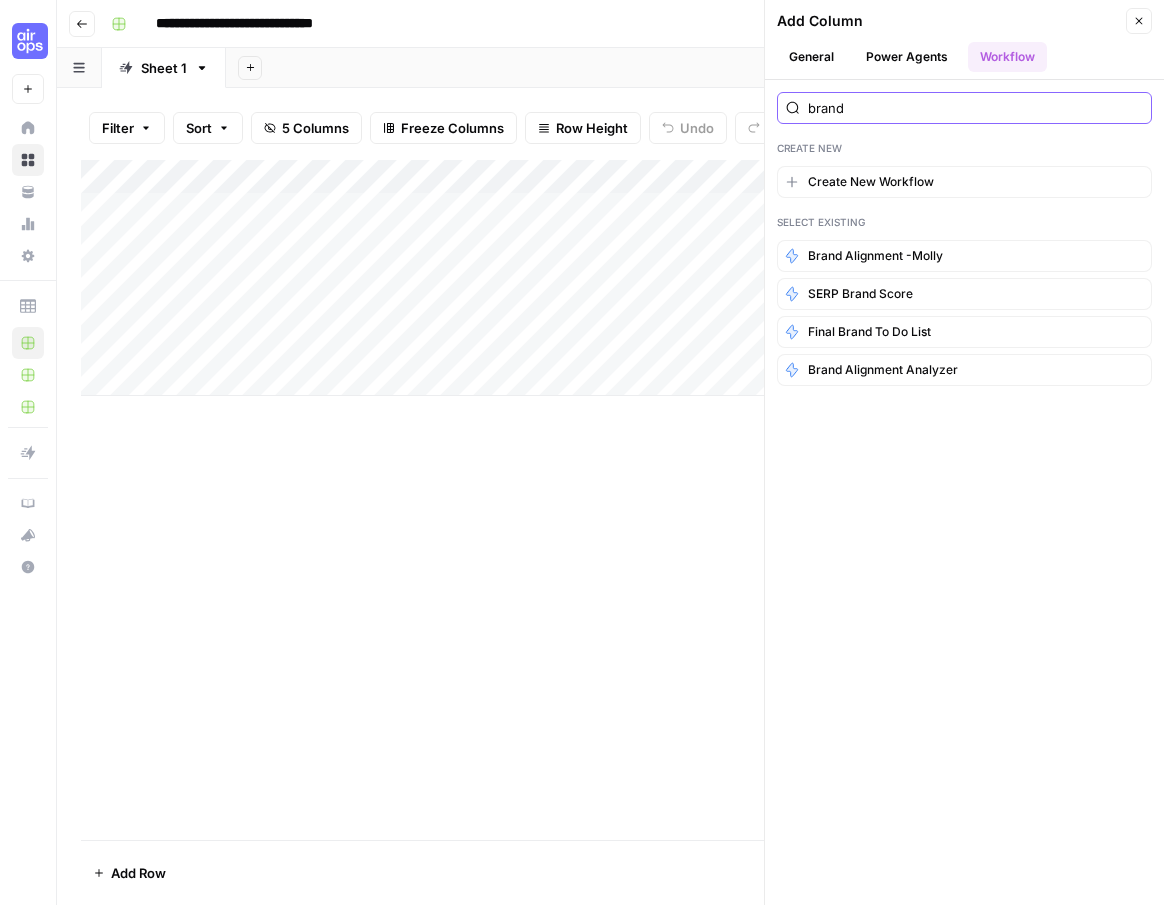 drag, startPoint x: 853, startPoint y: 106, endPoint x: 793, endPoint y: 106, distance: 60 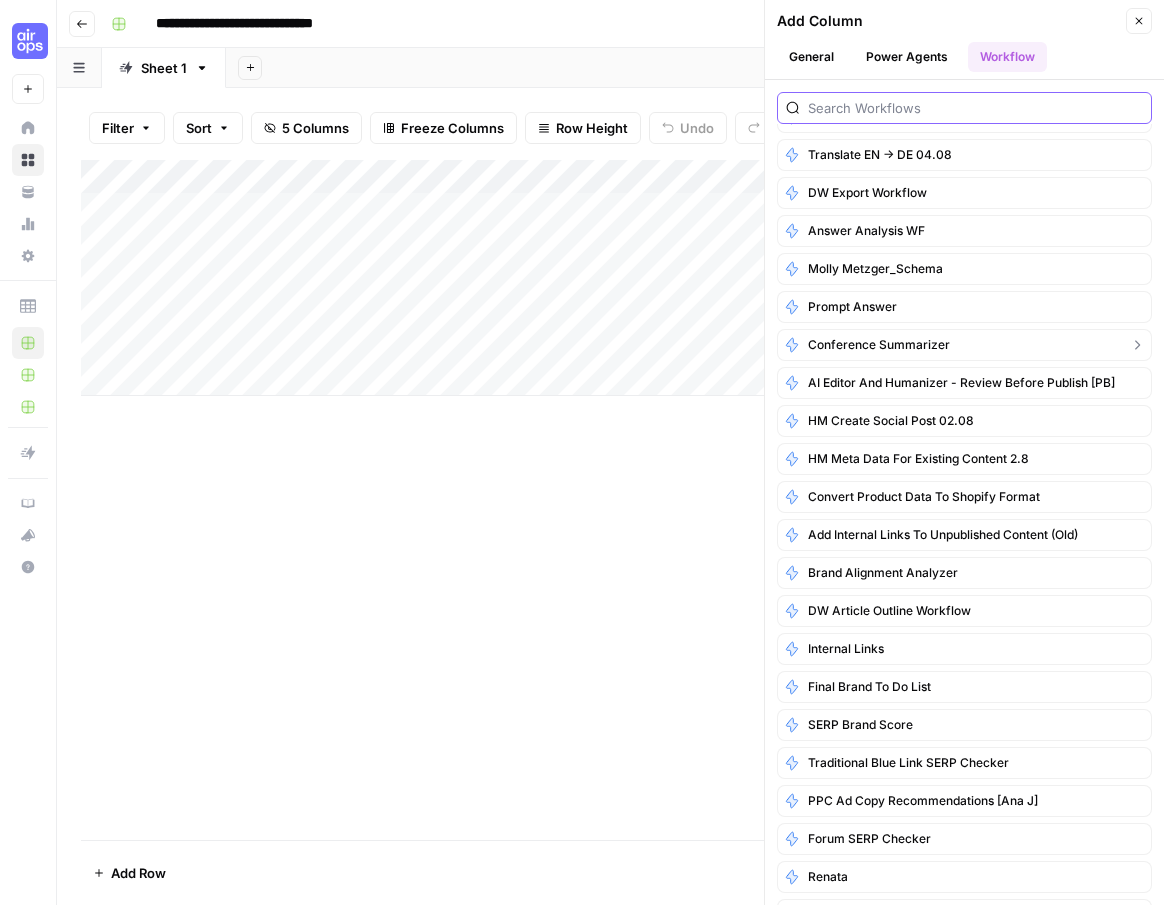 scroll, scrollTop: 558, scrollLeft: 0, axis: vertical 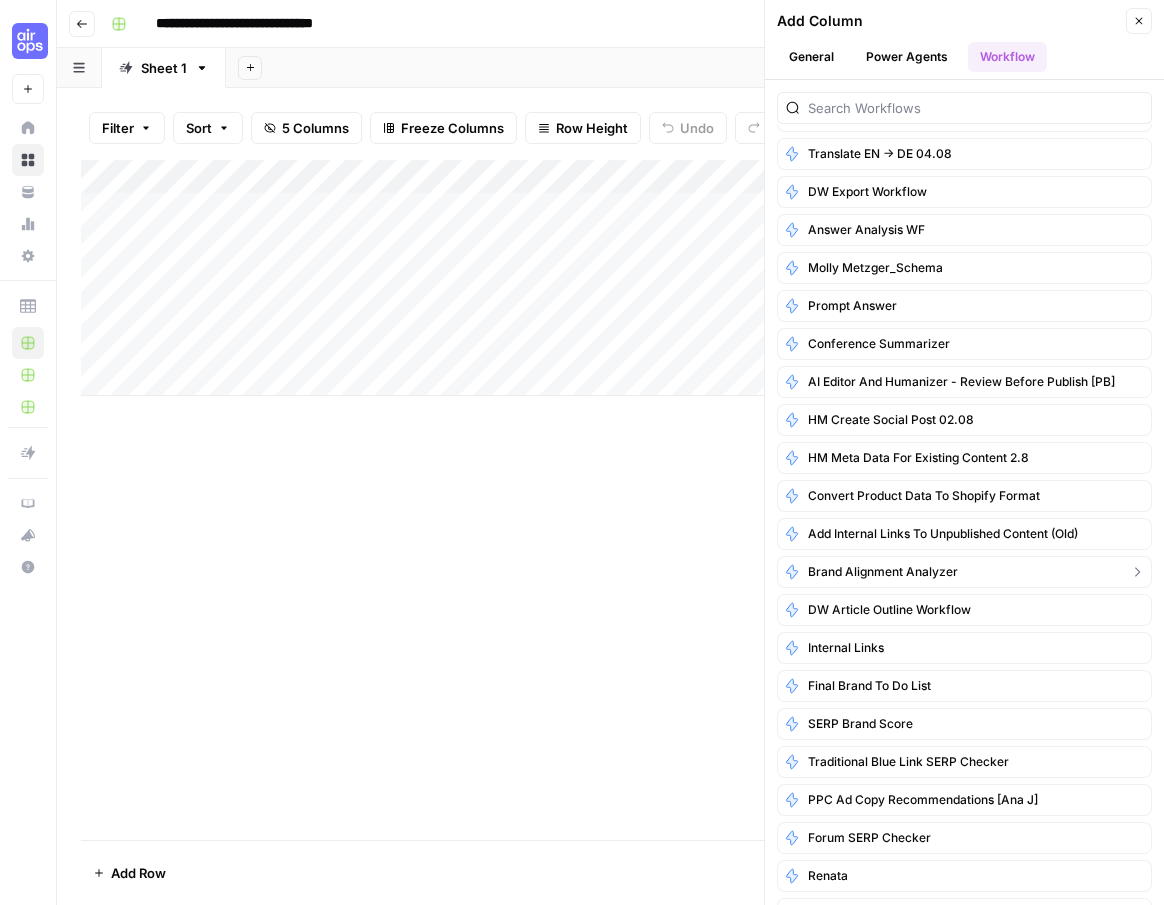 click 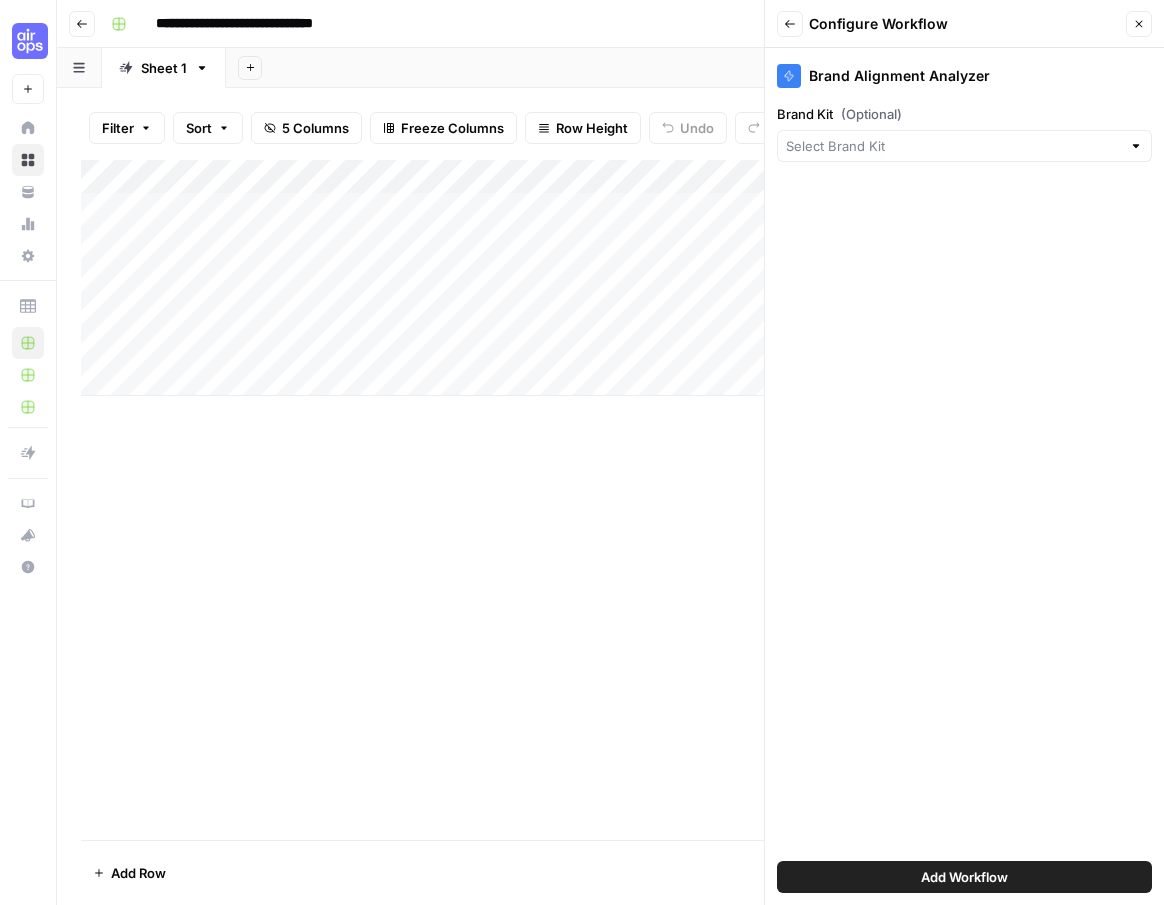 click at bounding box center (1136, 146) 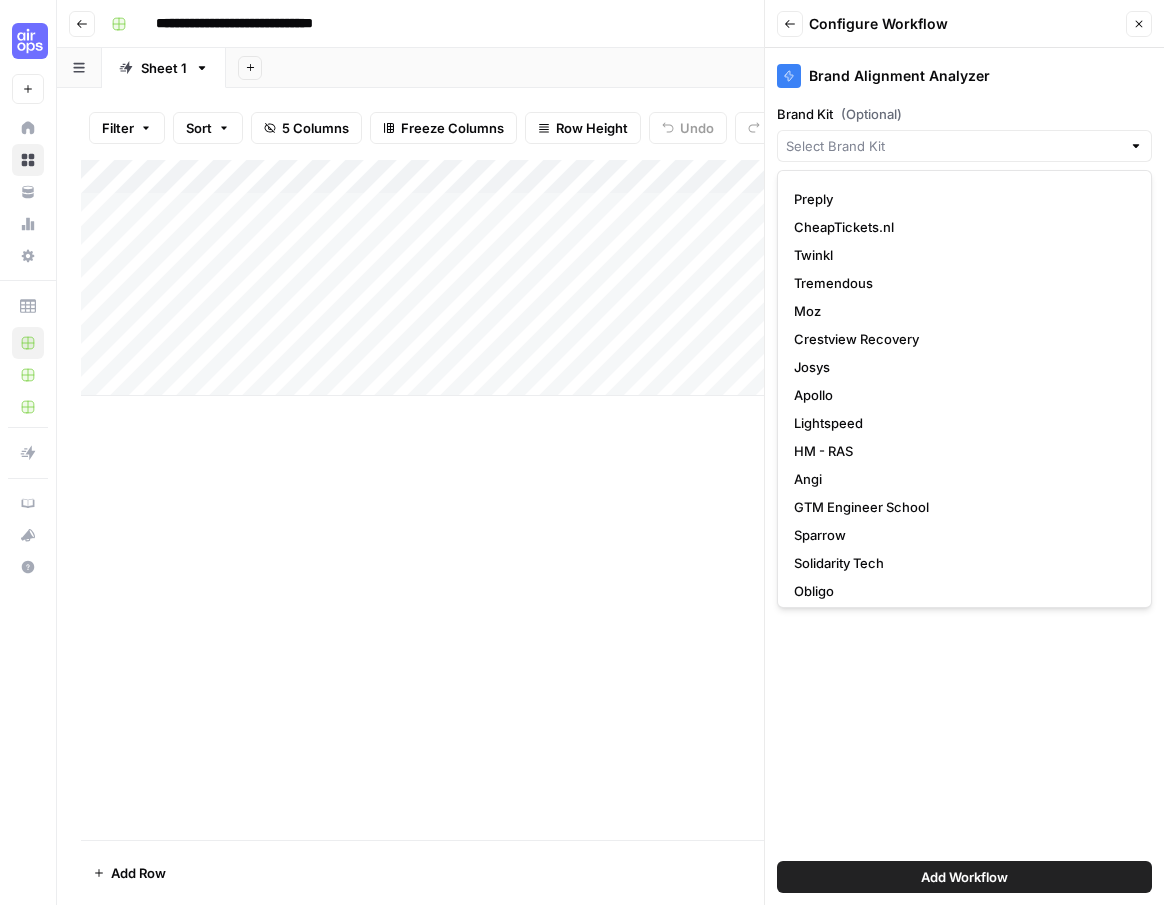 scroll, scrollTop: 387, scrollLeft: 0, axis: vertical 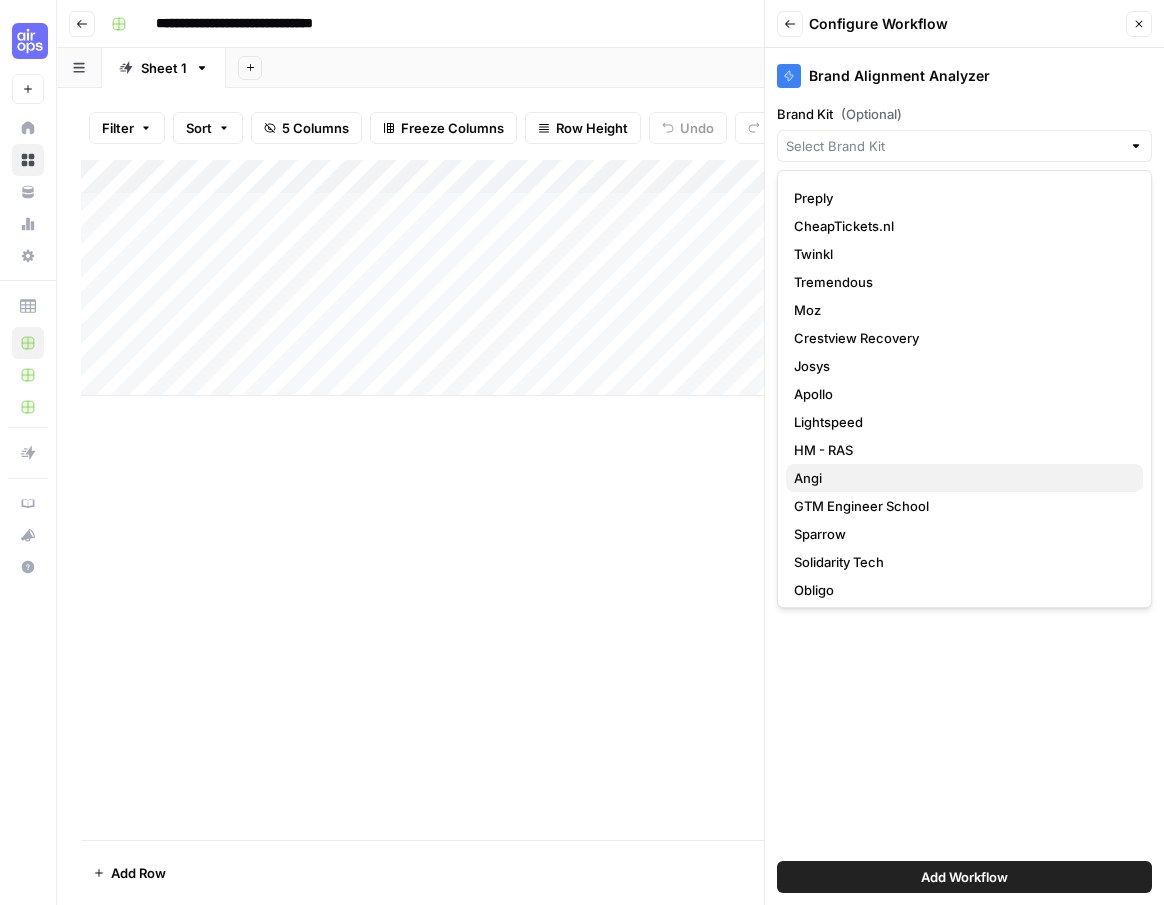 click on "Angi" at bounding box center (960, 478) 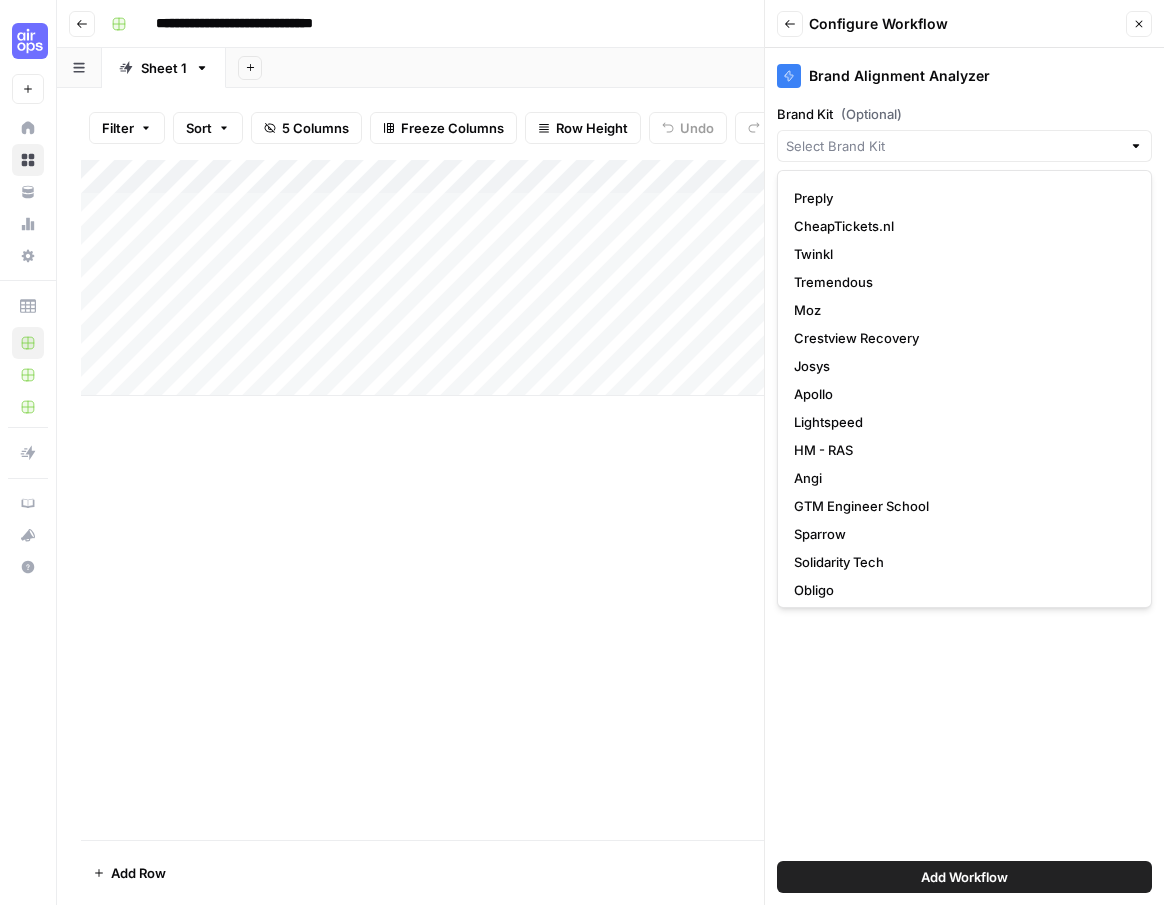 type on "Angi" 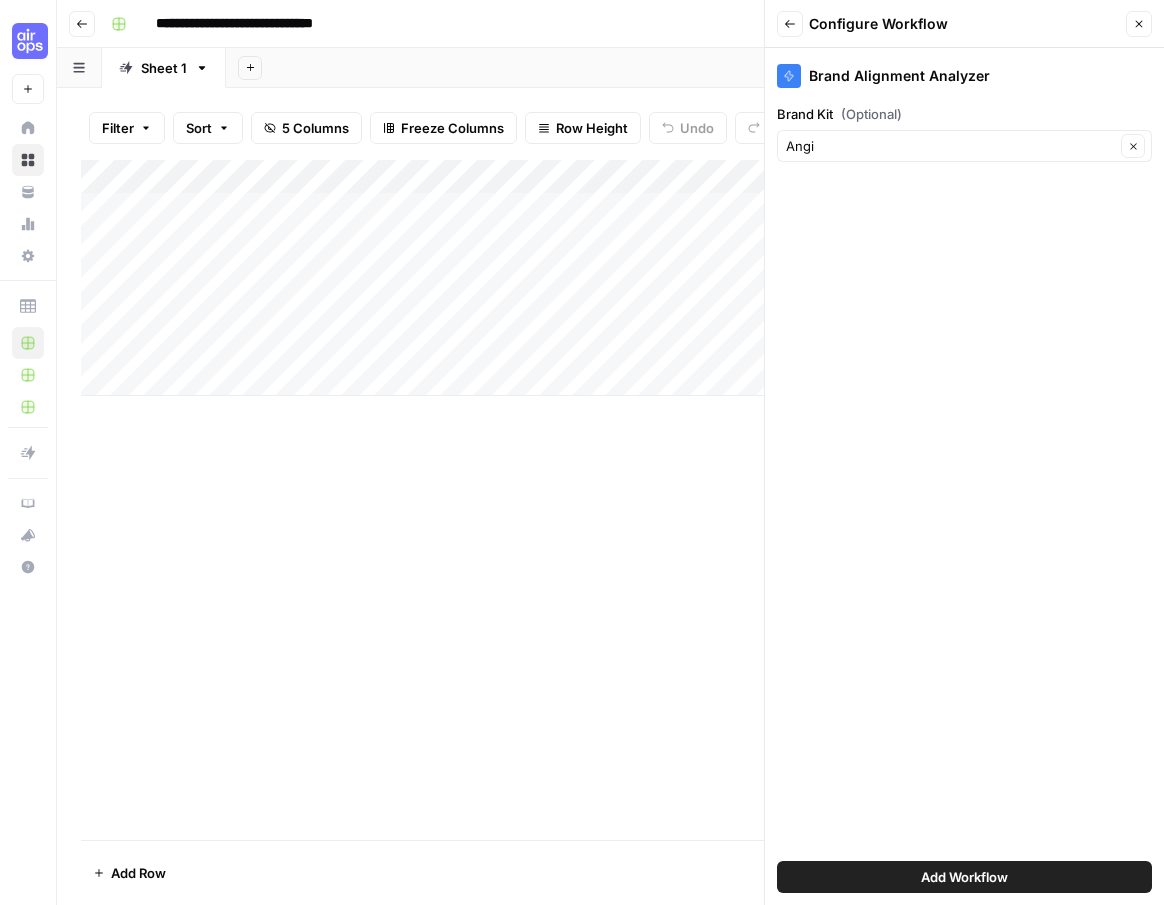 click on "Add Workflow" at bounding box center [964, 877] 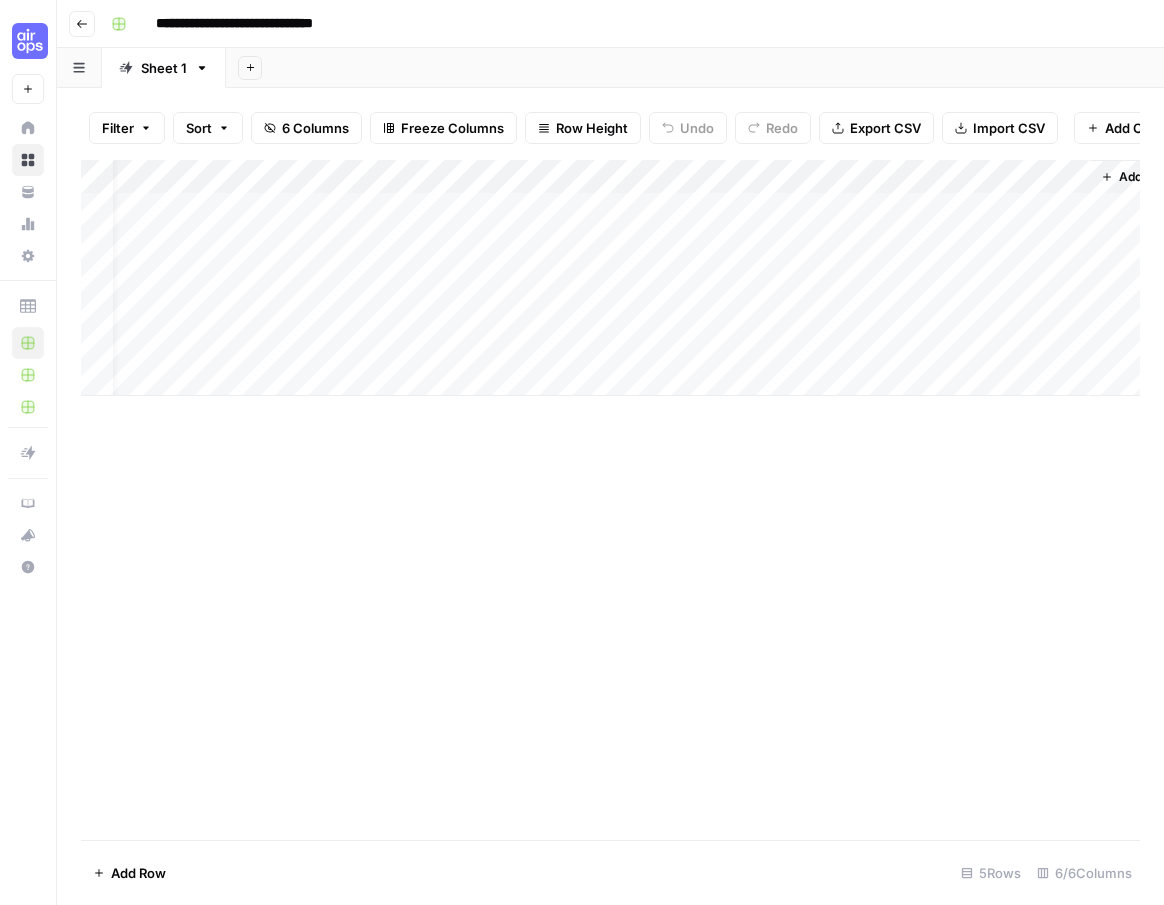scroll, scrollTop: 0, scrollLeft: 165, axis: horizontal 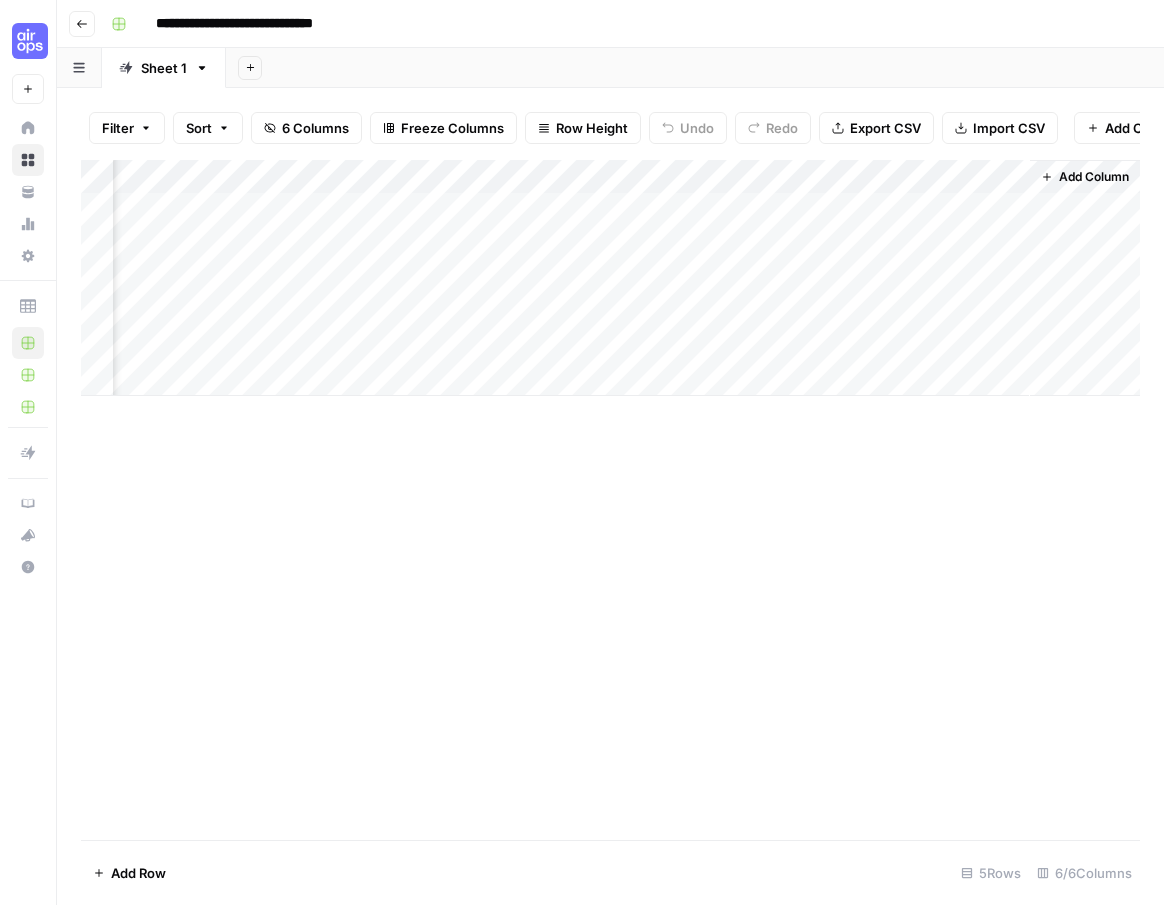 drag, startPoint x: 963, startPoint y: 172, endPoint x: 772, endPoint y: 165, distance: 191.12823 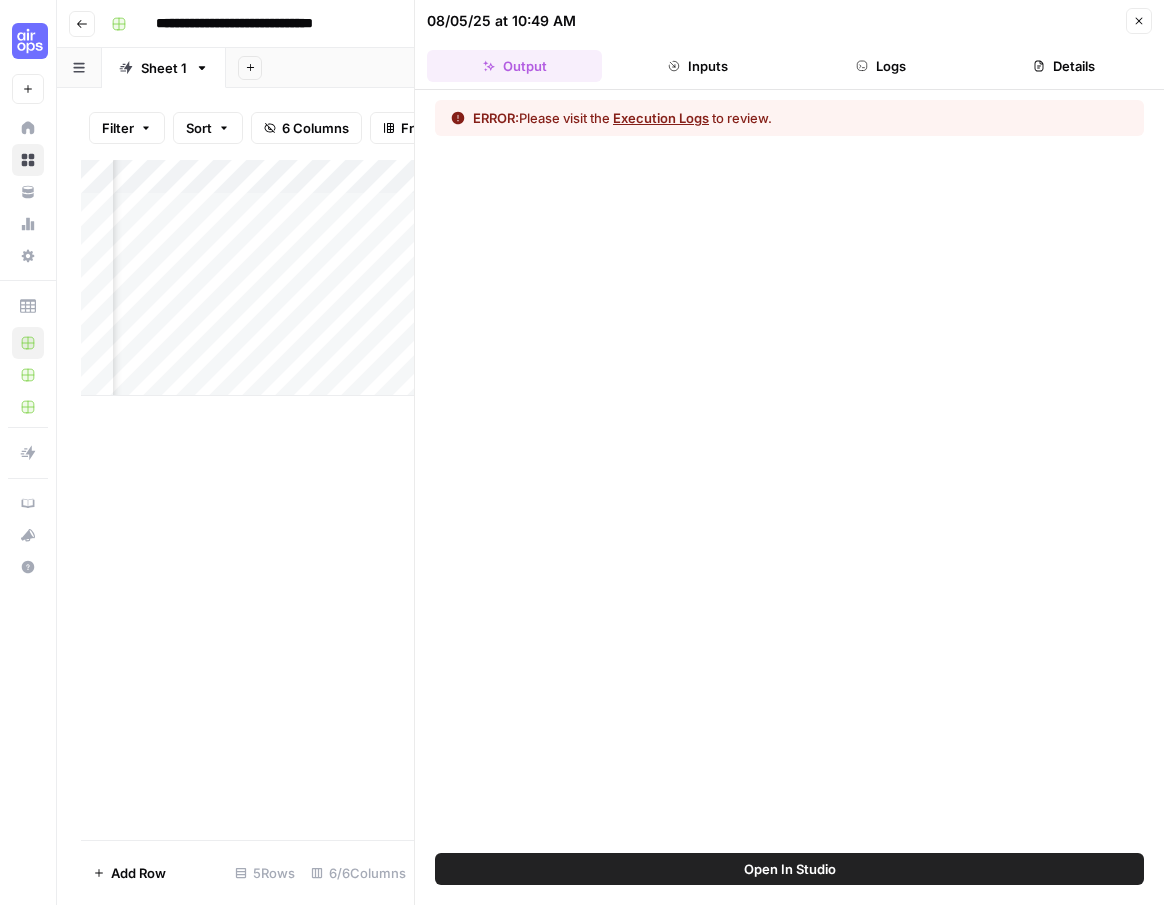 click on "Execution Logs" at bounding box center [661, 118] 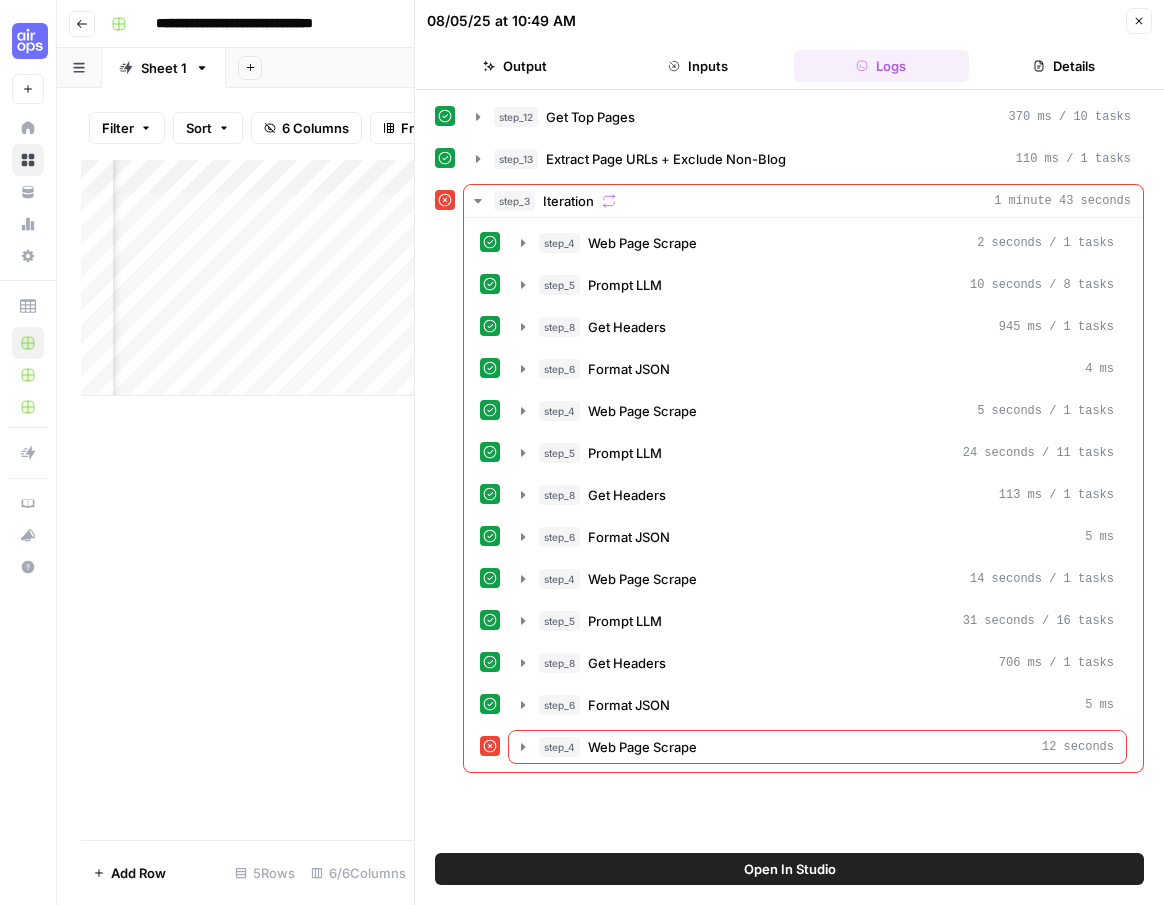 click on "Open In Studio" at bounding box center (789, 869) 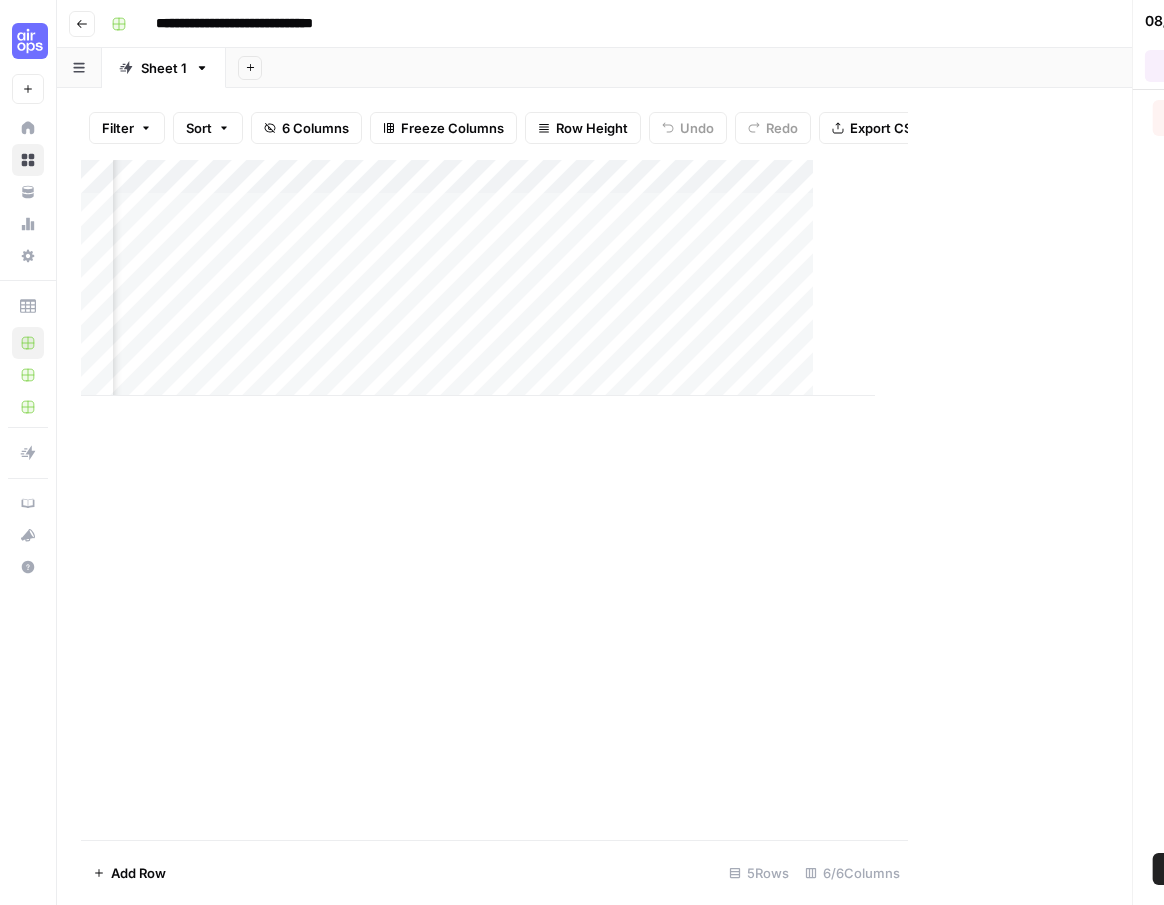 scroll, scrollTop: 0, scrollLeft: 141, axis: horizontal 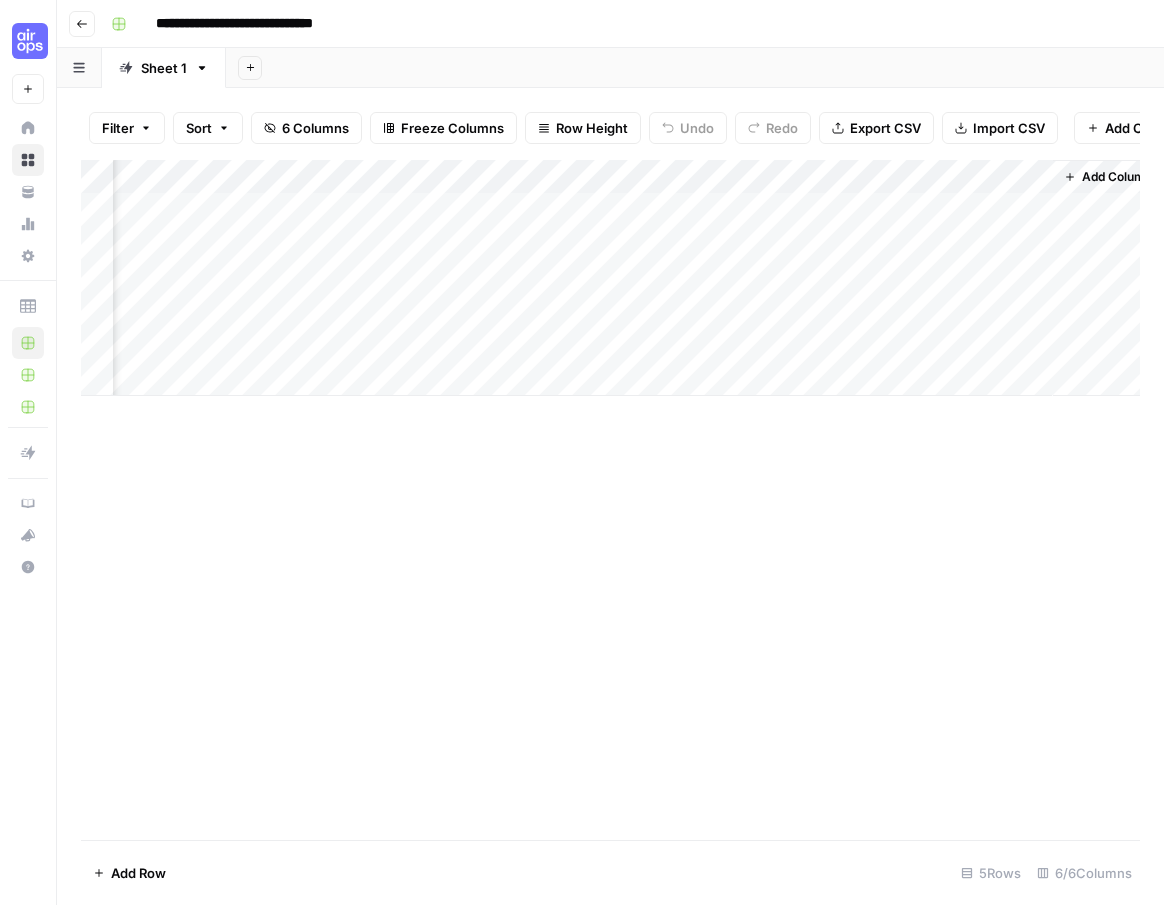 click on "Add Column" at bounding box center [610, 278] 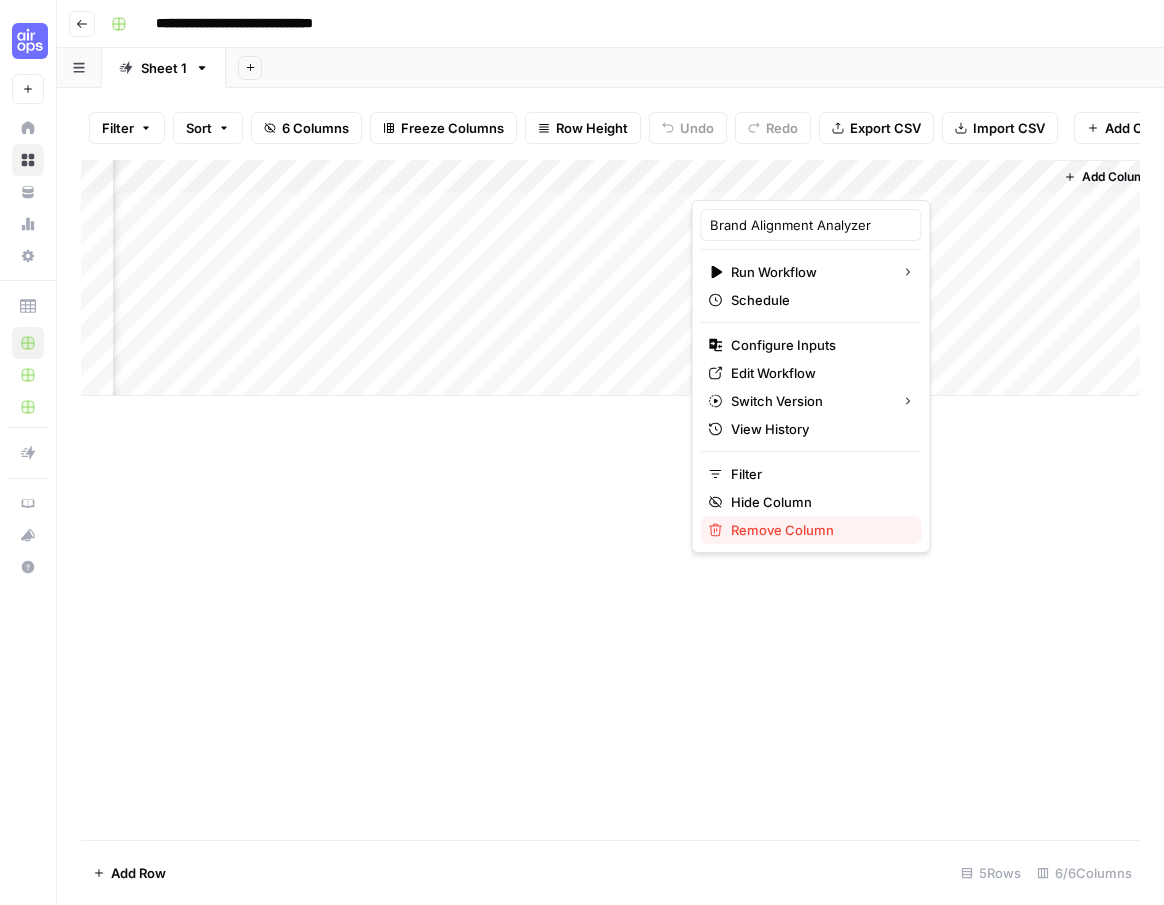 click on "Remove Column" at bounding box center (818, 530) 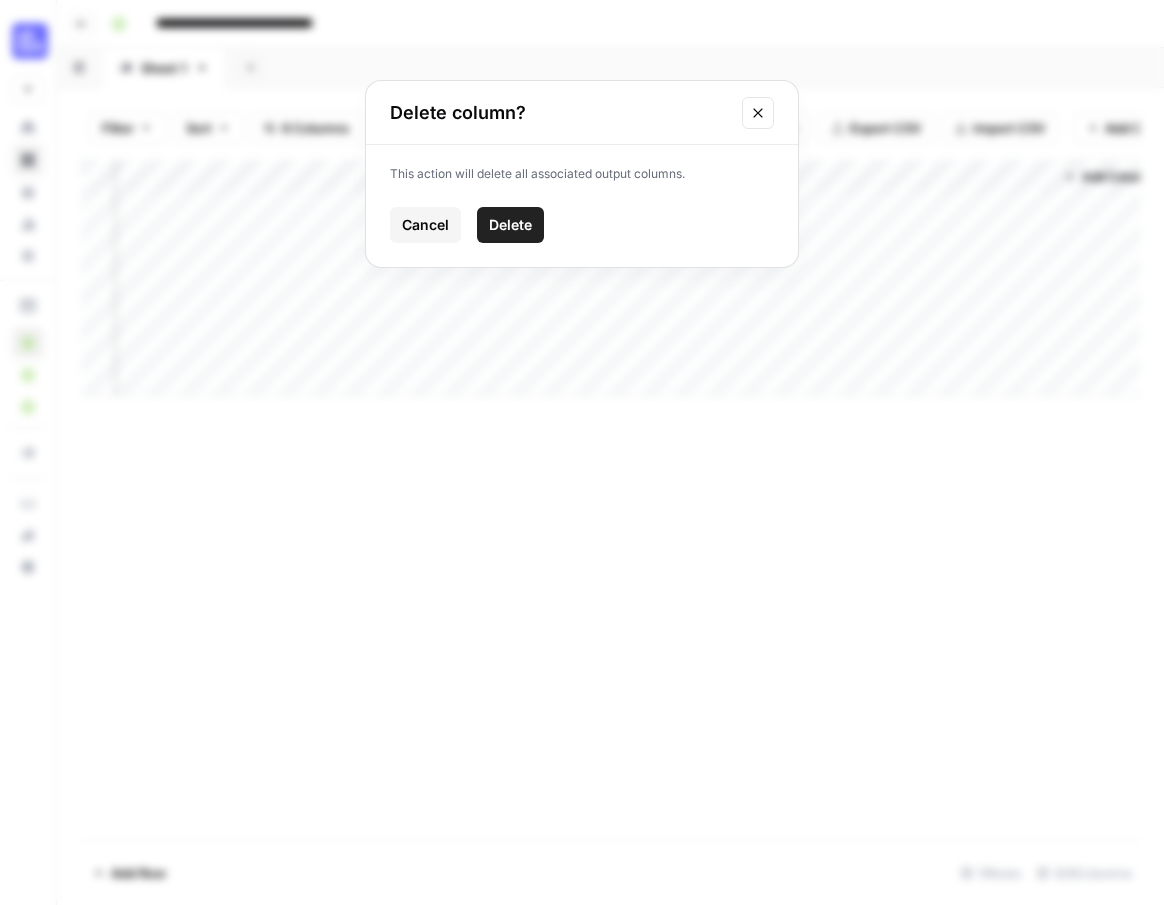 click on "Delete" at bounding box center (510, 225) 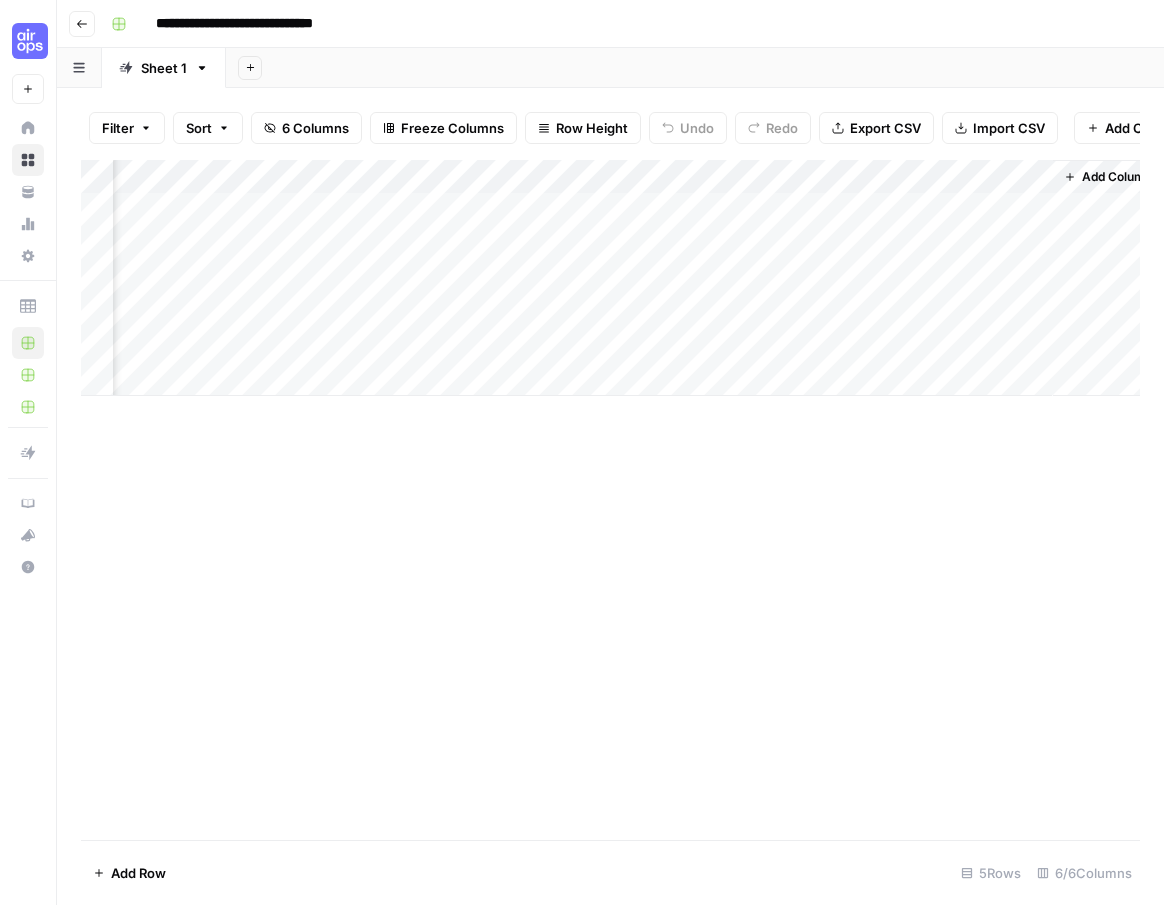 scroll, scrollTop: 0, scrollLeft: 0, axis: both 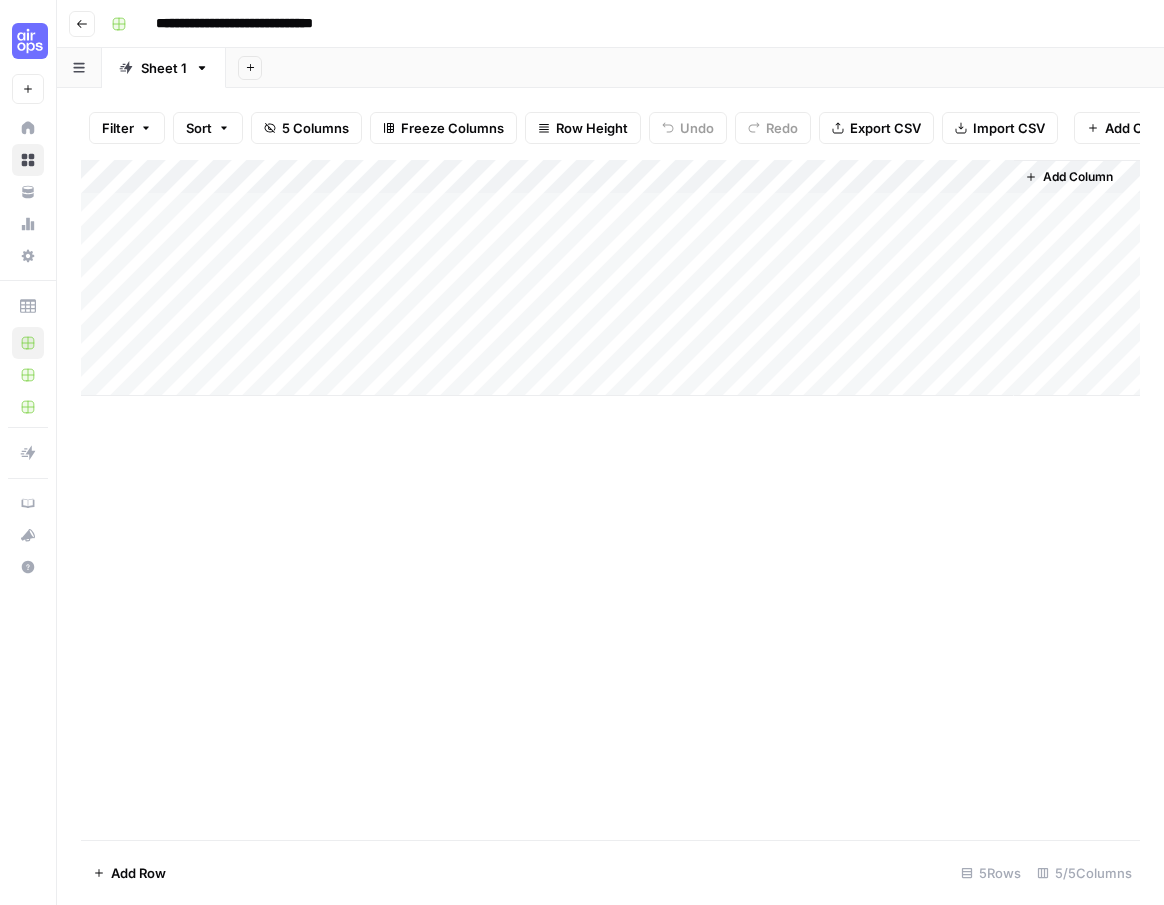 click on "Add Column" at bounding box center [1078, 177] 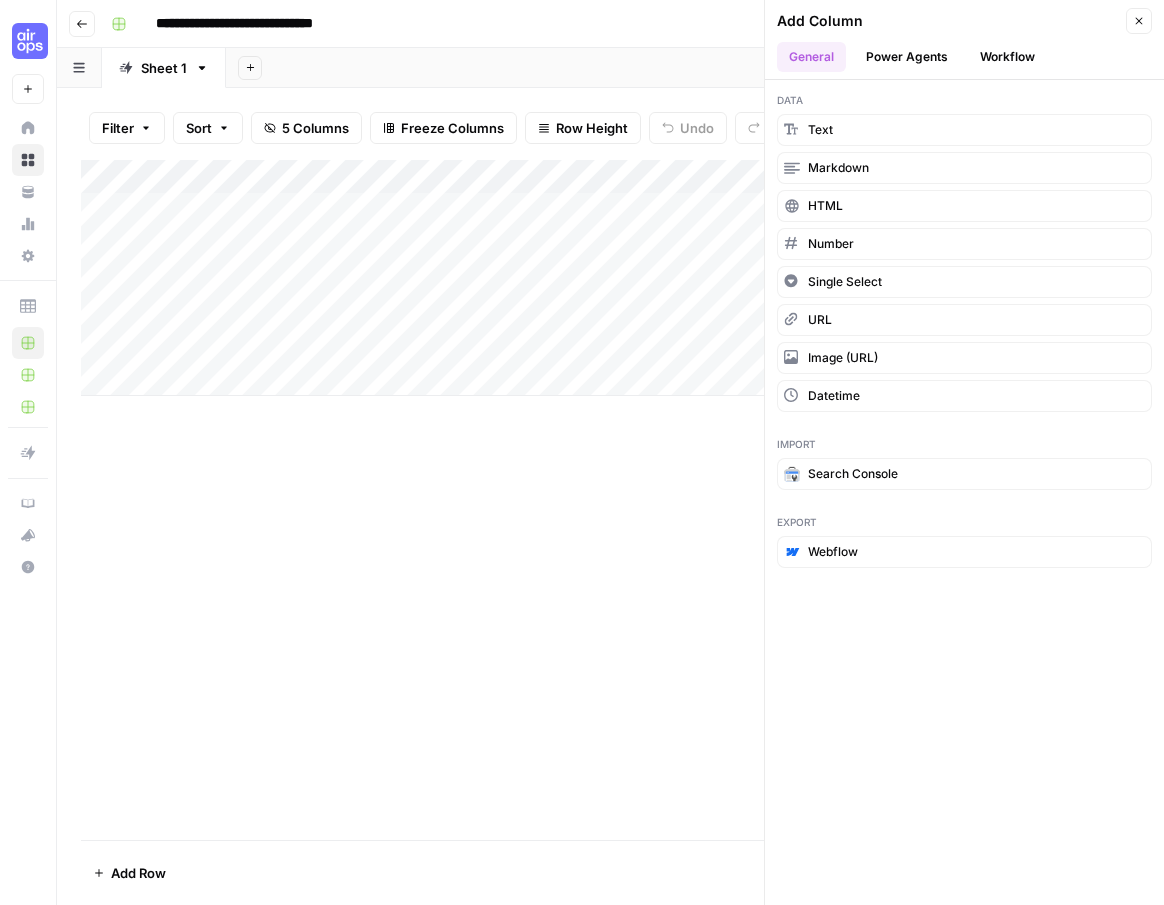 click on "Workflow" at bounding box center [1007, 57] 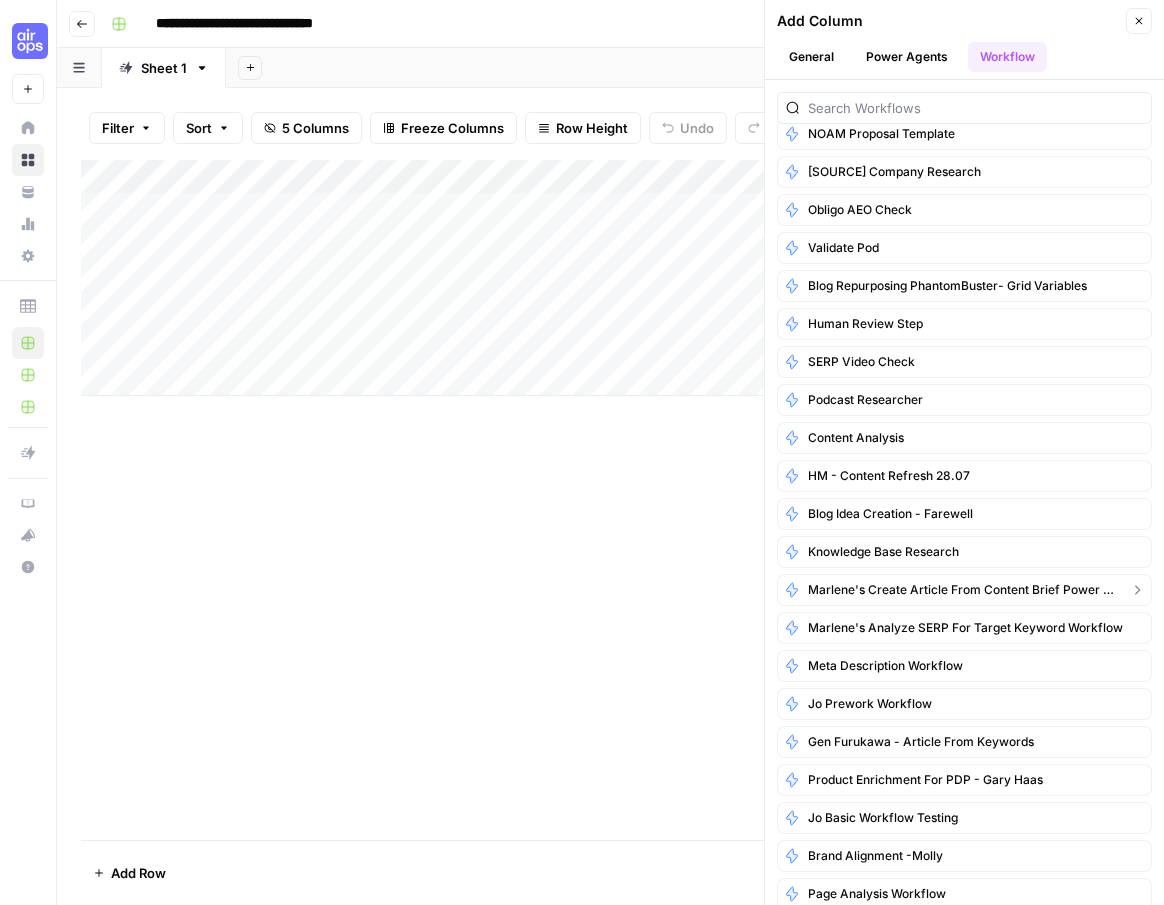 scroll, scrollTop: 1567, scrollLeft: 0, axis: vertical 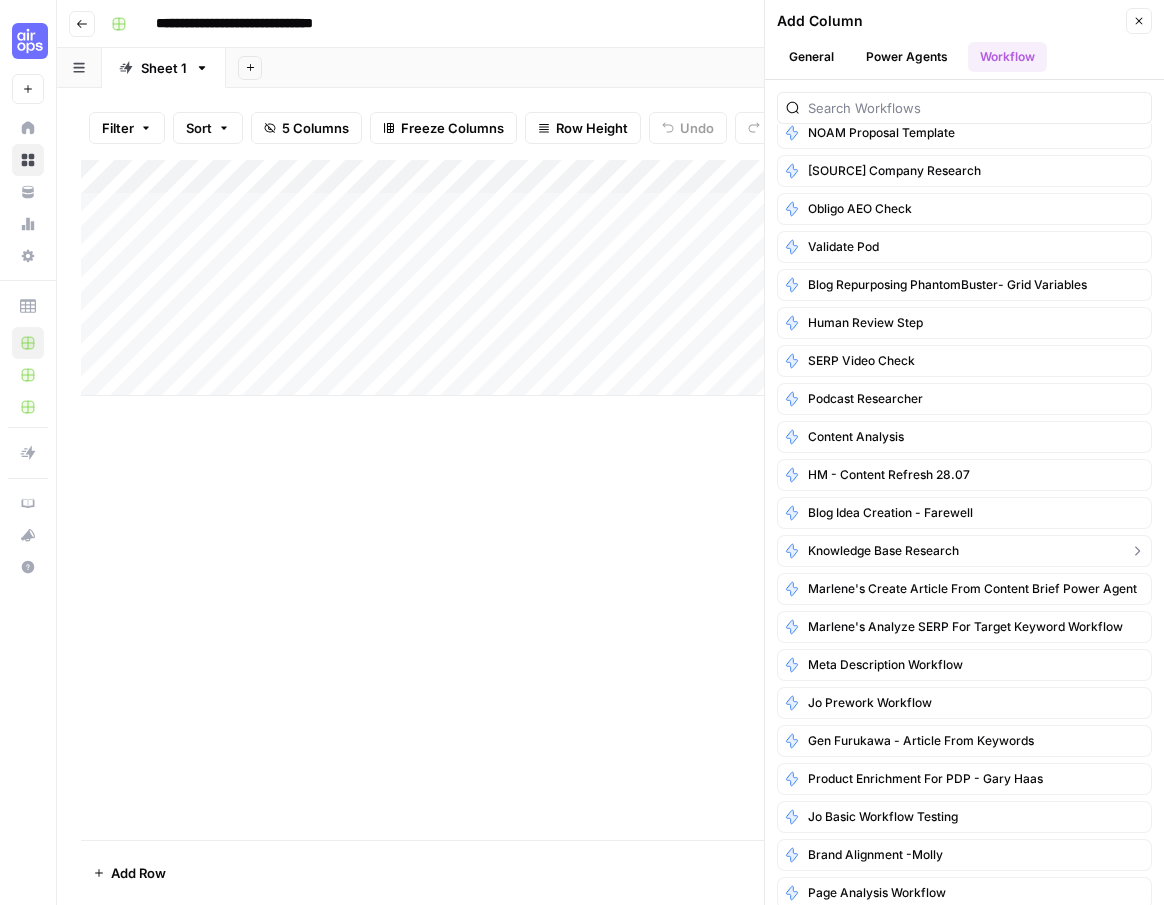 click 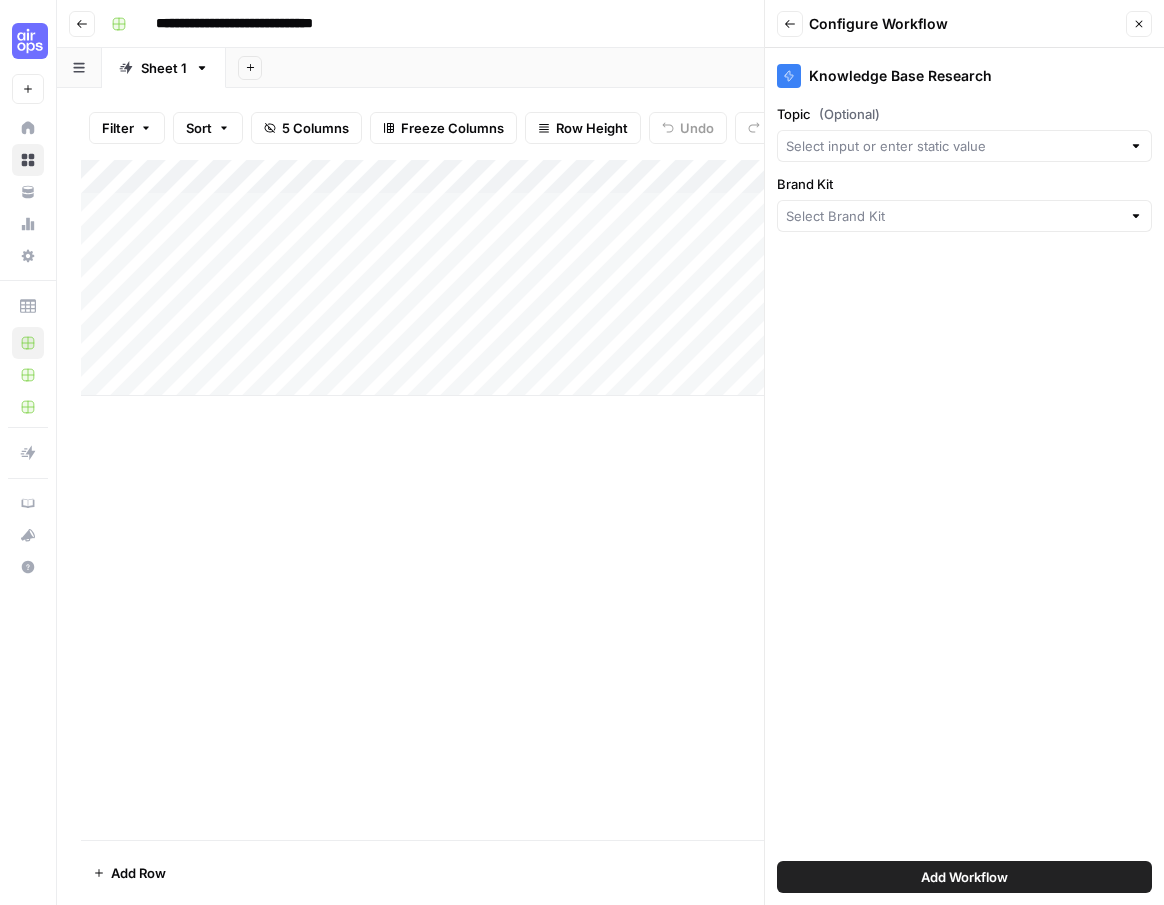 type on "Angi" 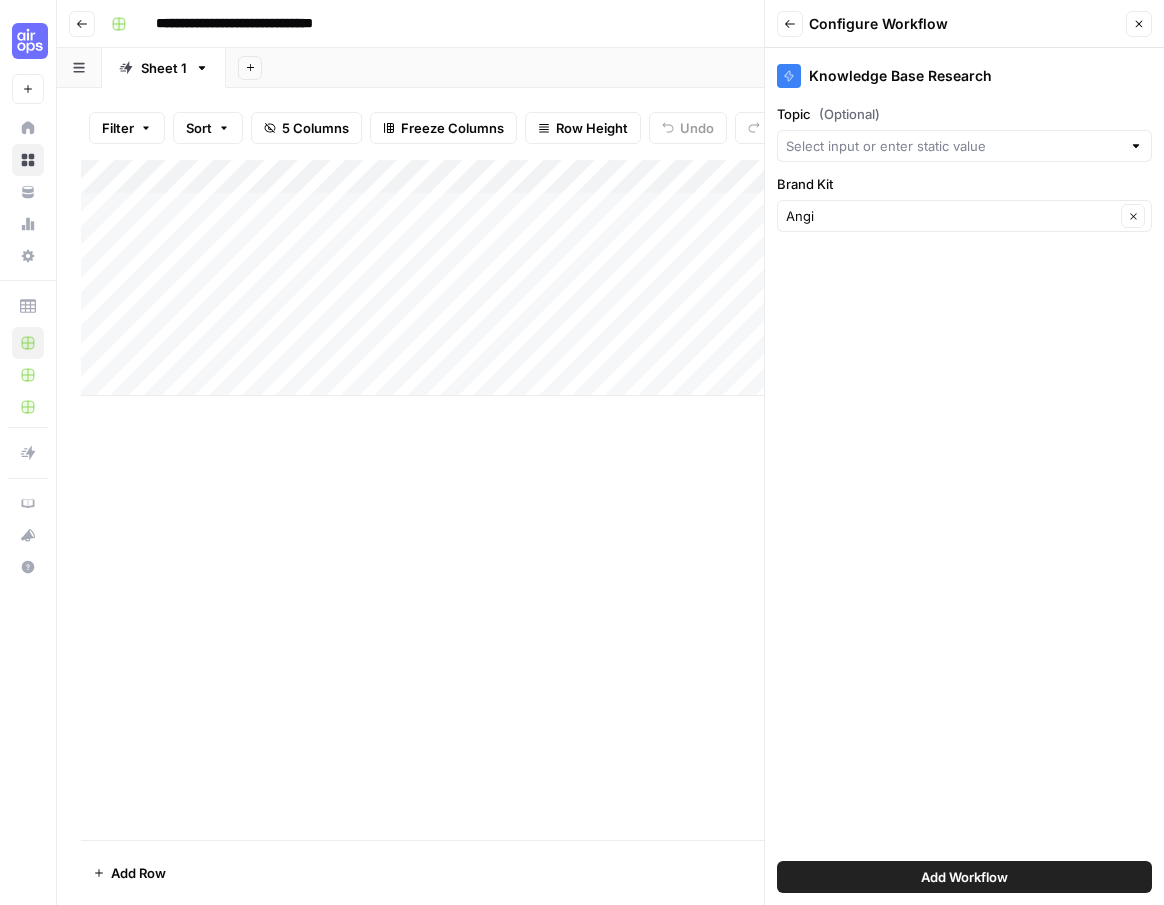 click on "Add Workflow" at bounding box center [964, 877] 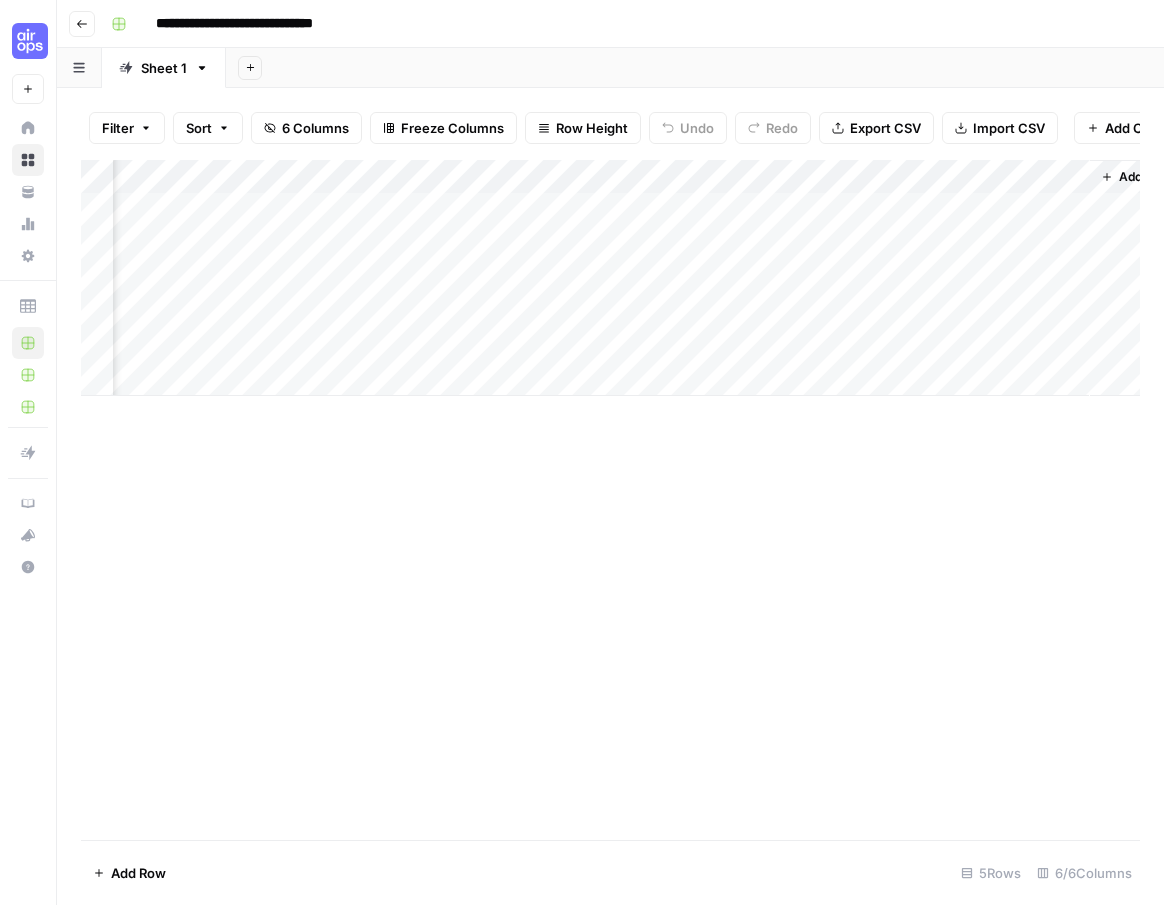 scroll, scrollTop: 0, scrollLeft: 165, axis: horizontal 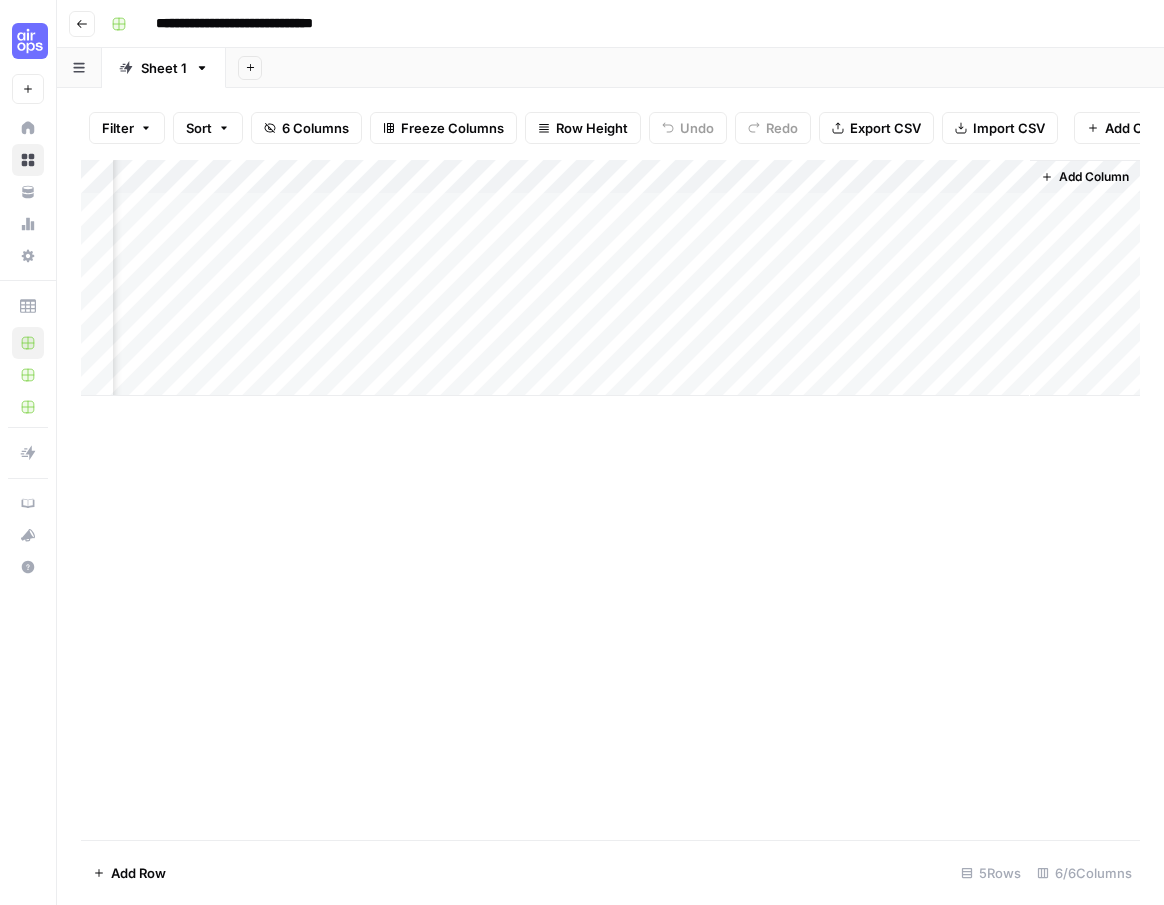 drag, startPoint x: 949, startPoint y: 171, endPoint x: 751, endPoint y: 171, distance: 198 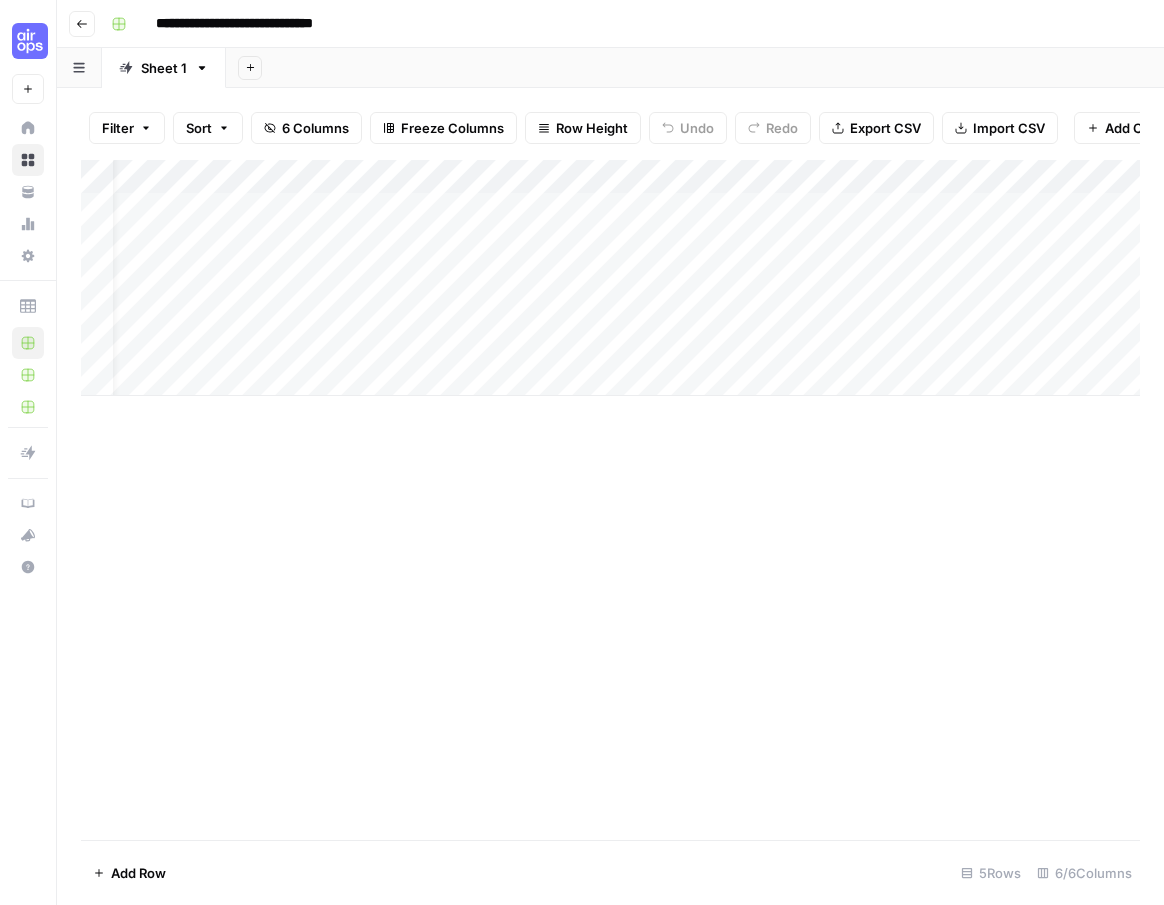 scroll, scrollTop: 0, scrollLeft: 66, axis: horizontal 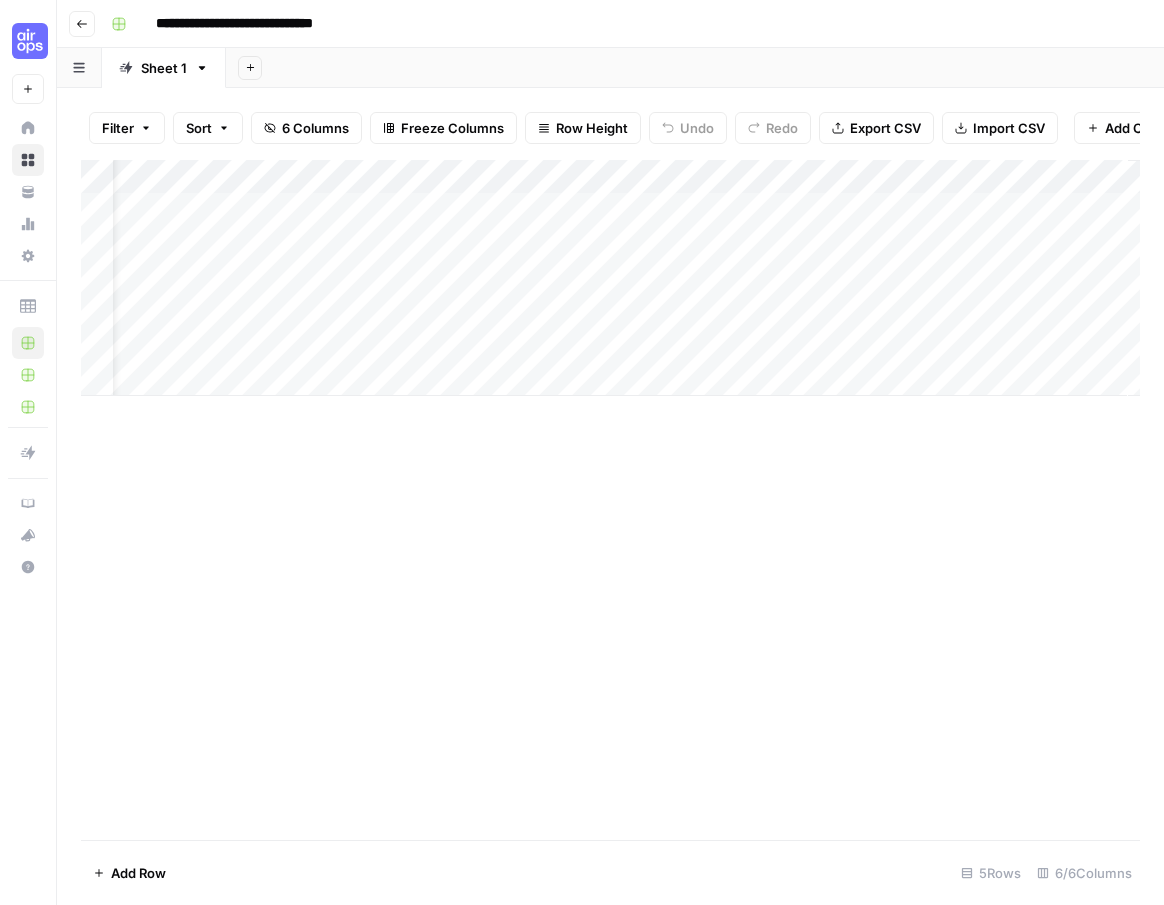 click on "Add Column" at bounding box center [610, 278] 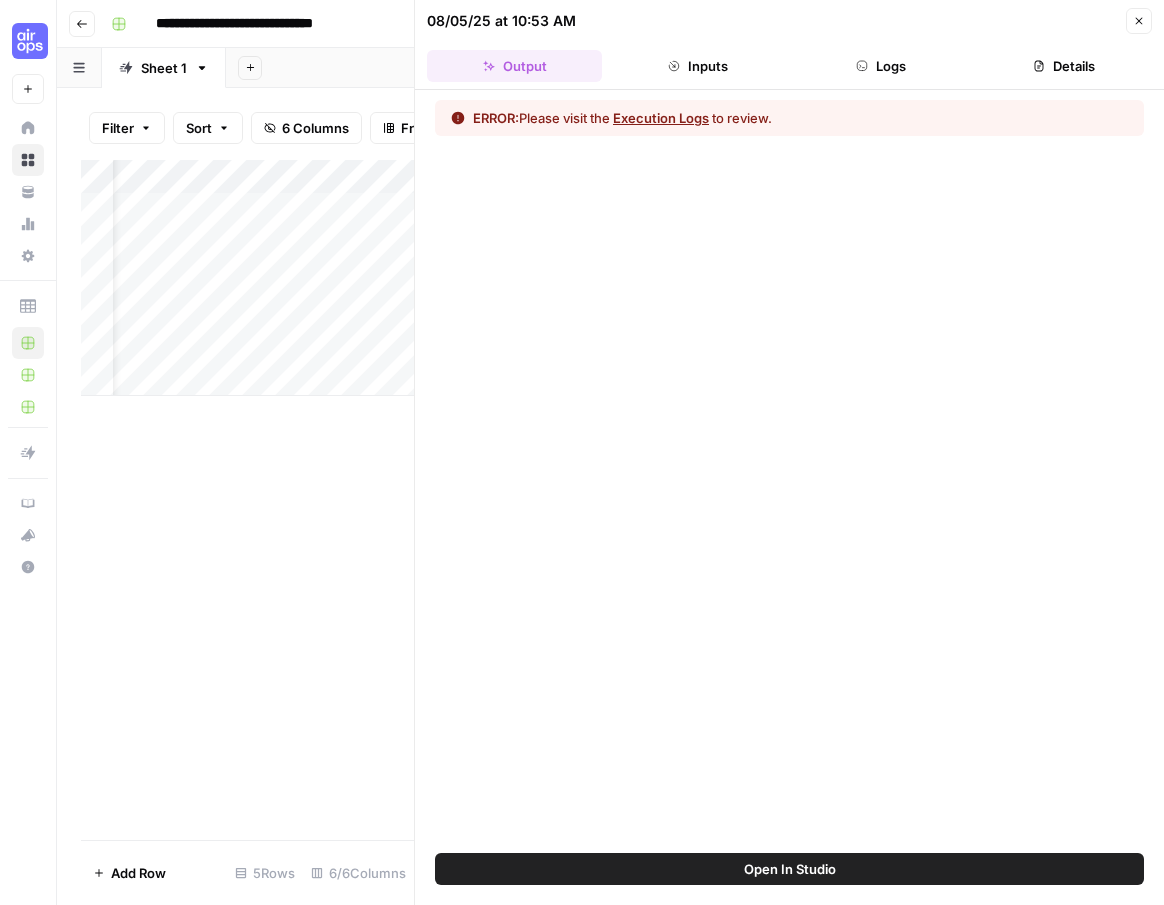 click on "Execution Logs" at bounding box center (661, 118) 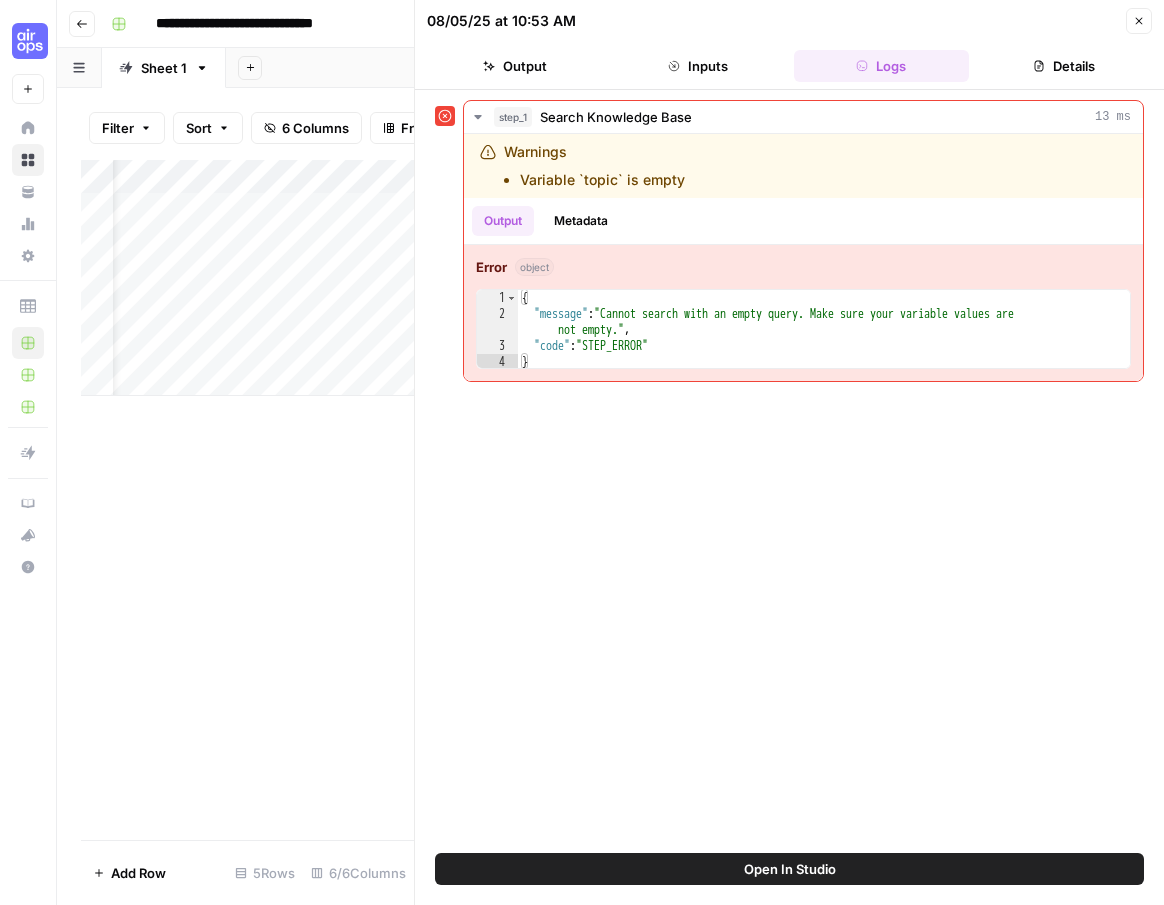click on "Close" at bounding box center [1139, 21] 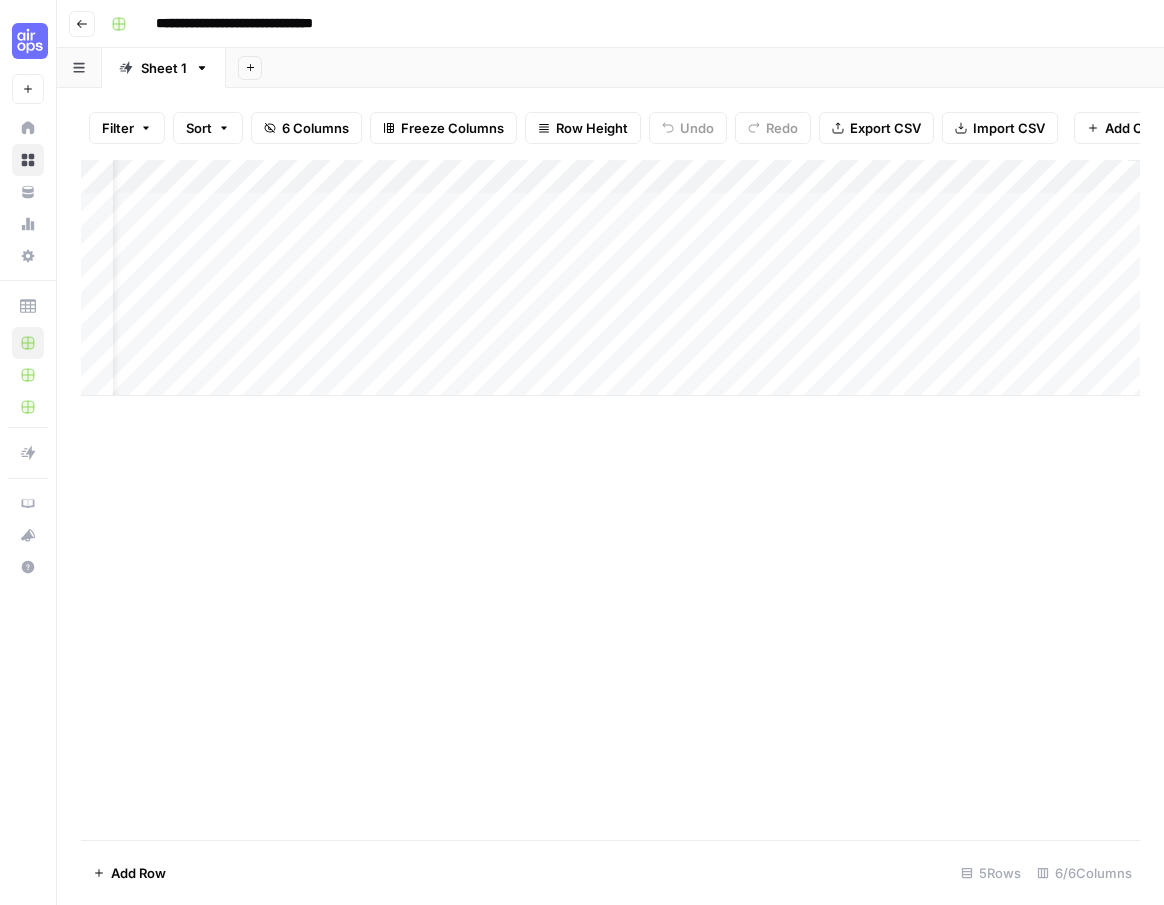 click on "Add Column" at bounding box center [610, 278] 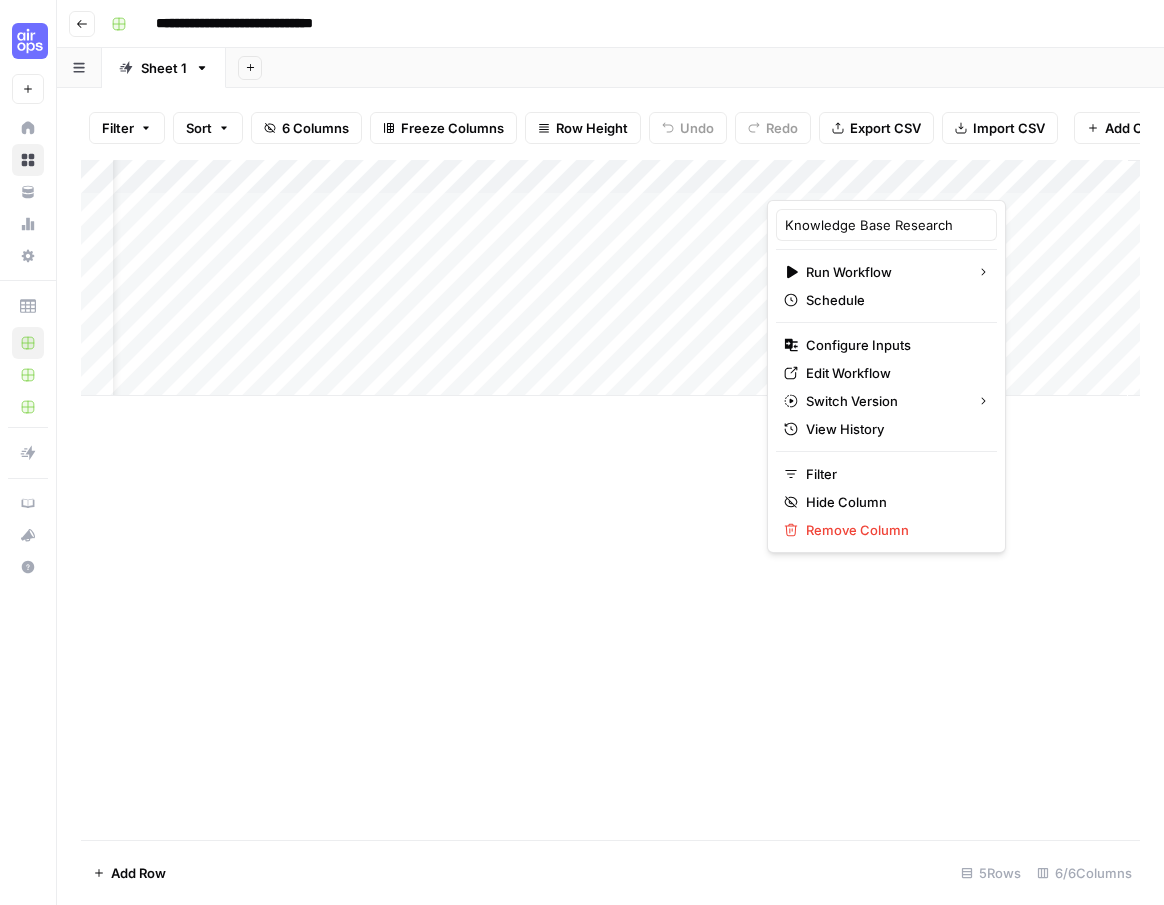 click on "Add Column" at bounding box center (610, 500) 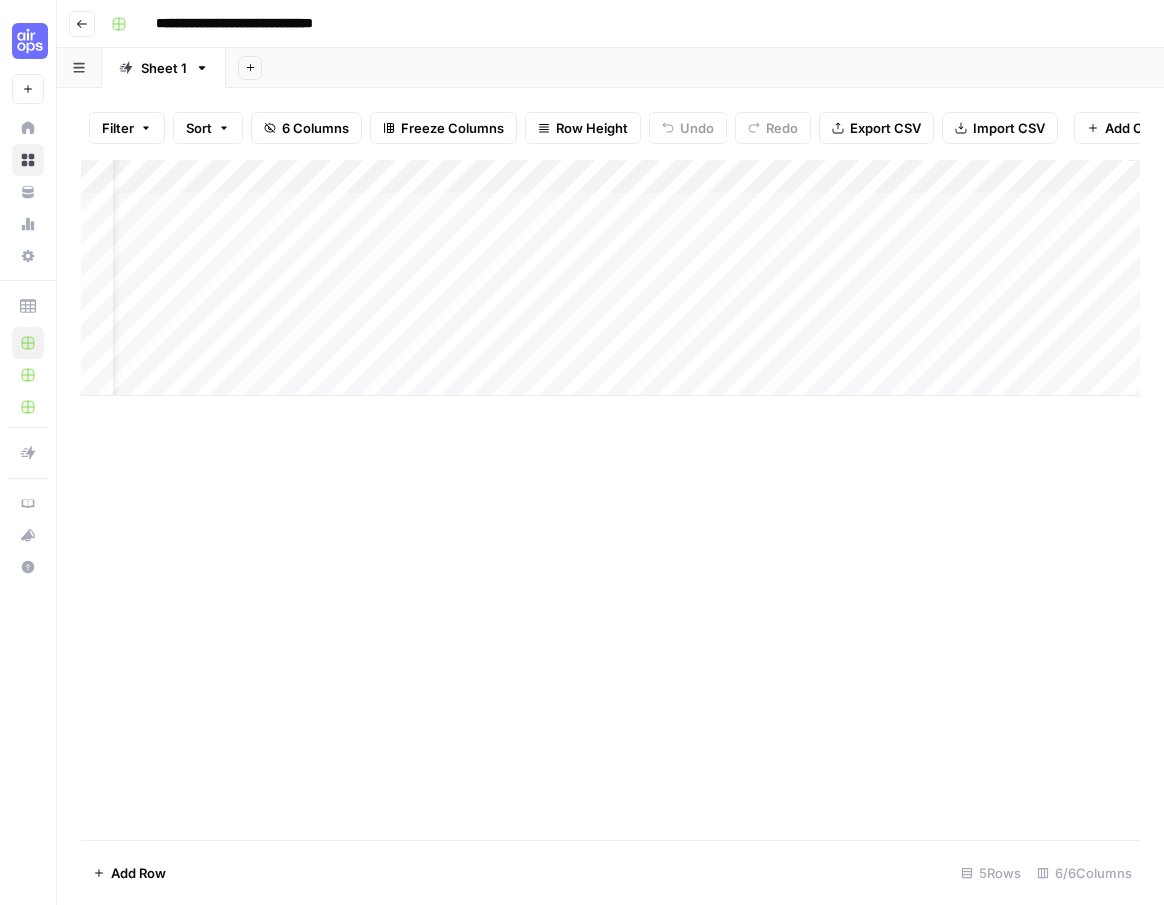 click on "Add Column" at bounding box center (610, 278) 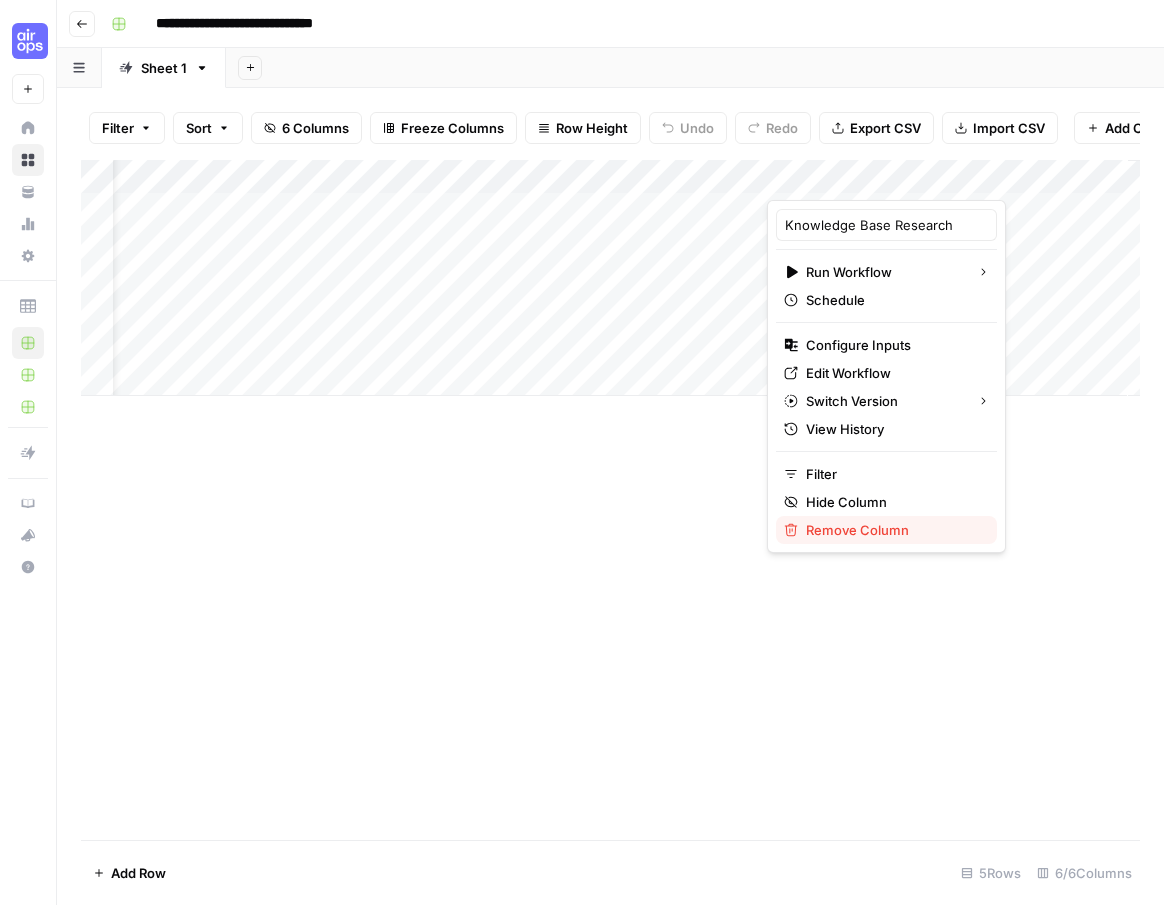 click on "Remove Column" at bounding box center (893, 530) 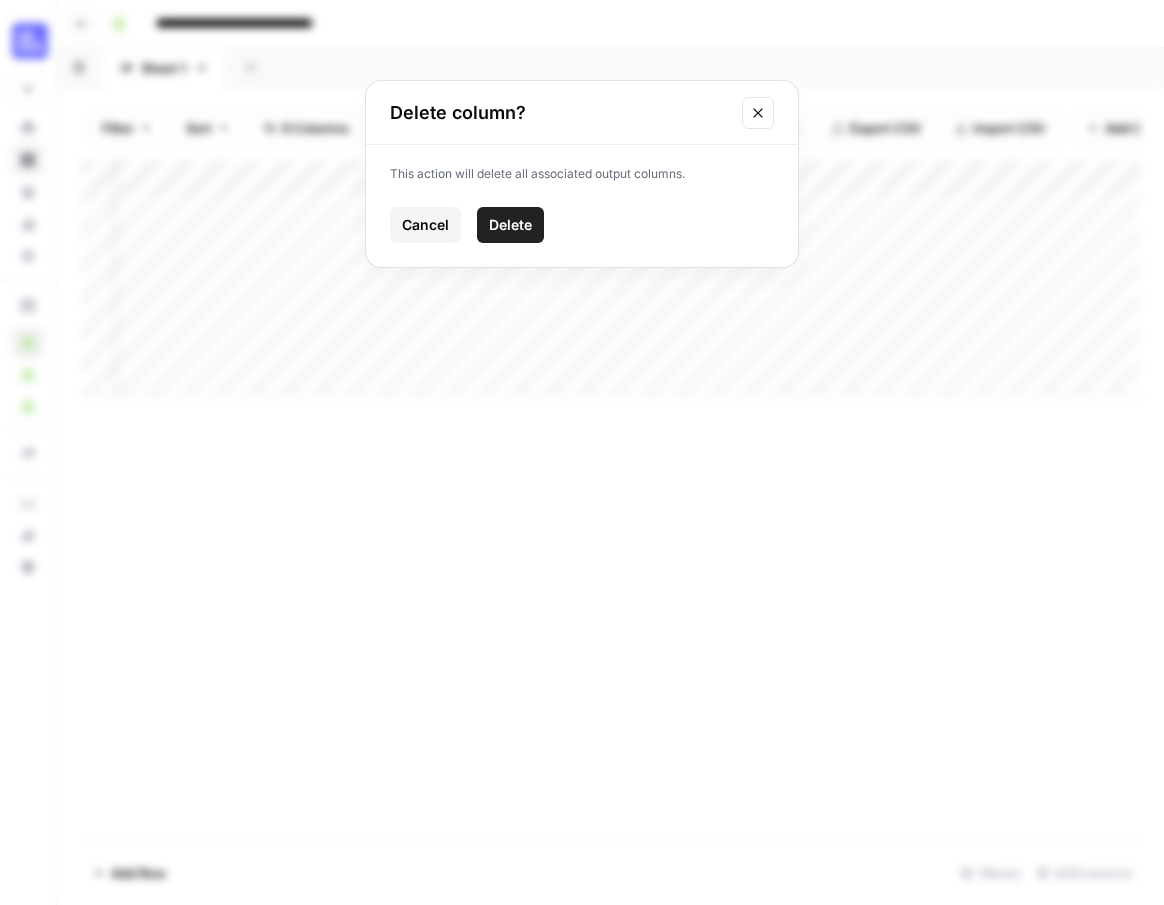 click on "Delete" at bounding box center [510, 225] 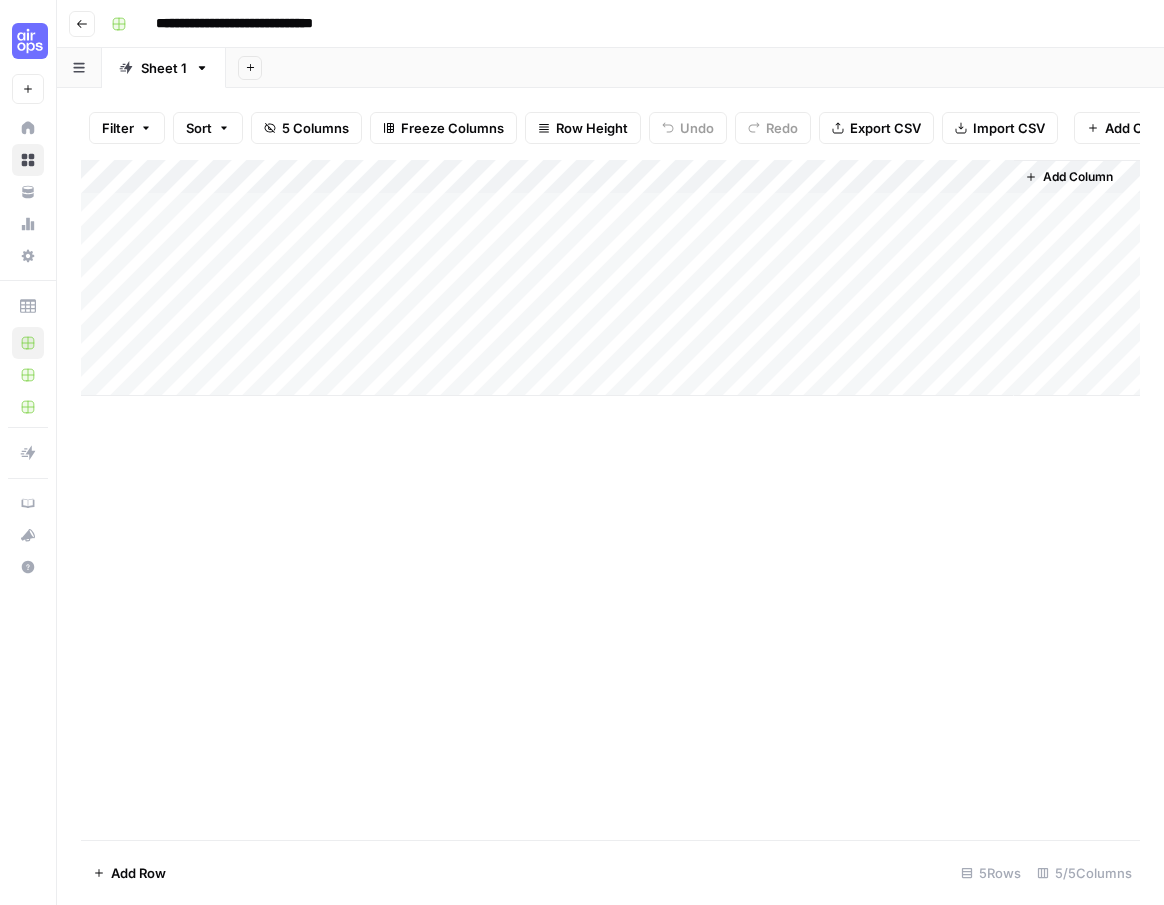 scroll, scrollTop: 0, scrollLeft: 0, axis: both 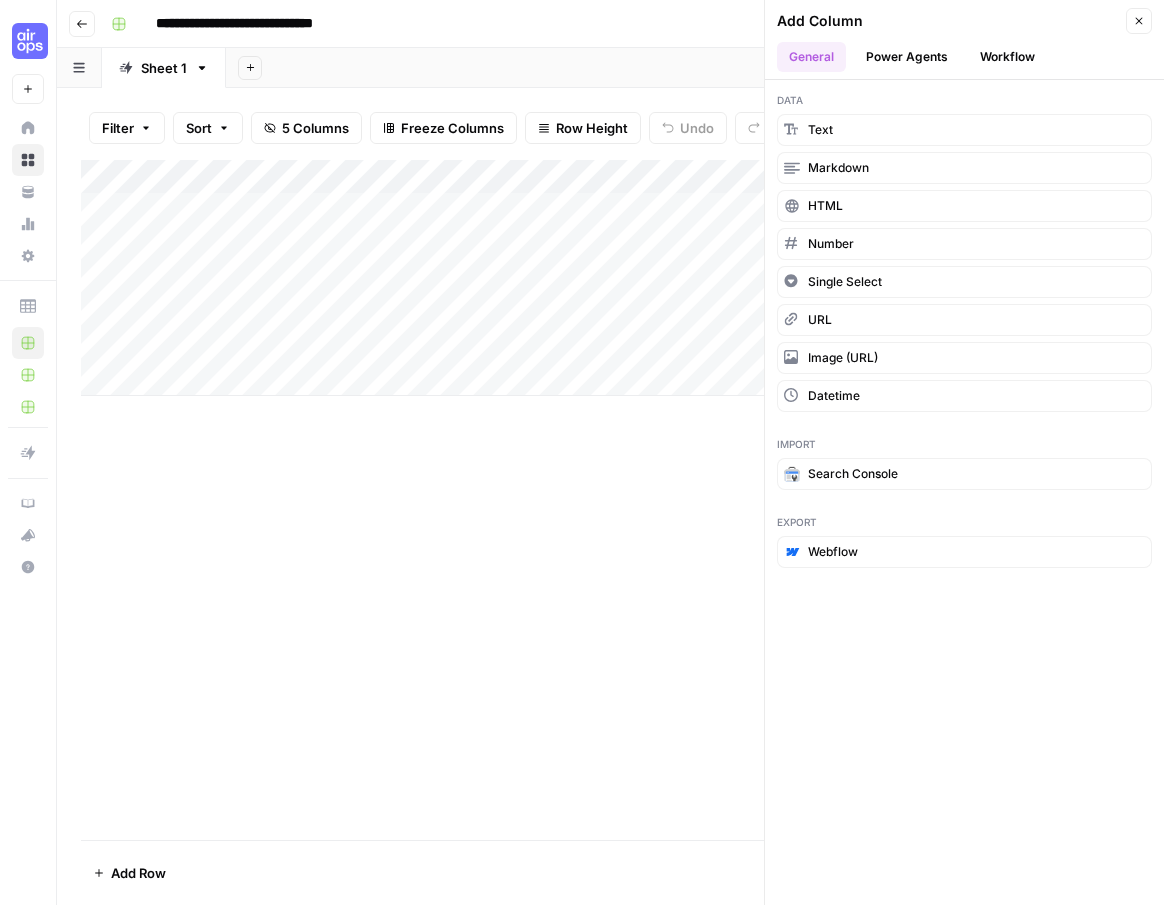 click on "Workflow" at bounding box center (1007, 57) 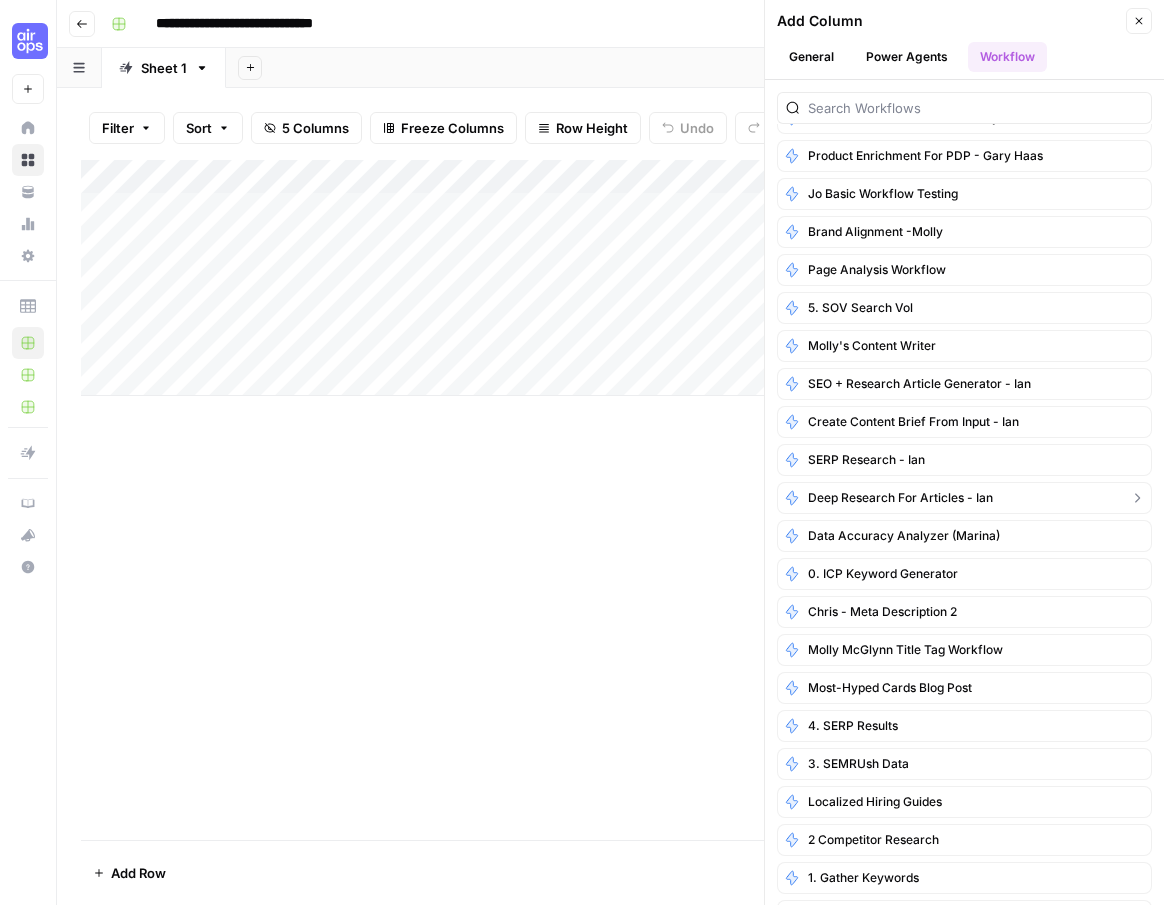 scroll, scrollTop: 2288, scrollLeft: 0, axis: vertical 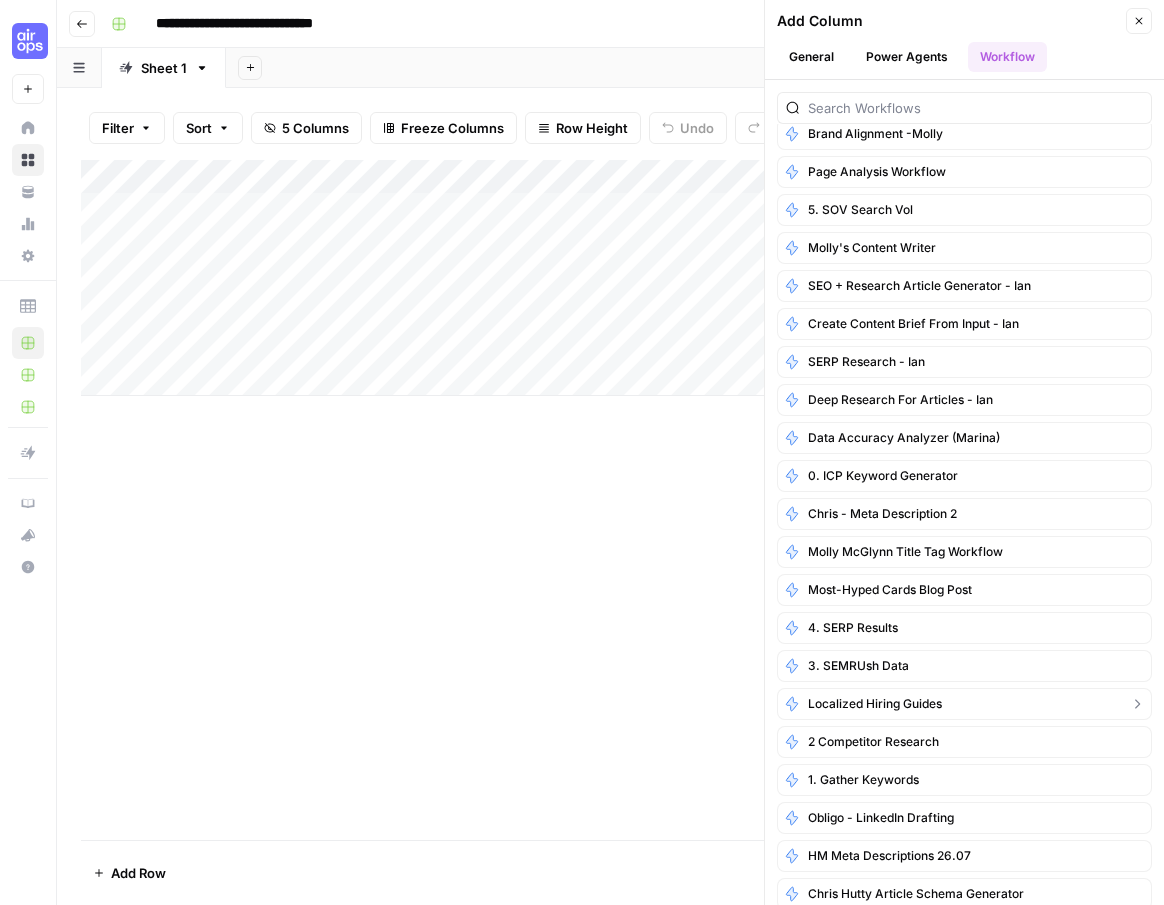 click 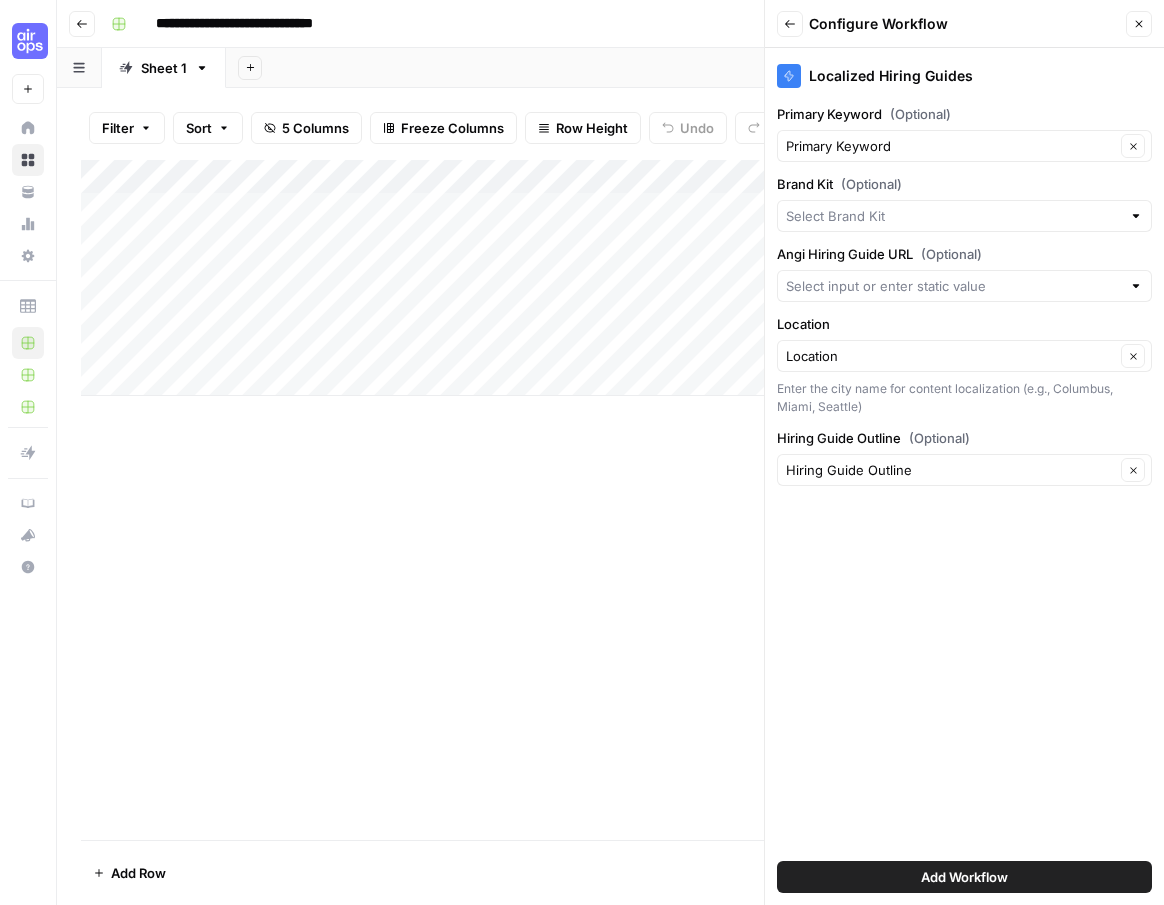 click at bounding box center (1136, 216) 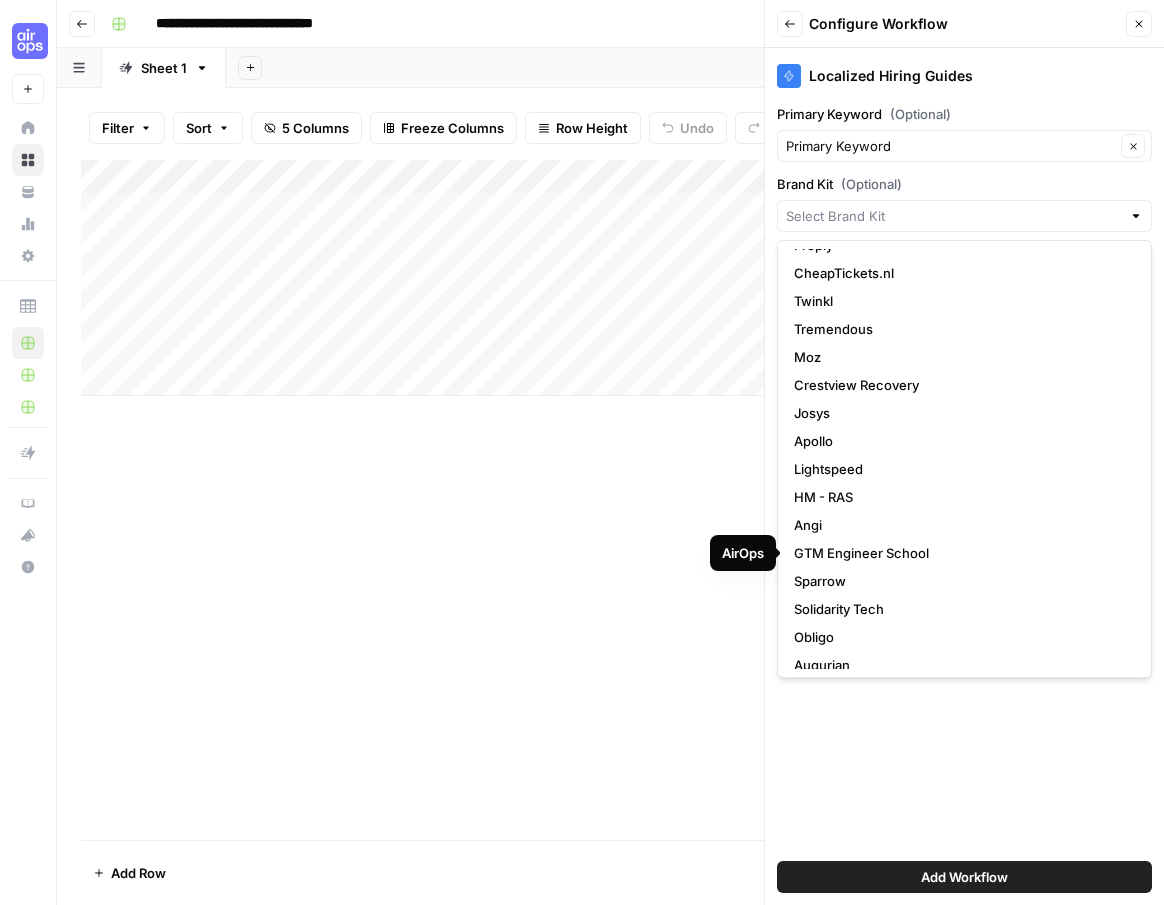 scroll, scrollTop: 564, scrollLeft: 0, axis: vertical 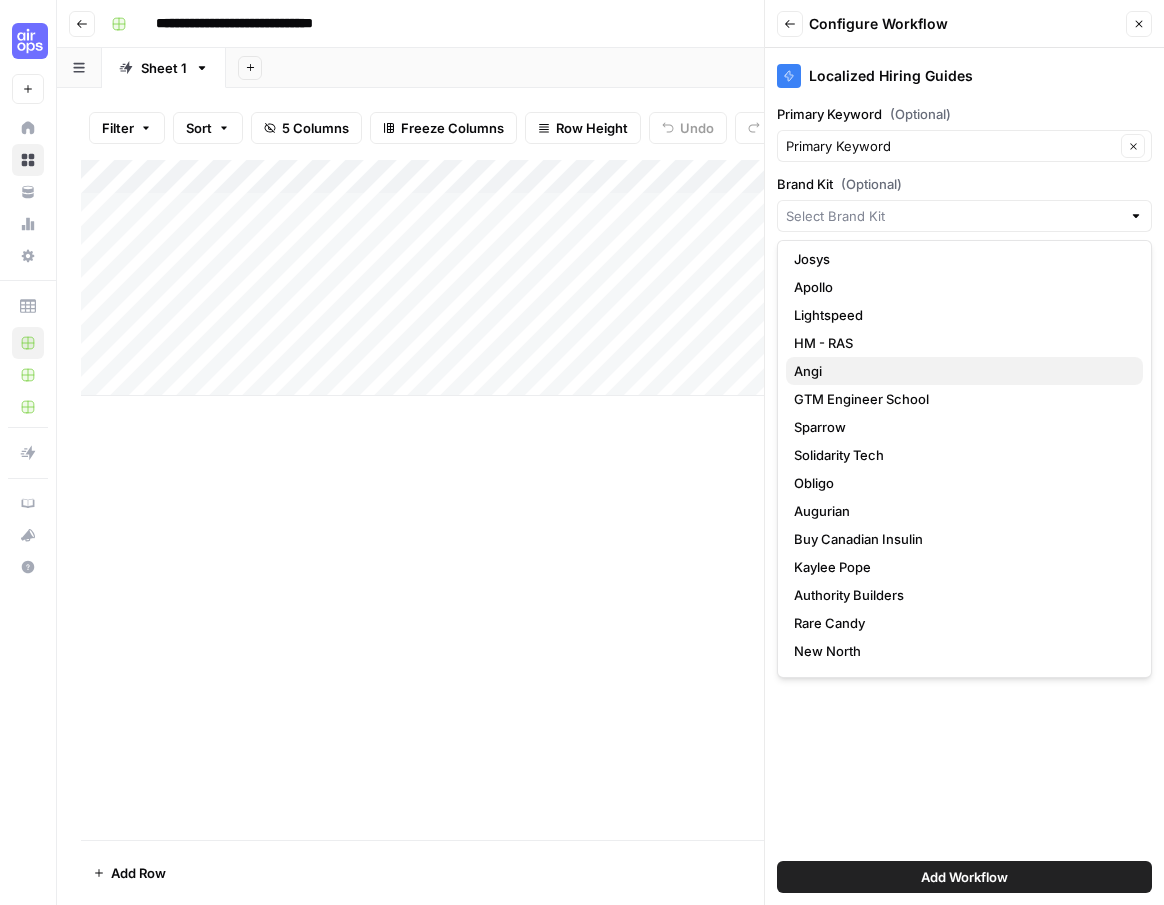 click on "Angi" at bounding box center (960, 371) 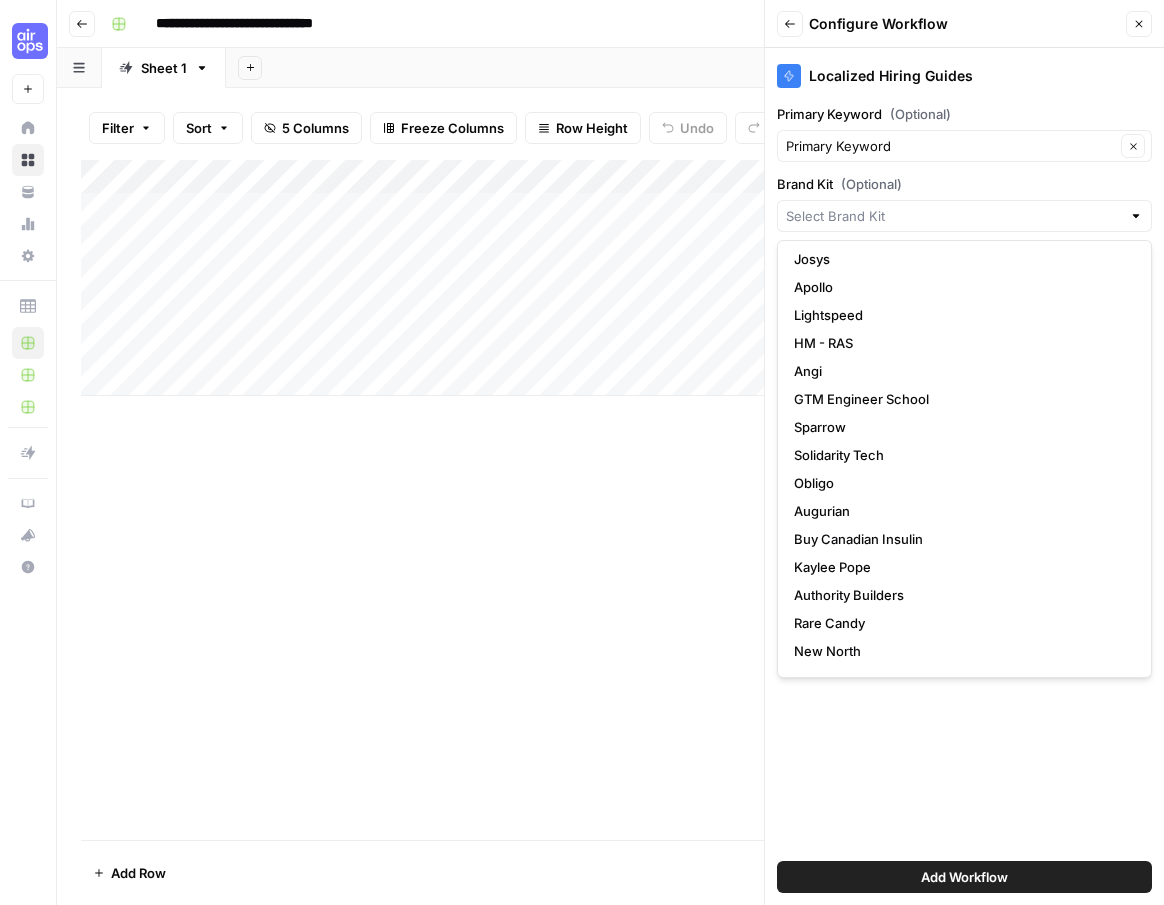 type on "Angi" 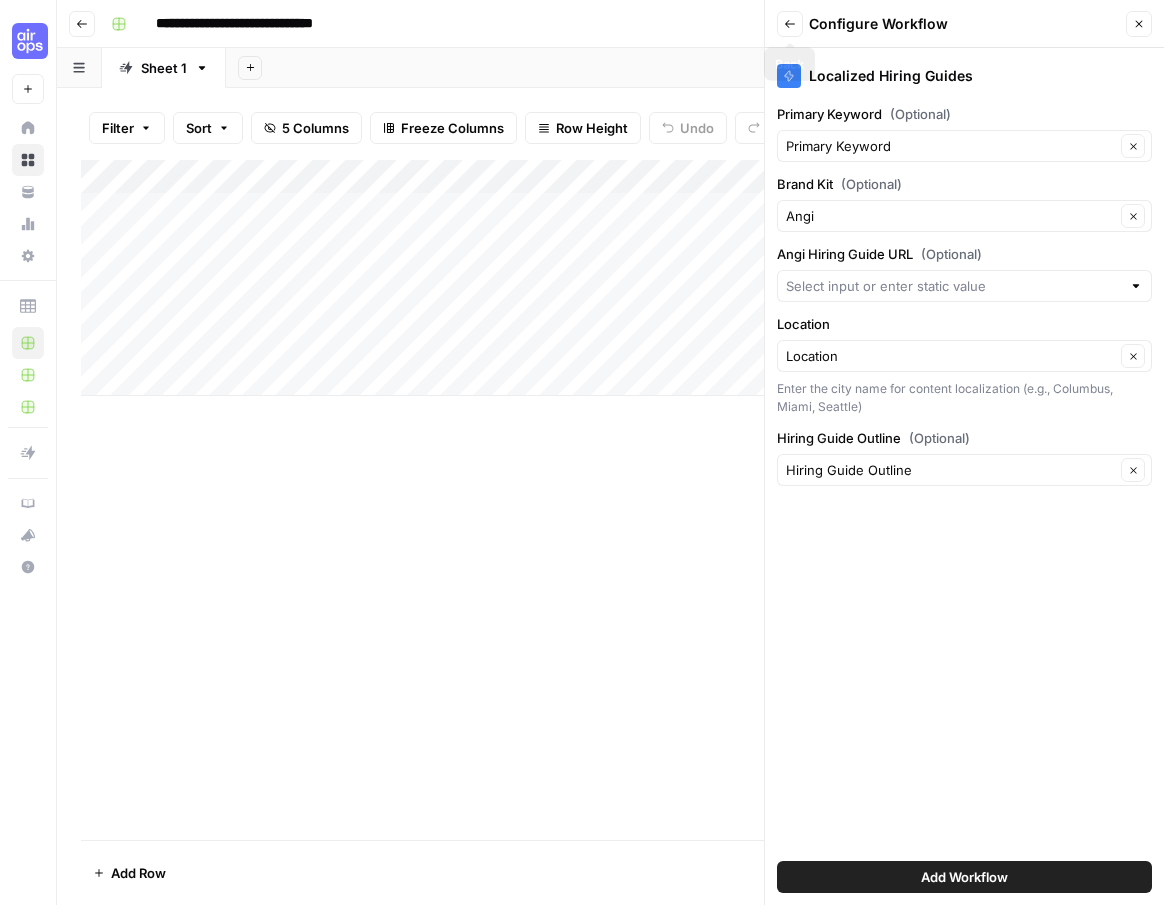 click 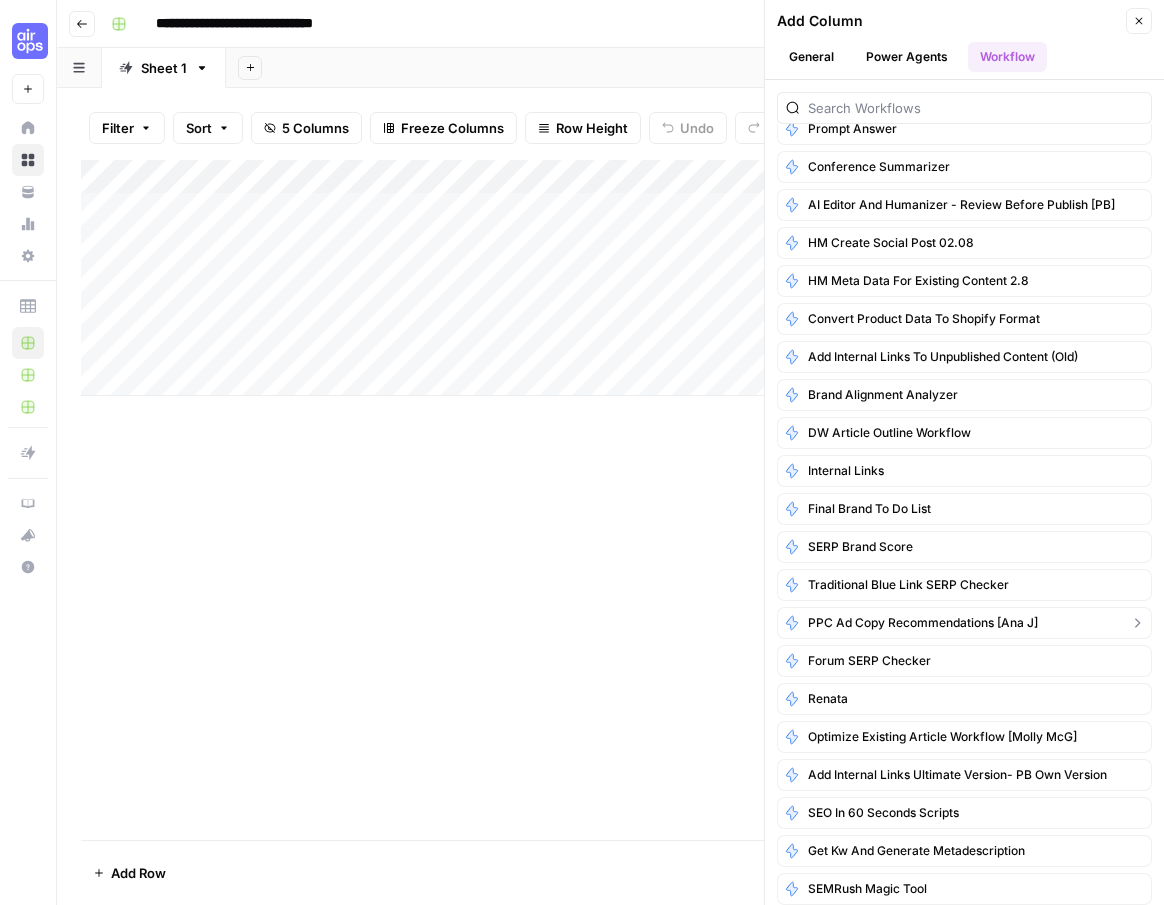 scroll, scrollTop: 0, scrollLeft: 0, axis: both 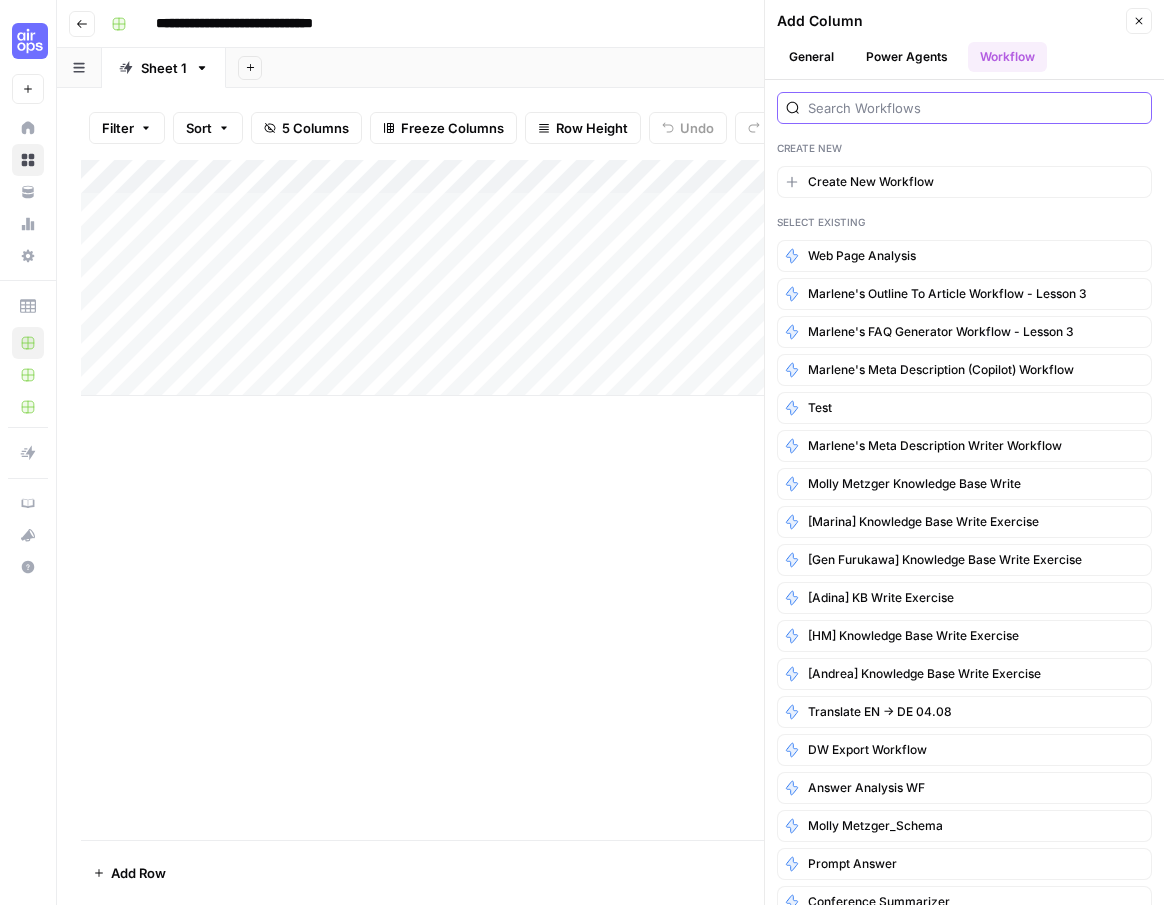 click at bounding box center (975, 108) 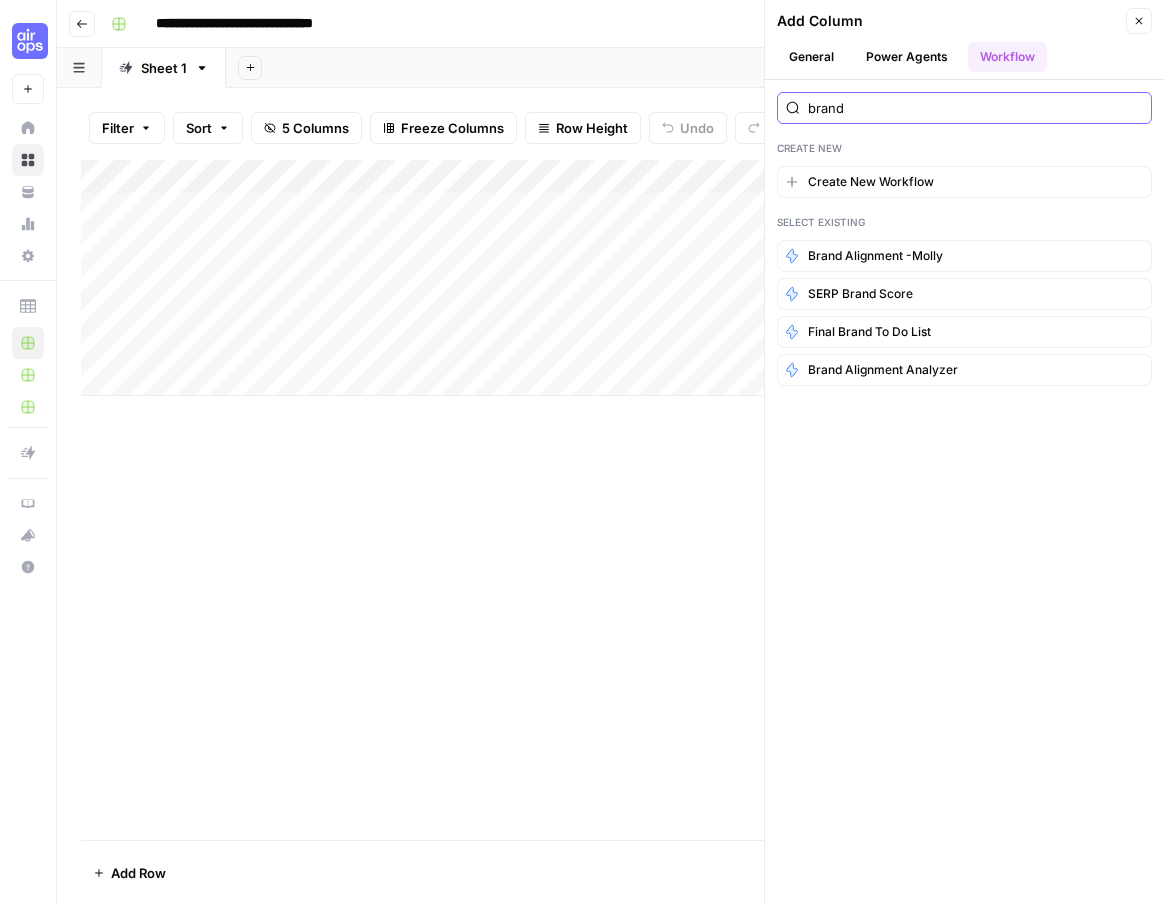 type on "brand" 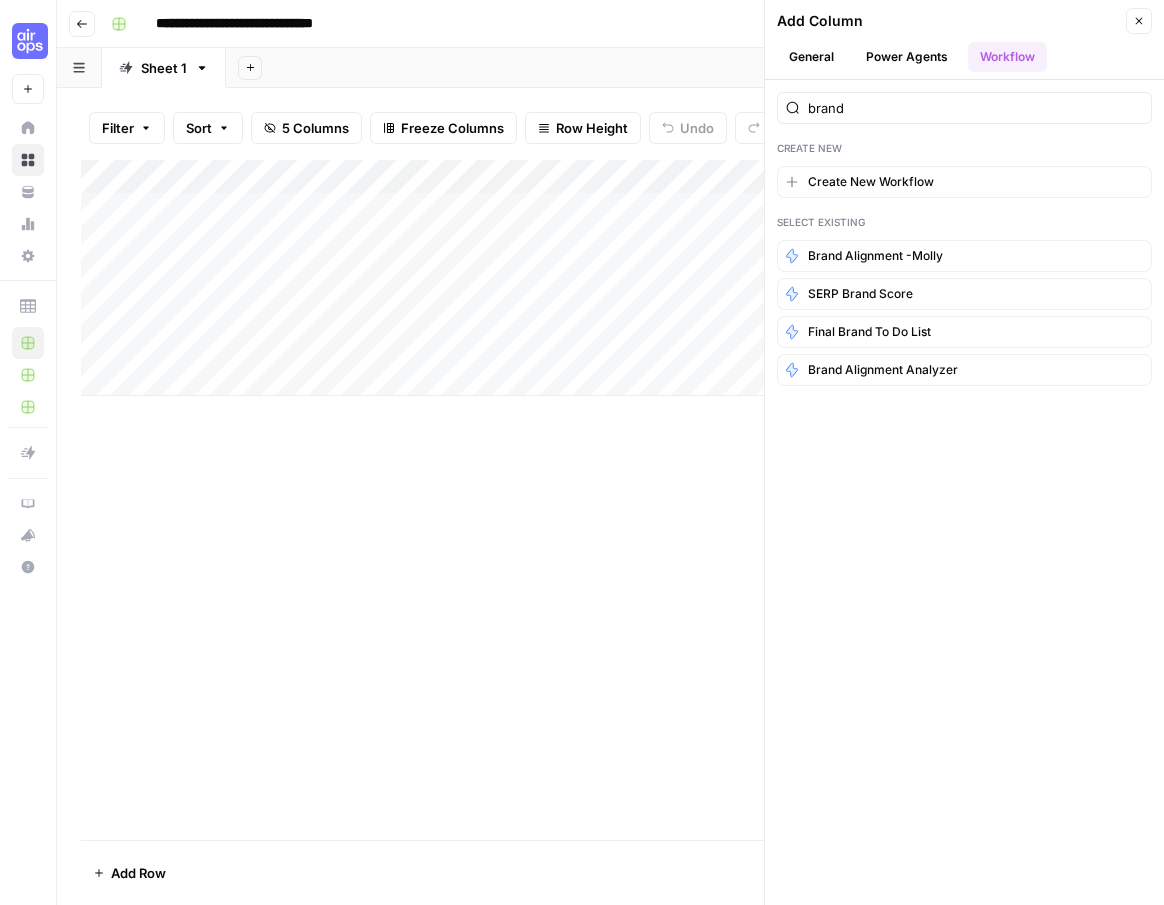 click 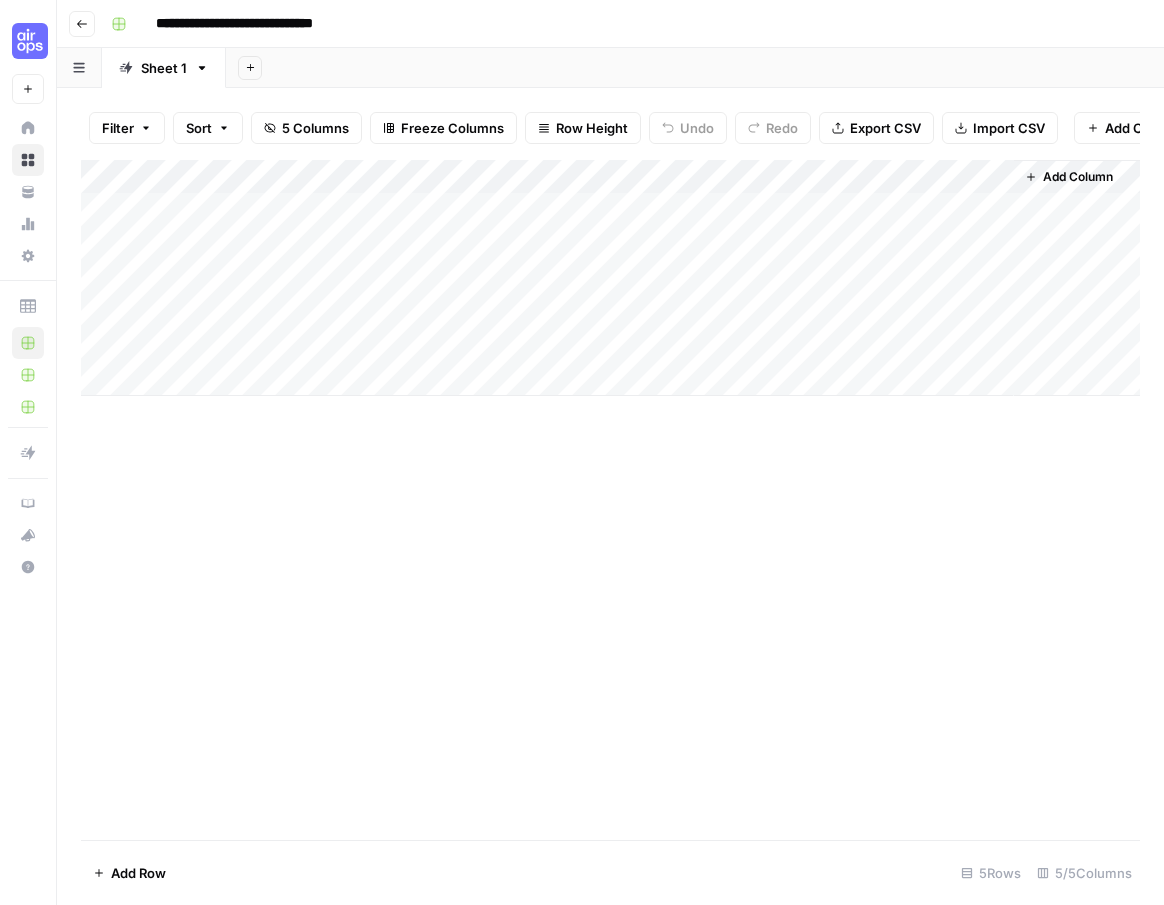 click 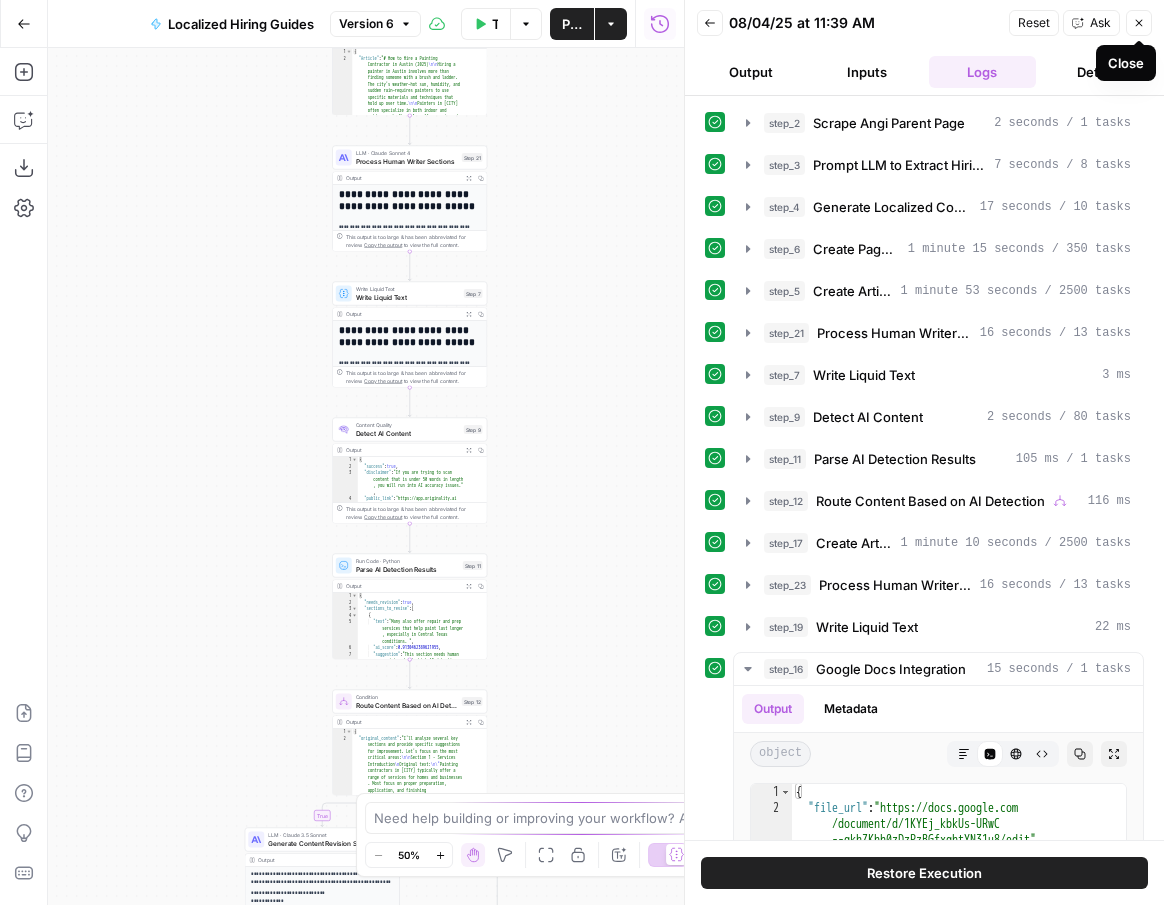 click 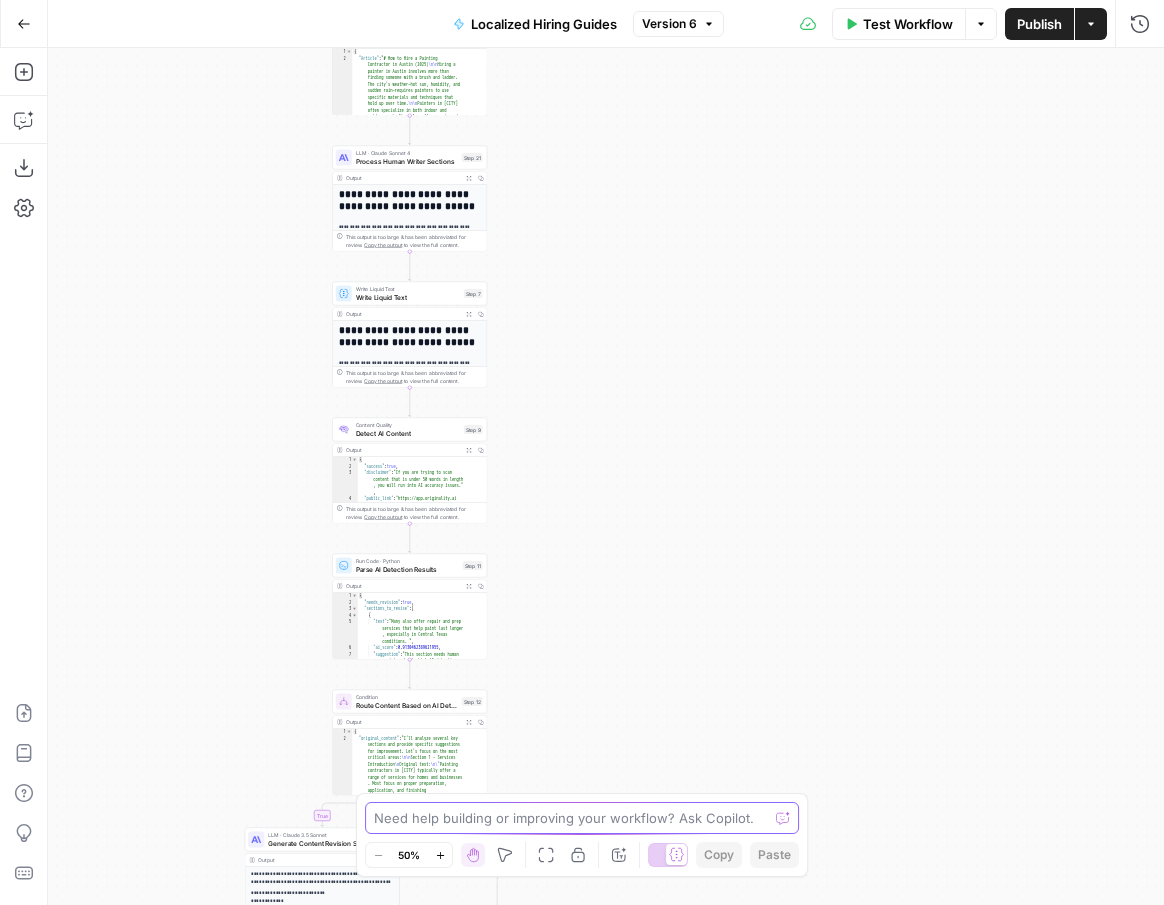 click at bounding box center (571, 818) 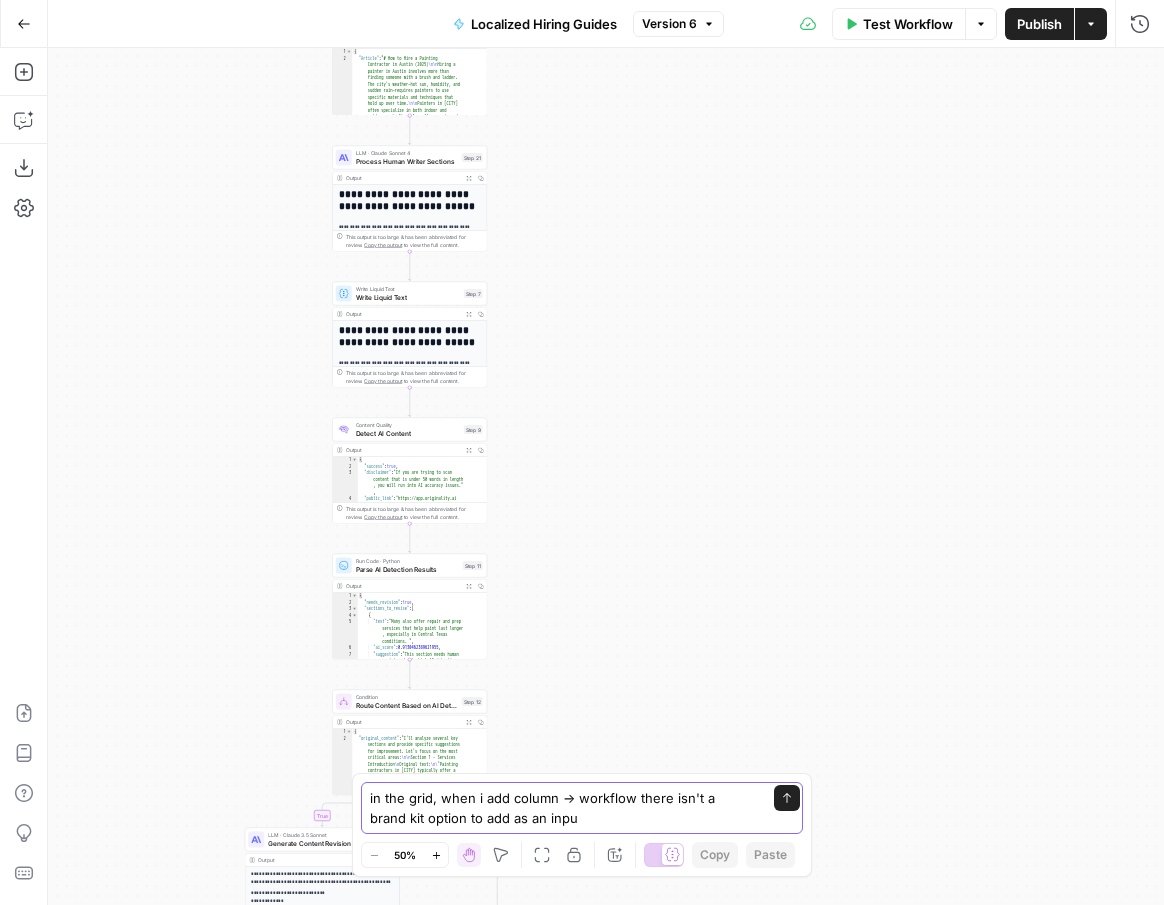 type on "in the grid, when i add column -> workflow there isn't a brand kit option to add as an input" 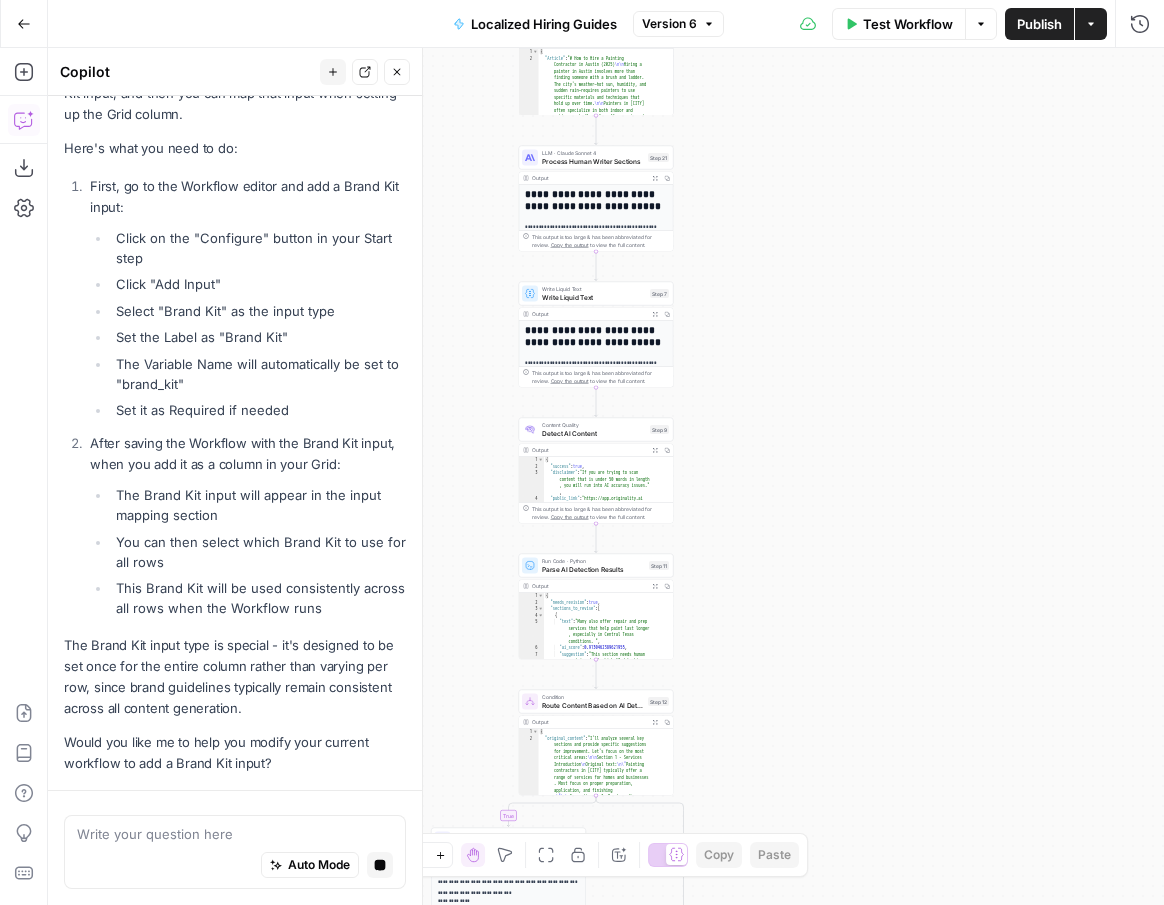 scroll, scrollTop: 412, scrollLeft: 0, axis: vertical 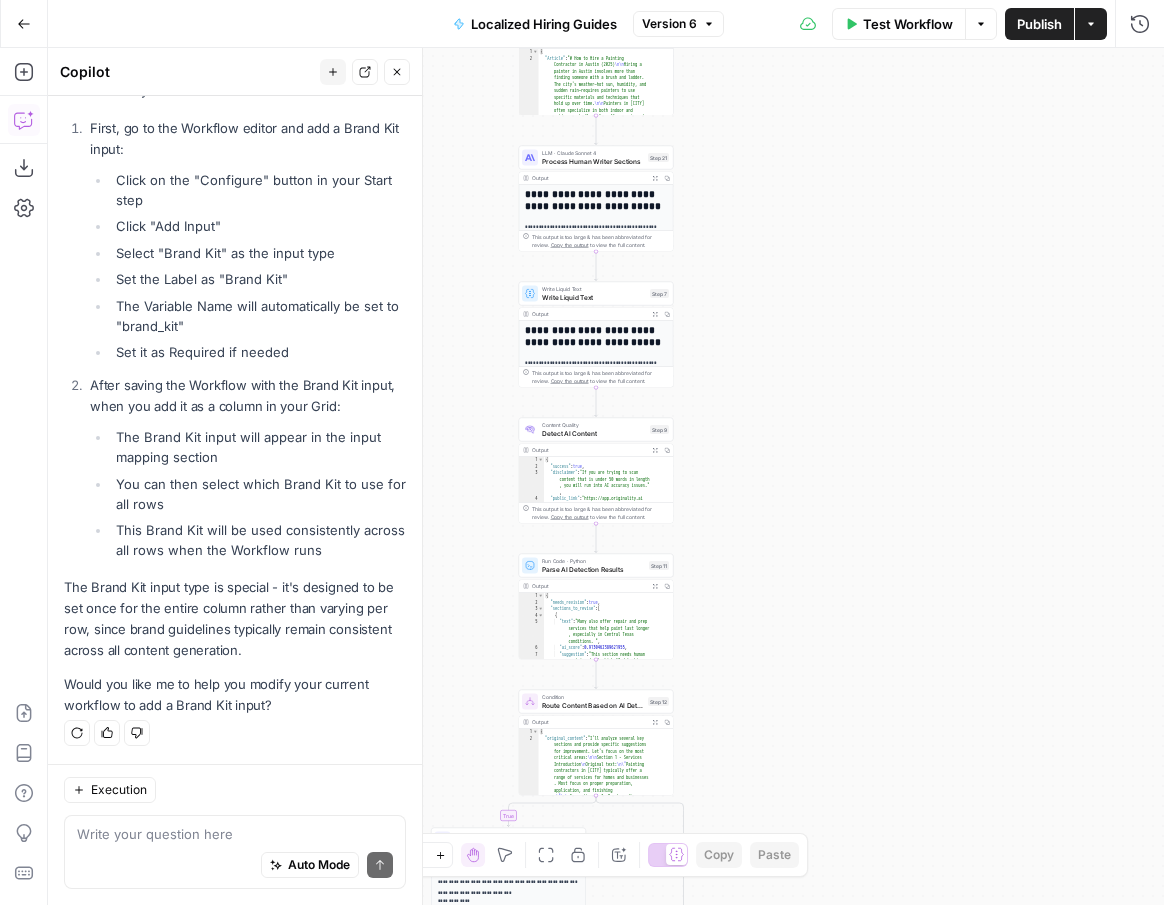 click on "Would you like me to help you modify your current workflow to add a Brand Kit input?" at bounding box center (235, 695) 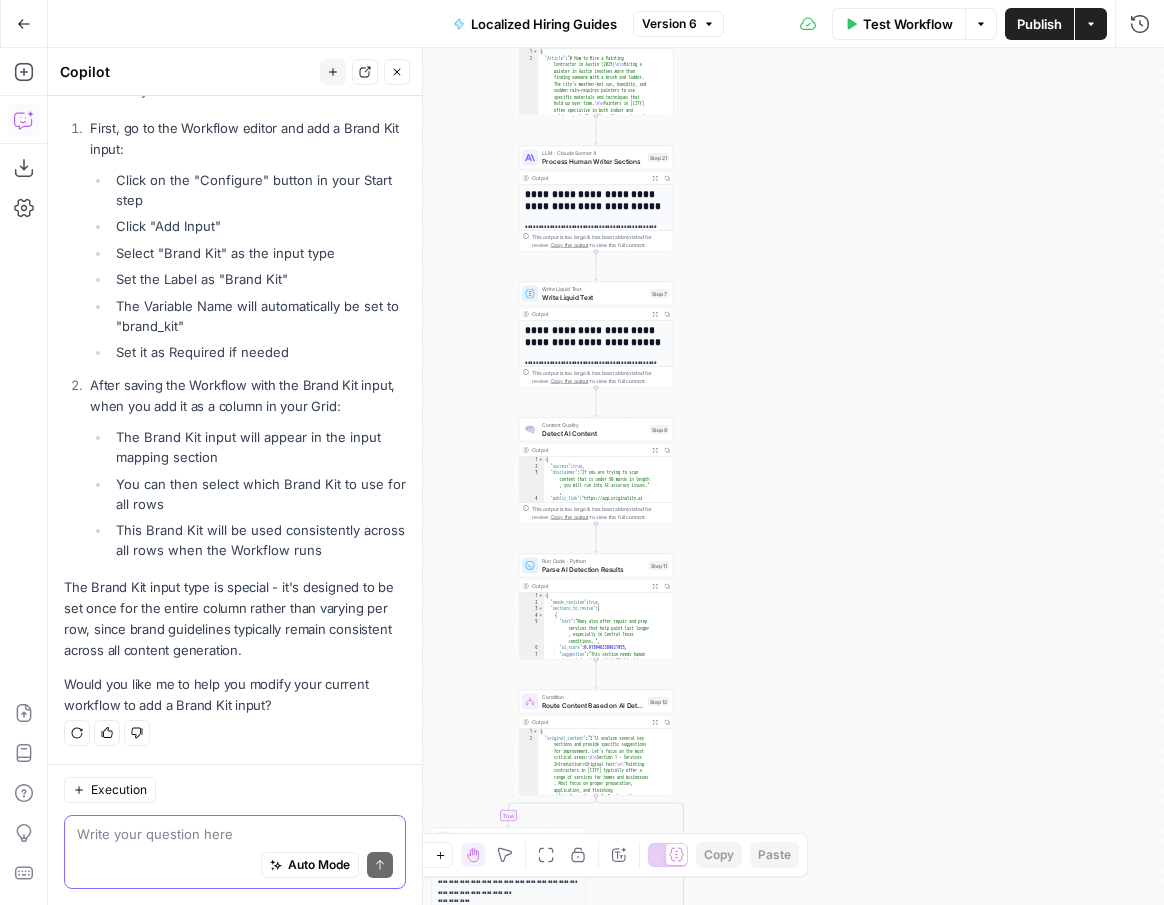 click at bounding box center (235, 834) 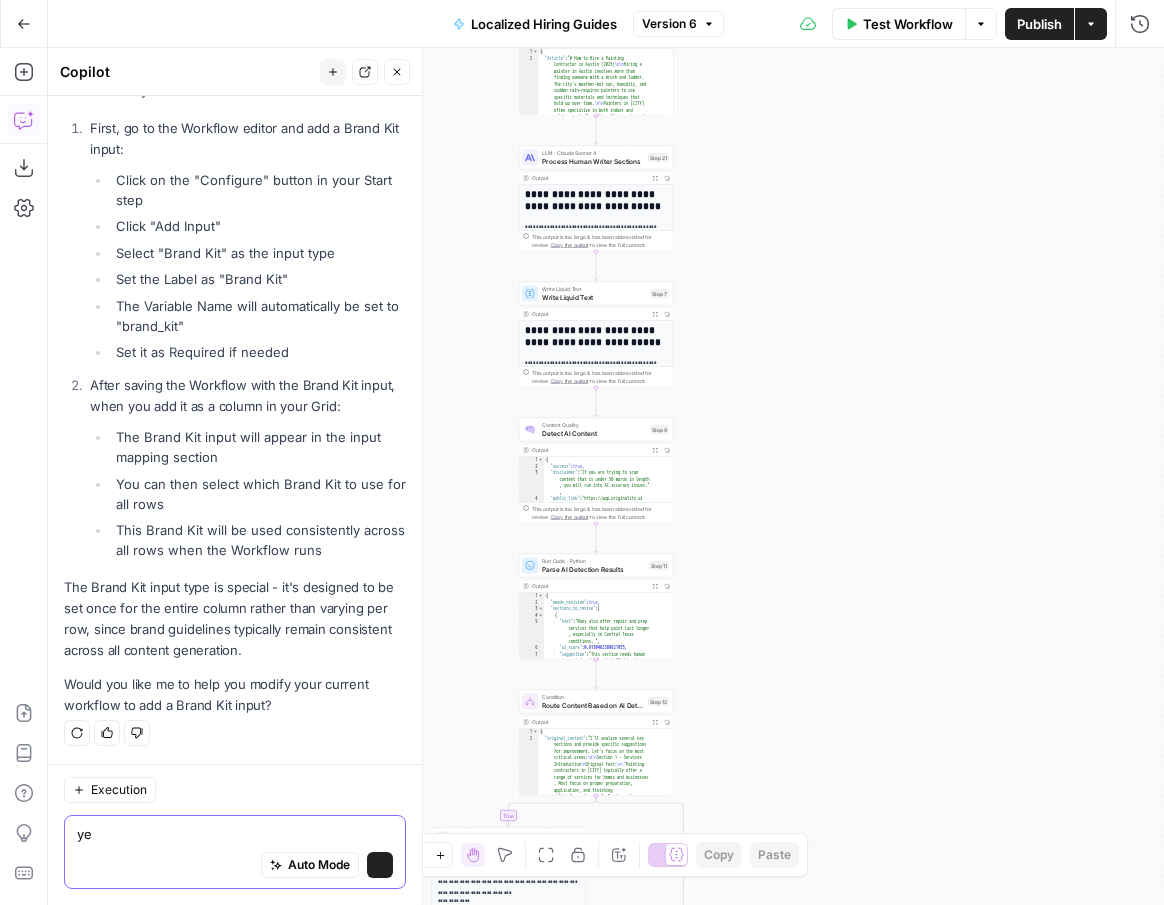 type on "yes" 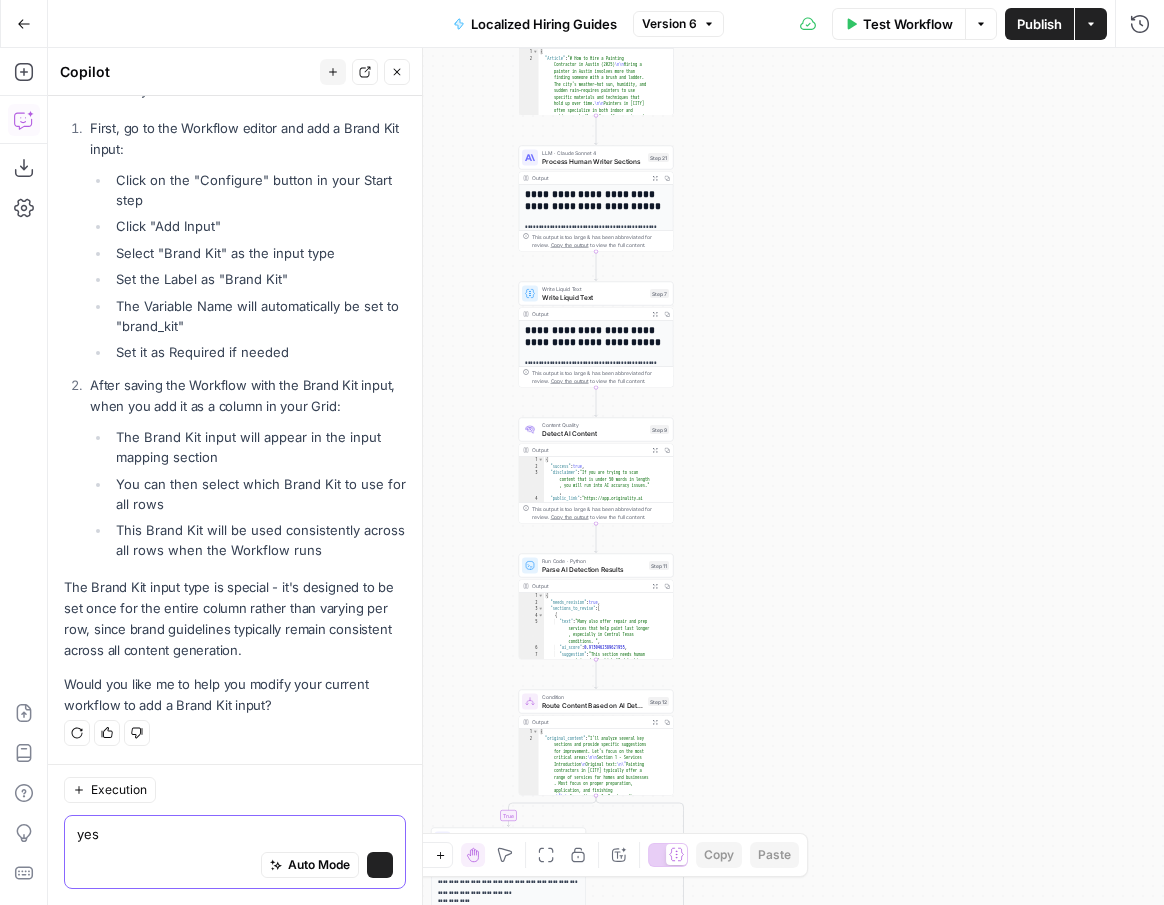 type 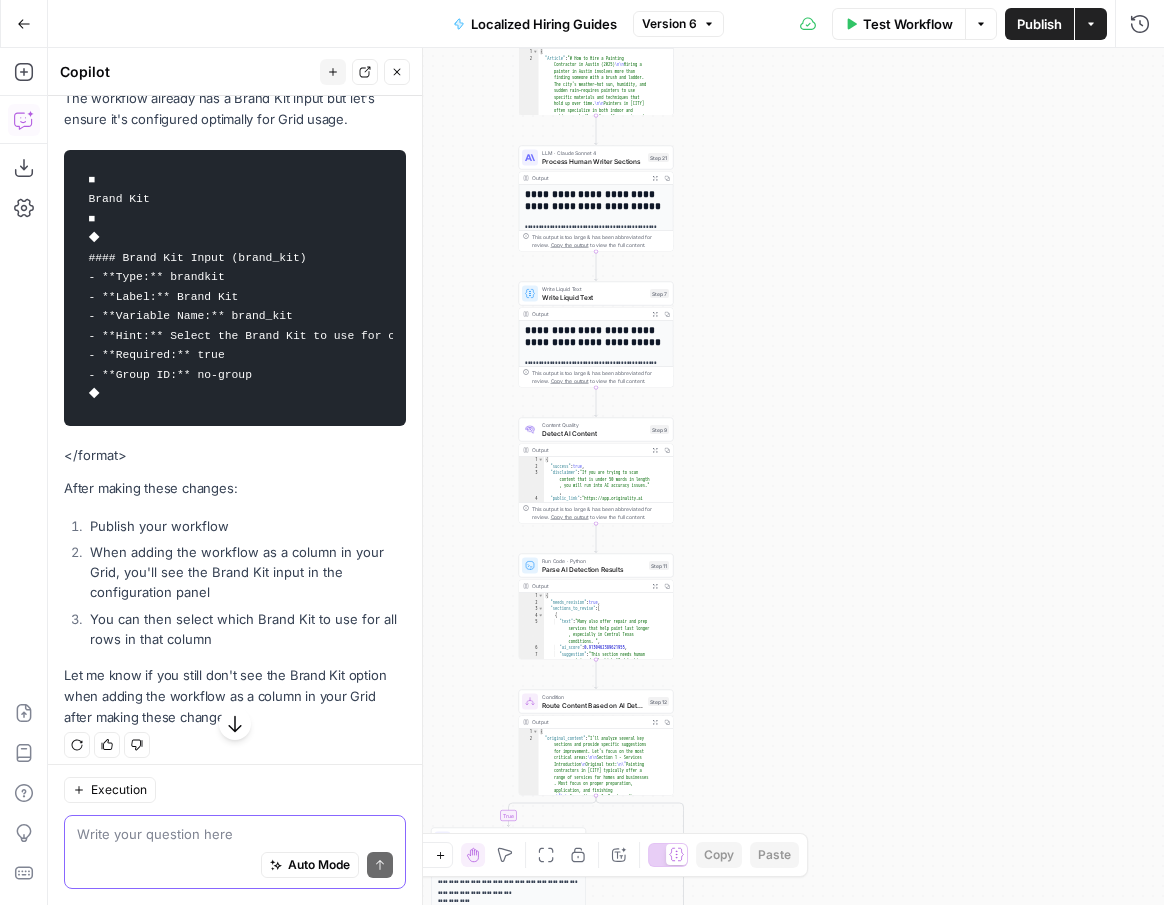 scroll, scrollTop: 1247, scrollLeft: 0, axis: vertical 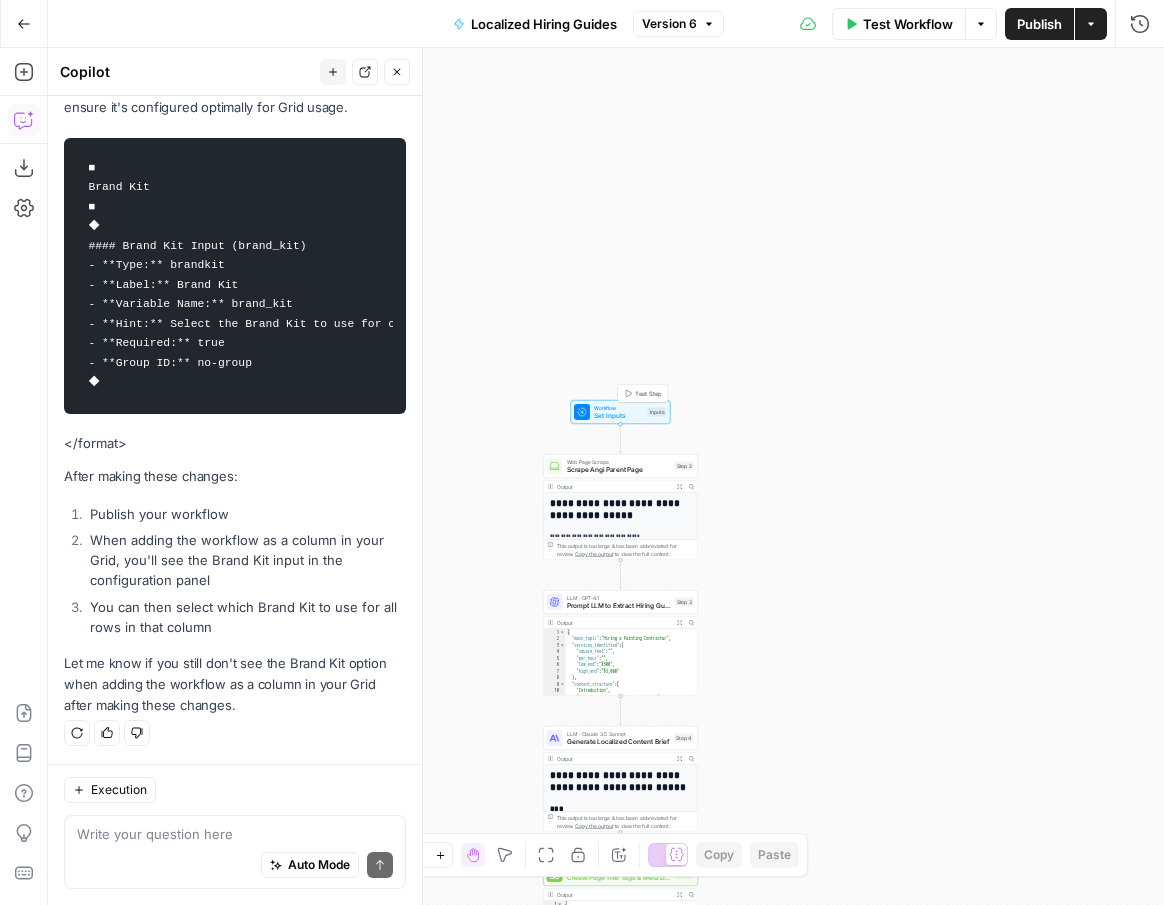 click on "Inputs" at bounding box center (657, 412) 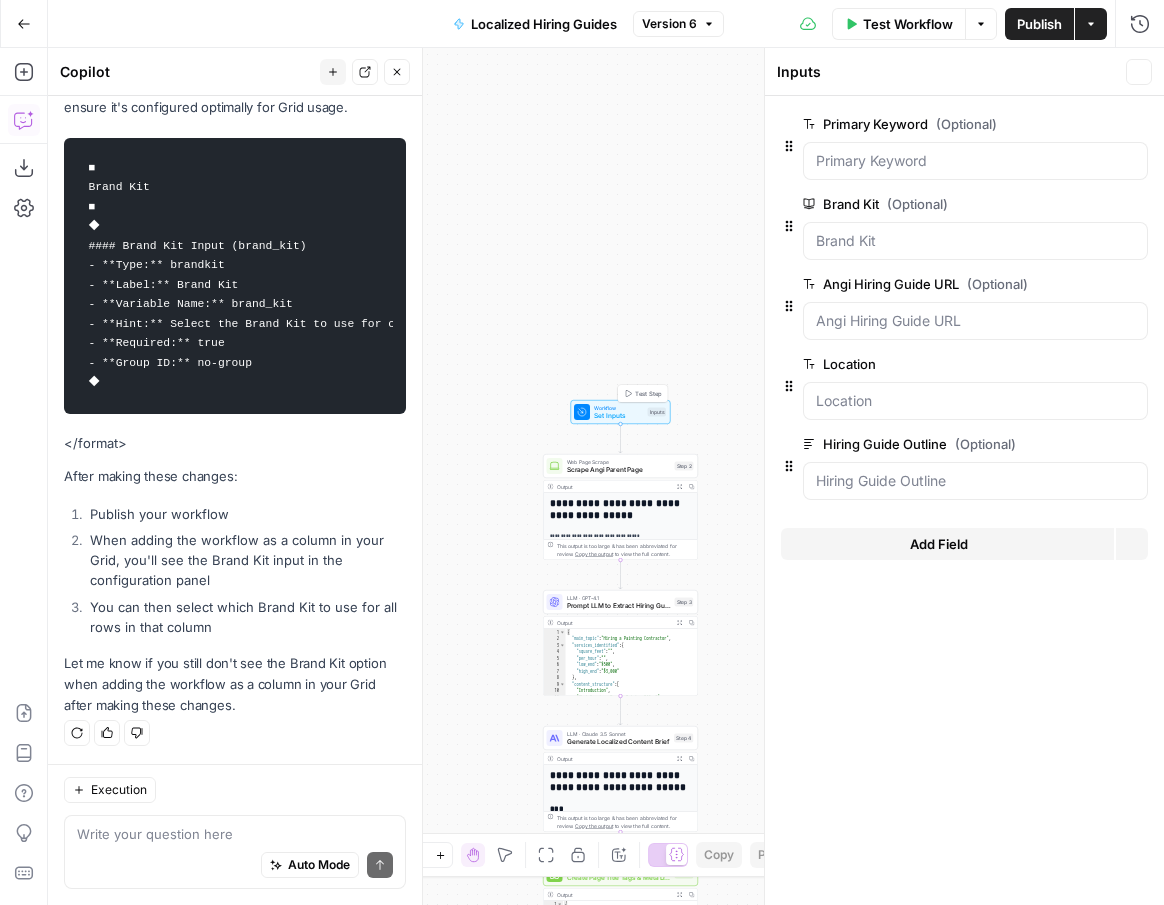 scroll, scrollTop: 1311, scrollLeft: 0, axis: vertical 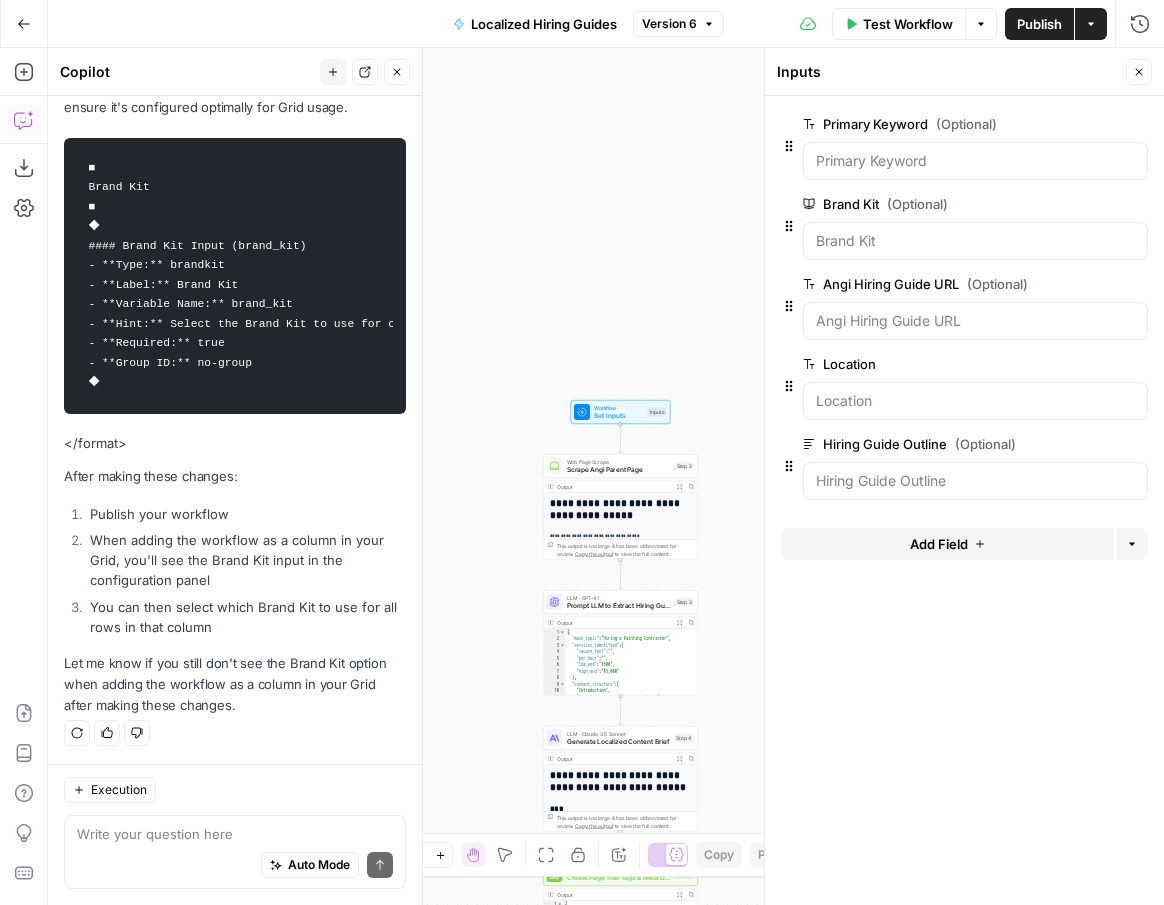 click on "edit field" at bounding box center (1073, 204) 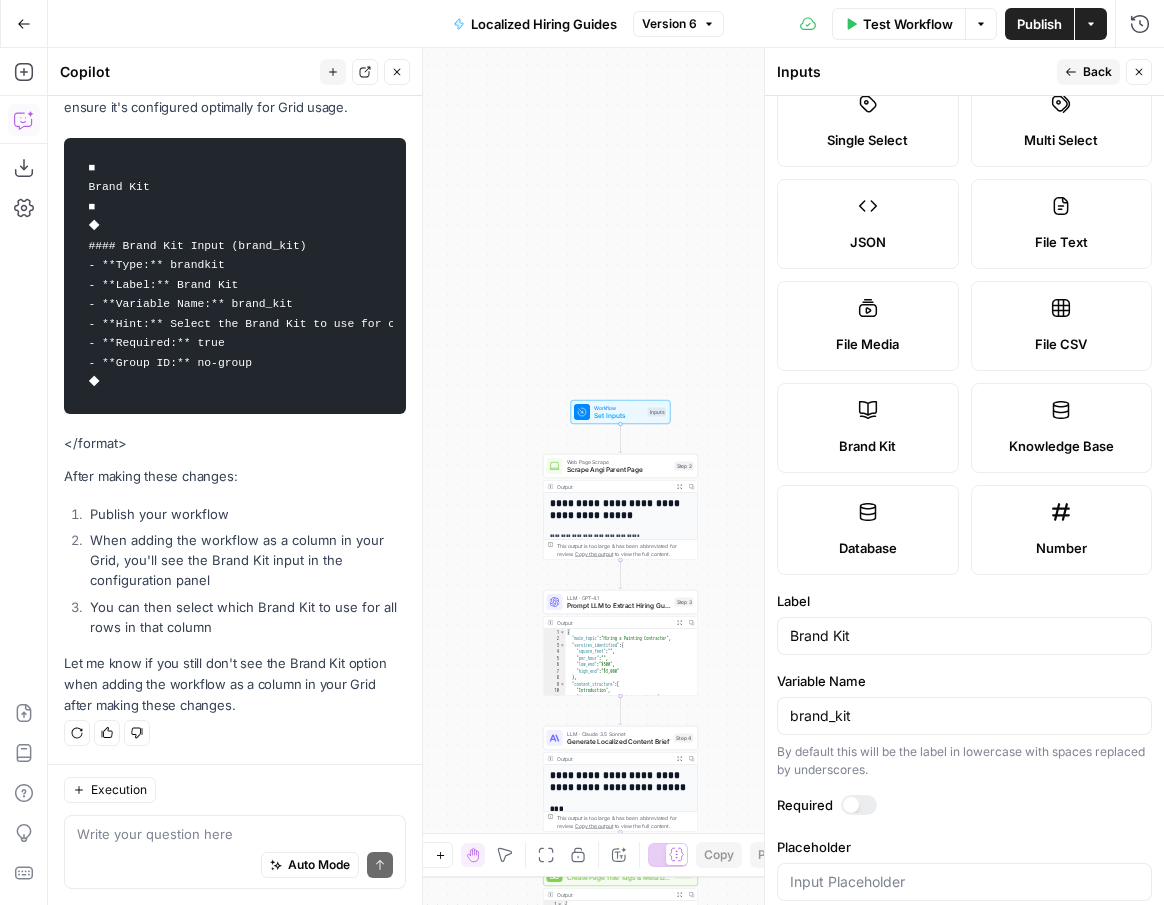 scroll, scrollTop: 193, scrollLeft: 0, axis: vertical 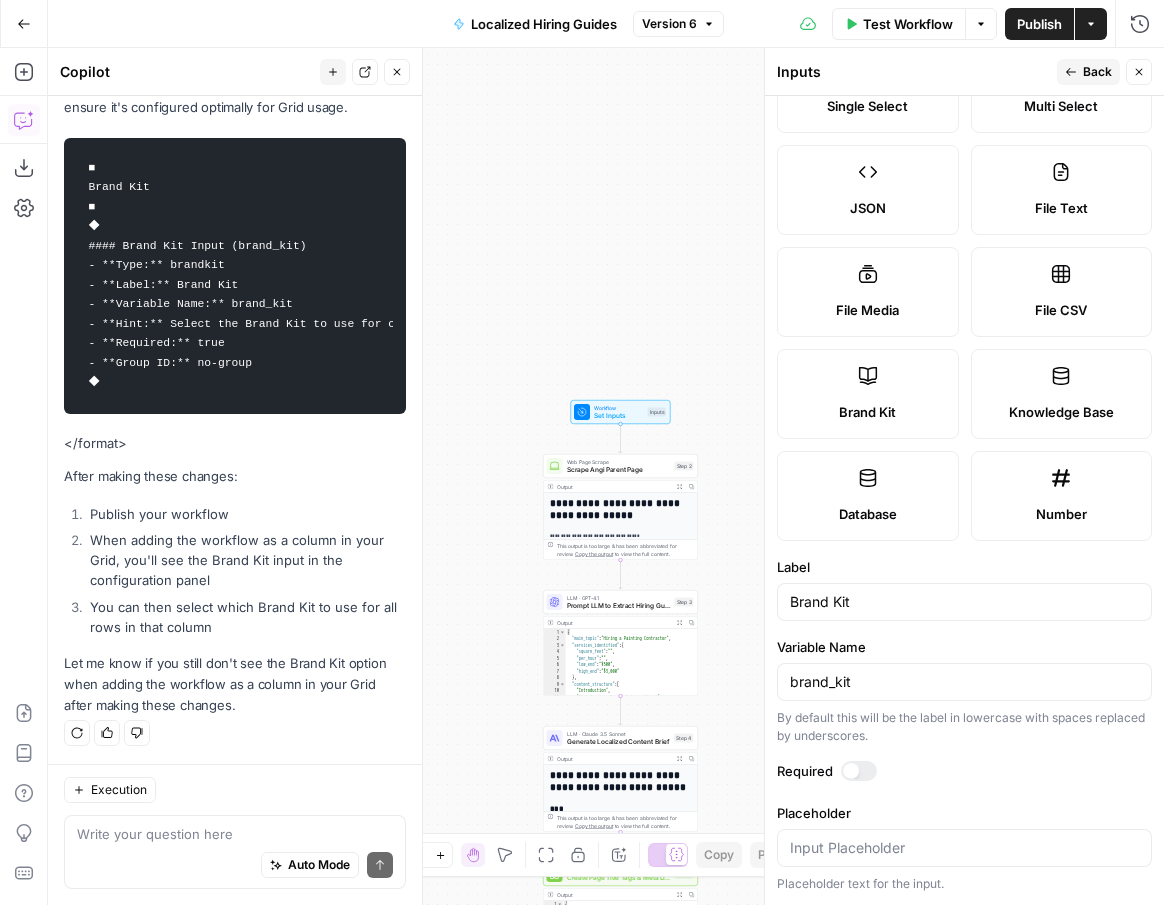 click on "Back" at bounding box center [1097, 72] 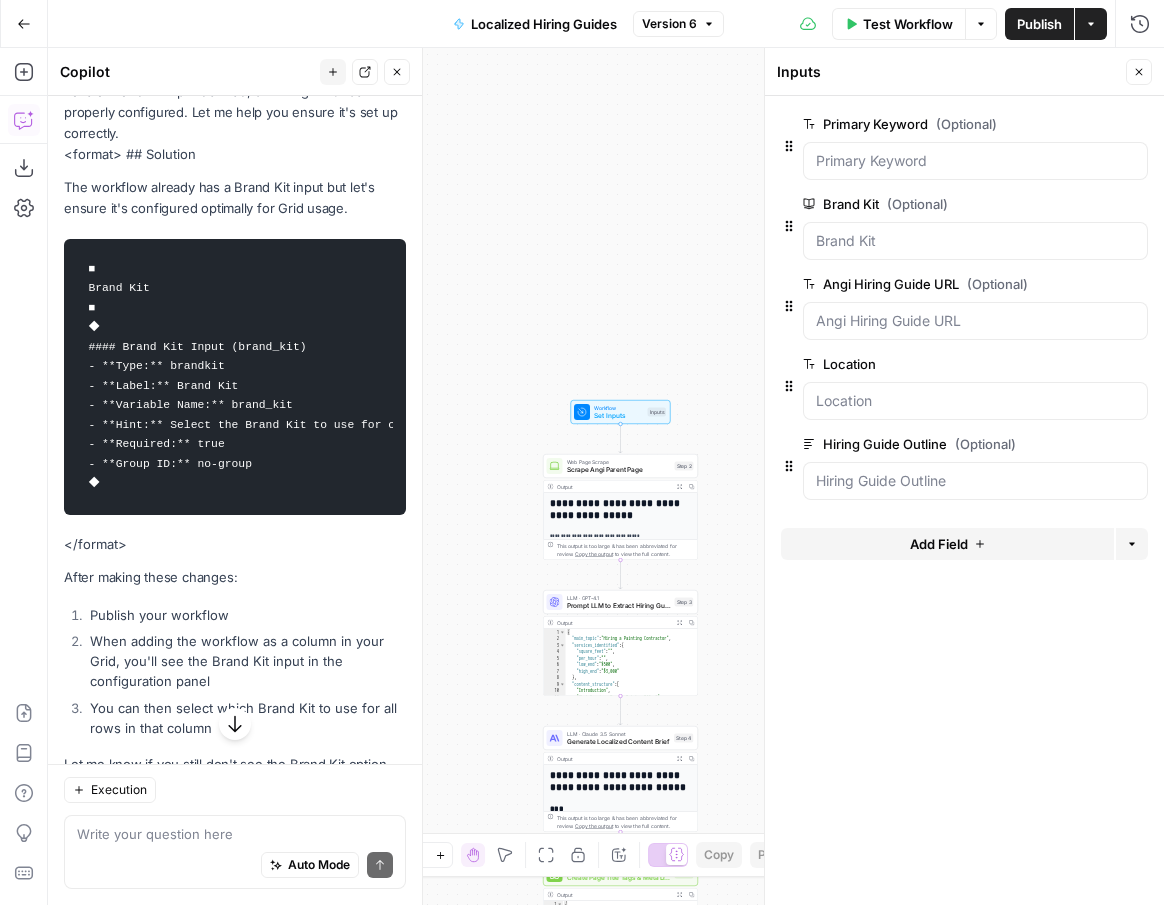 scroll, scrollTop: 1209, scrollLeft: 0, axis: vertical 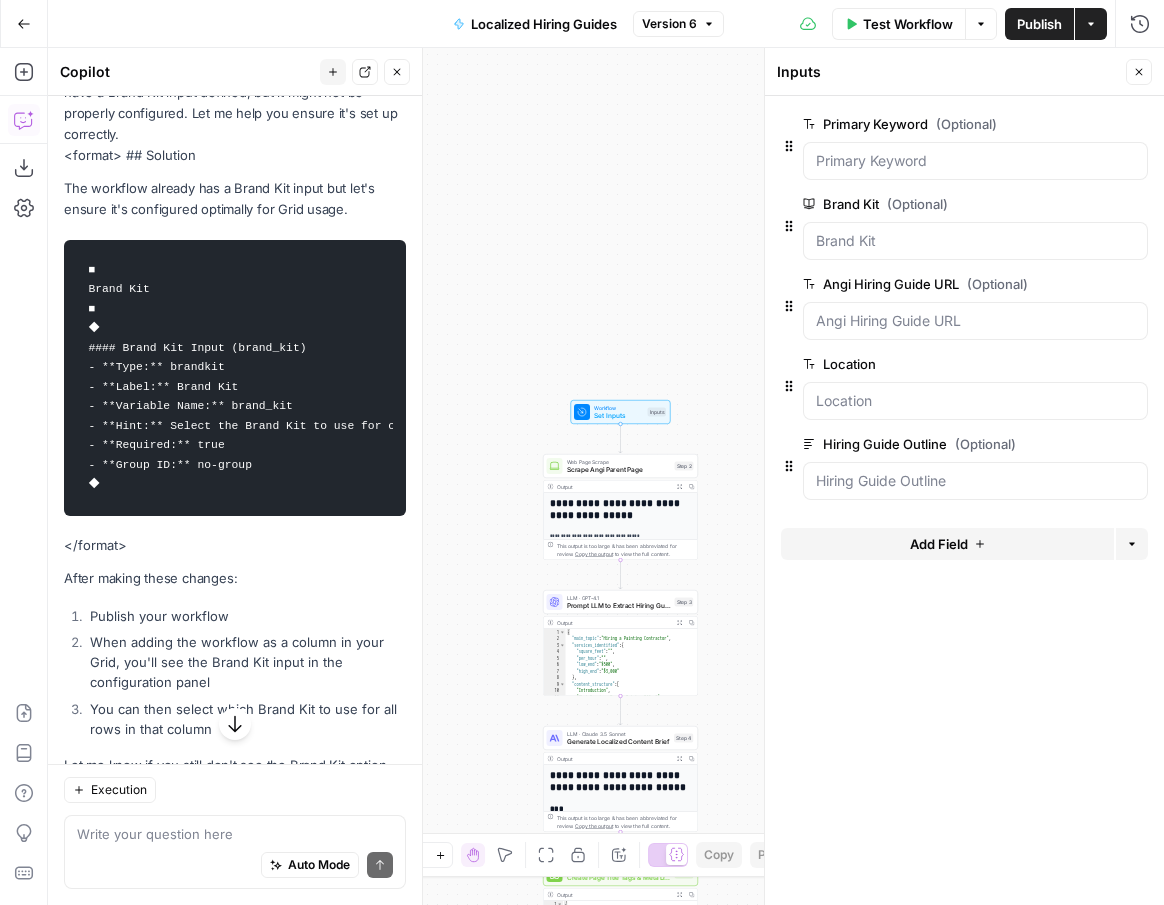 drag, startPoint x: 119, startPoint y: 483, endPoint x: 88, endPoint y: 270, distance: 215.24405 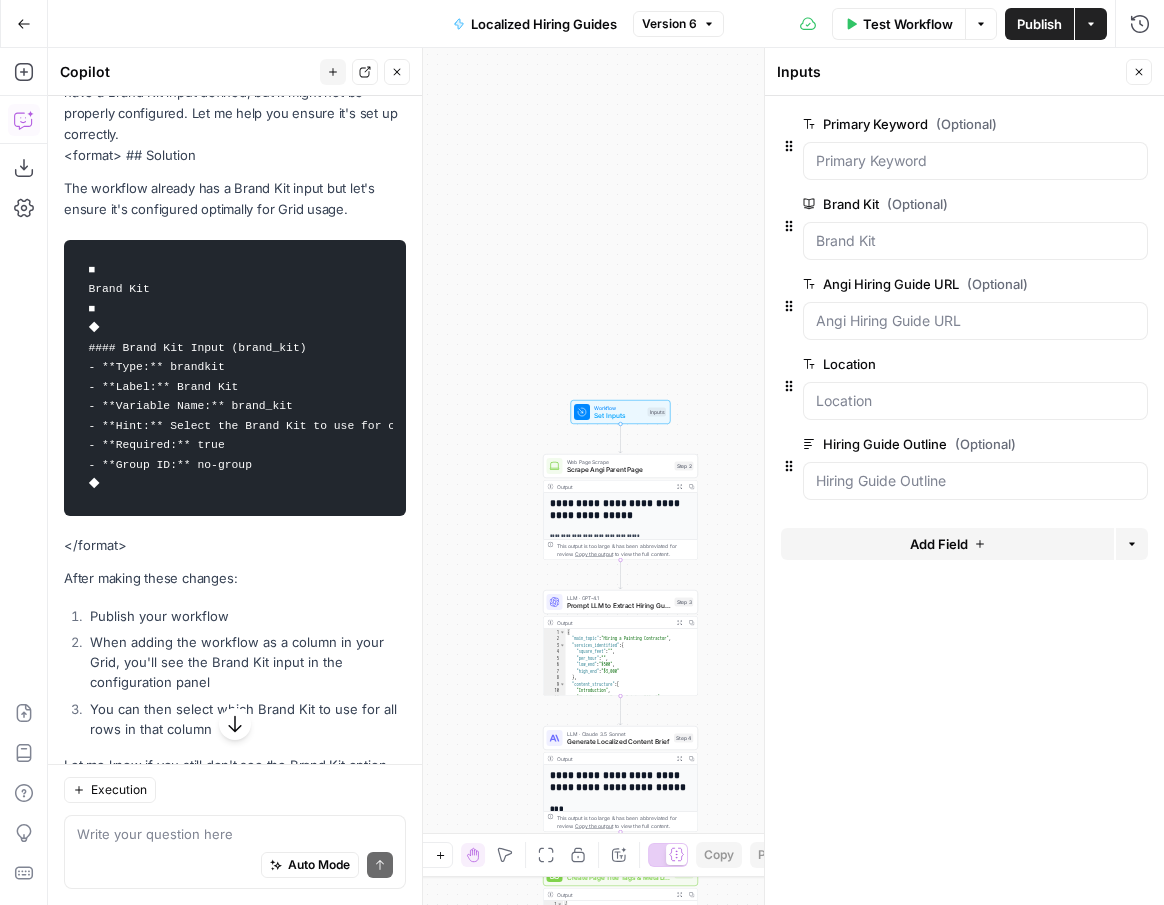 click 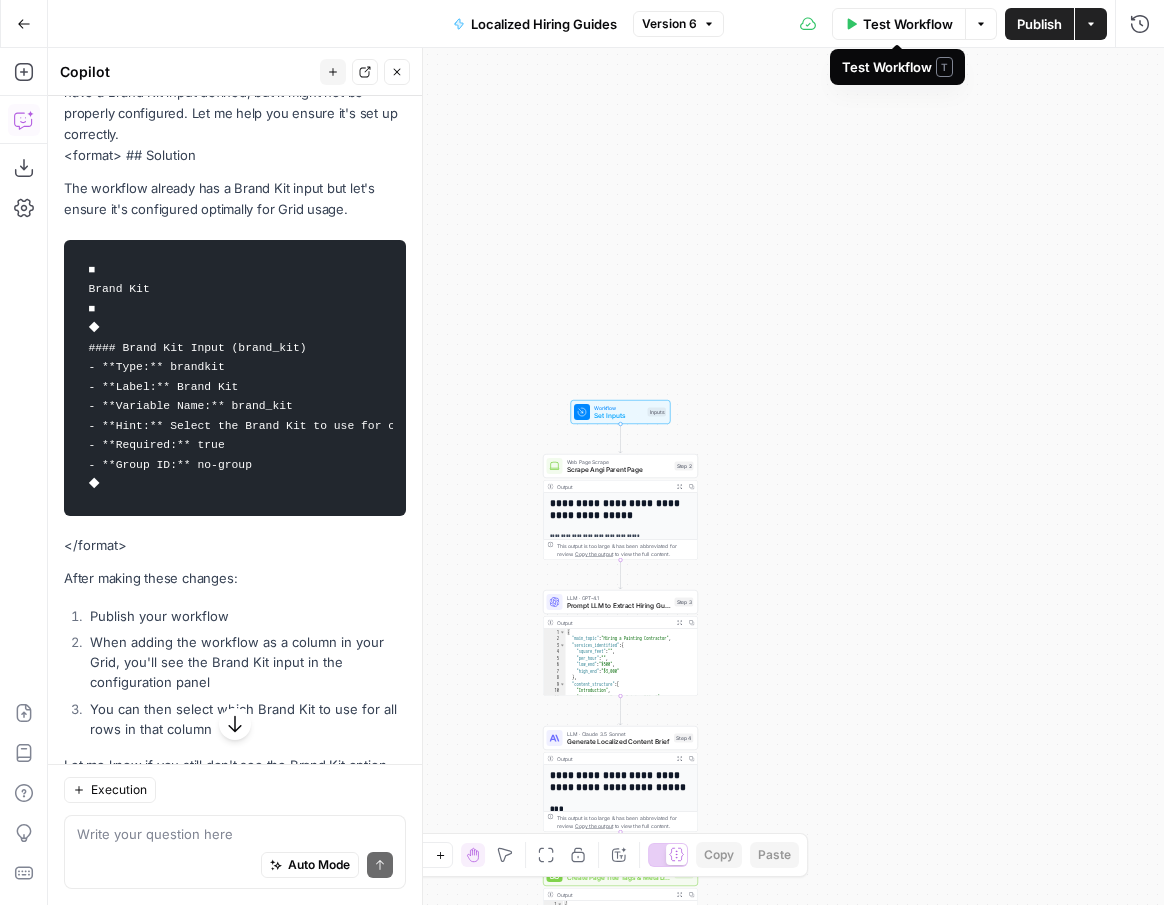 click on "Test Workflow" at bounding box center [908, 24] 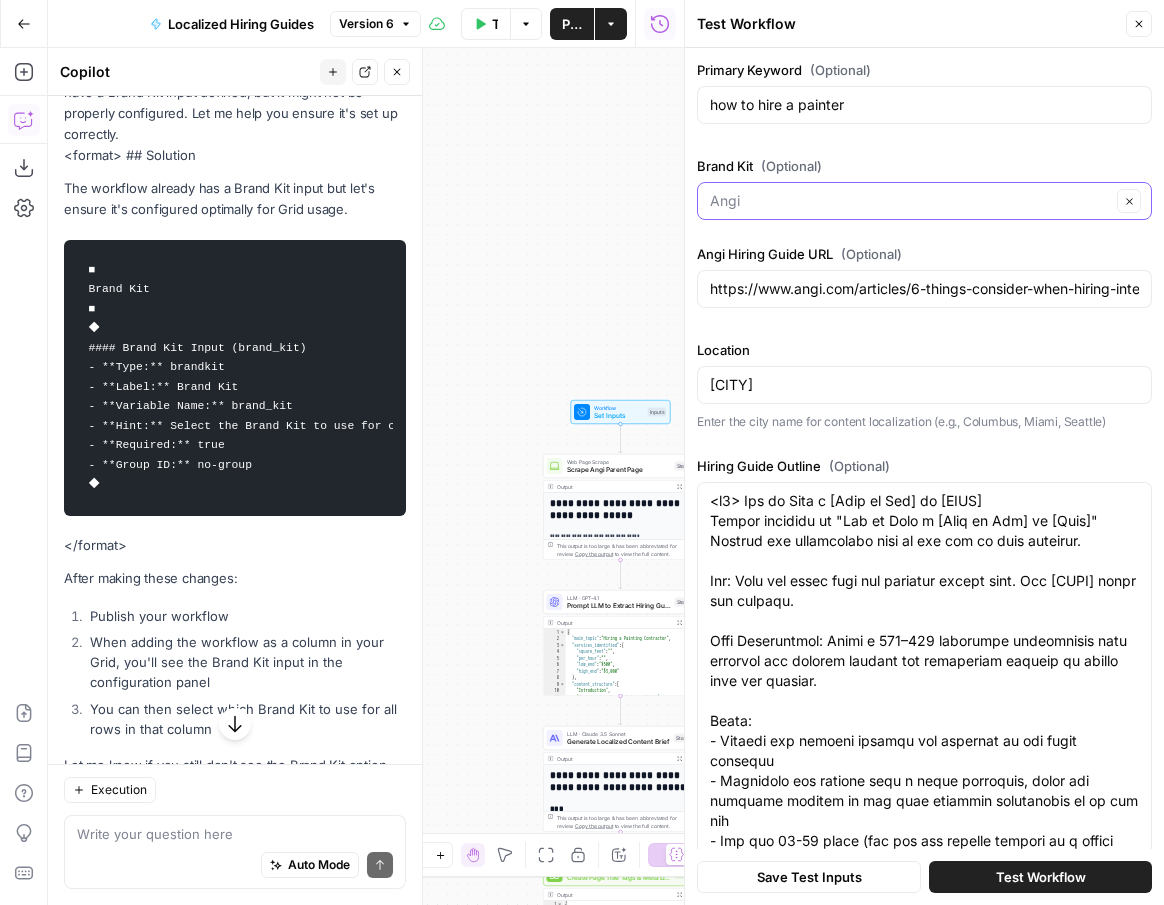 click on "Brand Kit   (Optional)" at bounding box center [910, 201] 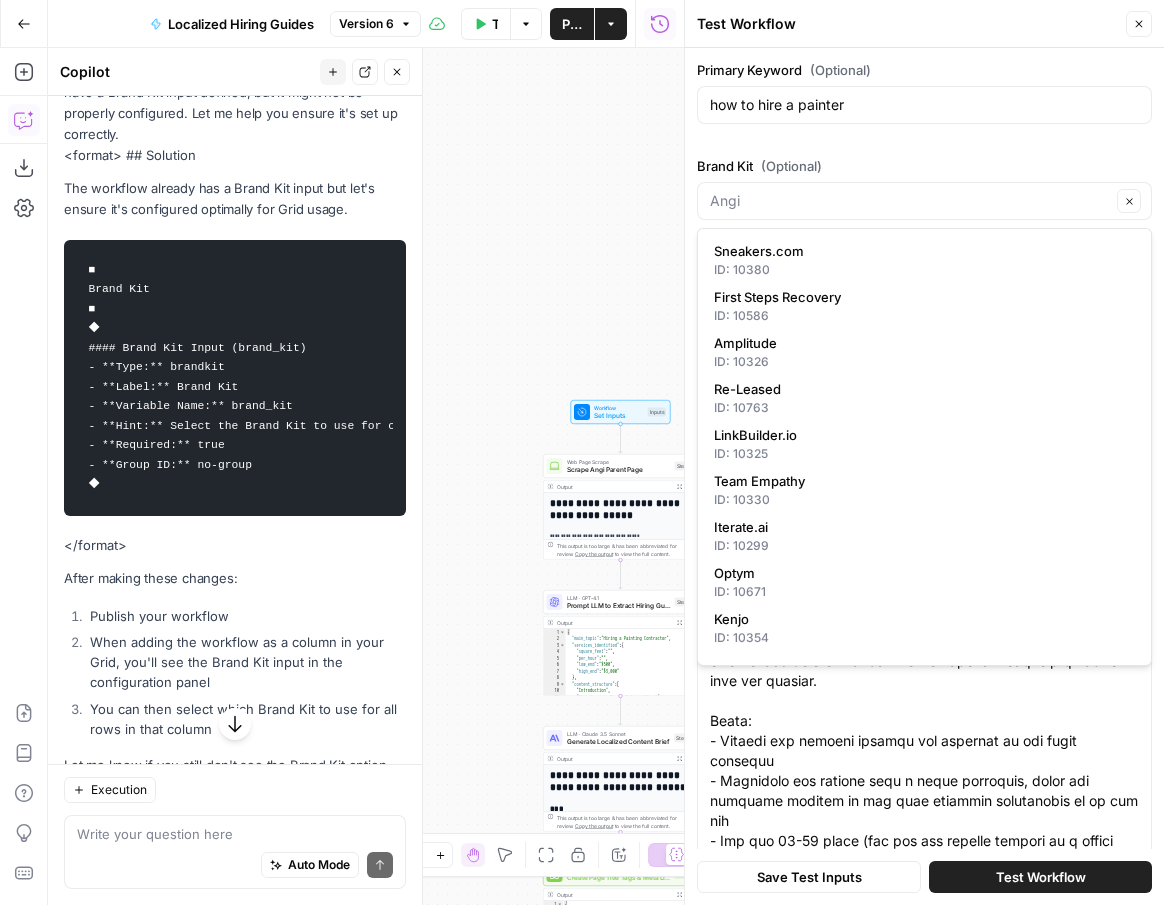 type on "Angi" 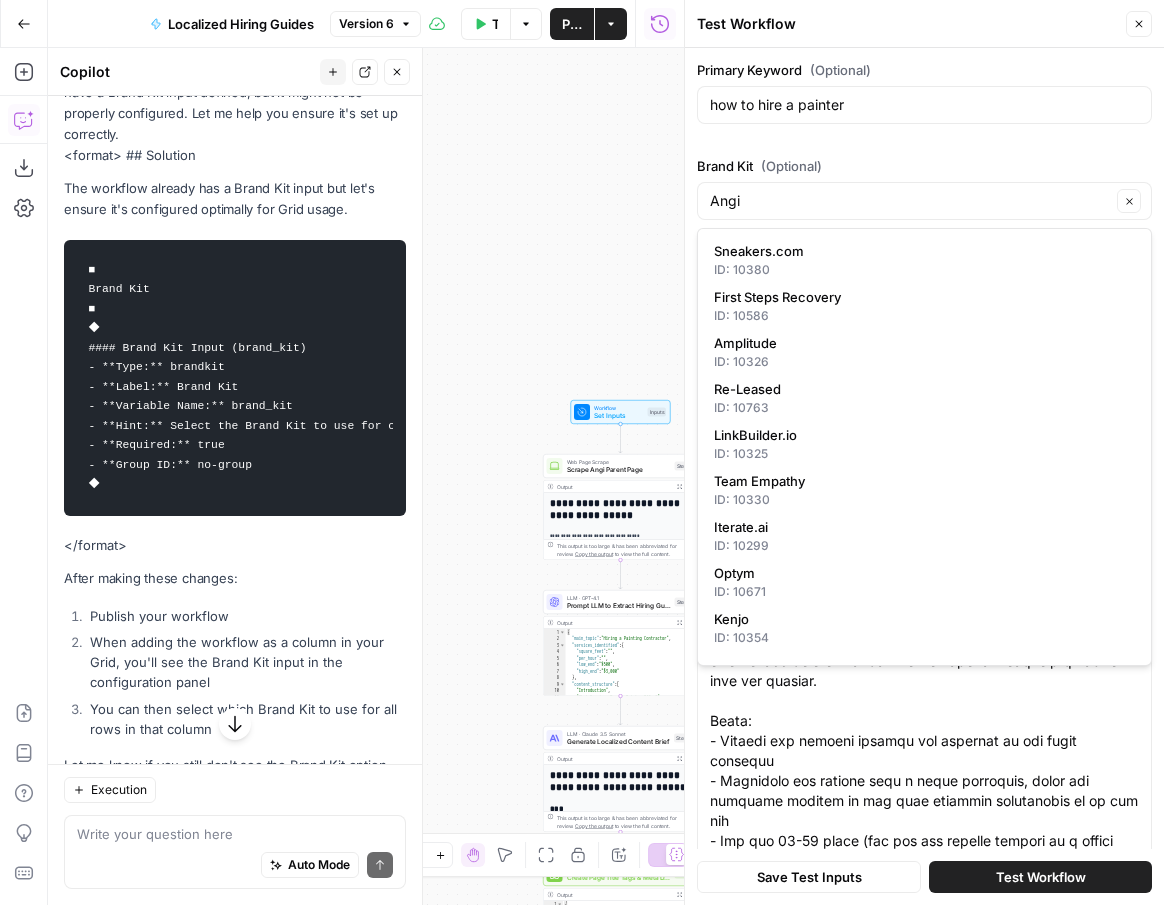 click on "Primary Keyword   (Optional) how to hire a painter Brand Kit   (Optional) Angi Clear Angi Hiring Guide URL   (Optional) https://www.angi.com/articles/6-things-consider-when-hiring-interior-painter.htm Location Austin Enter the city name for content localization (e.g., Columbus, Miami, Seattle) Hiring Guide Outline   (Optional)" at bounding box center (924, 484) 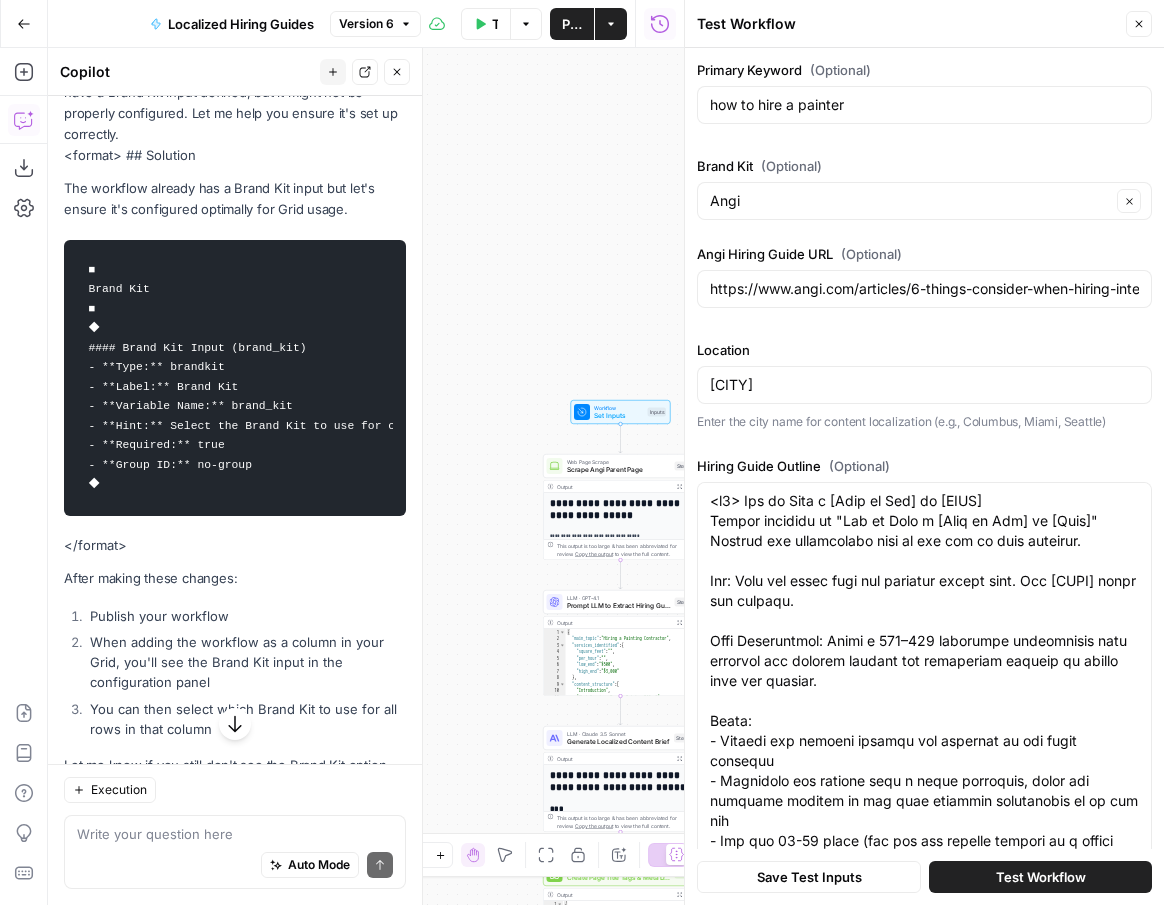 click 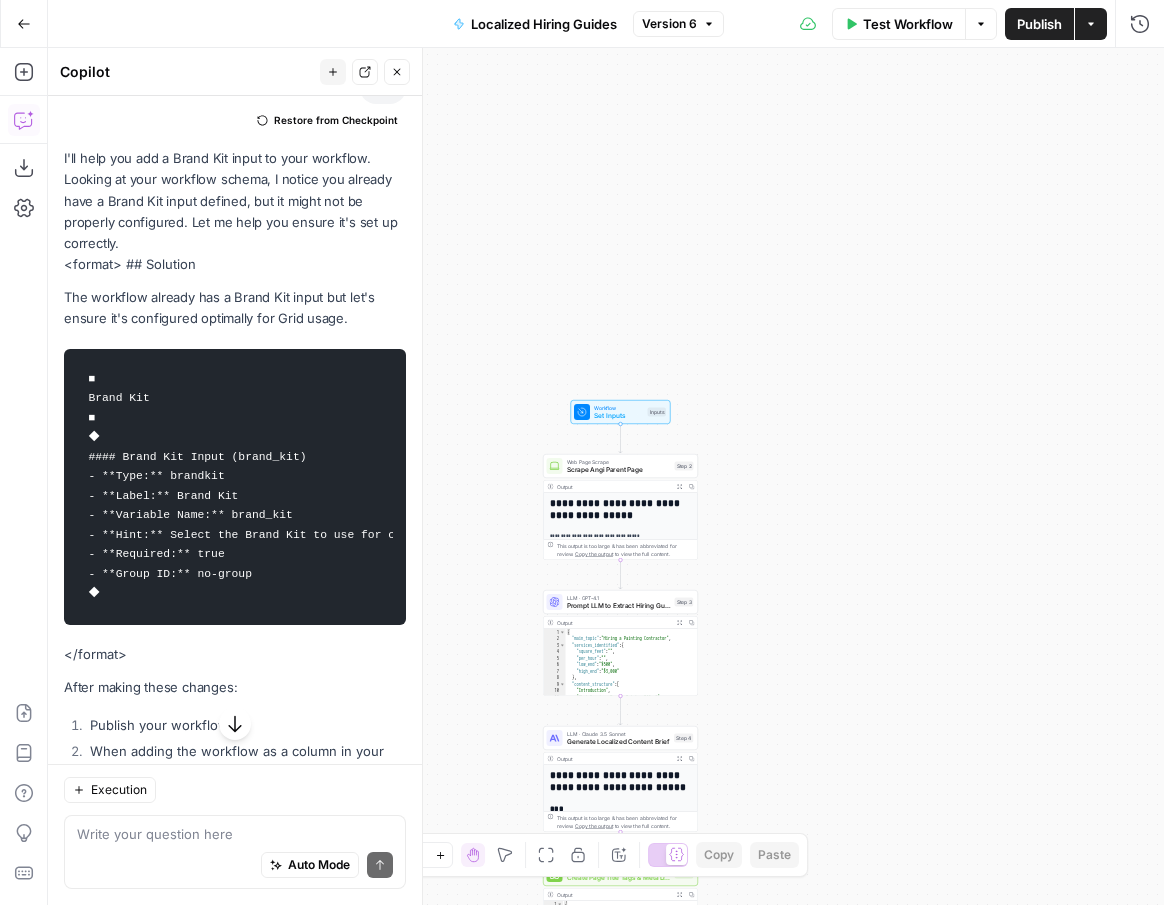scroll, scrollTop: 1112, scrollLeft: 0, axis: vertical 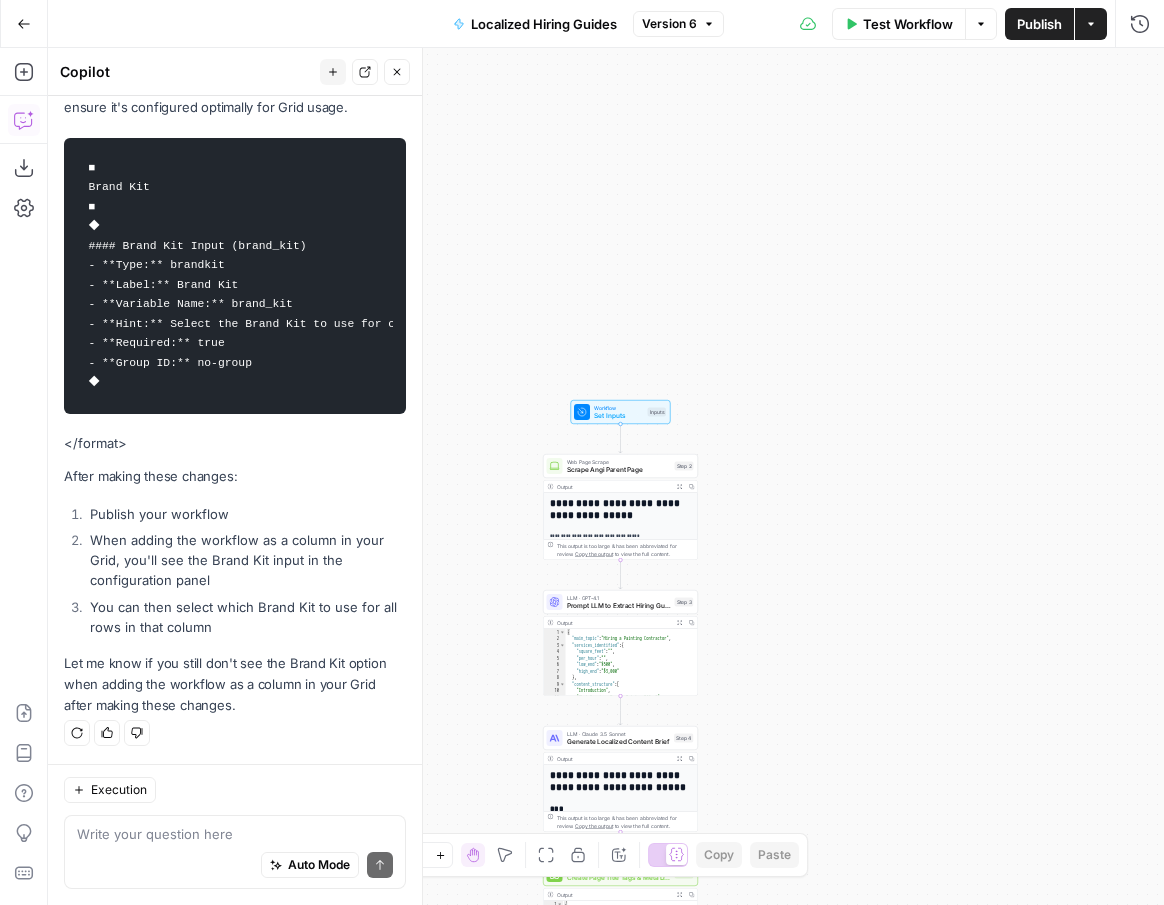 drag, startPoint x: 63, startPoint y: 139, endPoint x: 383, endPoint y: 627, distance: 583.56146 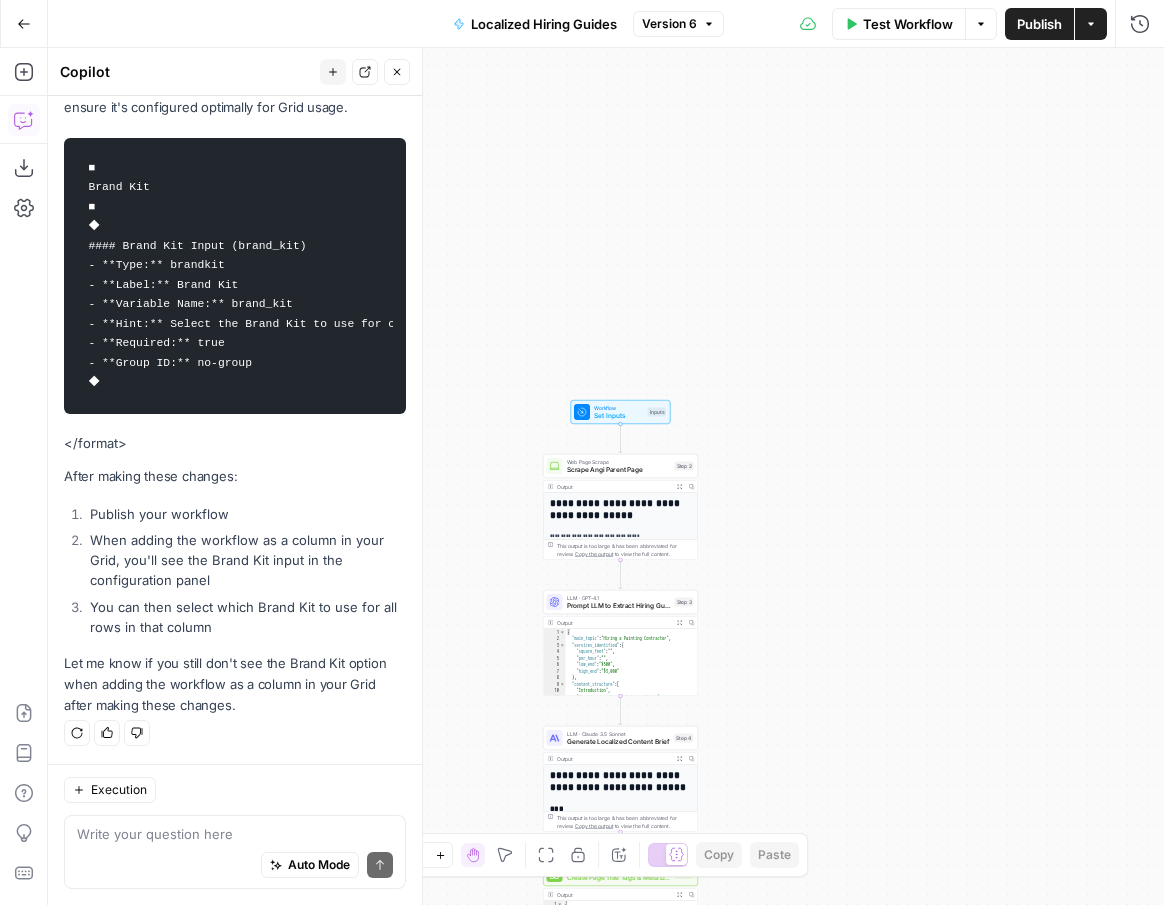 click on "When adding the workflow as a column in your Grid, you'll see the Brand Kit input in the configuration panel" at bounding box center [245, 560] 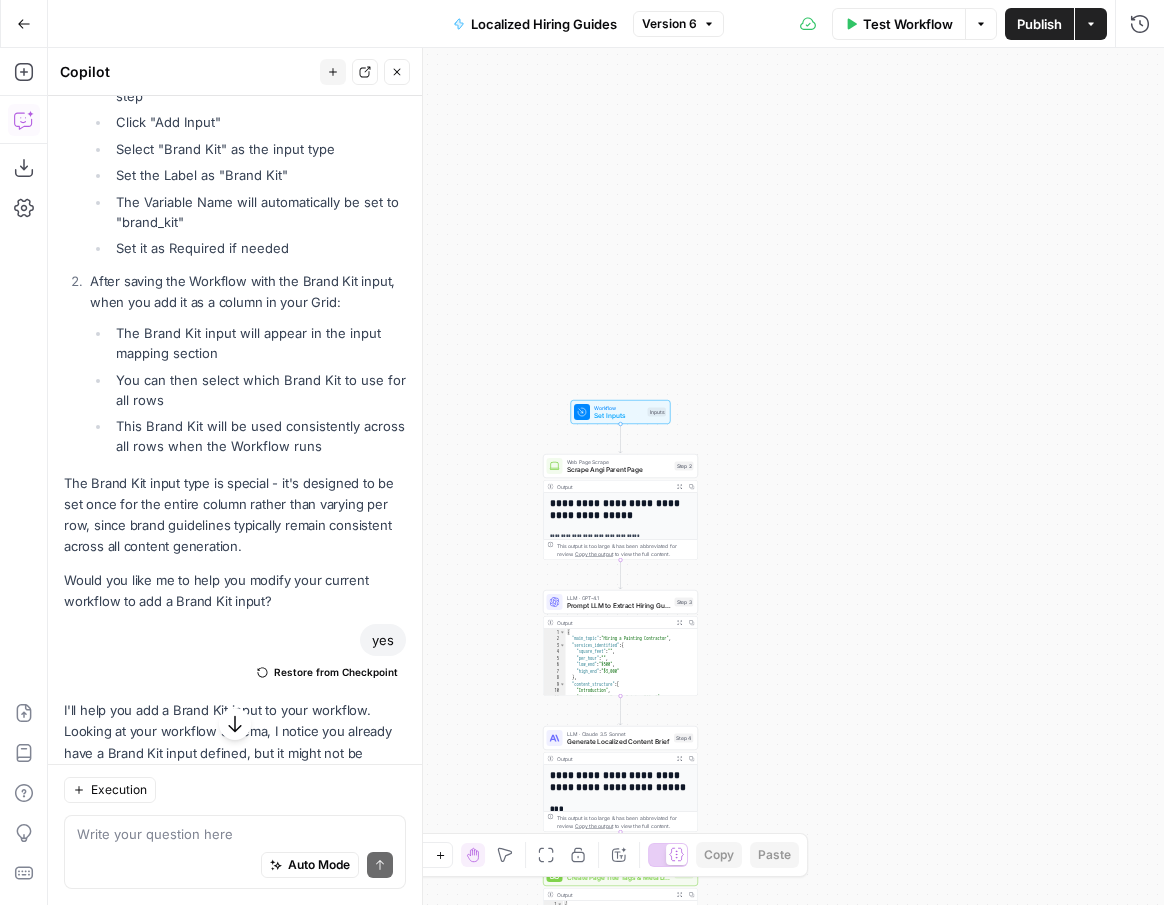scroll, scrollTop: 0, scrollLeft: 0, axis: both 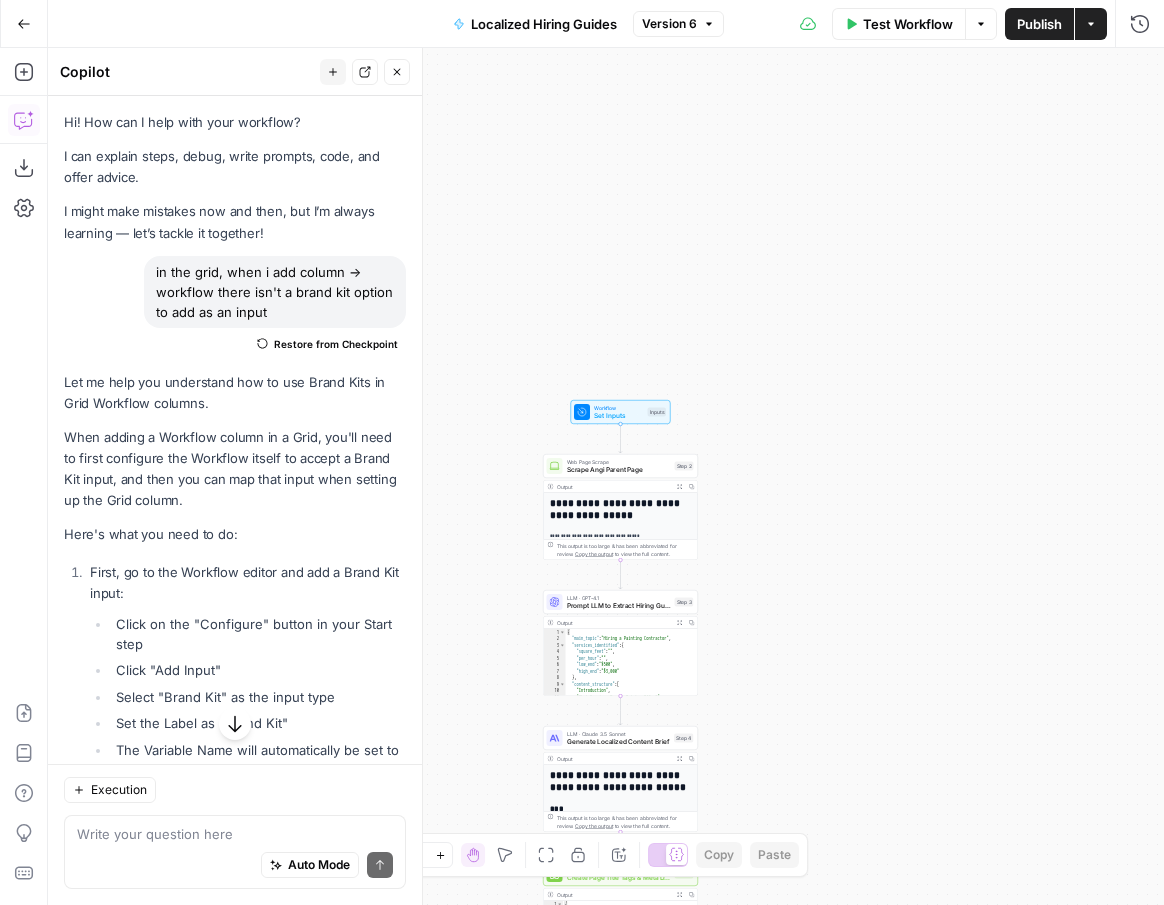 click 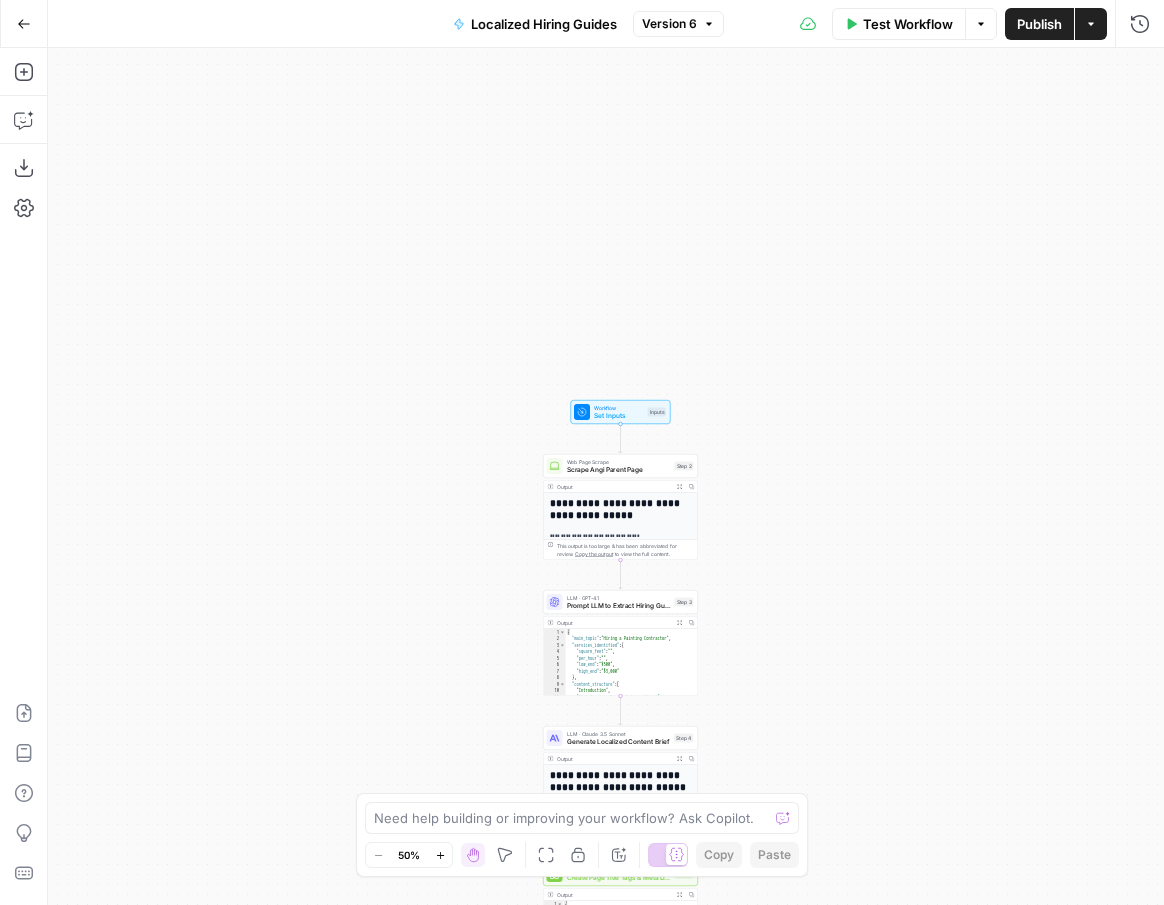 click 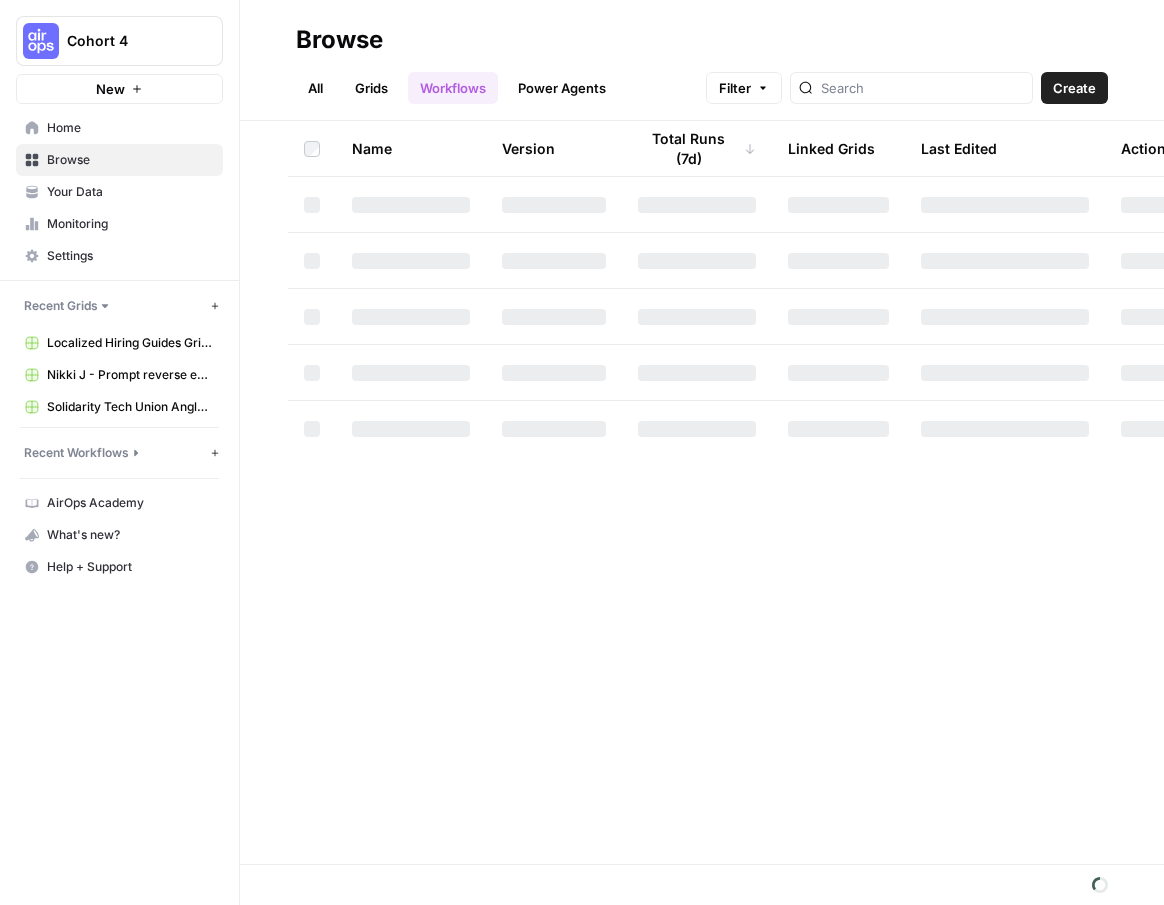 click on "Your Data" at bounding box center (130, 192) 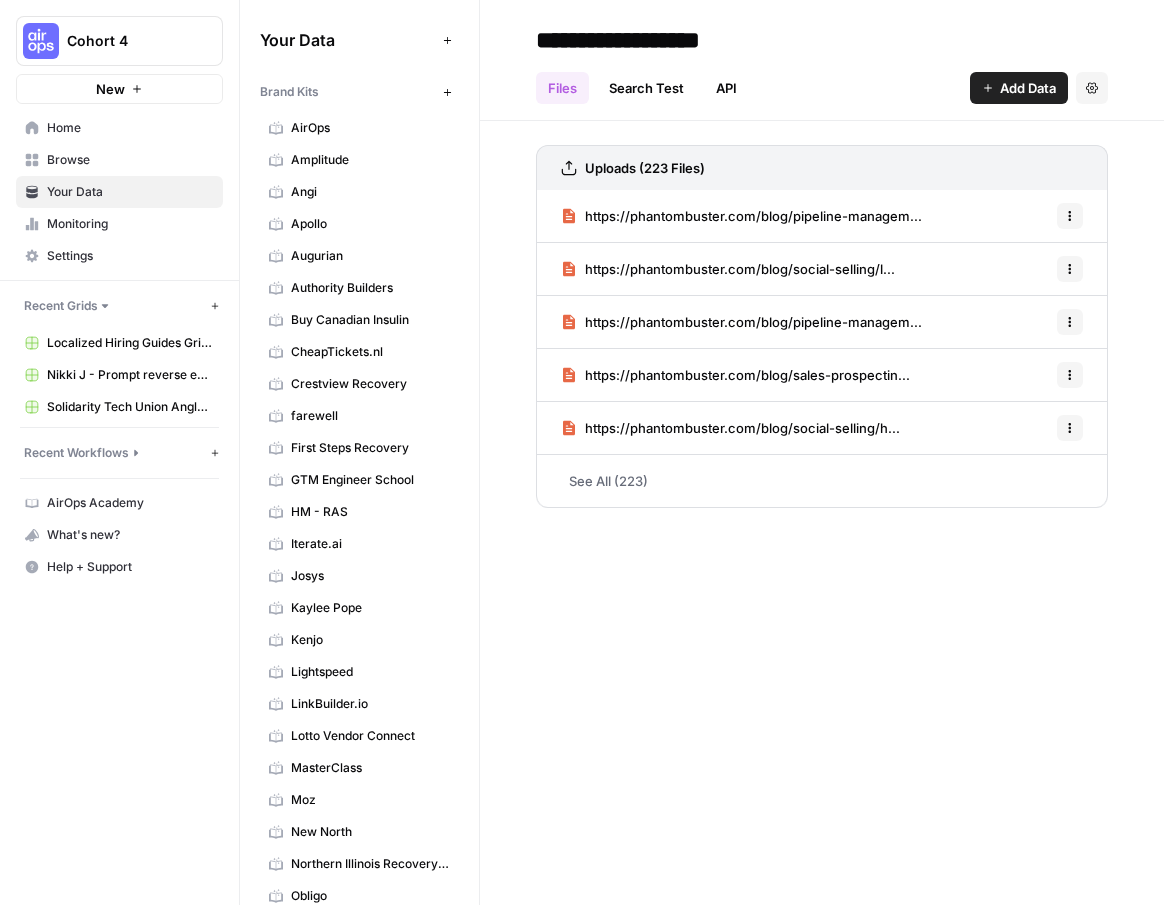 click on "Angi" at bounding box center (370, 192) 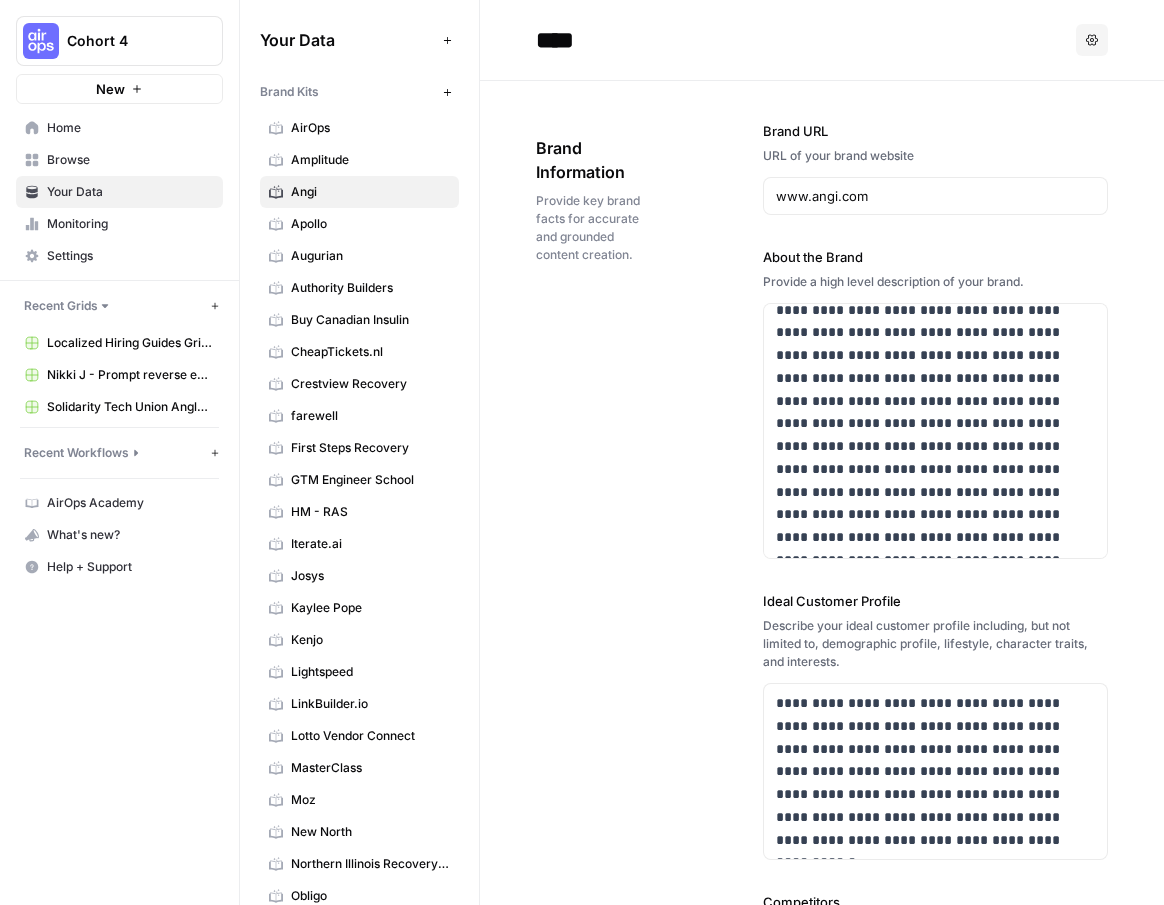 scroll, scrollTop: 80, scrollLeft: 0, axis: vertical 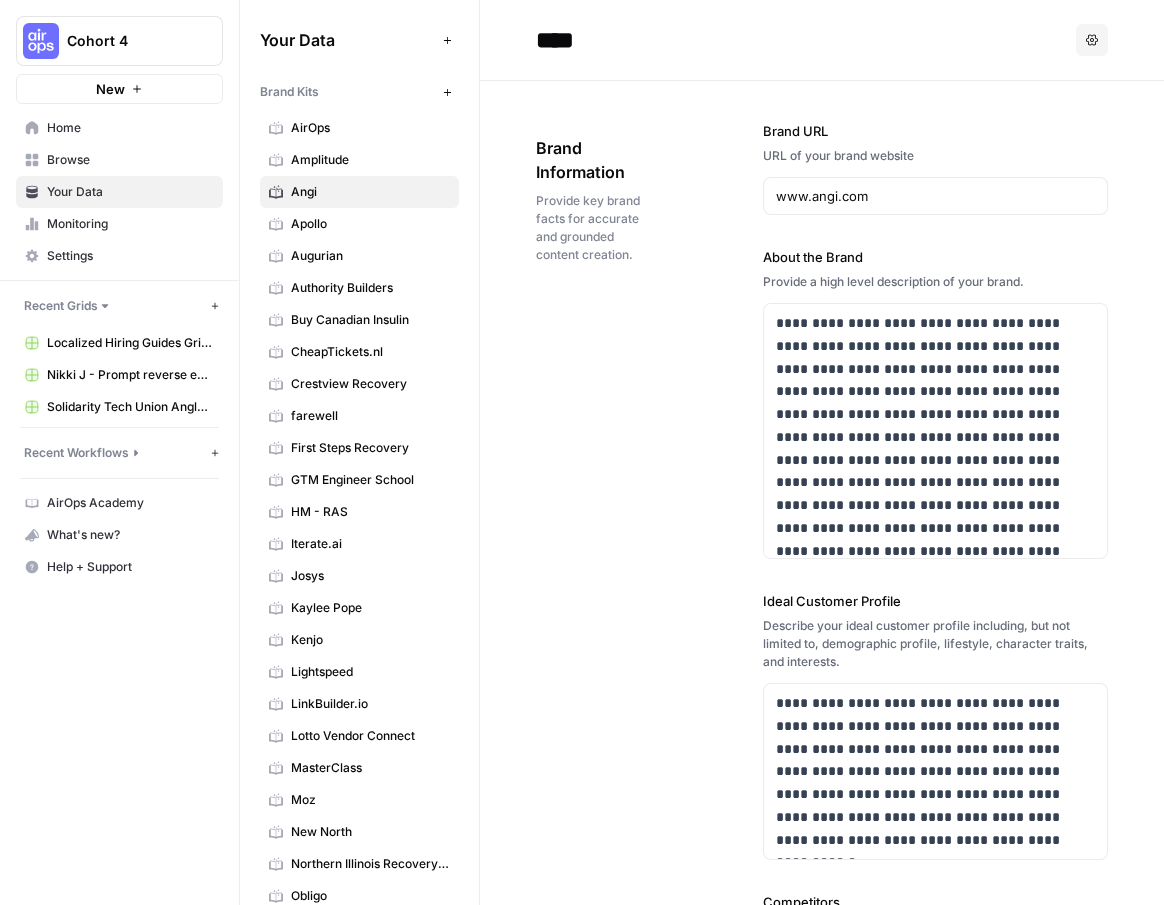 click 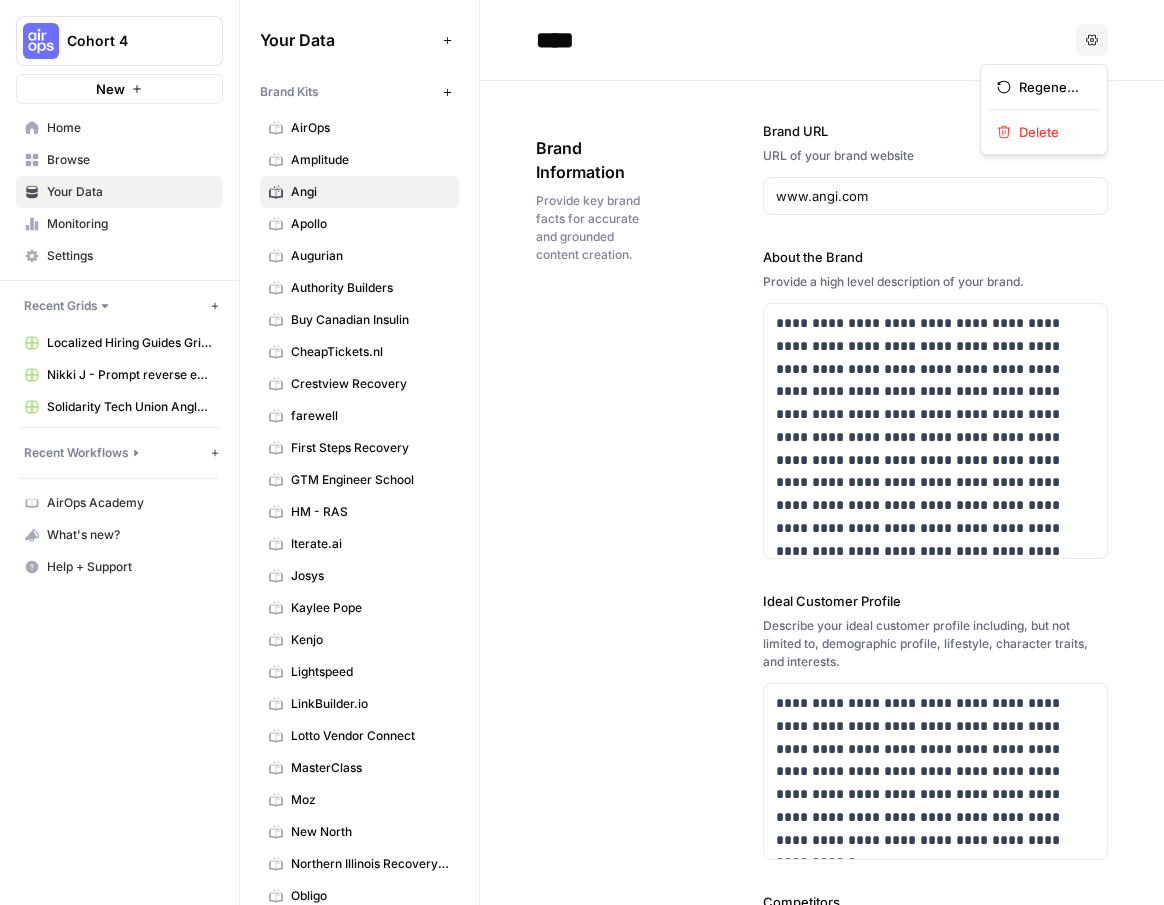 click on "**********" at bounding box center (935, 752) 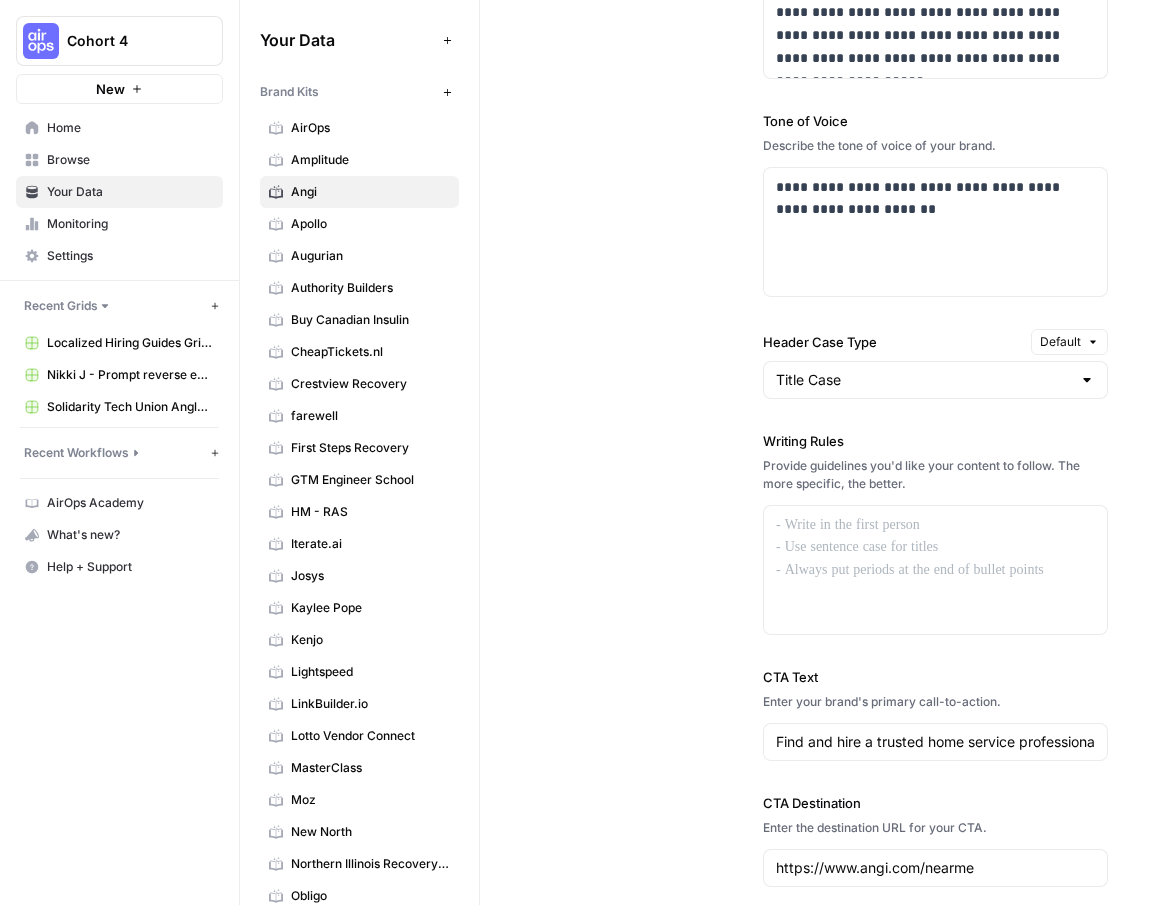 scroll, scrollTop: 1747, scrollLeft: 0, axis: vertical 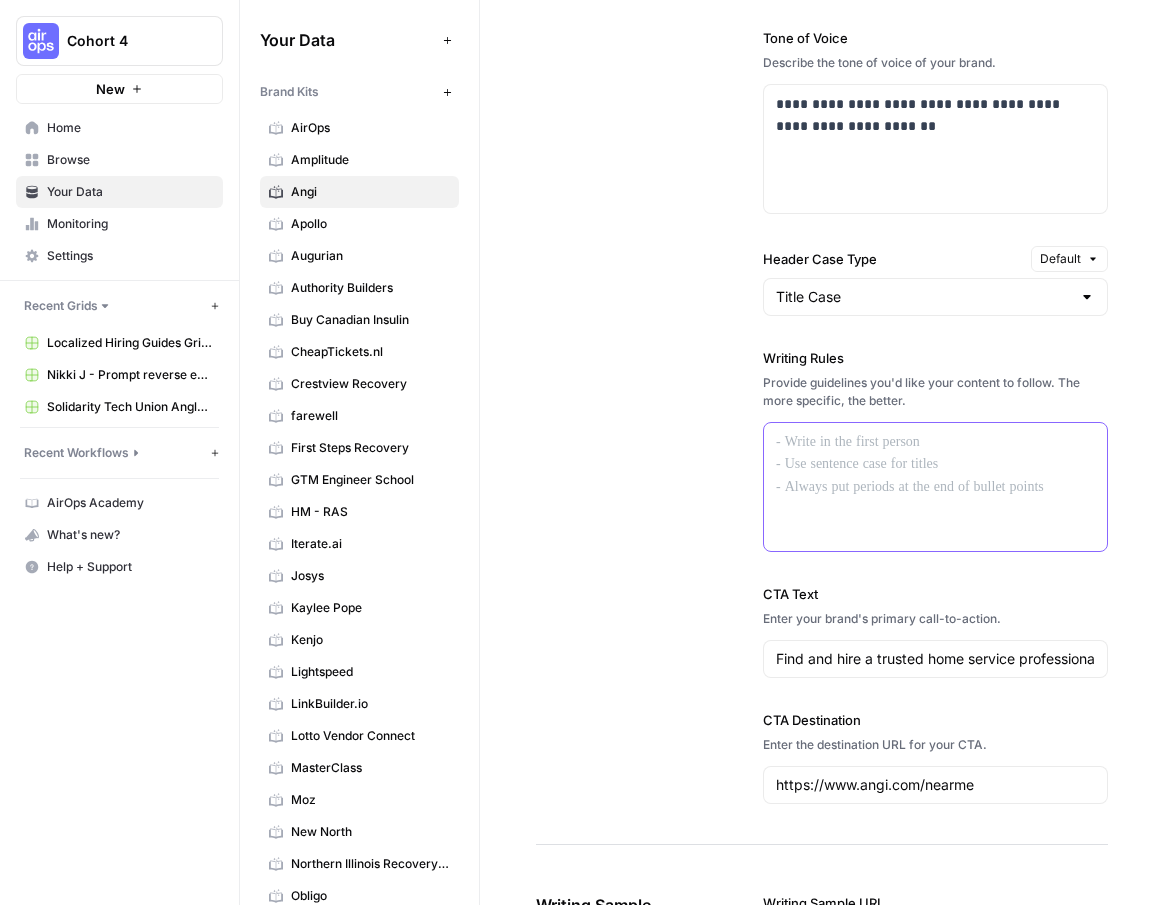click at bounding box center [935, 487] 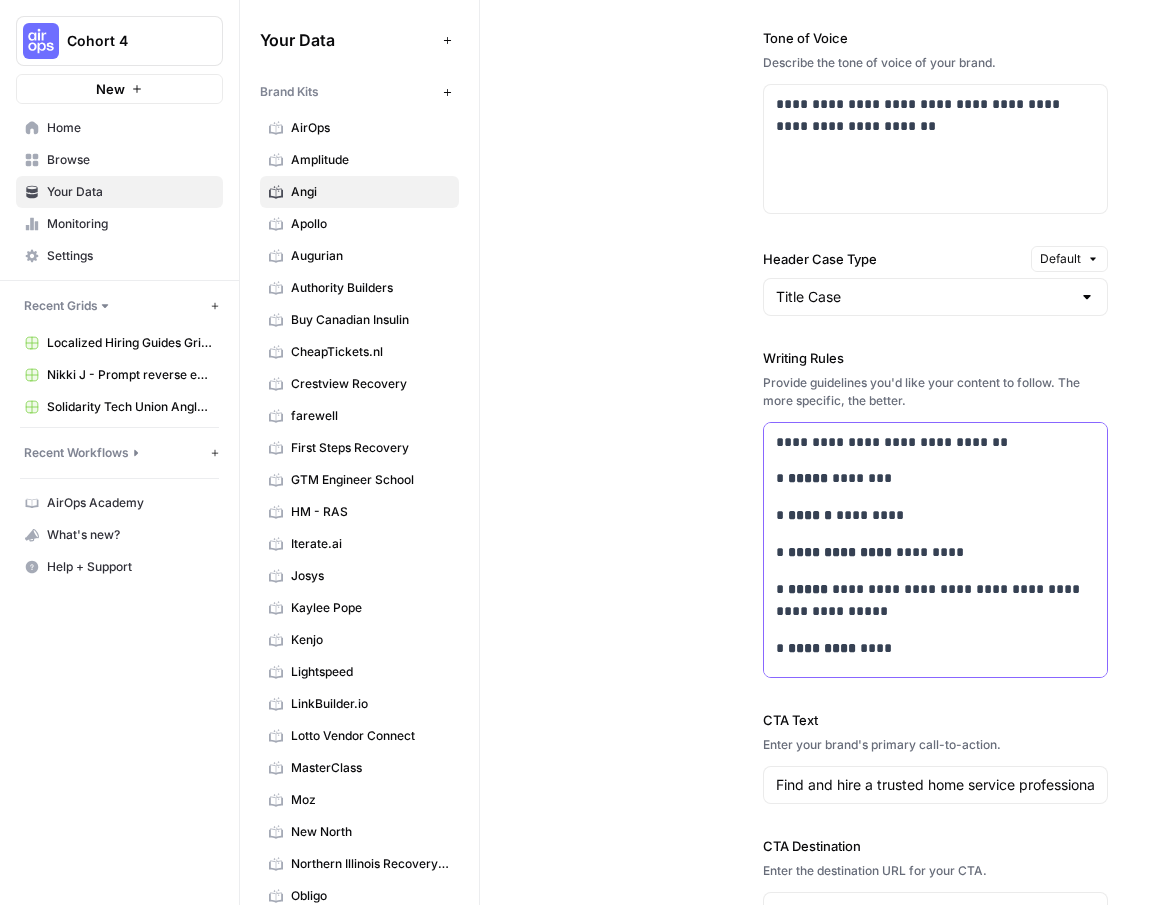 scroll, scrollTop: 96, scrollLeft: 0, axis: vertical 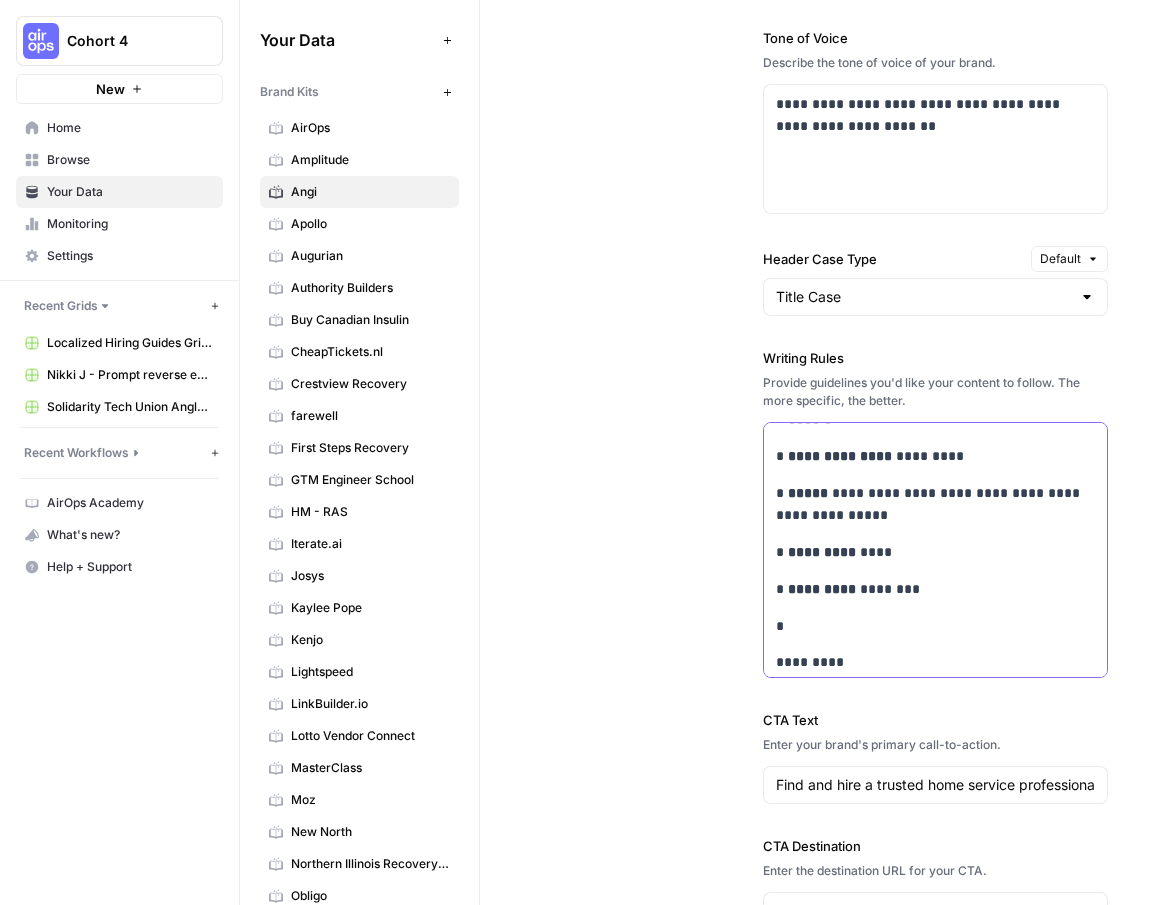 drag, startPoint x: 849, startPoint y: 662, endPoint x: 763, endPoint y: 661, distance: 86.00581 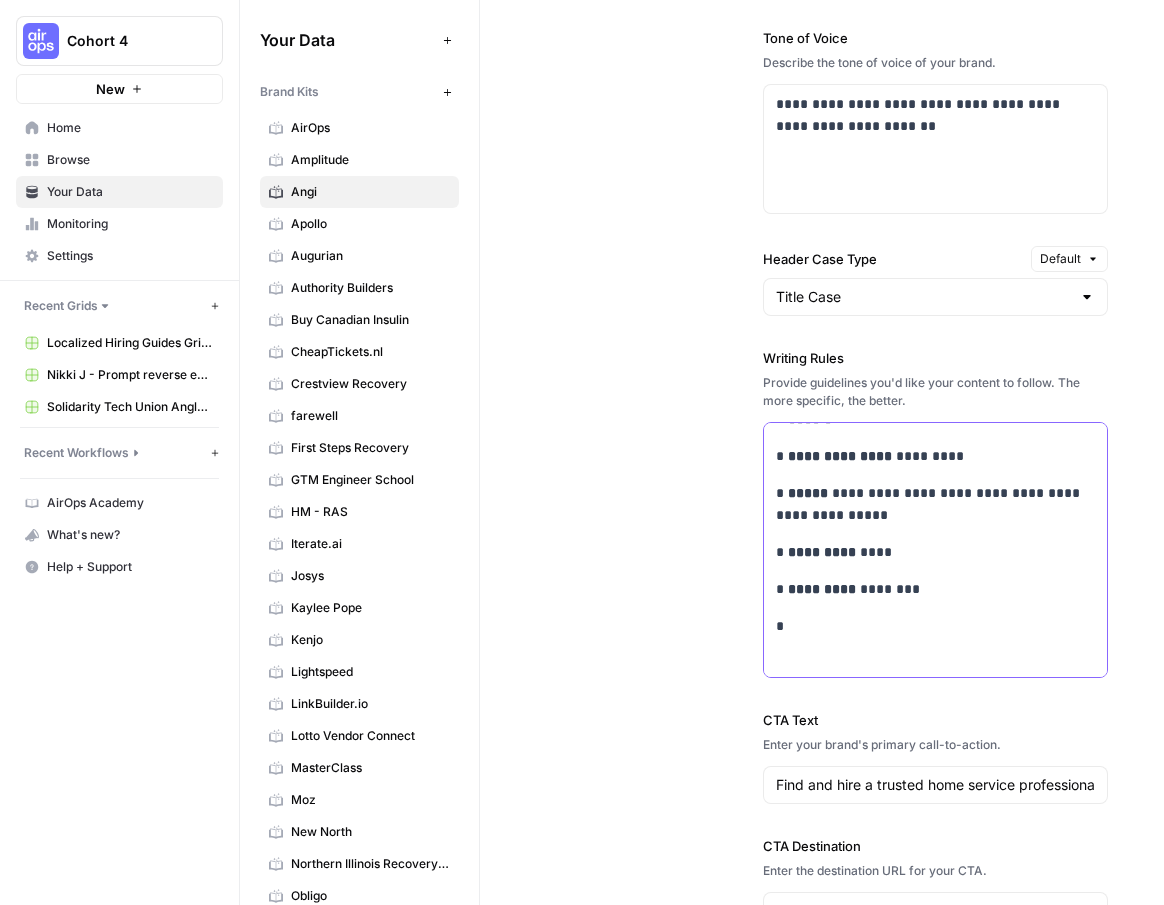 scroll, scrollTop: 65, scrollLeft: 0, axis: vertical 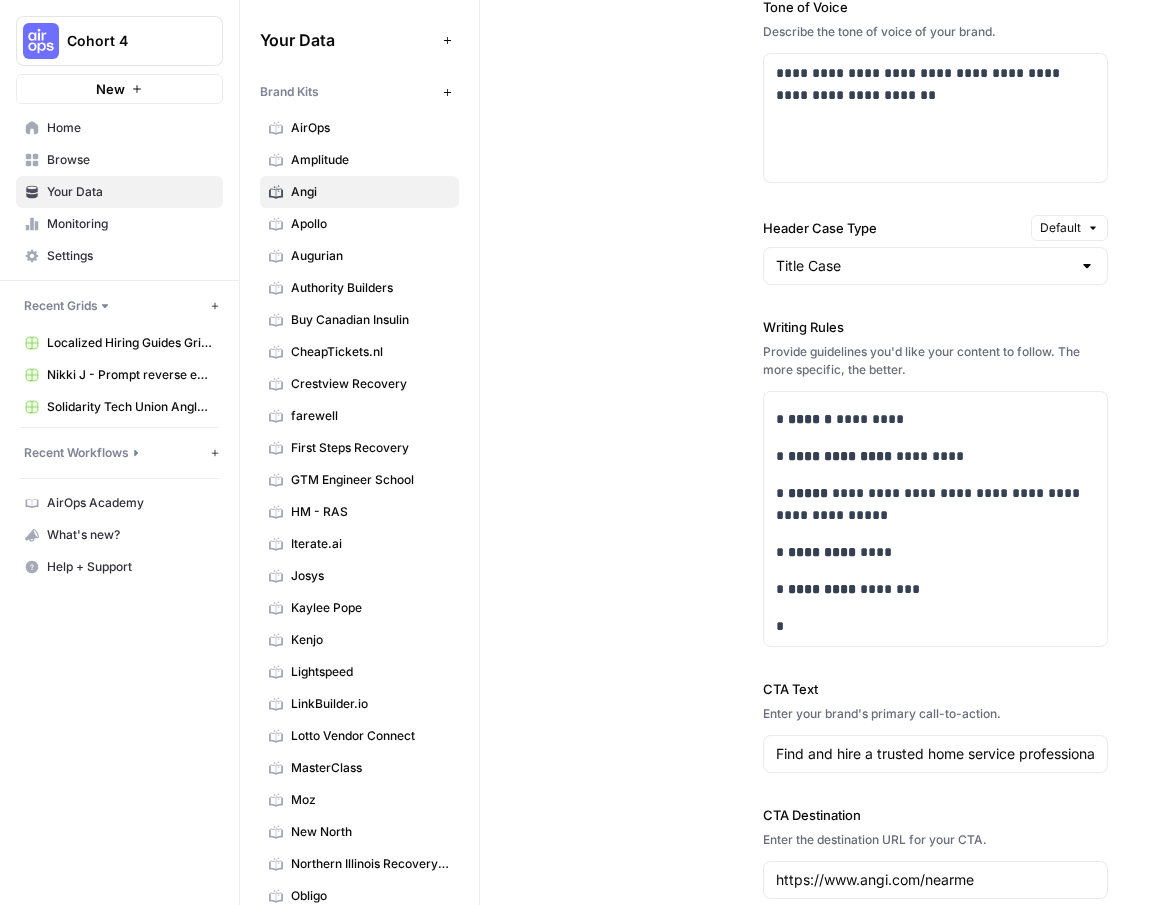click on "**********" at bounding box center [822, 297] 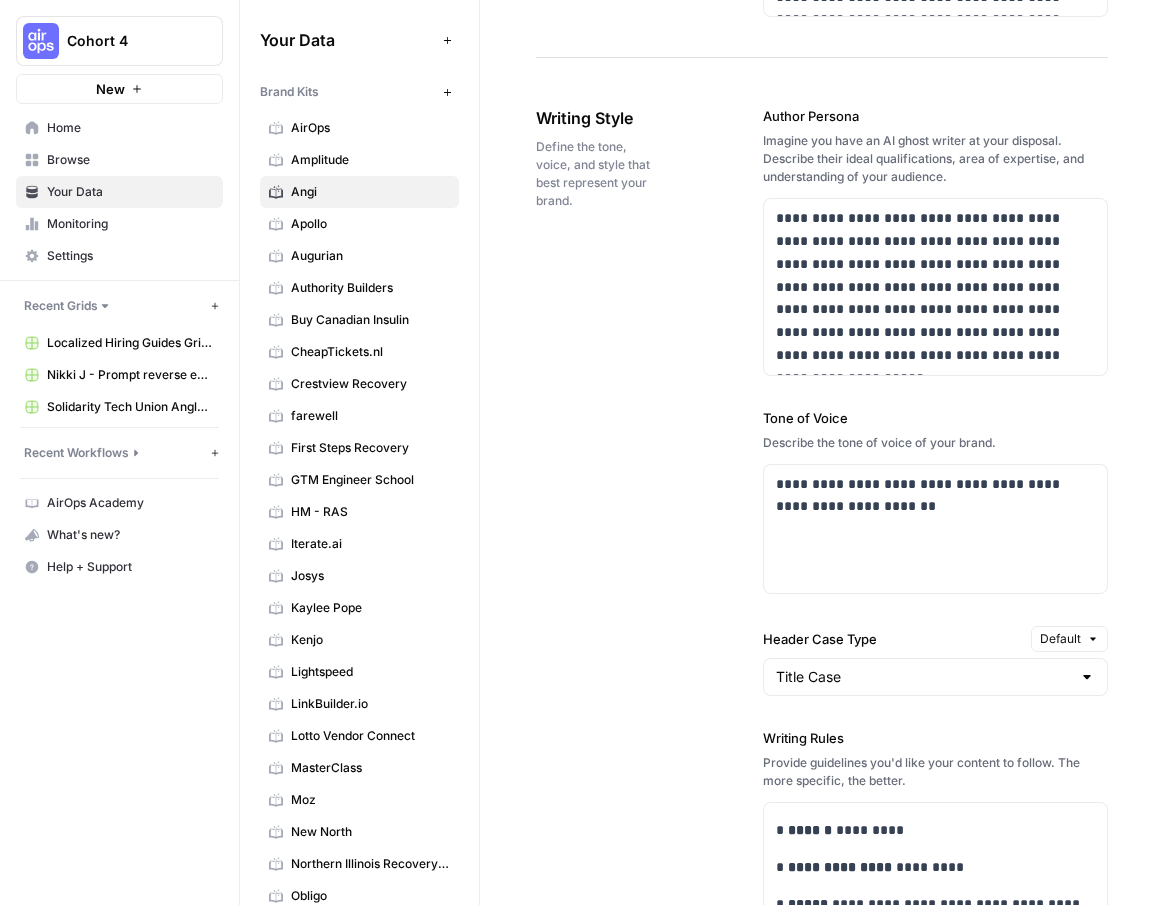 scroll, scrollTop: 1036, scrollLeft: 0, axis: vertical 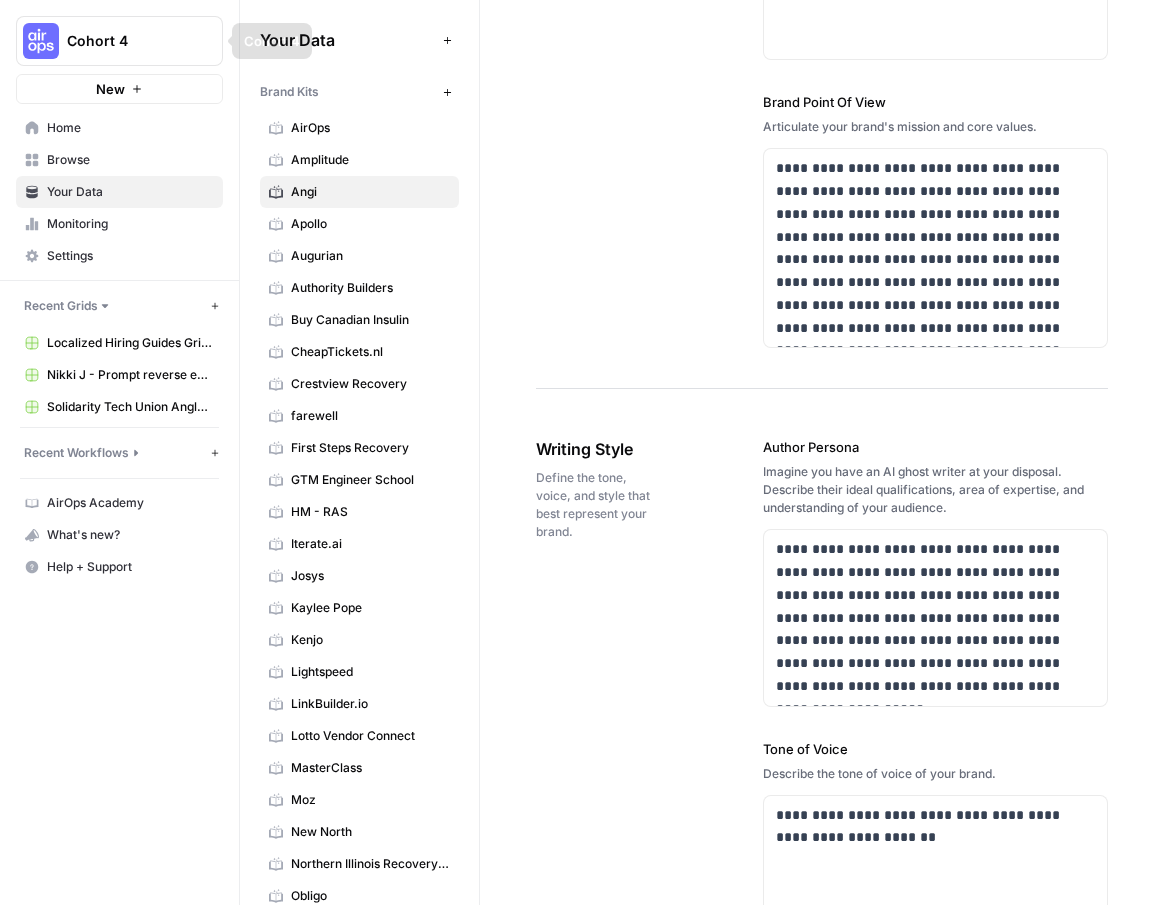 click on "Browse" at bounding box center [119, 160] 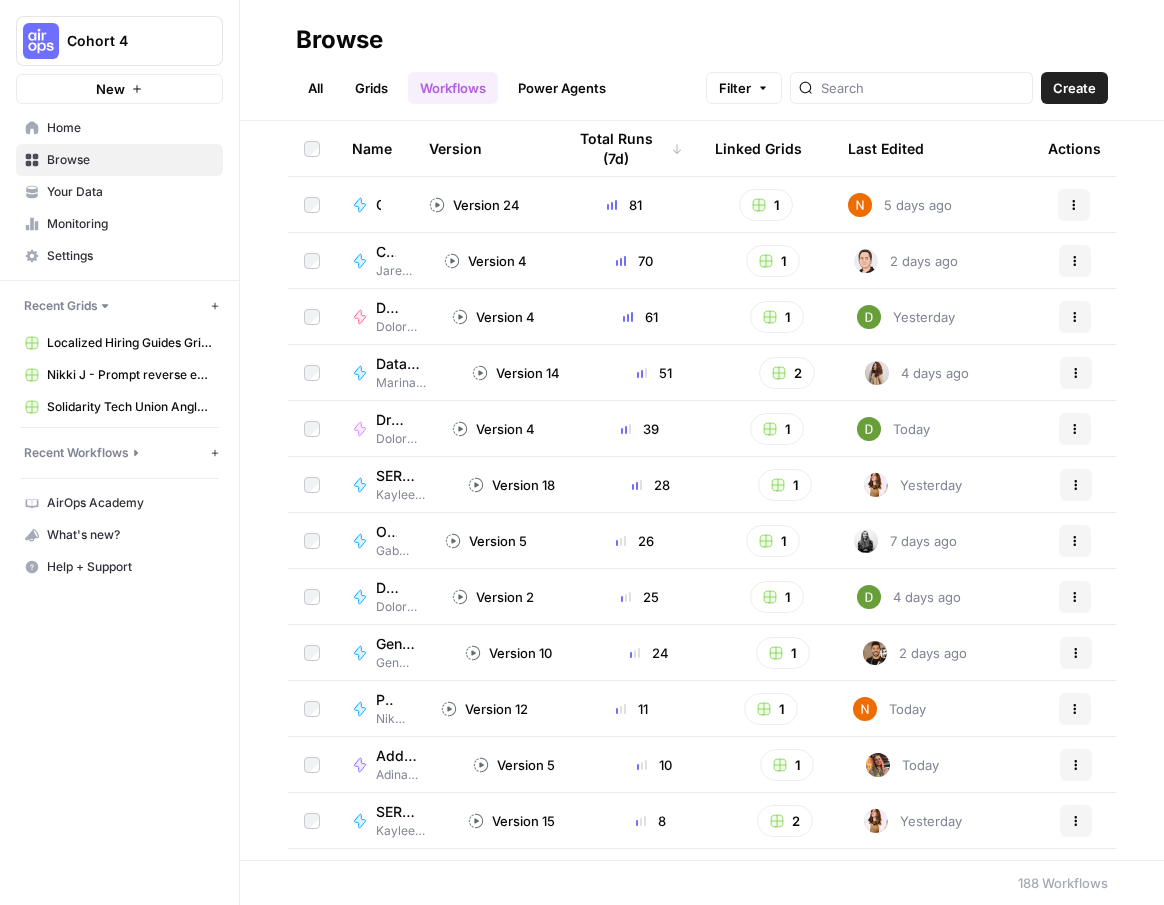 click on "All" at bounding box center (315, 88) 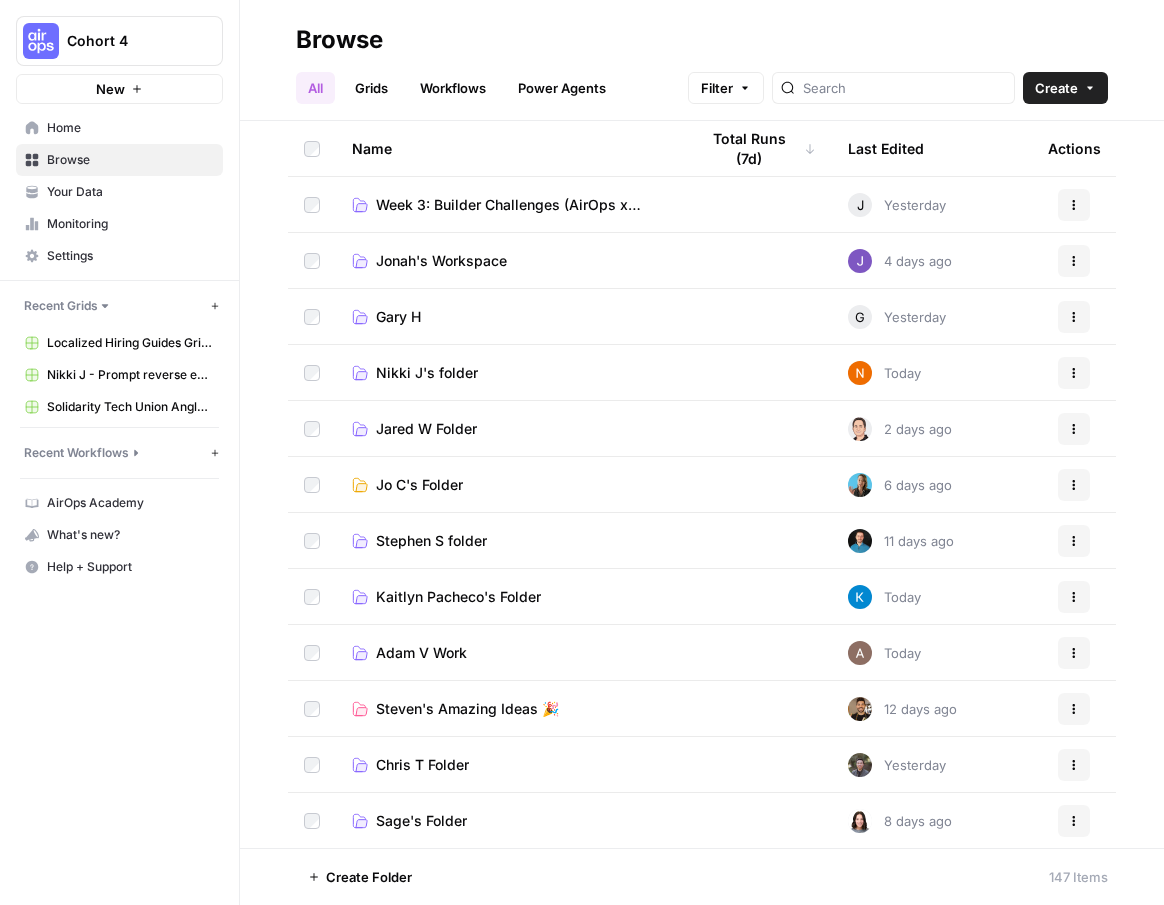 click on "Kaitlyn Pacheco's Folder" at bounding box center [458, 597] 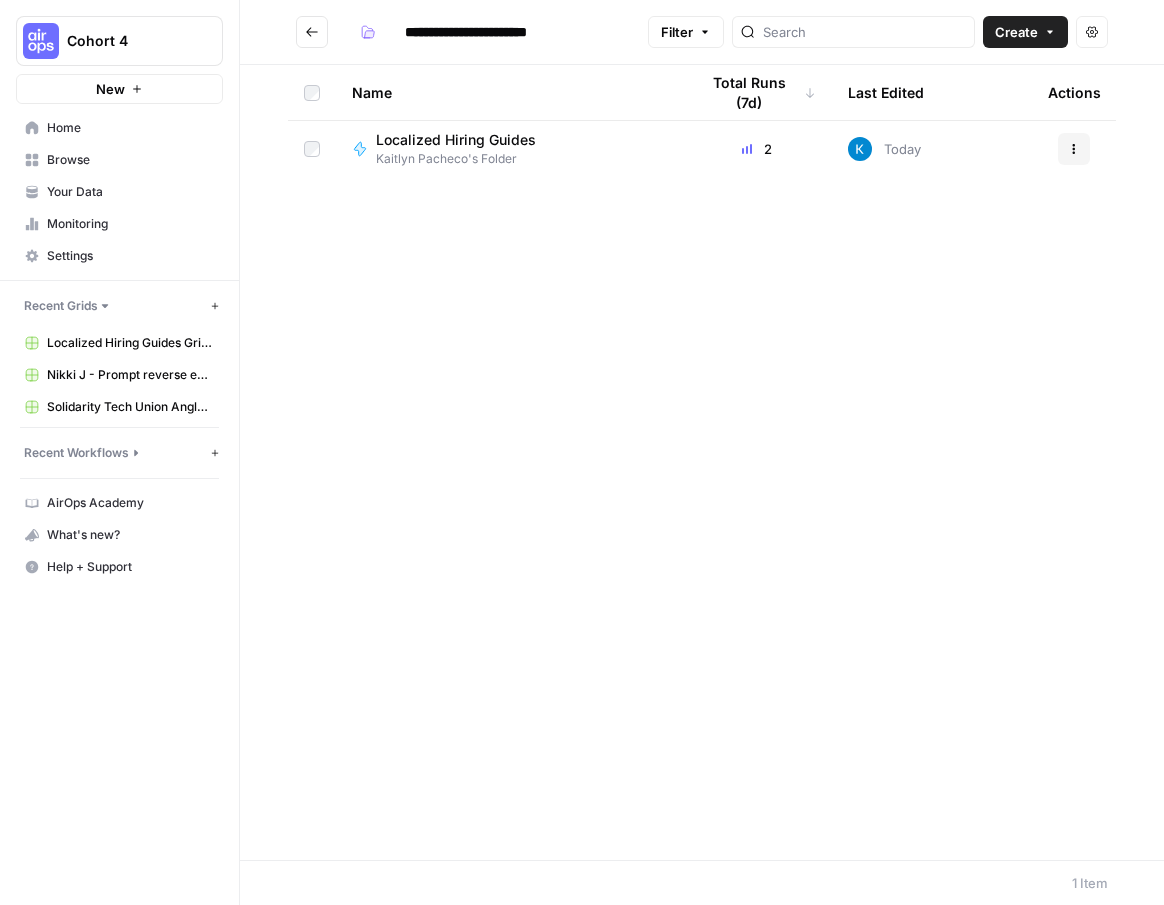 click on "Localized Hiring Guides" at bounding box center (456, 140) 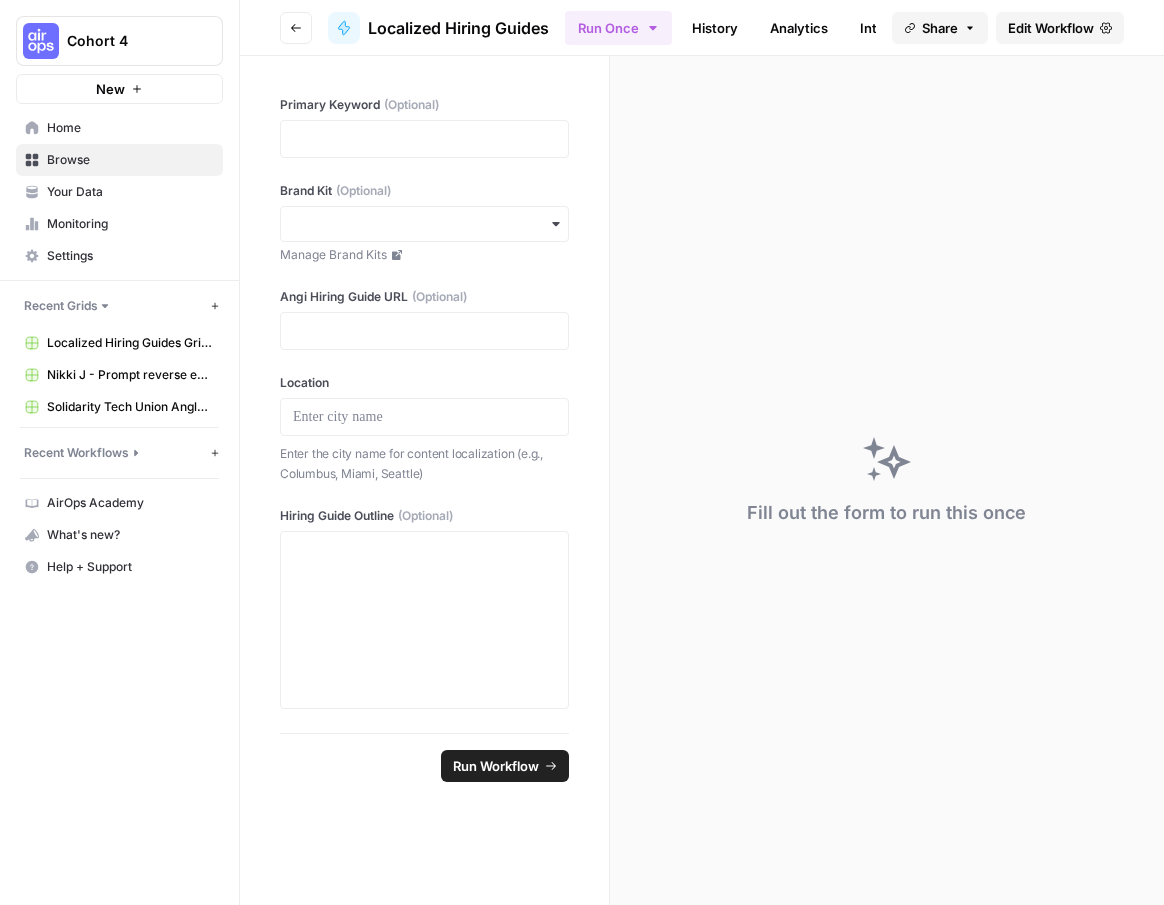 click on "Edit Workflow" at bounding box center (1060, 28) 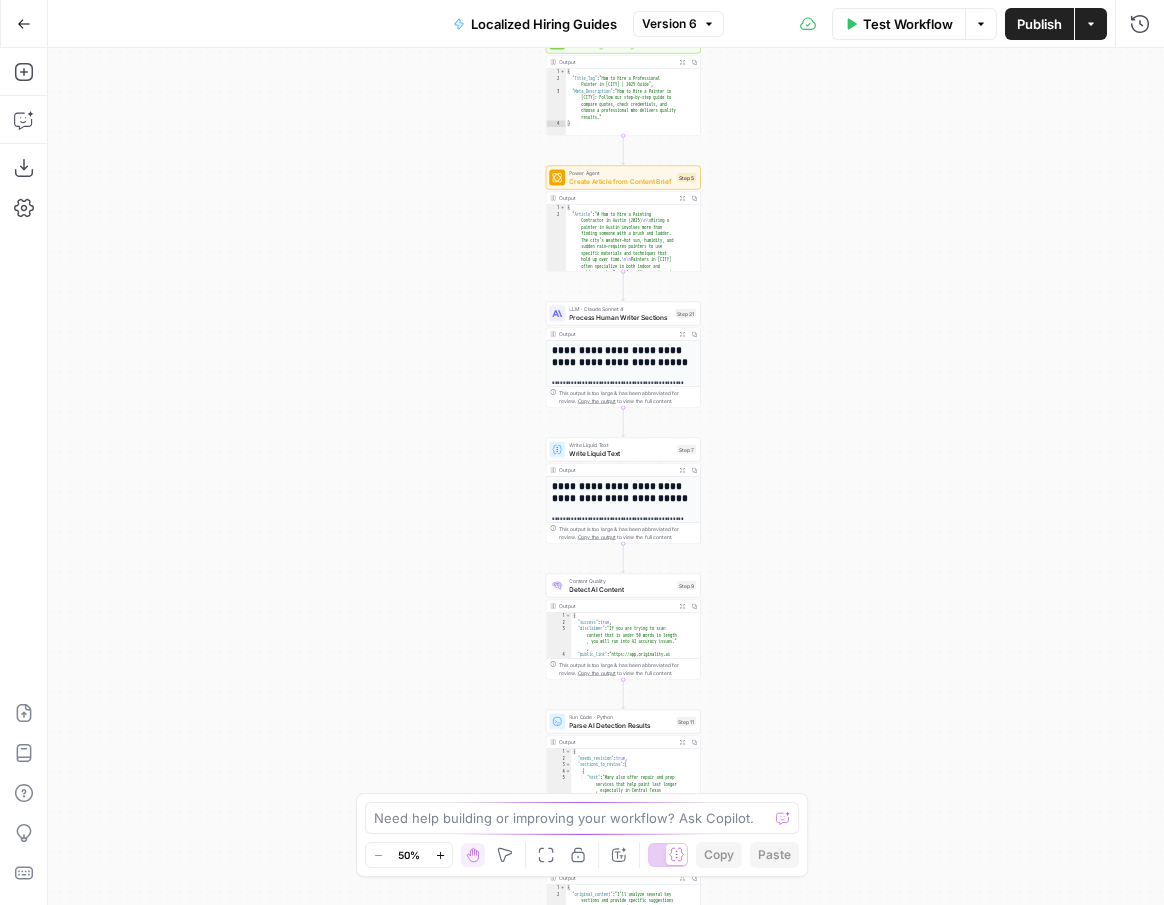 drag, startPoint x: 818, startPoint y: 281, endPoint x: 811, endPoint y: 640, distance: 359.06824 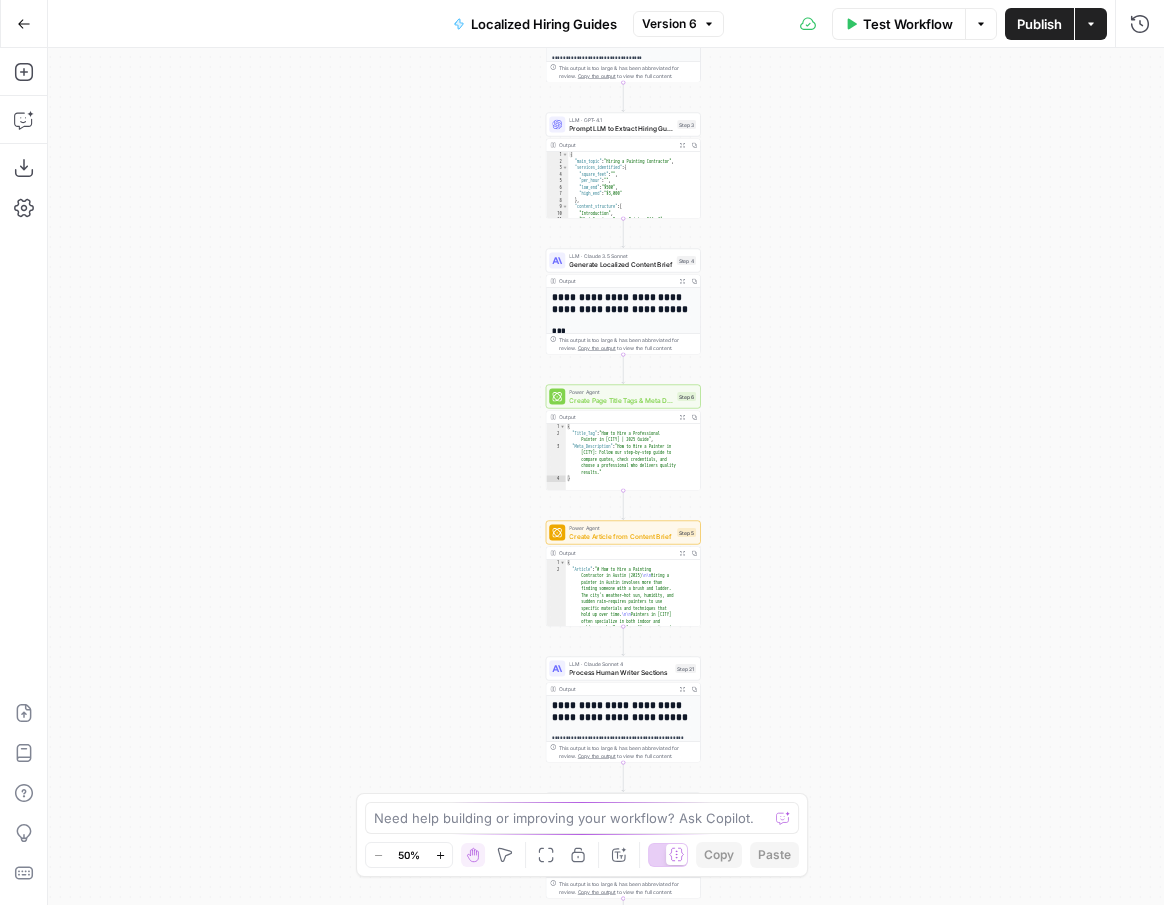 drag, startPoint x: 776, startPoint y: 311, endPoint x: 776, endPoint y: 605, distance: 294 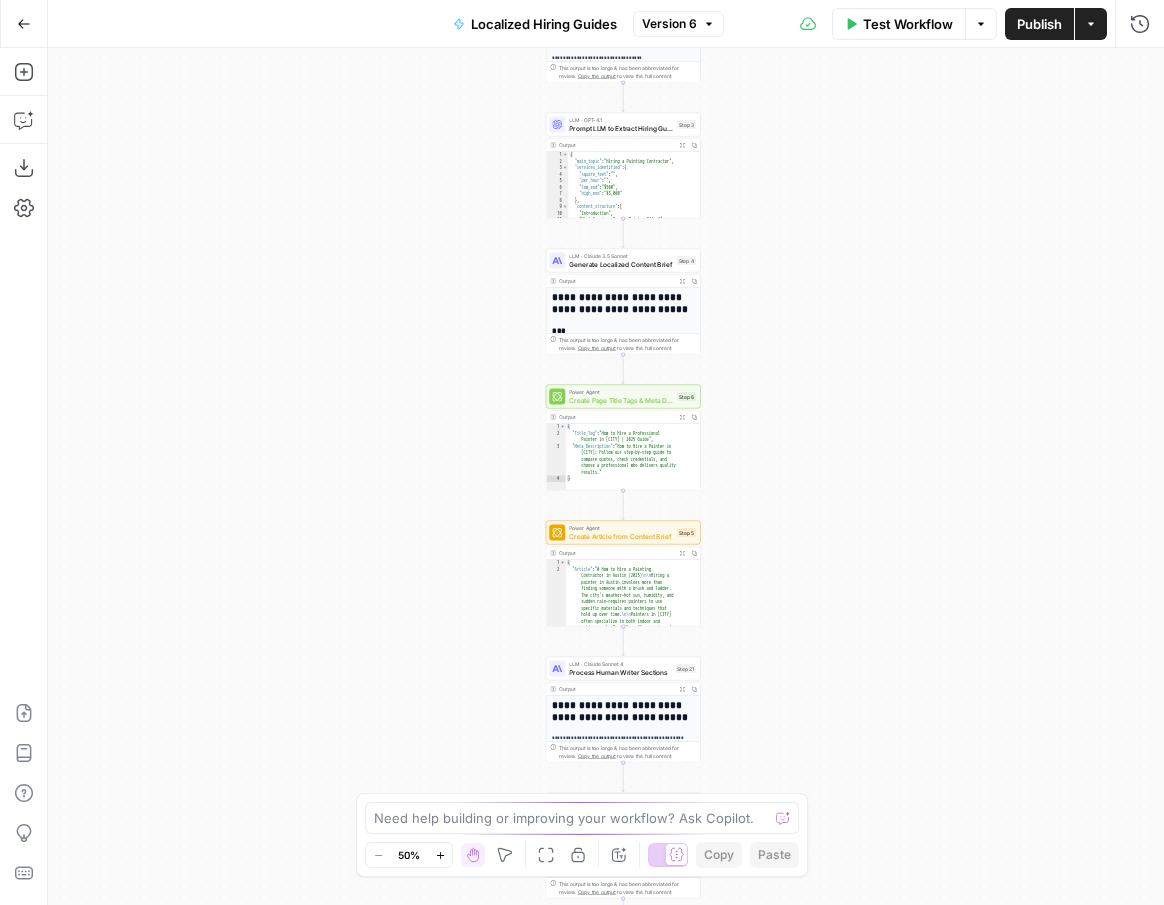 click on "**********" at bounding box center [606, 476] 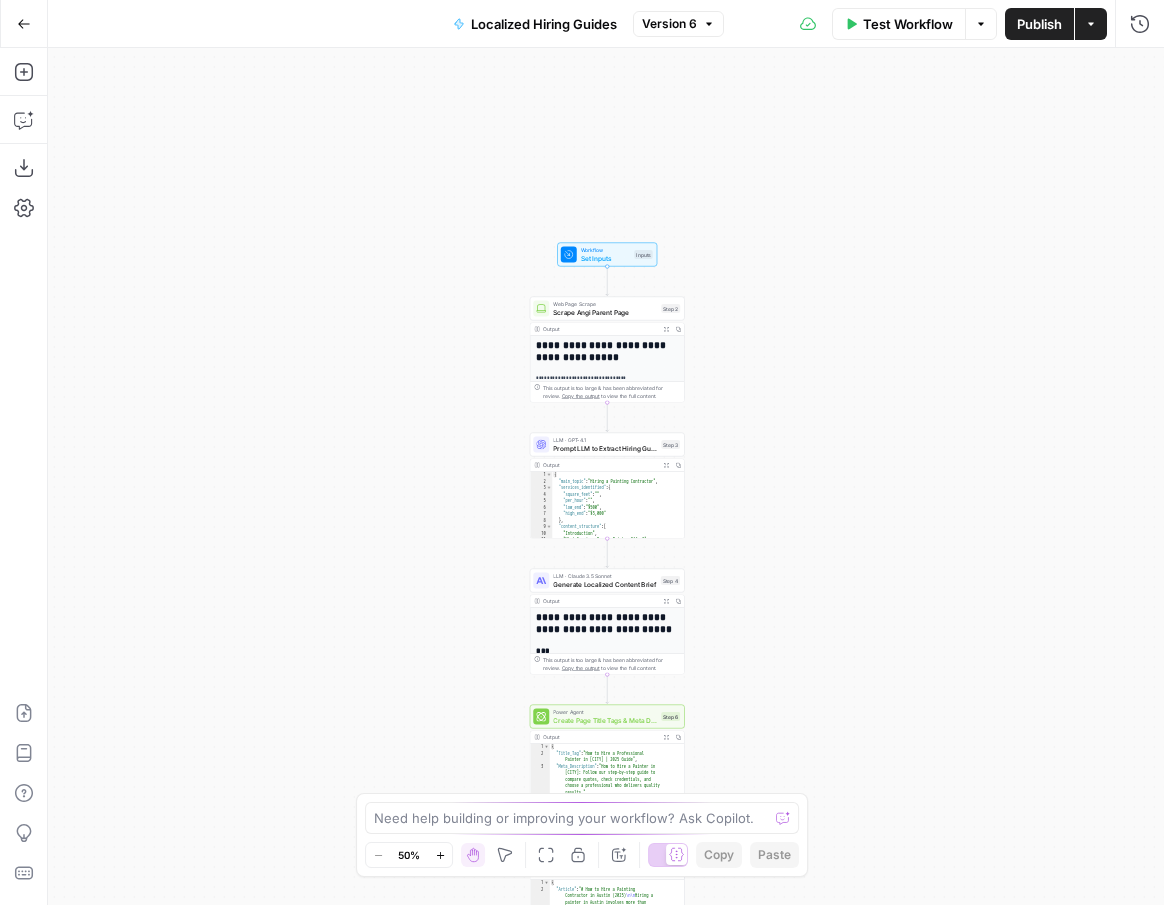 drag, startPoint x: 817, startPoint y: 313, endPoint x: 792, endPoint y: 602, distance: 290.07928 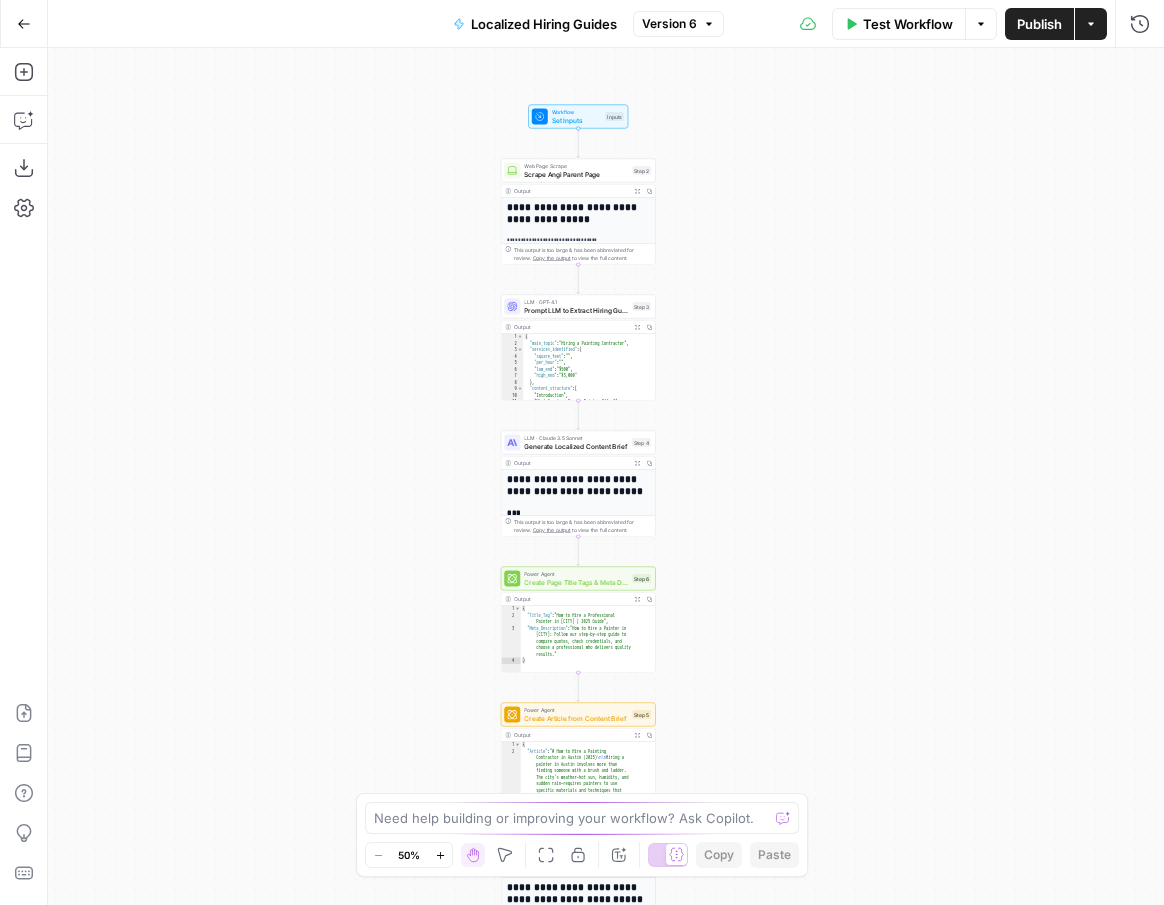 drag, startPoint x: 779, startPoint y: 537, endPoint x: 759, endPoint y: 289, distance: 248.80515 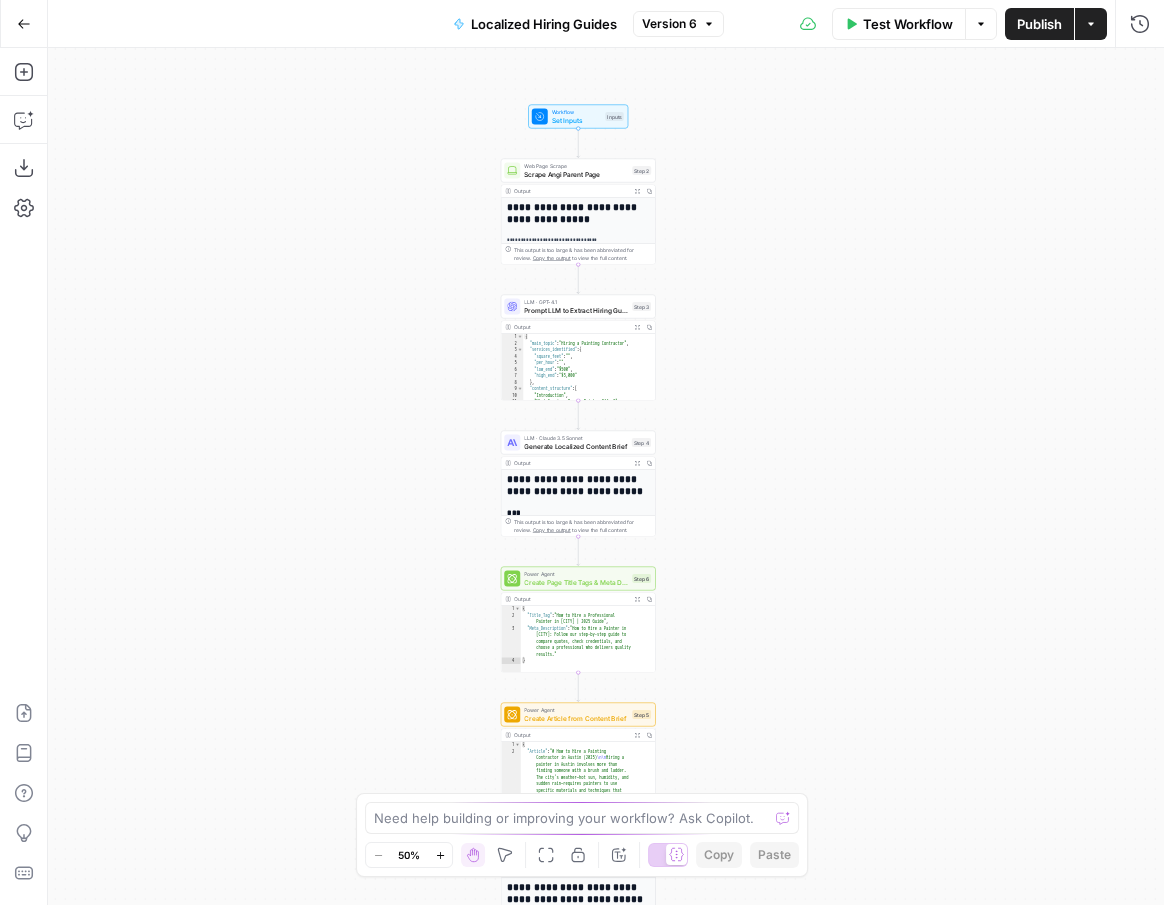 click on "**********" at bounding box center (606, 476) 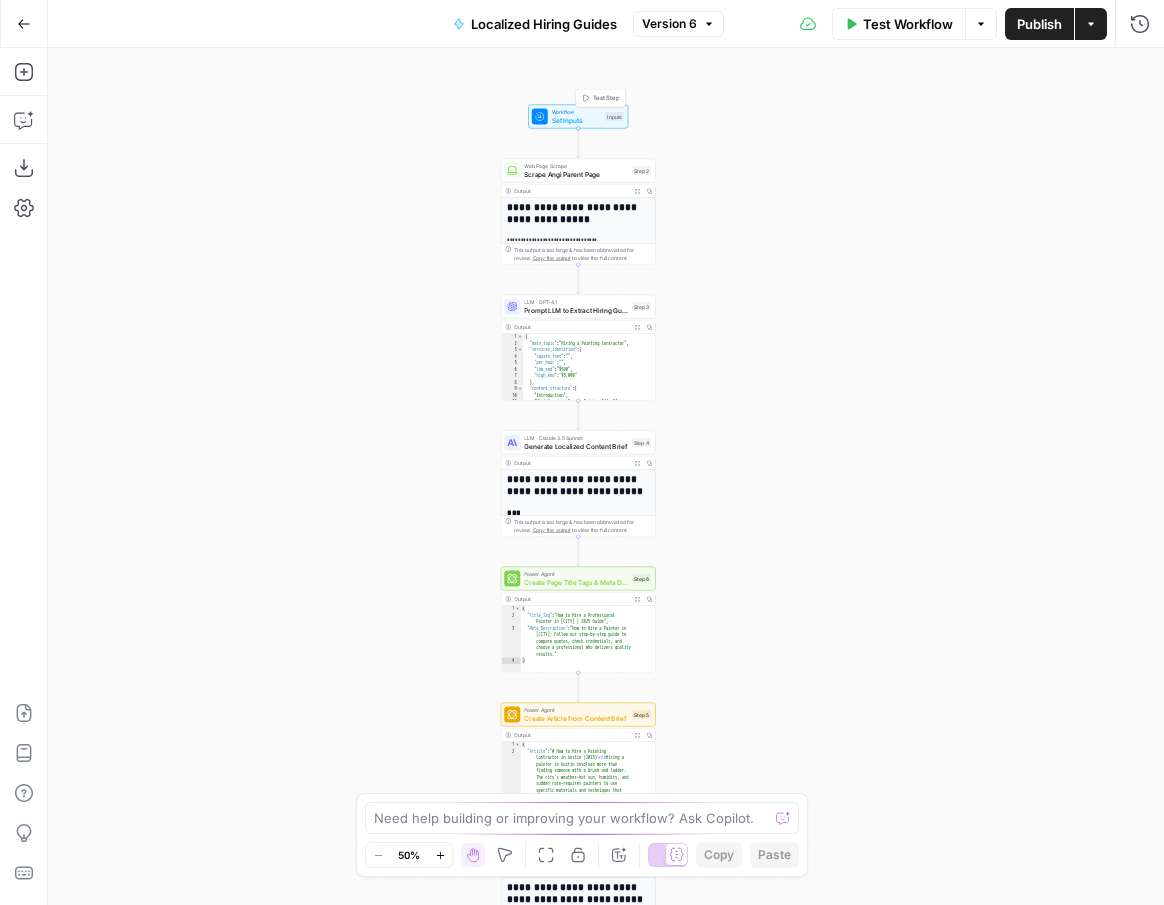 click on "Set Inputs" at bounding box center (577, 120) 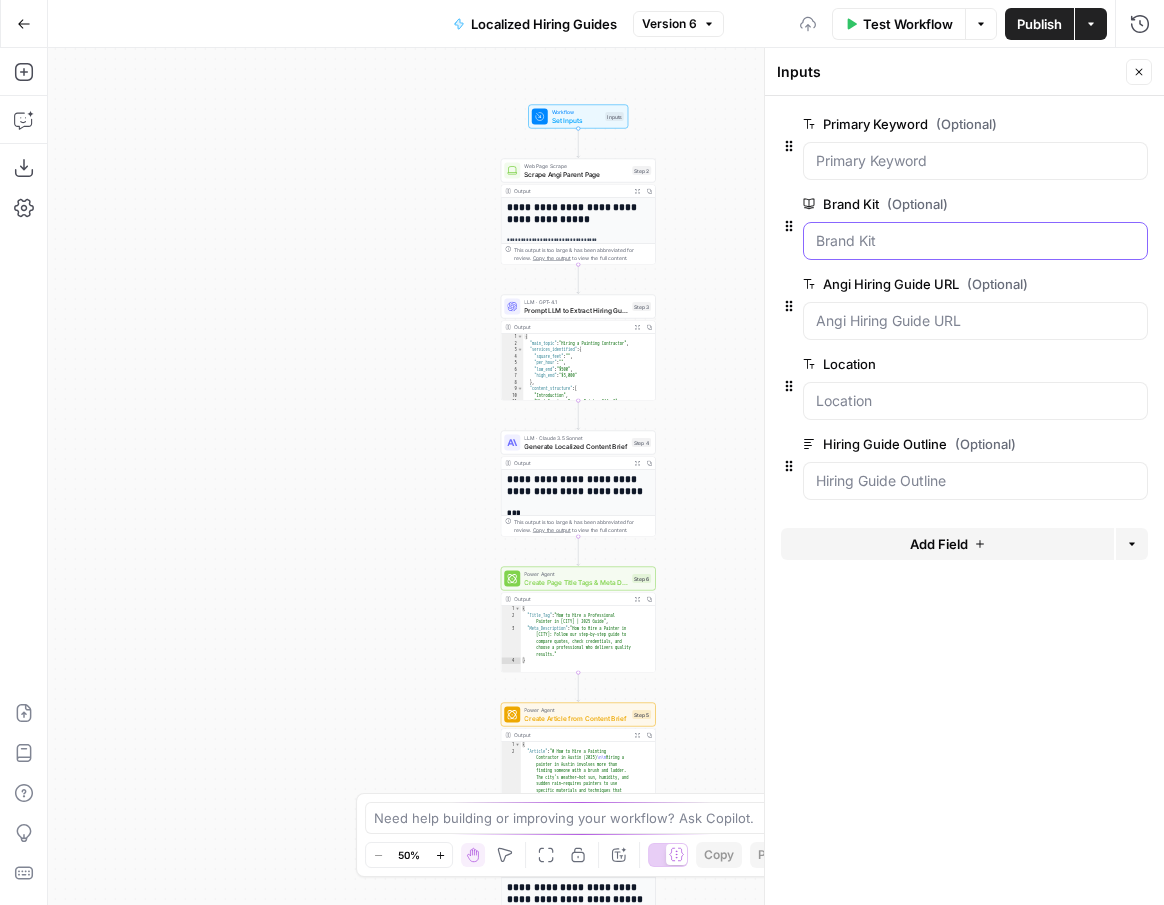 click on "Brand Kit   (Optional)" at bounding box center (975, 241) 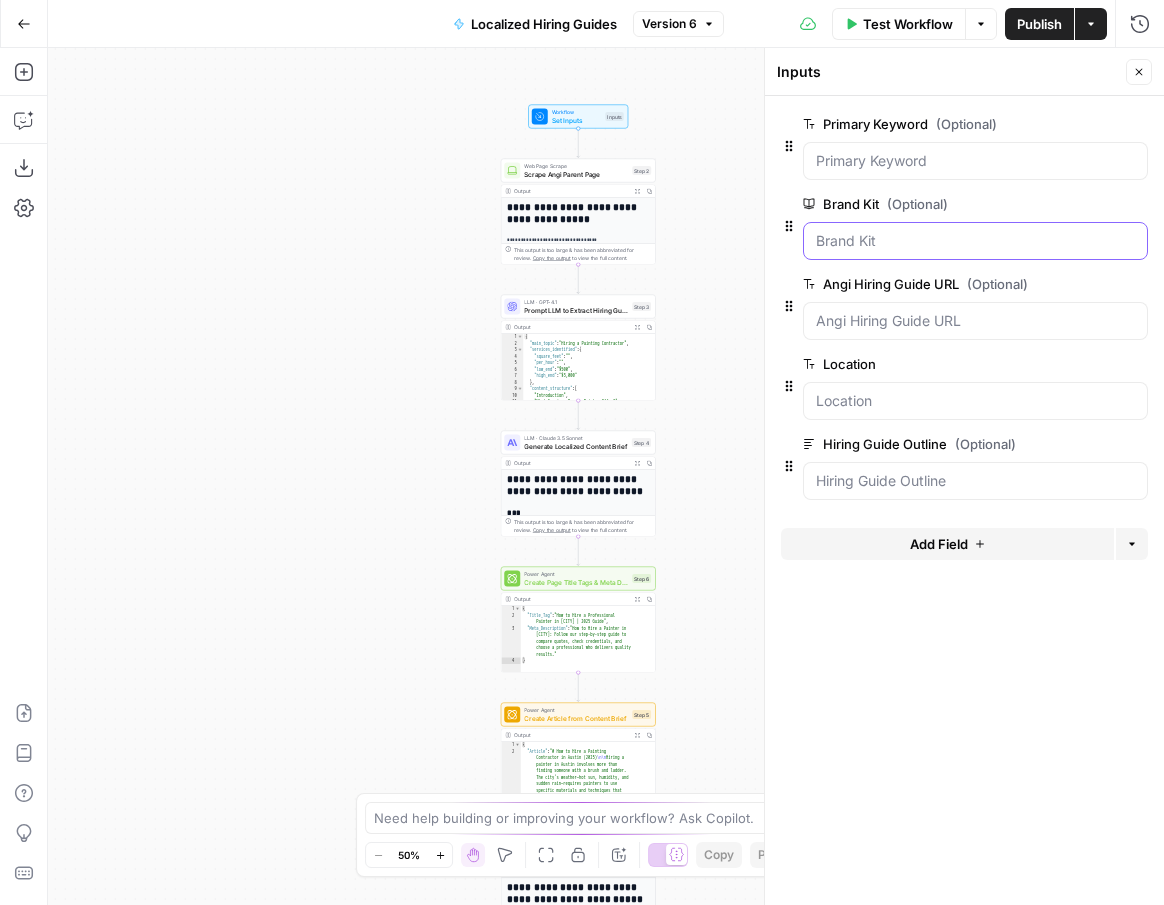 click on "Brand Kit   (Optional)" at bounding box center (975, 241) 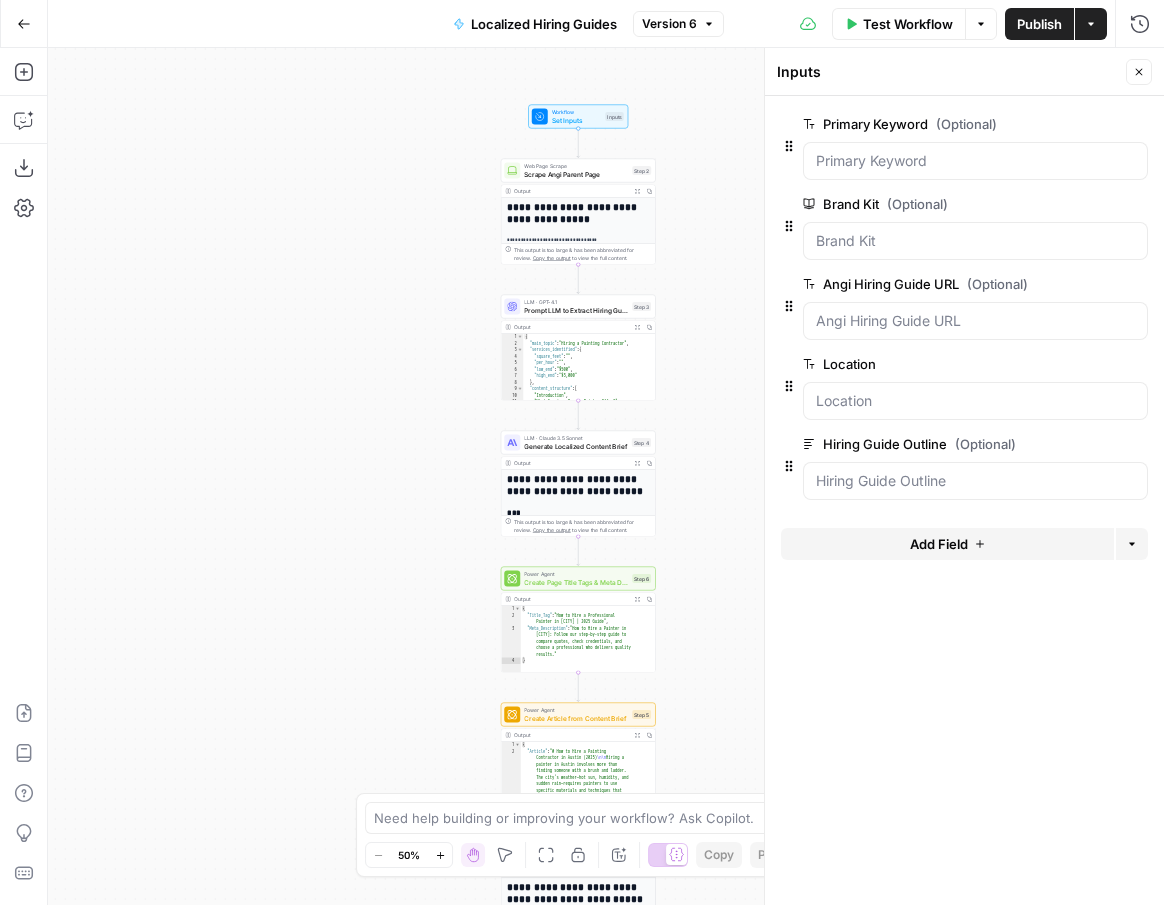 click on "edit field" at bounding box center [1073, 204] 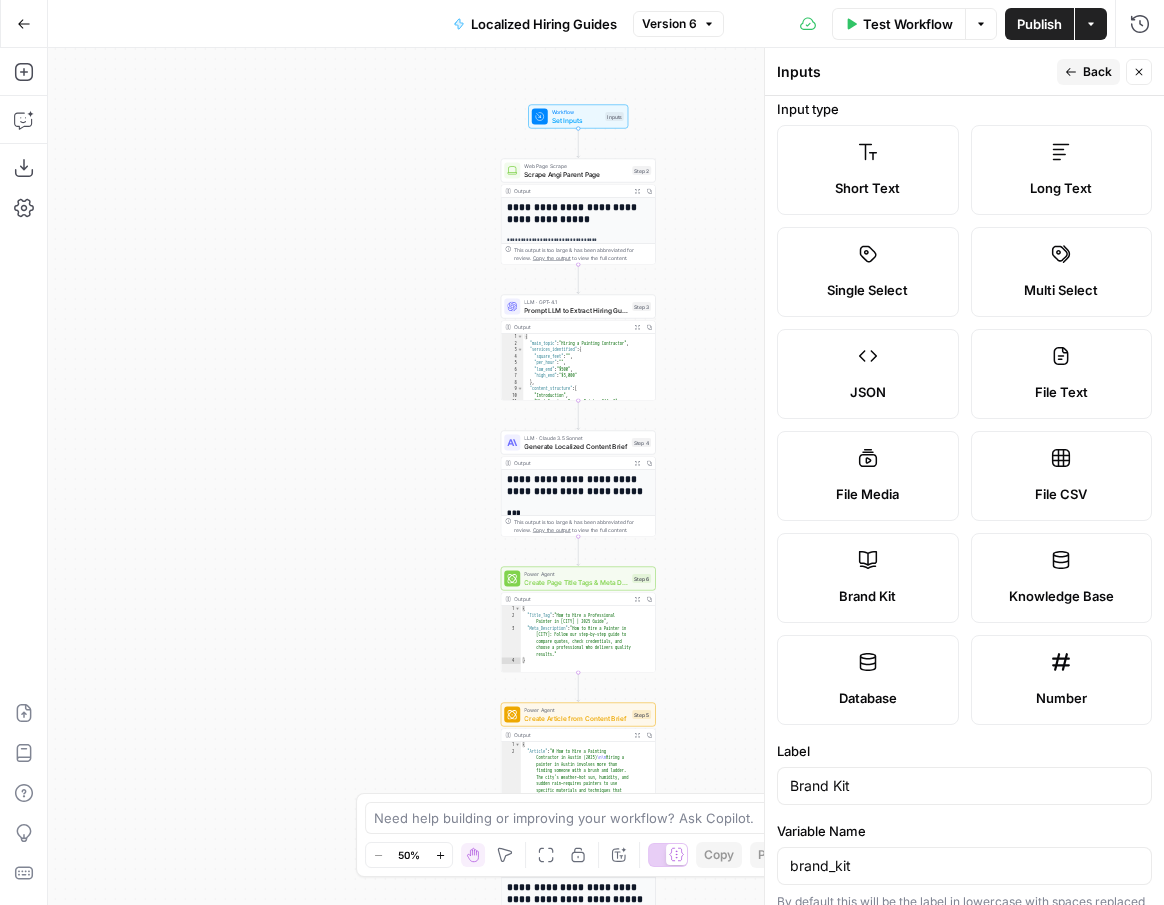 scroll, scrollTop: 0, scrollLeft: 0, axis: both 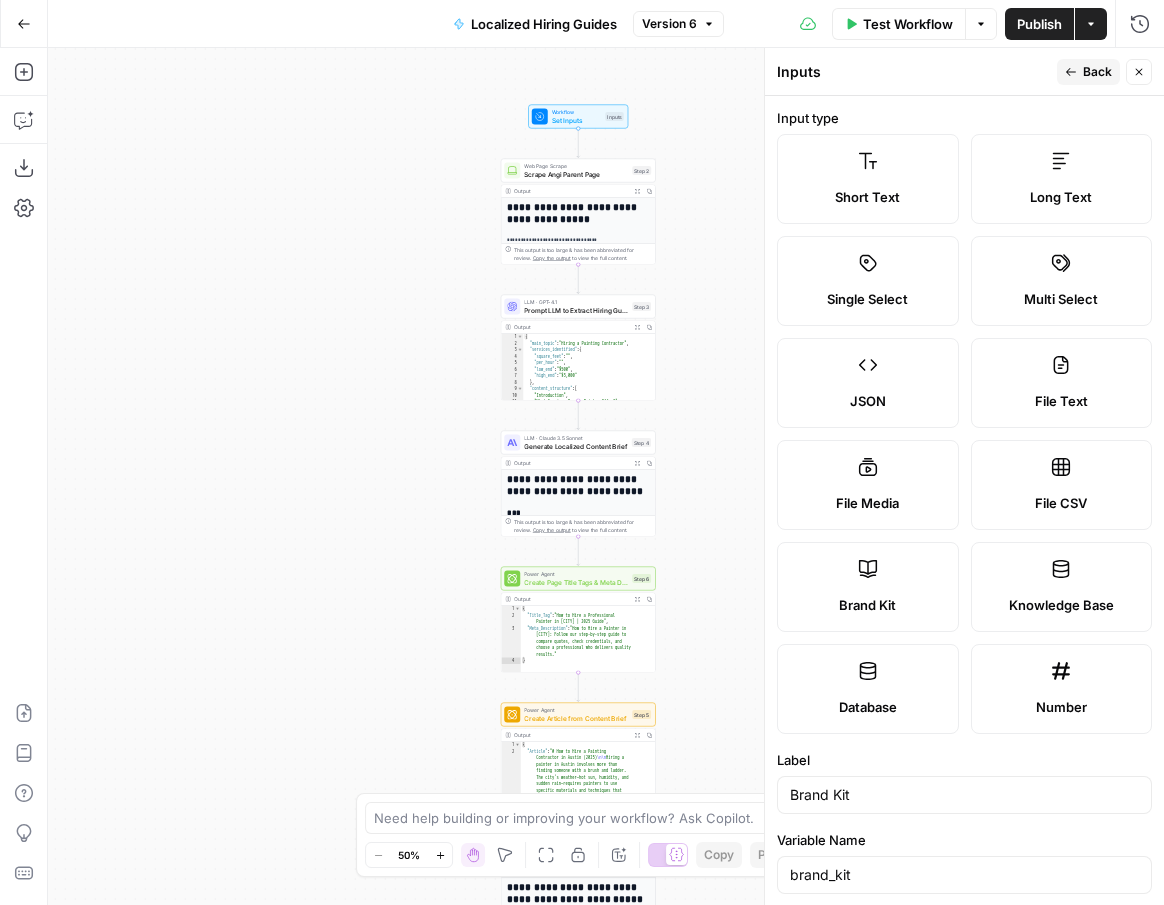 click on "Back" at bounding box center [1097, 72] 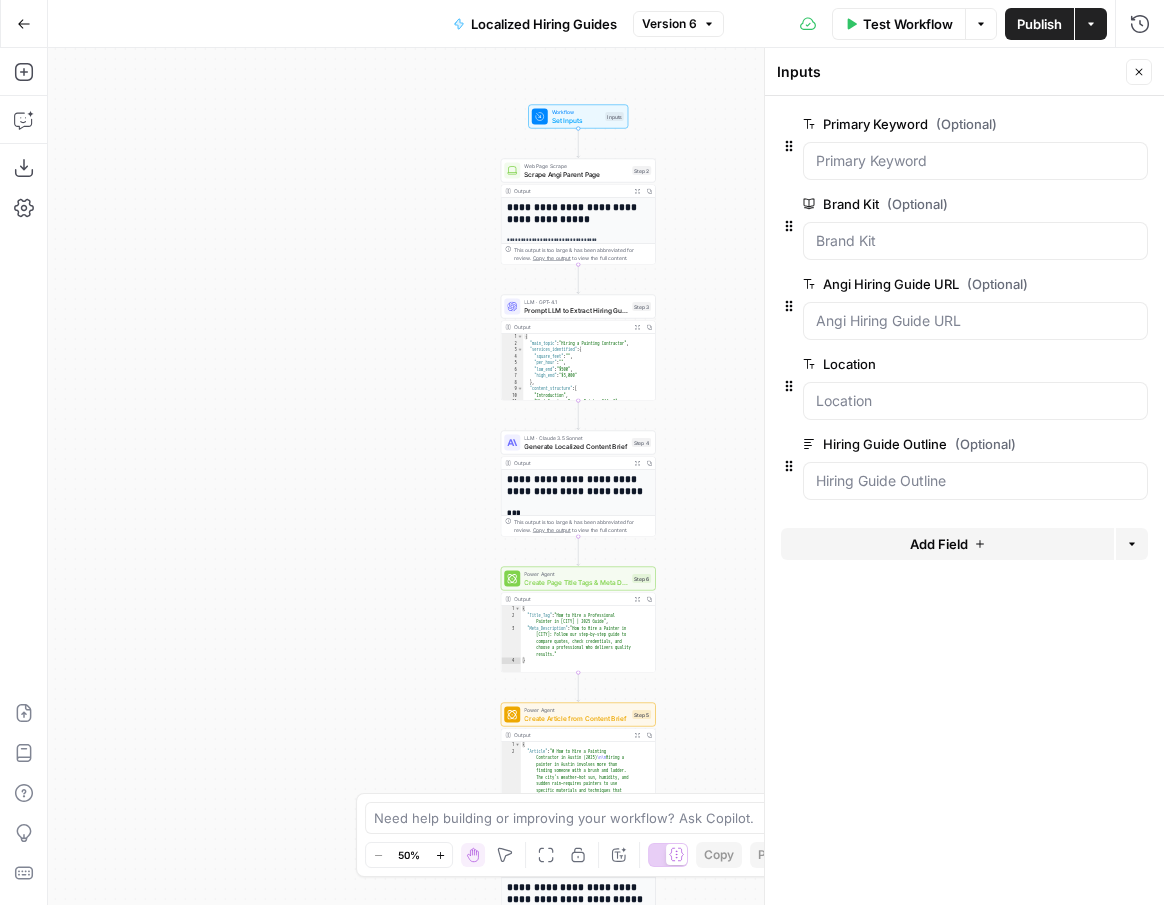 click 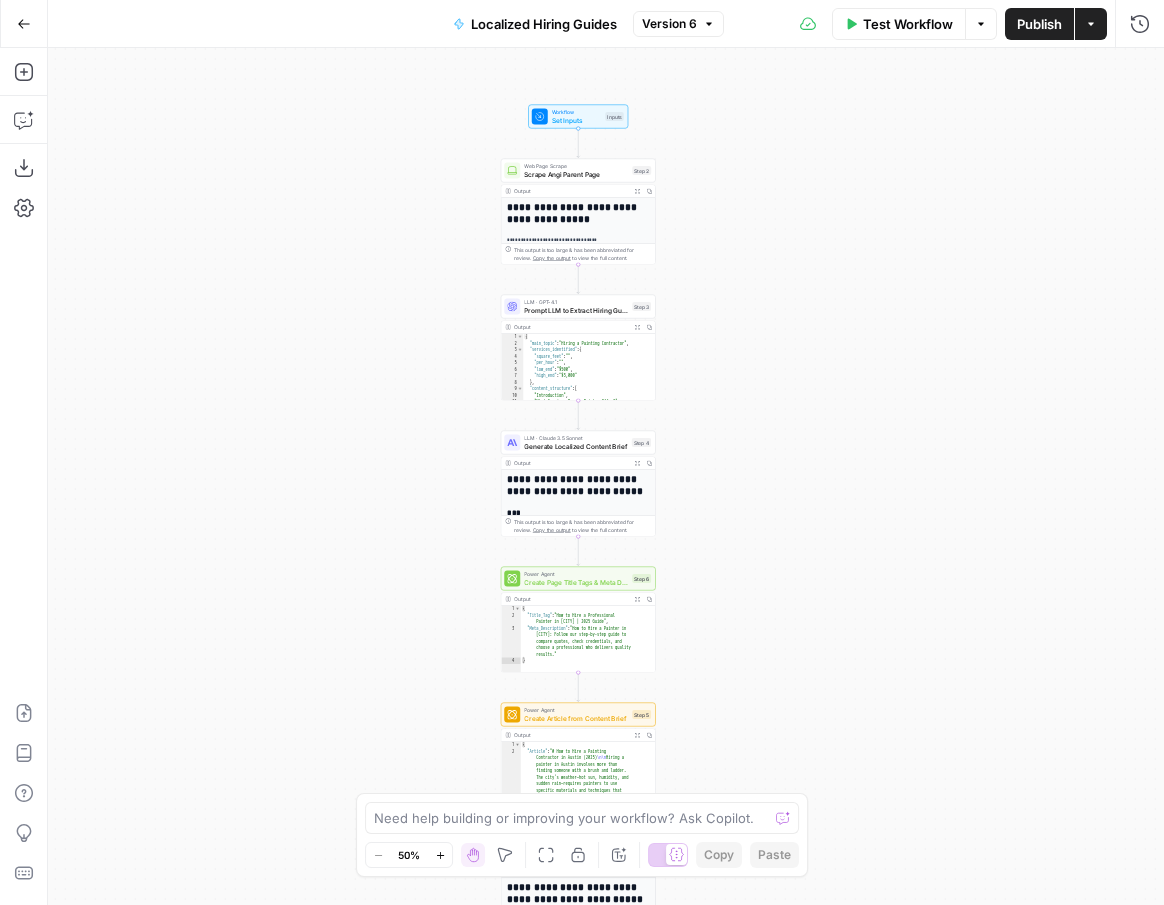 click on "Test Workflow" at bounding box center [908, 24] 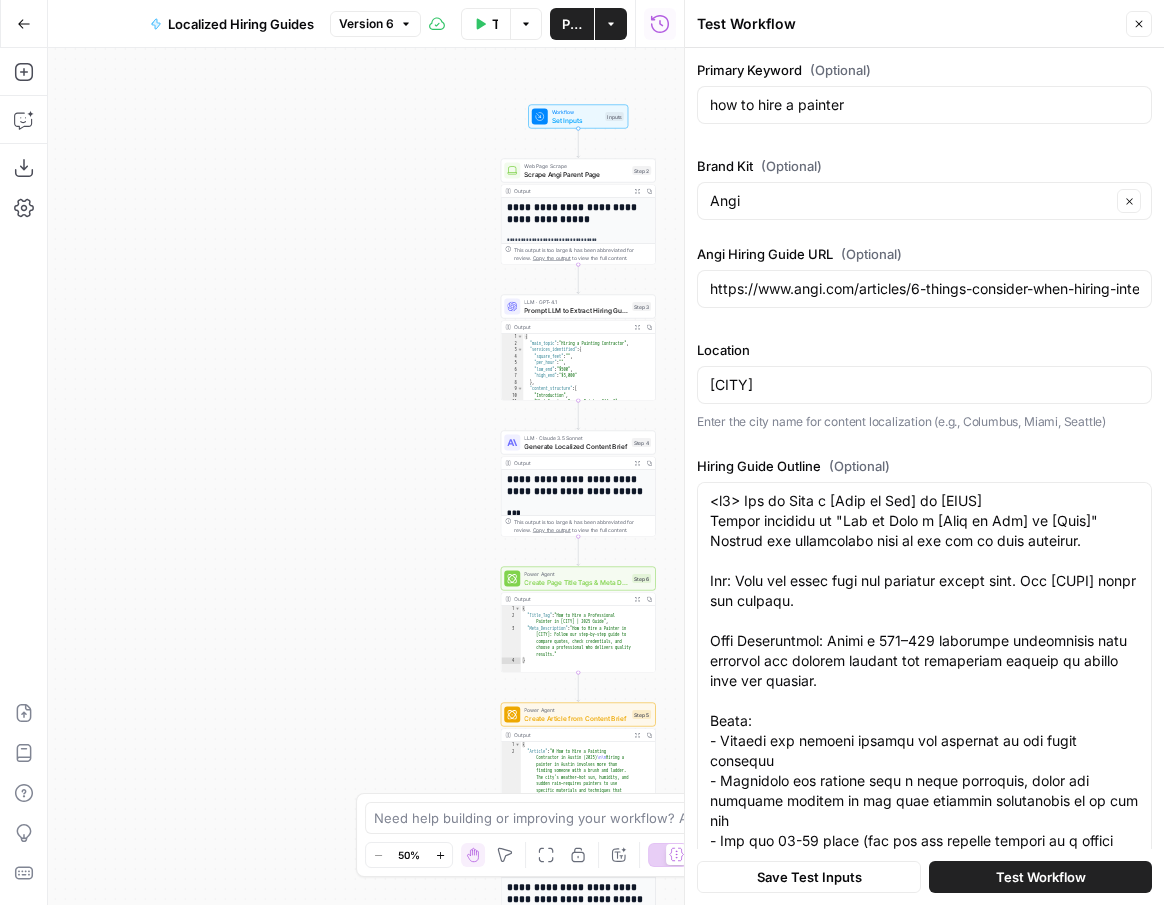 click on "**********" at bounding box center [366, 476] 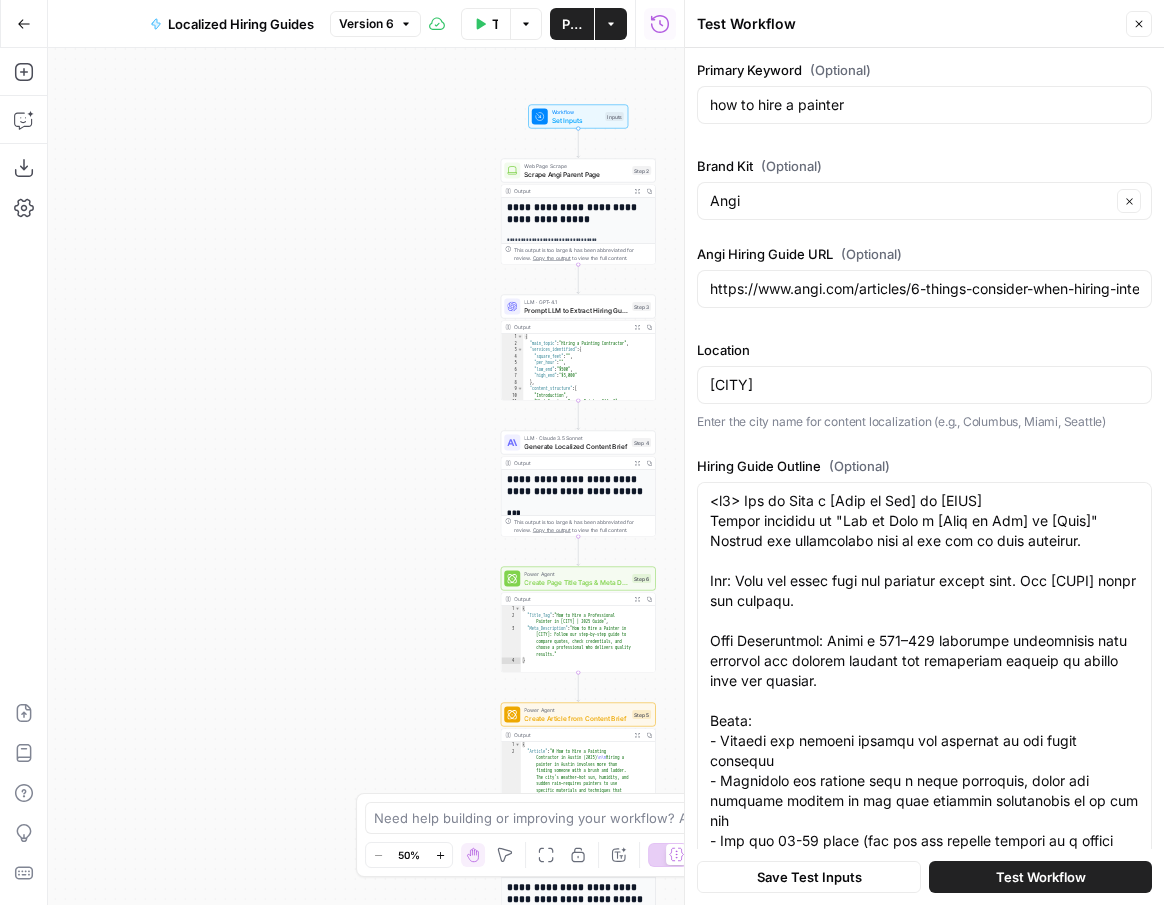 click 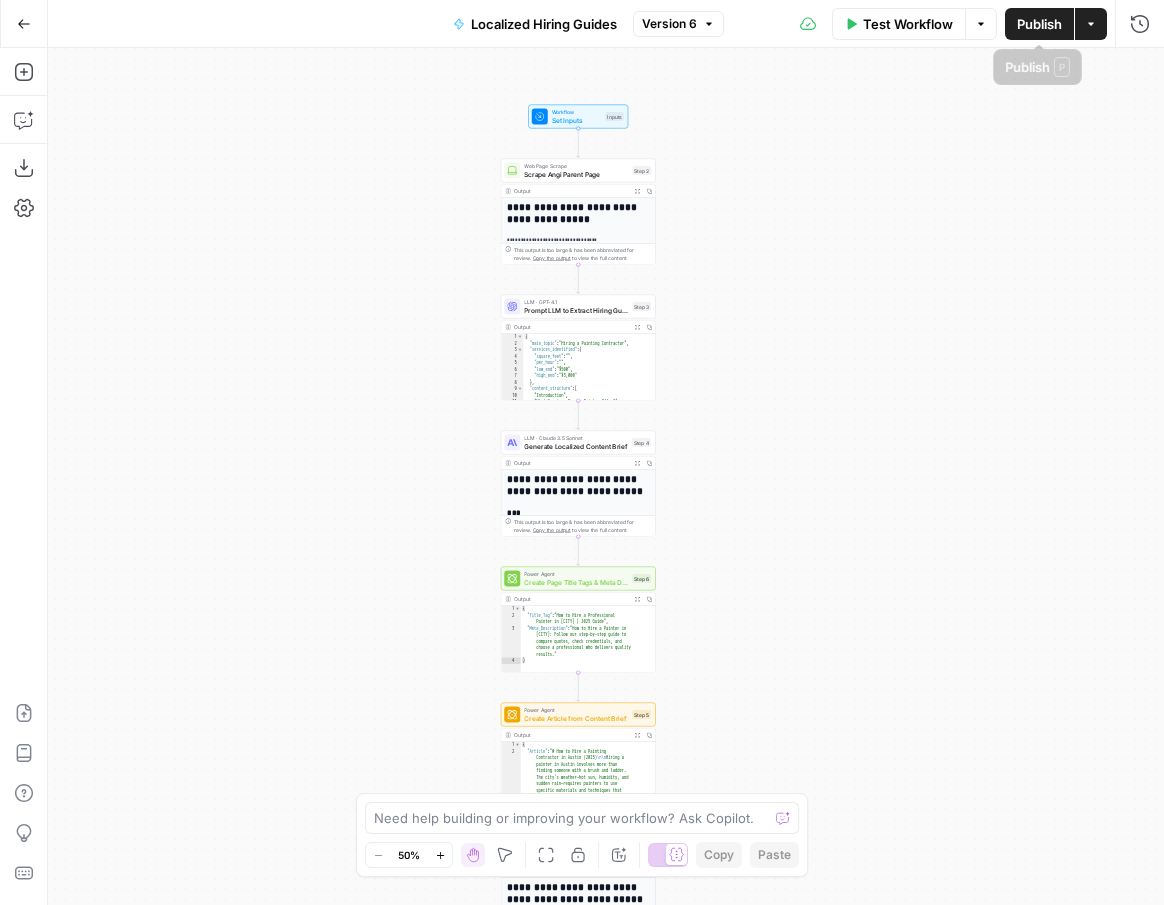 click on "Publish" at bounding box center (1039, 24) 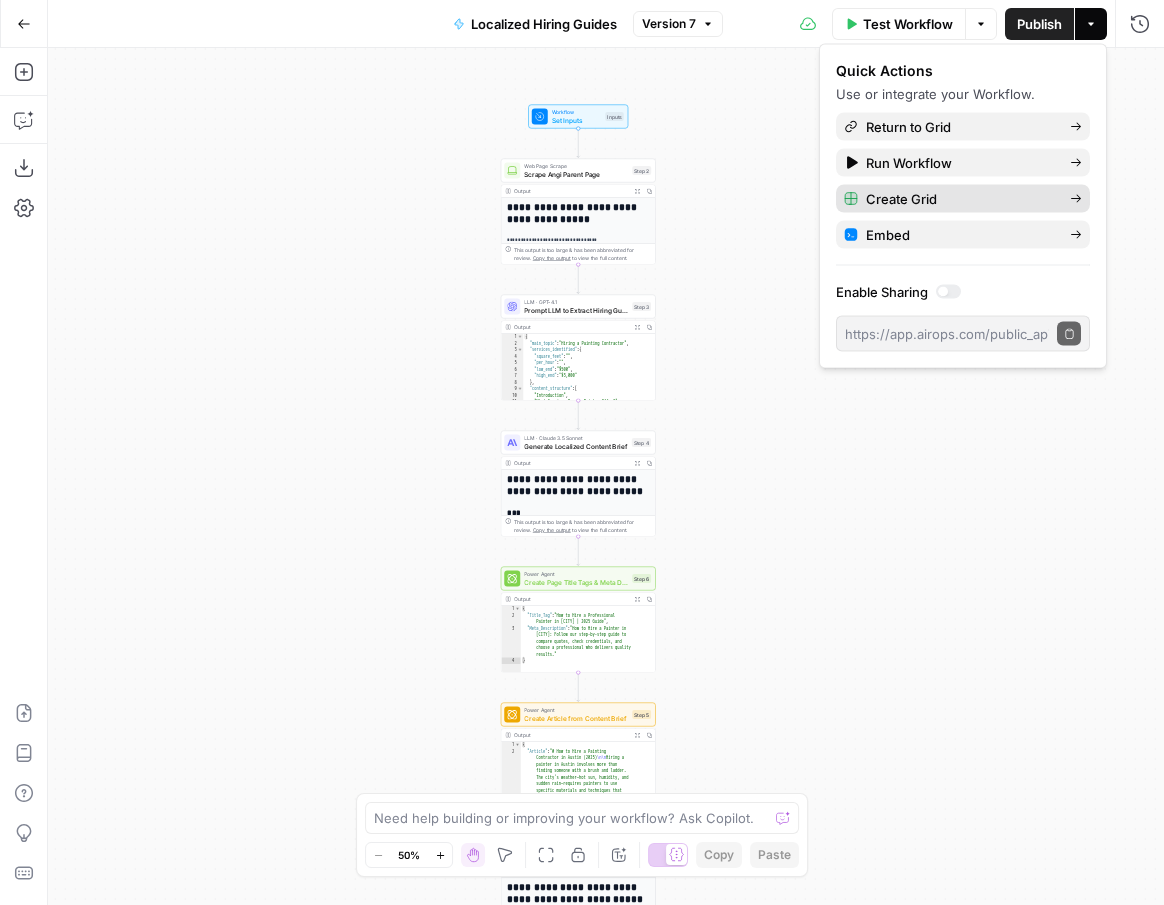 click 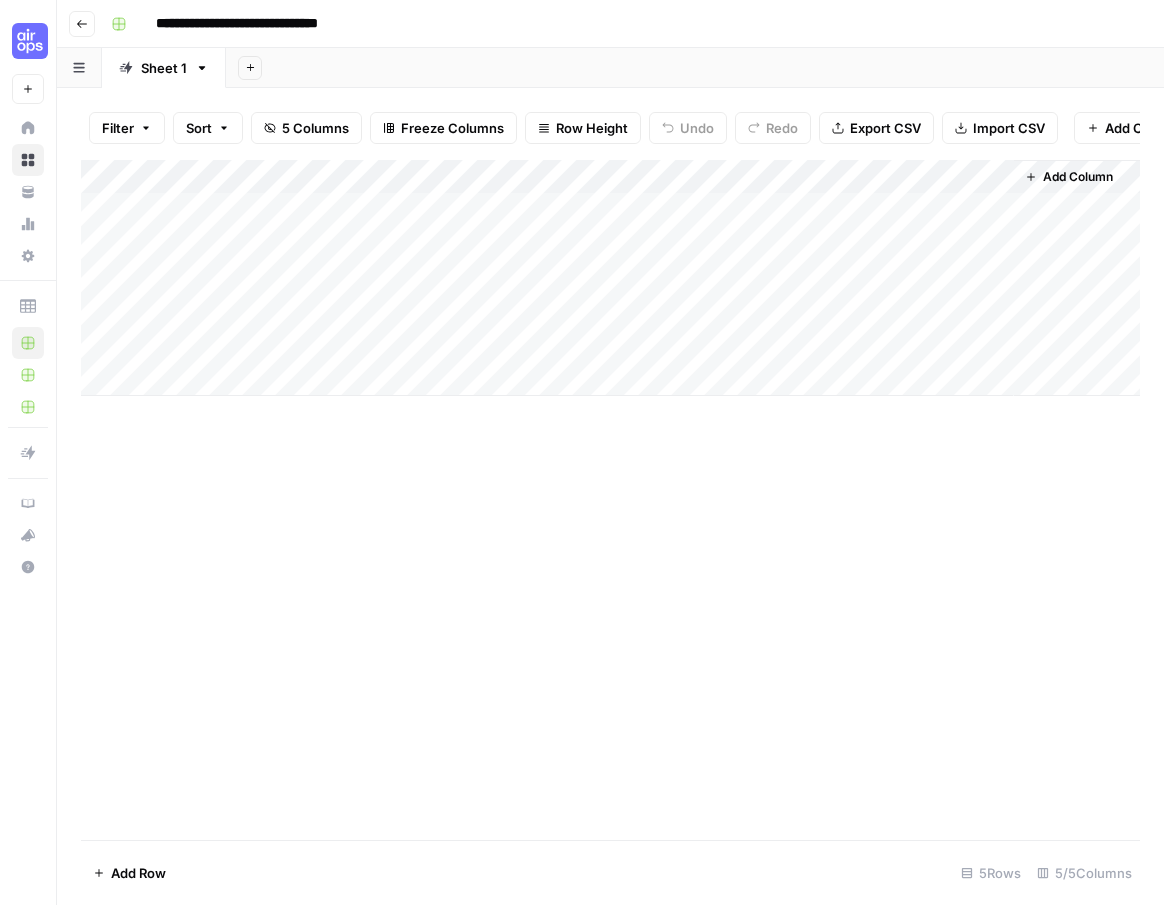 click on "Go back" at bounding box center (82, 24) 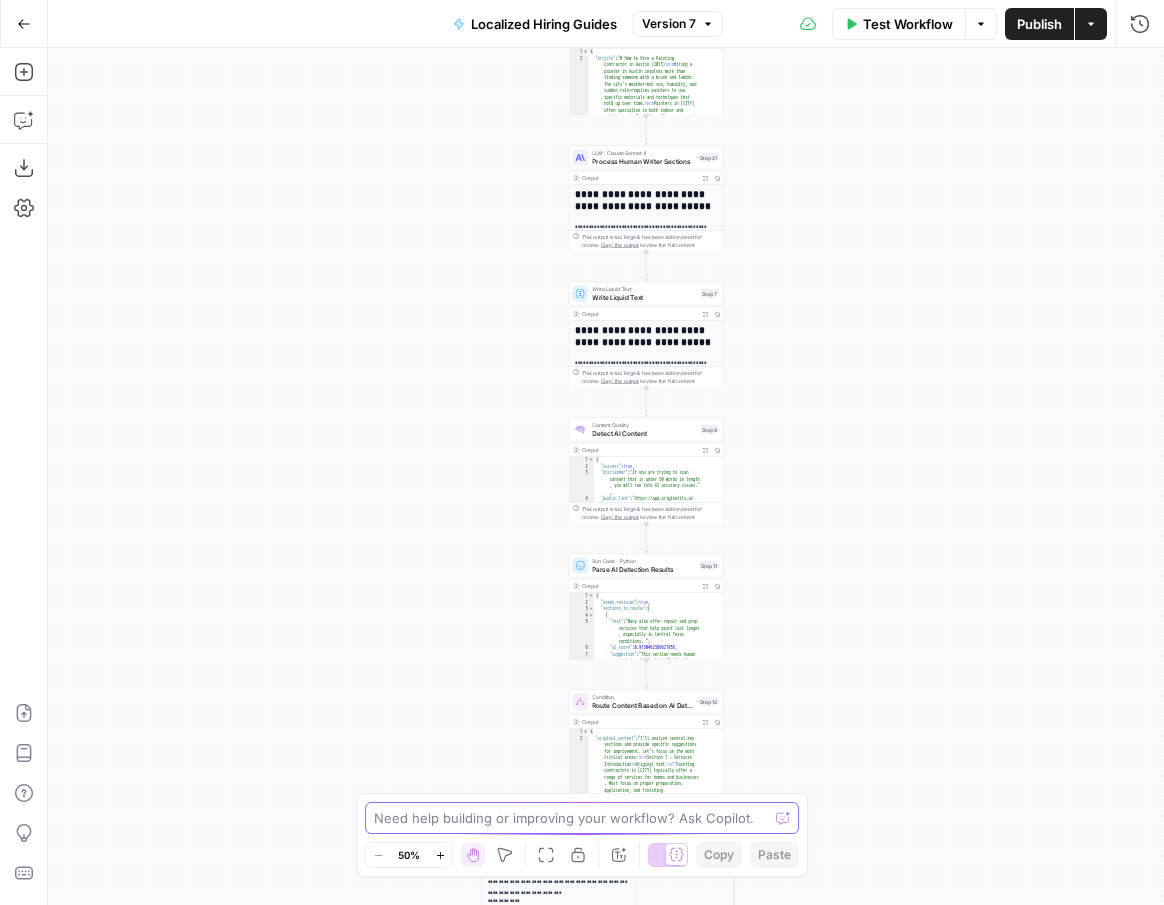 click at bounding box center (571, 818) 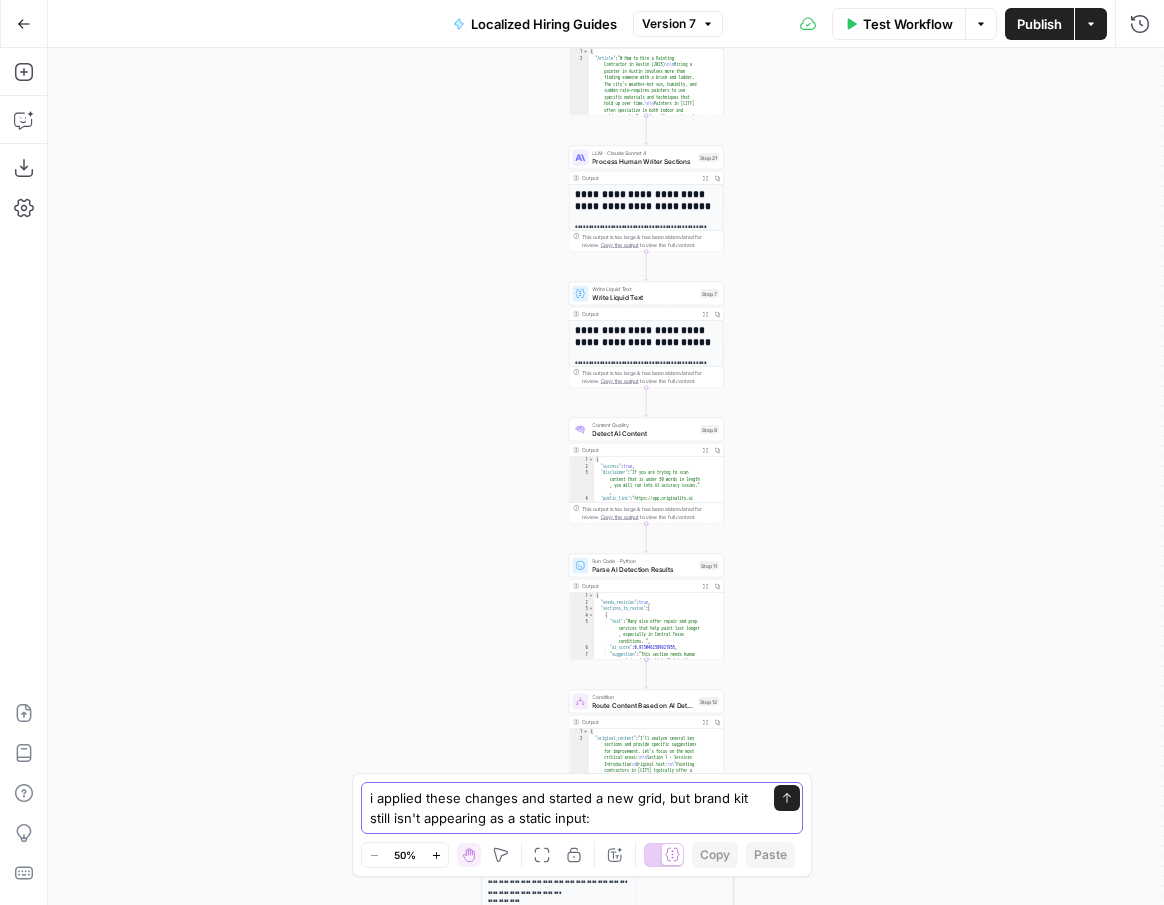 paste on "The workflow already has a Brand Kit input but let's ensure it's configured optimally for Grid usage.
■
Brand Kit
■
◆
#### Brand Kit Input (brand_kit)
- **Type:** brandkit
- **Label:** Brand Kit
- **Variable Name:** brand_kit
- **Hint:** Select the Brand Kit to use for content generation
- **Required:** true
- **Group ID:** no-group
◆
</format>
After making these changes:
1. Publish your workflow
2. When adding the workflow as a column in your Grid, you'll see the Brand Kit input in the configuration panel
3. You can then select which Brand Kit to use for all rows in that column" 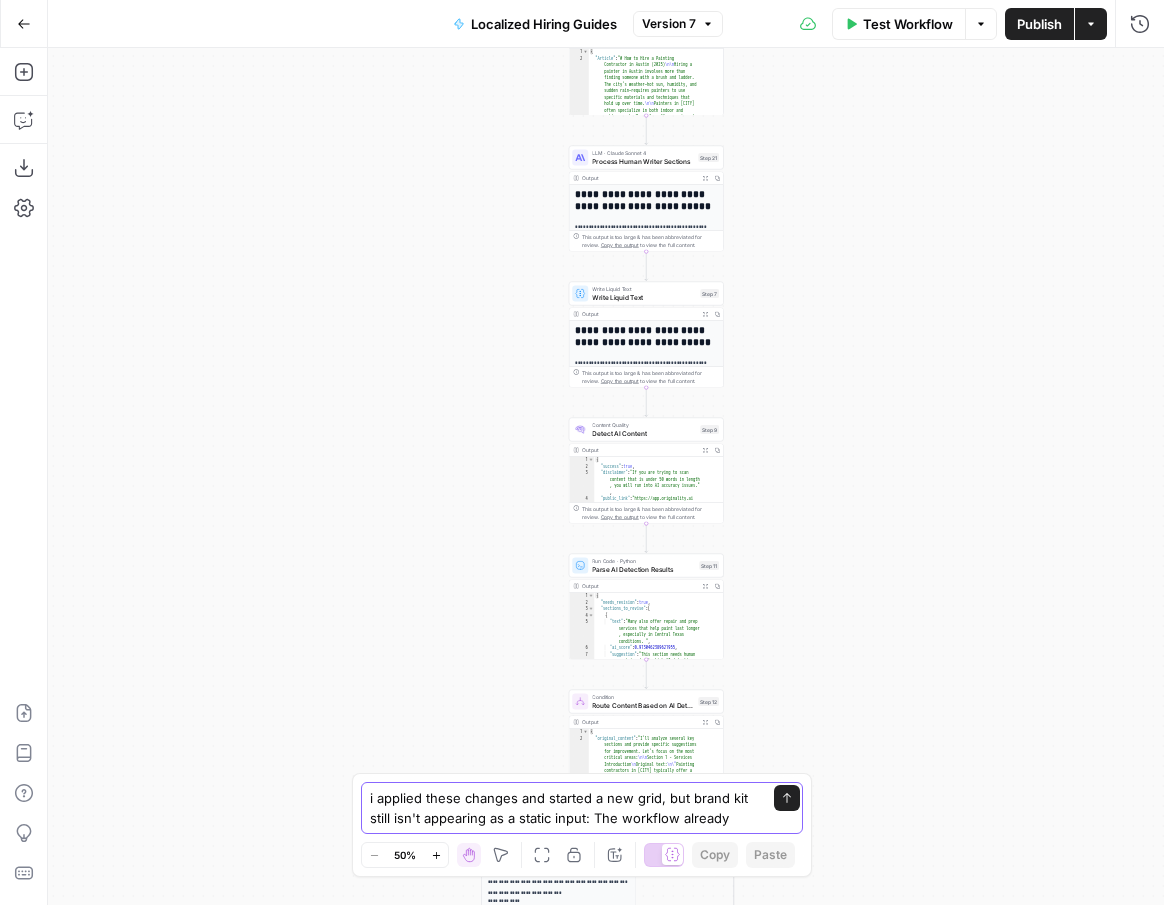 scroll, scrollTop: 293, scrollLeft: 0, axis: vertical 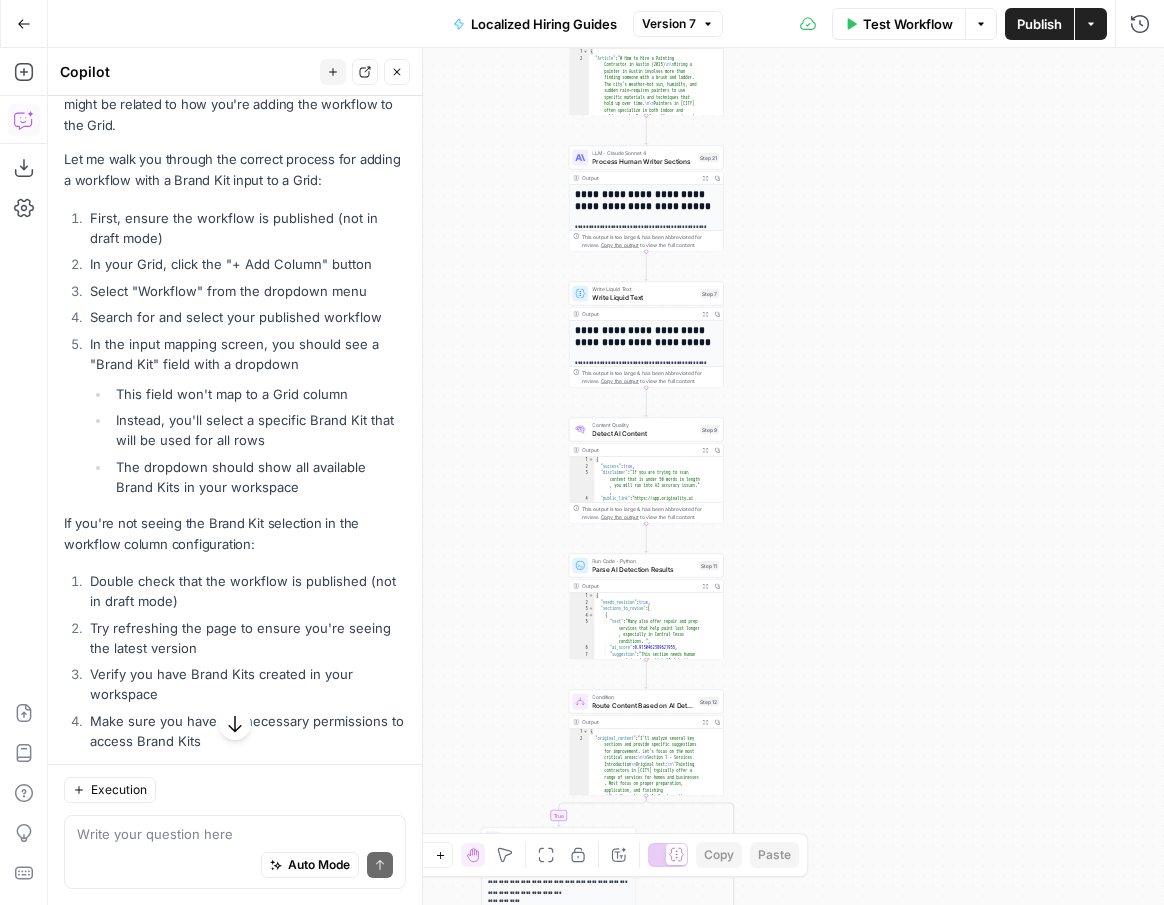 drag, startPoint x: 92, startPoint y: 216, endPoint x: 333, endPoint y: 744, distance: 580.4007 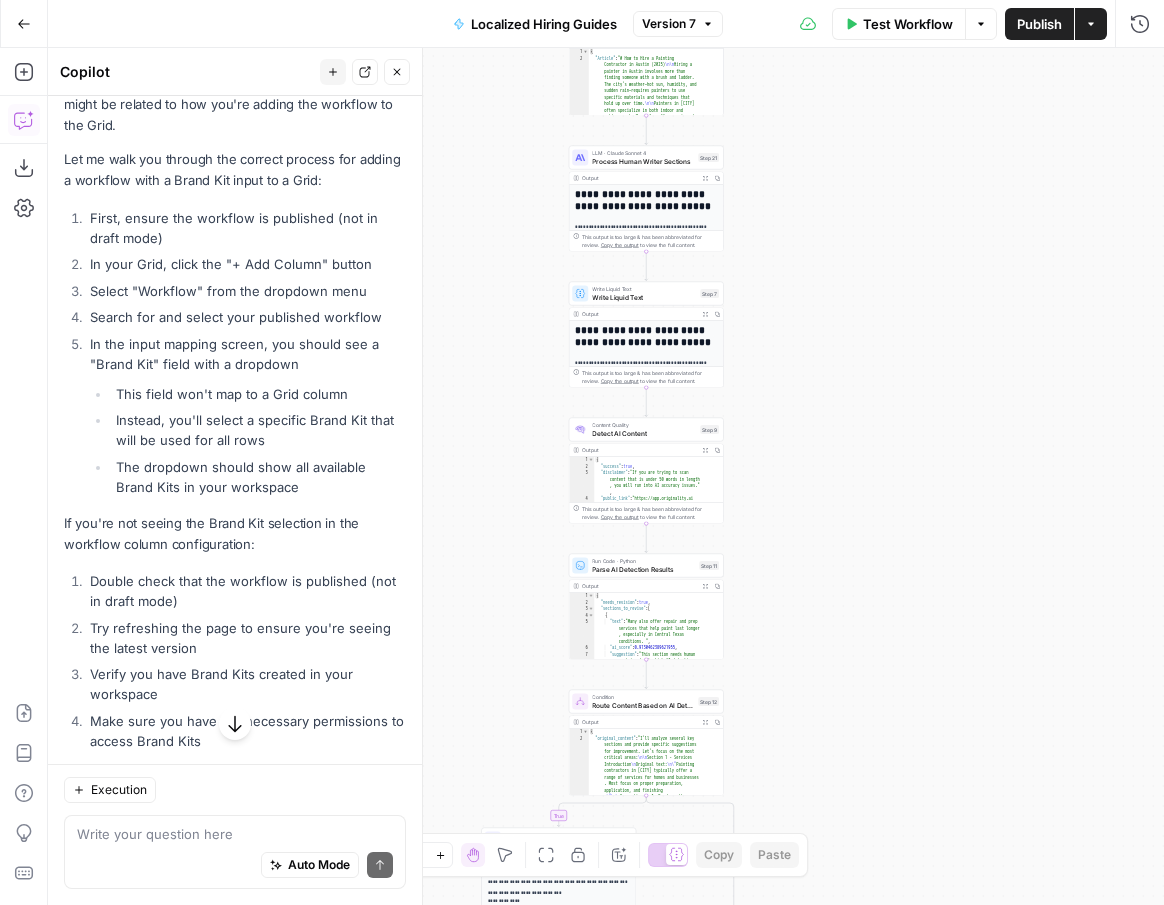 click on "Select "Workflow" from the dropdown menu" at bounding box center (245, 291) 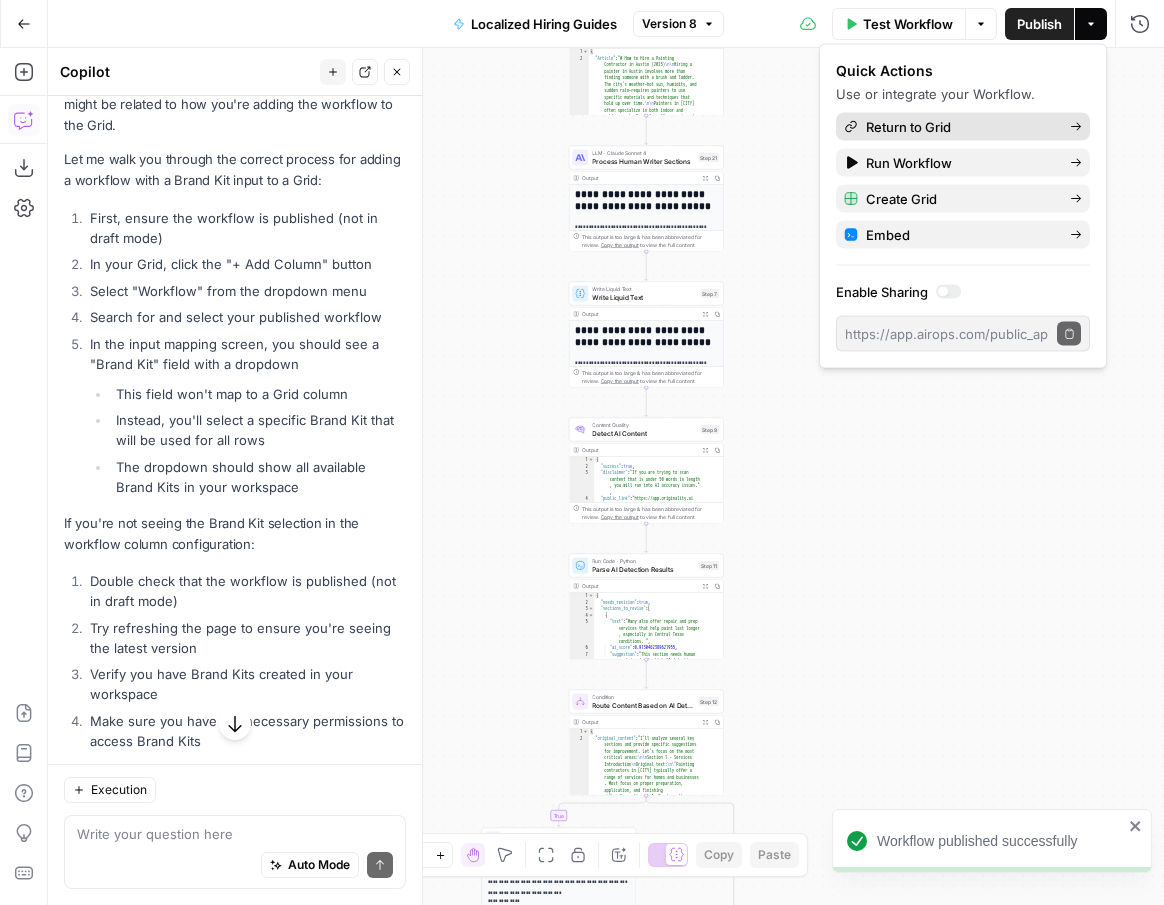 click on "Return to Grid" at bounding box center (963, 127) 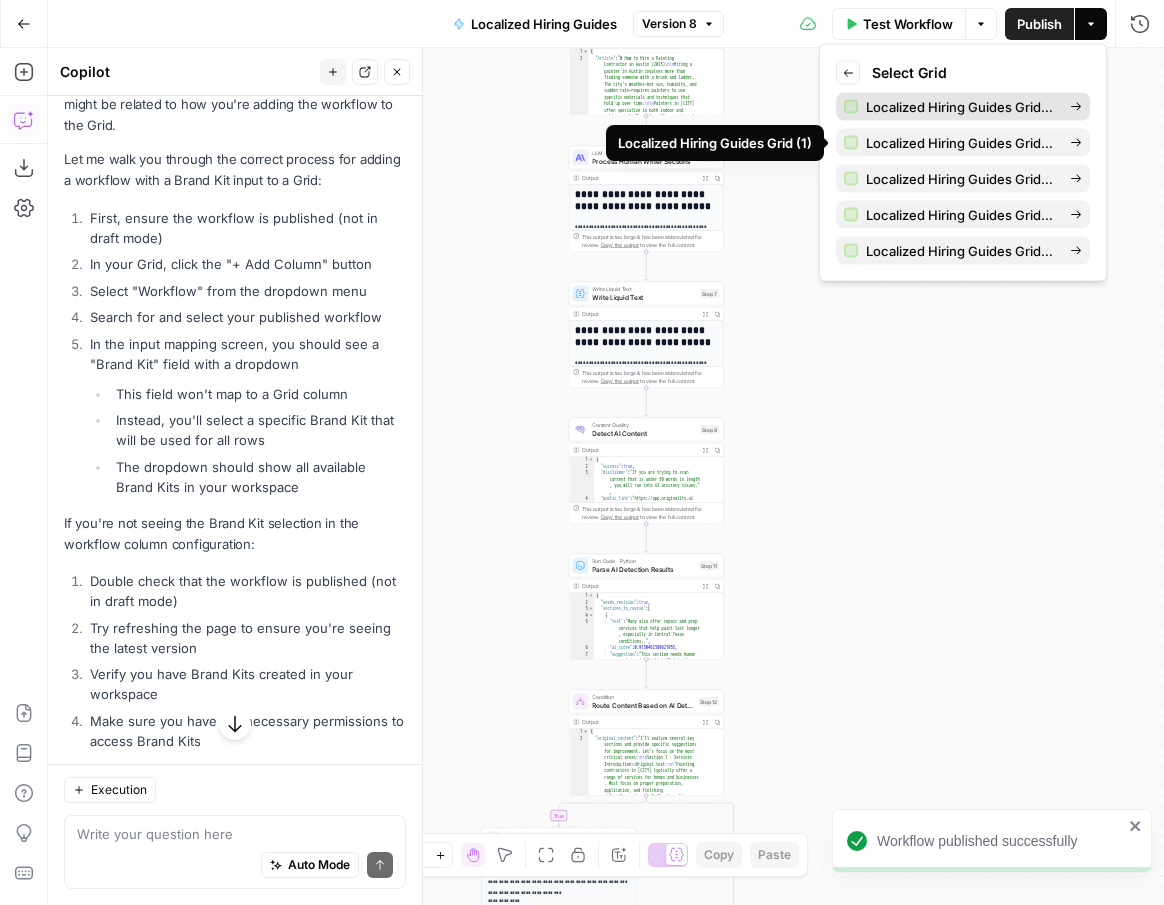 click on "Localized Hiring Guides Grid–V1" at bounding box center [960, 107] 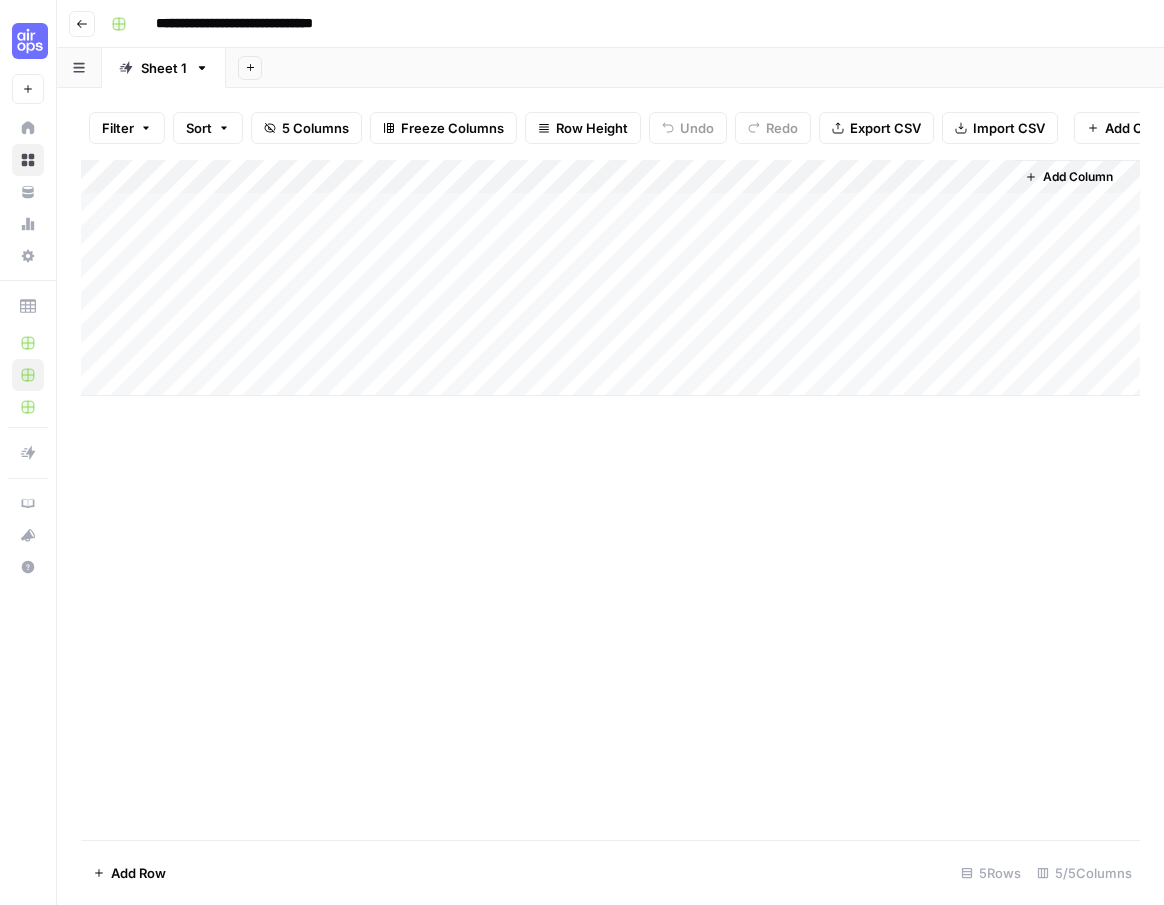 click on "Add Column" at bounding box center (1069, 177) 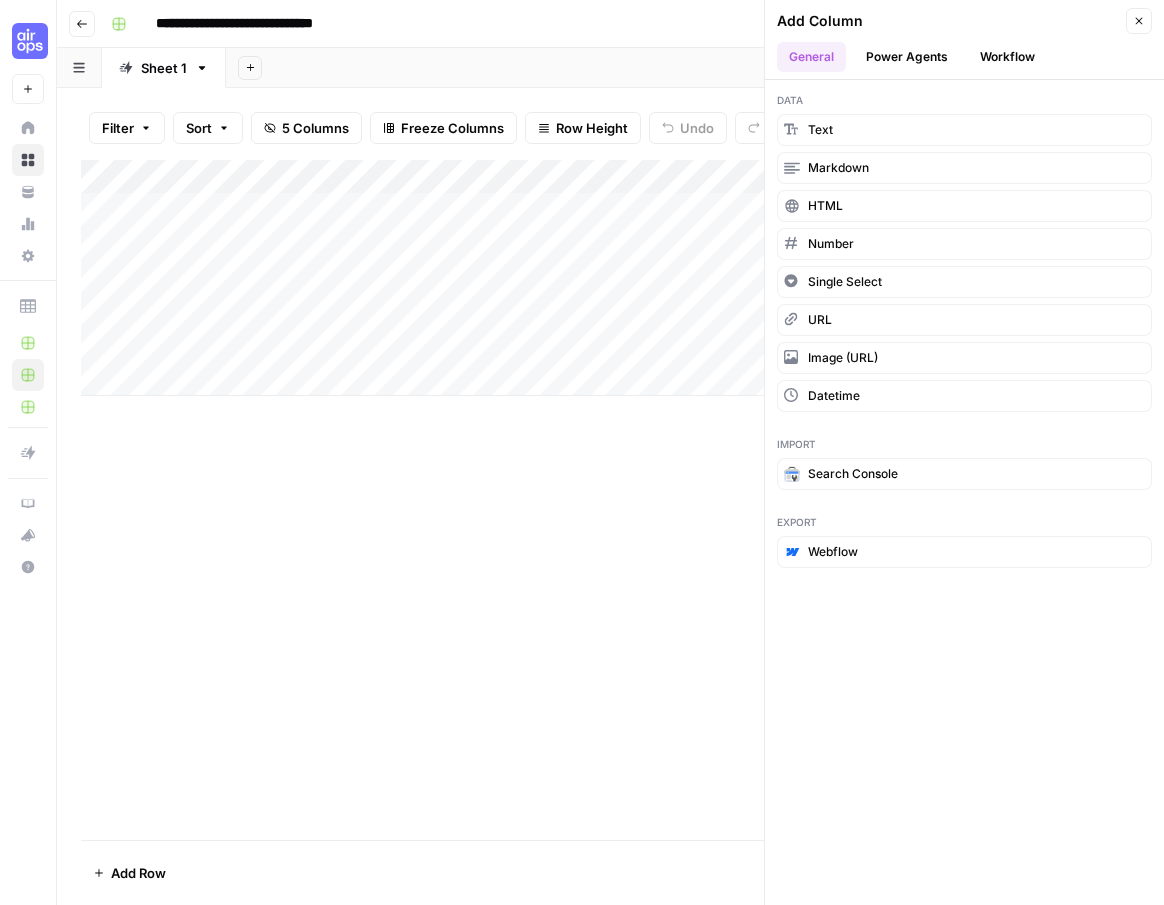 click on "Workflow" at bounding box center (1007, 57) 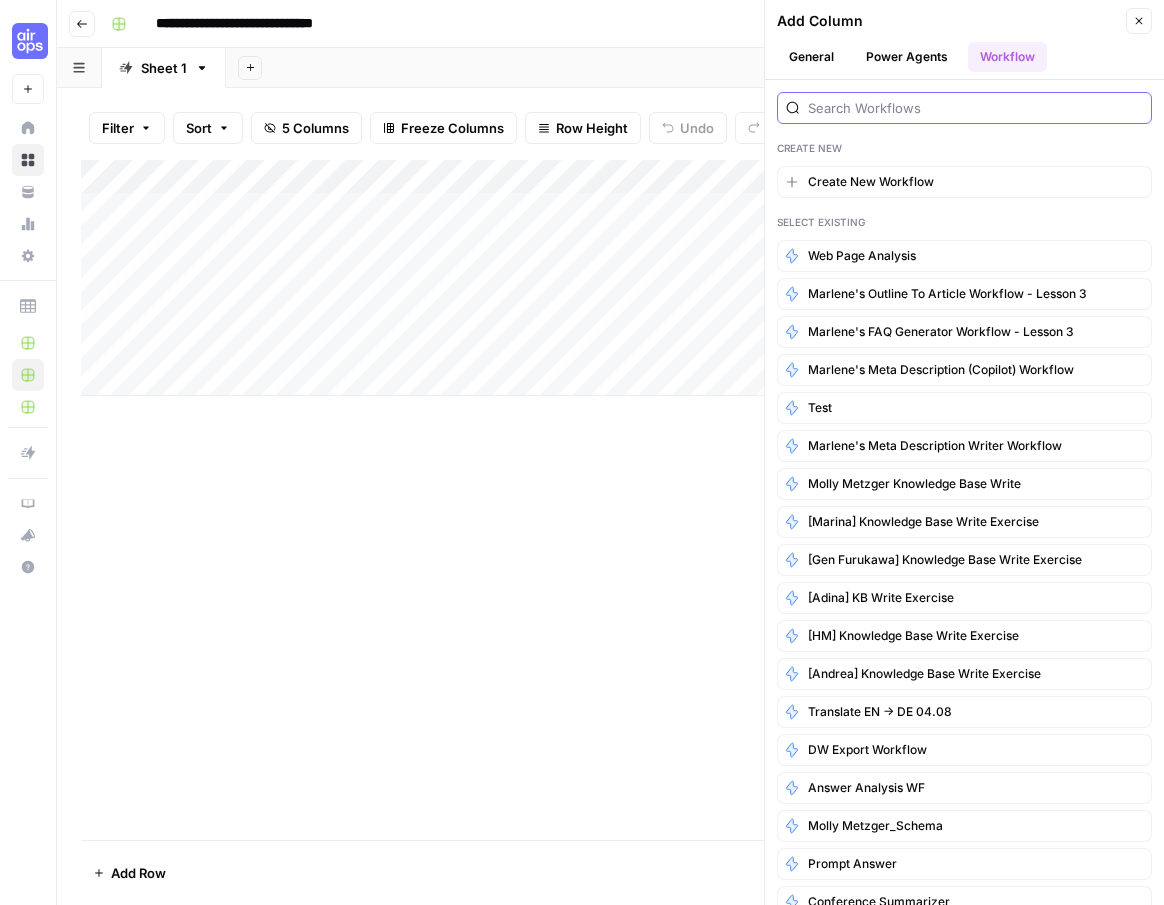 click at bounding box center [975, 108] 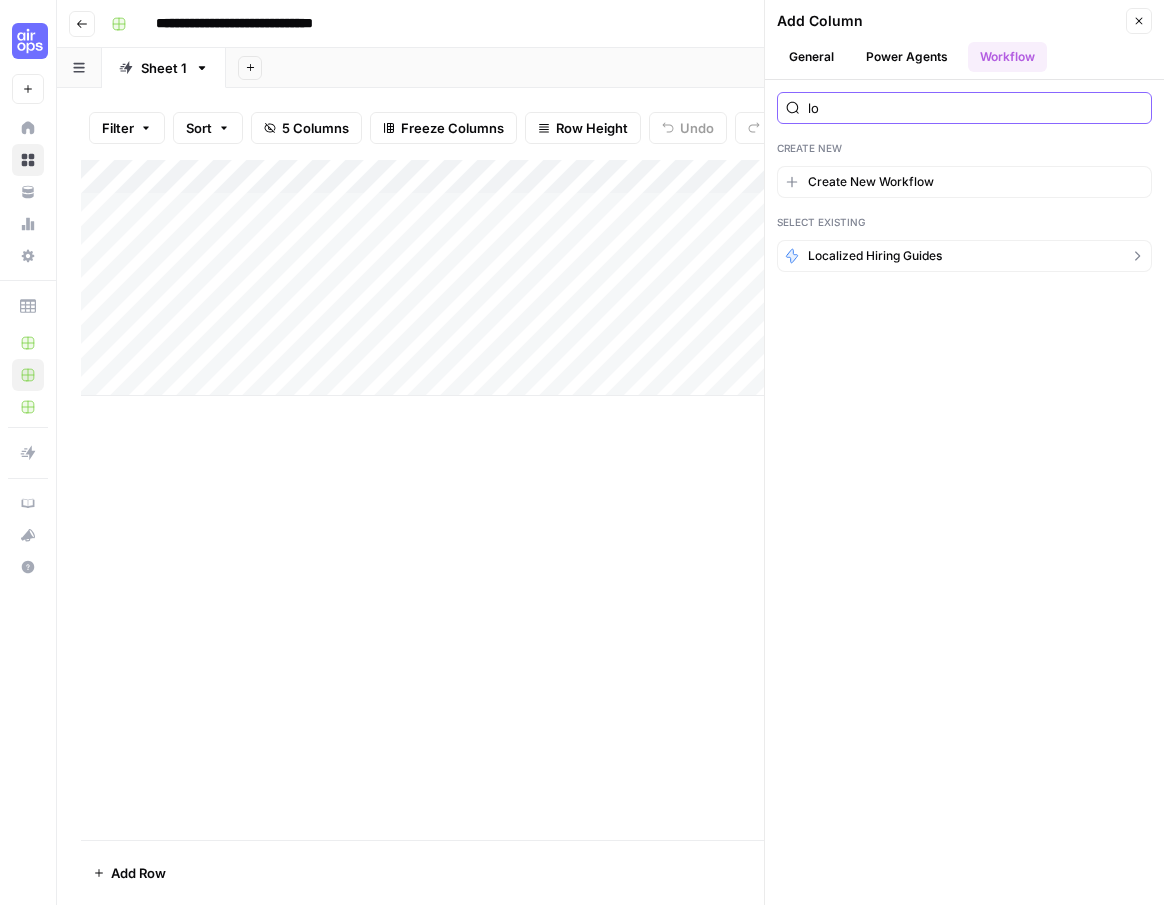 type on "lo" 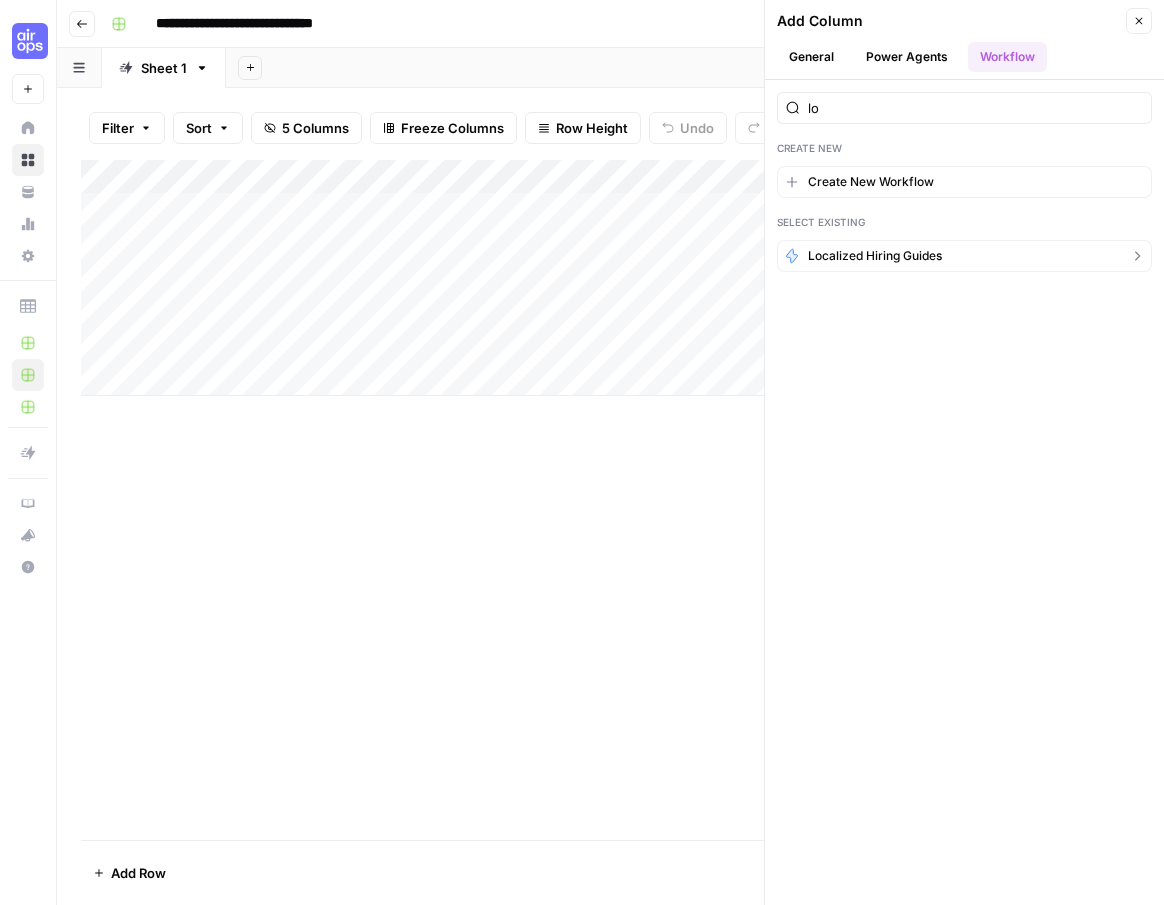 click on "Localized Hiring Guides" at bounding box center [875, 256] 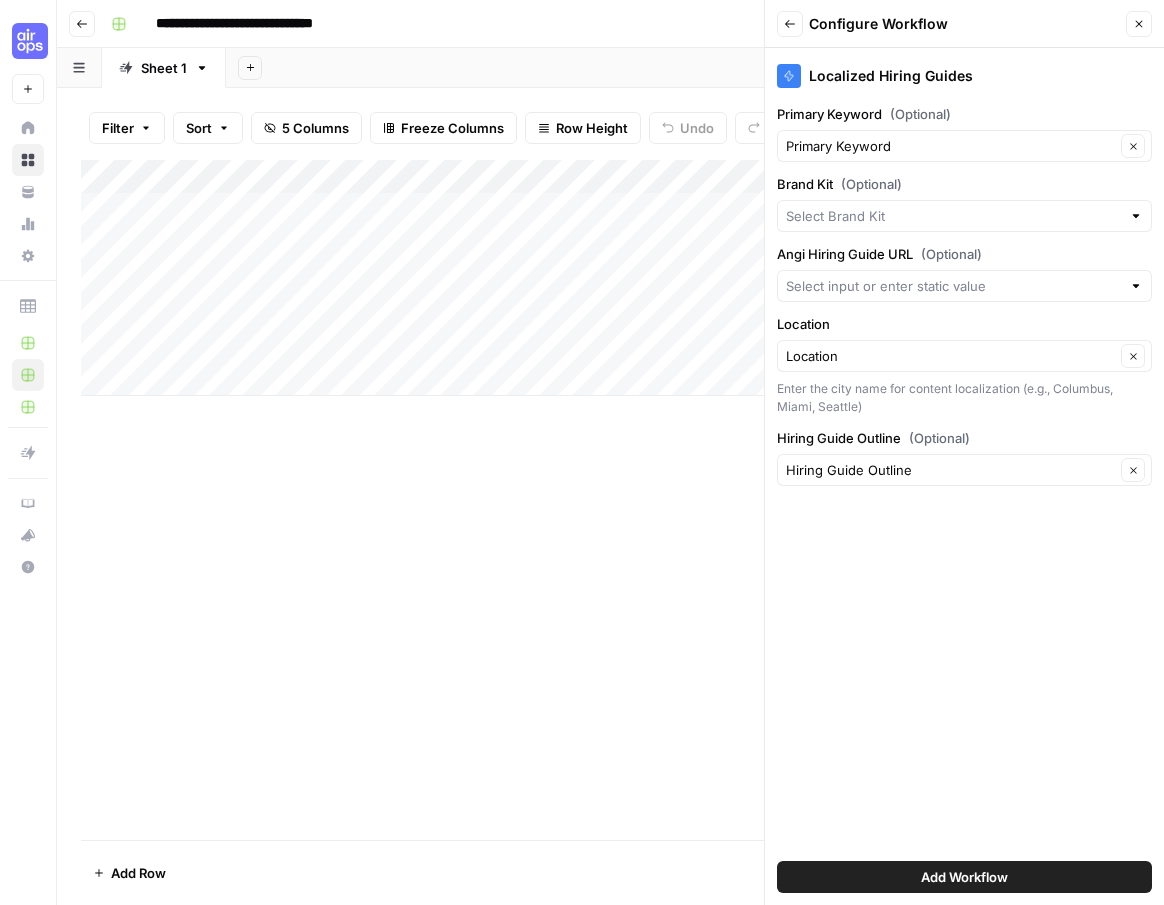 click at bounding box center (1136, 216) 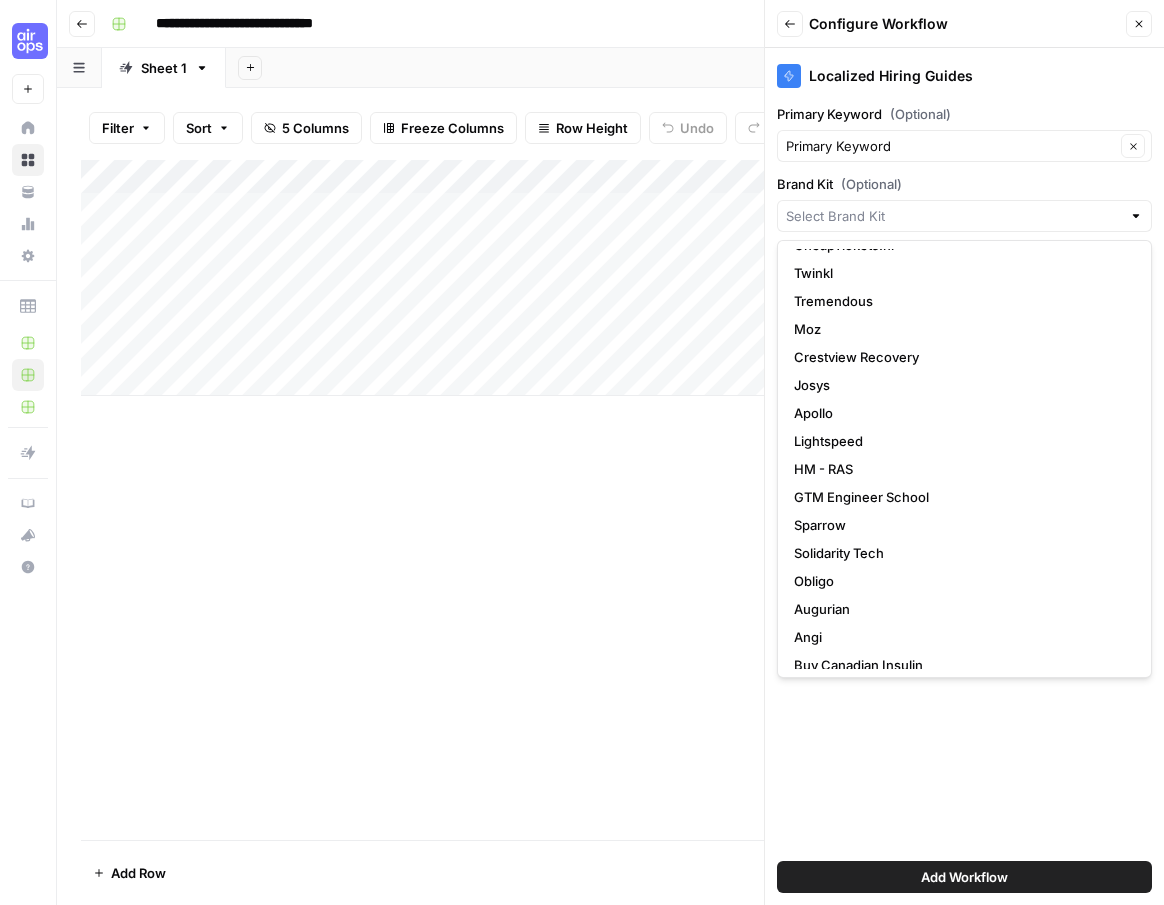scroll, scrollTop: 496, scrollLeft: 0, axis: vertical 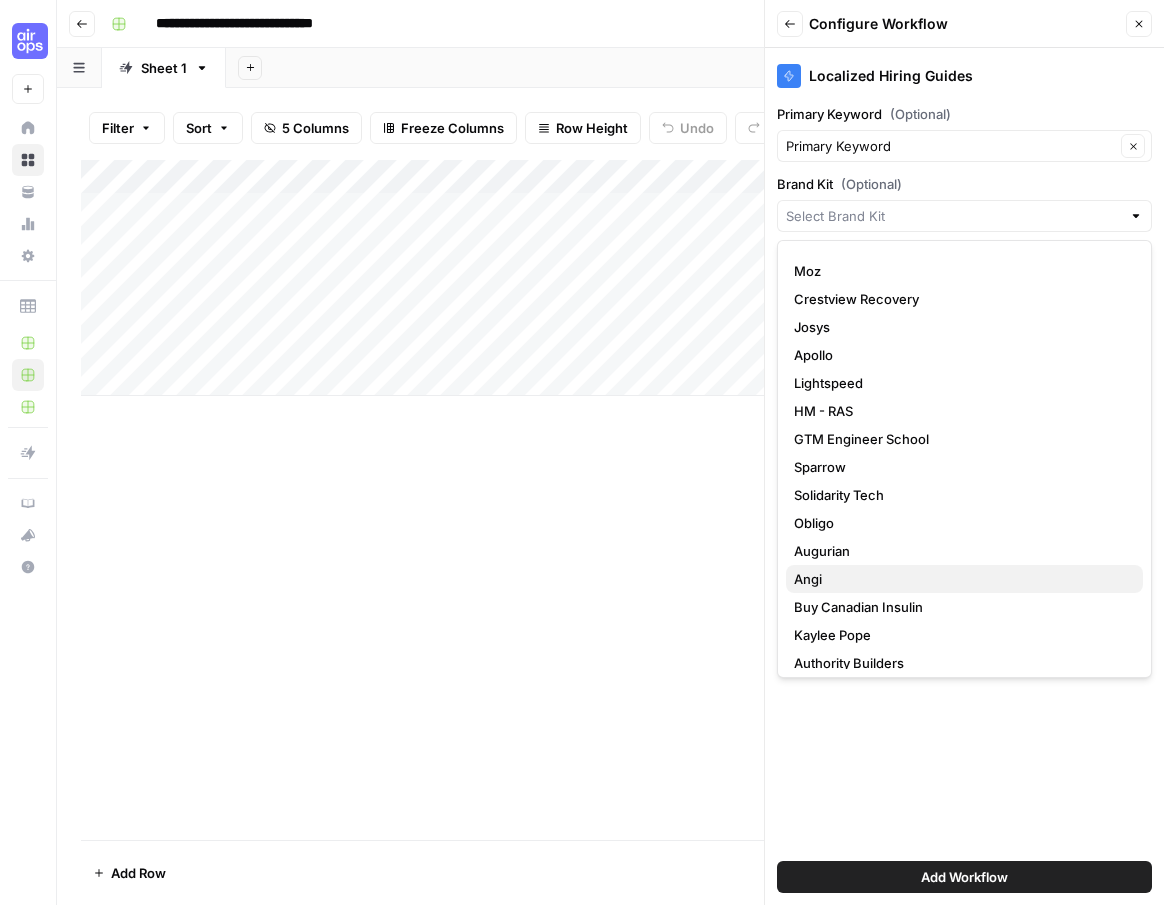 click on "Angi" at bounding box center [960, 579] 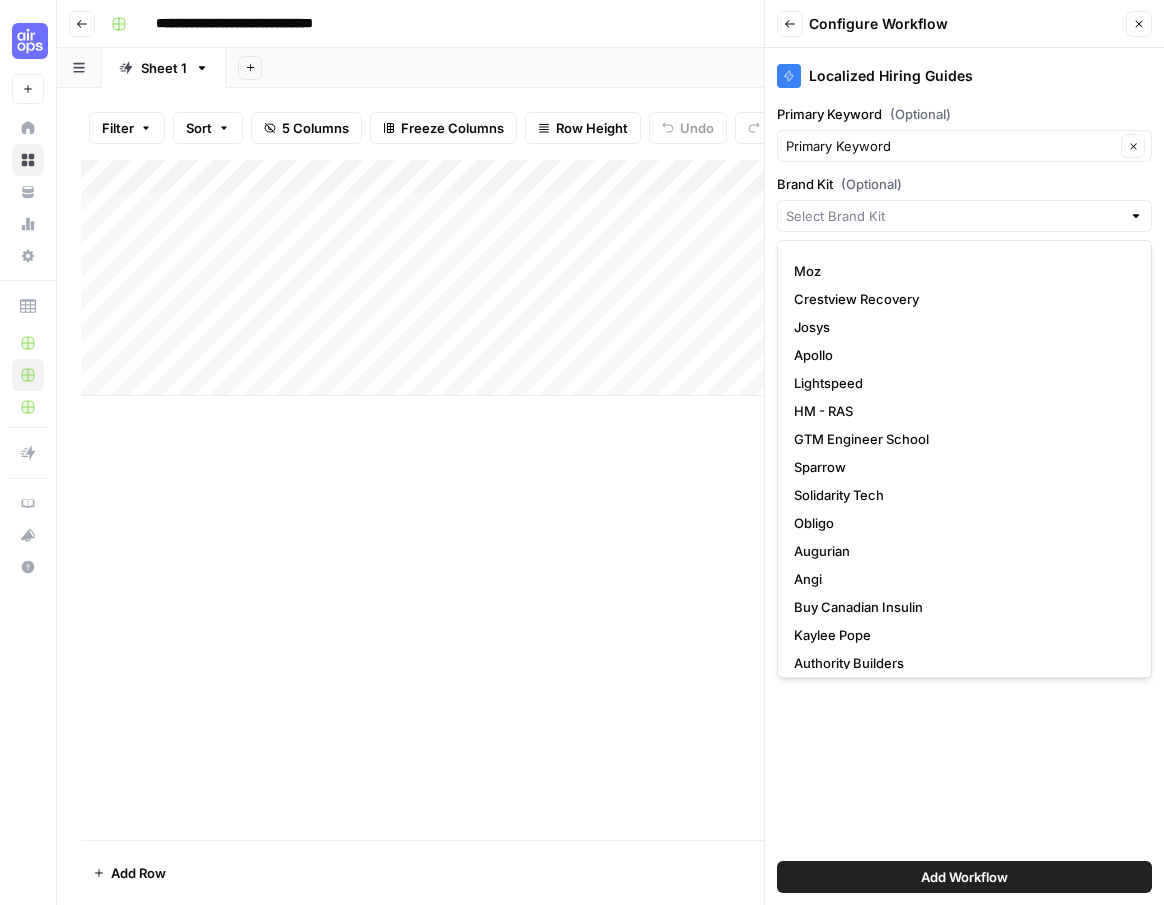 type on "Angi" 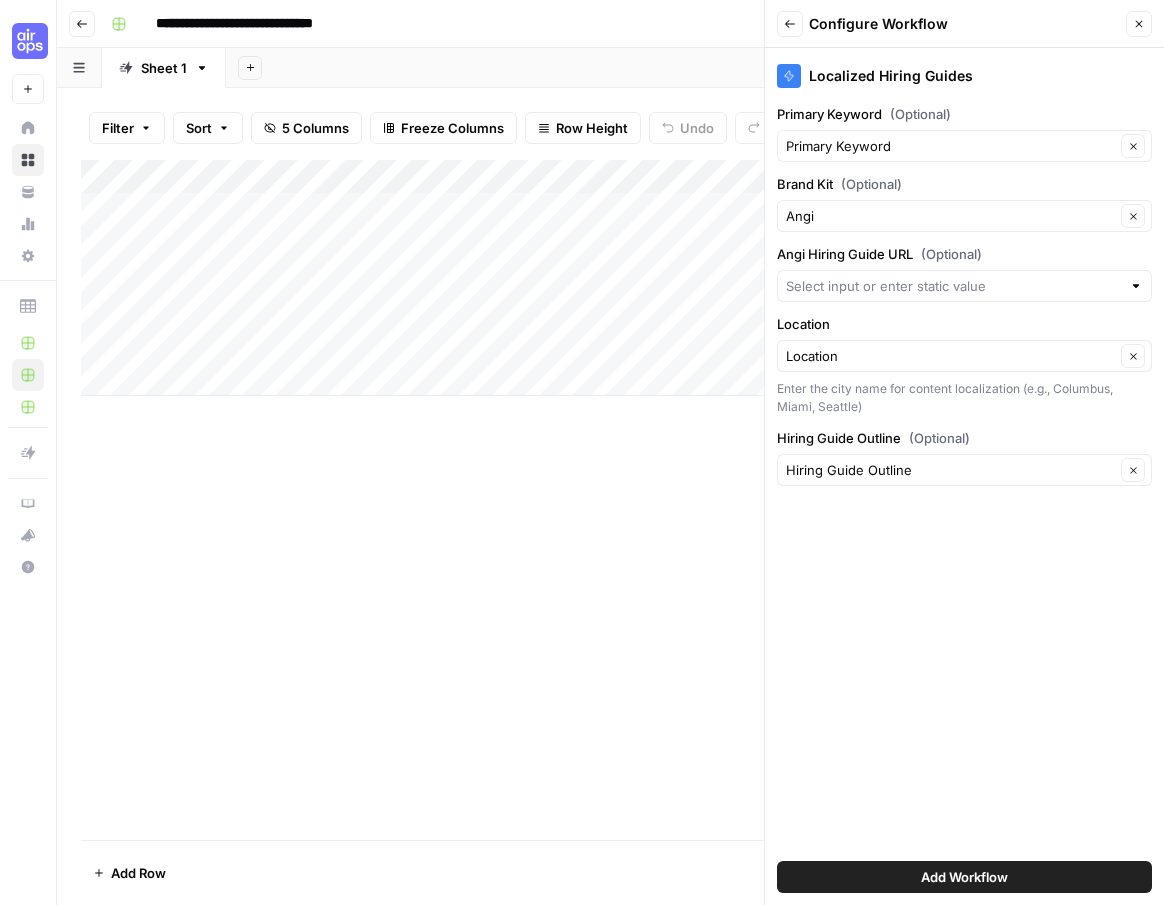 click at bounding box center [1136, 286] 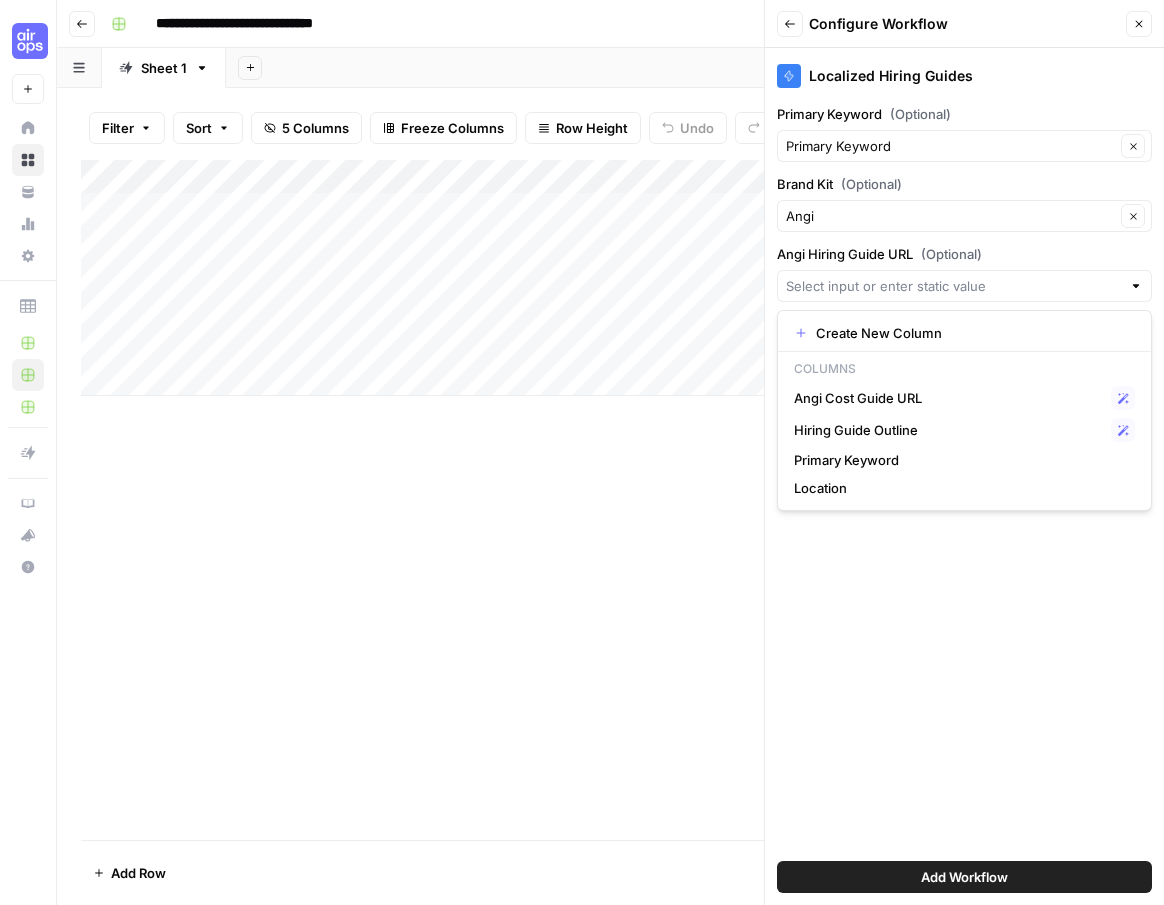 click on "Localized Hiring Guides Primary Keyword   (Optional) Primary Keyword Clear Brand Kit   (Optional) Angi Clear Angi Hiring Guide URL   (Optional) Location Location Clear Enter the city name for content localization (e.g., Columbus, Miami, Seattle) Hiring Guide Outline   (Optional) Hiring Guide Outline Clear Add Workflow" at bounding box center (964, 476) 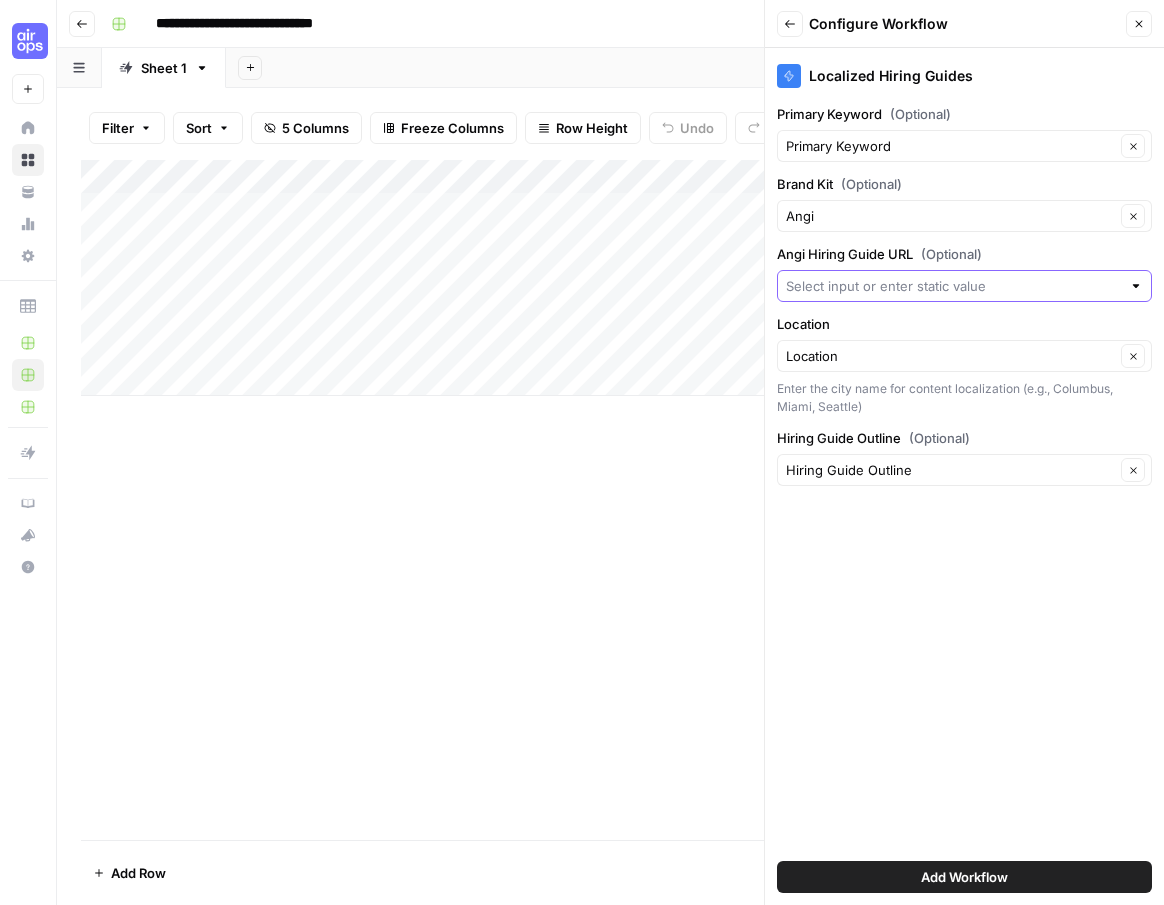 click on "Angi Hiring Guide URL   (Optional)" at bounding box center [953, 286] 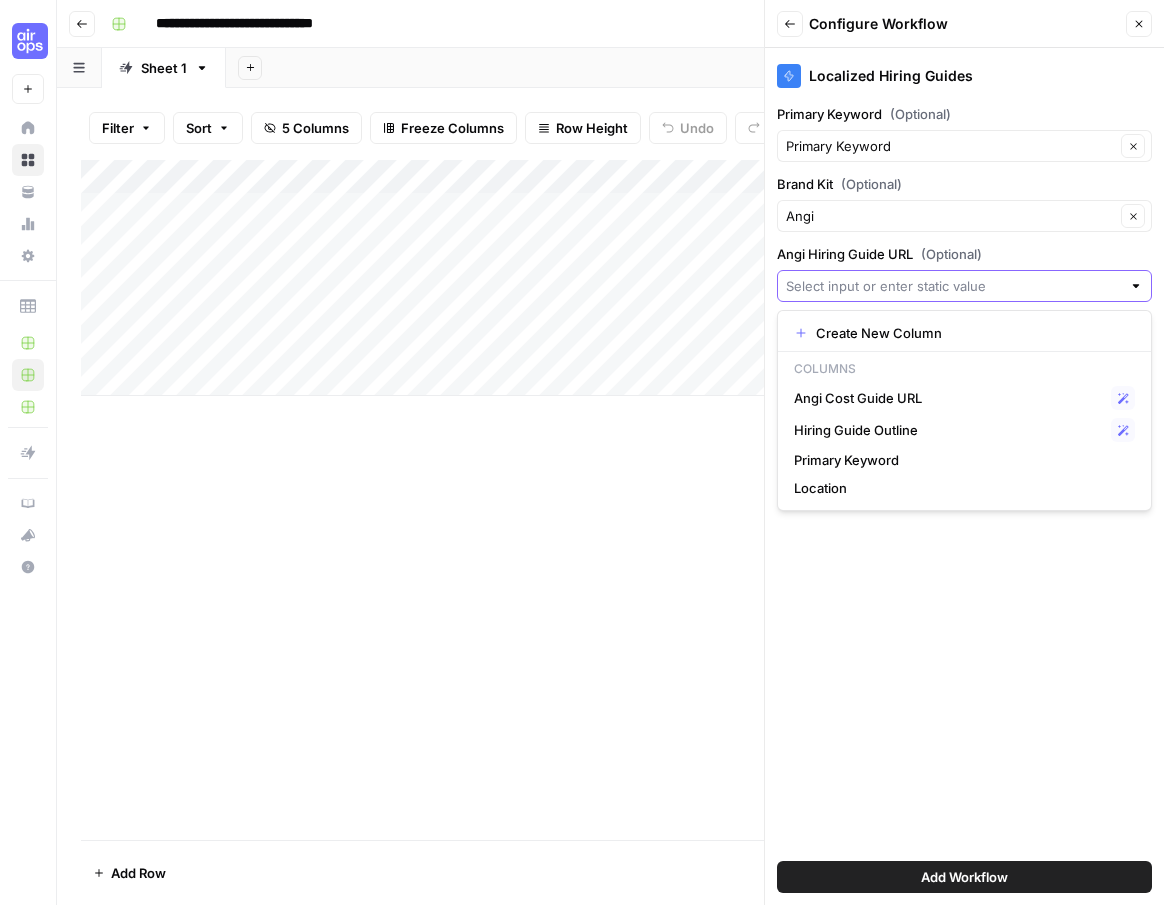 paste on "https://www.angi.com/articles/6-things-consider-when-hiring-interior-painter.htm" 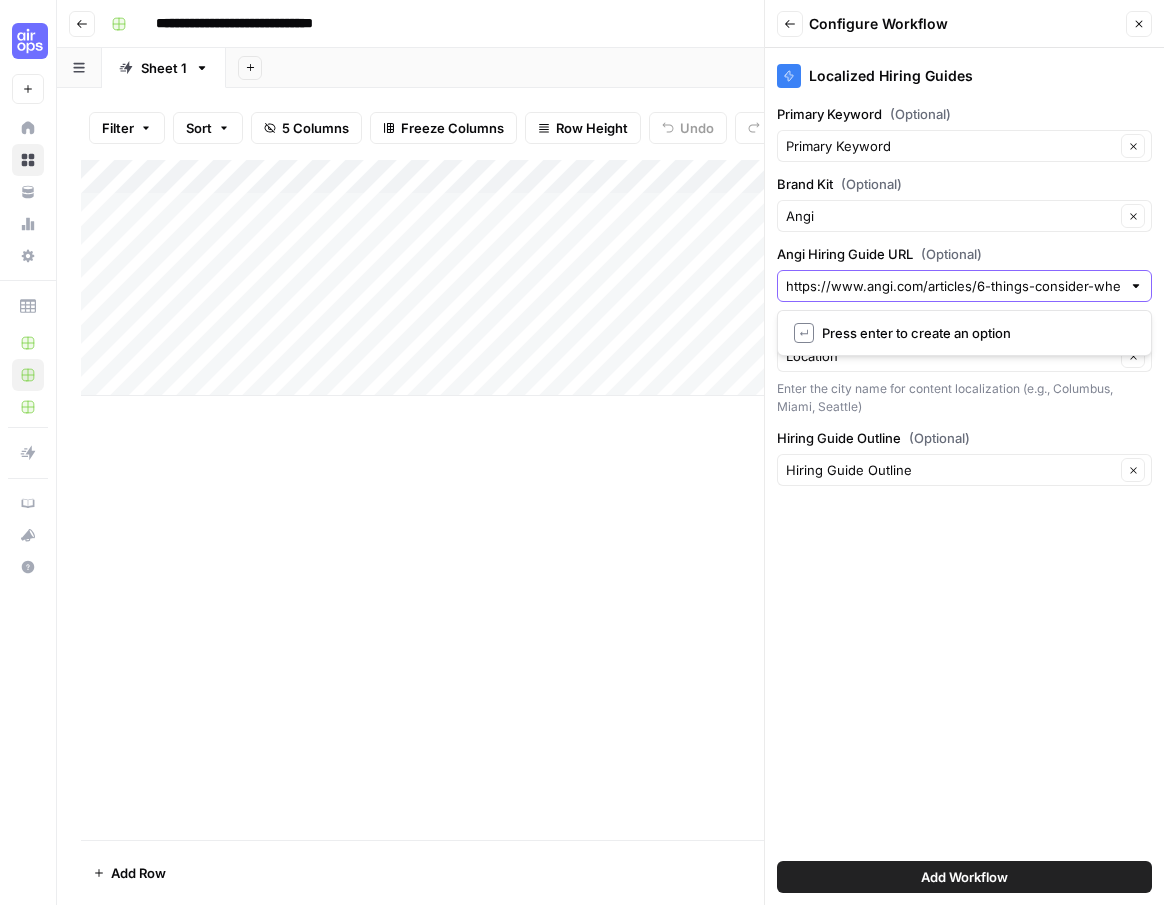 scroll, scrollTop: 0, scrollLeft: 169, axis: horizontal 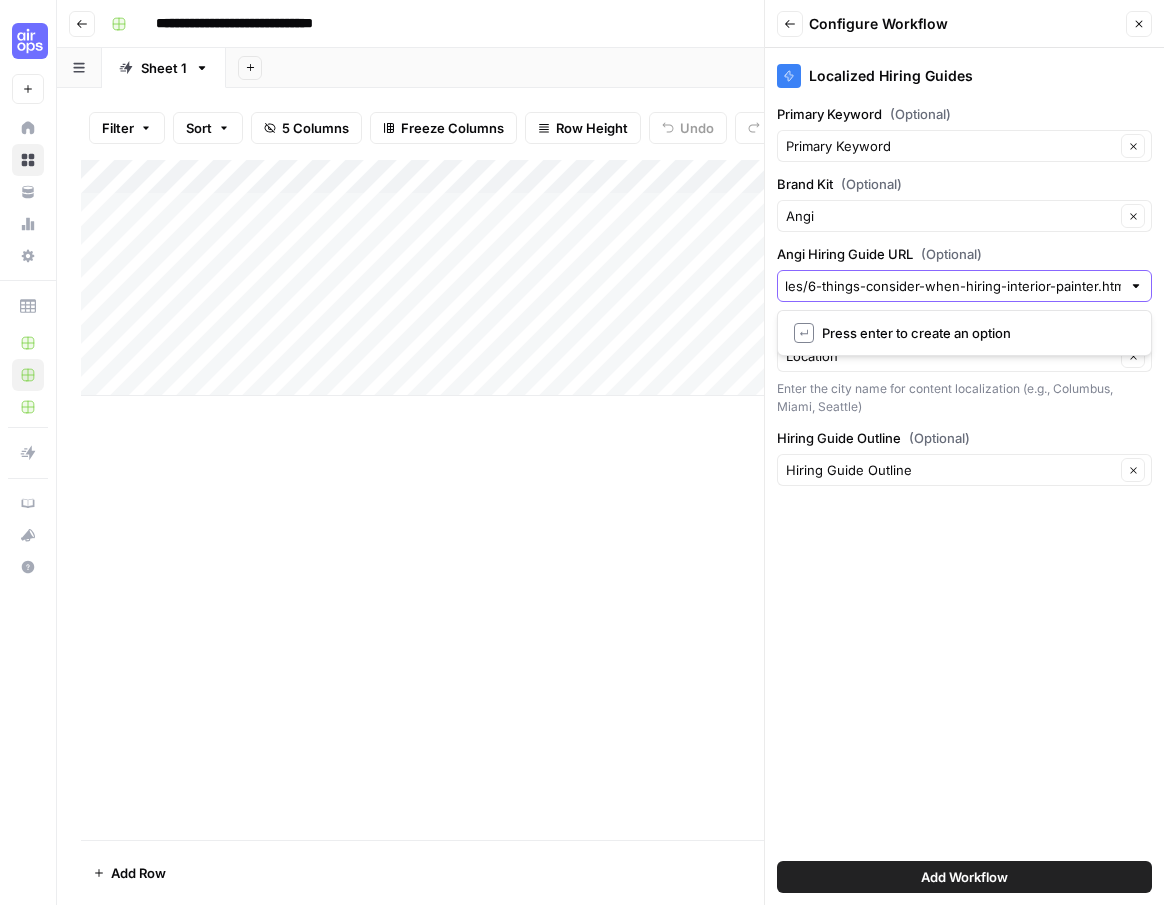 type on "https://www.angi.com/articles/6-things-consider-when-hiring-interior-painter.htm" 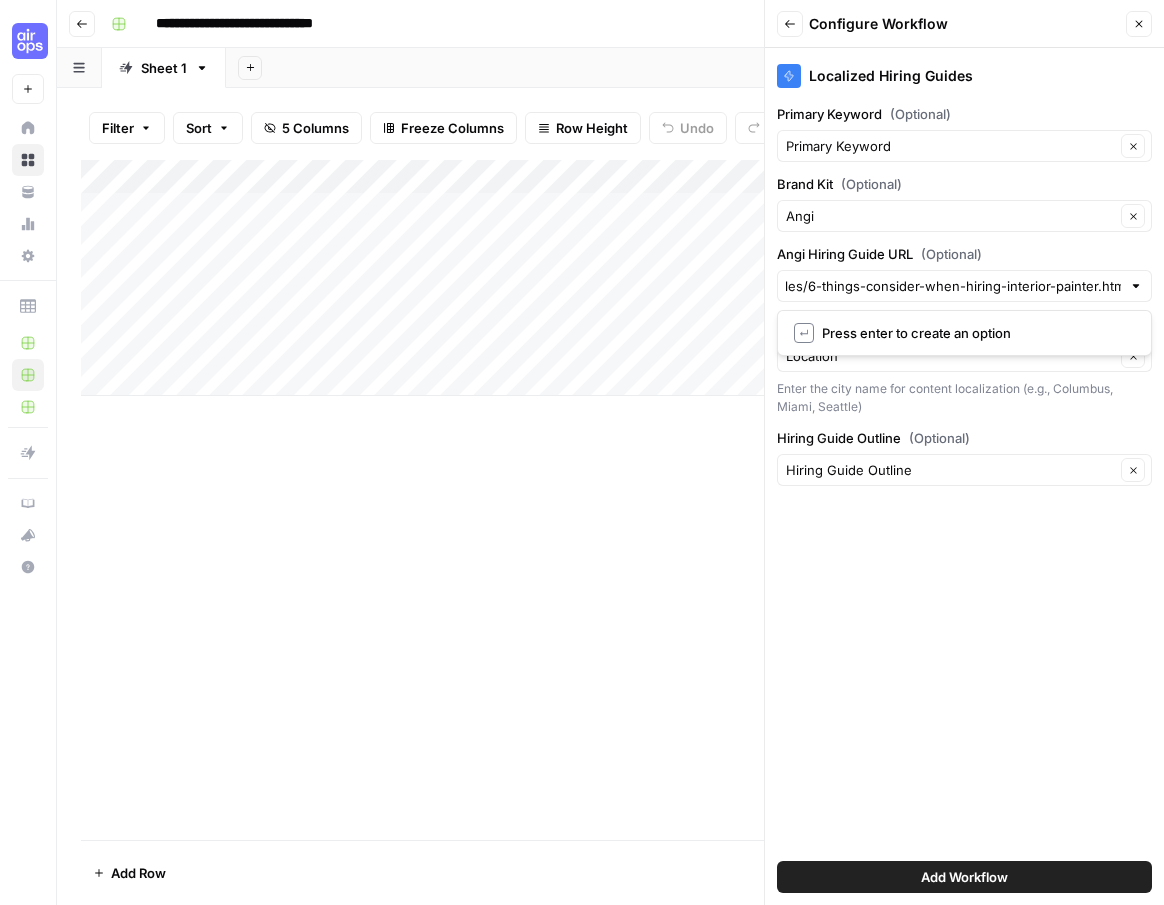 scroll, scrollTop: 0, scrollLeft: 0, axis: both 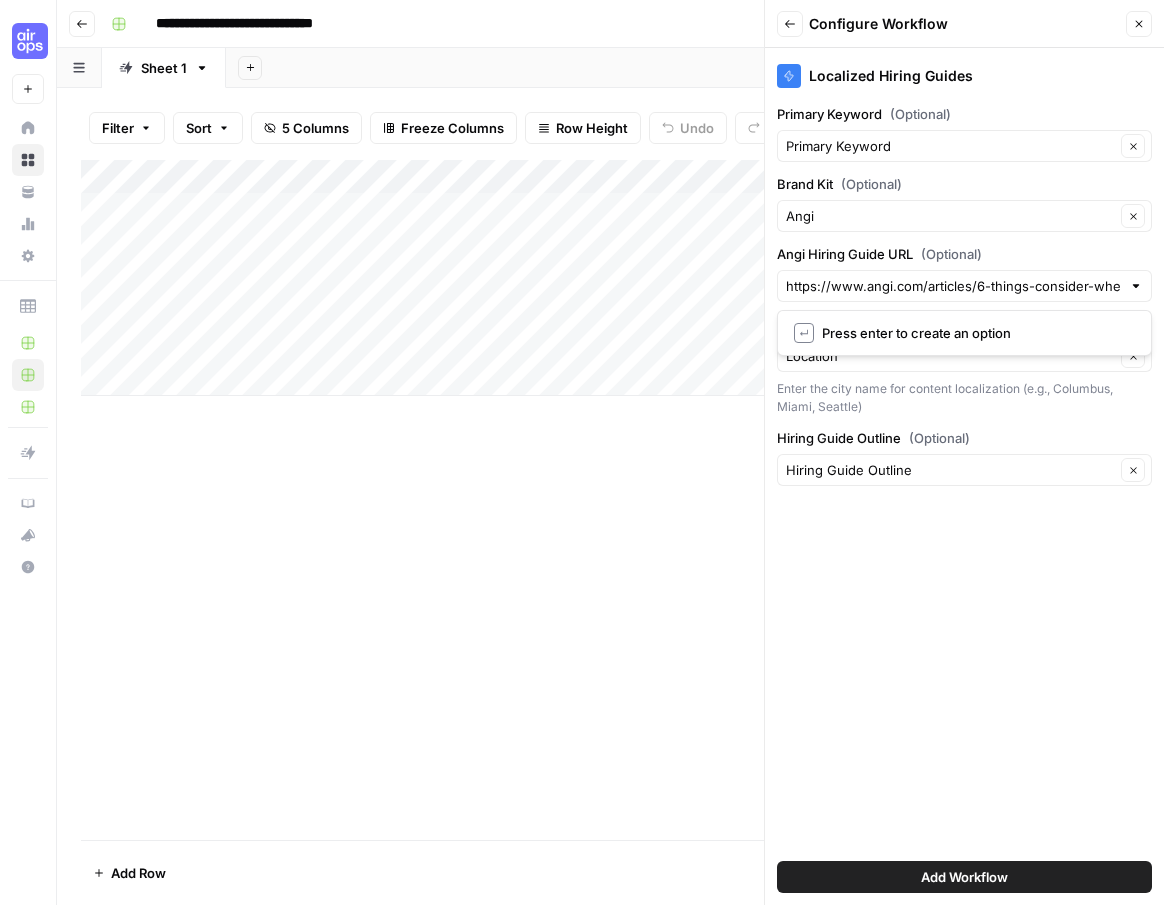 type 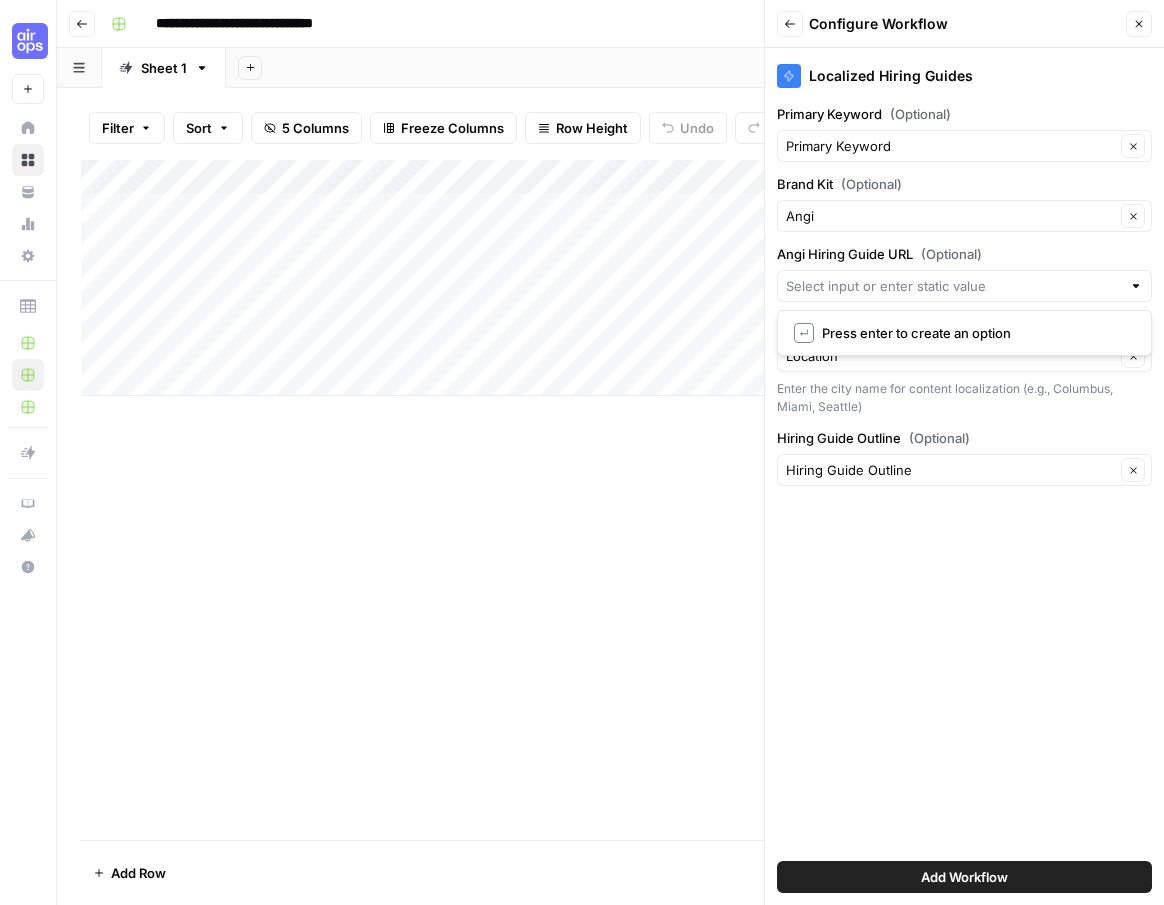 click on "Localized Hiring Guides Primary Keyword   (Optional) Primary Keyword Clear Brand Kit   (Optional) Angi Clear Angi Hiring Guide URL   (Optional) Location Location Clear Enter the city name for content localization (e.g., Columbus, Miami, Seattle) Hiring Guide Outline   (Optional) Hiring Guide Outline Clear Add Workflow" at bounding box center (964, 476) 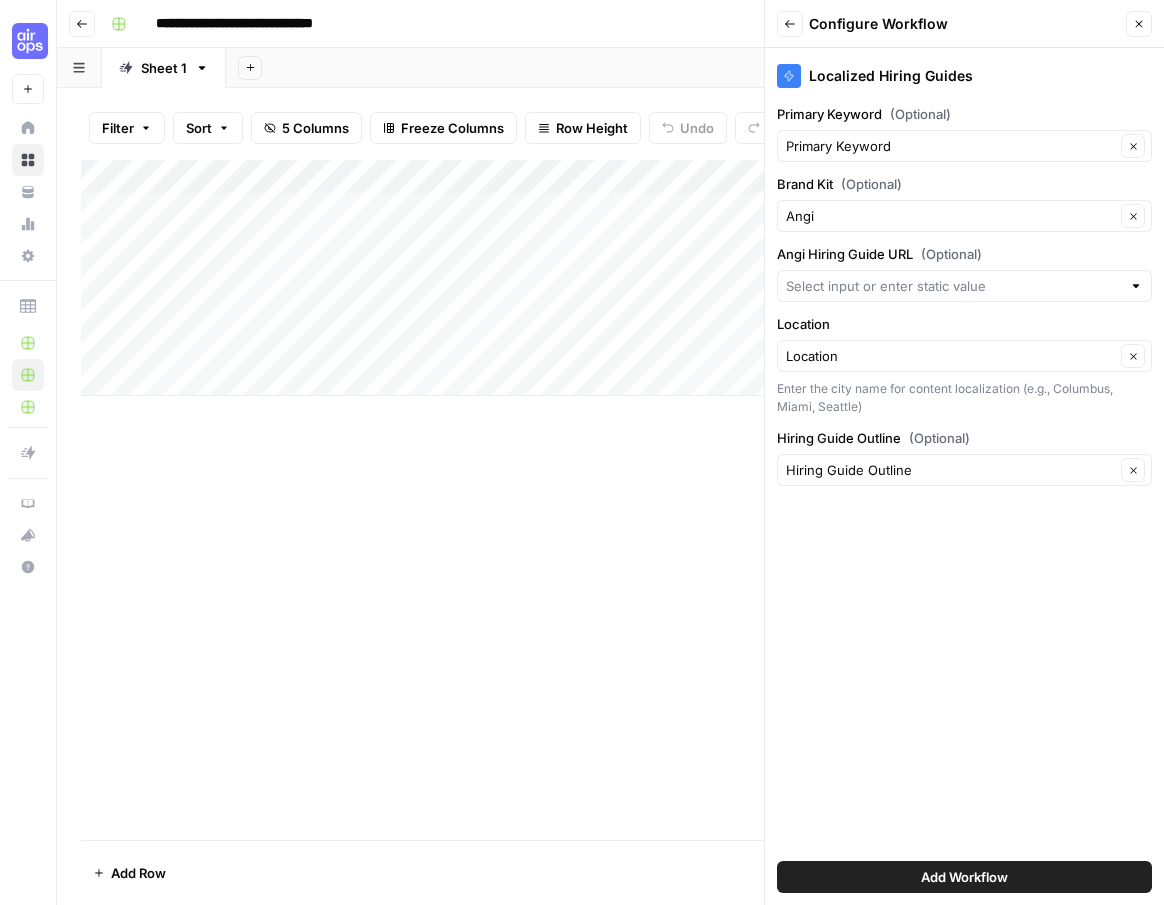click on "Add Workflow" at bounding box center (964, 877) 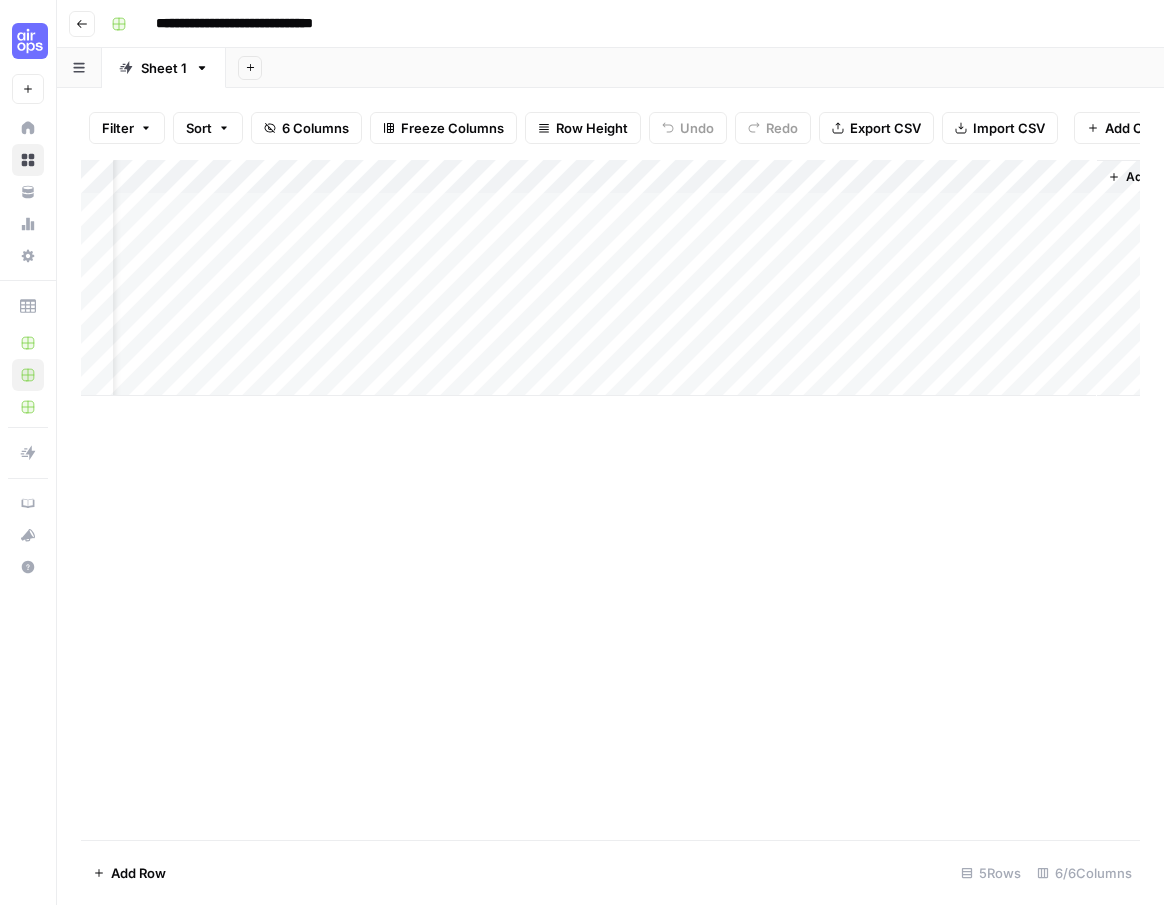 scroll, scrollTop: 0, scrollLeft: 165, axis: horizontal 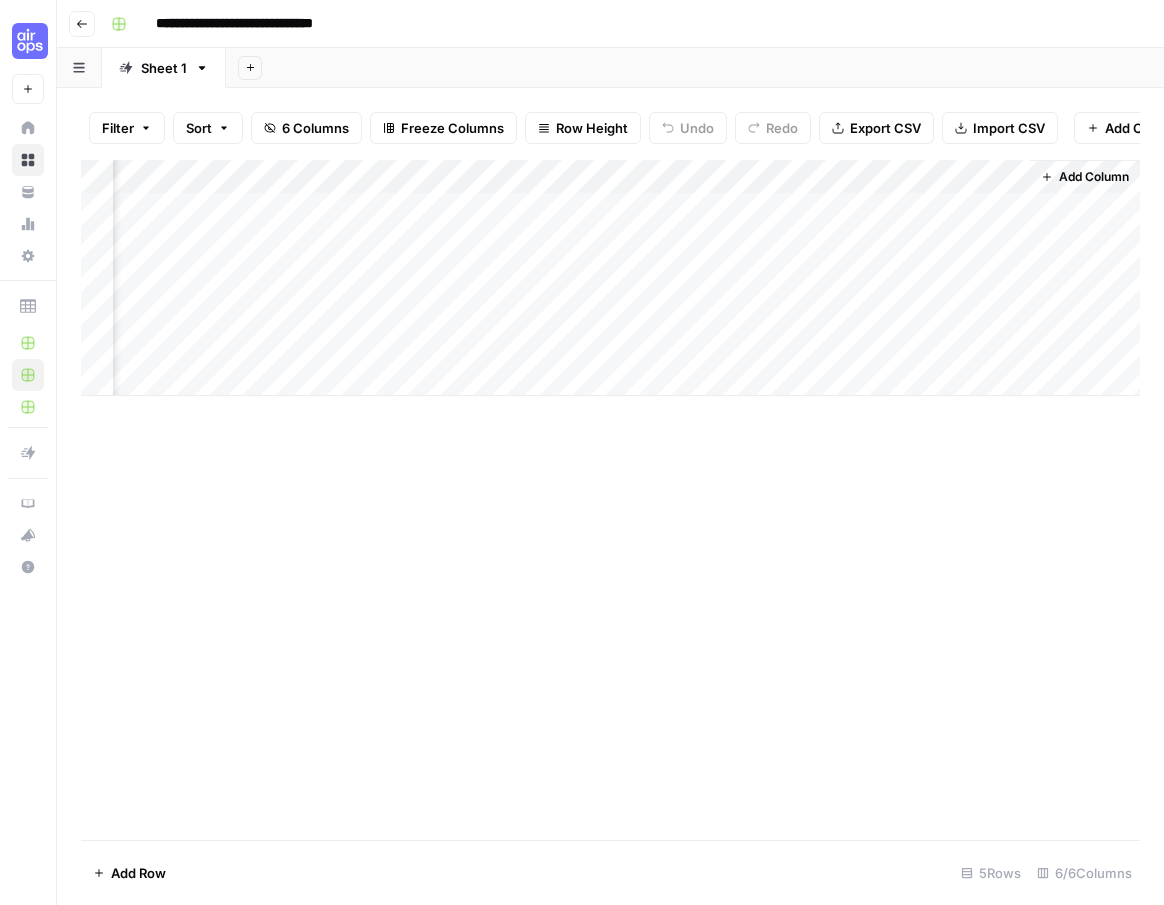 drag, startPoint x: 978, startPoint y: 173, endPoint x: 805, endPoint y: 176, distance: 173.02602 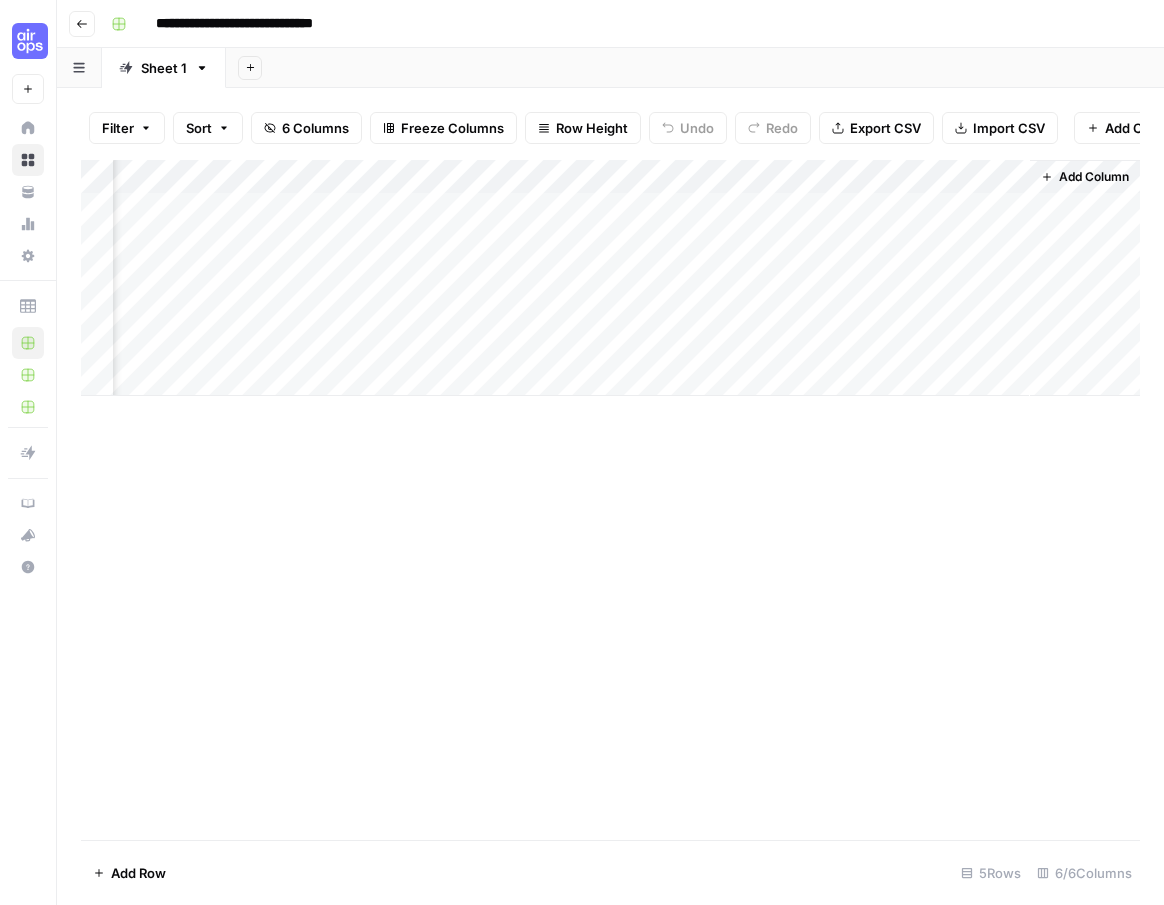 click on "Add Column" at bounding box center (610, 278) 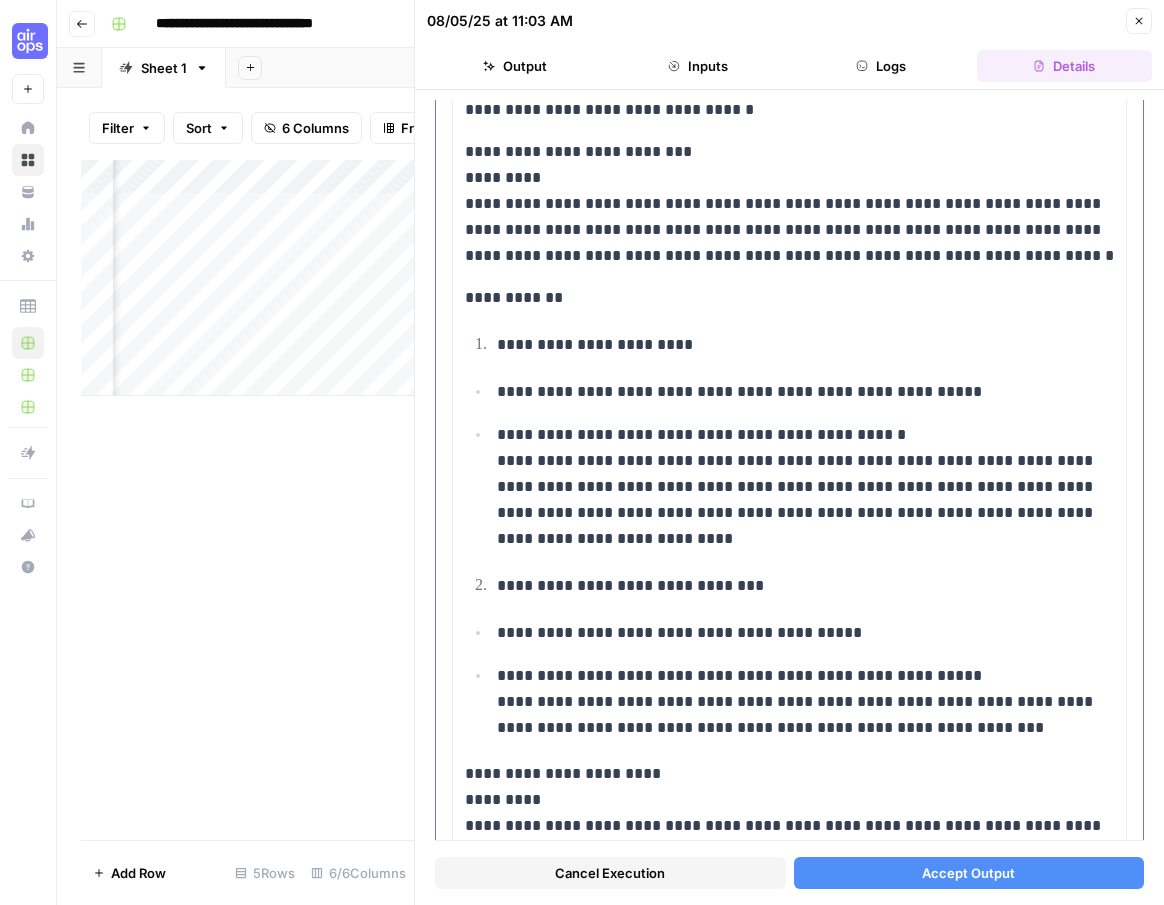 scroll, scrollTop: 3167, scrollLeft: 0, axis: vertical 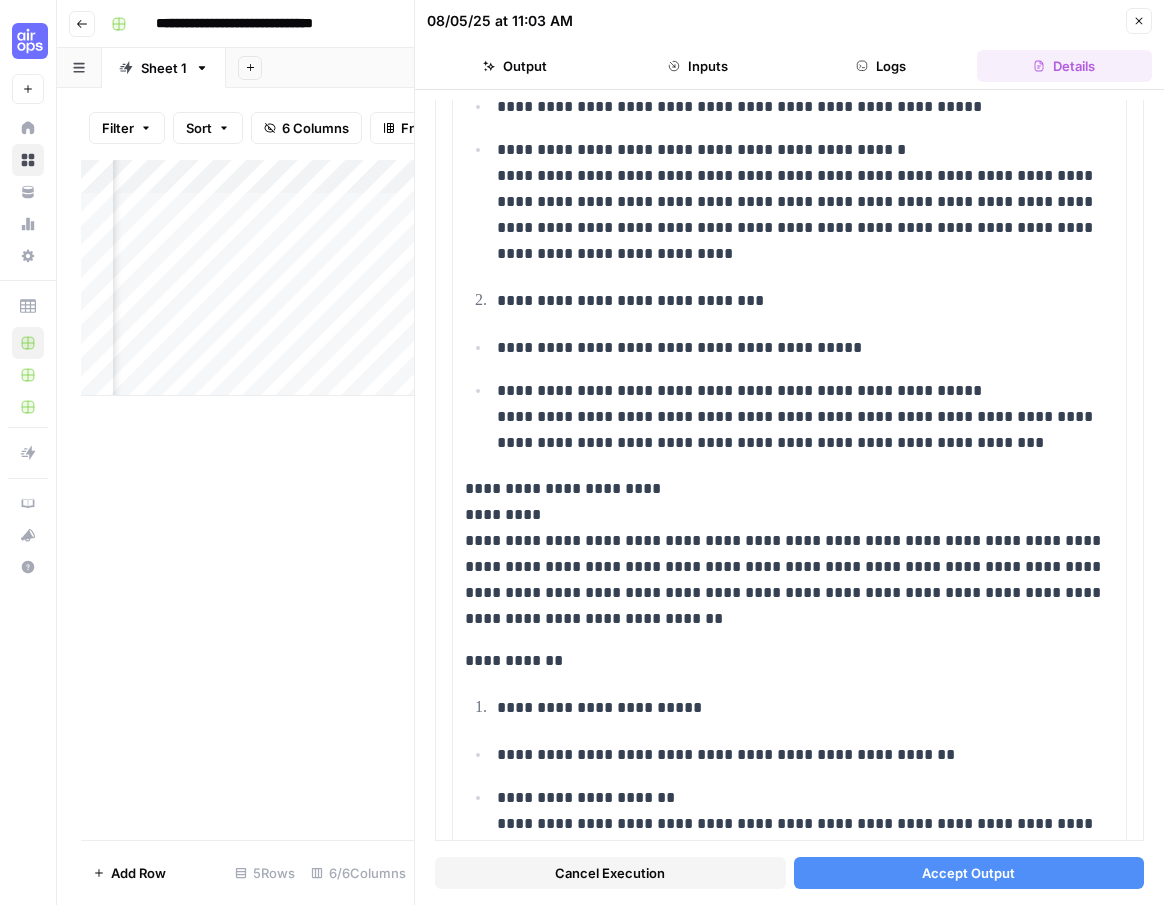 click on "Accept Output" at bounding box center (969, 873) 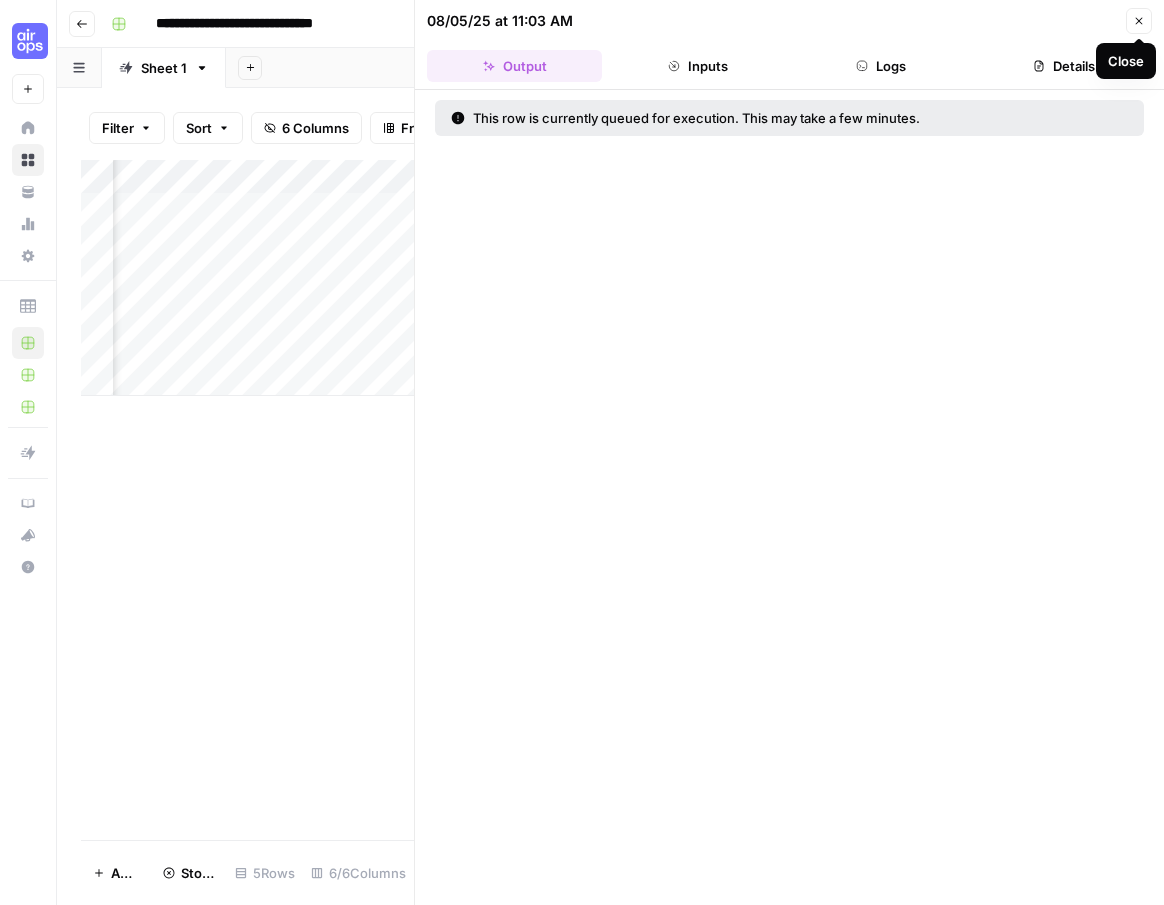 click 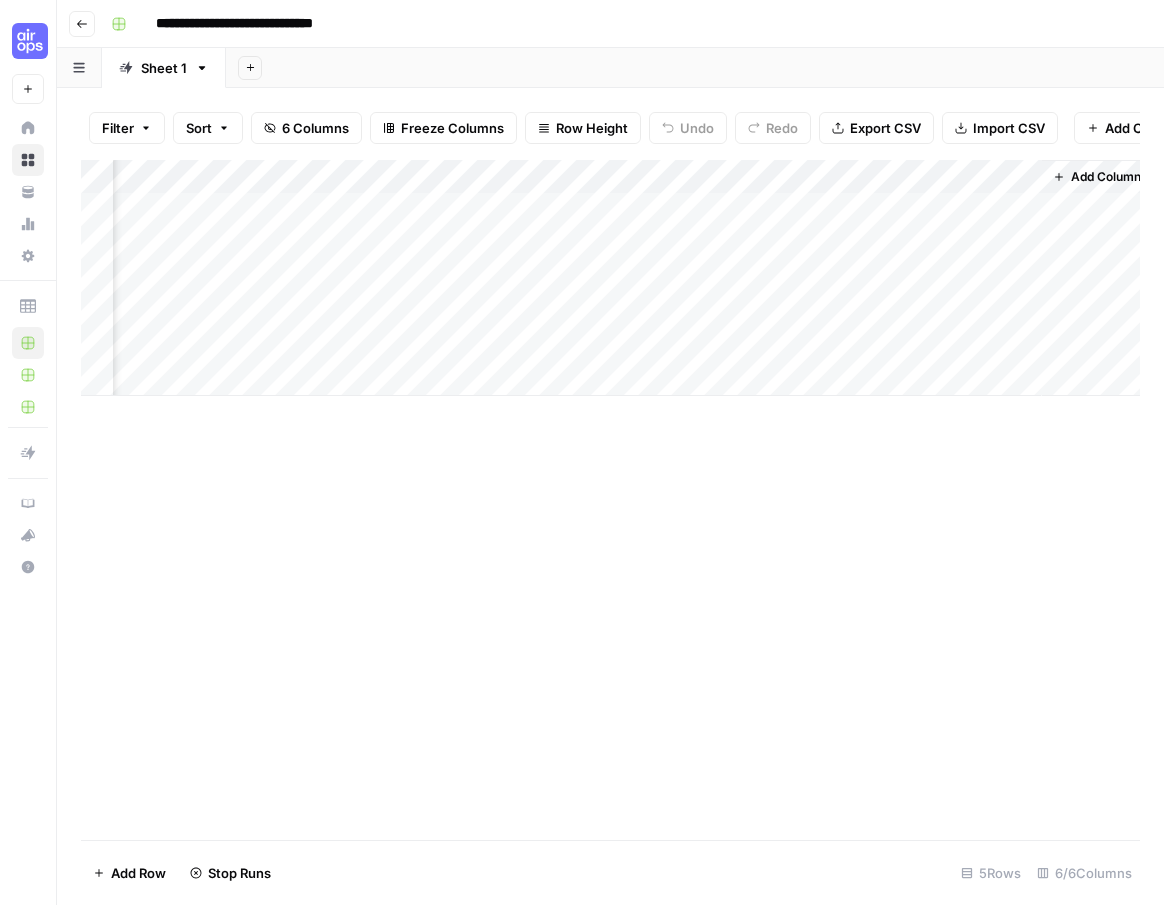 scroll, scrollTop: 0, scrollLeft: 141, axis: horizontal 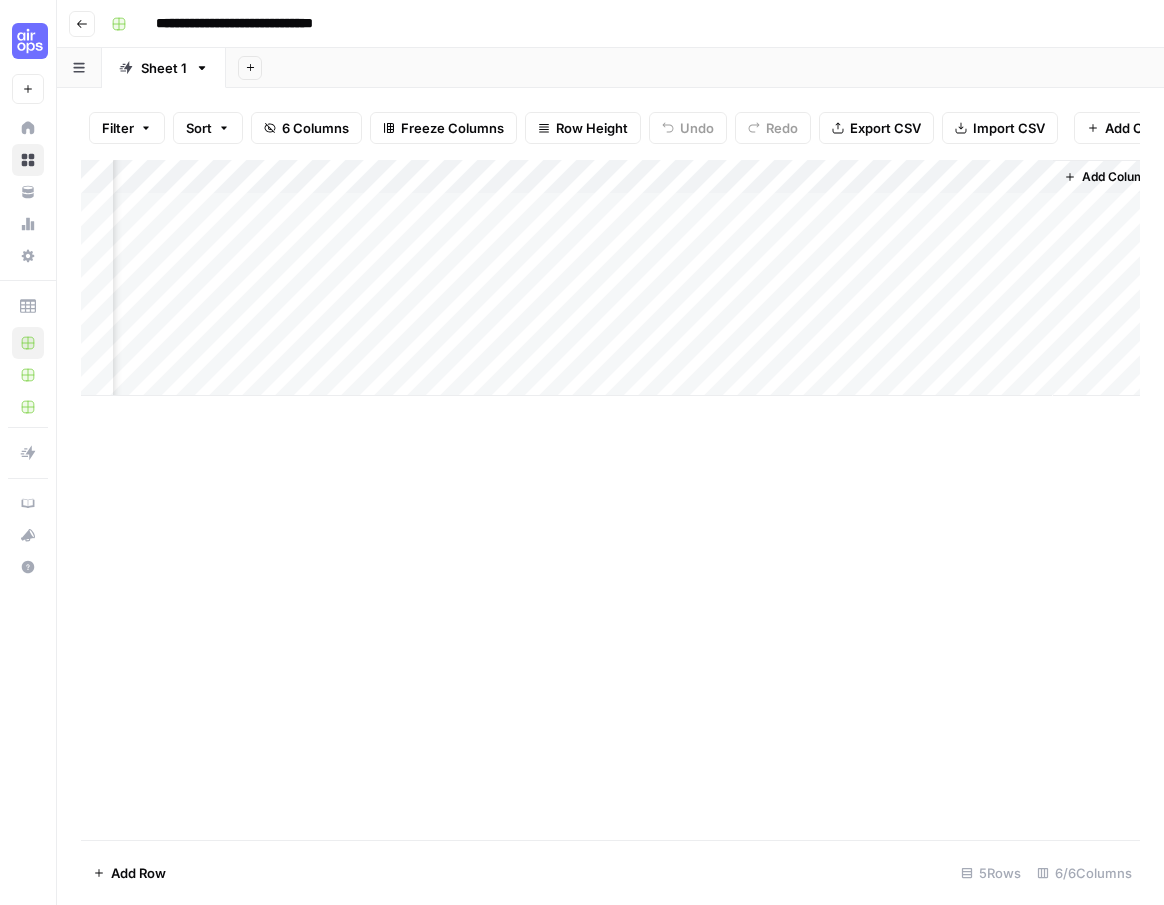 click on "Add Column" at bounding box center (610, 278) 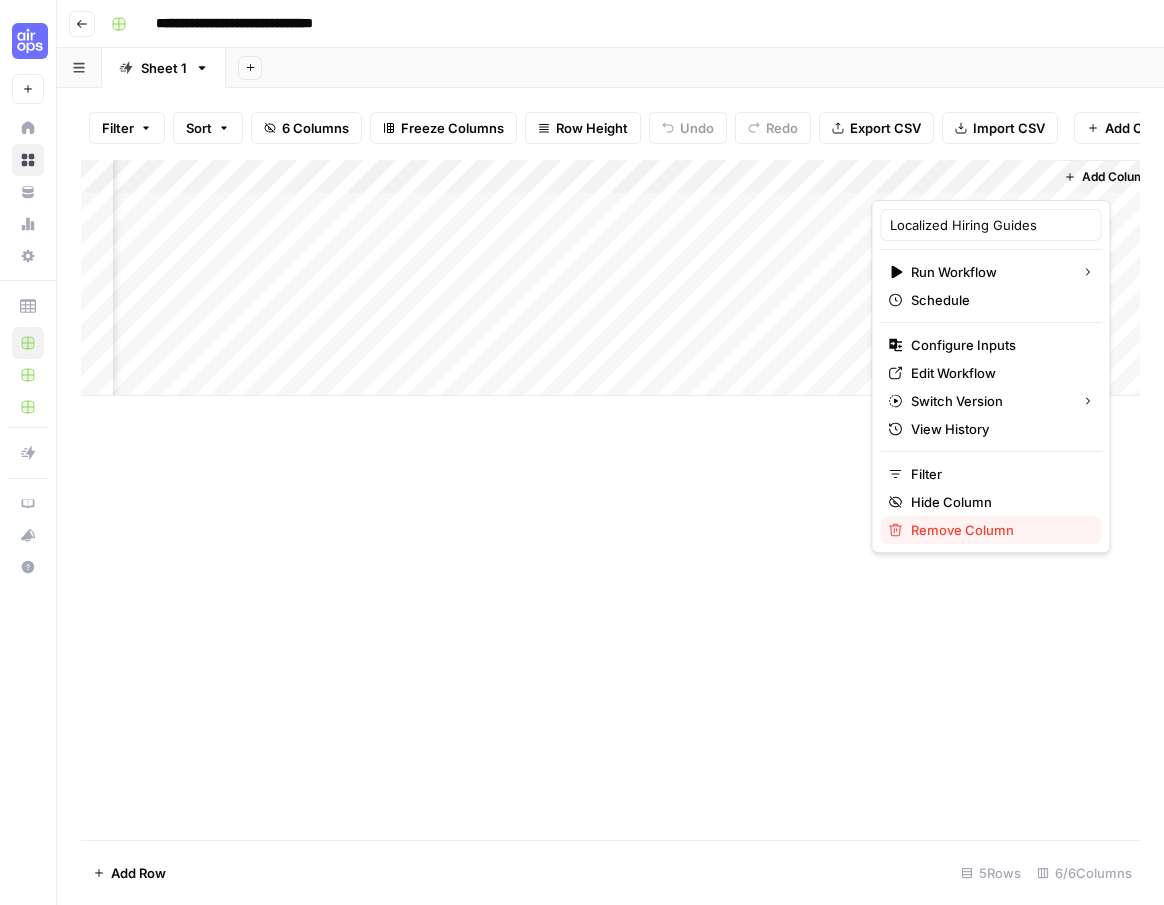 click on "Remove Column" at bounding box center (998, 530) 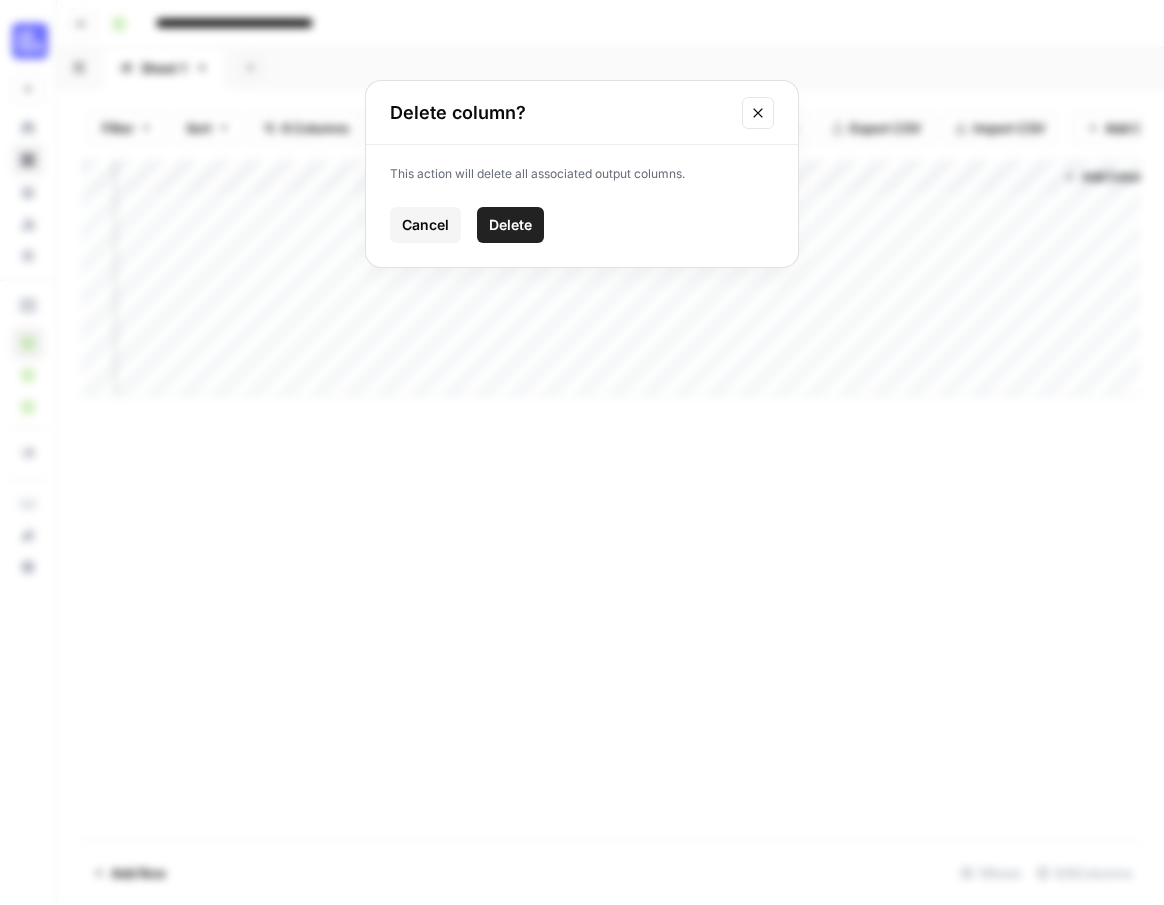 click at bounding box center (758, 113) 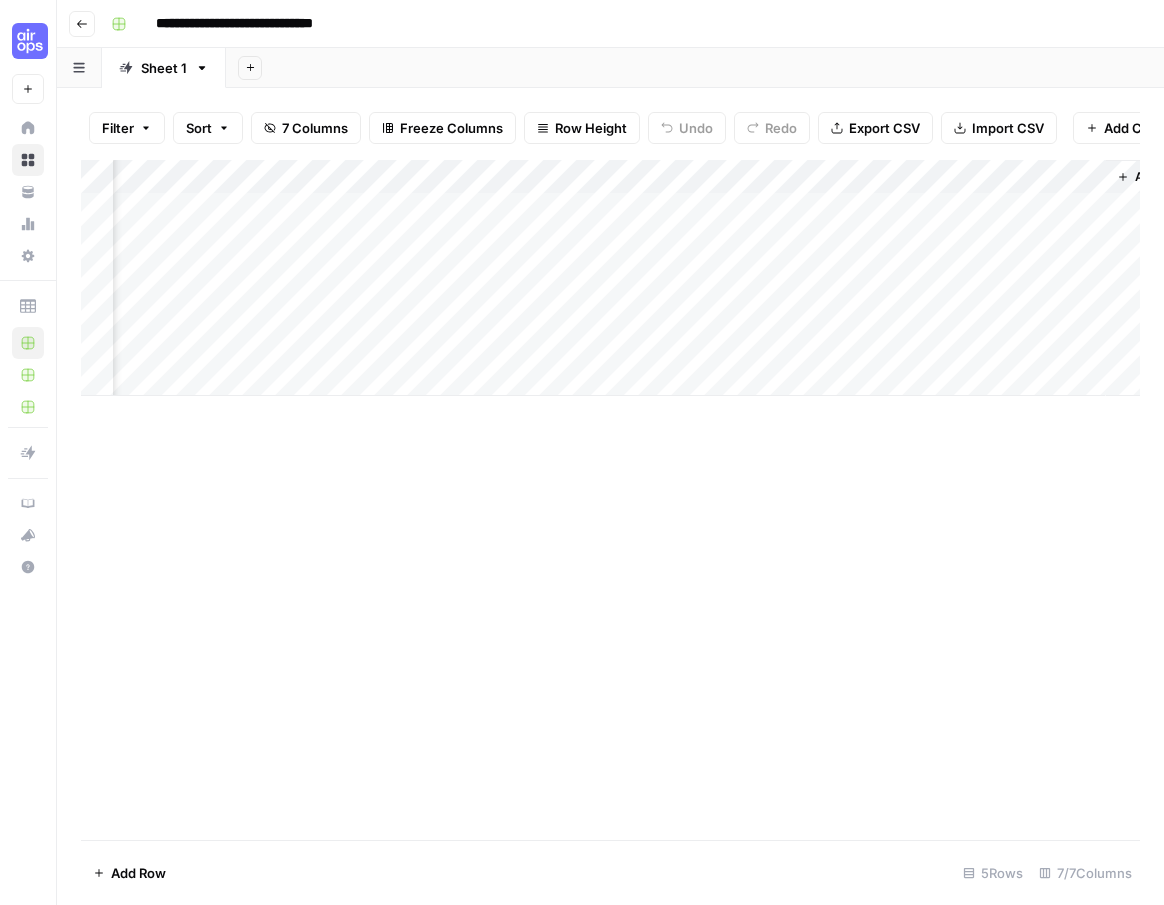 scroll, scrollTop: 0, scrollLeft: 285, axis: horizontal 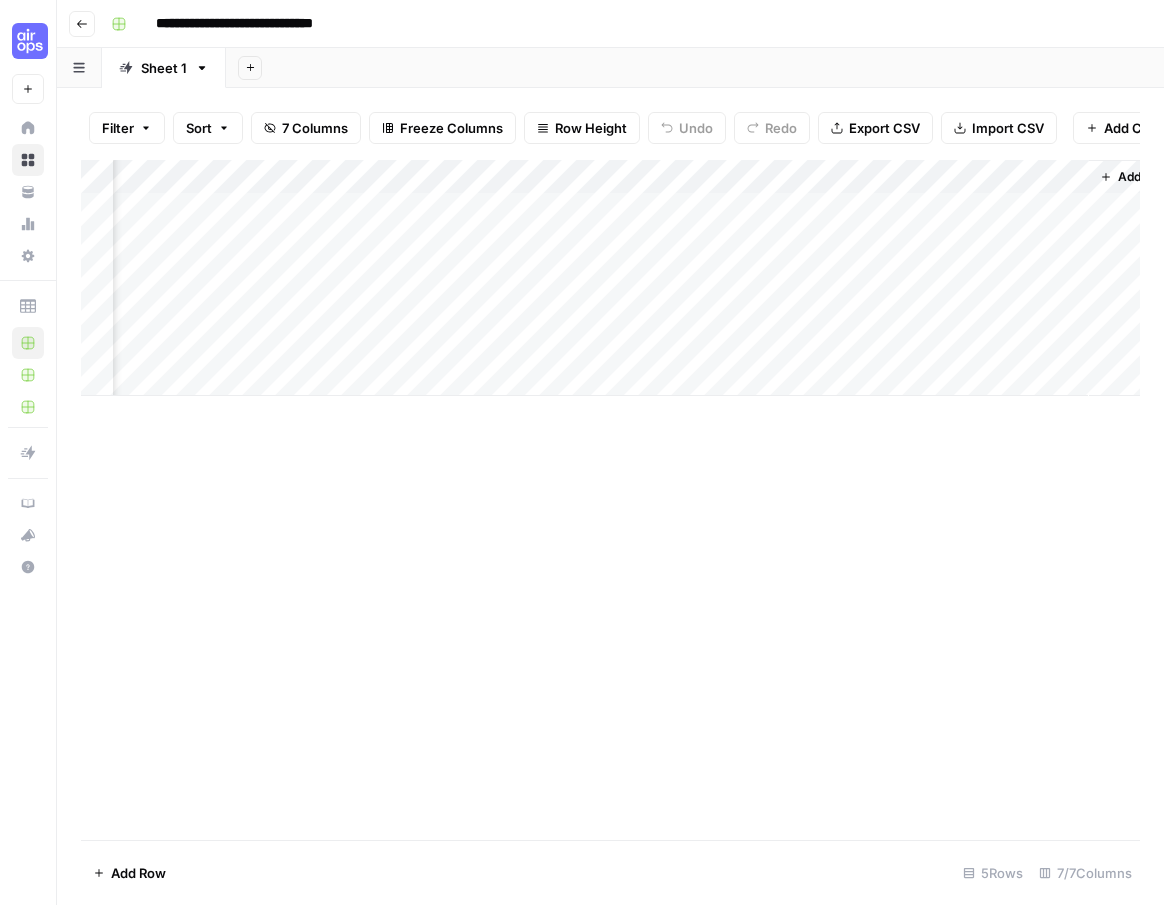 click on "Add Column" at bounding box center (610, 278) 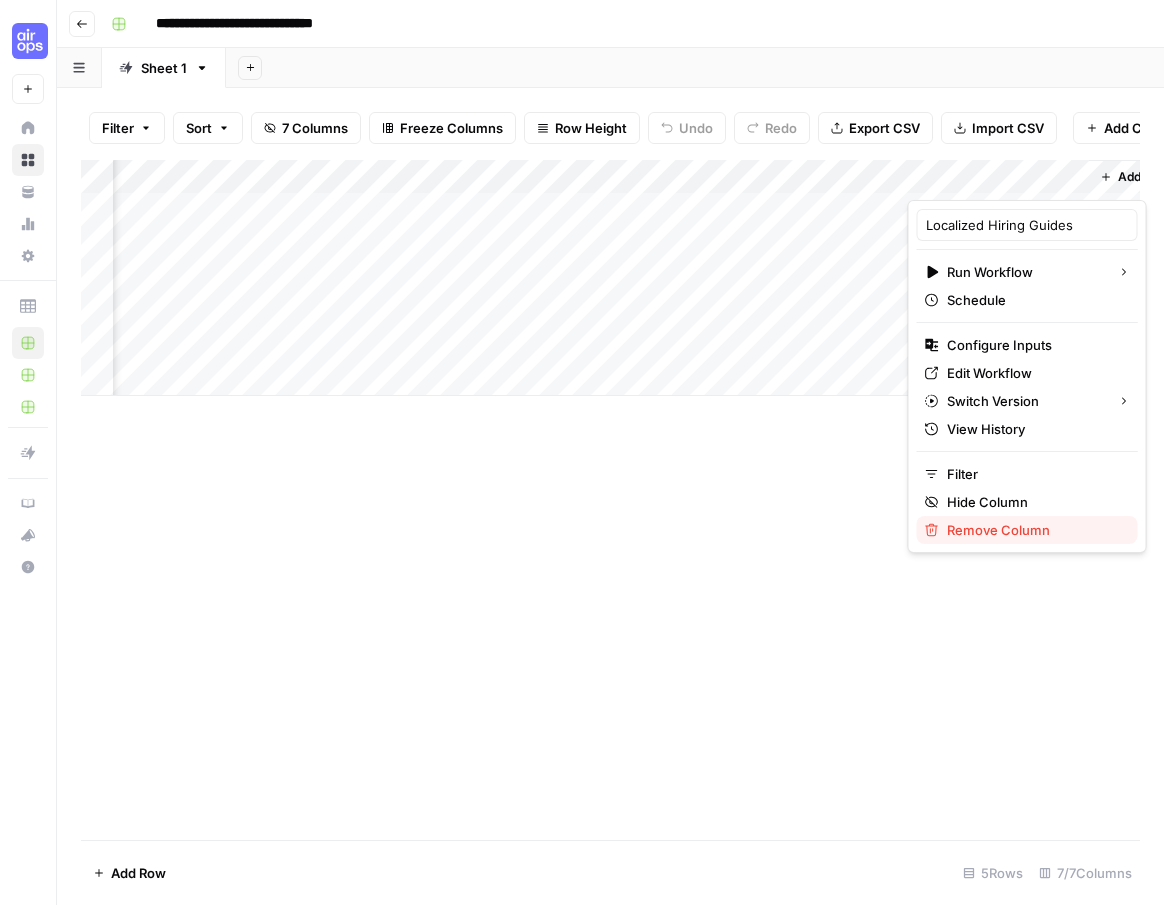 click on "Remove Column" at bounding box center (1034, 530) 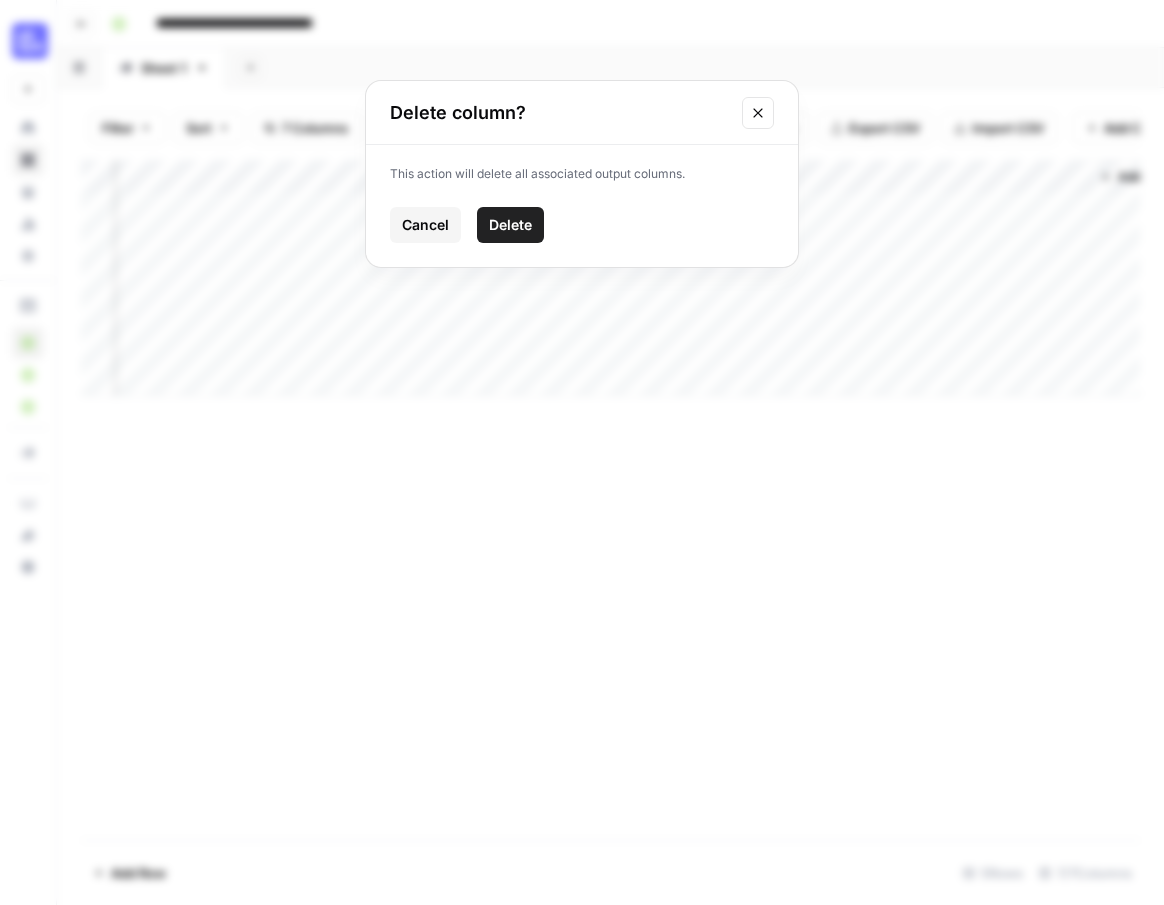 click on "Delete" at bounding box center [510, 225] 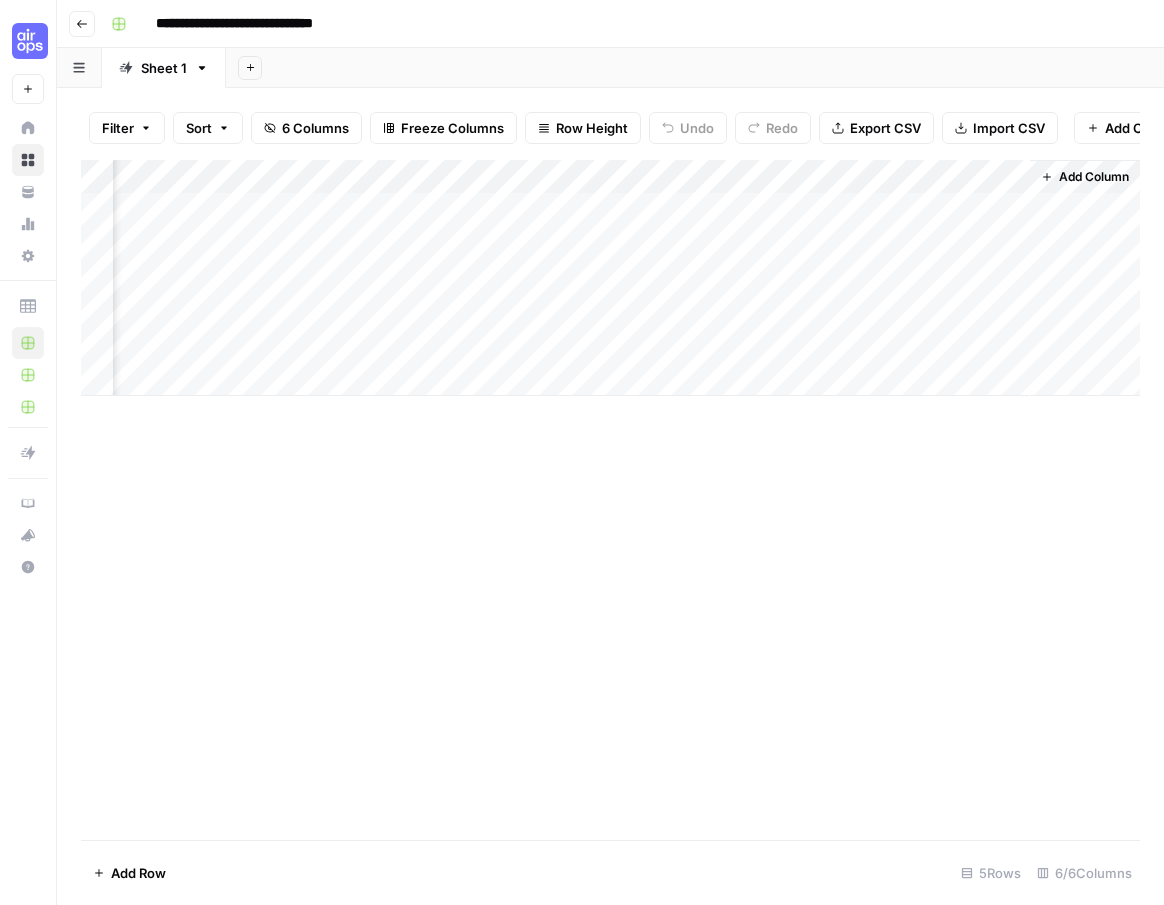 scroll, scrollTop: 0, scrollLeft: 165, axis: horizontal 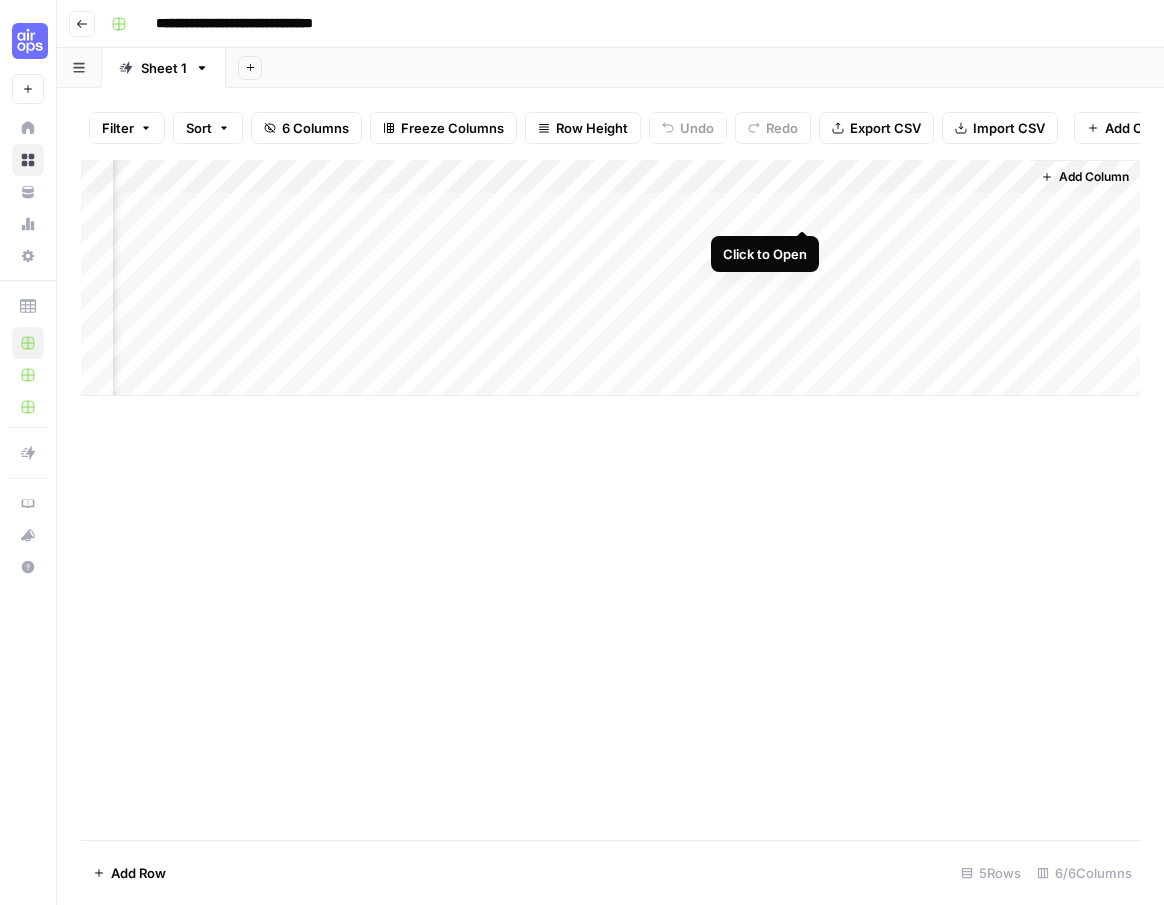 click on "Add Column" at bounding box center [610, 278] 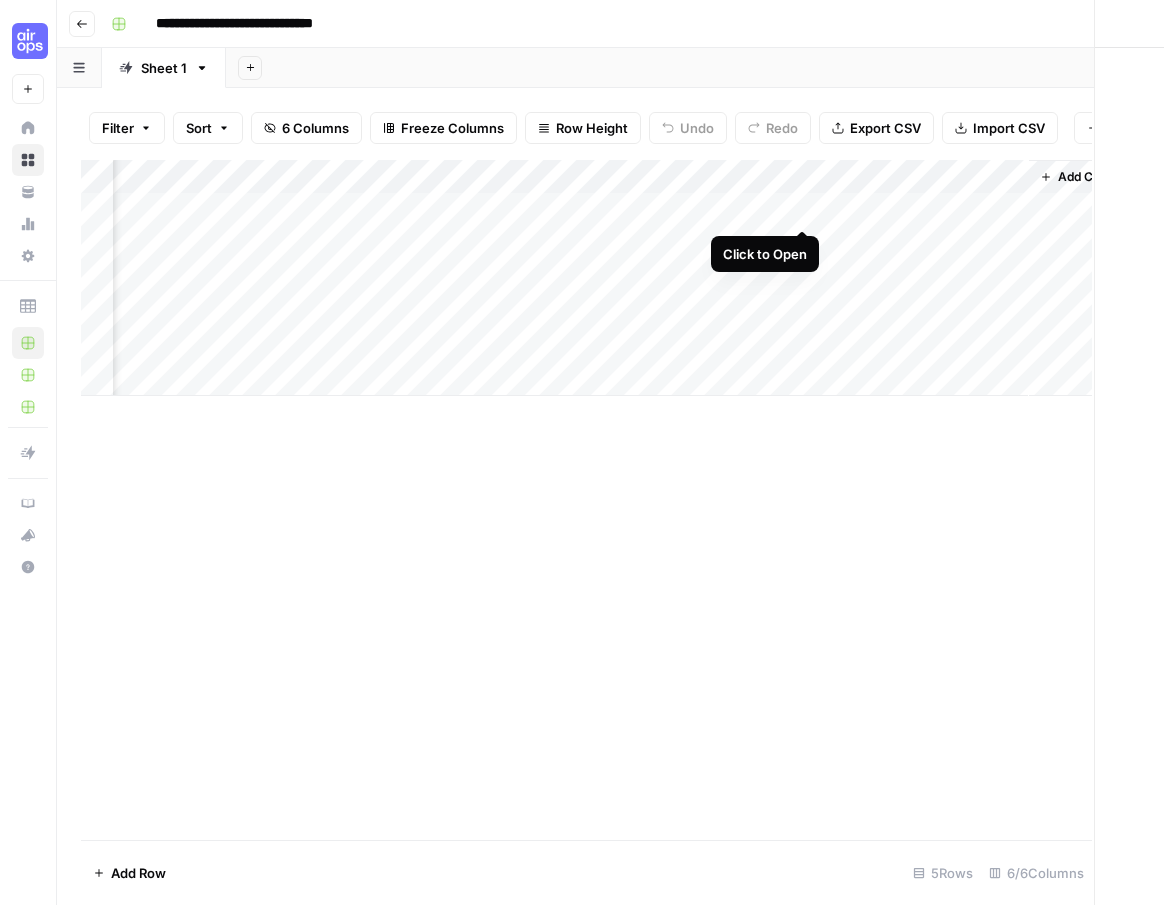scroll, scrollTop: 0, scrollLeft: 147, axis: horizontal 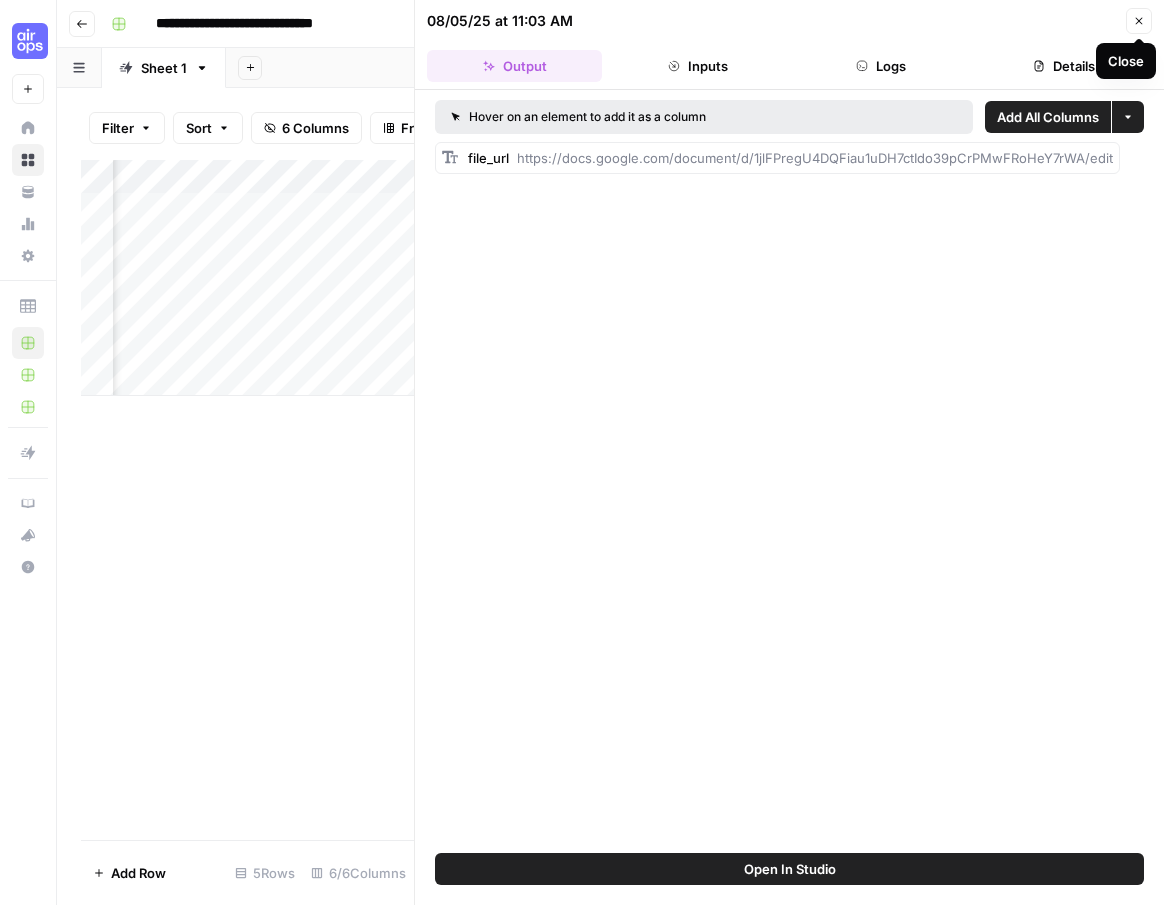 click 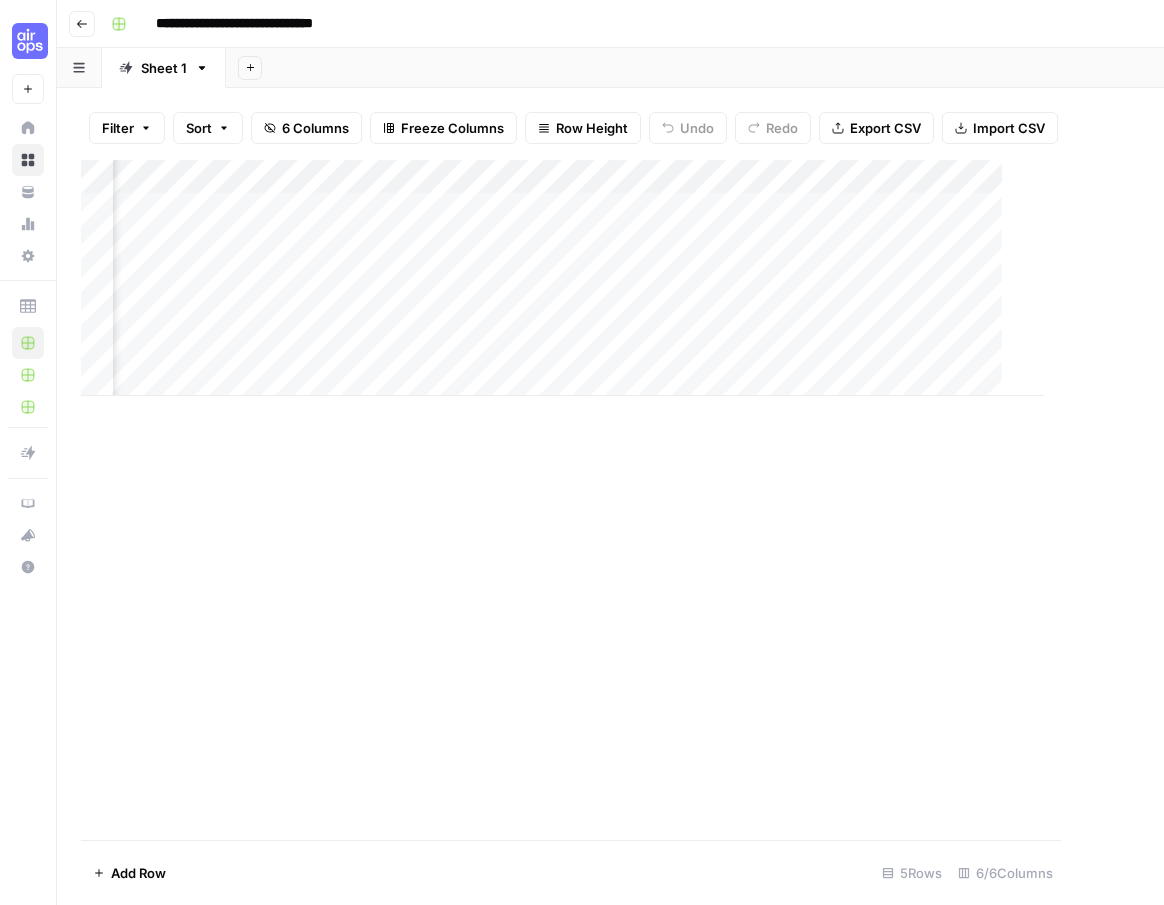 scroll, scrollTop: 0, scrollLeft: 141, axis: horizontal 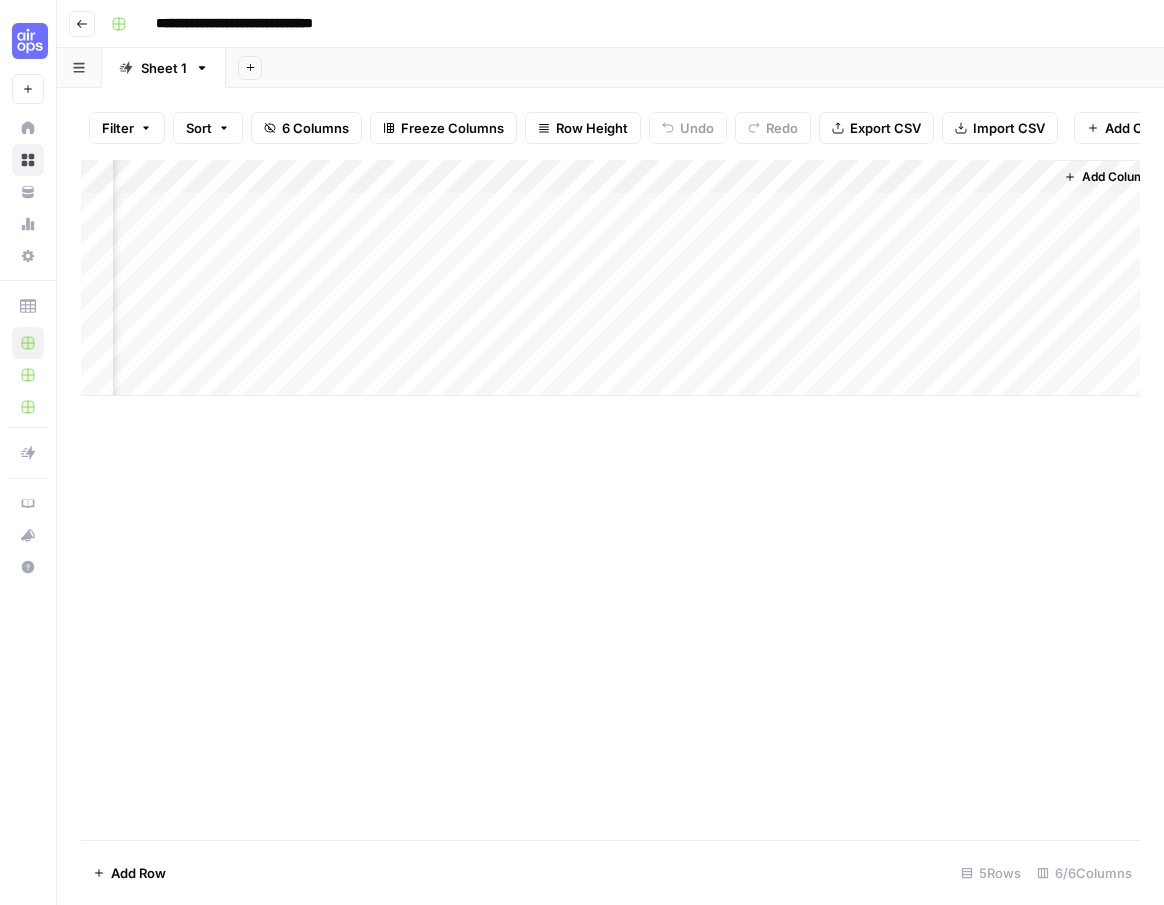 click on "Add Column" at bounding box center (610, 278) 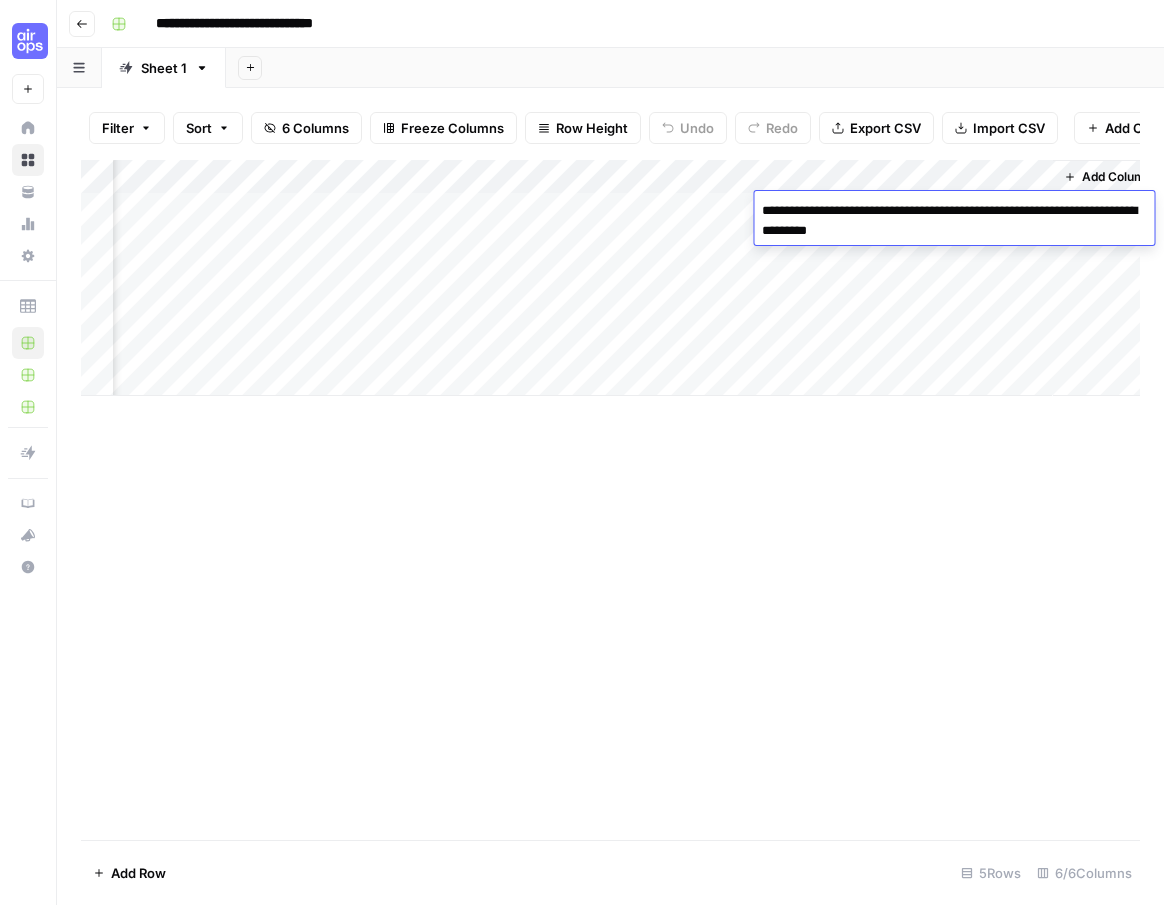 click on "Add Column" at bounding box center [610, 500] 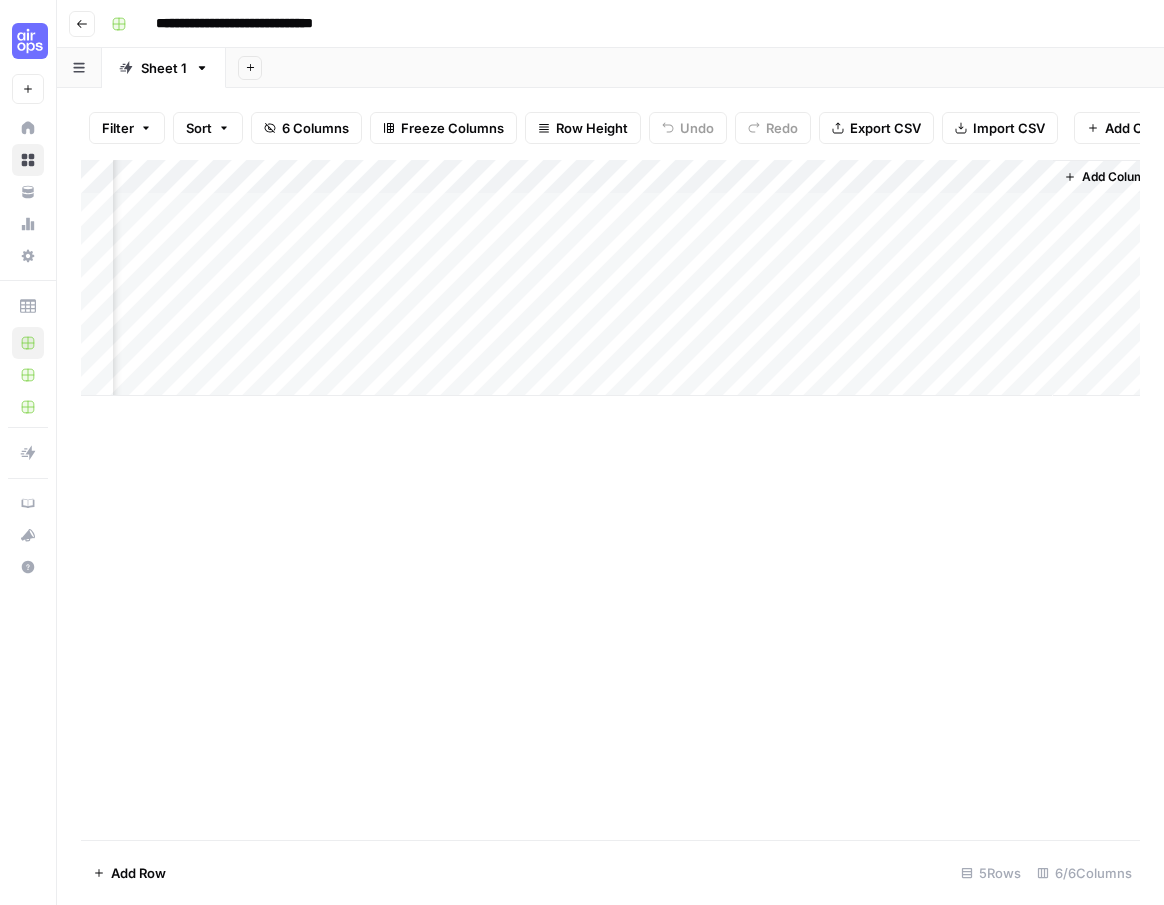 click on "Add Column" at bounding box center [610, 278] 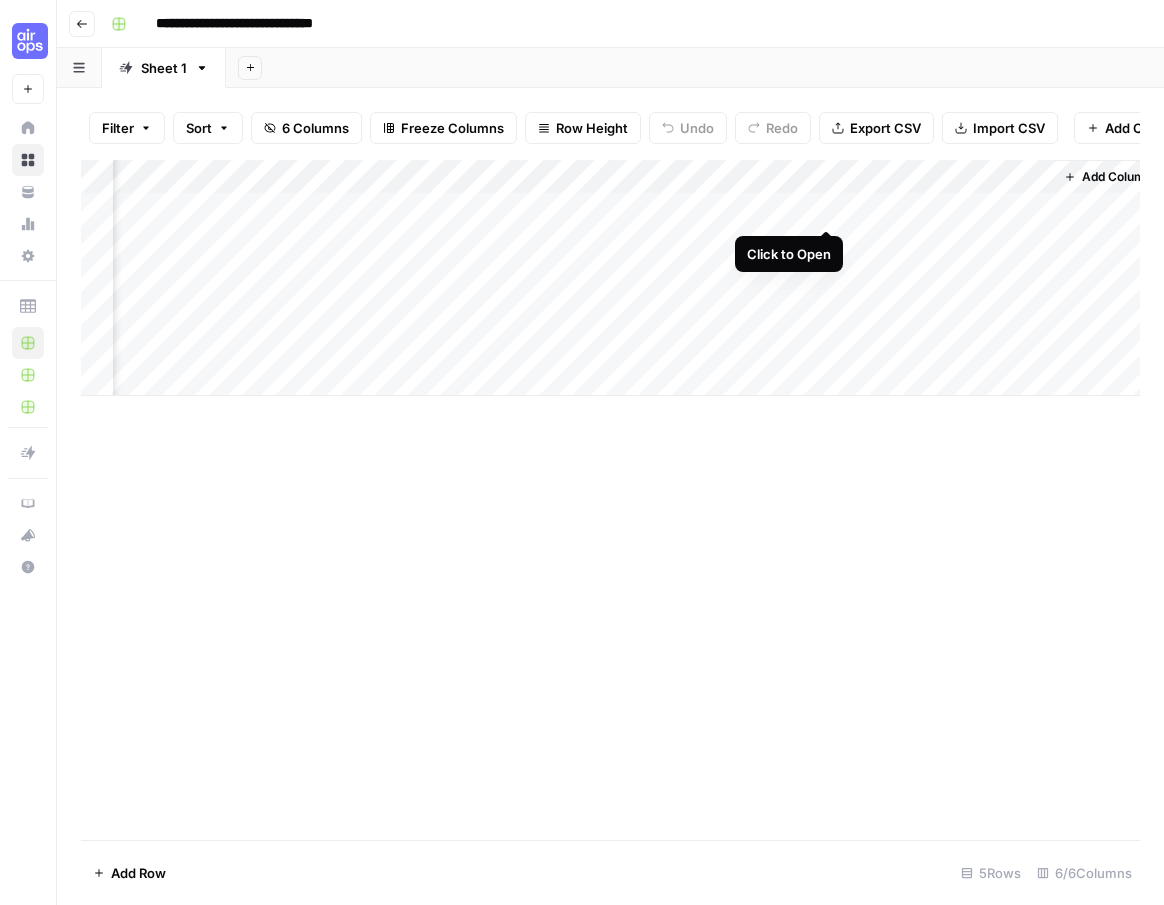 click on "Add Column" at bounding box center (610, 278) 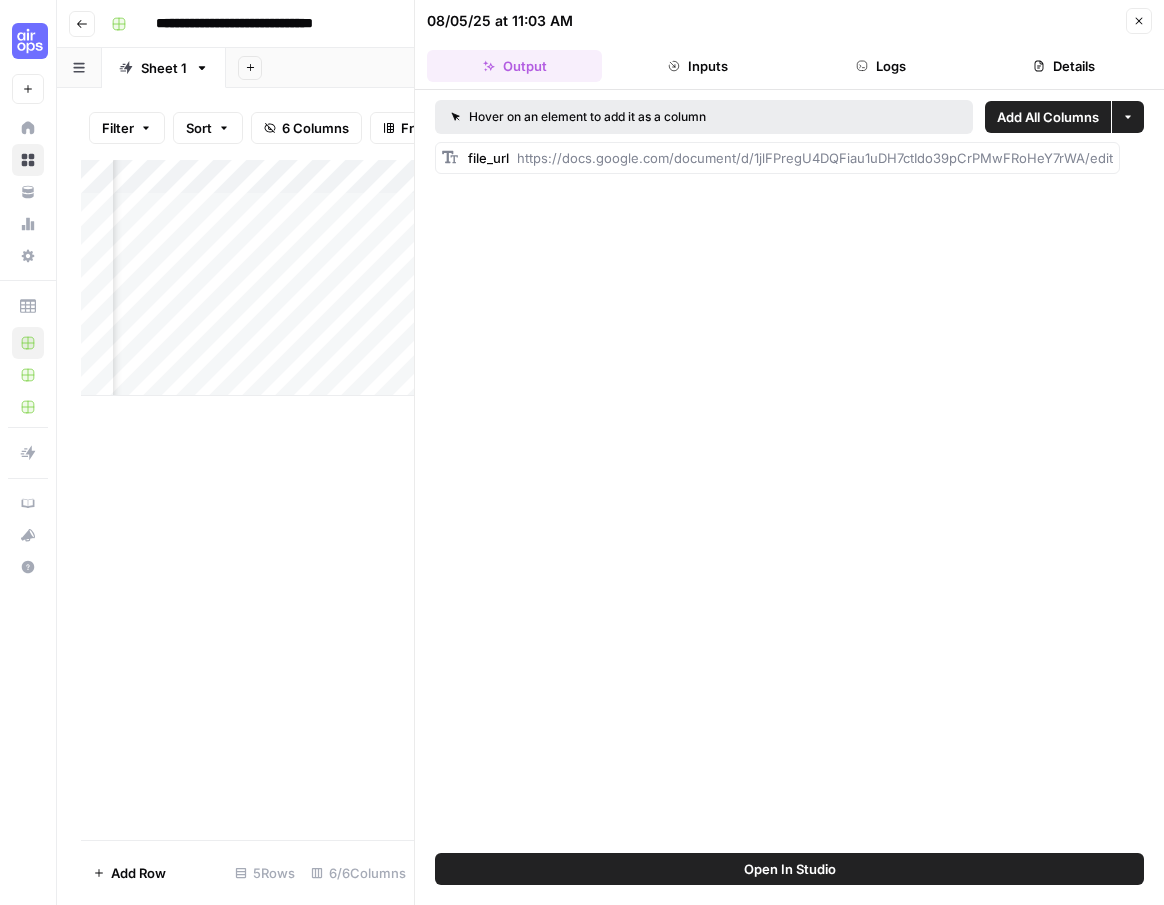 click 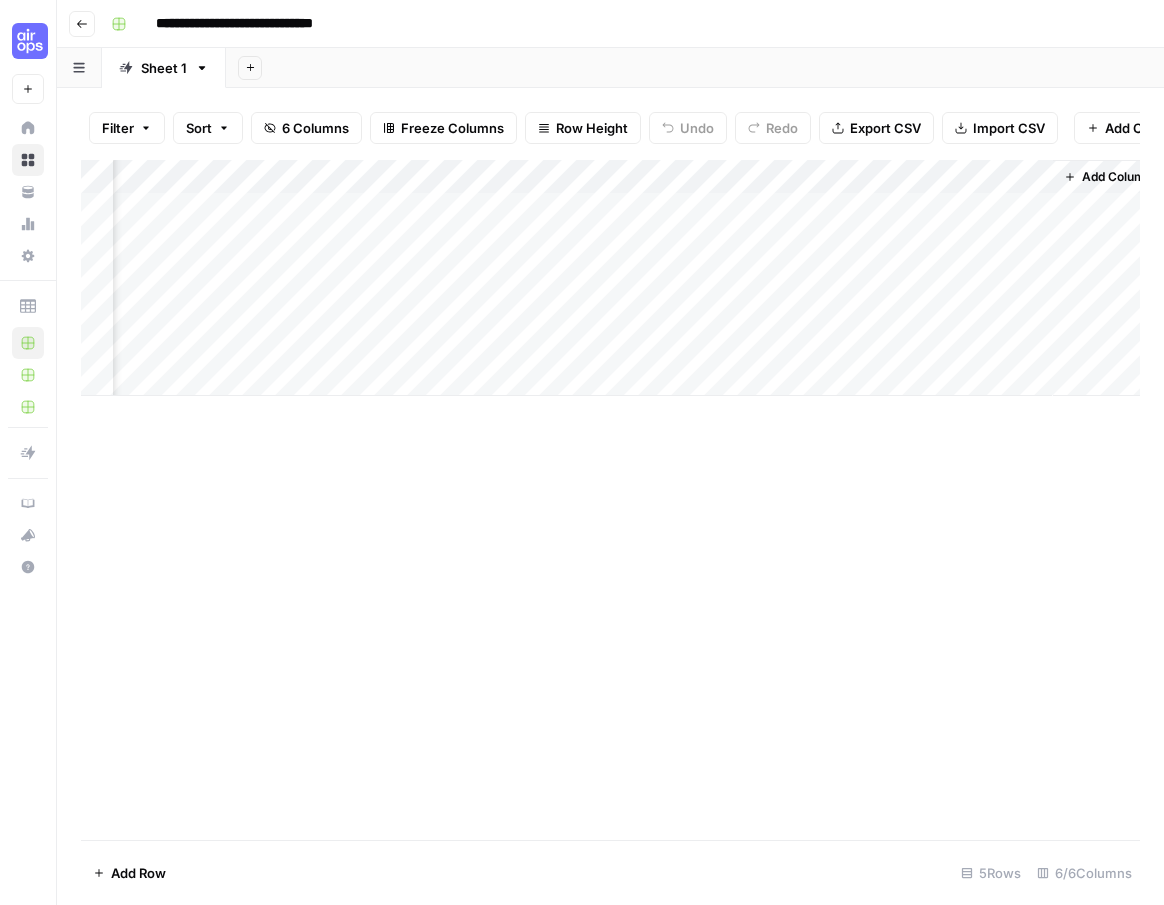 click on "Add Column" at bounding box center [610, 278] 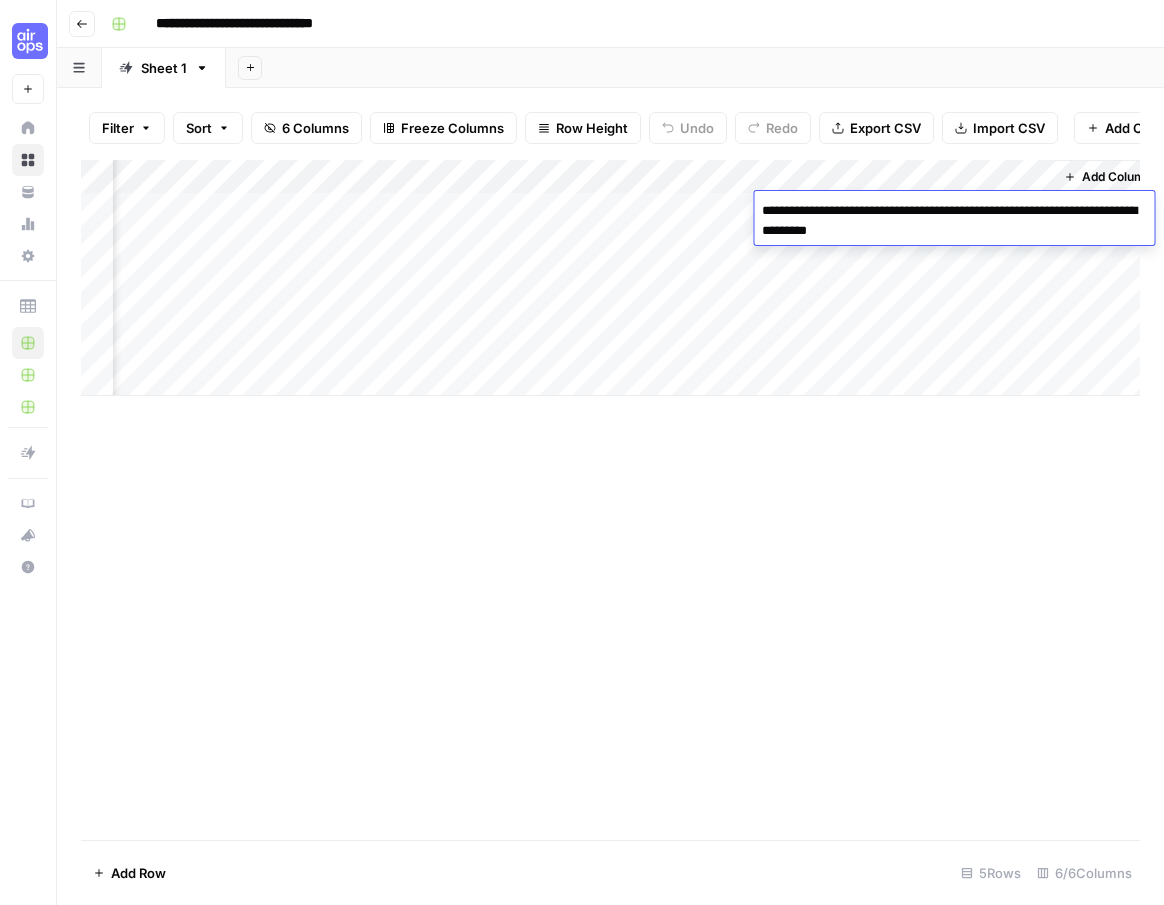 click on "**********" at bounding box center [954, 221] 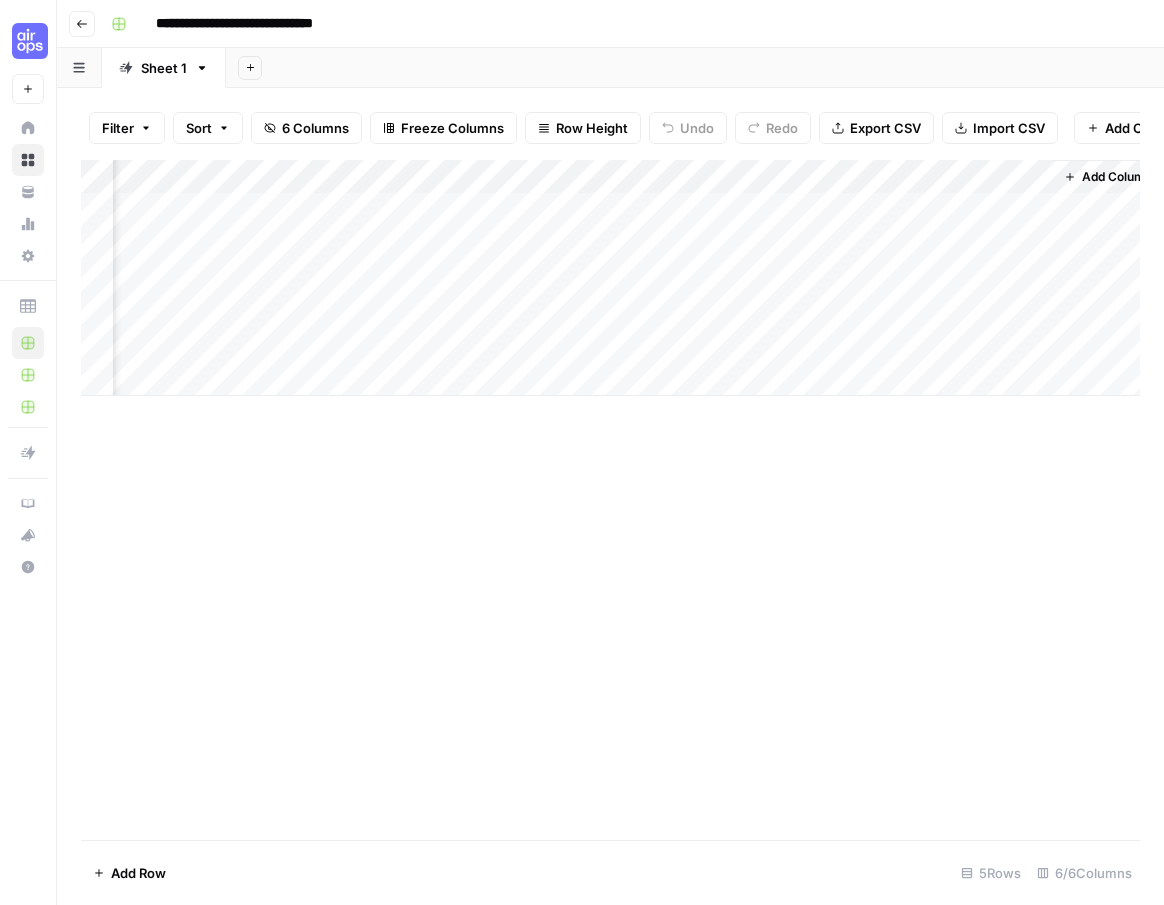 click on "Add Column" at bounding box center (610, 278) 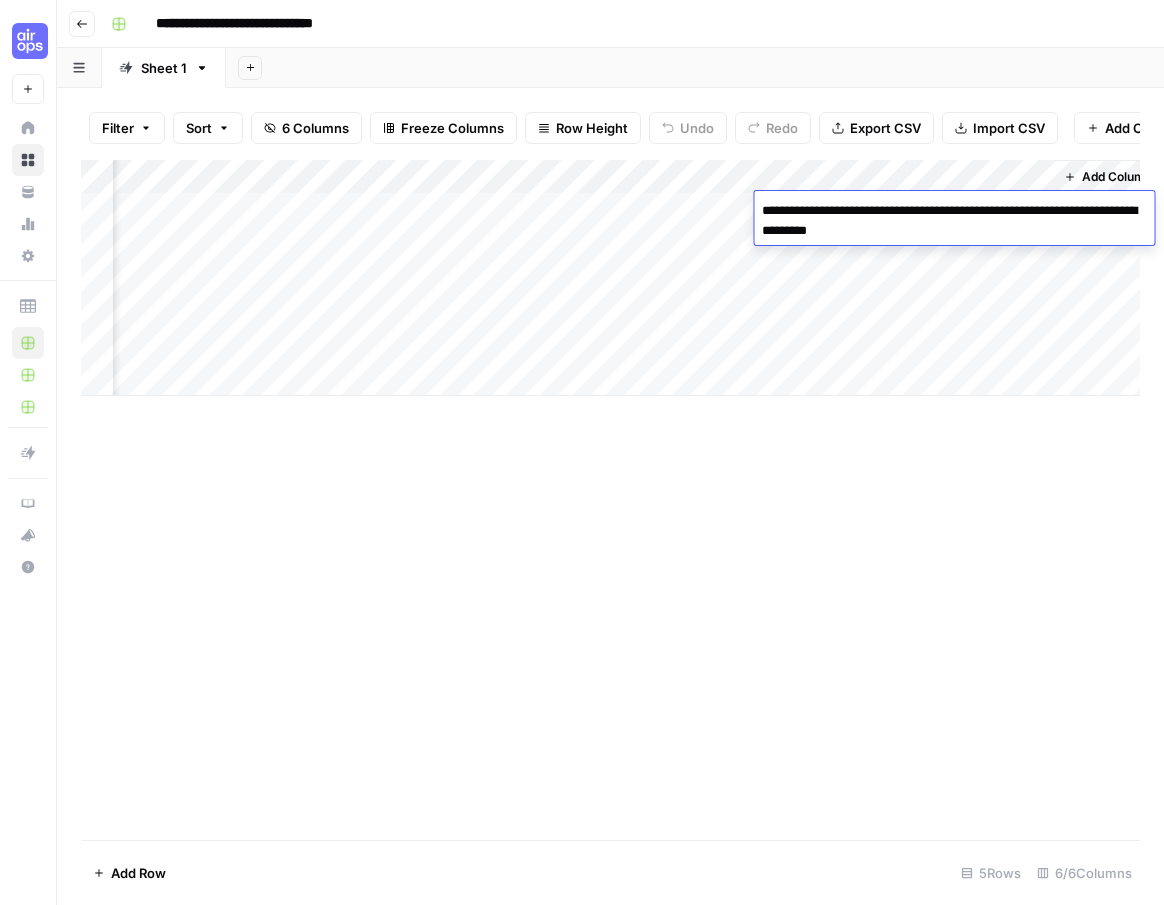 click on "Add Column" at bounding box center [610, 500] 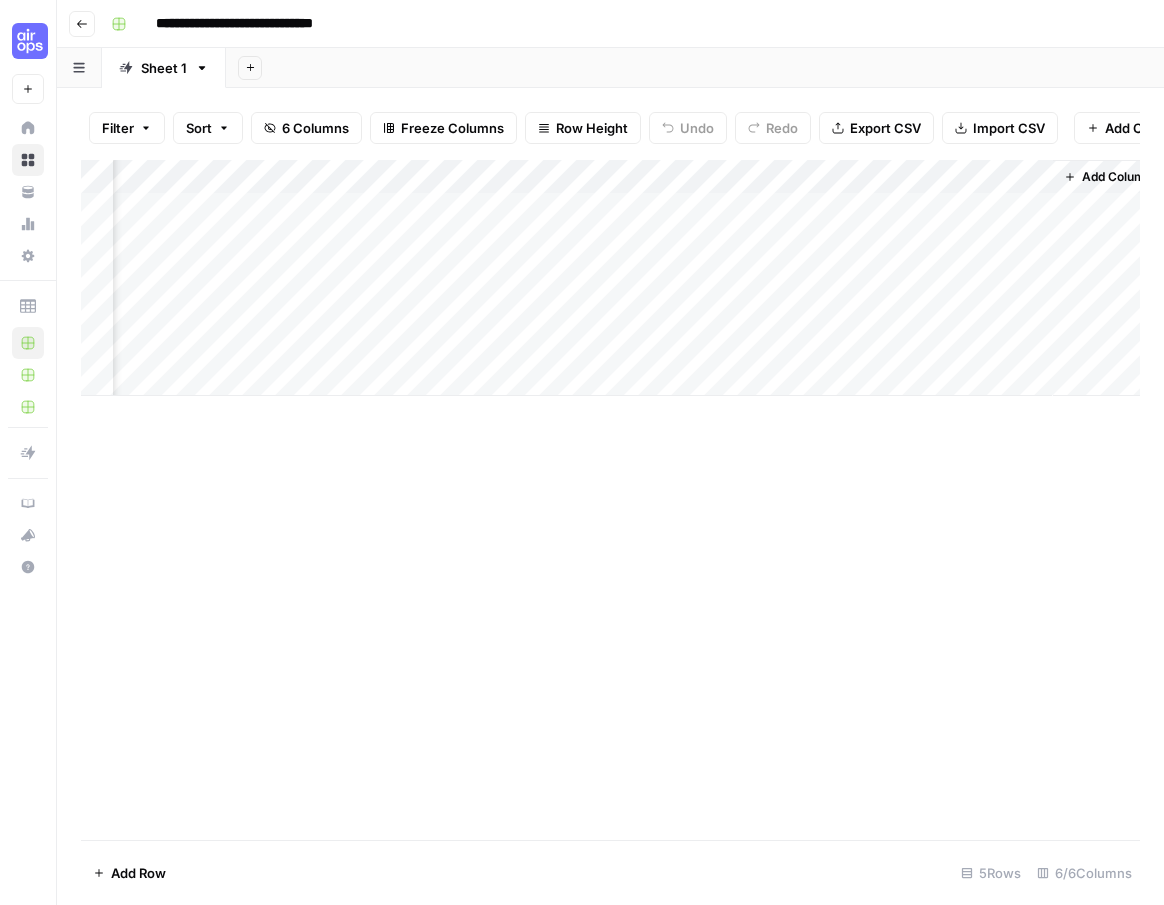 click on "Add Column" at bounding box center [610, 500] 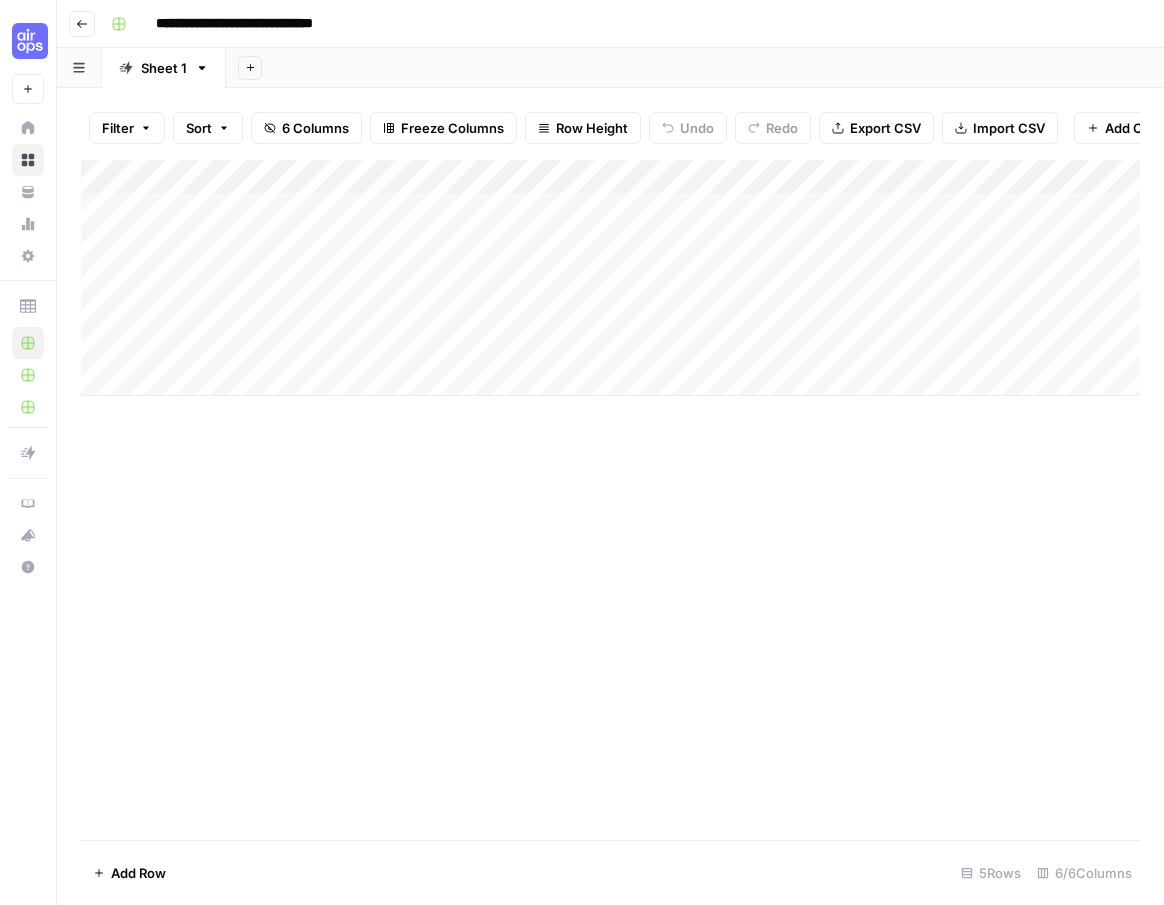 click on "Add Column" at bounding box center (610, 278) 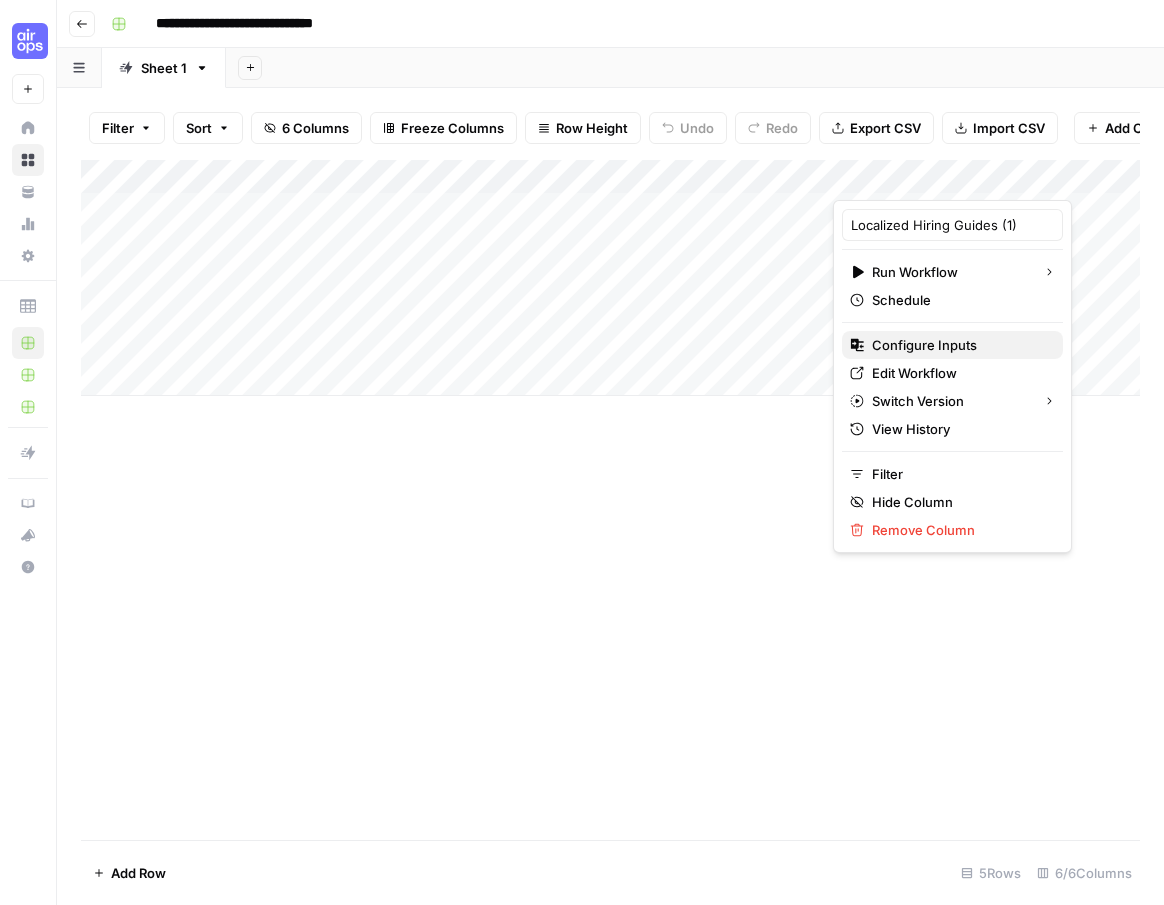 click on "Configure Inputs" at bounding box center [959, 345] 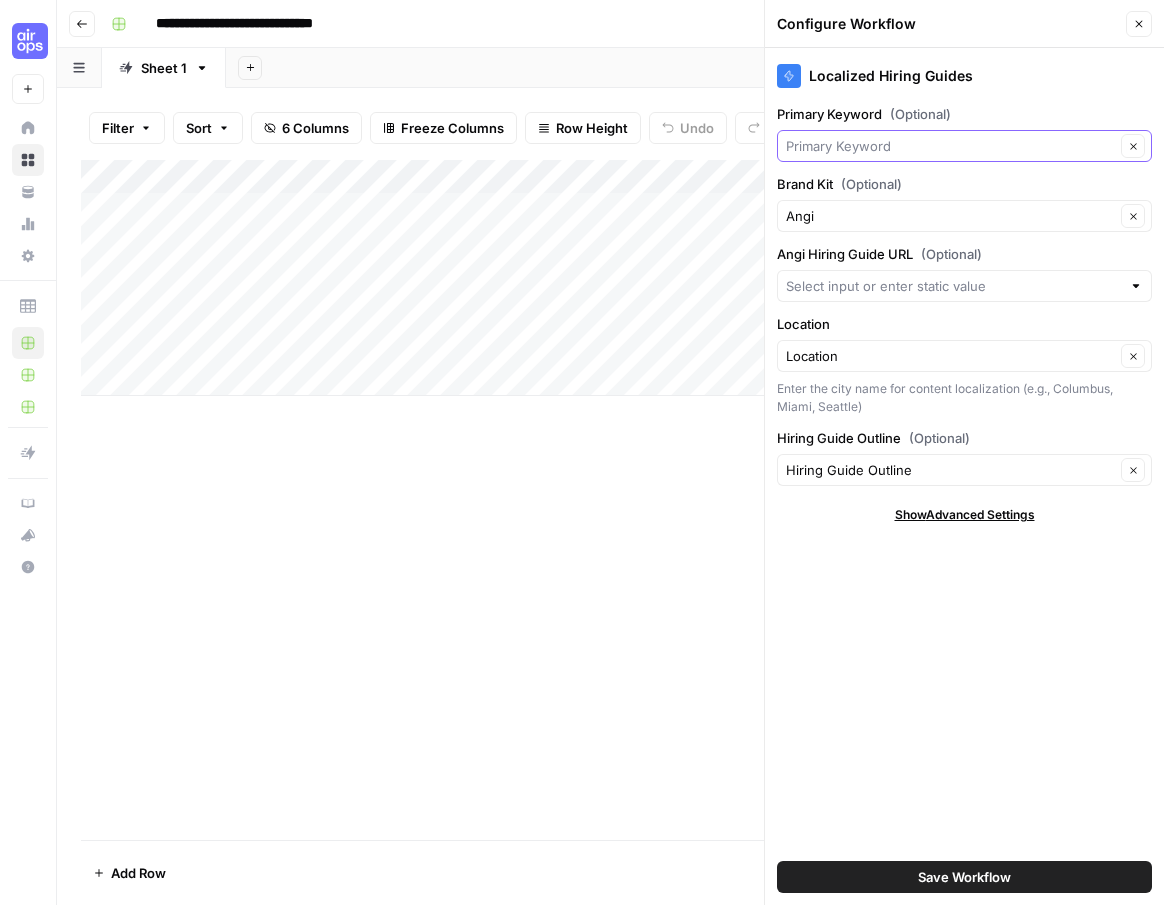 click on "Primary Keyword   (Optional)" at bounding box center [950, 146] 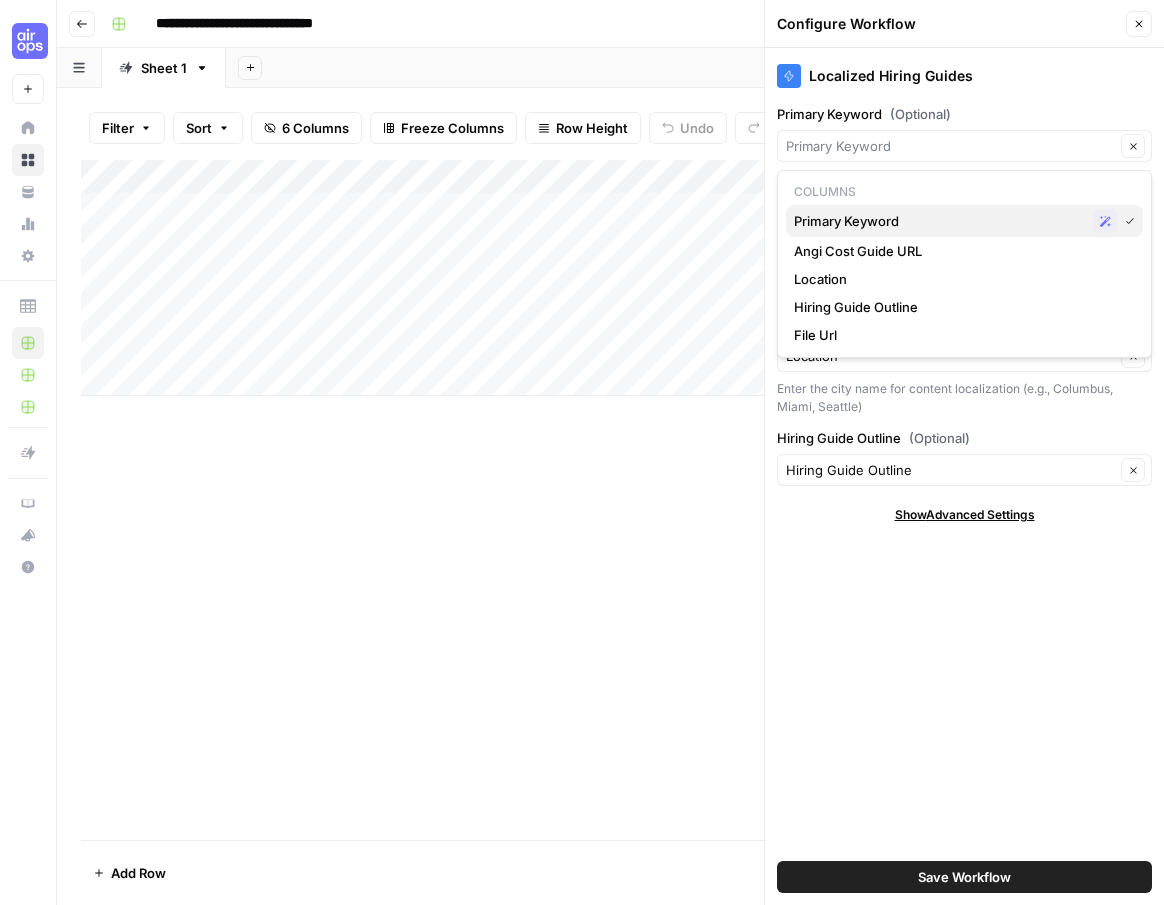 click on "Primary Keyword" at bounding box center [939, 221] 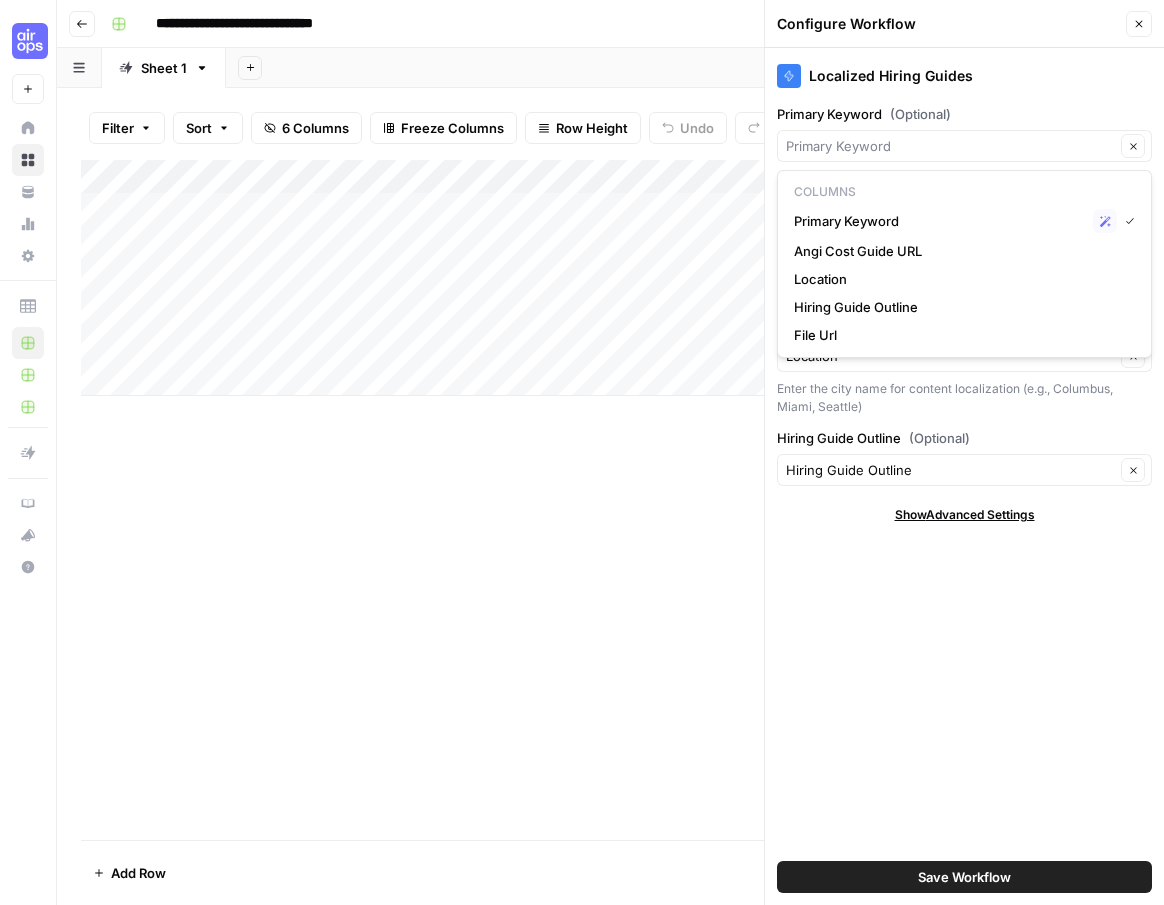 type on "Primary Keyword" 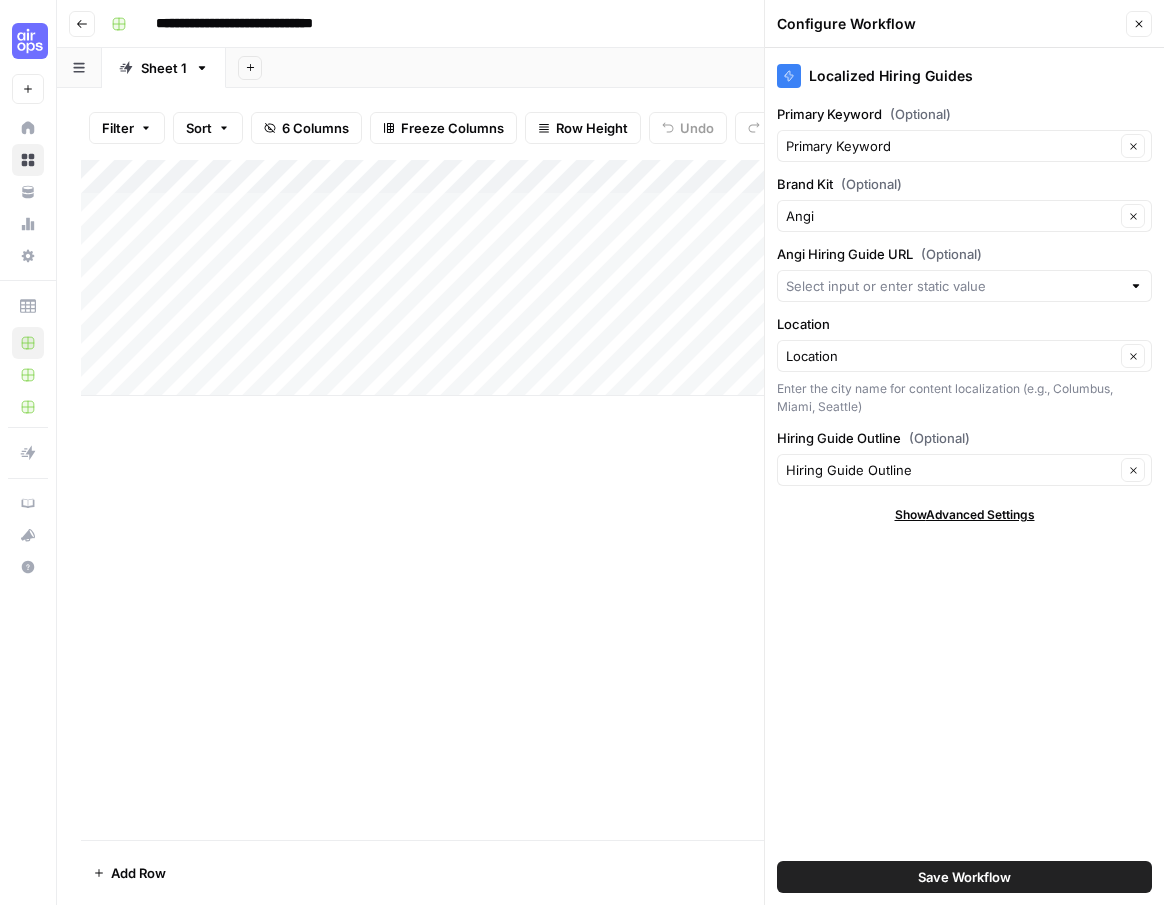 click at bounding box center (964, 286) 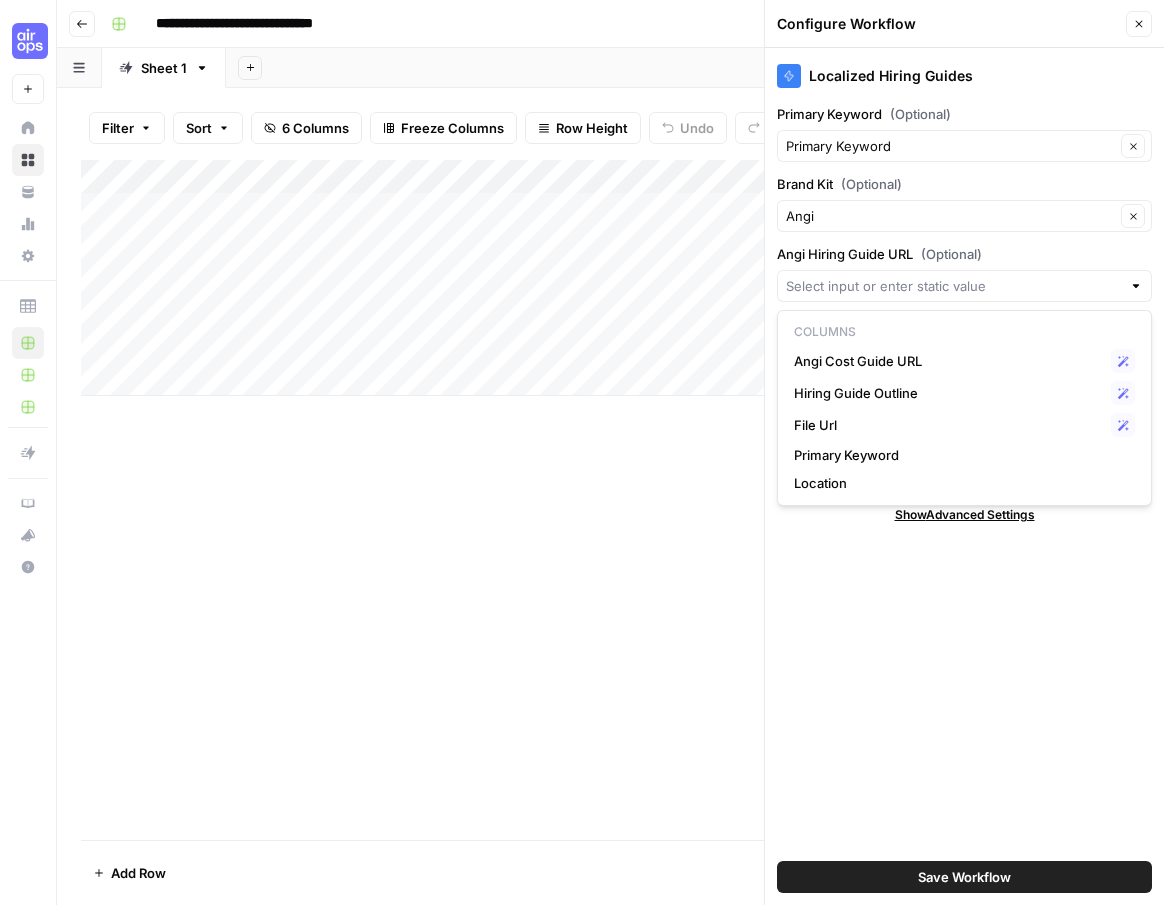 click on "Add Column" at bounding box center [610, 500] 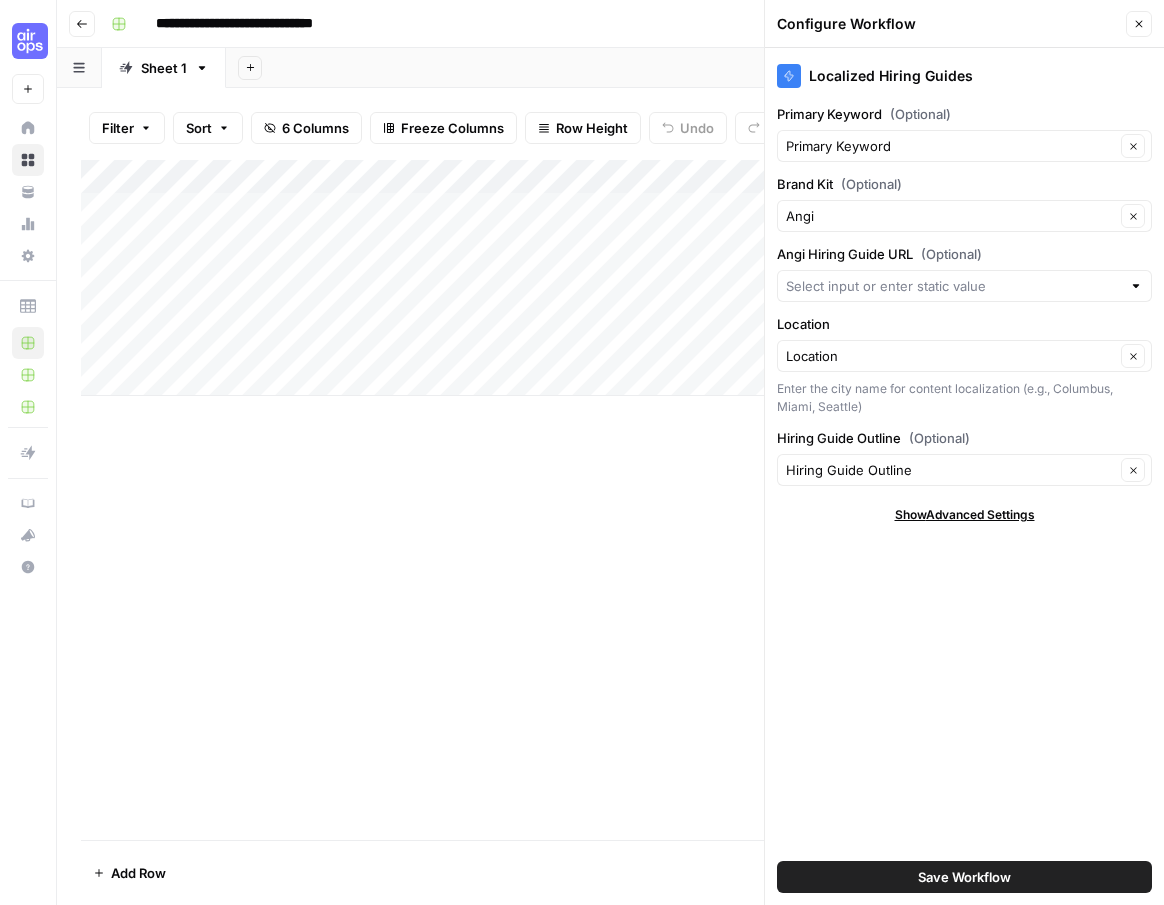 click on "Add Column" at bounding box center (610, 500) 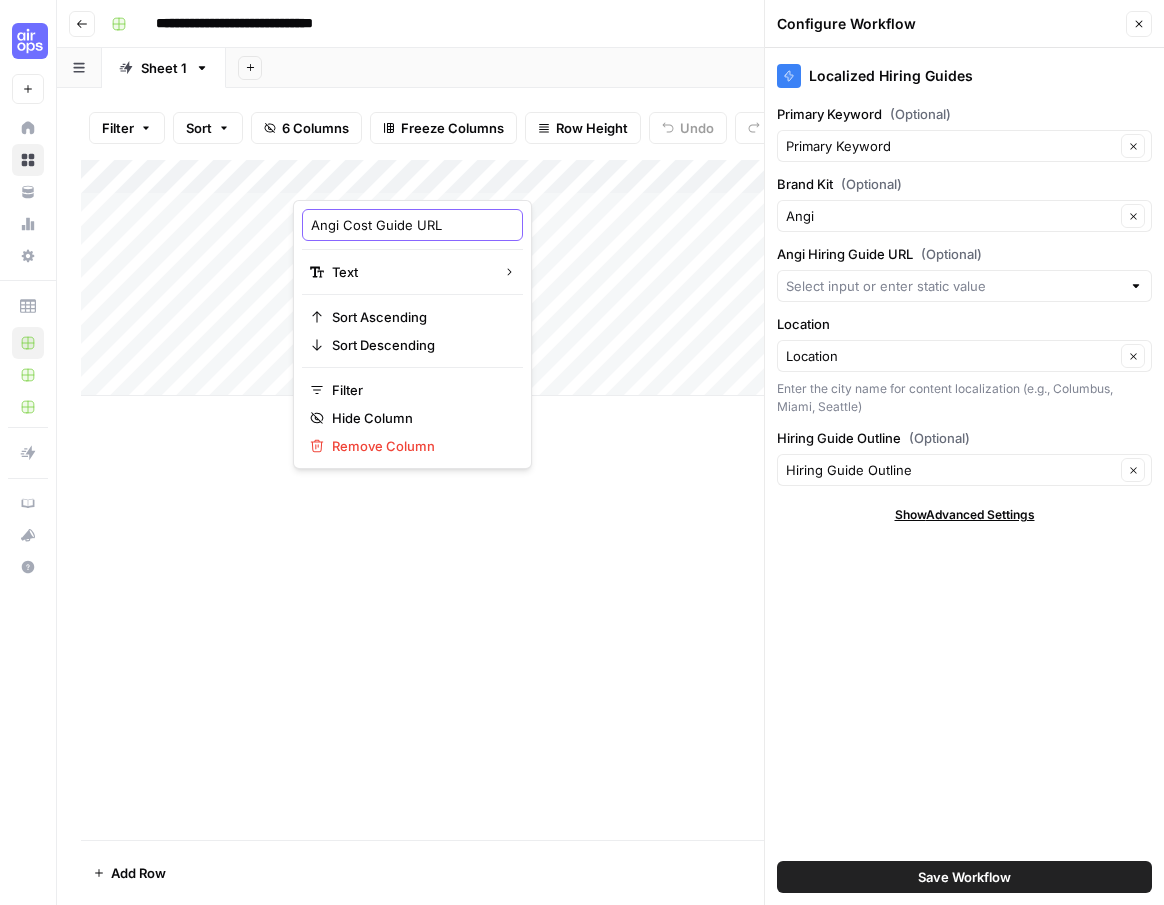 click on "Angi Cost Guide URL" at bounding box center (412, 225) 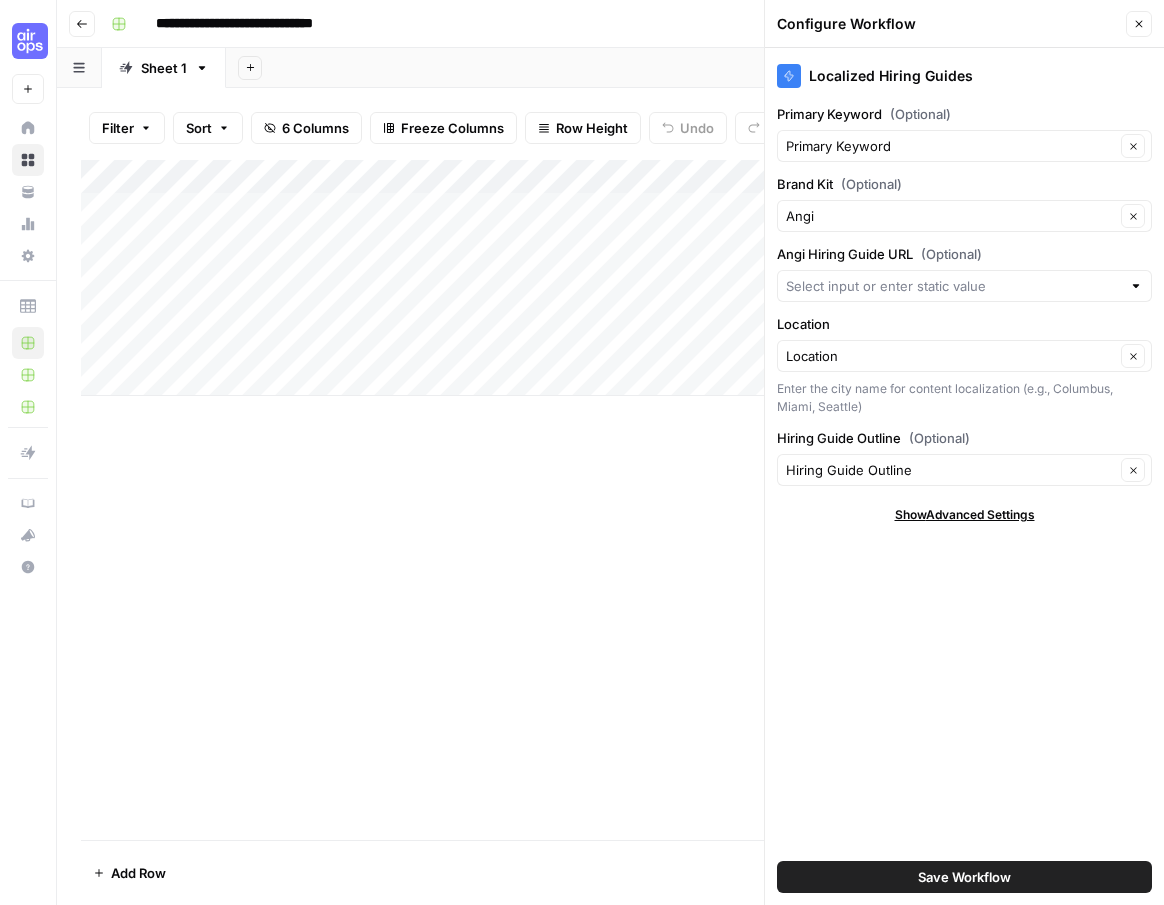 click on "Add Column" at bounding box center (610, 278) 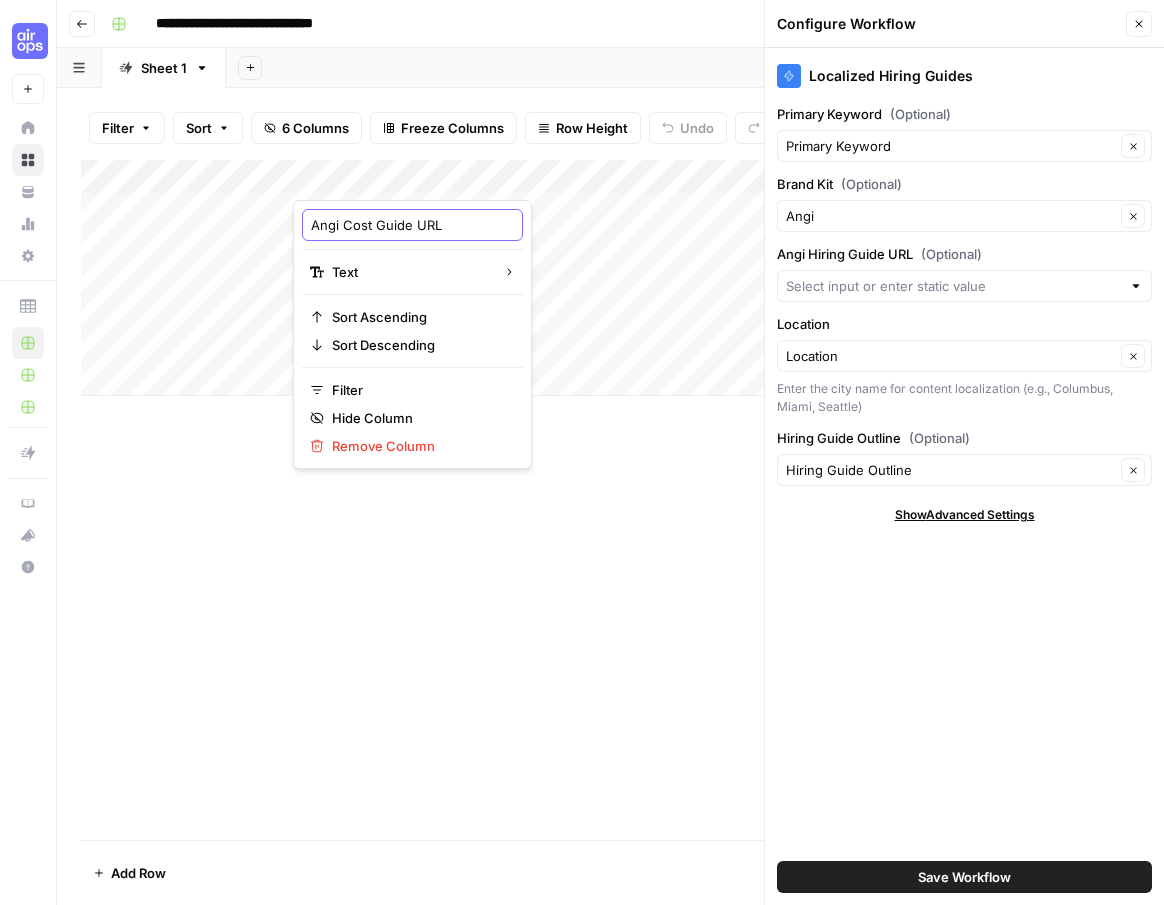 click on "Angi Cost Guide URL" at bounding box center [412, 225] 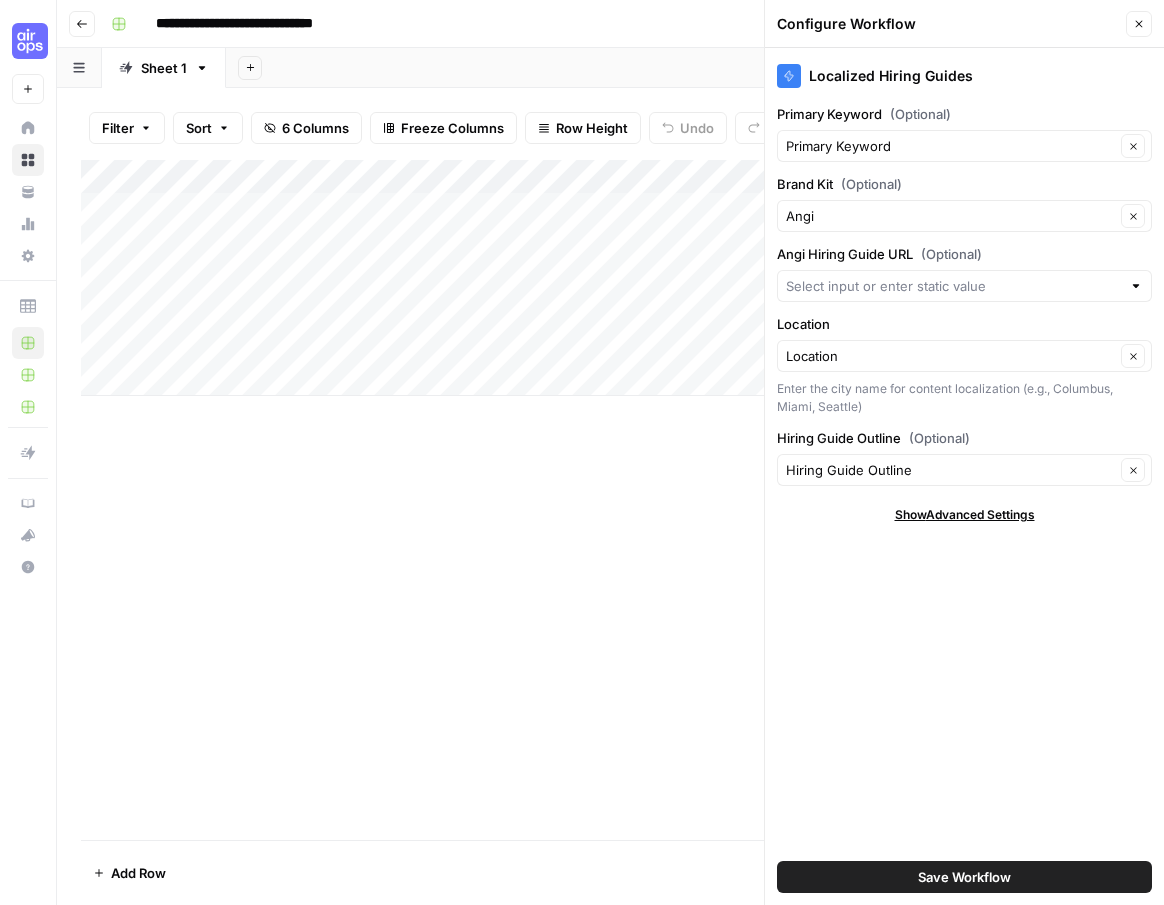 click on "Add Column" at bounding box center [610, 278] 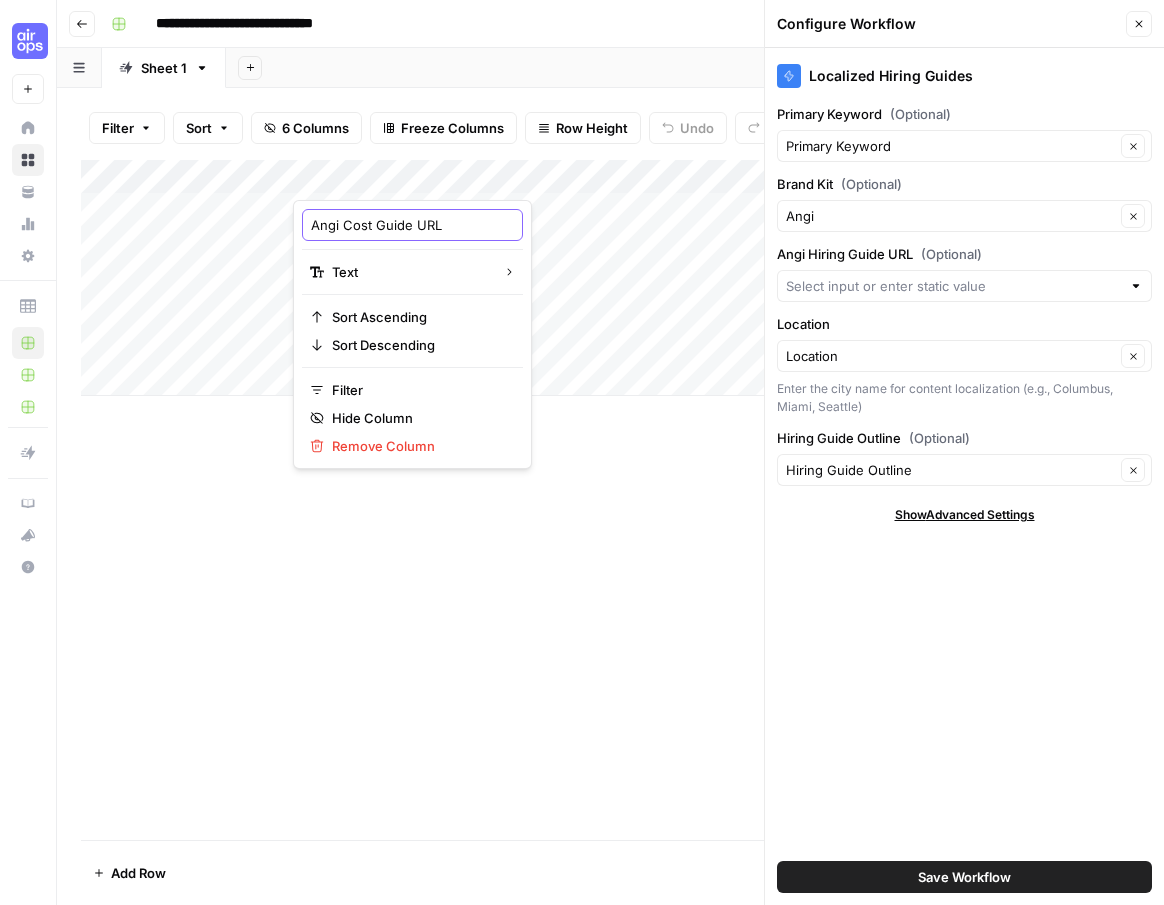 drag, startPoint x: 376, startPoint y: 226, endPoint x: 346, endPoint y: 228, distance: 30.066593 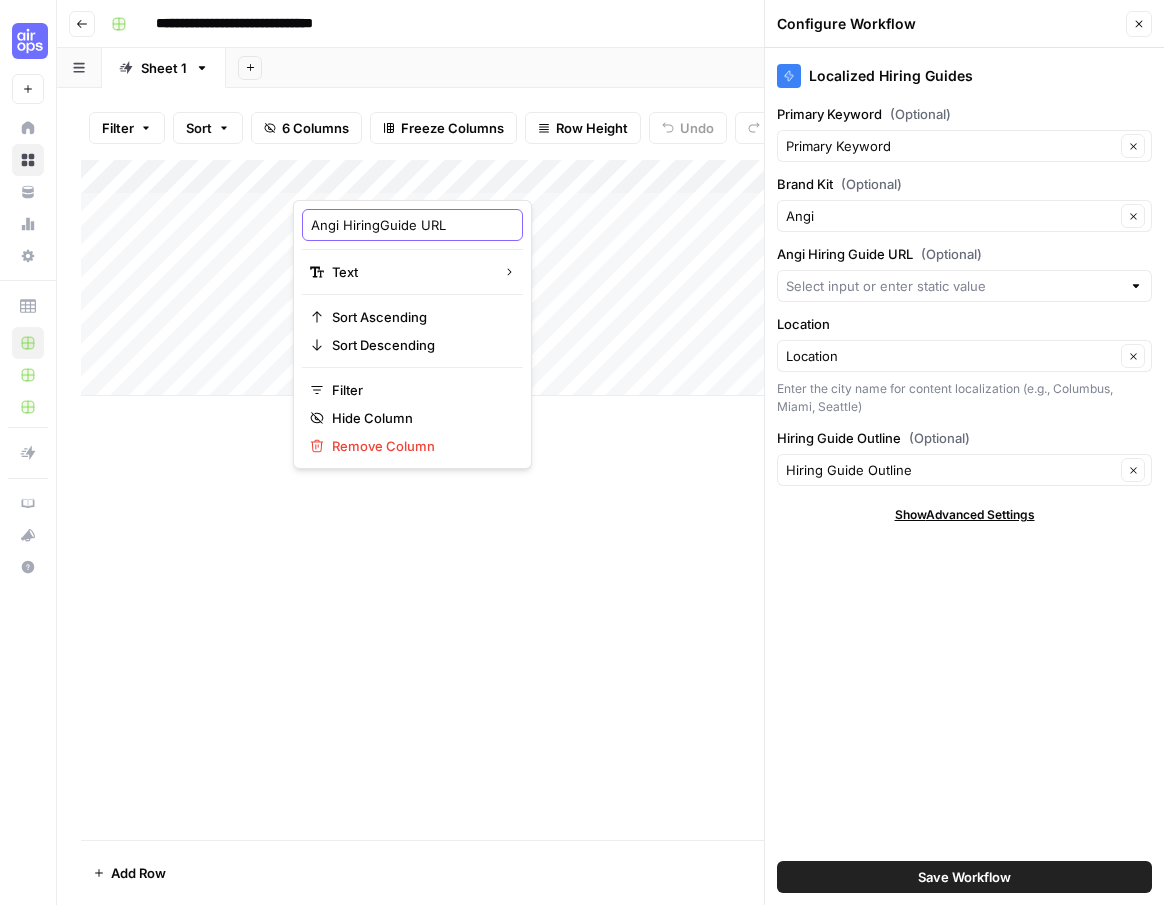 type on "Angi Hiring Guide URL" 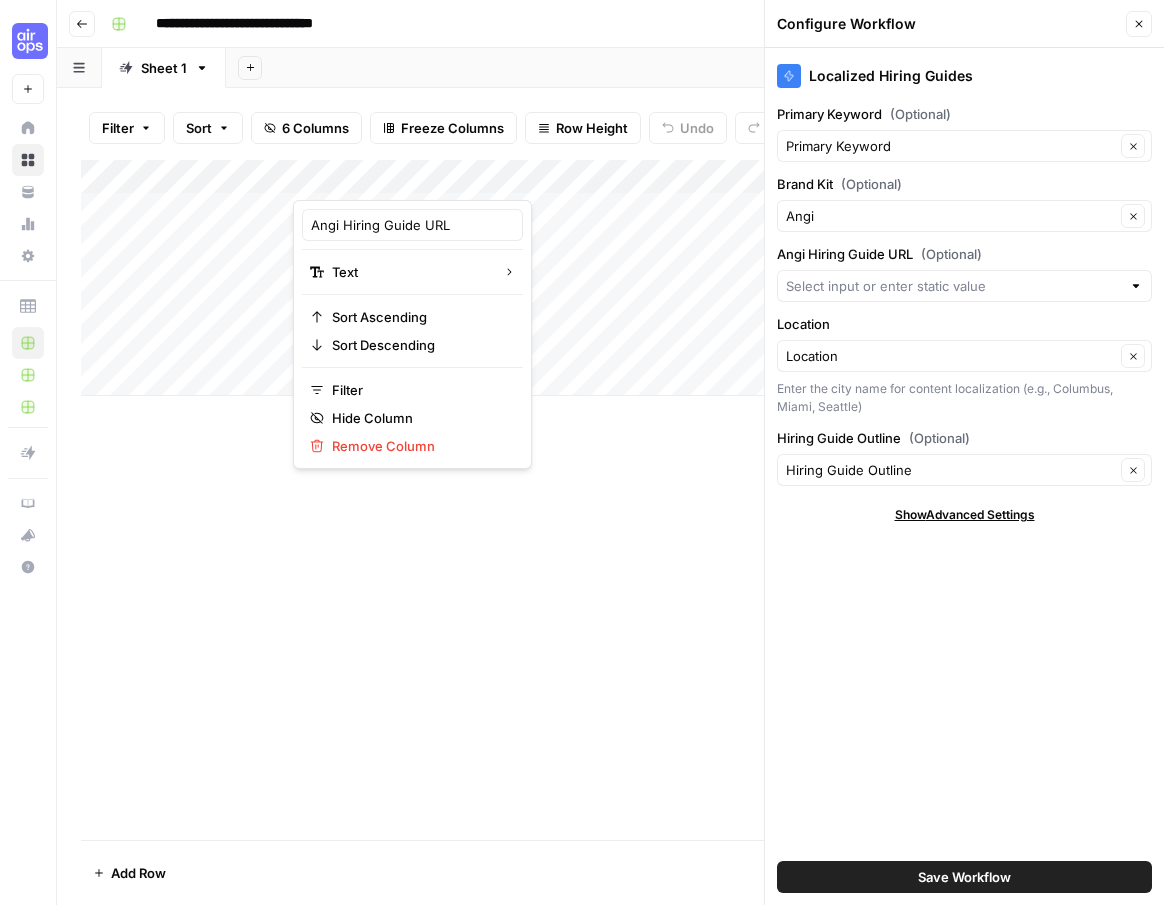 type on "Angi Hiring Guide URL" 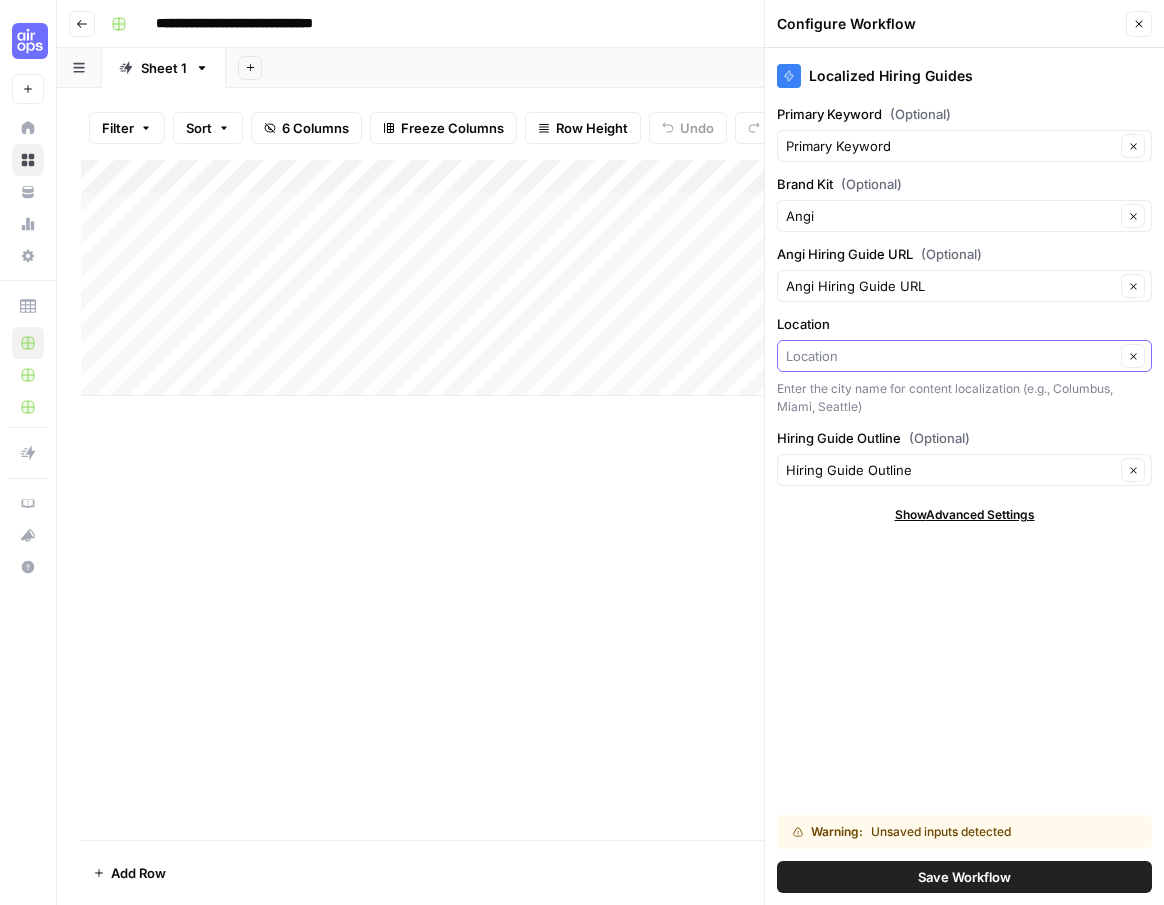 click on "Location" at bounding box center (950, 356) 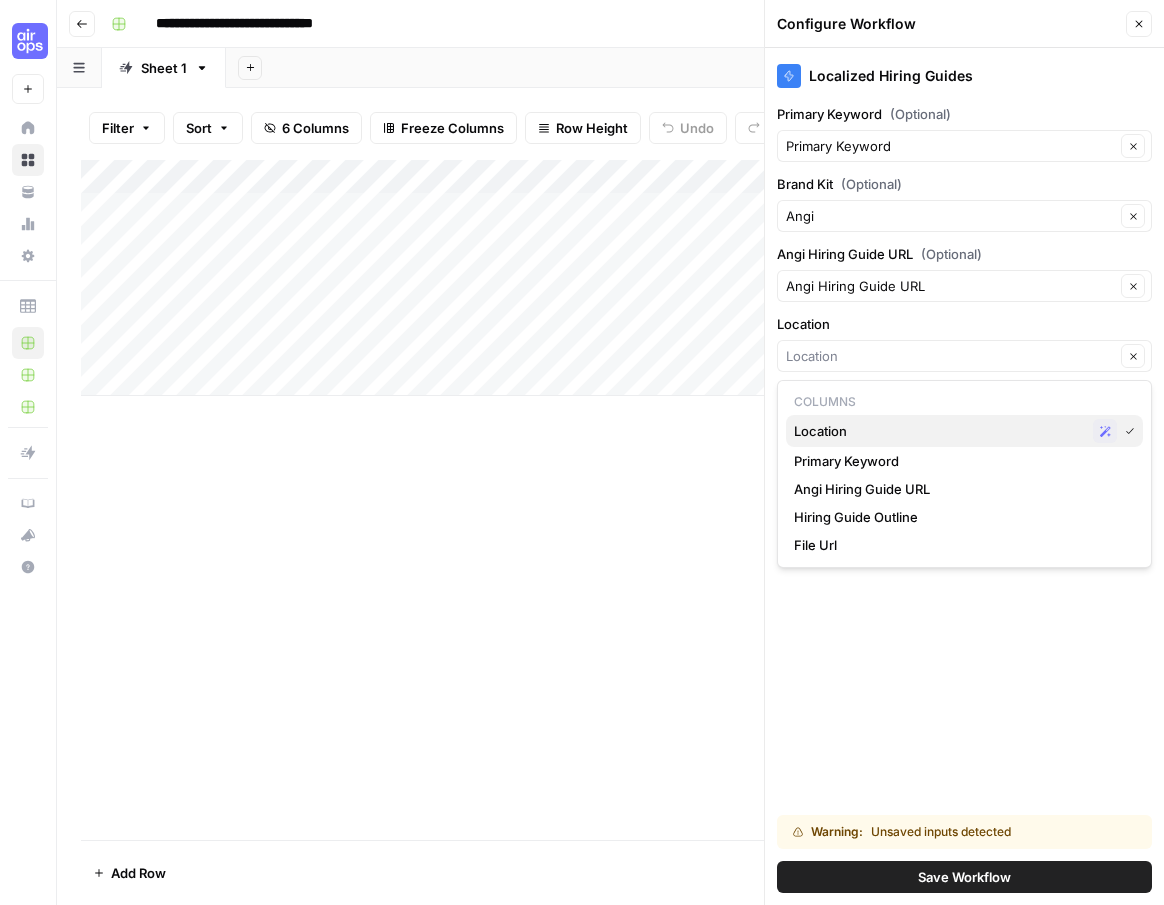click on "Location" at bounding box center (939, 431) 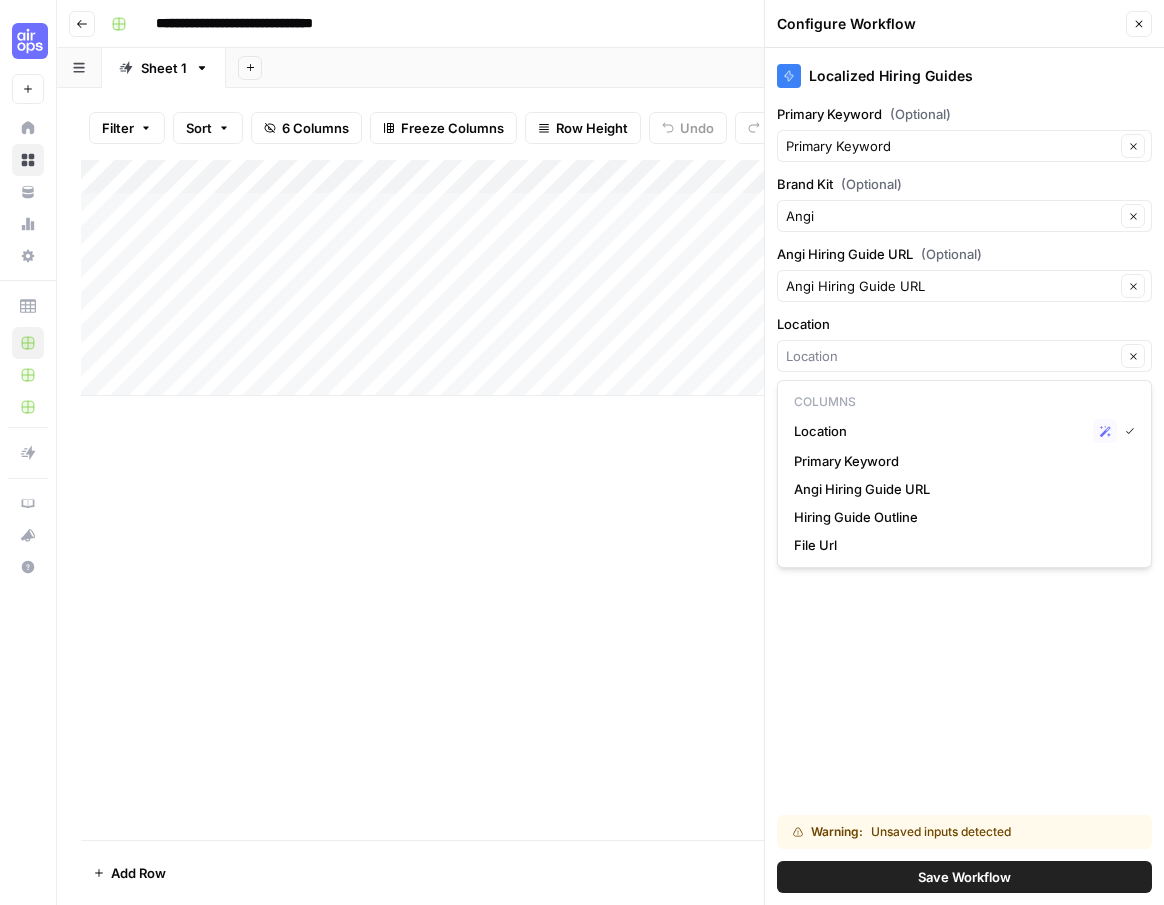 type on "Location" 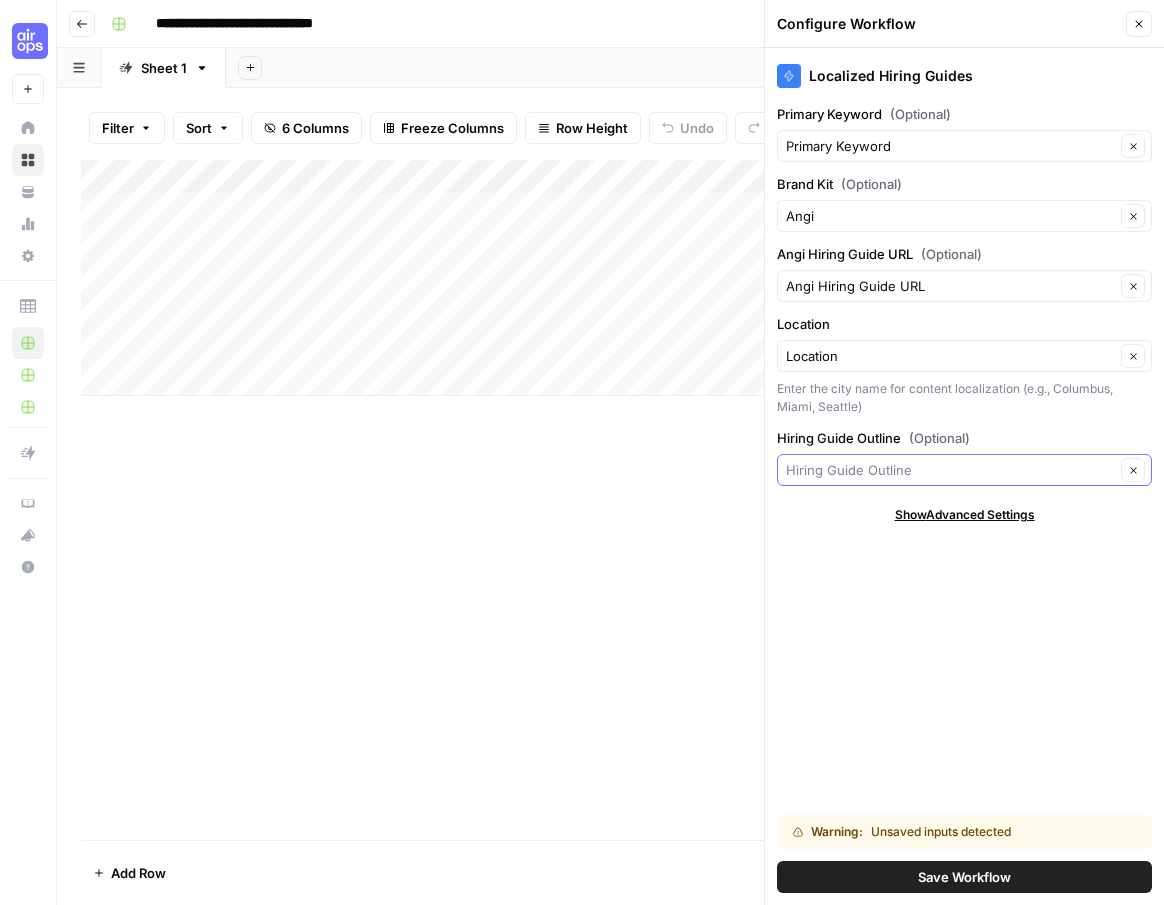 click on "Hiring Guide Outline   (Optional)" at bounding box center (950, 470) 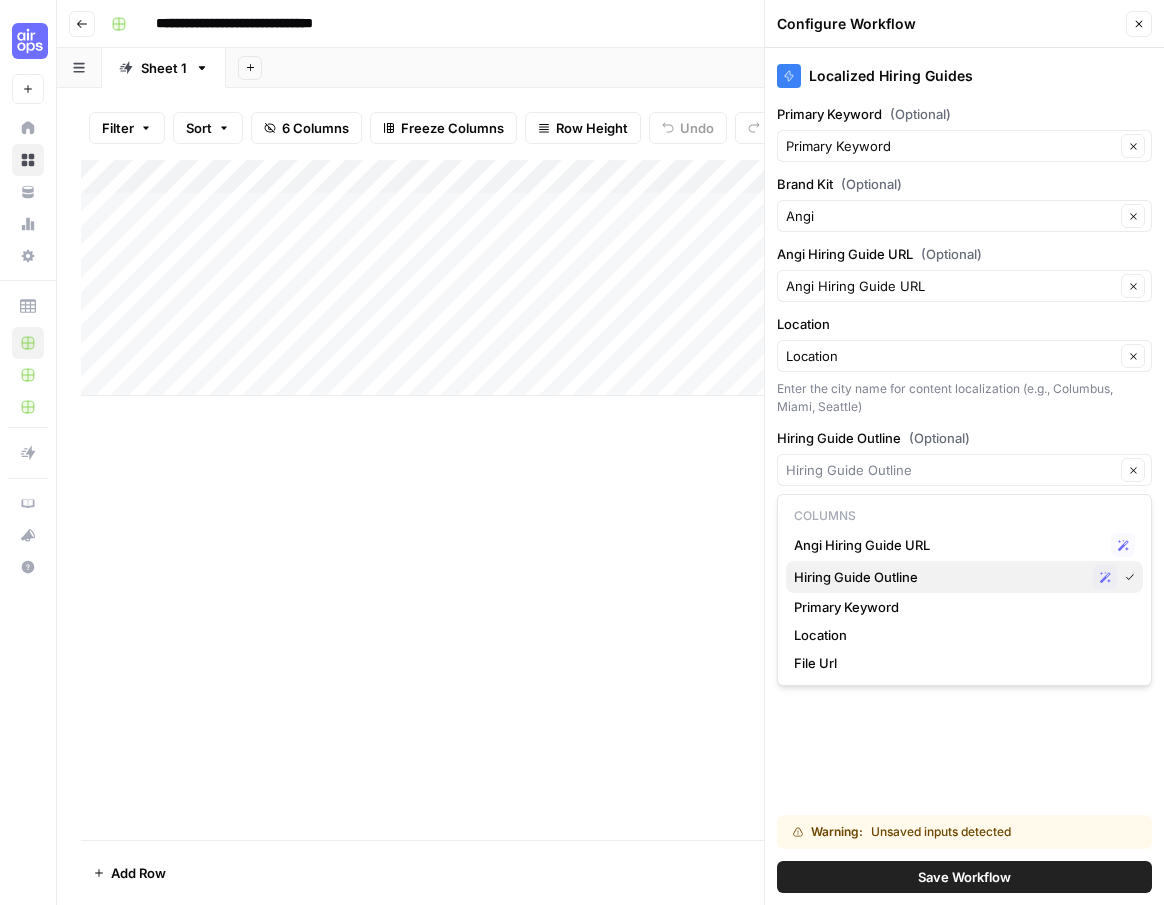 click on "Hiring Guide Outline" at bounding box center [939, 577] 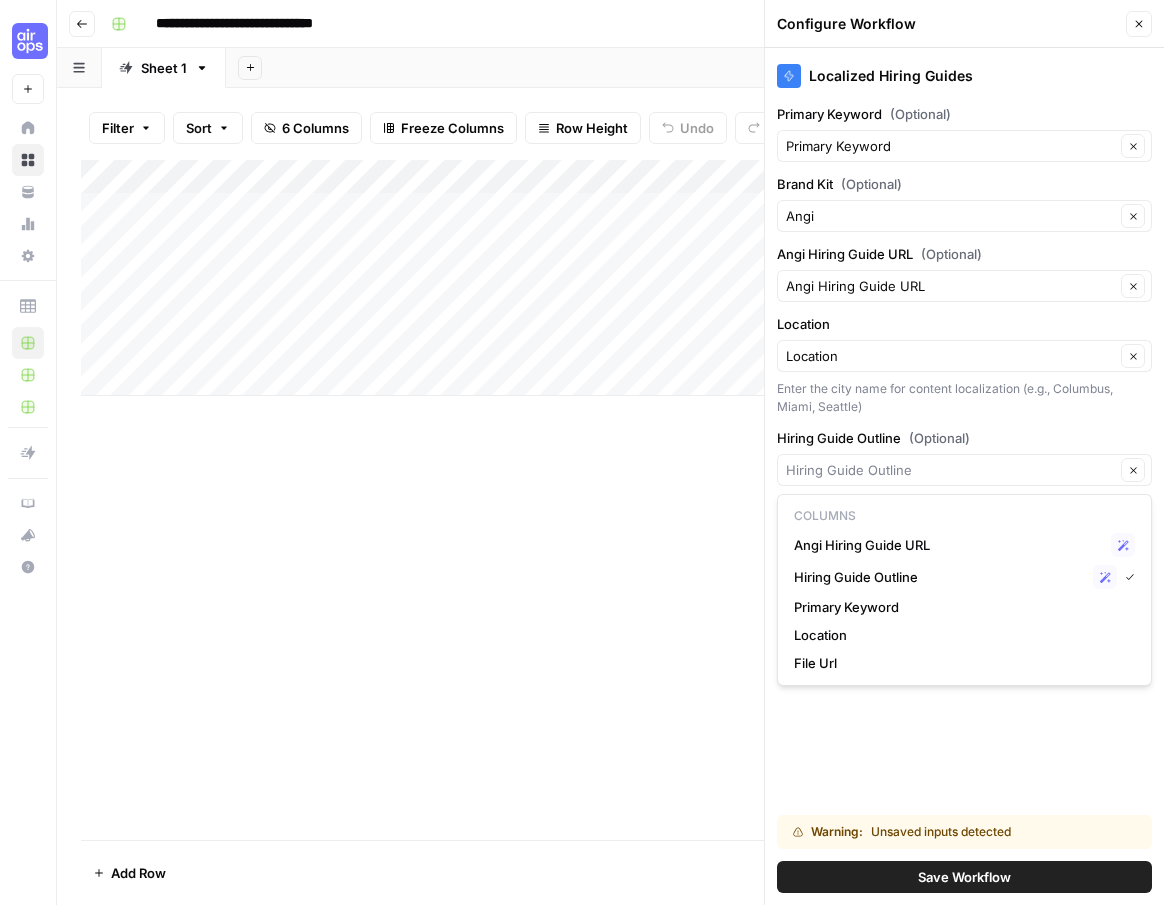 type on "Hiring Guide Outline" 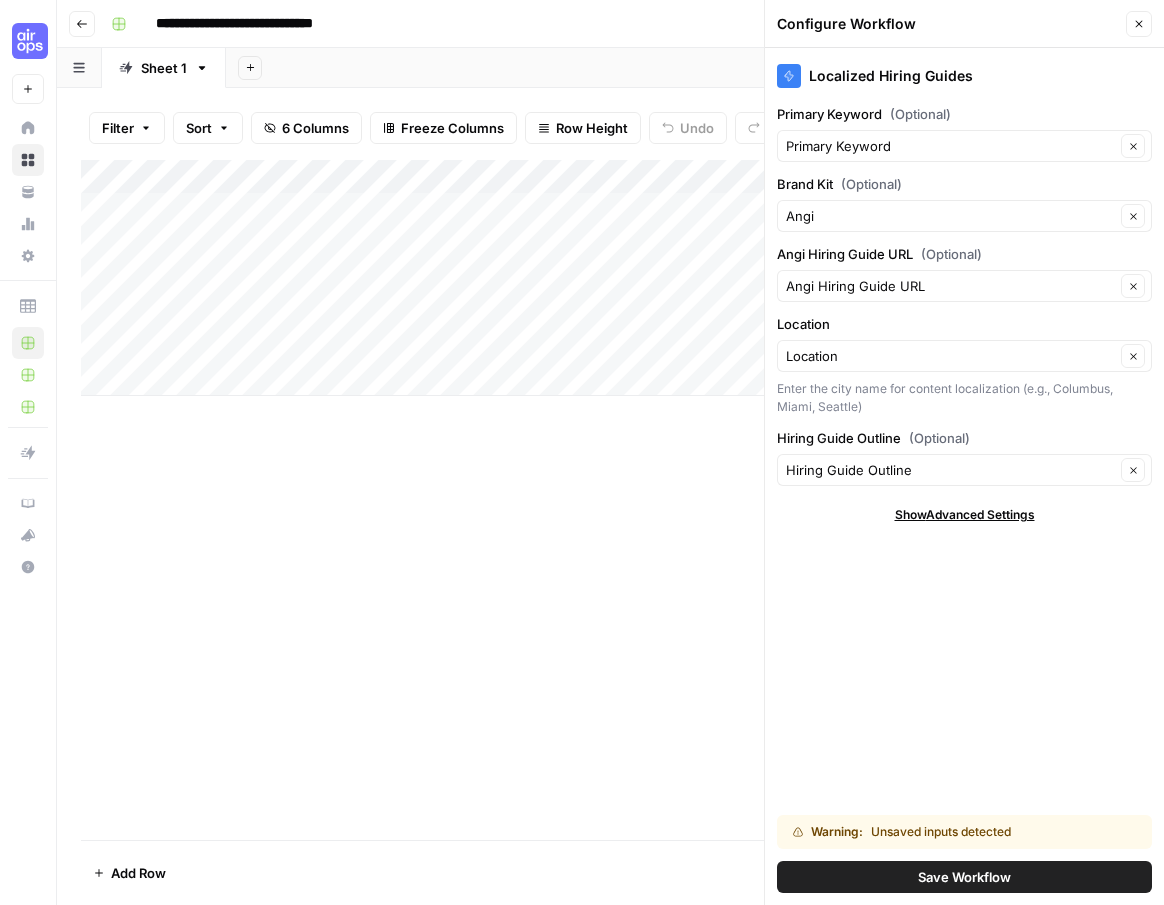 click on "Localized Hiring Guides Primary Keyword   (Optional) Primary Keyword Clear Brand Kit   (Optional) Angi Clear Angi Hiring Guide URL   (Optional) Angi Hiring Guide URL Clear Location Location Clear Enter the city name for content localization (e.g., Columbus, Miami, Seattle) Hiring Guide Outline   (Optional) Hiring Guide Outline Clear Show  Advanced Settings Warning:  Unsaved inputs detected Save Workflow" at bounding box center (964, 476) 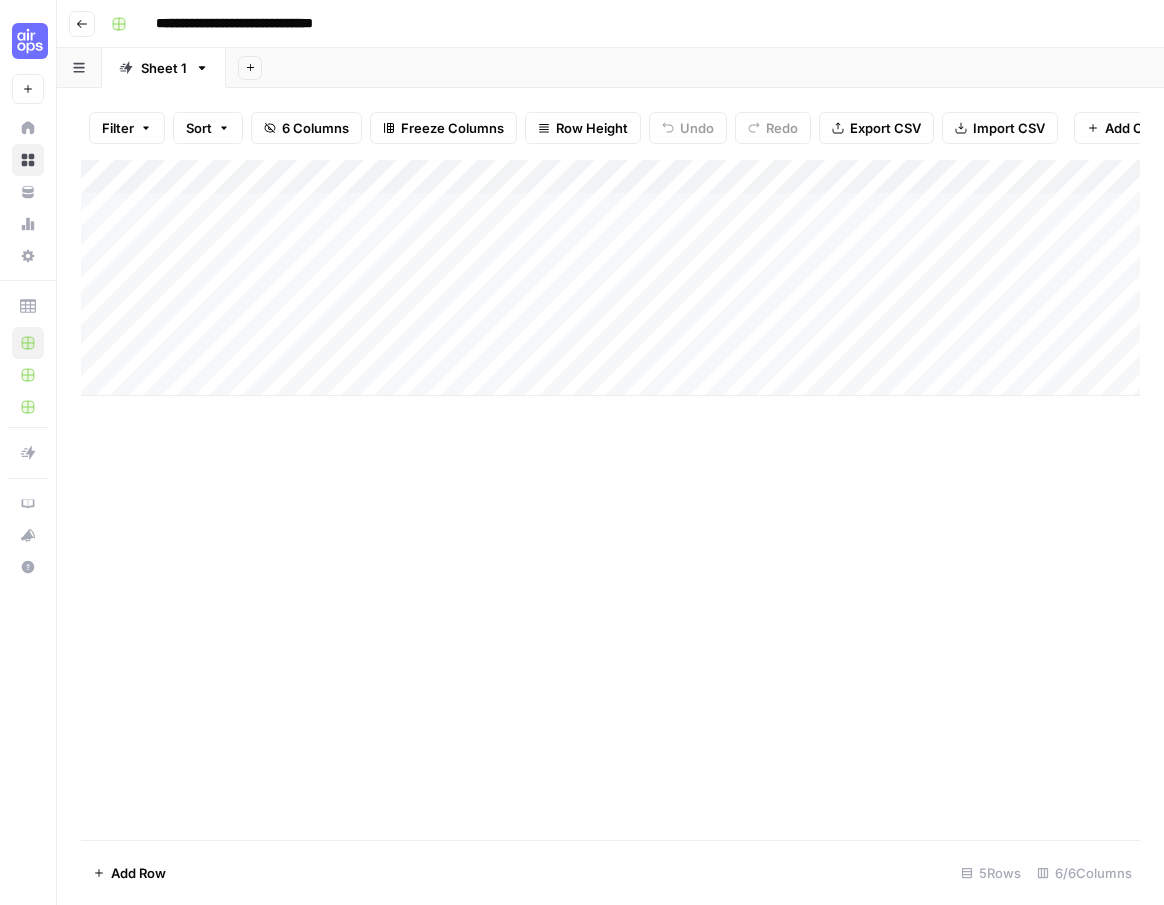 click on "Add Column" at bounding box center (610, 278) 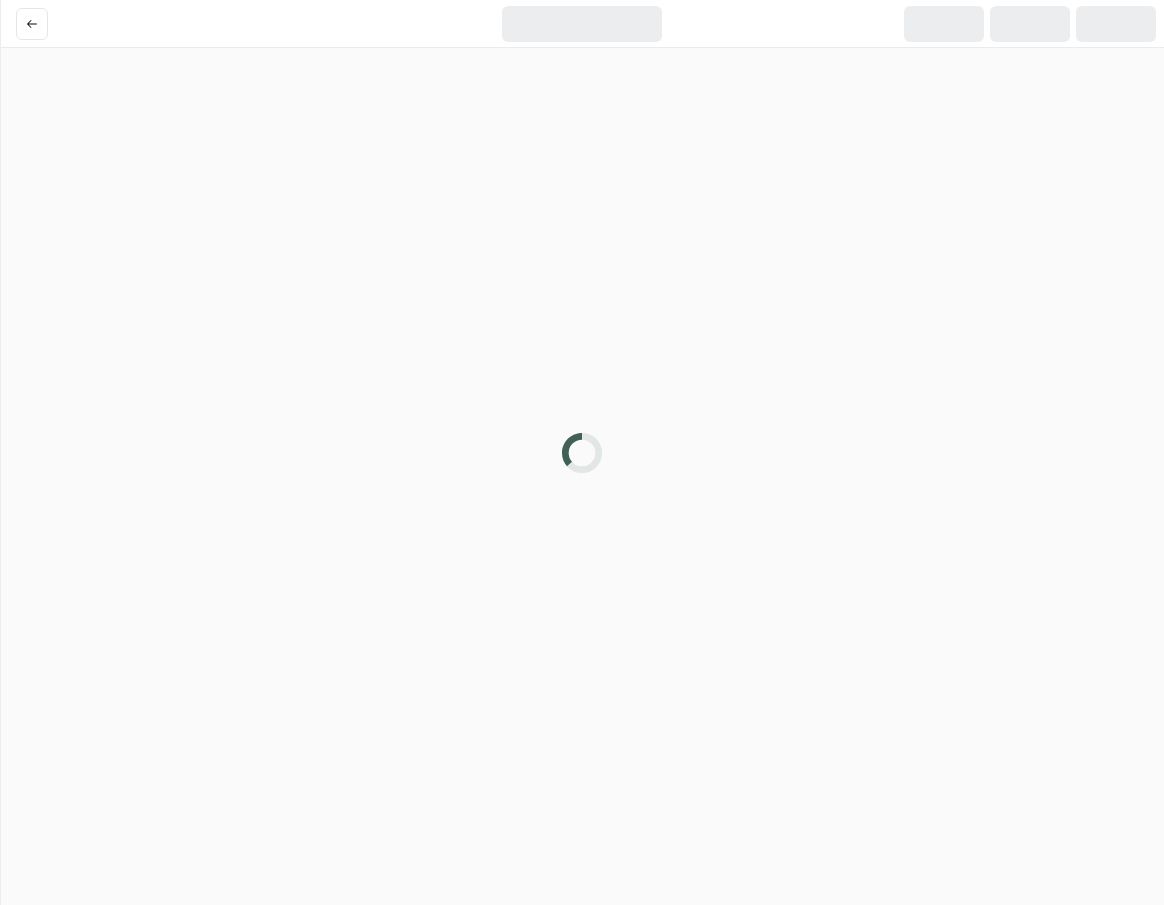 scroll, scrollTop: 0, scrollLeft: 0, axis: both 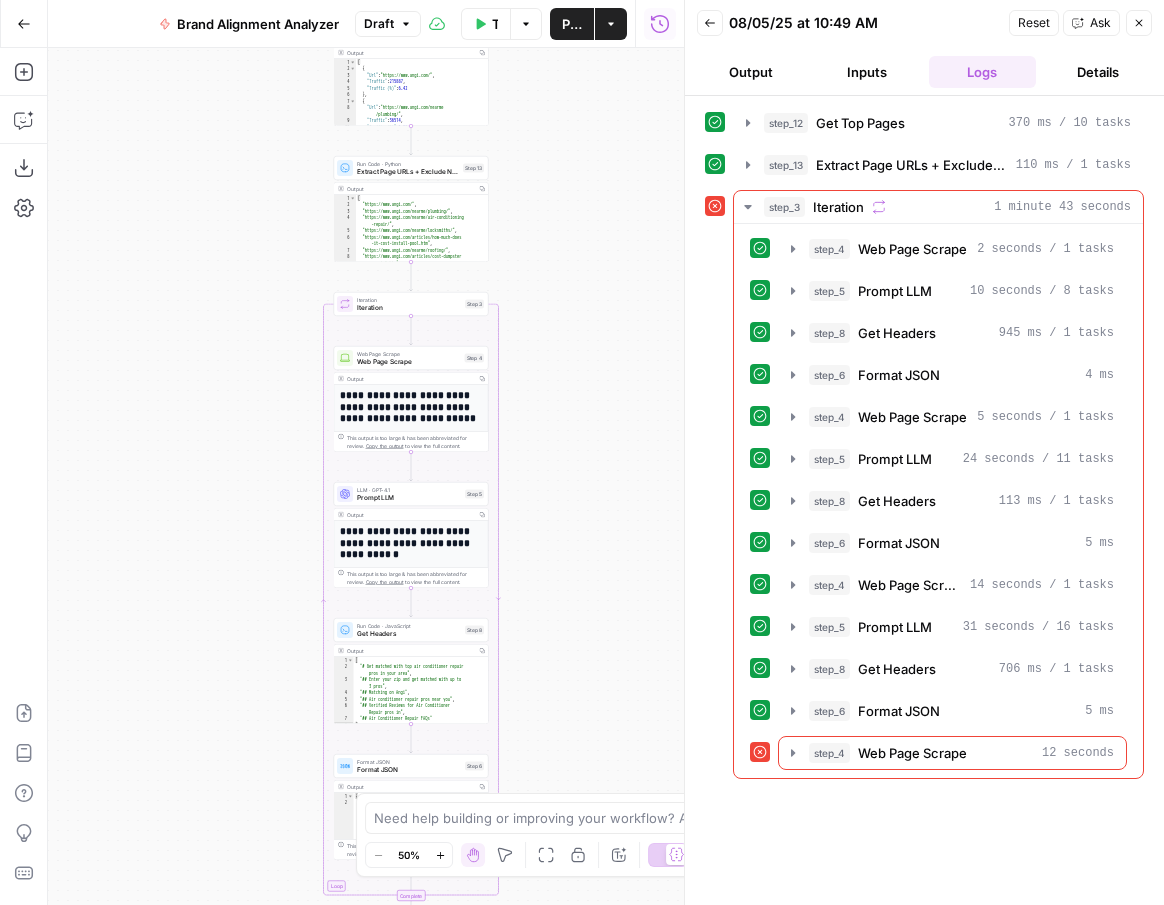 drag, startPoint x: 543, startPoint y: 266, endPoint x: 588, endPoint y: 357, distance: 101.51847 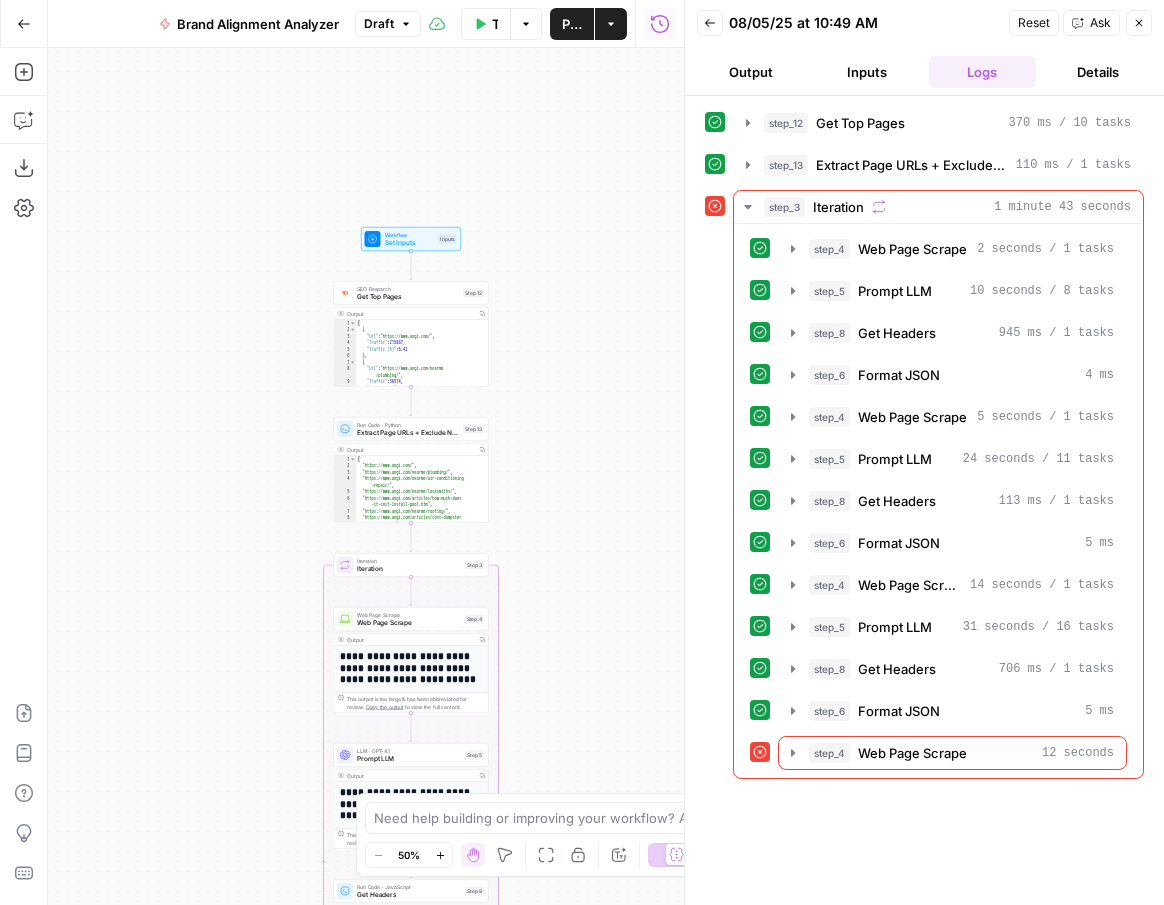 drag, startPoint x: 582, startPoint y: 281, endPoint x: 584, endPoint y: 567, distance: 286.007 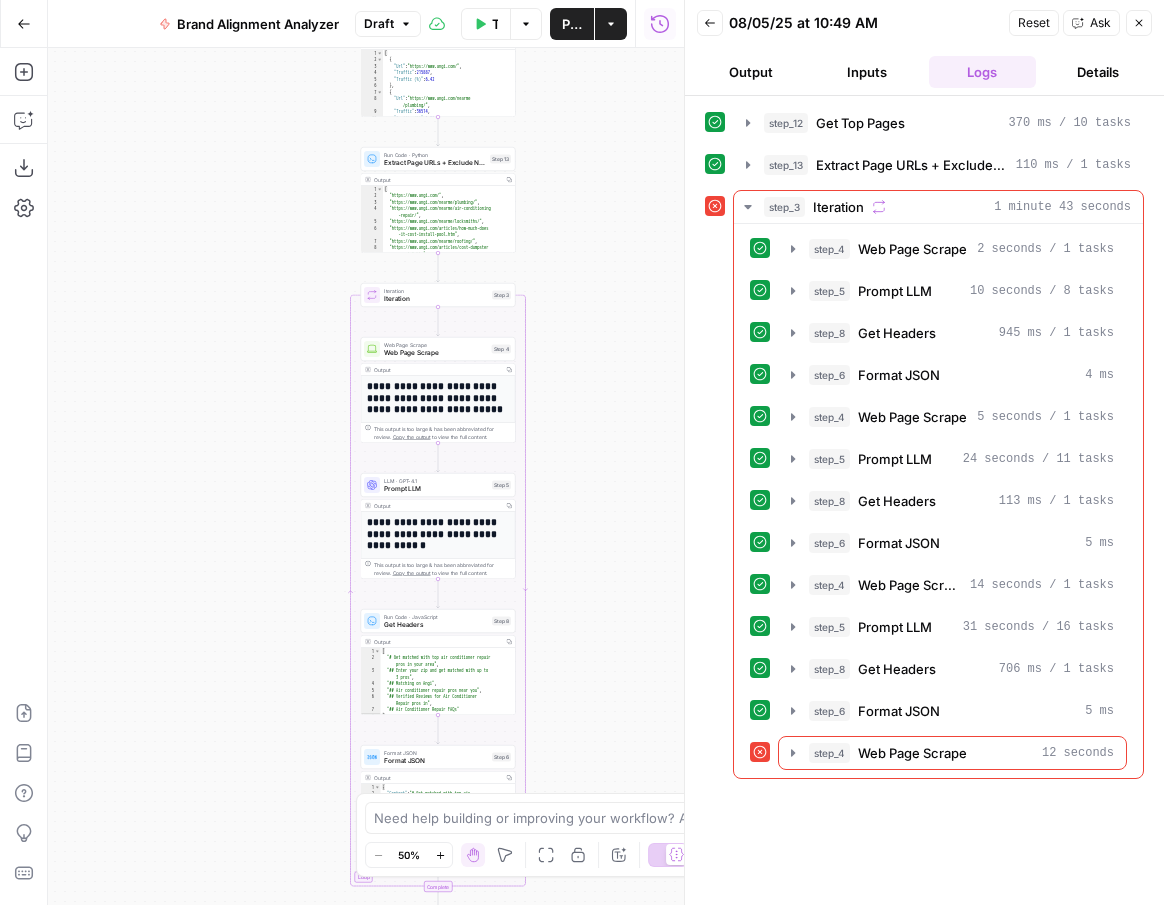 drag, startPoint x: 580, startPoint y: 574, endPoint x: 603, endPoint y: 279, distance: 295.89526 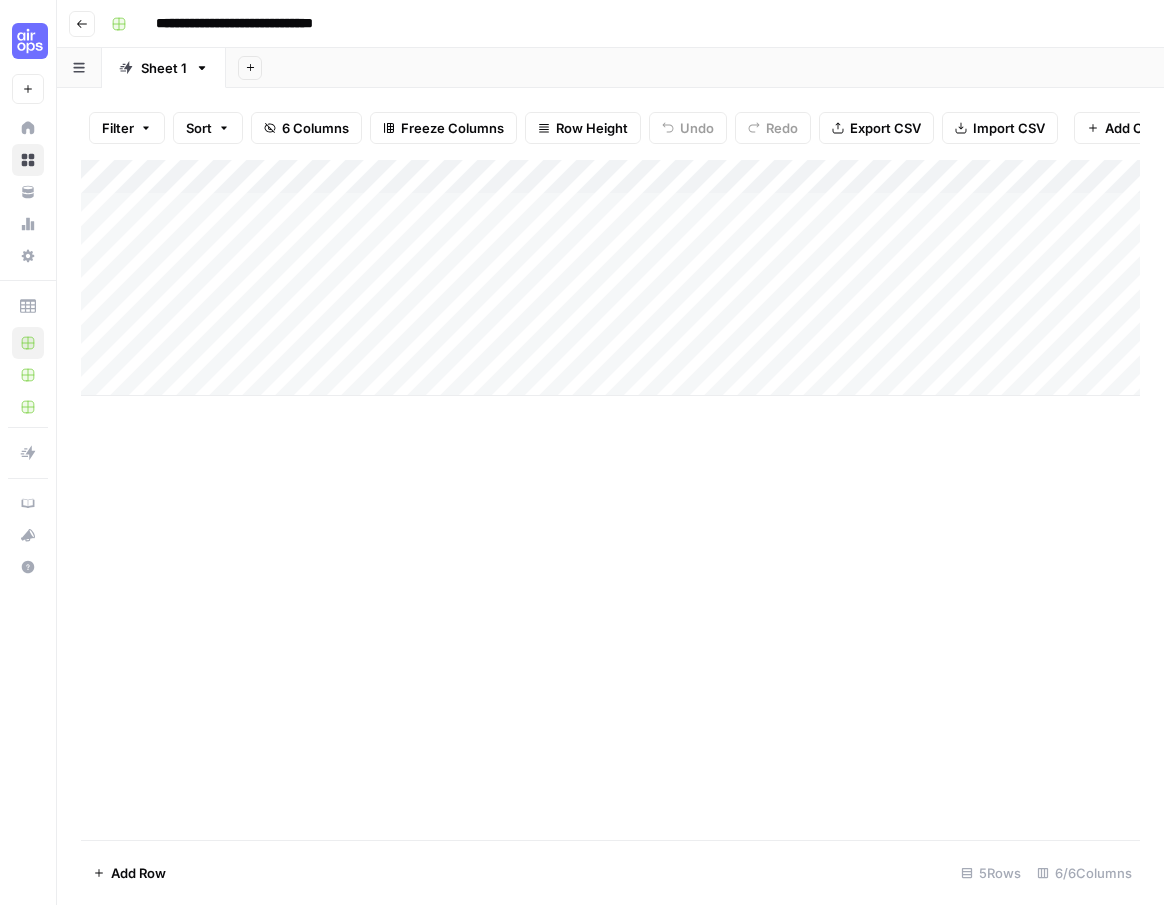 scroll, scrollTop: 0, scrollLeft: 0, axis: both 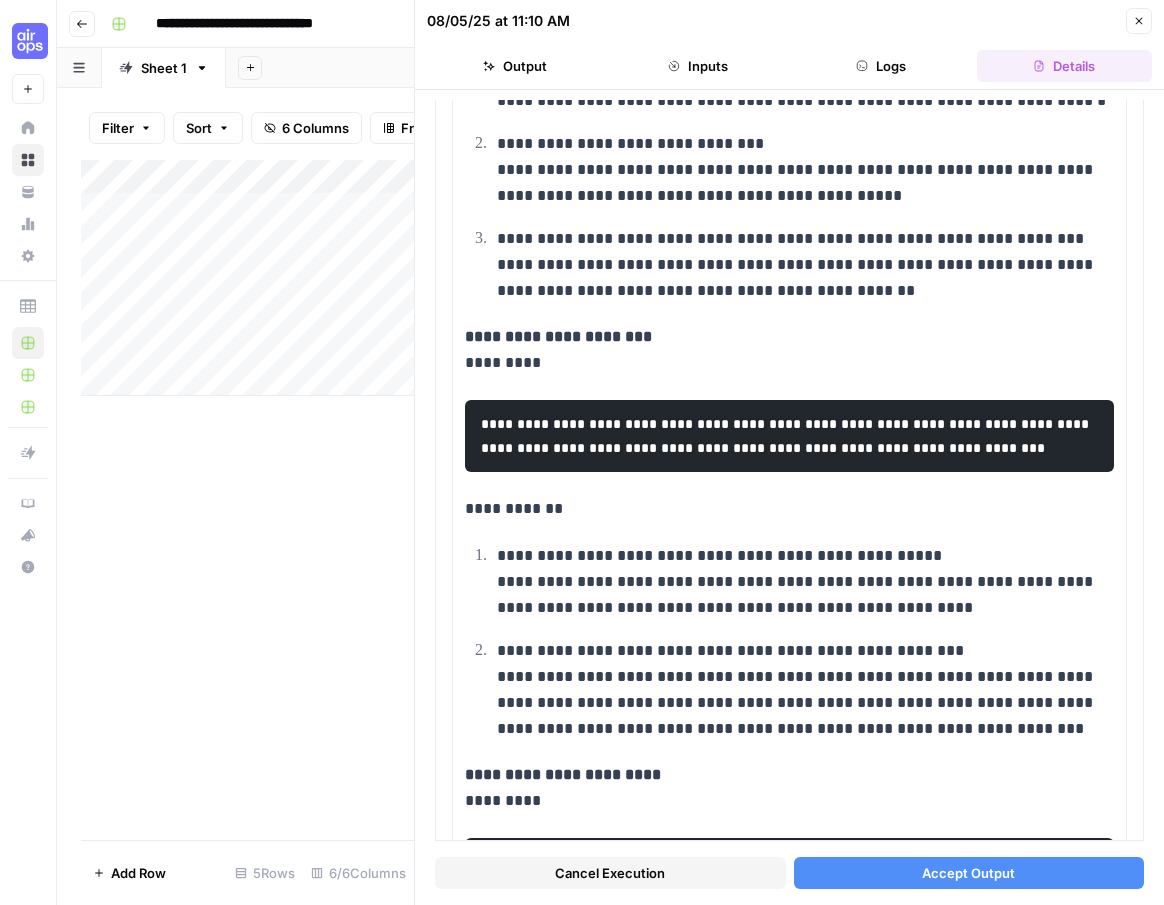 click on "Accept Output" at bounding box center (968, 873) 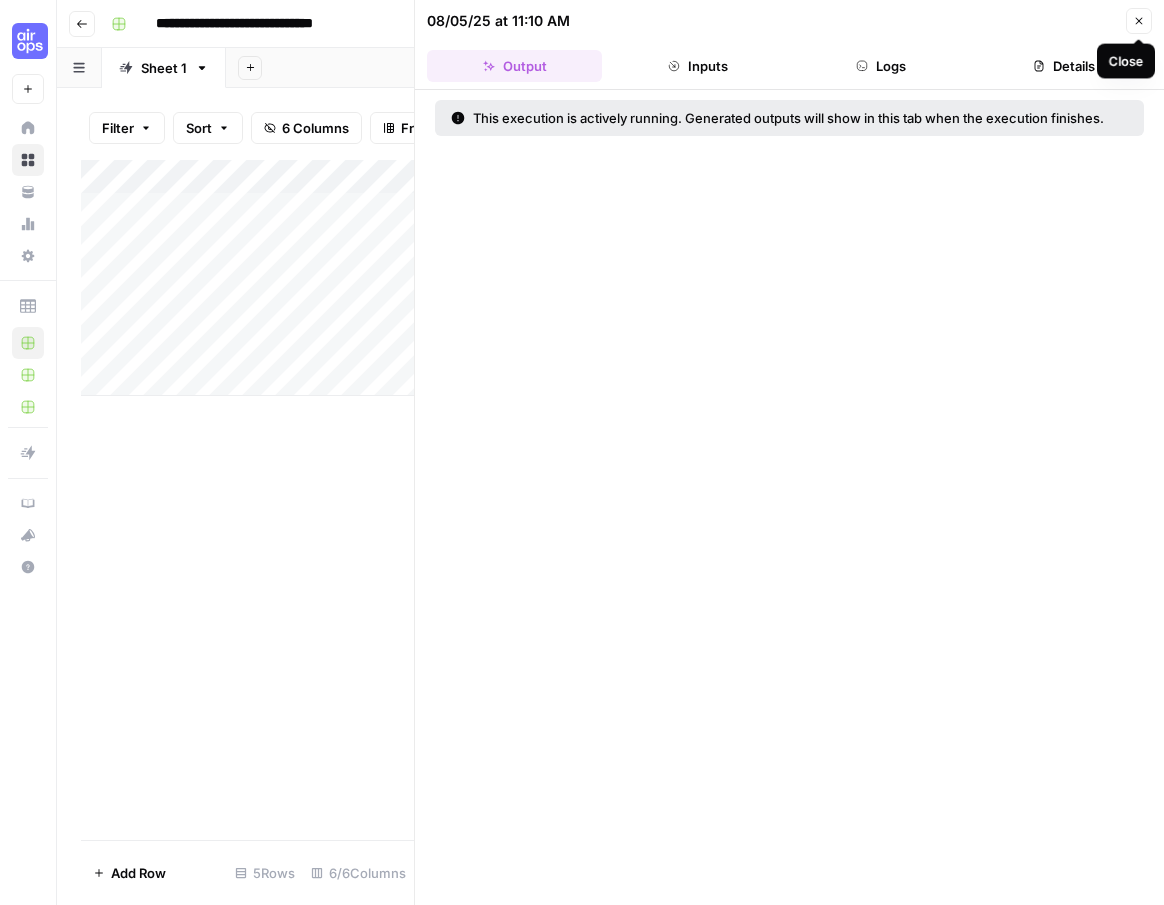 click 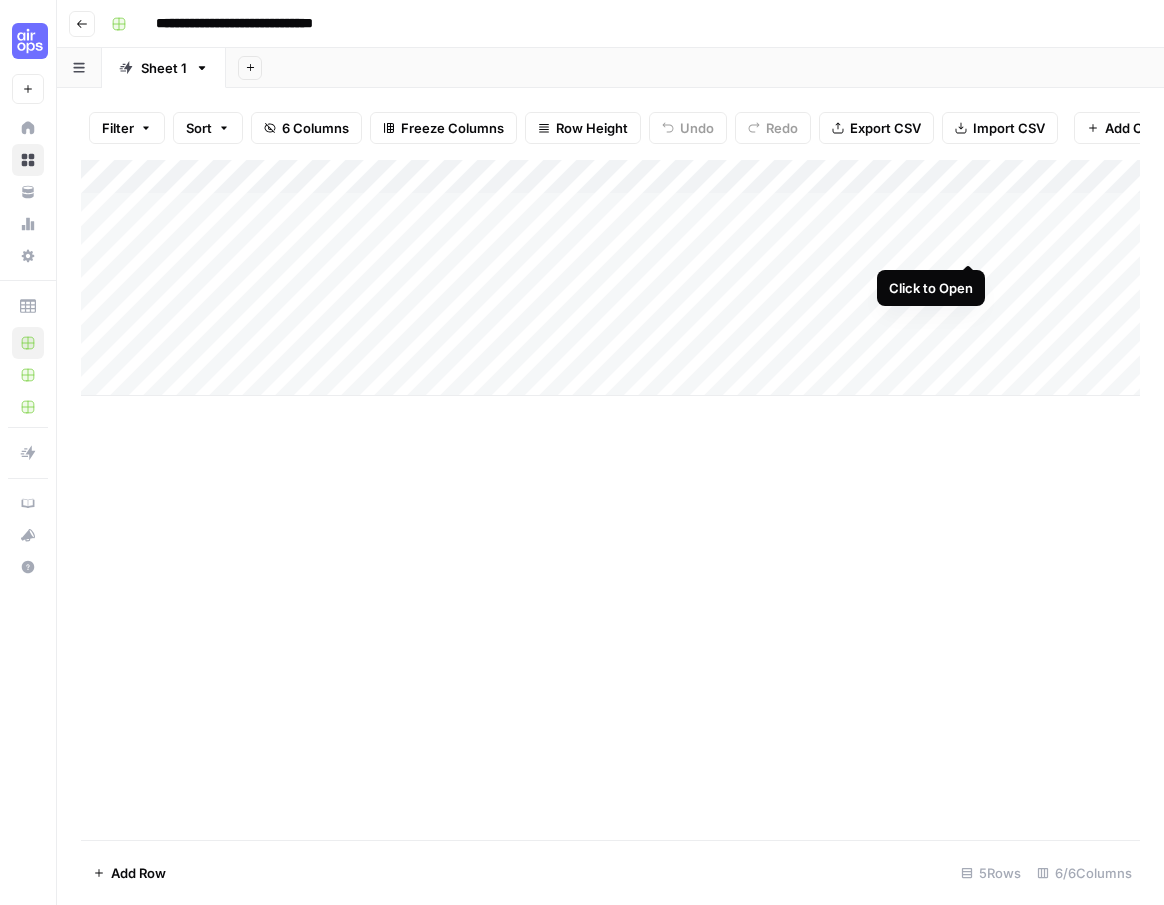 click on "Add Column" at bounding box center [610, 278] 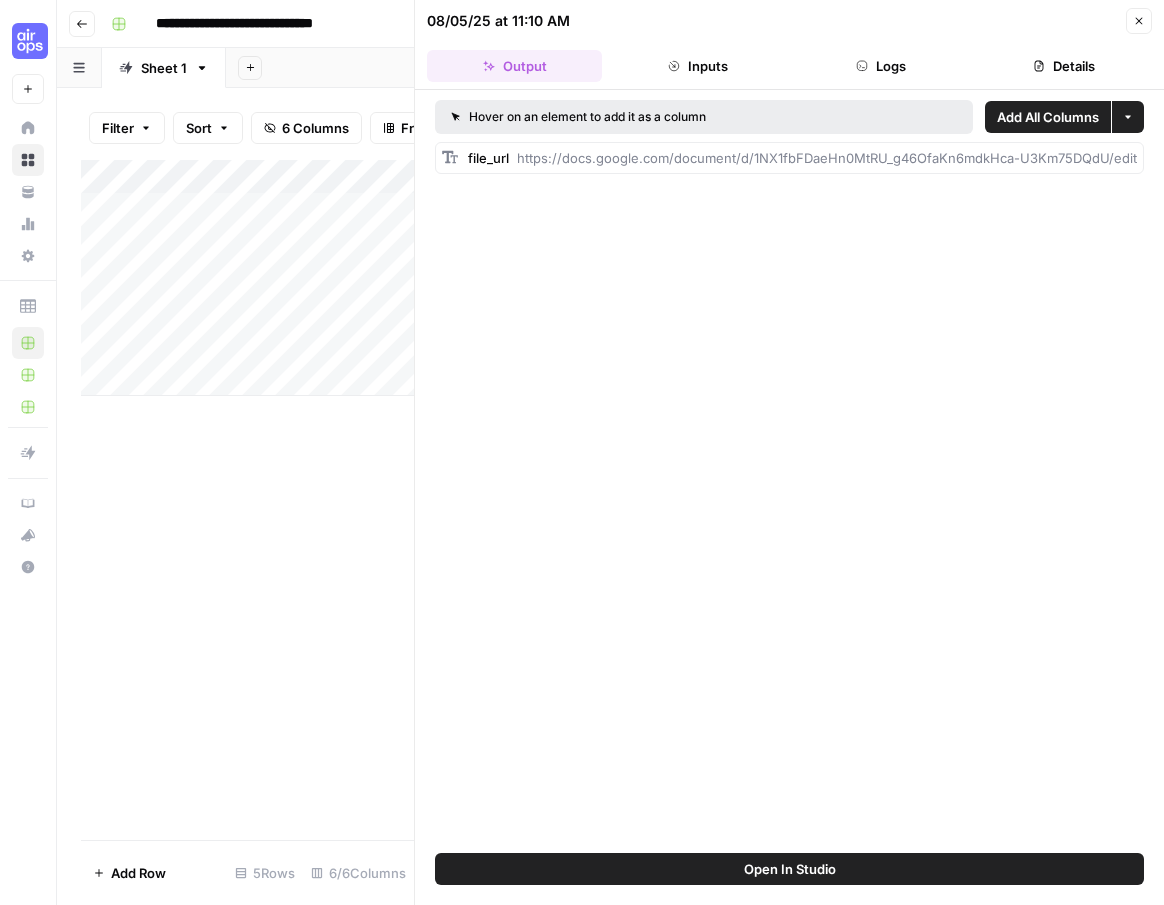 click 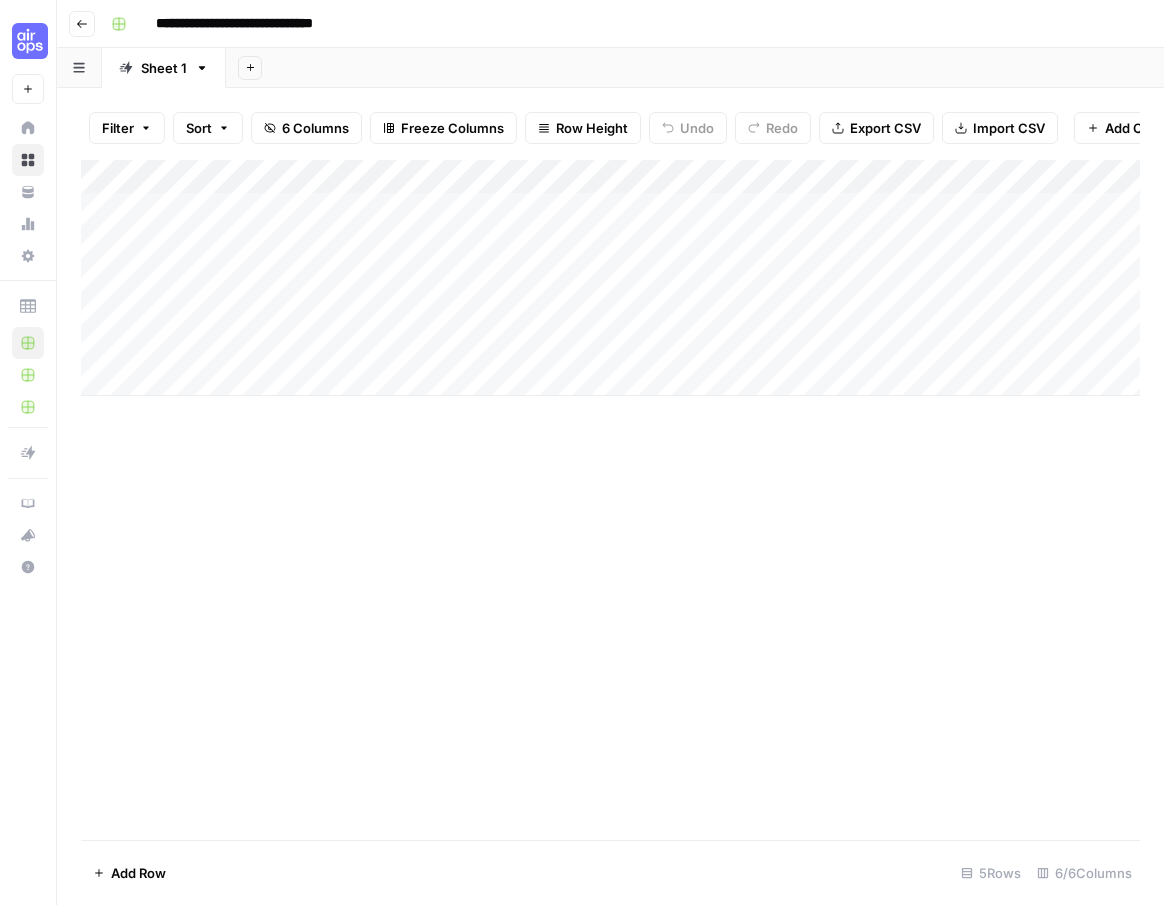 scroll, scrollTop: 0, scrollLeft: 0, axis: both 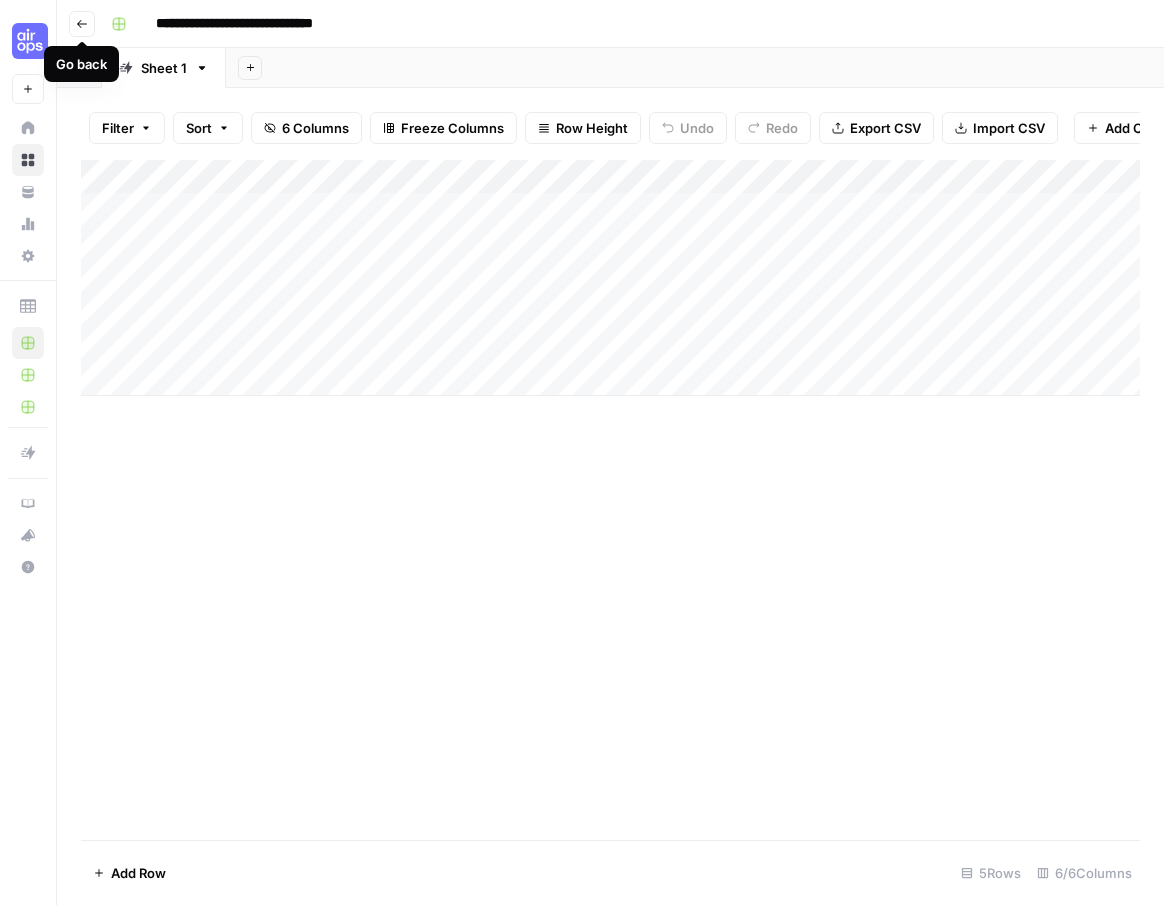 click 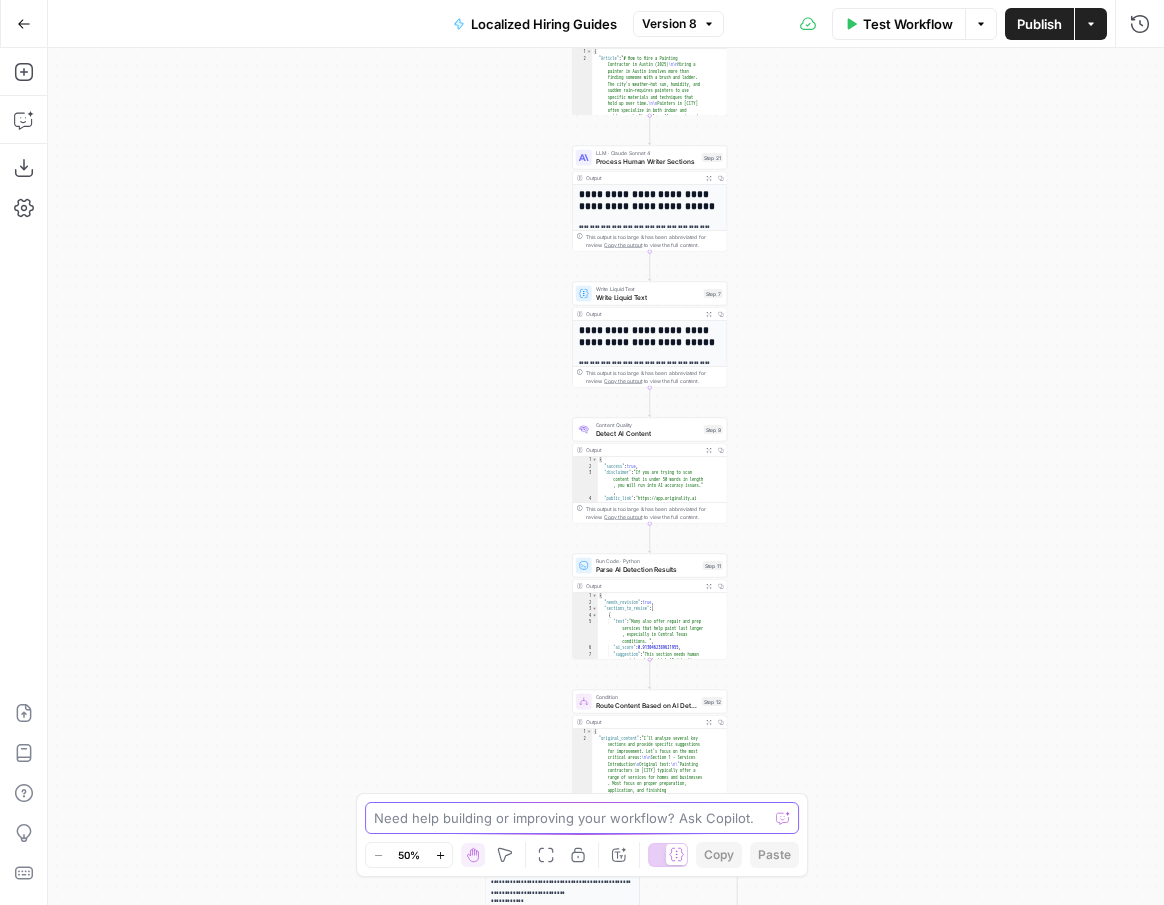 click at bounding box center (571, 818) 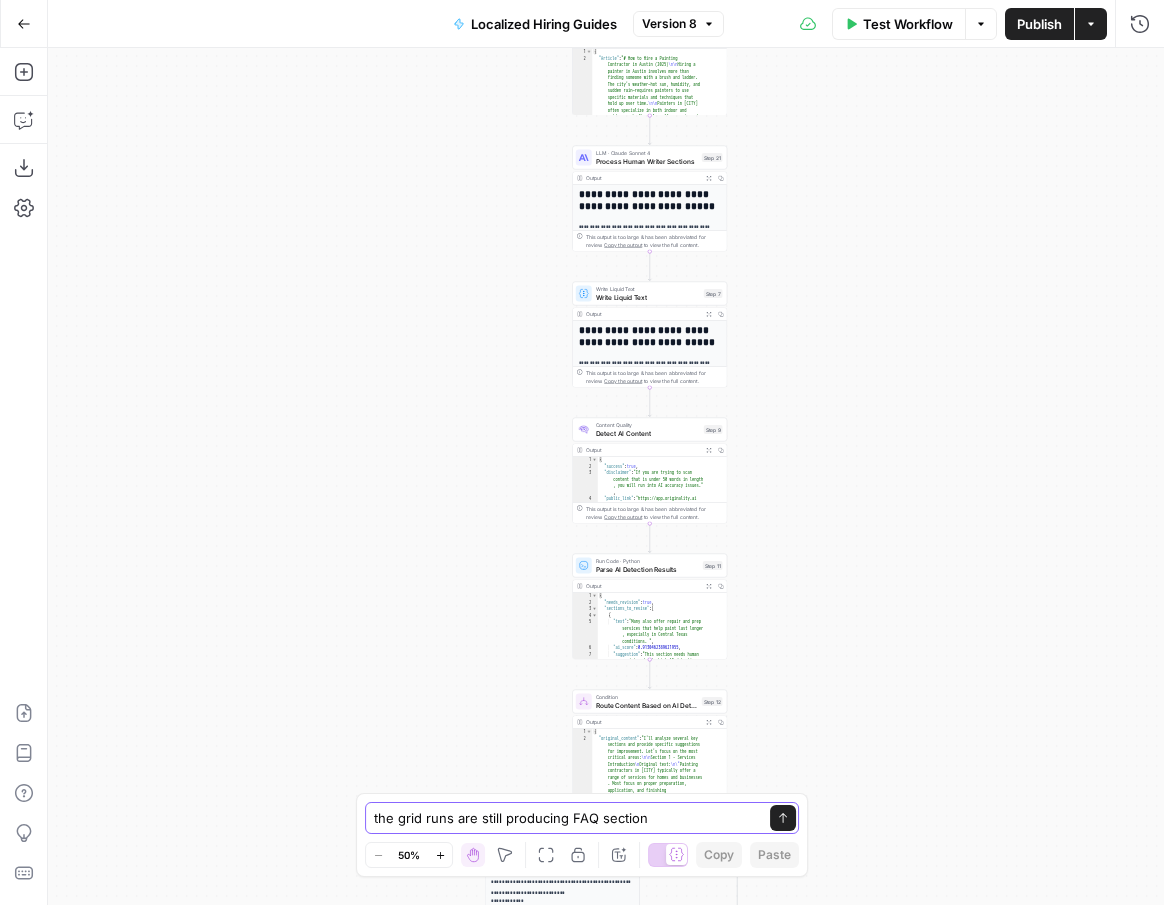 type on "the grid runs are still producing FAQ sections" 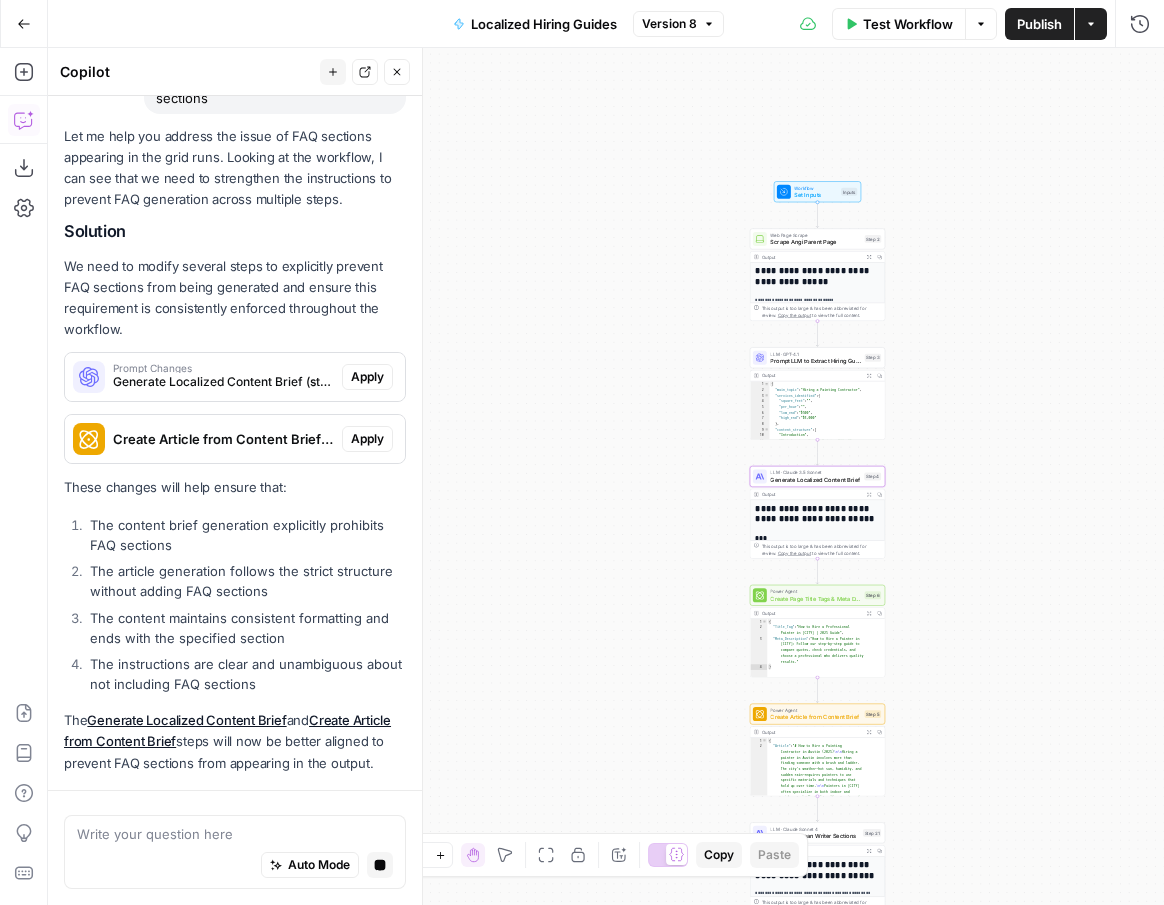 scroll, scrollTop: 252, scrollLeft: 0, axis: vertical 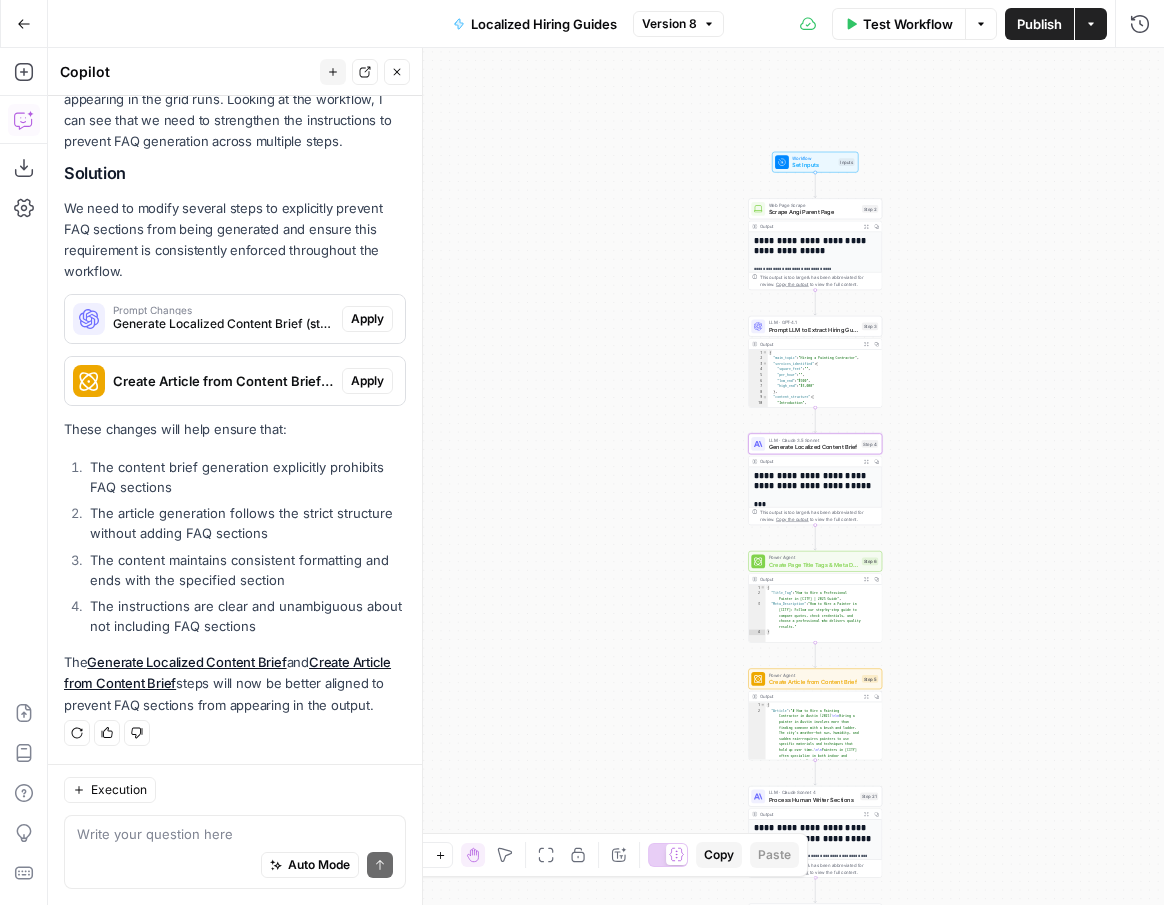 click on "Apply" at bounding box center [367, 319] 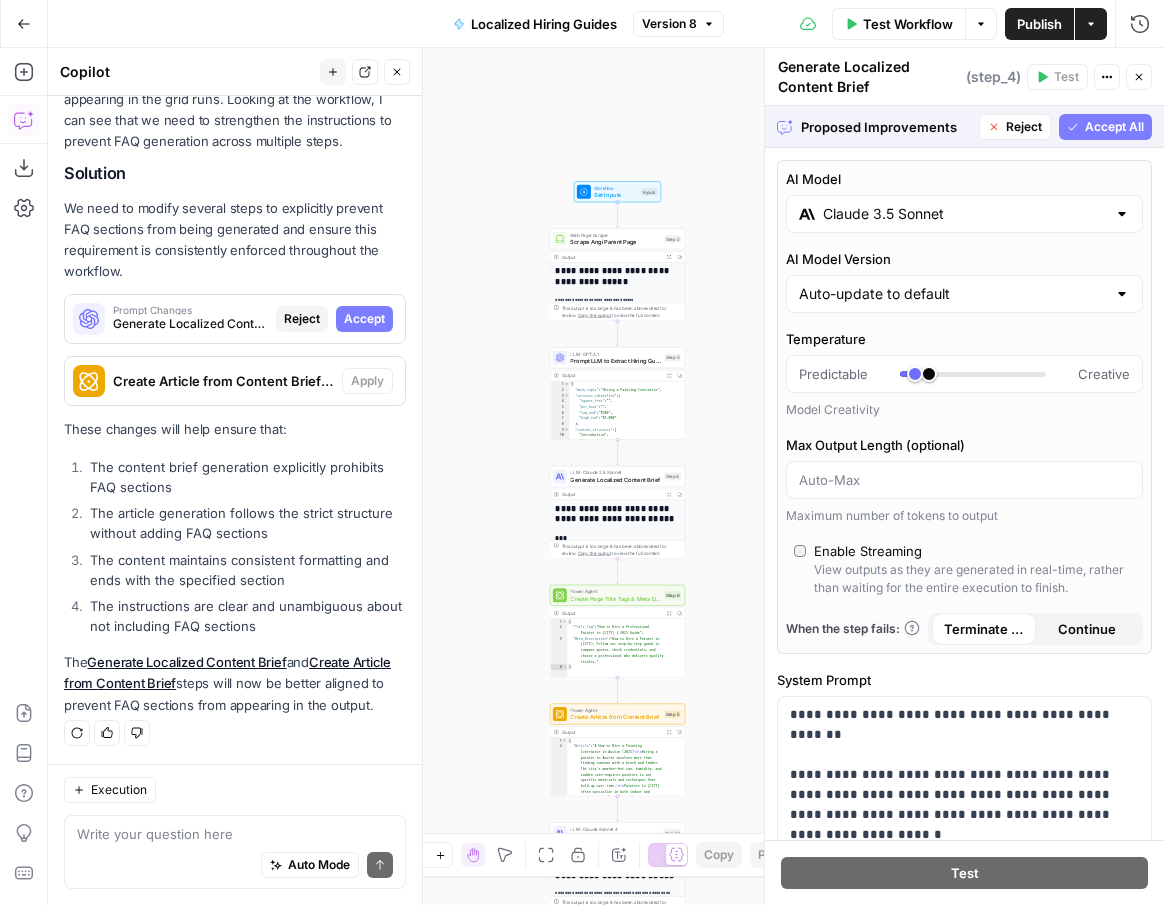 click on "Accept All" at bounding box center (1114, 127) 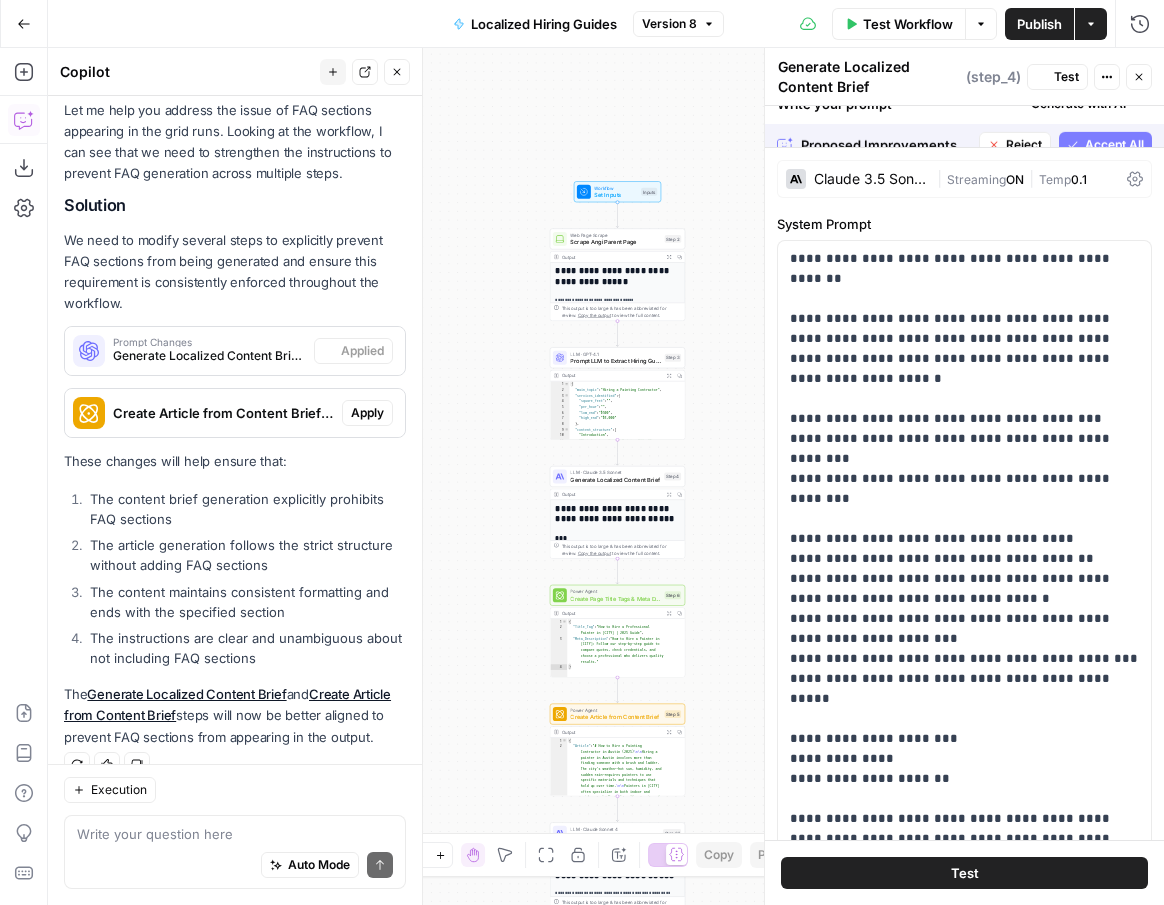scroll, scrollTop: 284, scrollLeft: 0, axis: vertical 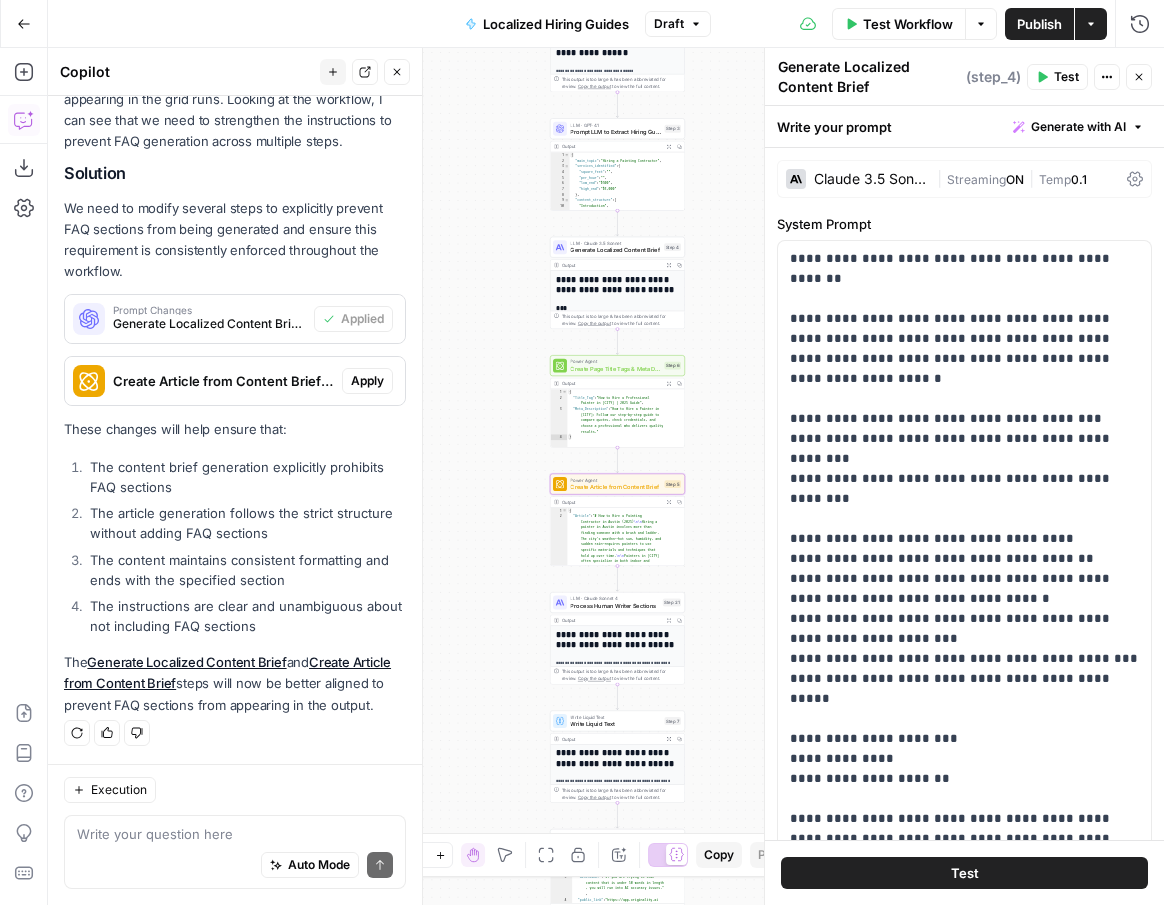 click on "Apply" at bounding box center [367, 381] 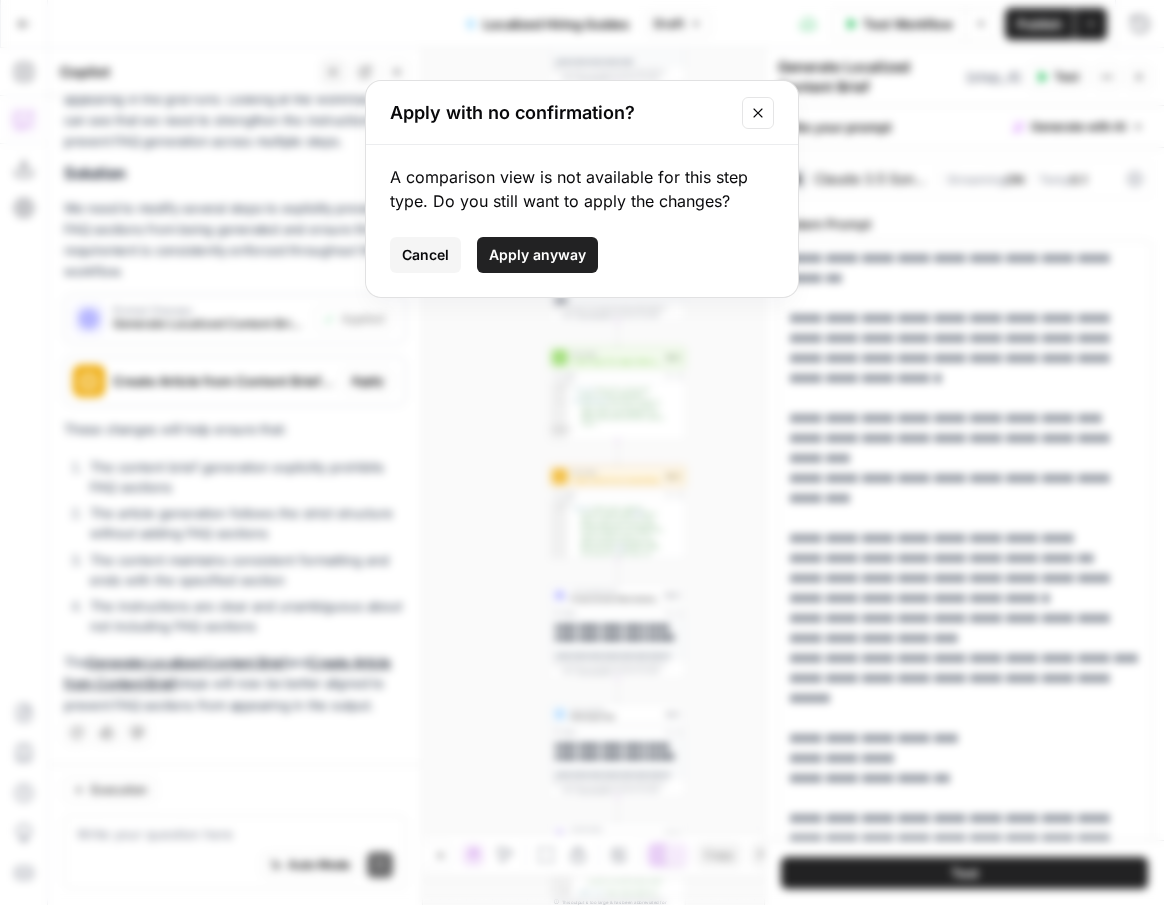 click on "Apply anyway" at bounding box center [537, 255] 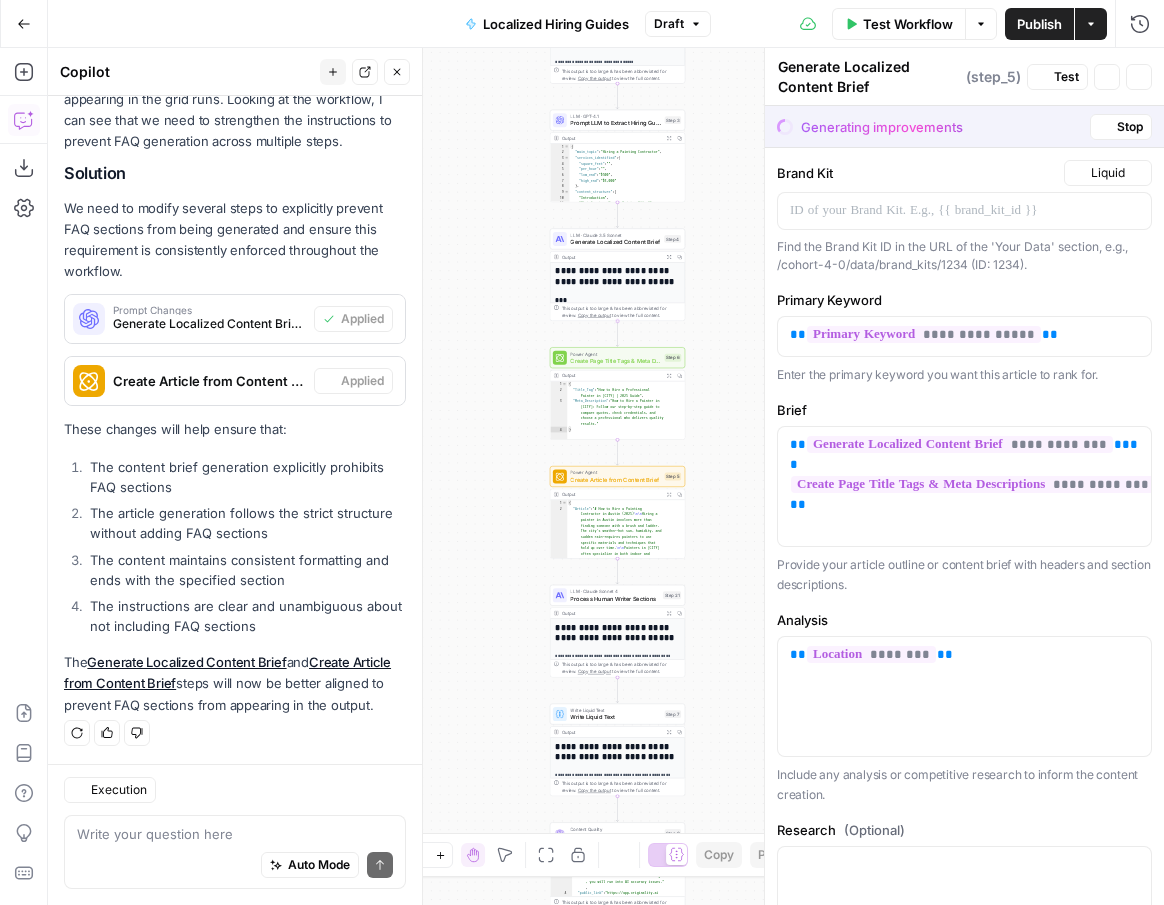 type on "Create Article from Content Brief" 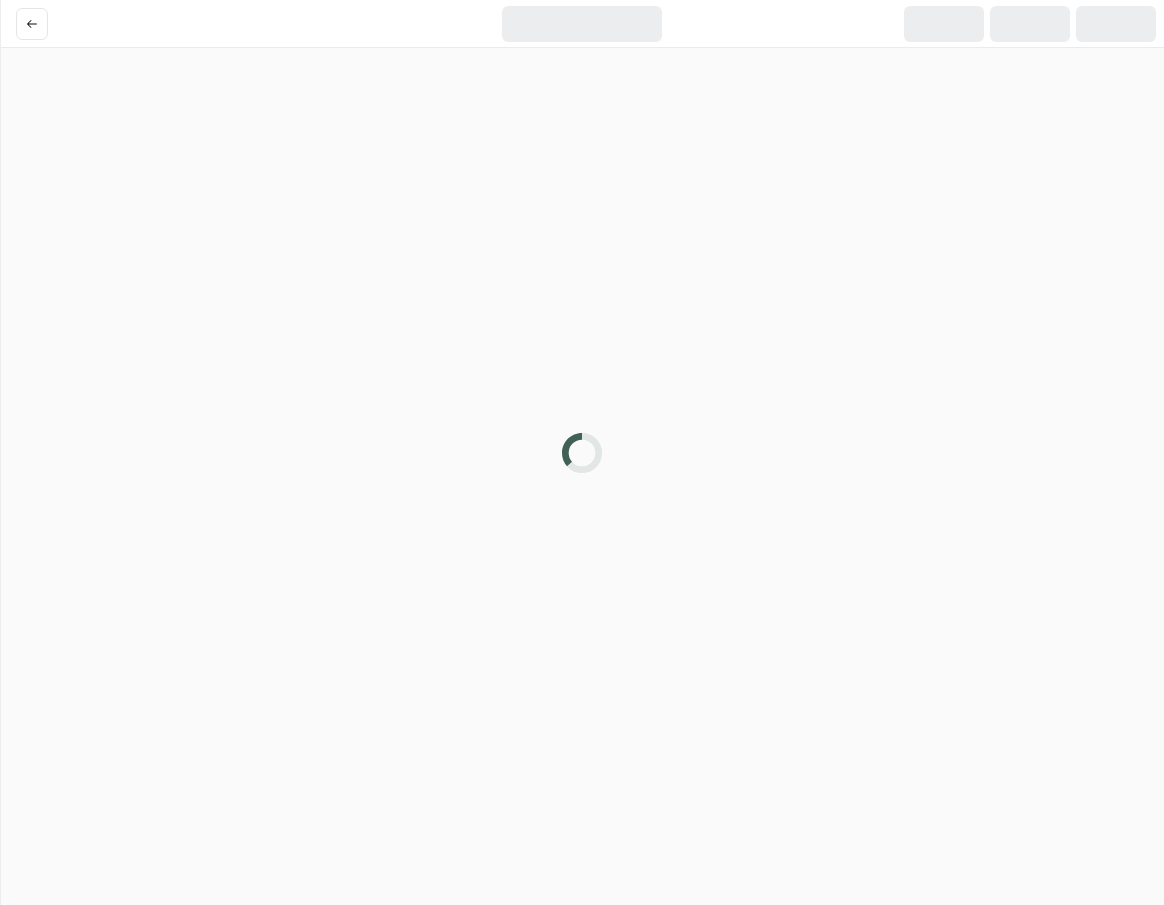 scroll, scrollTop: 0, scrollLeft: 0, axis: both 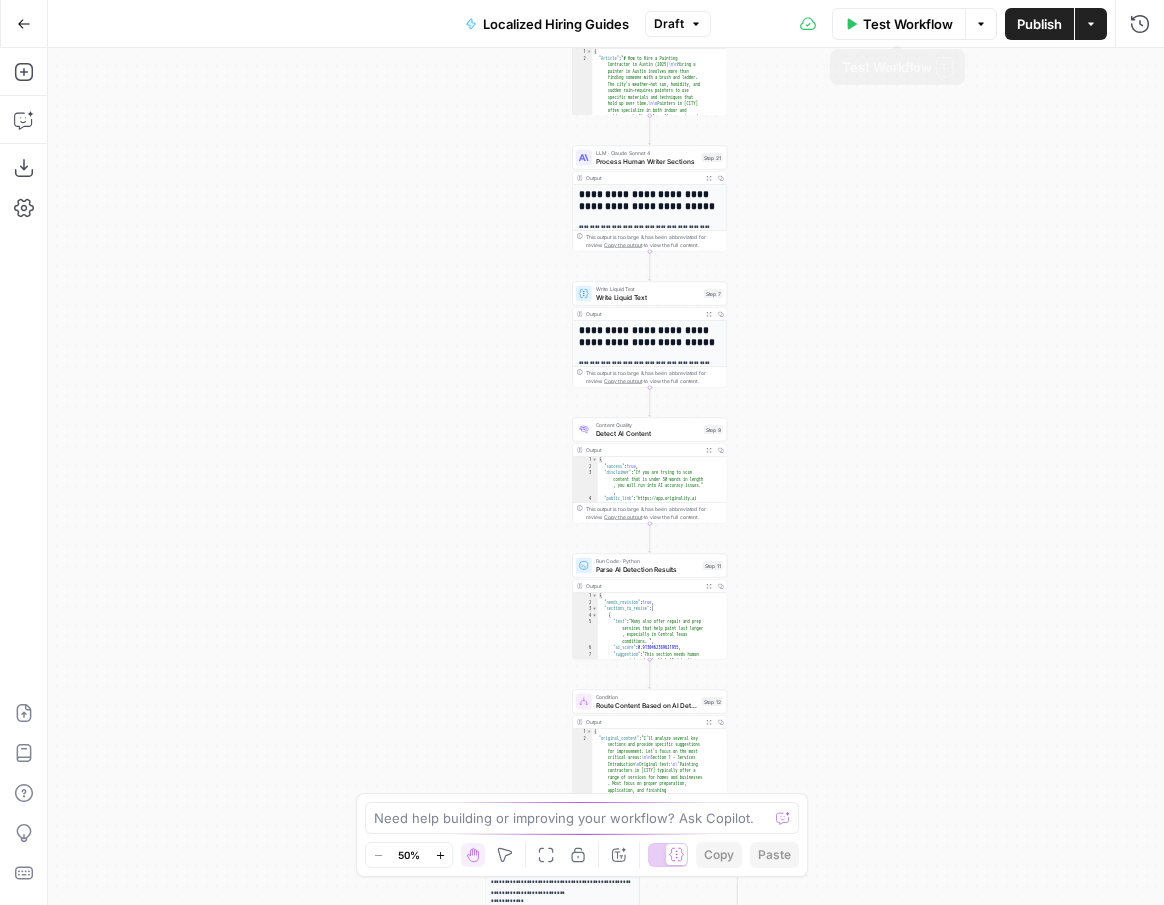 click on "Publish" at bounding box center (1039, 24) 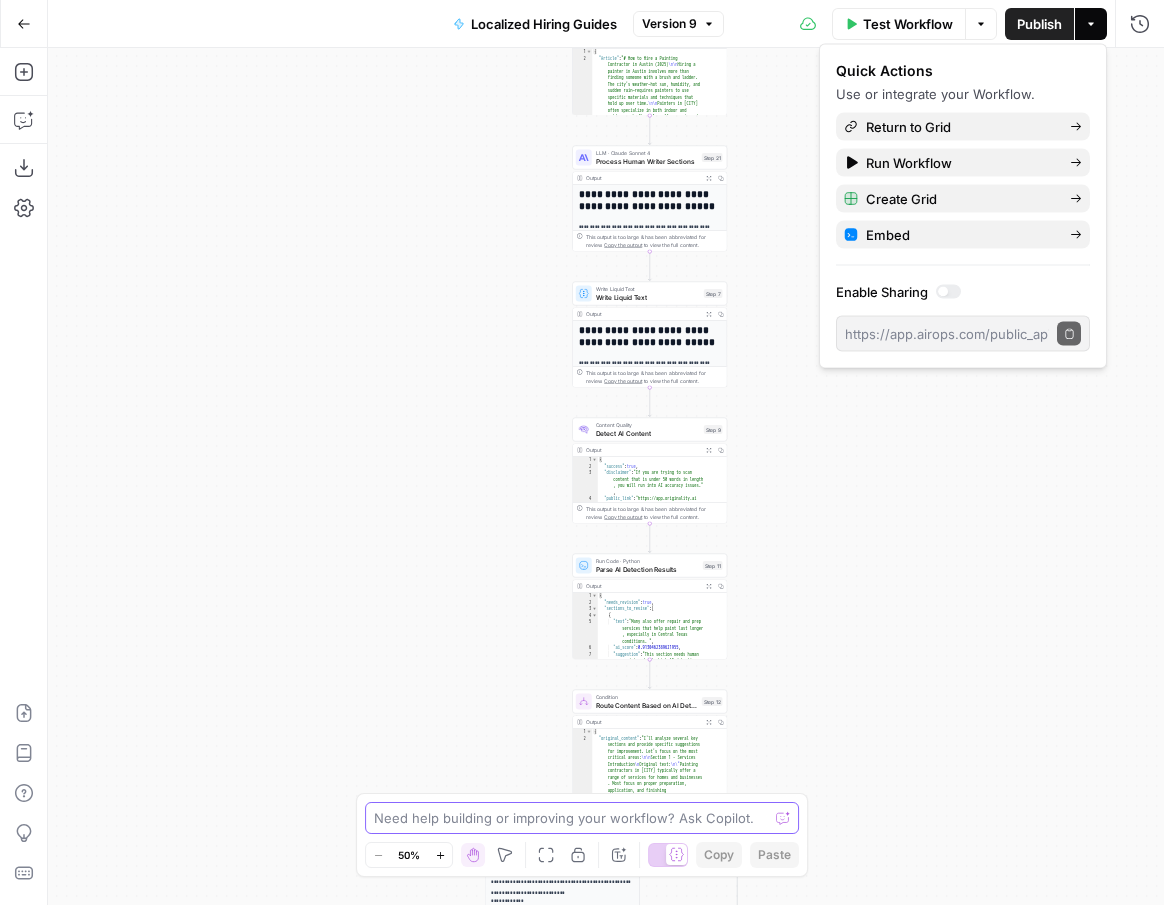 click at bounding box center [571, 818] 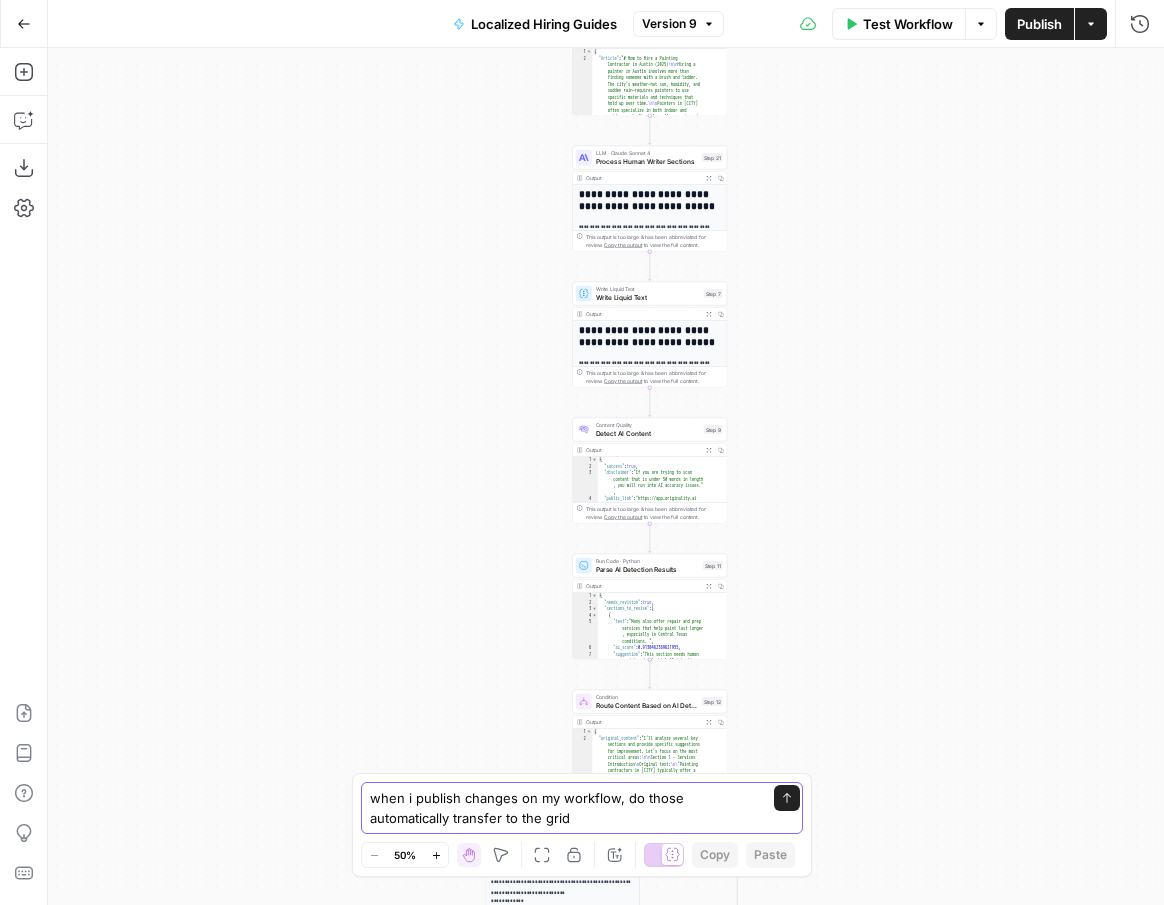 type on "when i publish changes on my workflow, do those automatically transfer to the grid?" 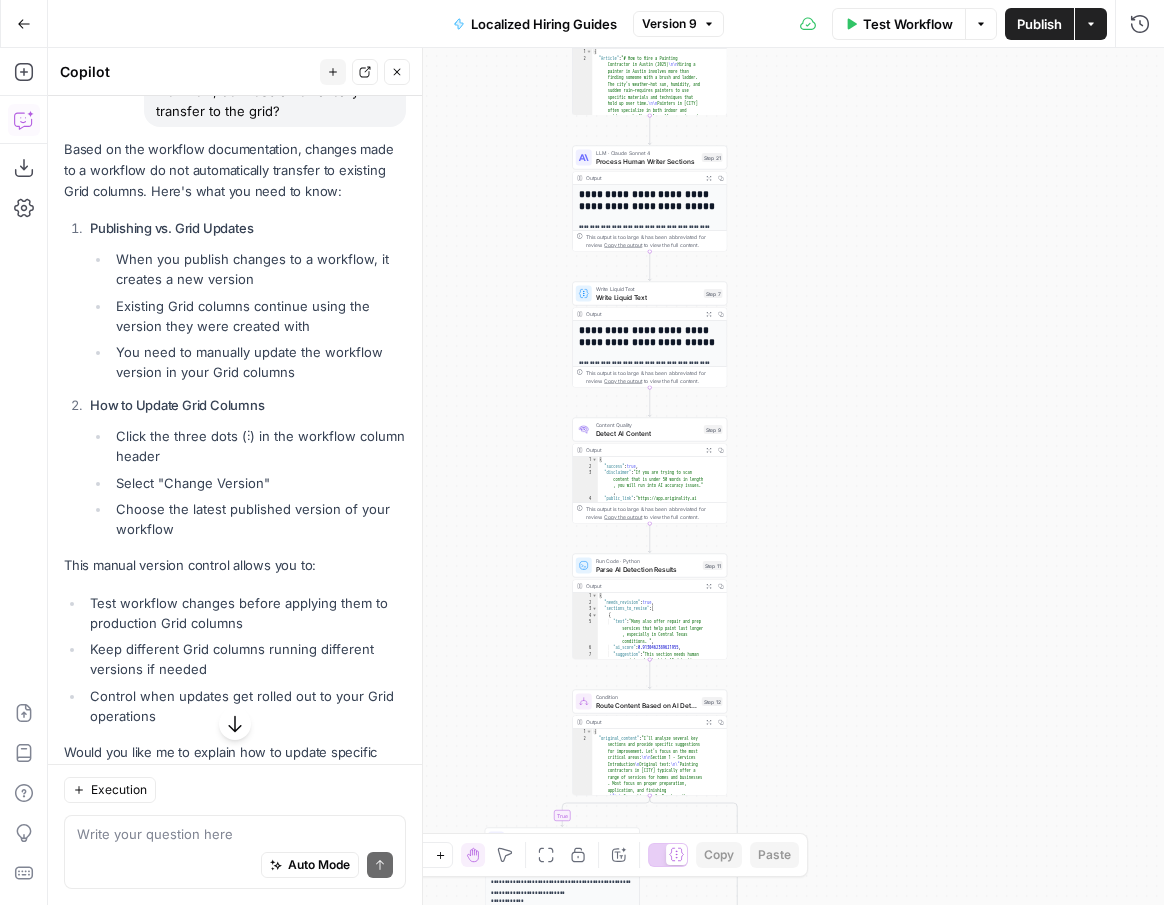 scroll, scrollTop: 204, scrollLeft: 0, axis: vertical 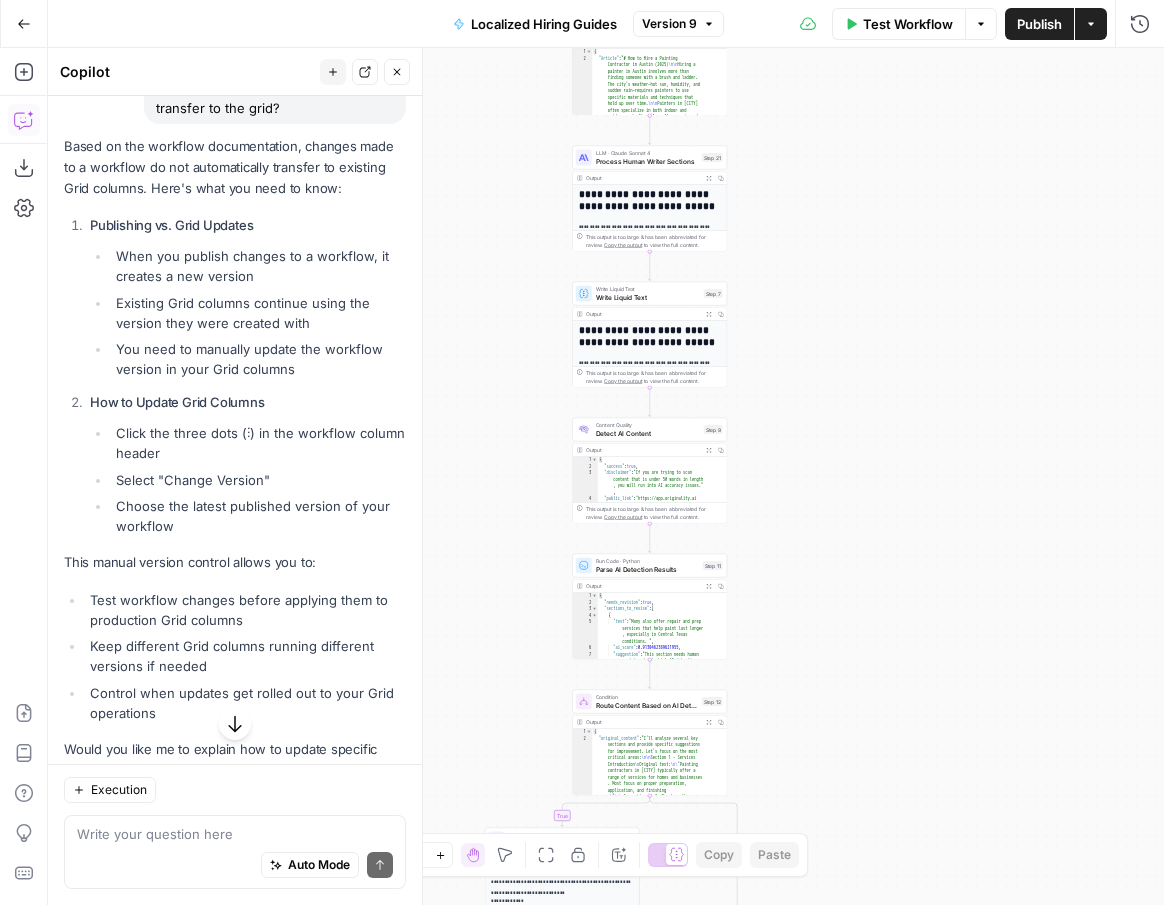 click on "Actions" at bounding box center [1091, 24] 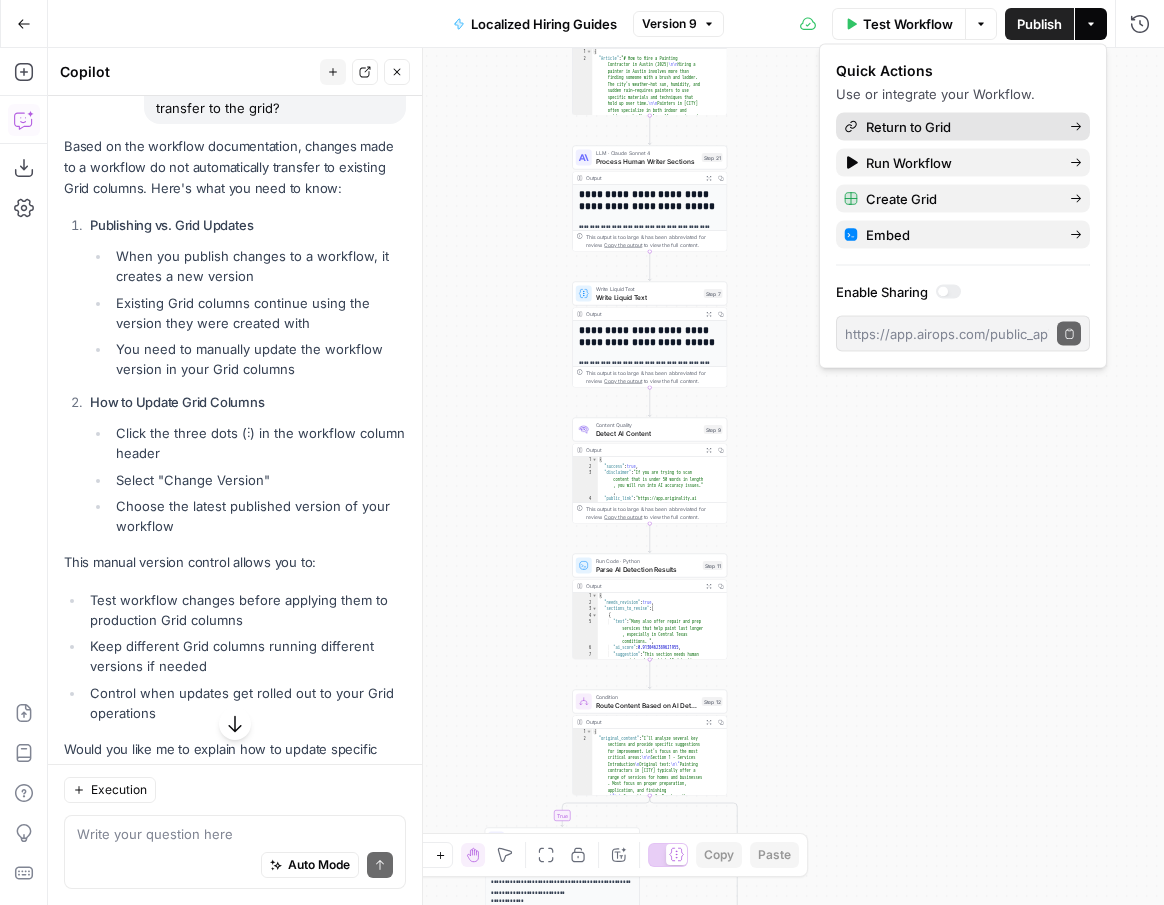 click 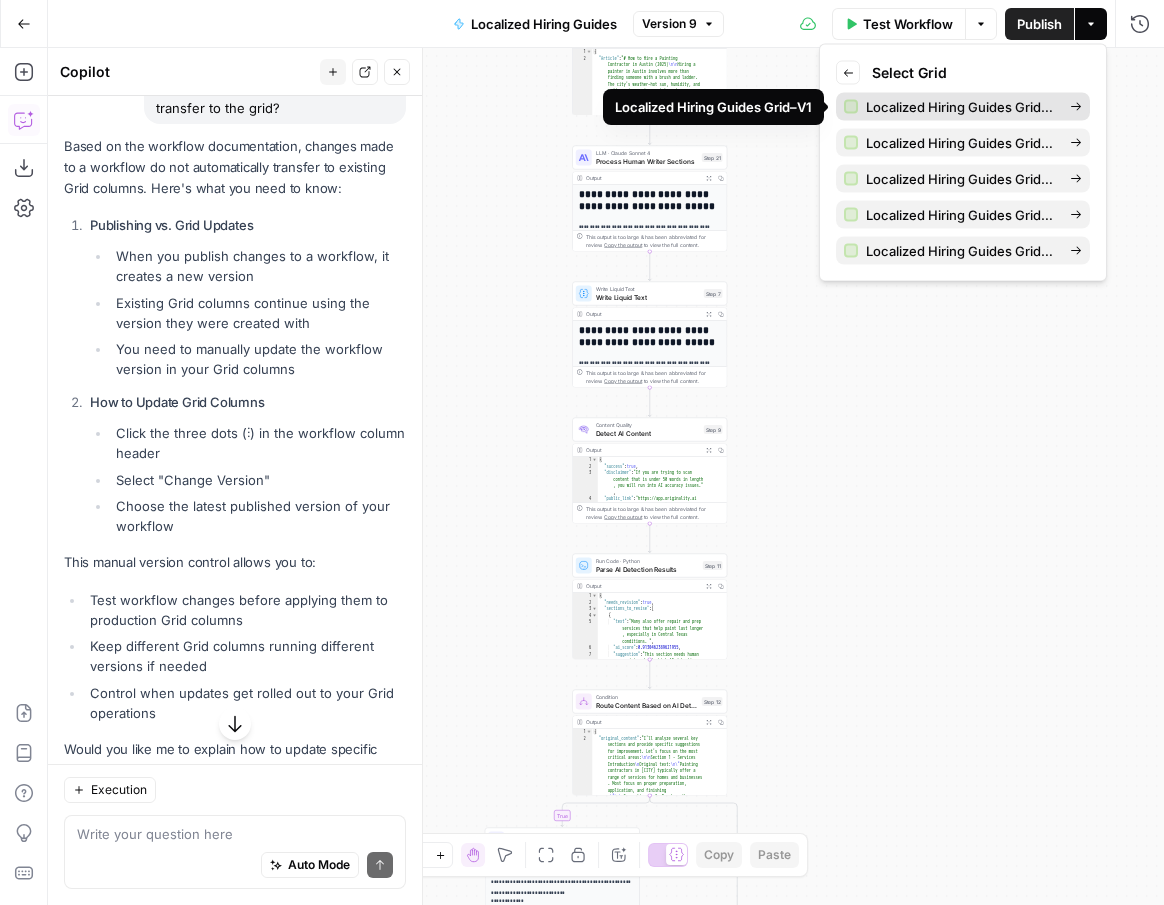 click on "Localized Hiring Guides Grid–V1" at bounding box center (960, 107) 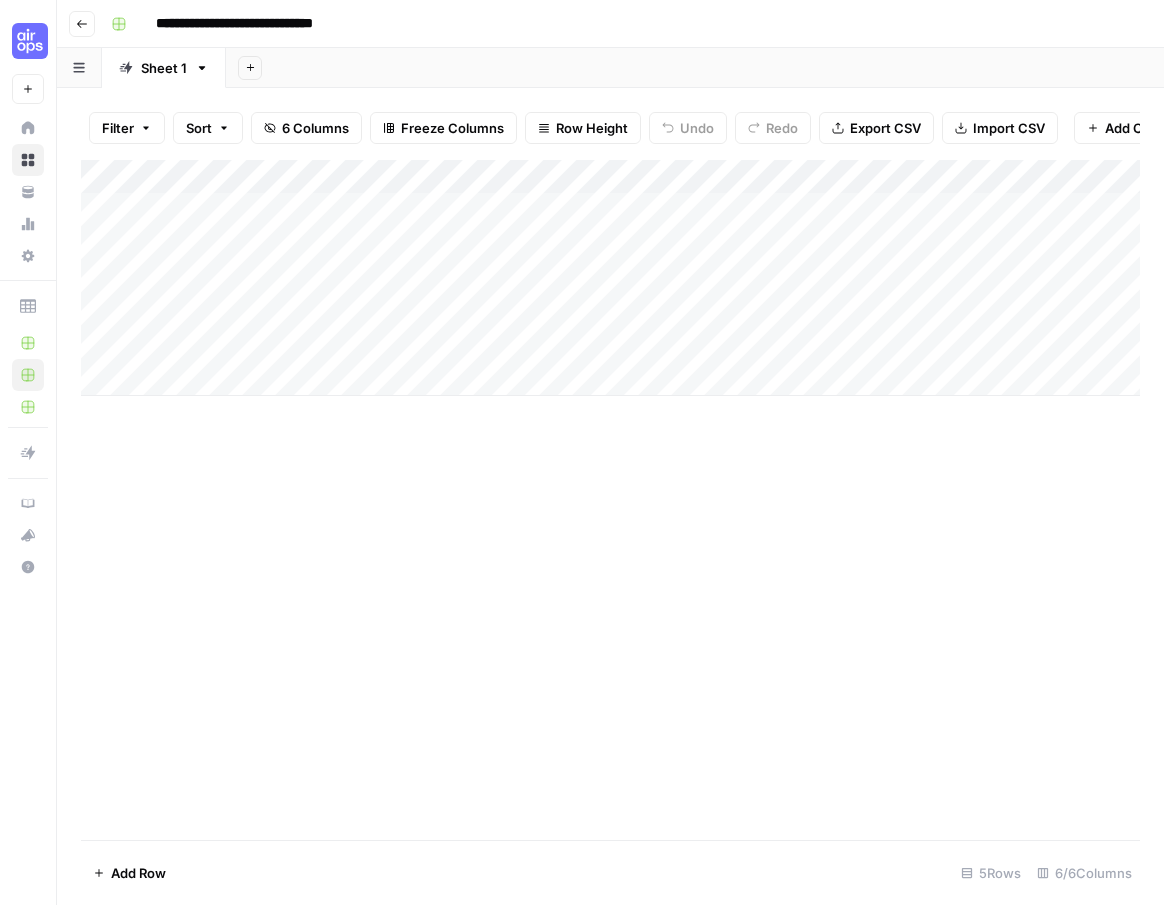 click on "Add Column" at bounding box center (610, 278) 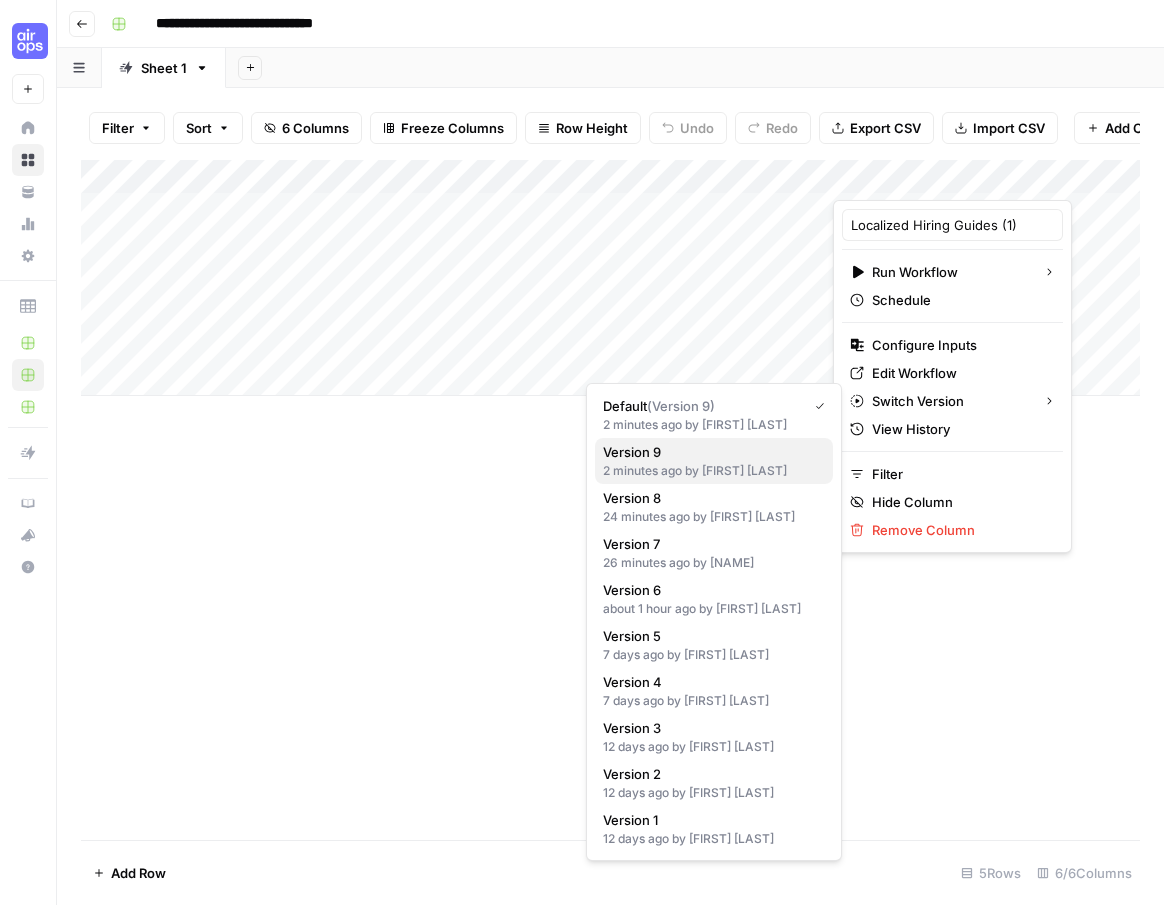 click on "[TIME] ago by [FIRST] [LAST]" at bounding box center (714, 471) 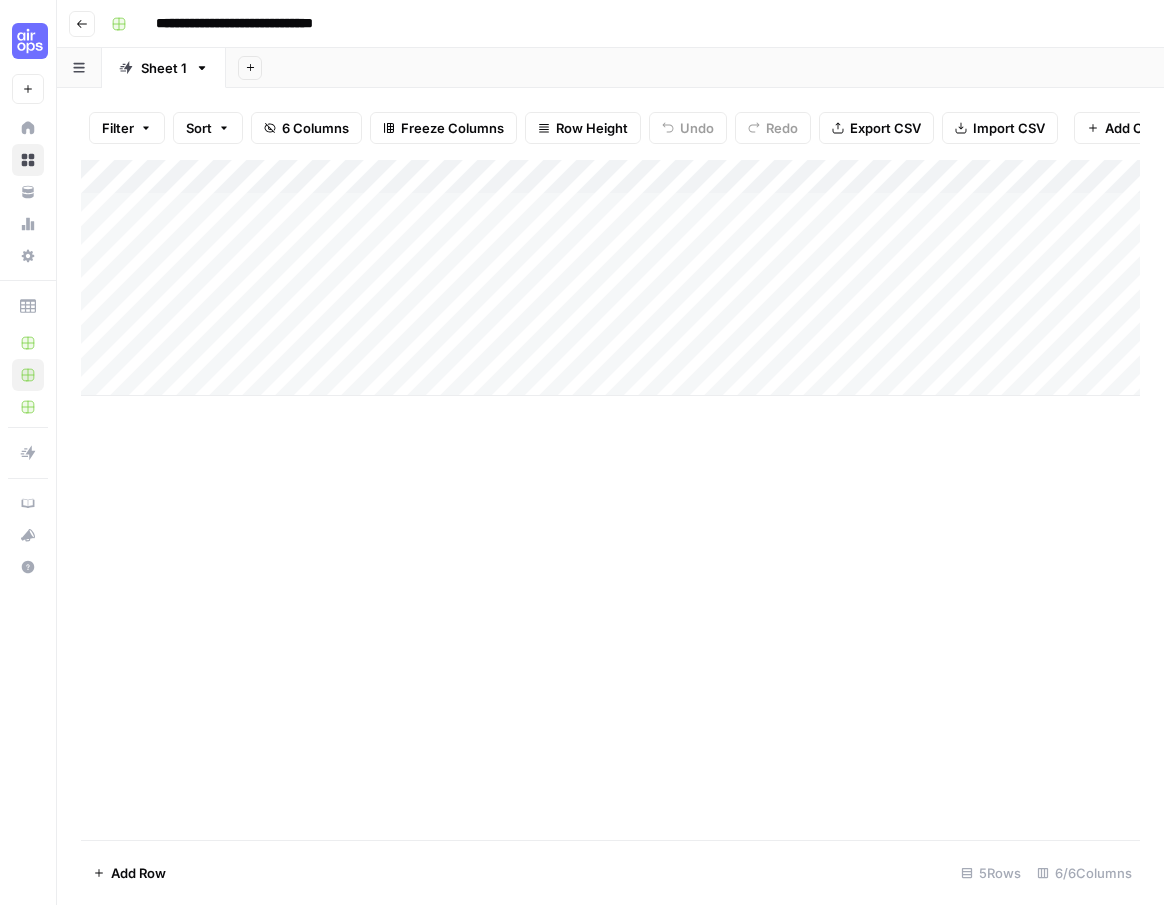 click on "Add Column" at bounding box center [610, 278] 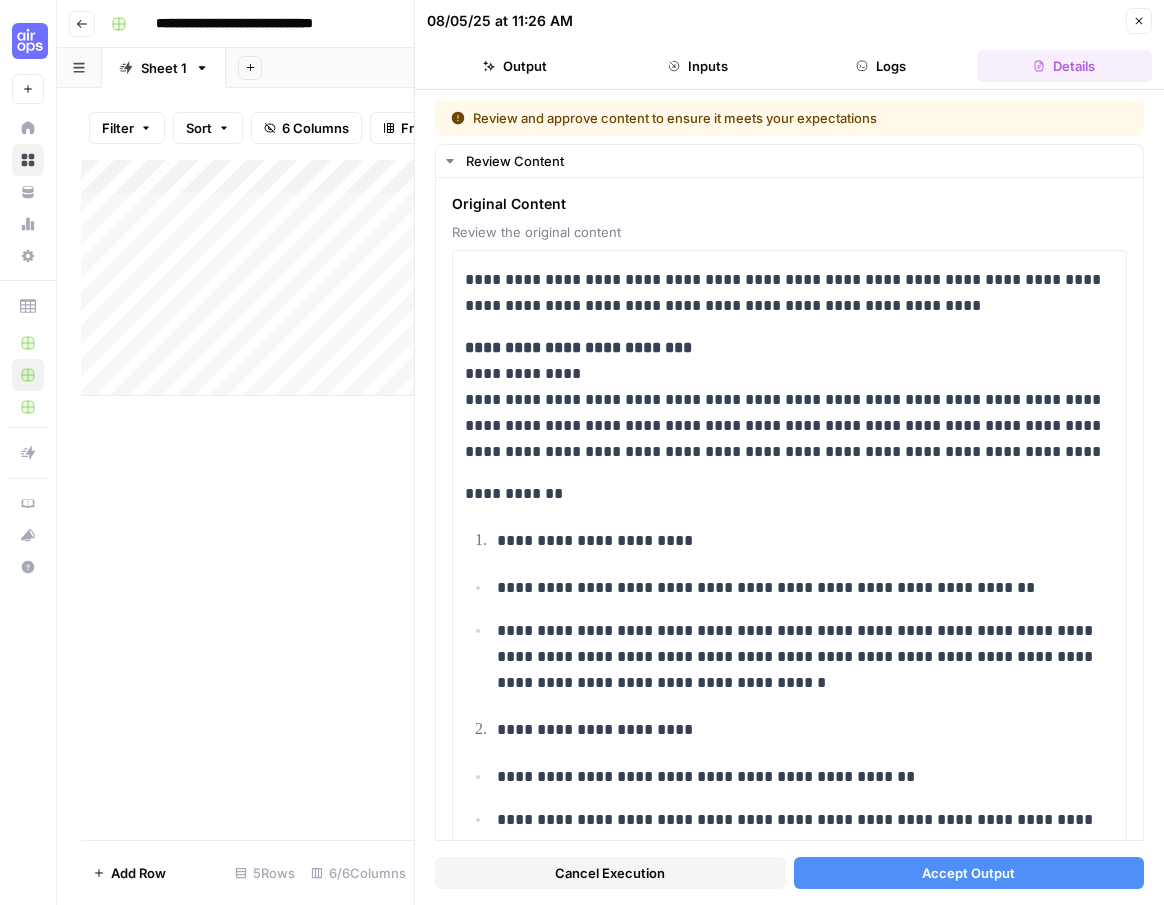 click on "Accept Output" at bounding box center [969, 873] 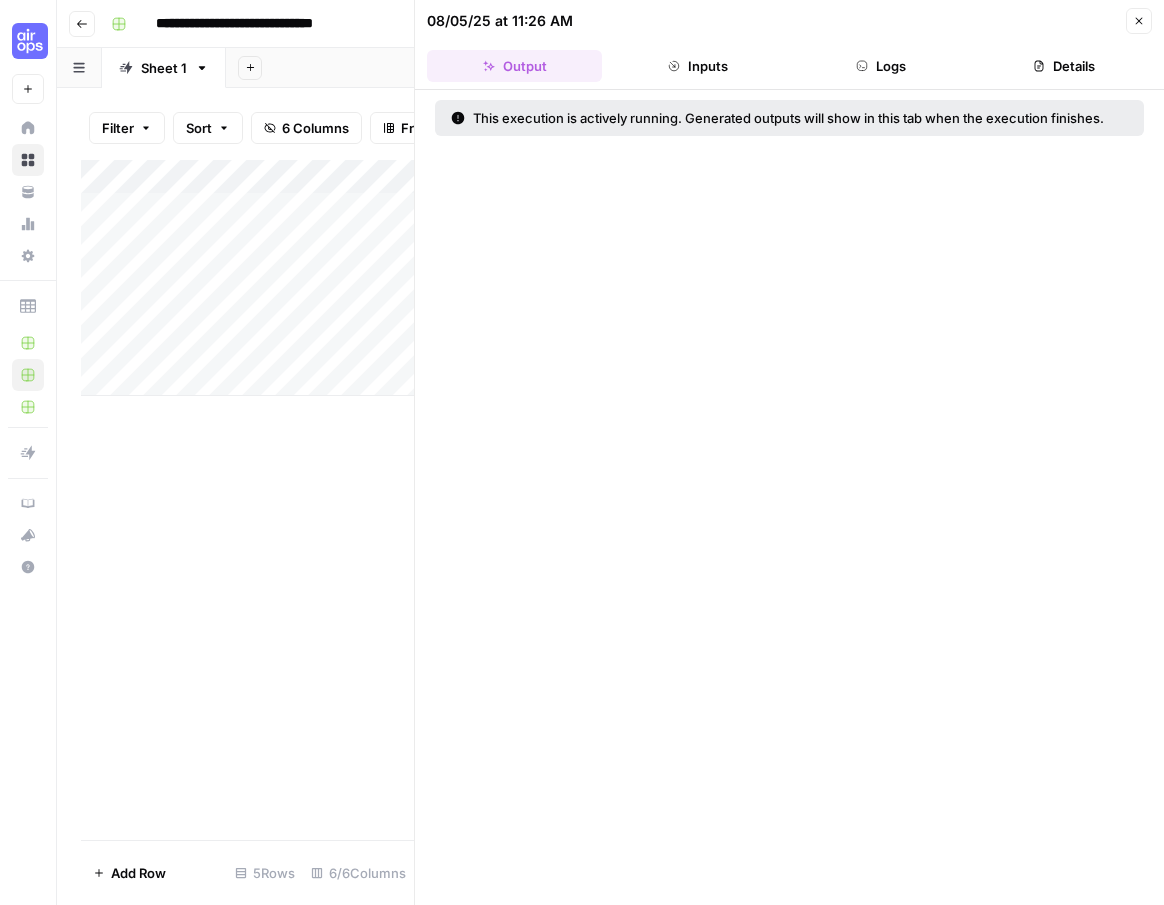 click on "Close" at bounding box center [1139, 21] 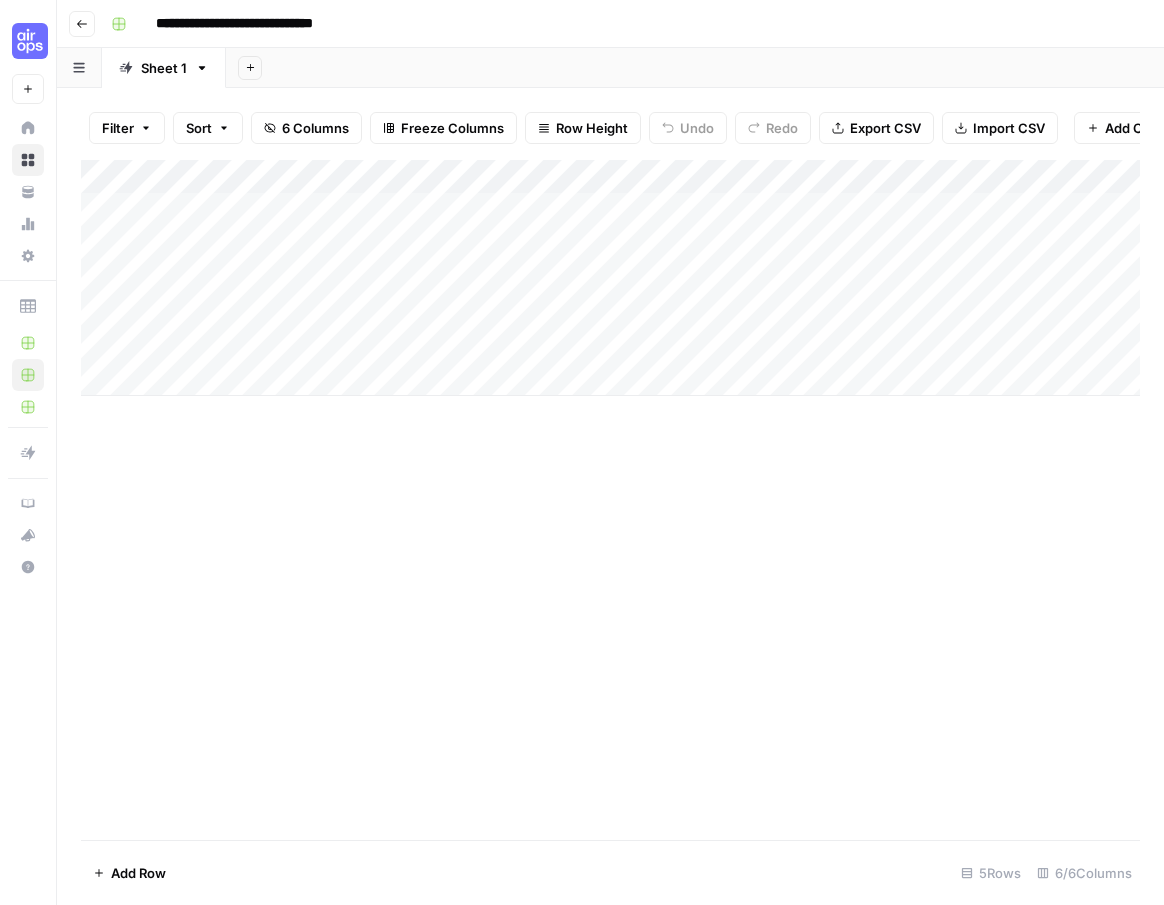 click 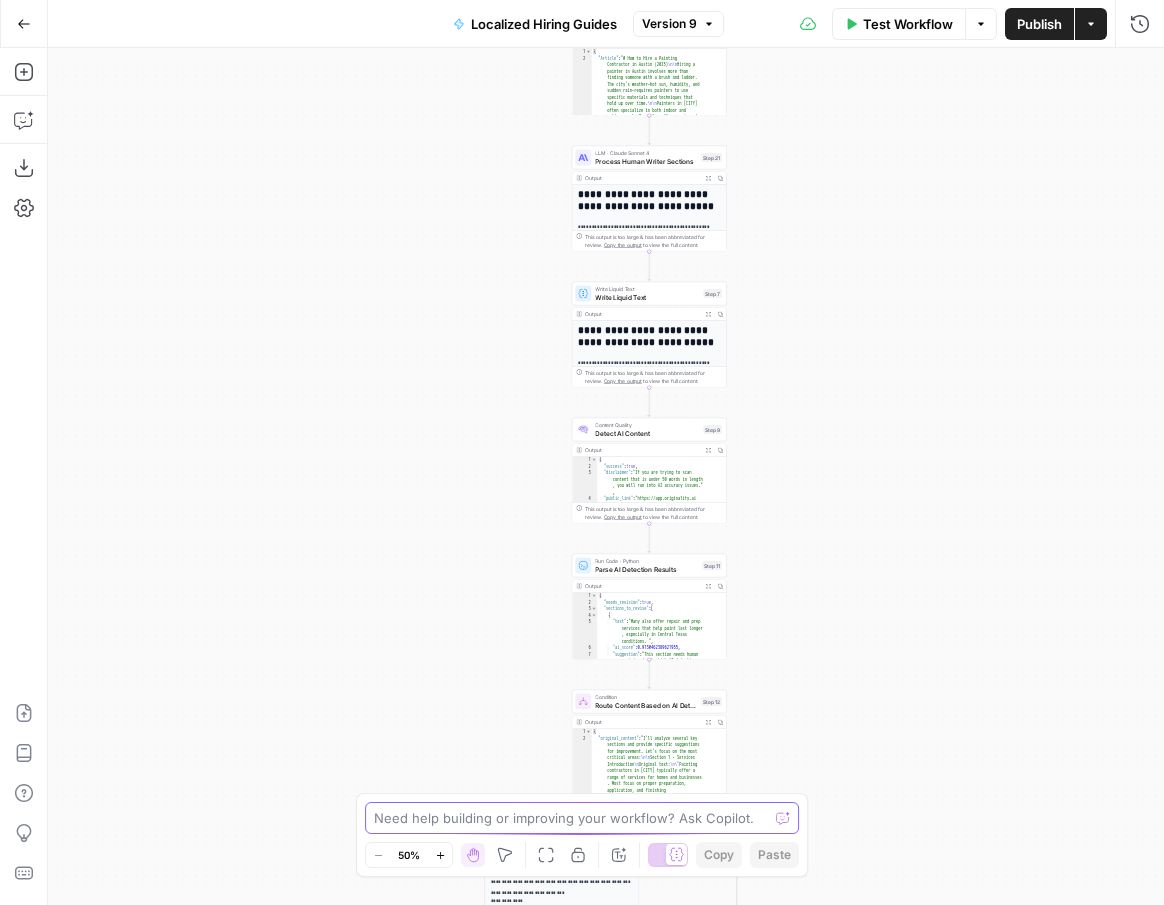 click at bounding box center [571, 818] 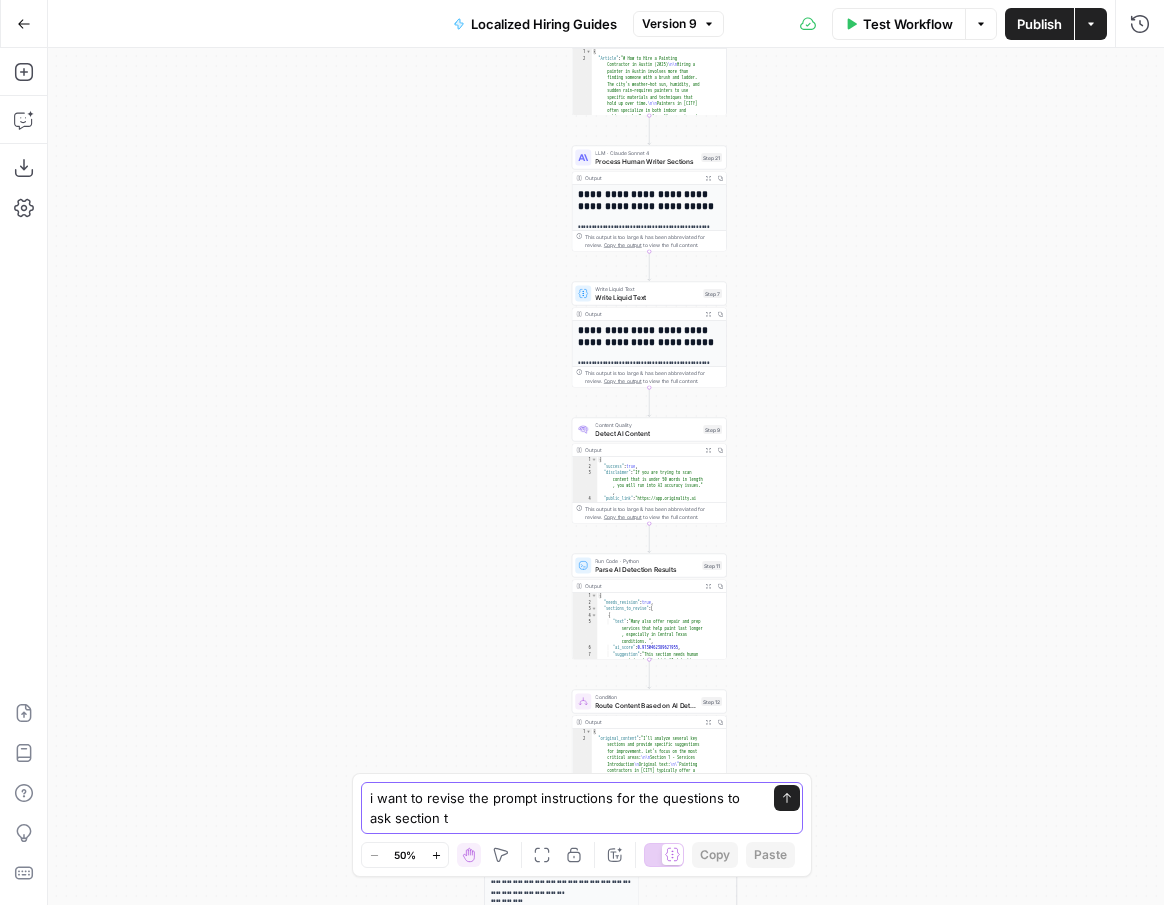 type on "i want to revise the prompt instructions for the questions to ask section" 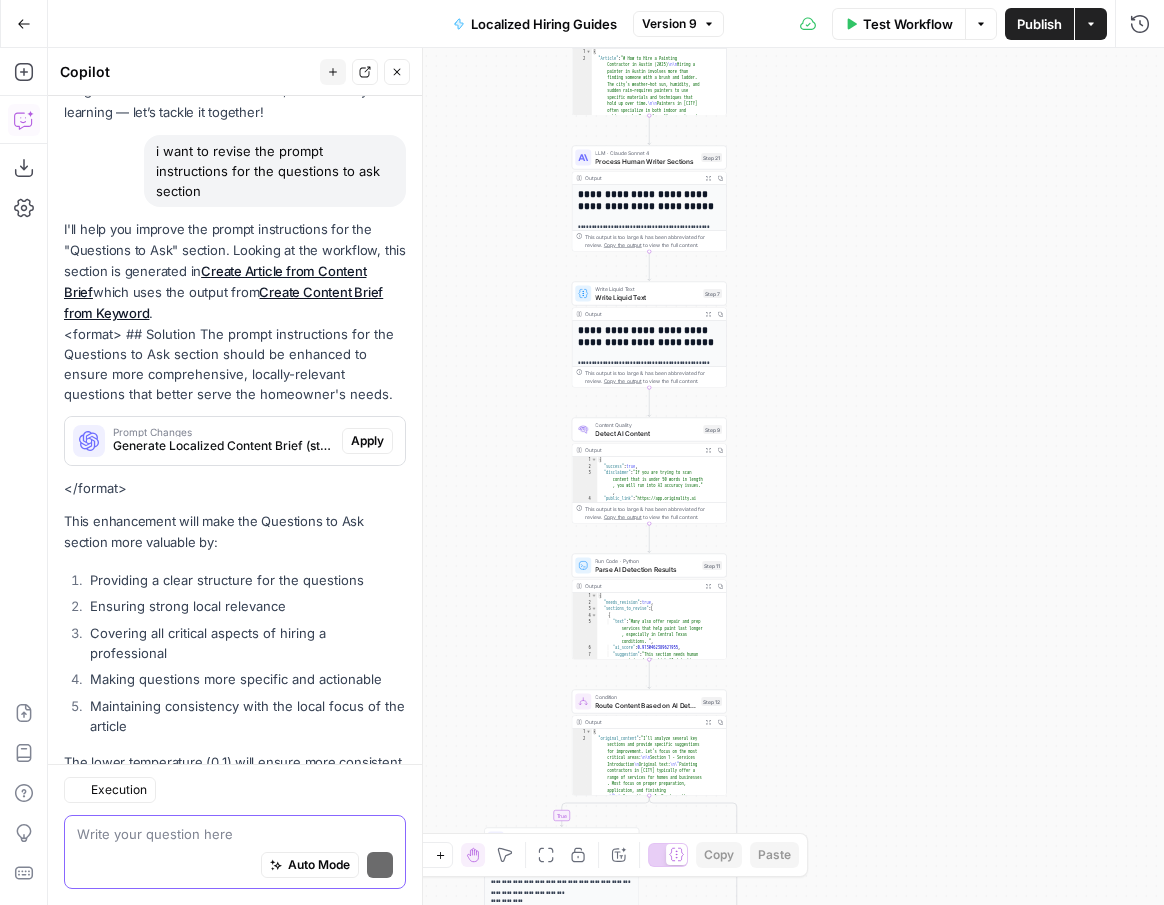 scroll, scrollTop: 179, scrollLeft: 0, axis: vertical 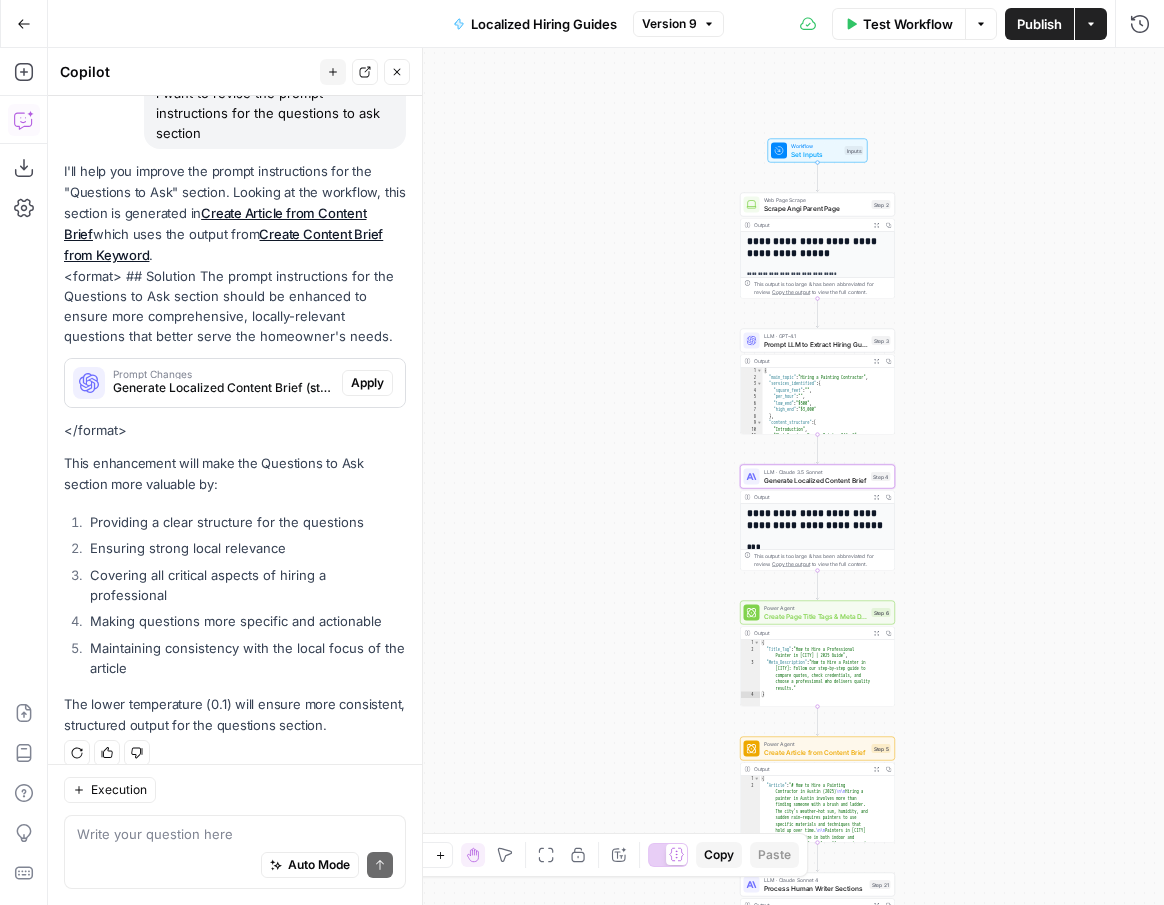 click on "Generate Localized Content Brief (step_4)" at bounding box center (223, 388) 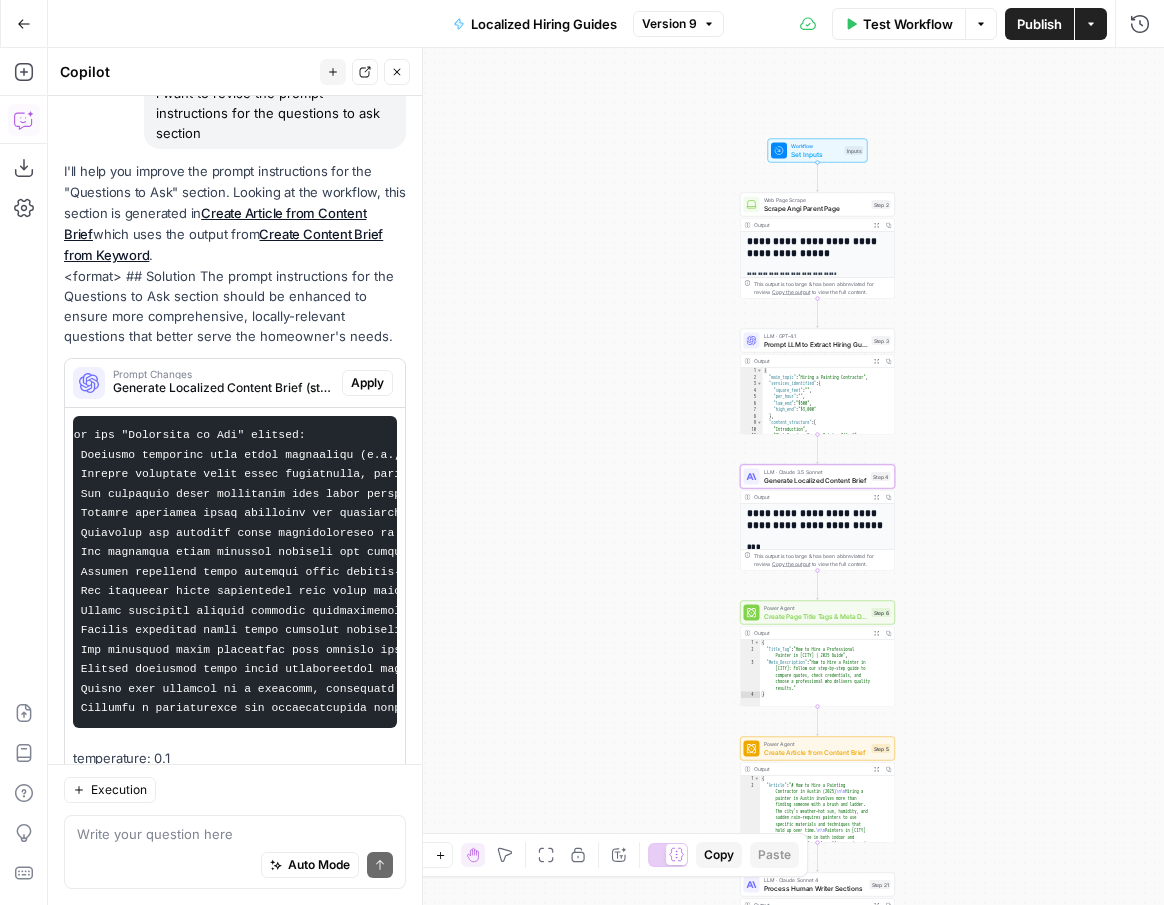 scroll, scrollTop: 0, scrollLeft: 0, axis: both 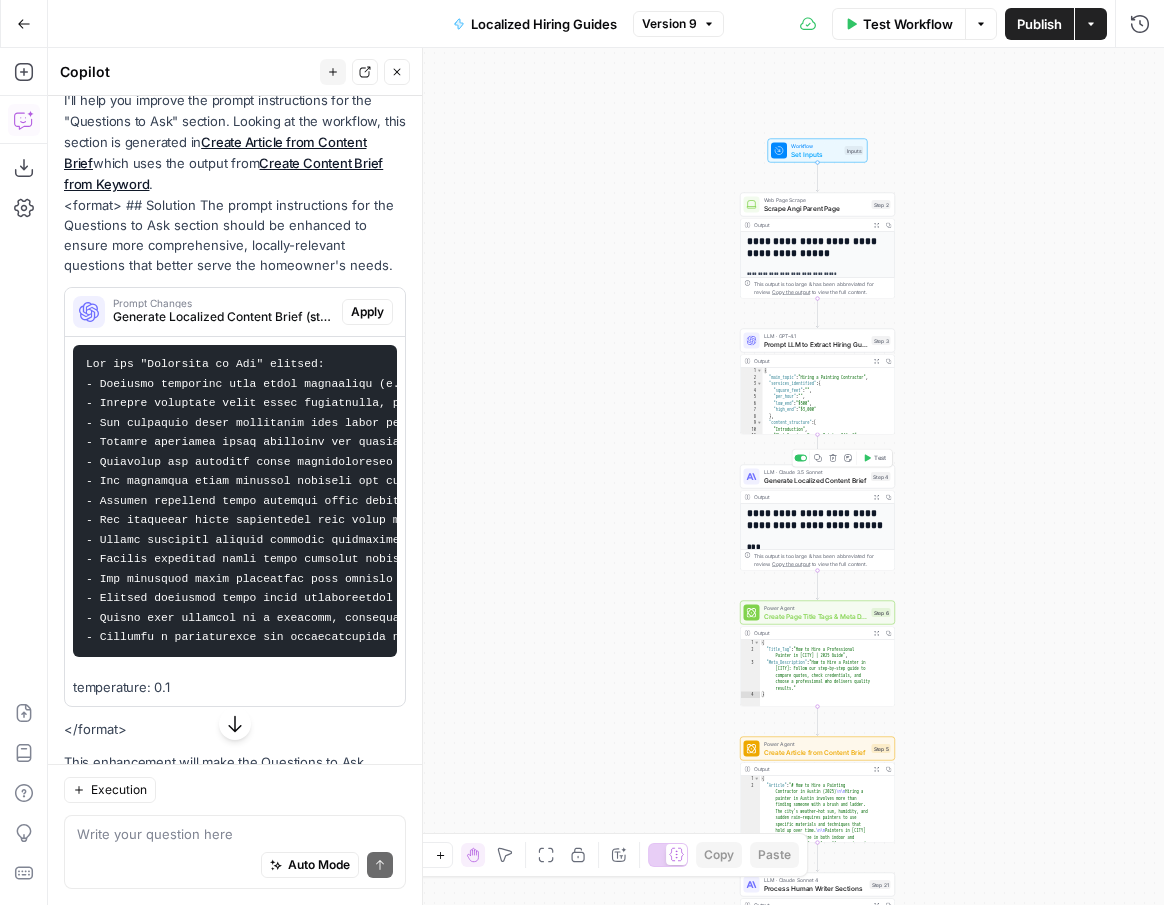 click on "Generate Localized Content Brief" at bounding box center [816, 480] 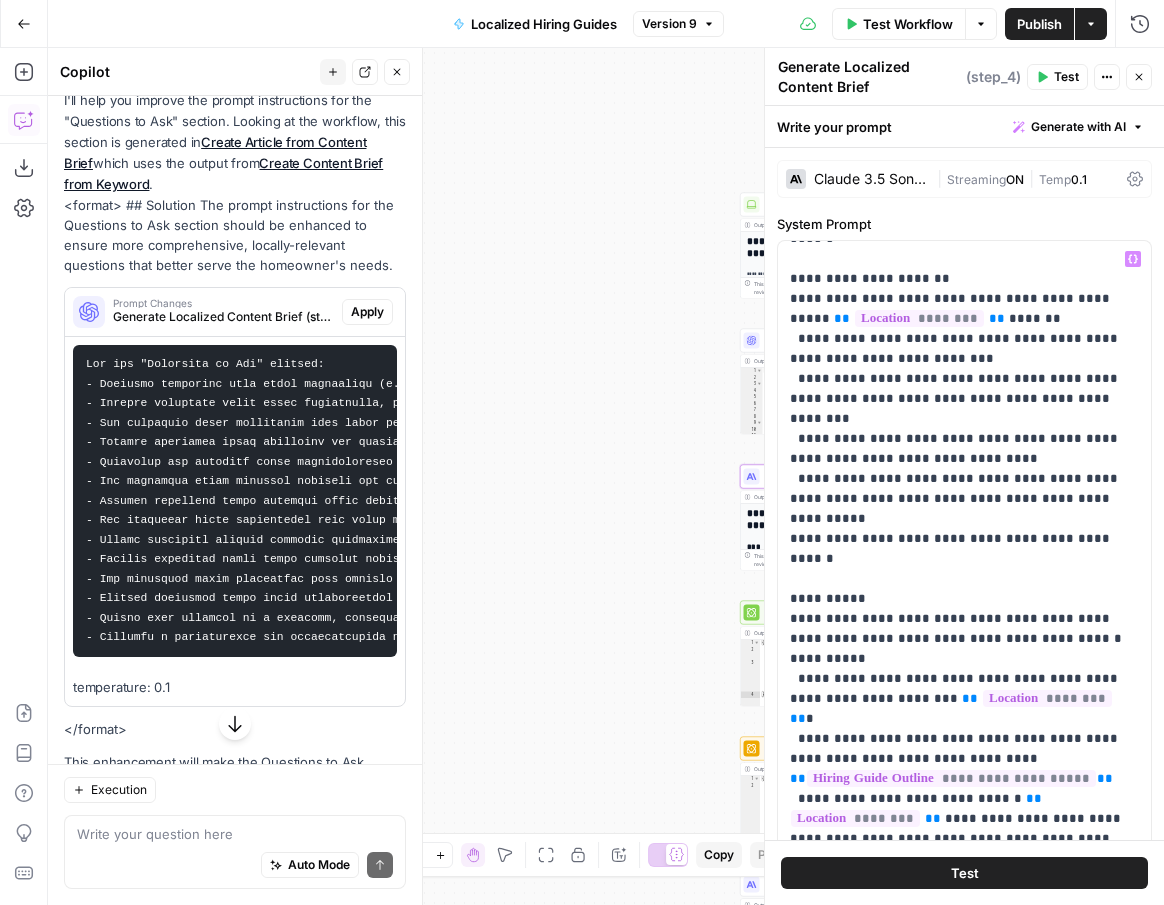 scroll, scrollTop: 3471, scrollLeft: 0, axis: vertical 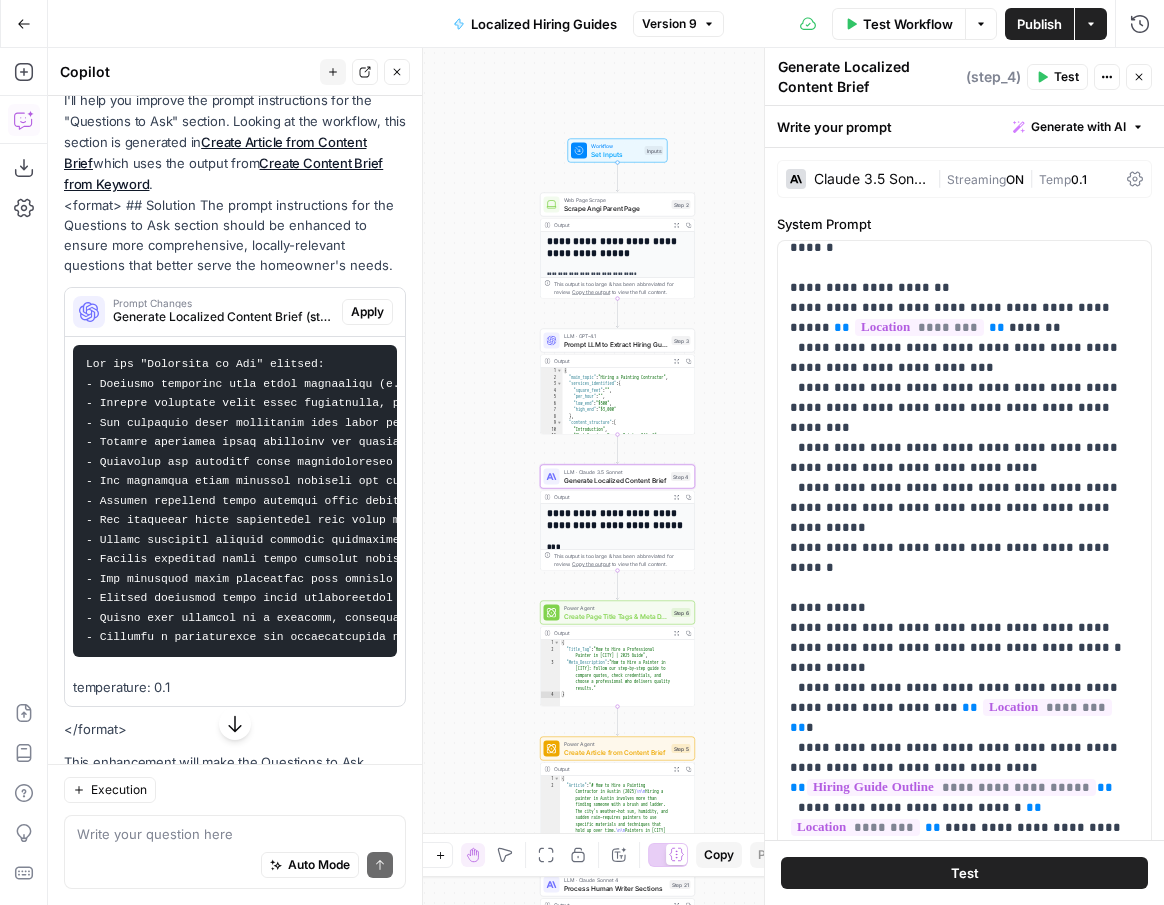 click at bounding box center [542, 500] 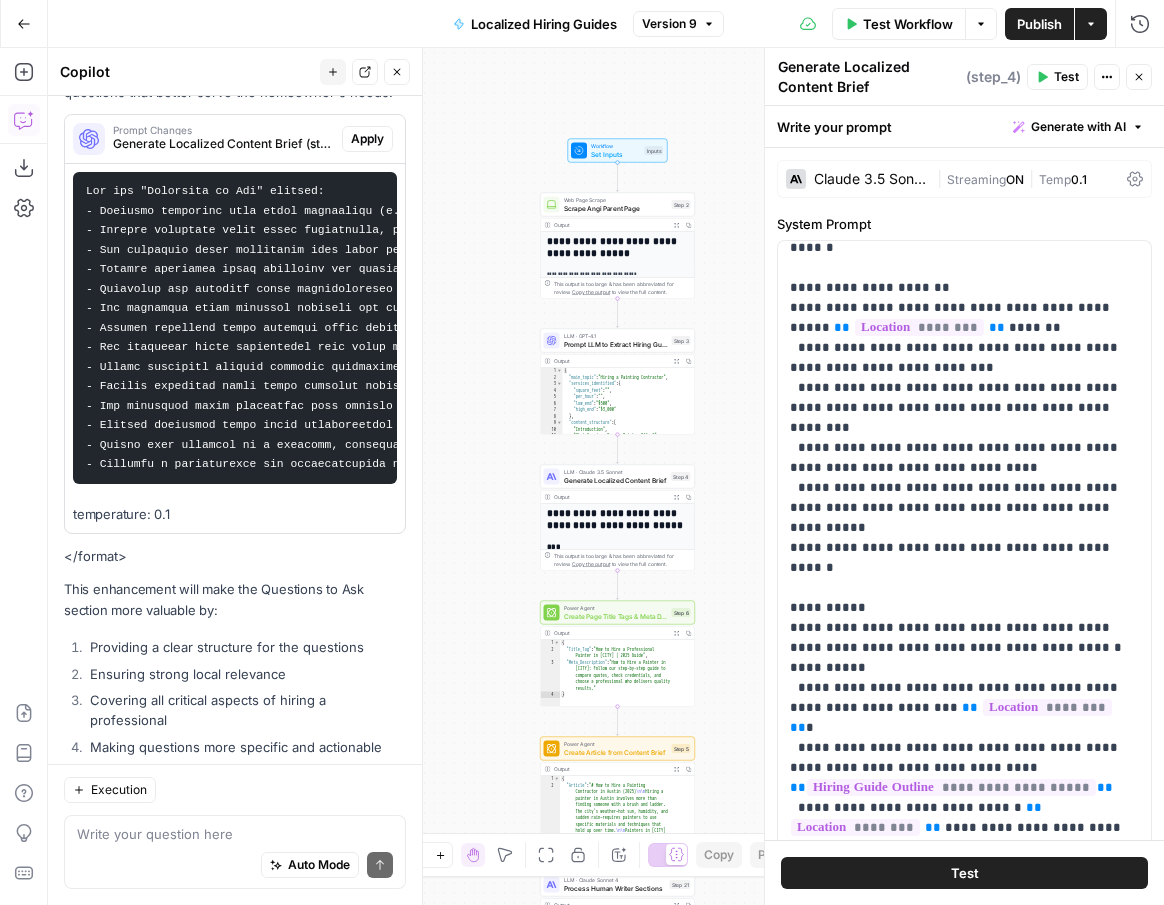 scroll, scrollTop: 413, scrollLeft: 0, axis: vertical 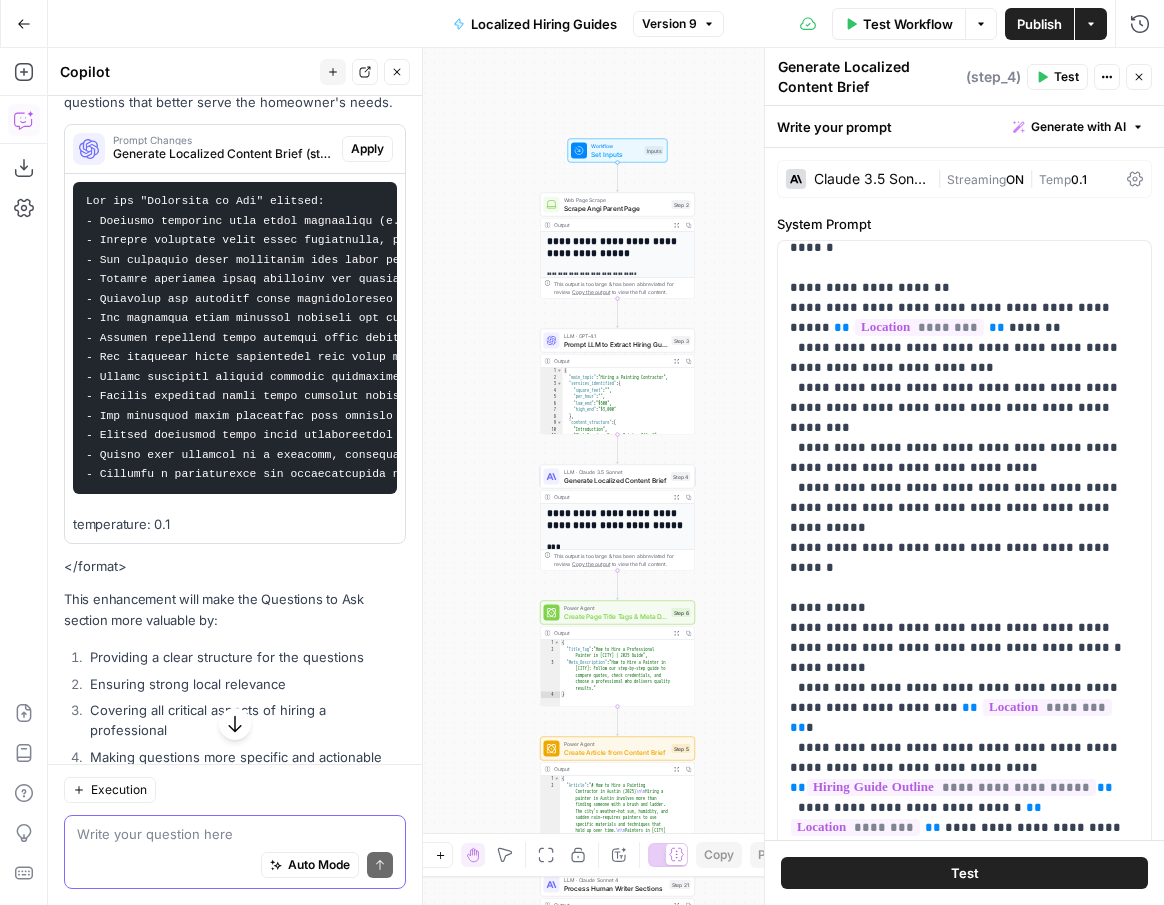 click at bounding box center [235, 834] 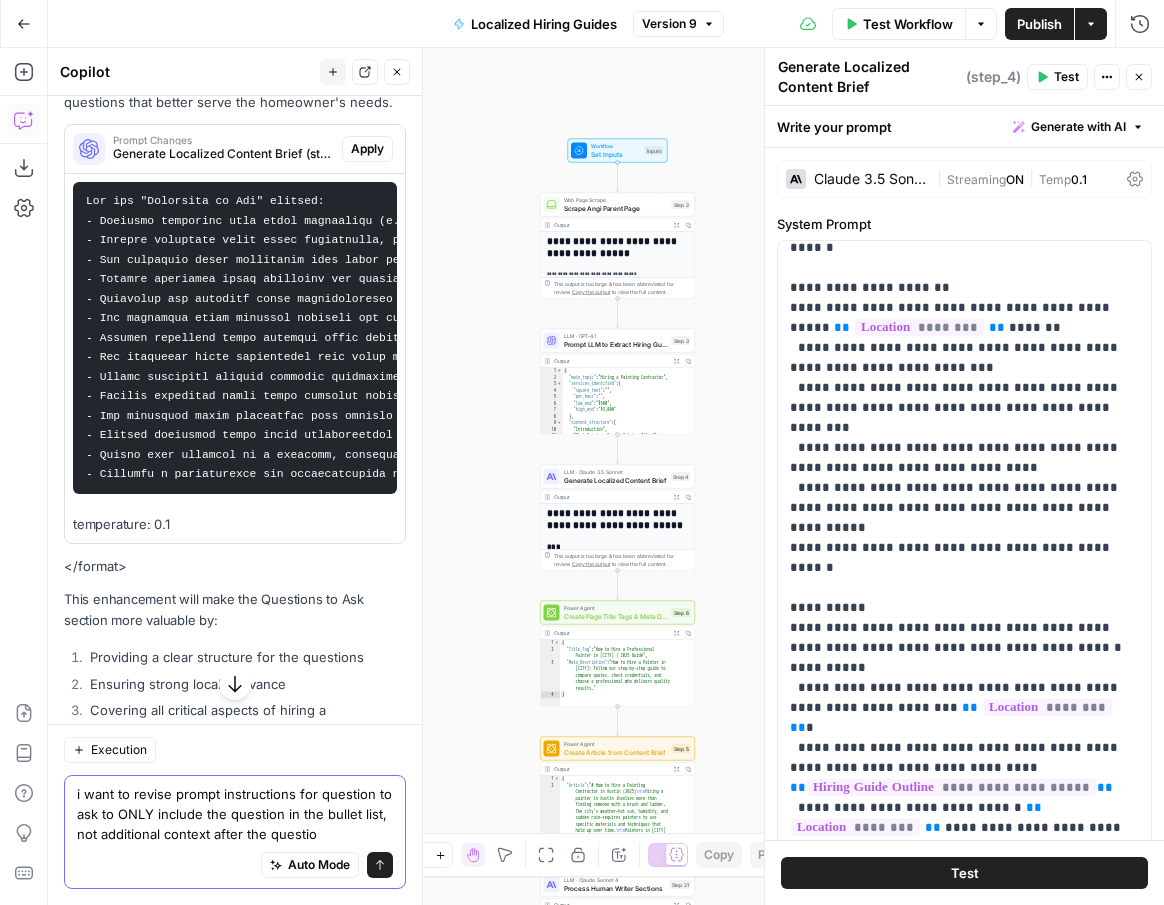 type on "i want to revise prompt instructions for question to ask to ONLY include the question in the bullet list, not additional context after the question" 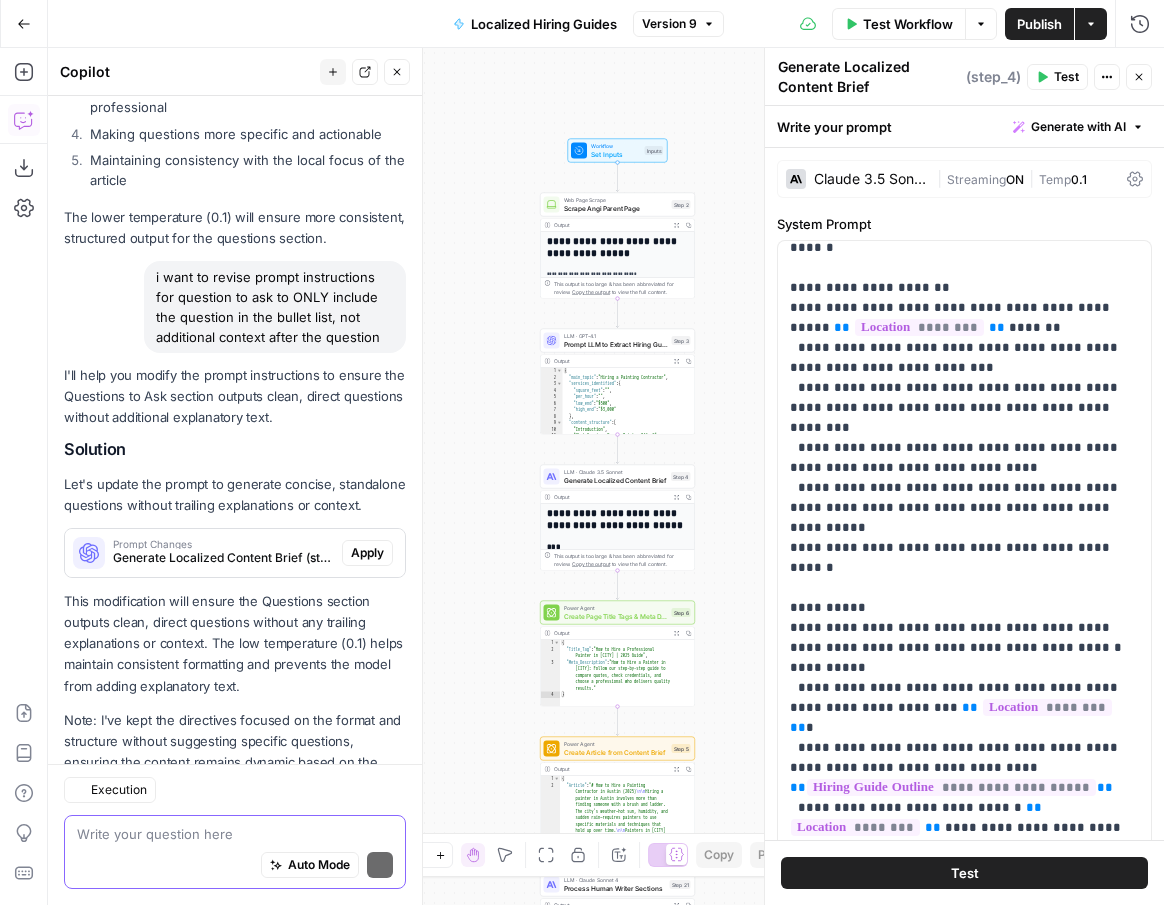 scroll, scrollTop: 1094, scrollLeft: 0, axis: vertical 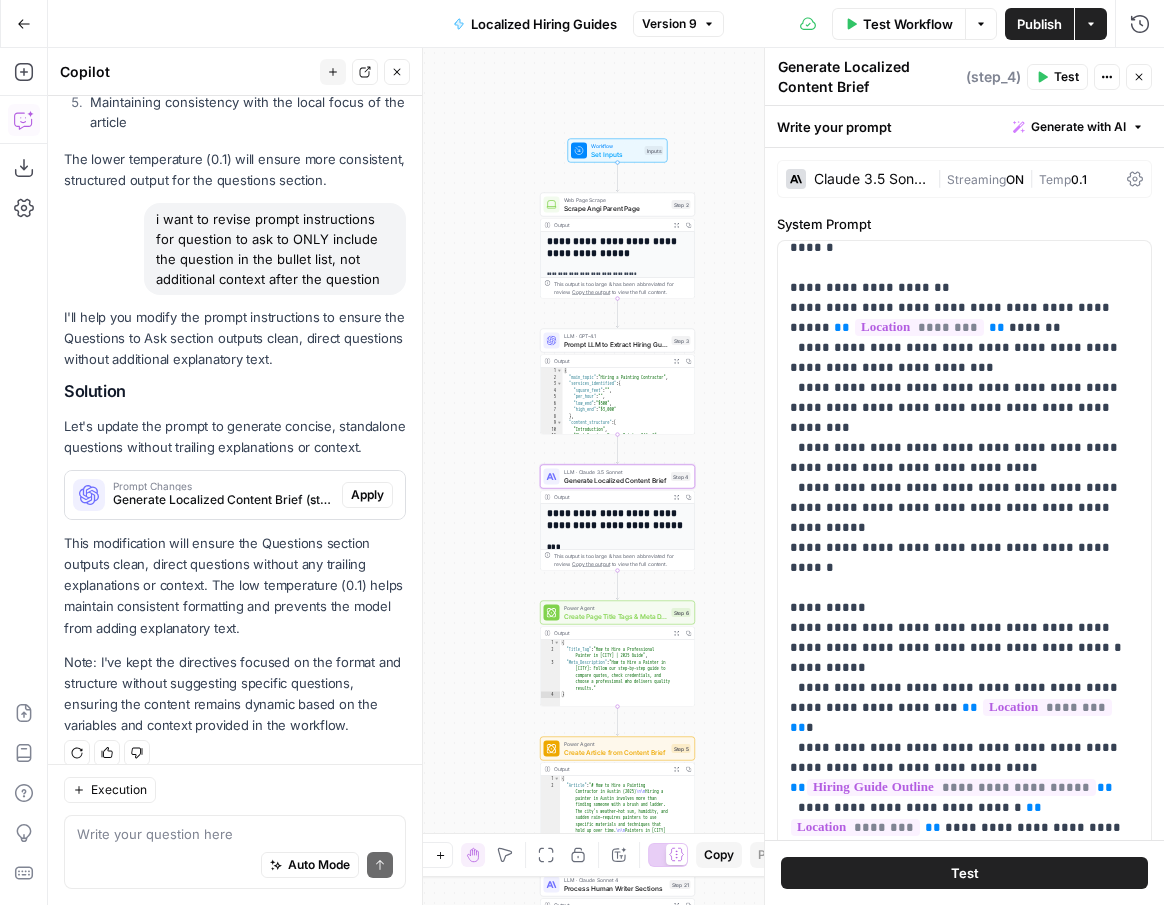 click on "Apply" at bounding box center (367, 495) 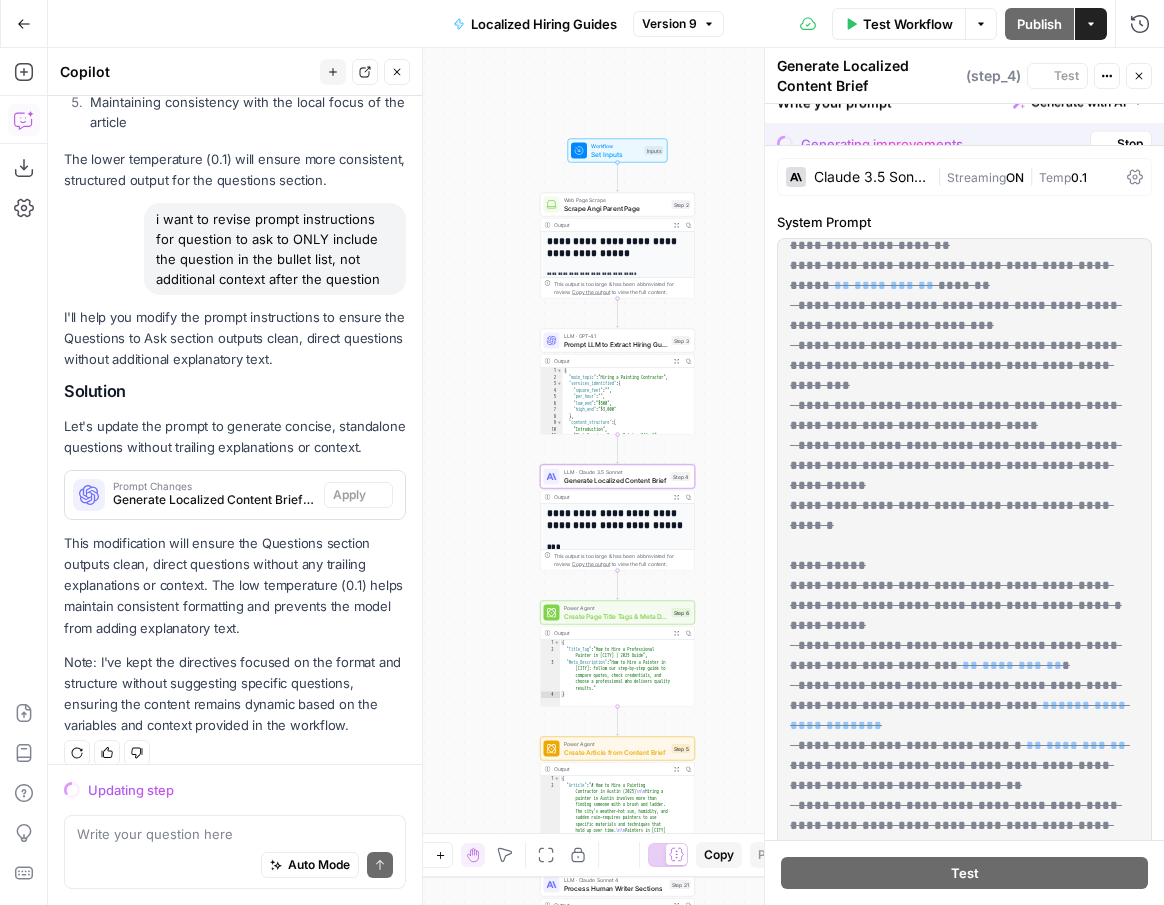 scroll, scrollTop: 0, scrollLeft: 0, axis: both 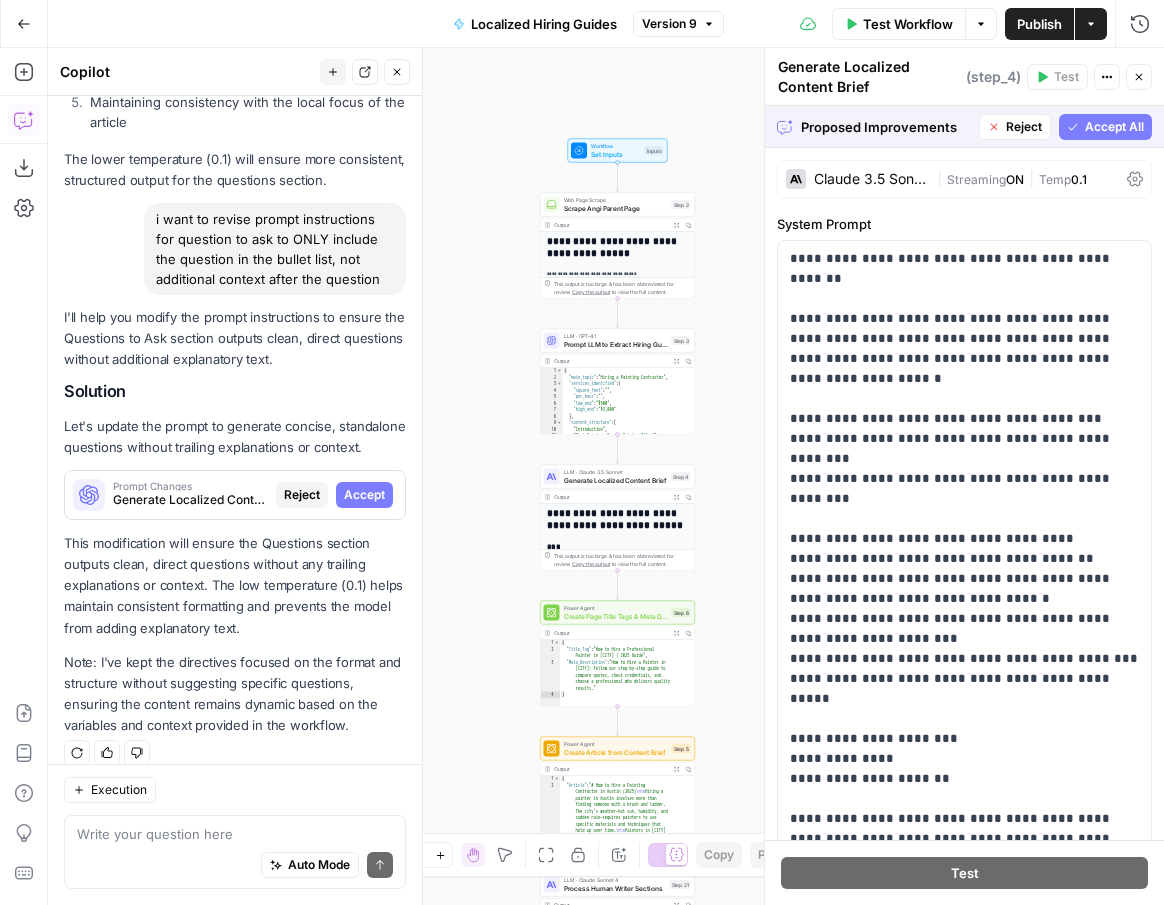 click on "Accept All" at bounding box center (1114, 127) 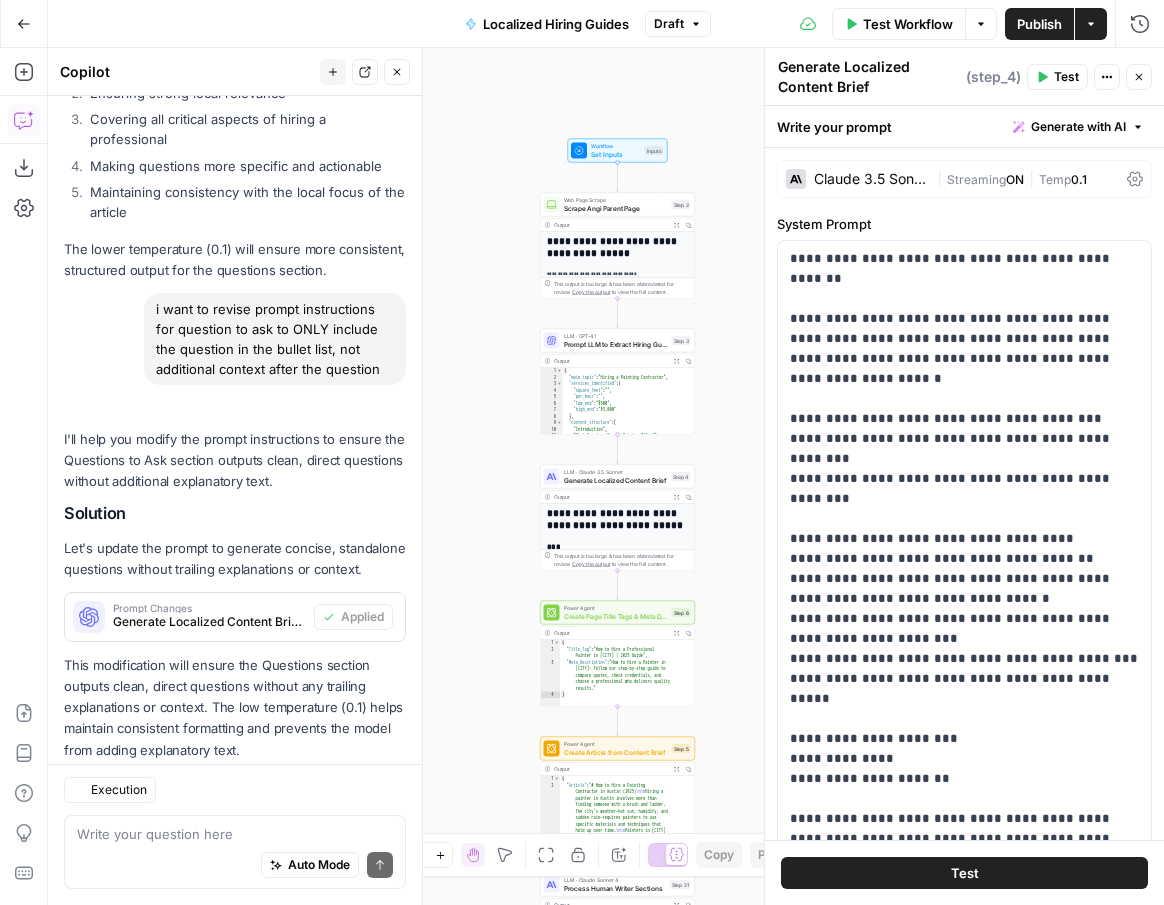 scroll, scrollTop: 1158, scrollLeft: 0, axis: vertical 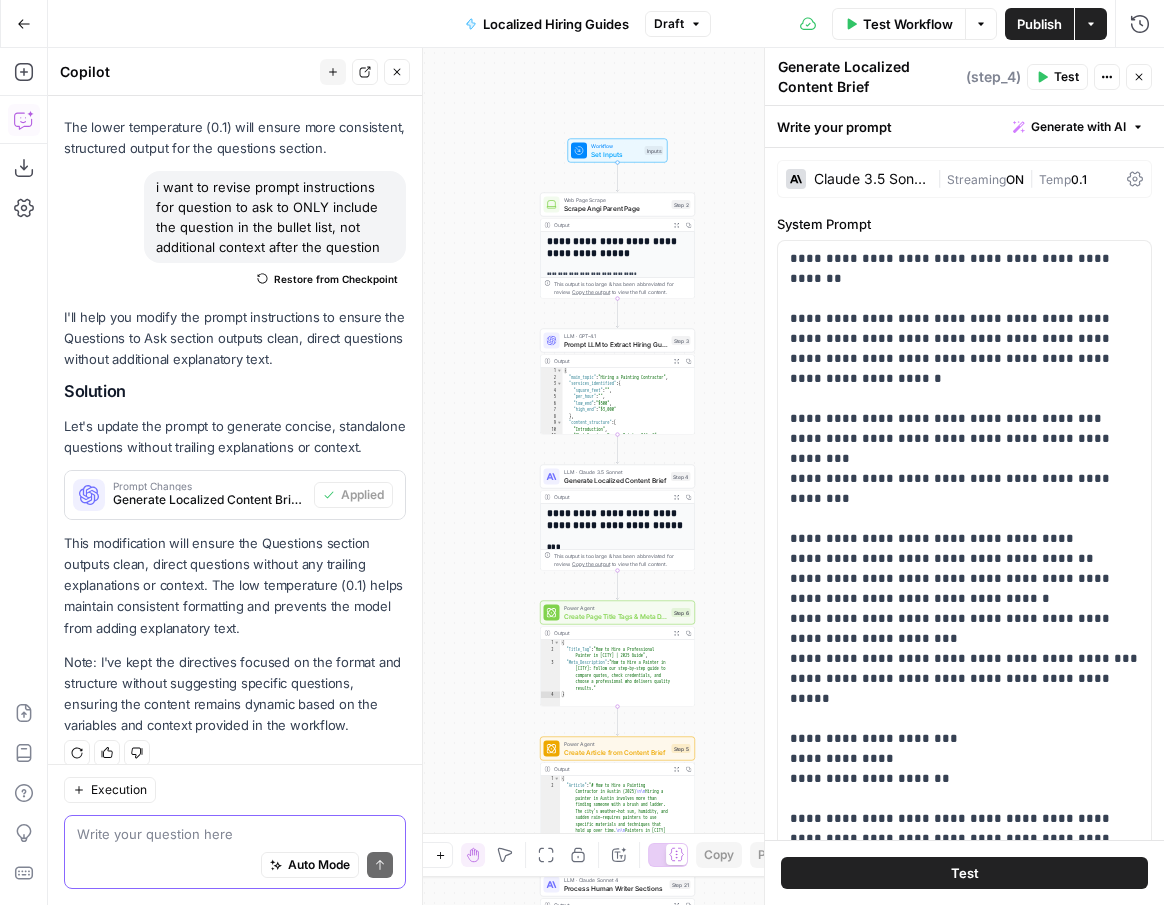 click at bounding box center (235, 834) 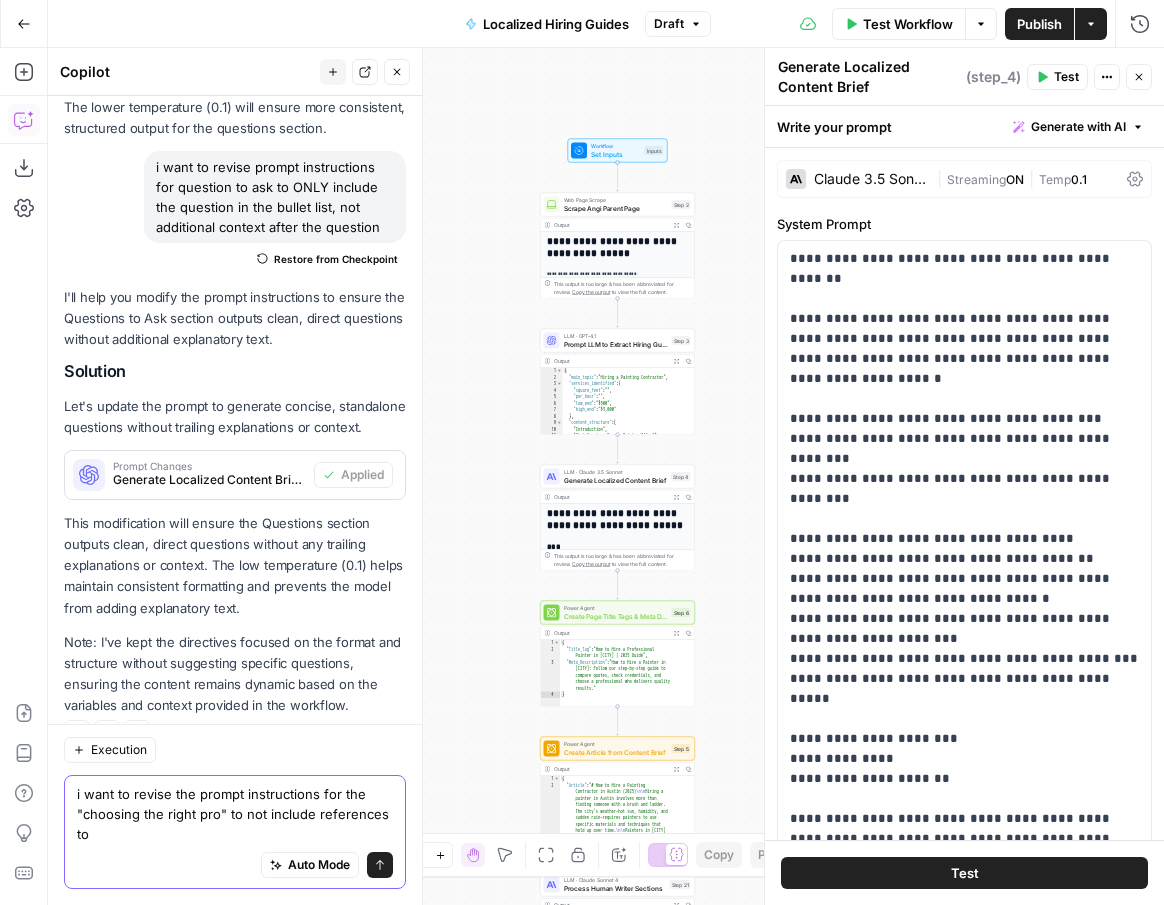 scroll, scrollTop: 1198, scrollLeft: 0, axis: vertical 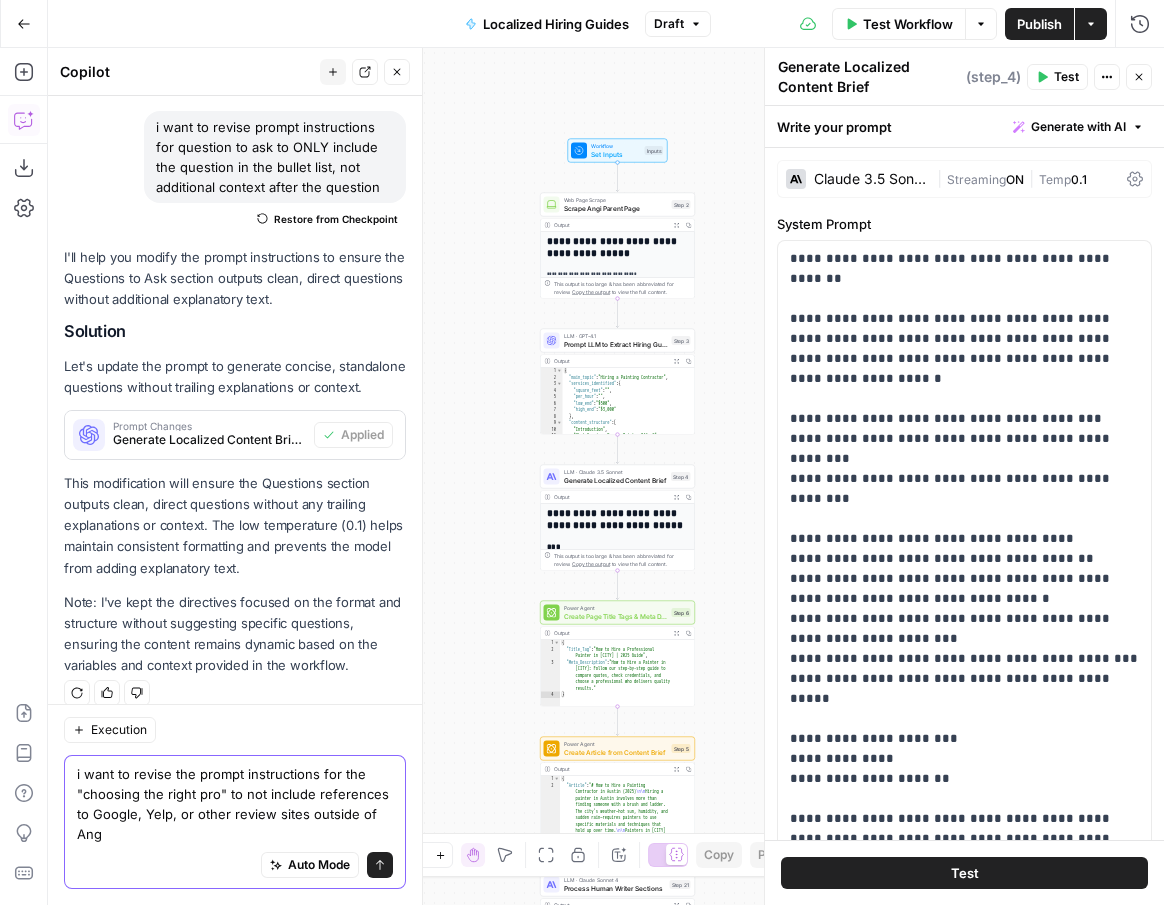 type on "i want to revise the prompt instructions for the "choosing the right pro" to not include references to Google, Yelp, or other review sites outside of Angi" 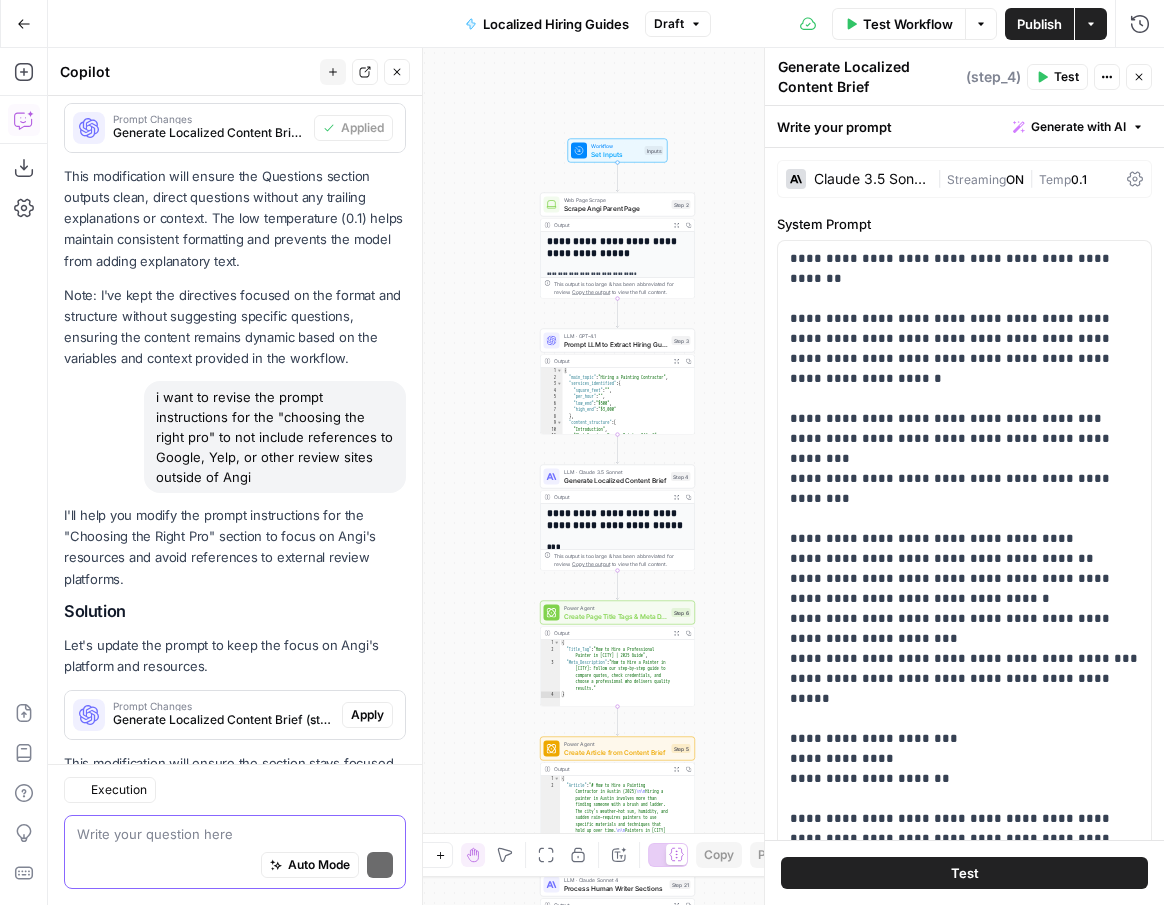 scroll, scrollTop: 1647, scrollLeft: 0, axis: vertical 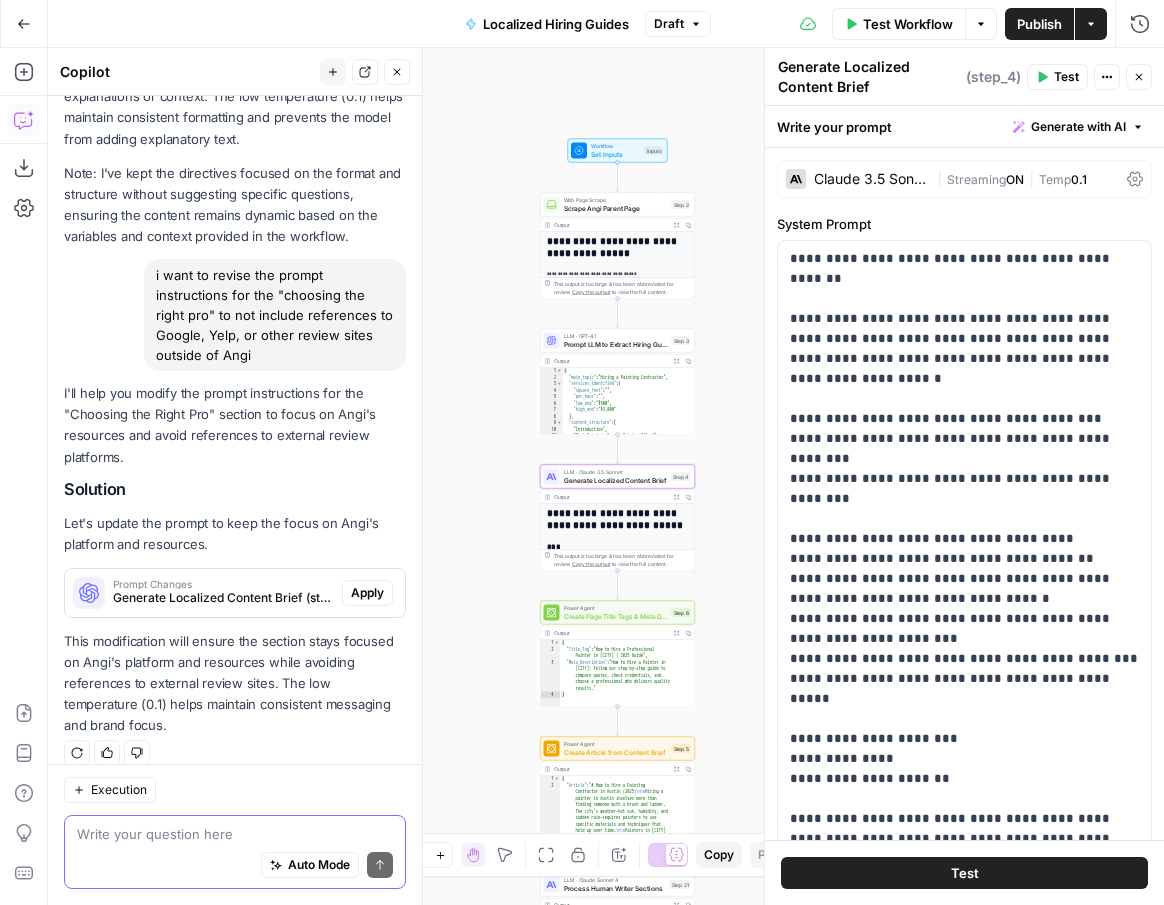 type 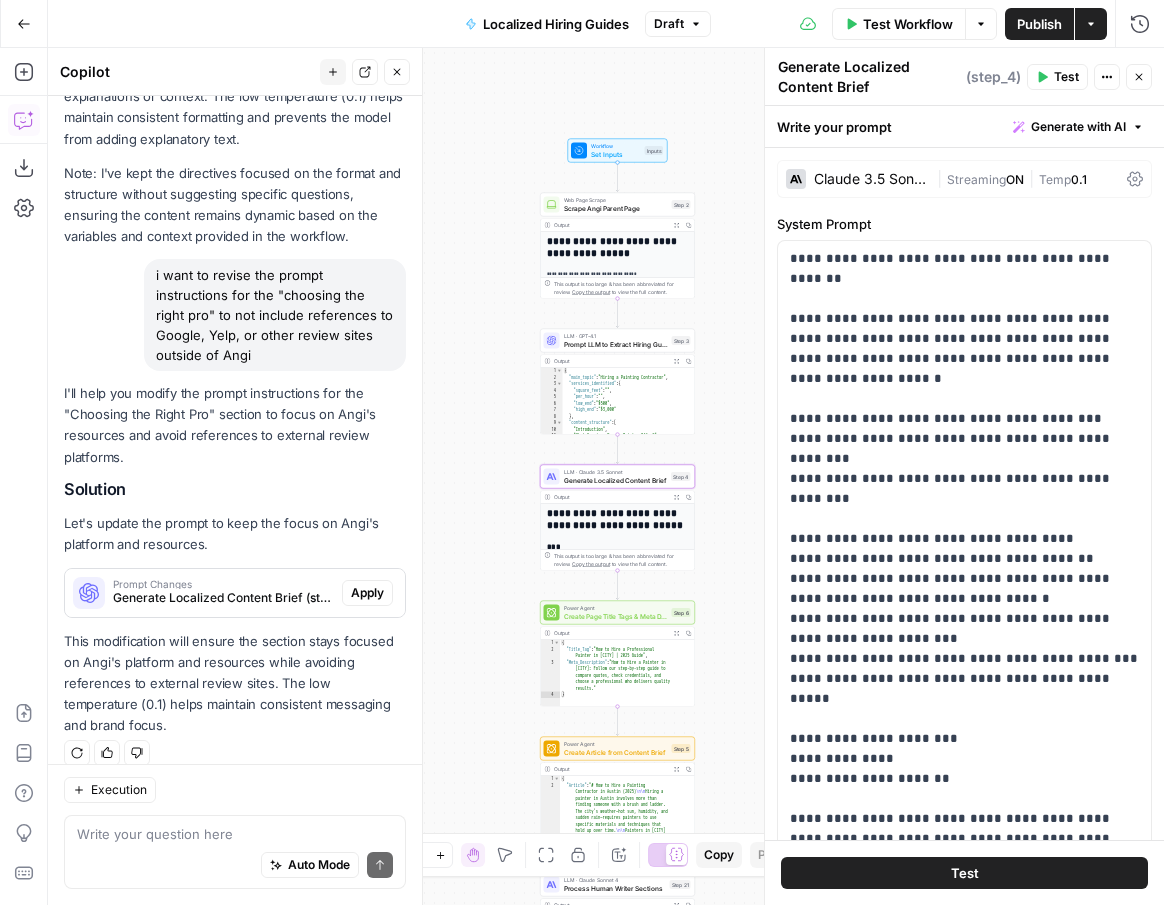 click on "Apply" at bounding box center (367, 593) 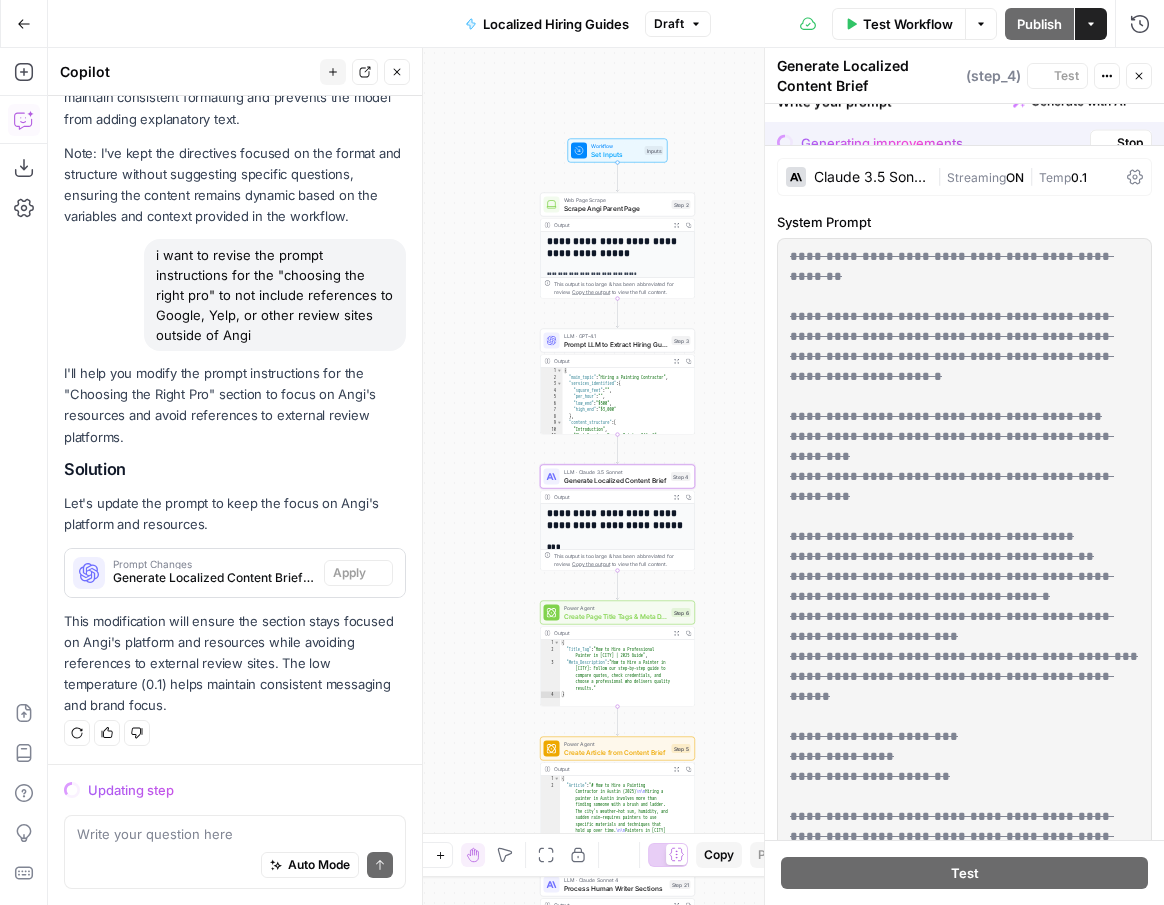 scroll, scrollTop: 1583, scrollLeft: 0, axis: vertical 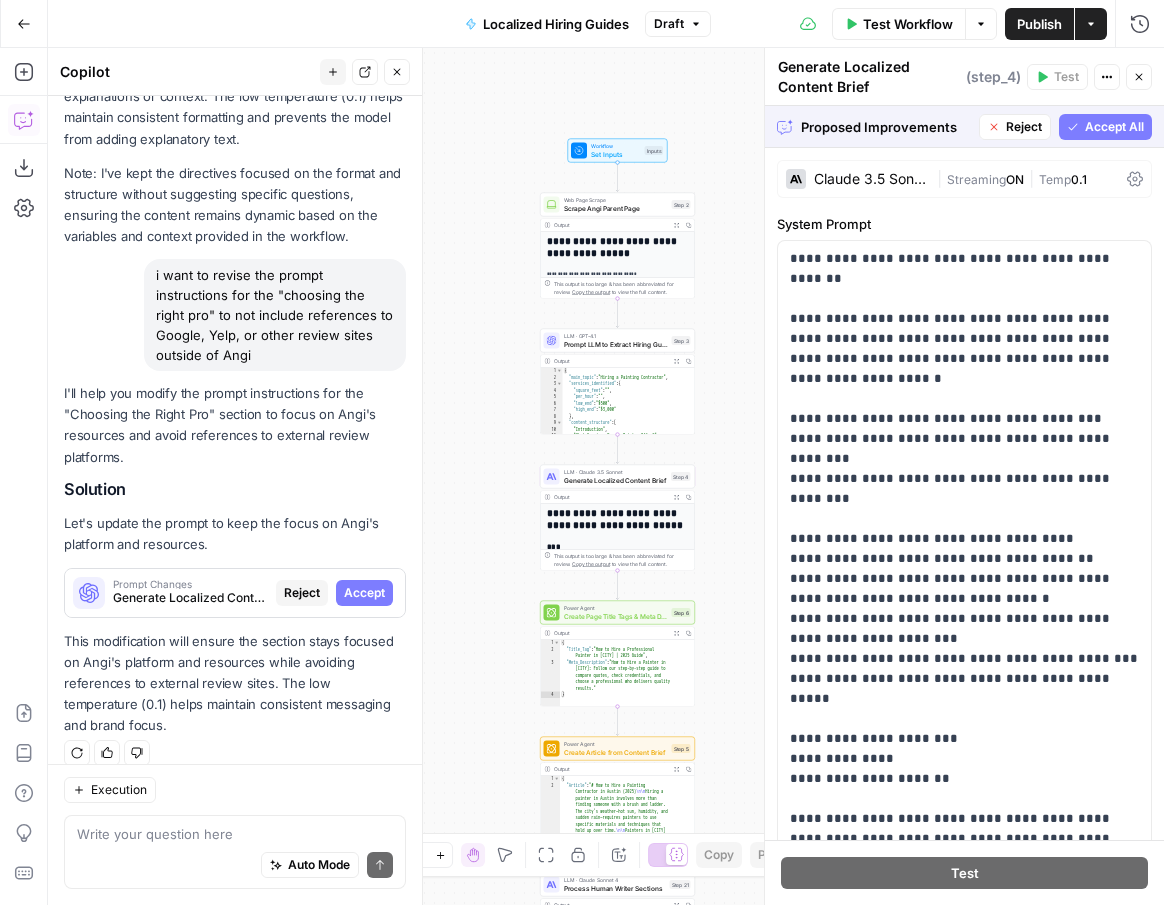 click on "Accept All" at bounding box center [1114, 127] 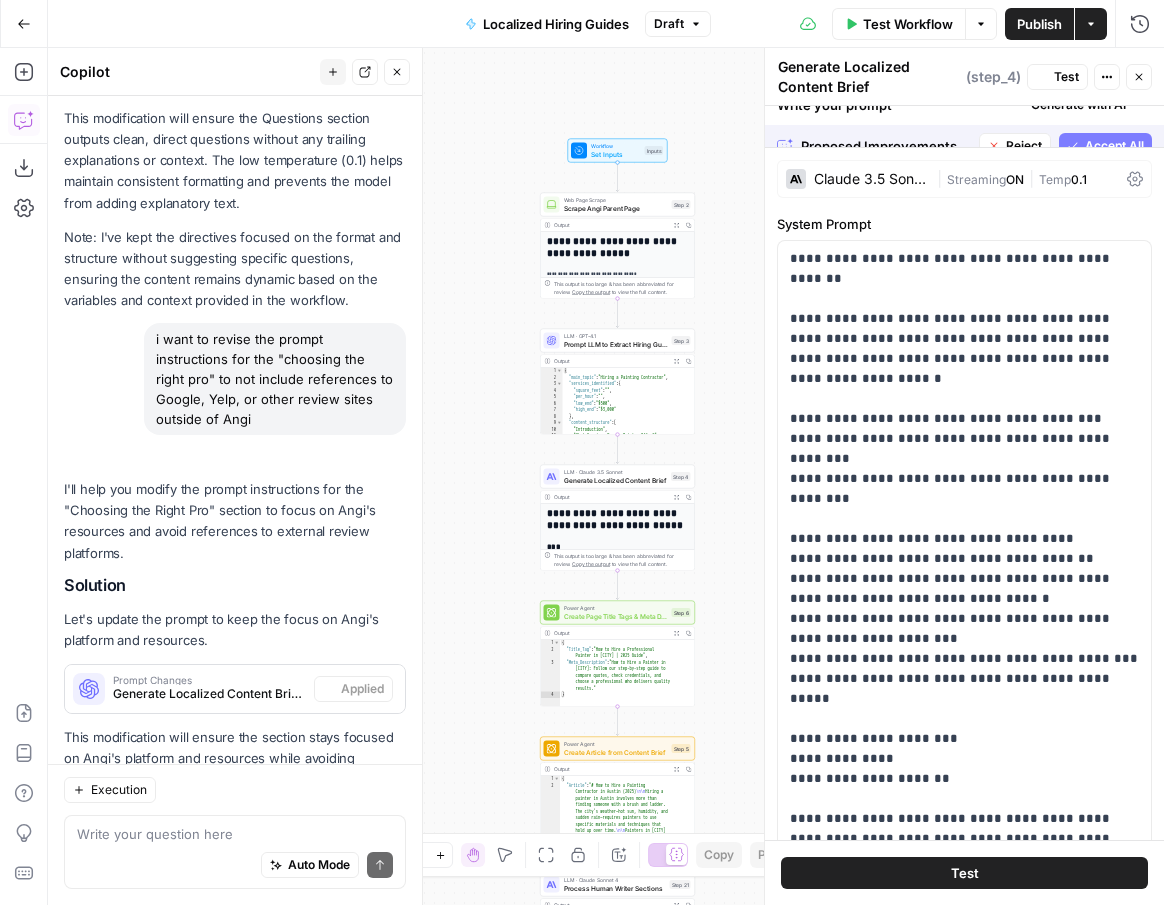 scroll, scrollTop: 1679, scrollLeft: 0, axis: vertical 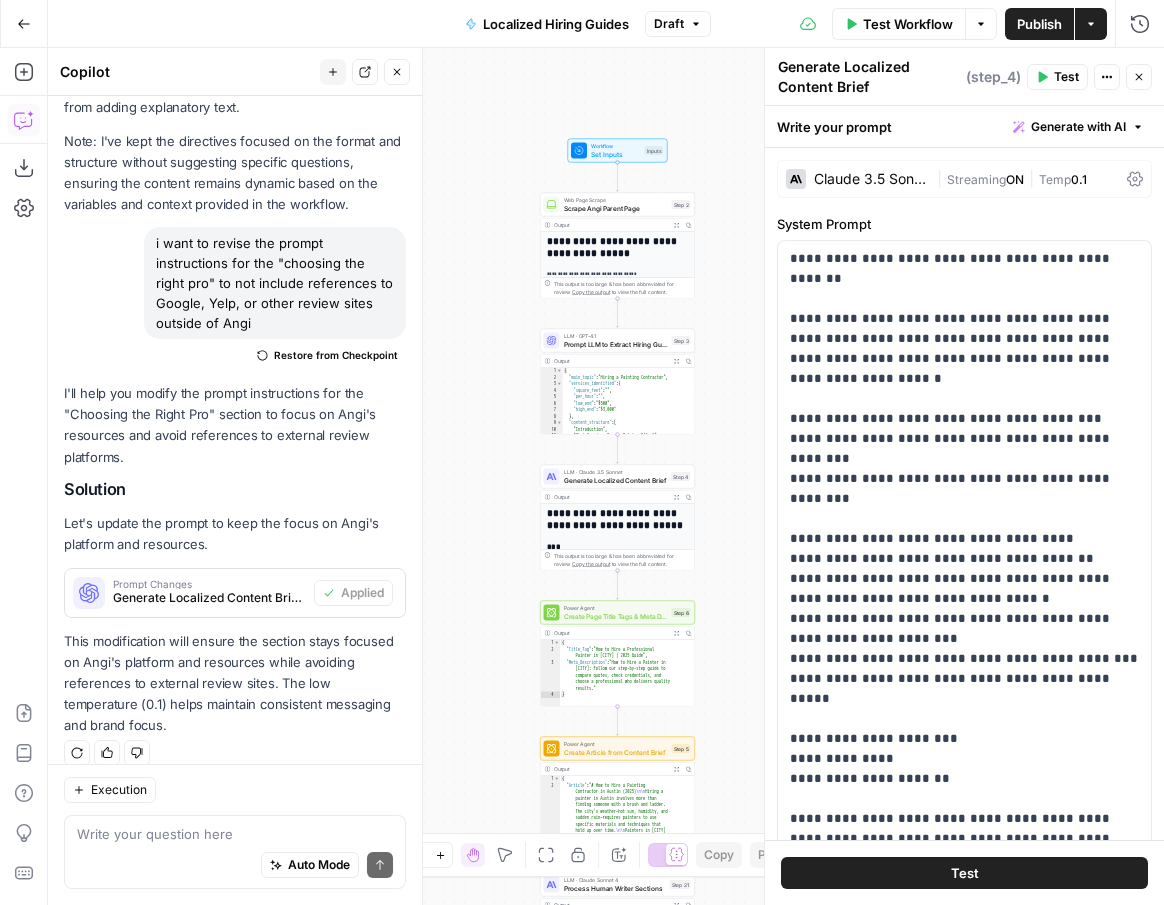 click on "Close" at bounding box center [1139, 77] 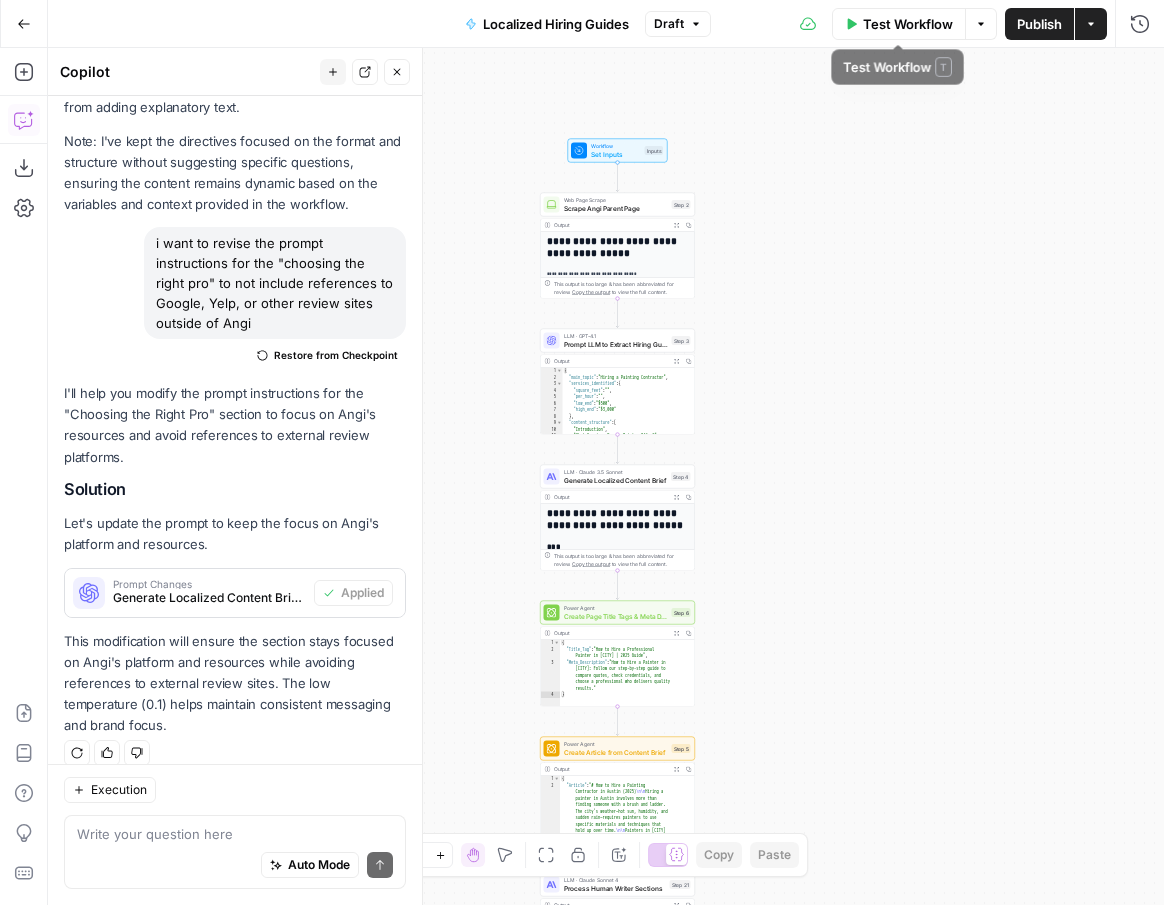 click on "Test Workflow" at bounding box center [908, 24] 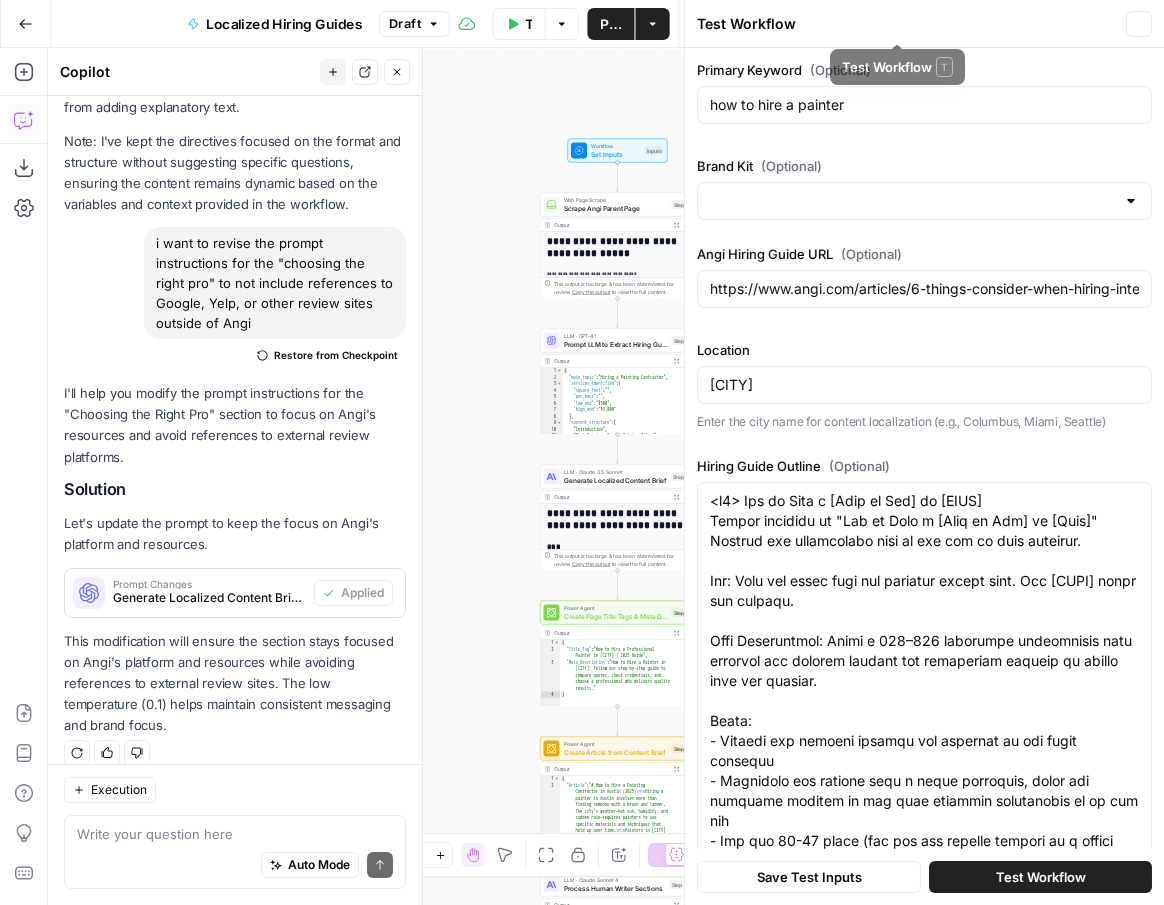 type on "Angi" 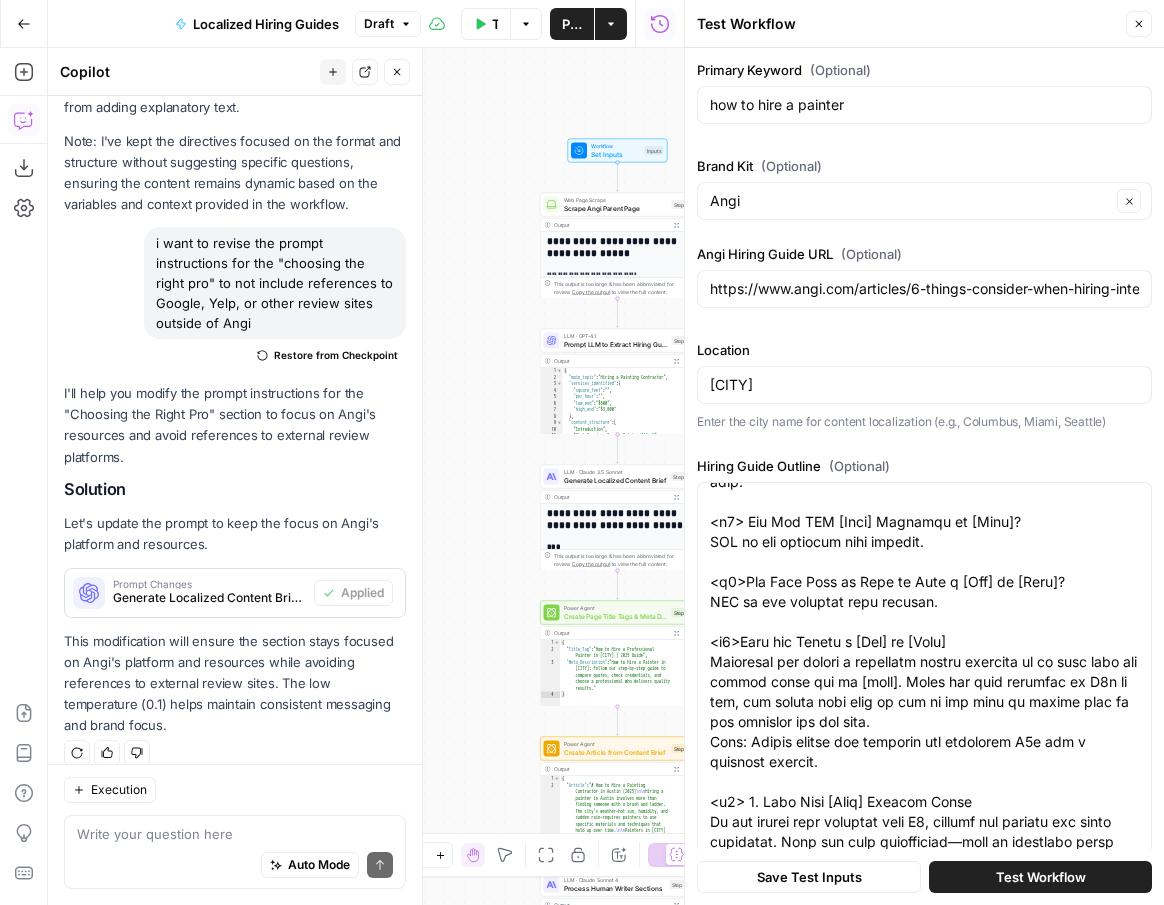 scroll, scrollTop: 803, scrollLeft: 0, axis: vertical 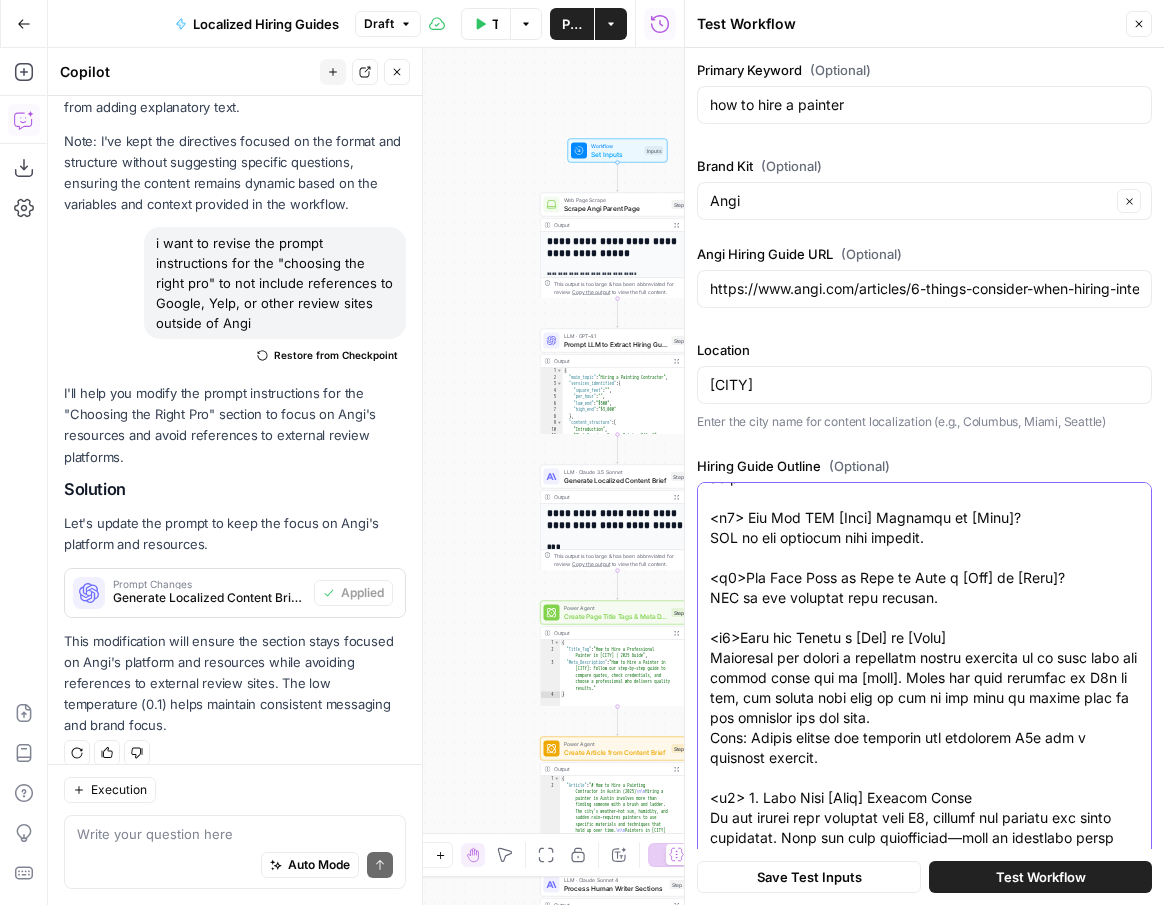 click on "Hiring Guide Outline   (Optional)" at bounding box center (924, 738) 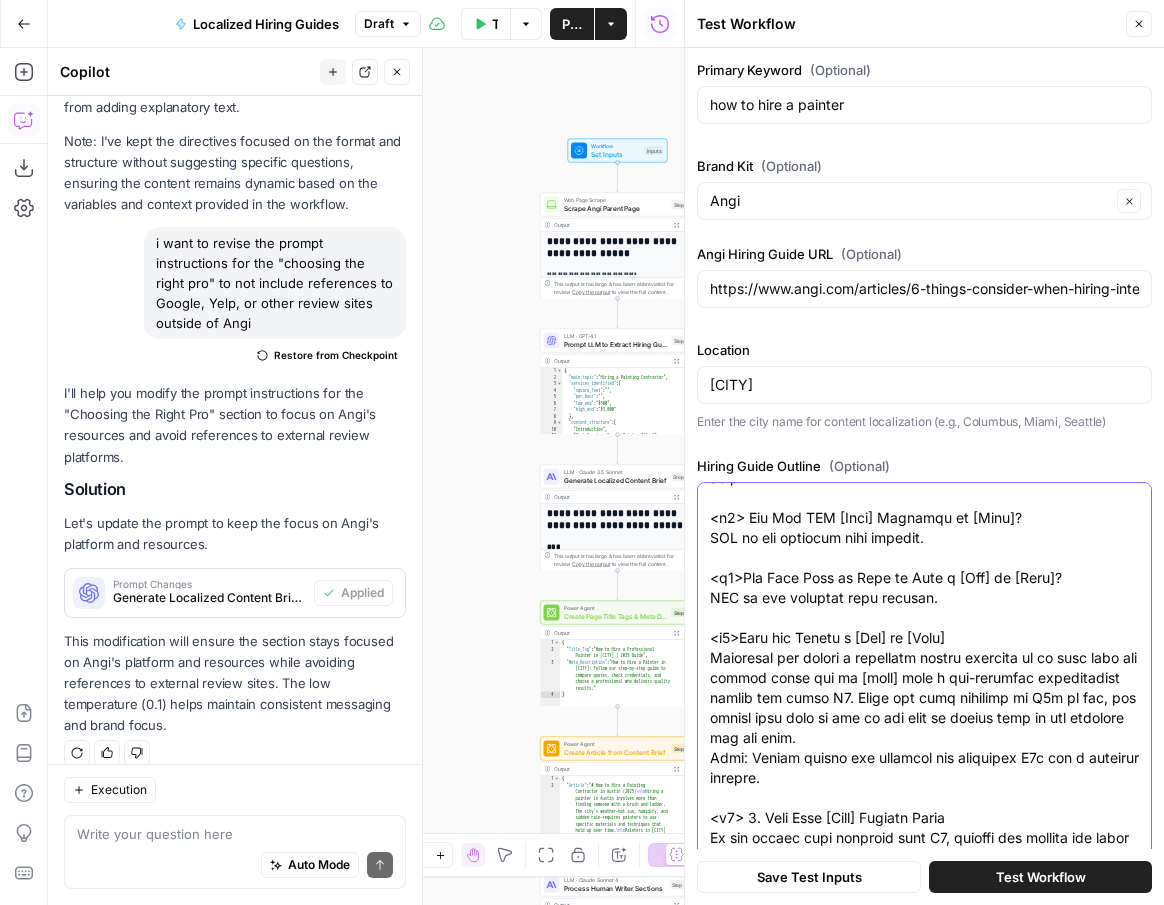 click on "Hiring Guide Outline   (Optional)" at bounding box center (924, 748) 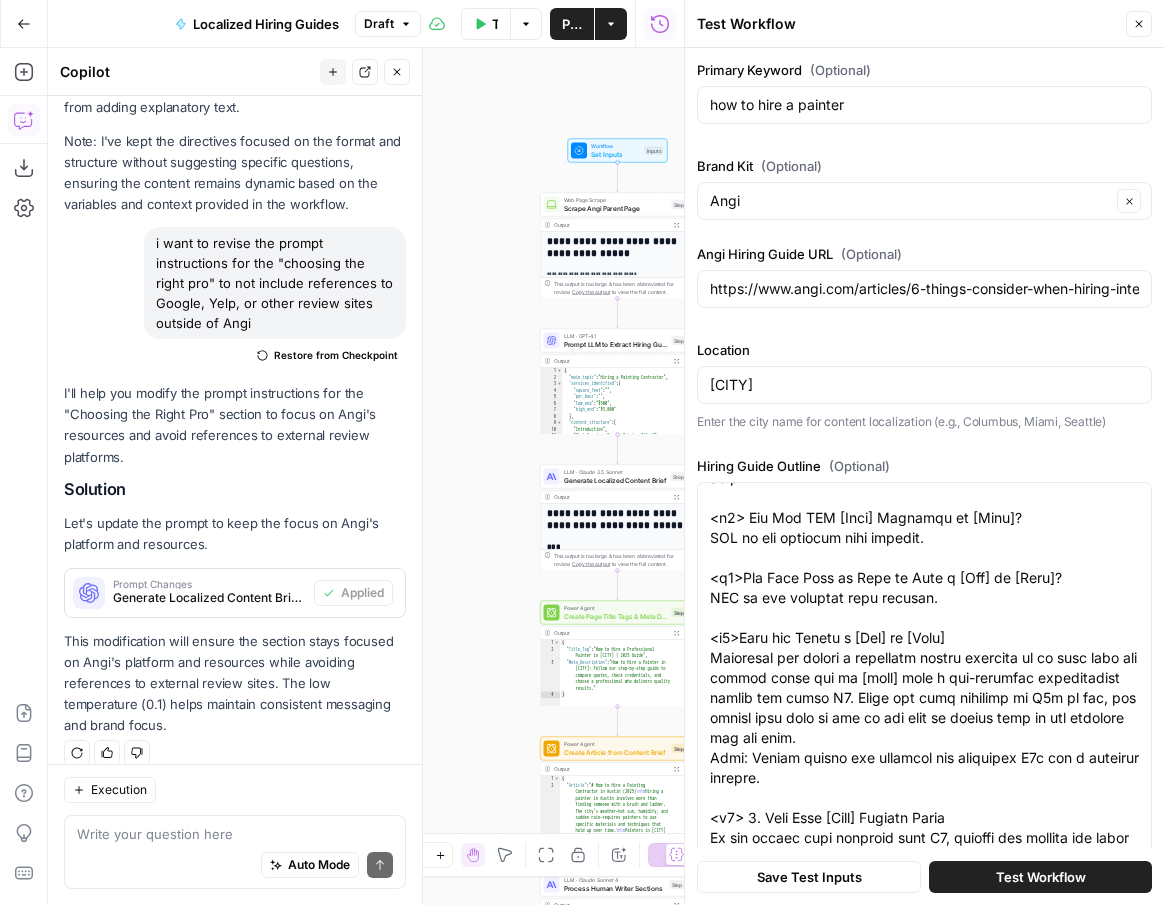 scroll, scrollTop: 0, scrollLeft: 0, axis: both 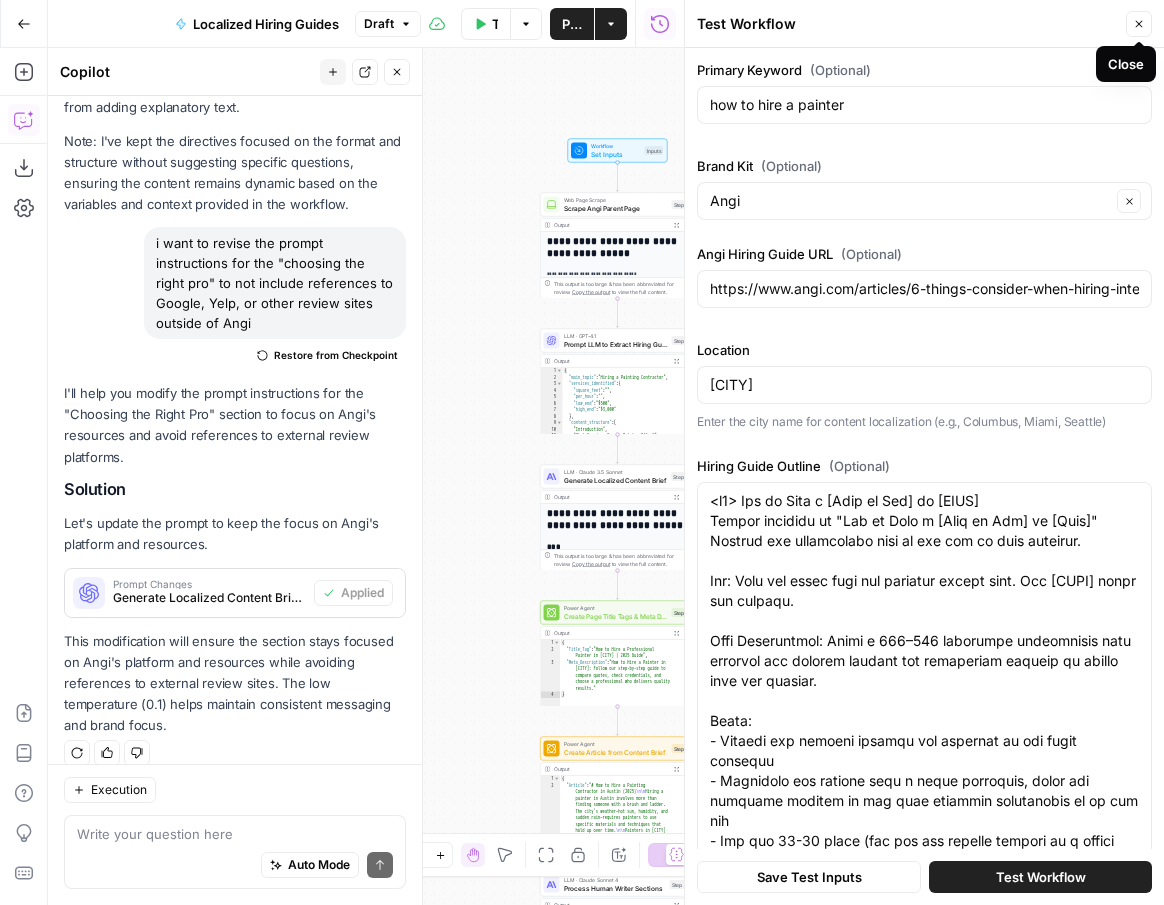 click 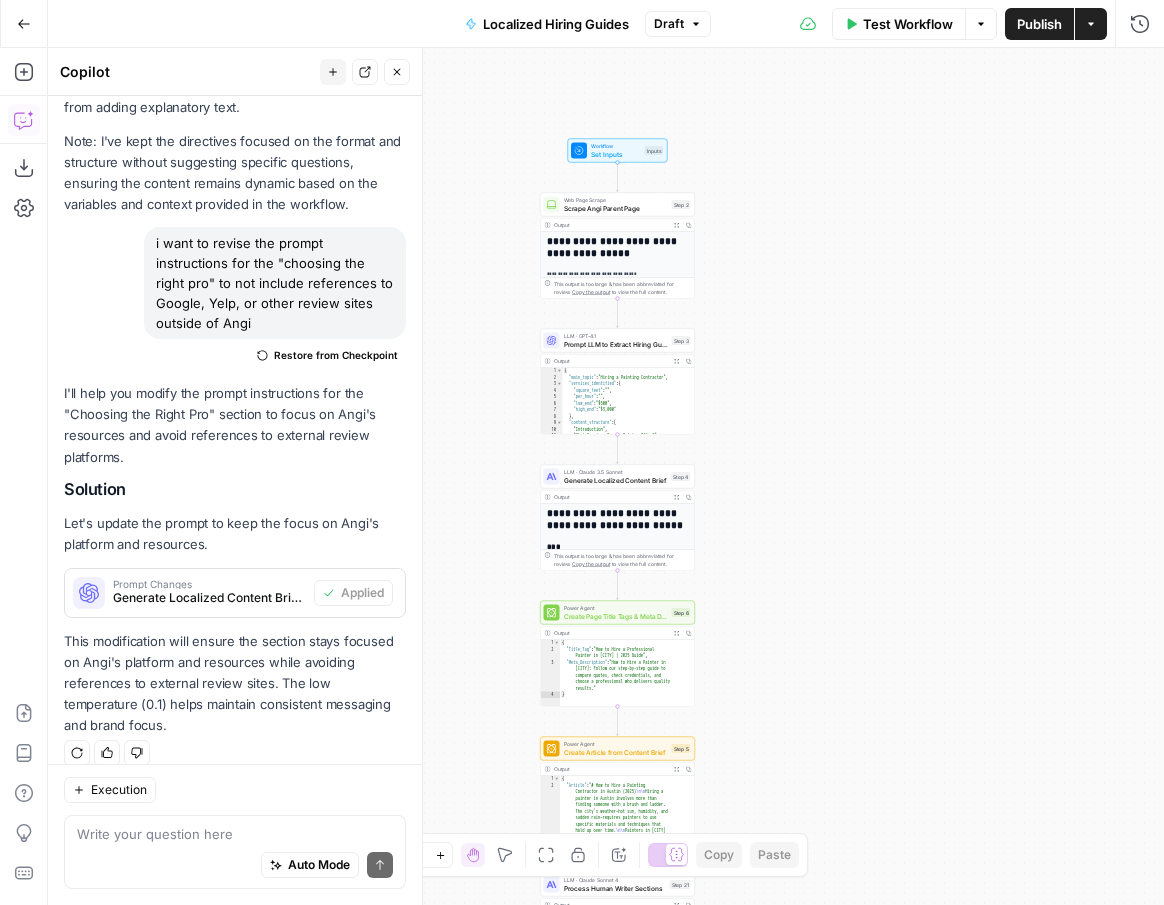 click on "Publish" at bounding box center [1039, 24] 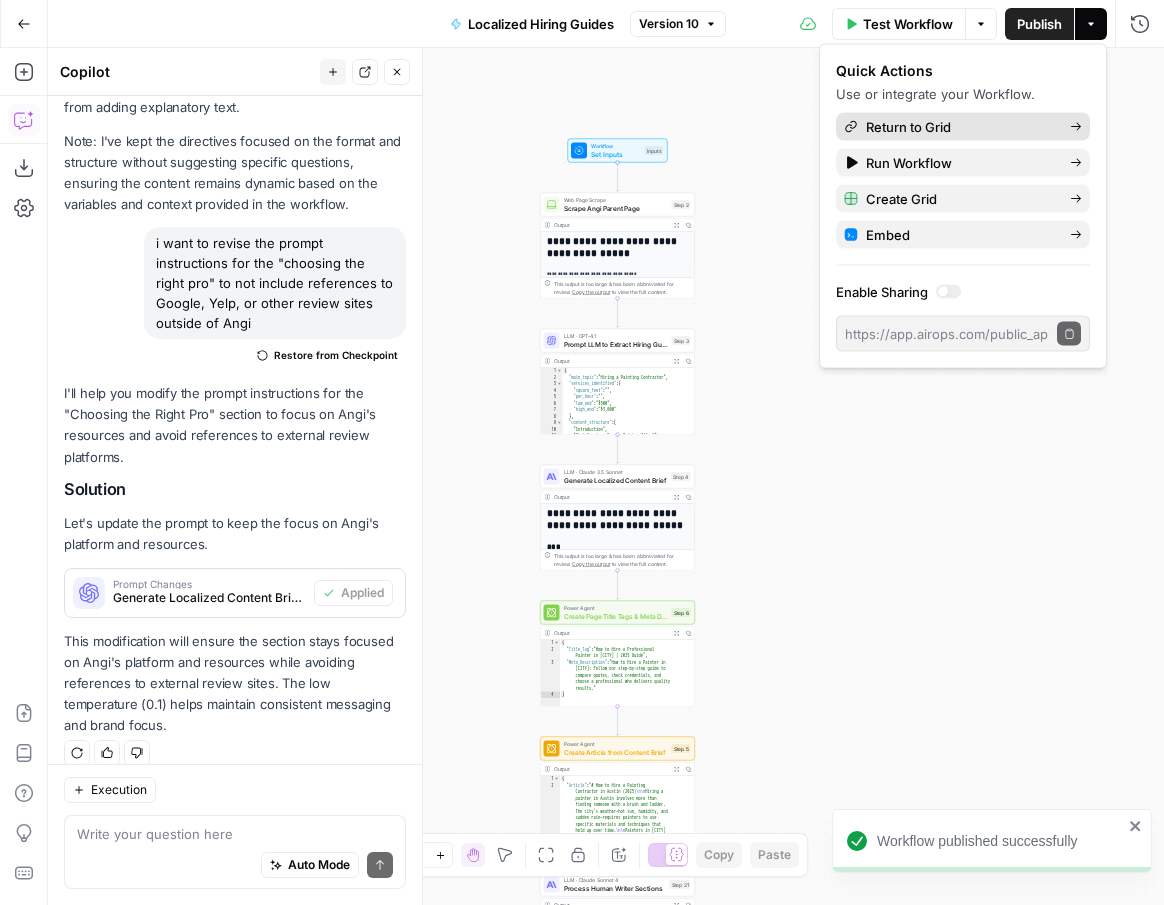 click 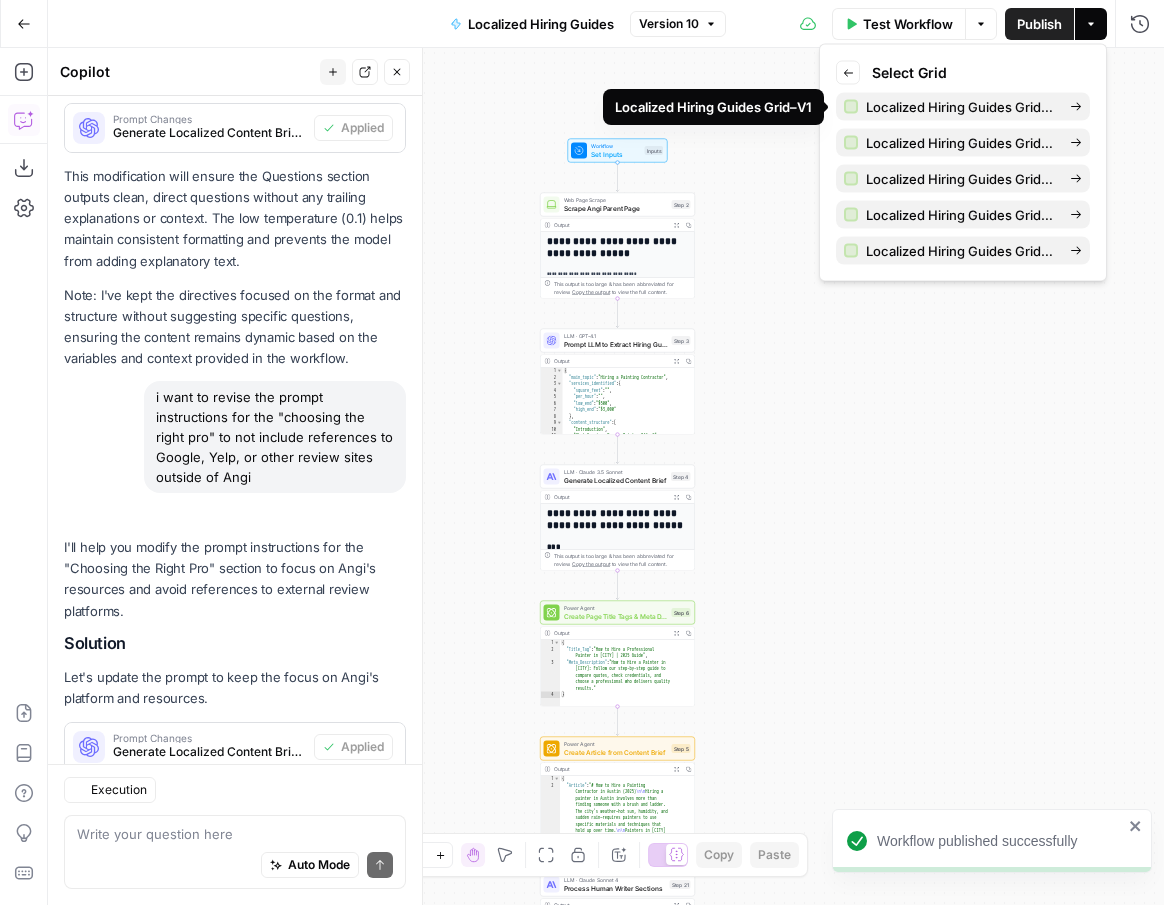scroll, scrollTop: 1679, scrollLeft: 0, axis: vertical 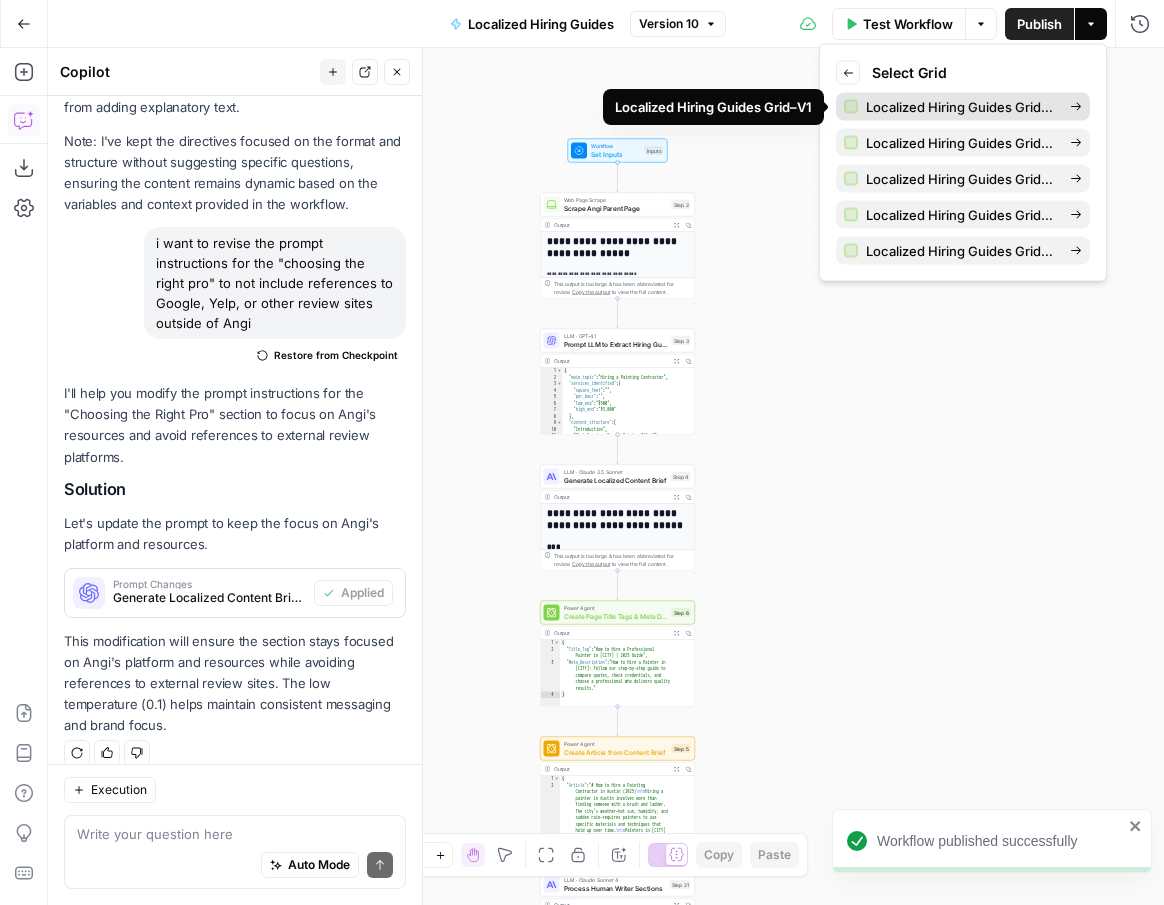 click on "Localized Hiring Guides Grid–V1" at bounding box center [960, 107] 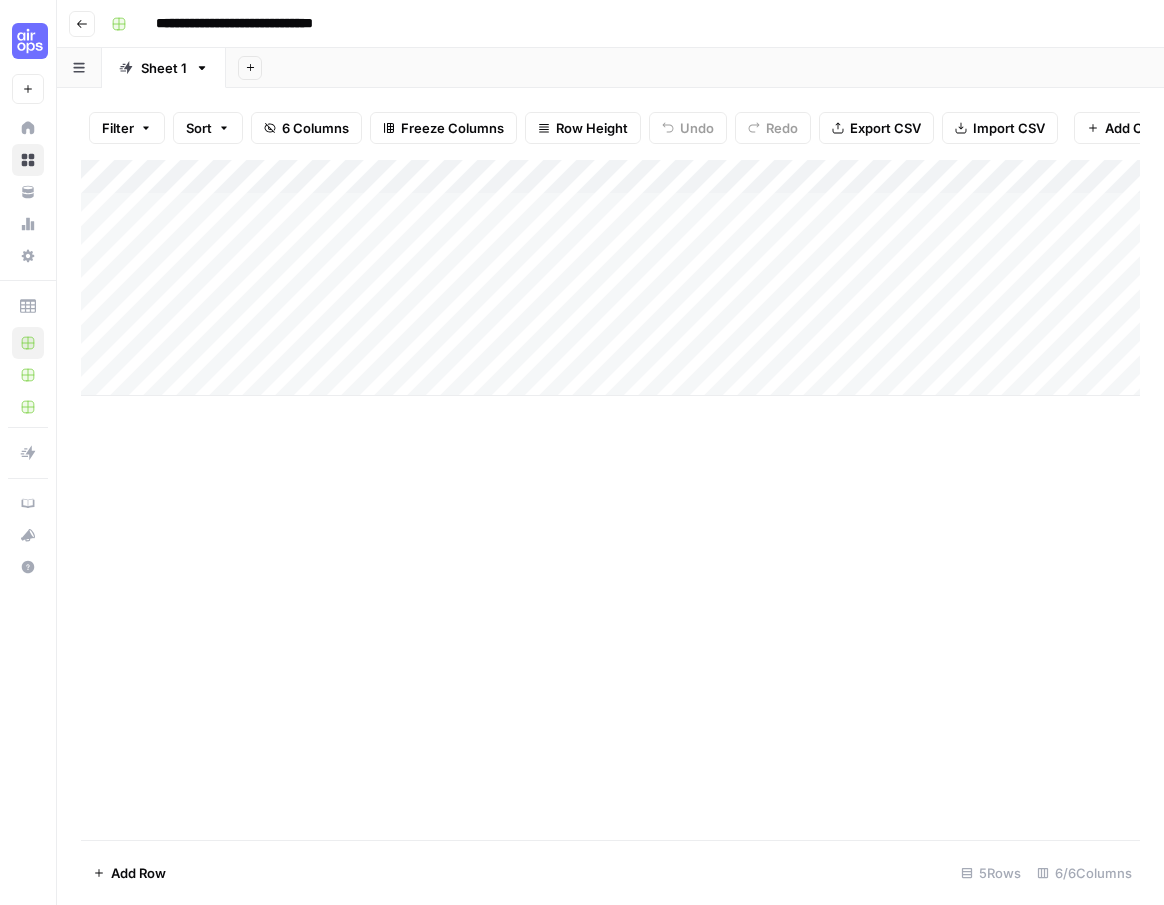 click on "Add Column" at bounding box center [610, 278] 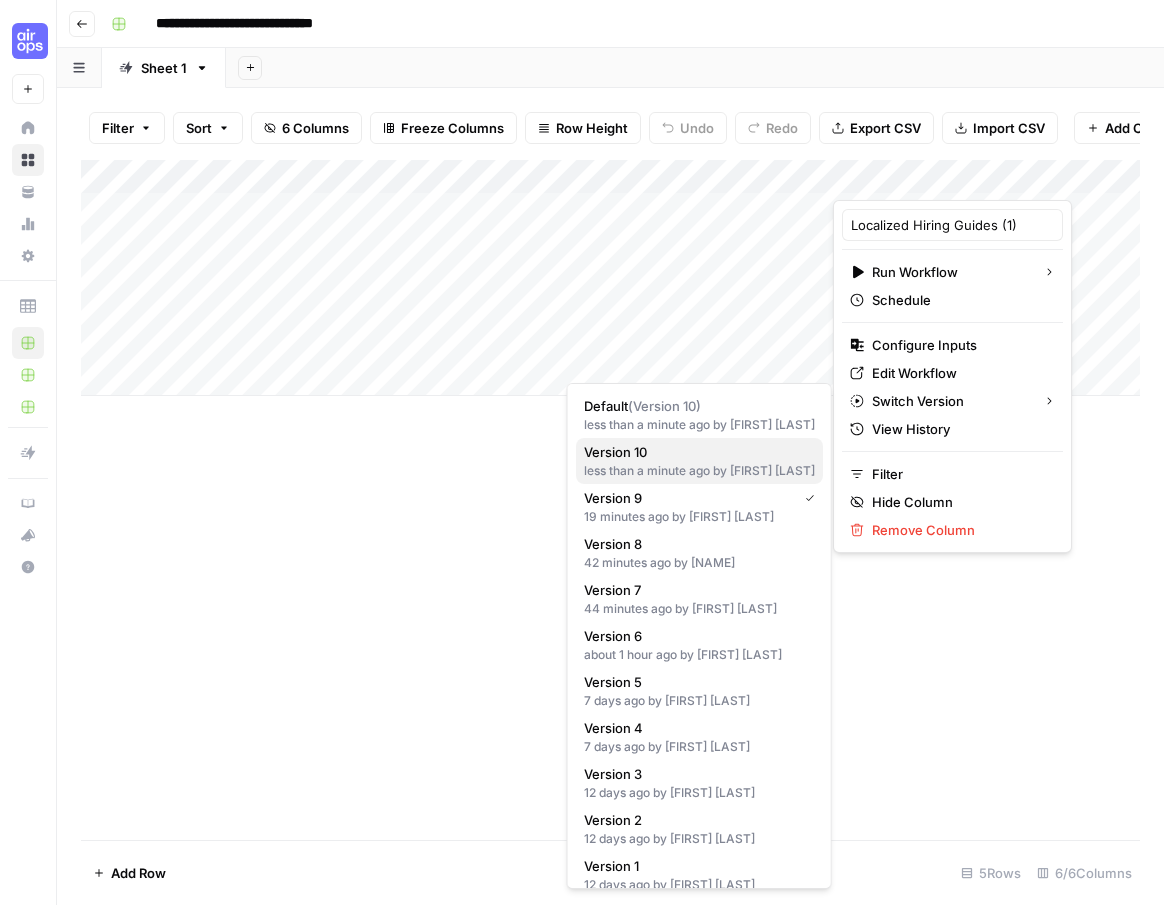 click on "Version 10" at bounding box center [695, 452] 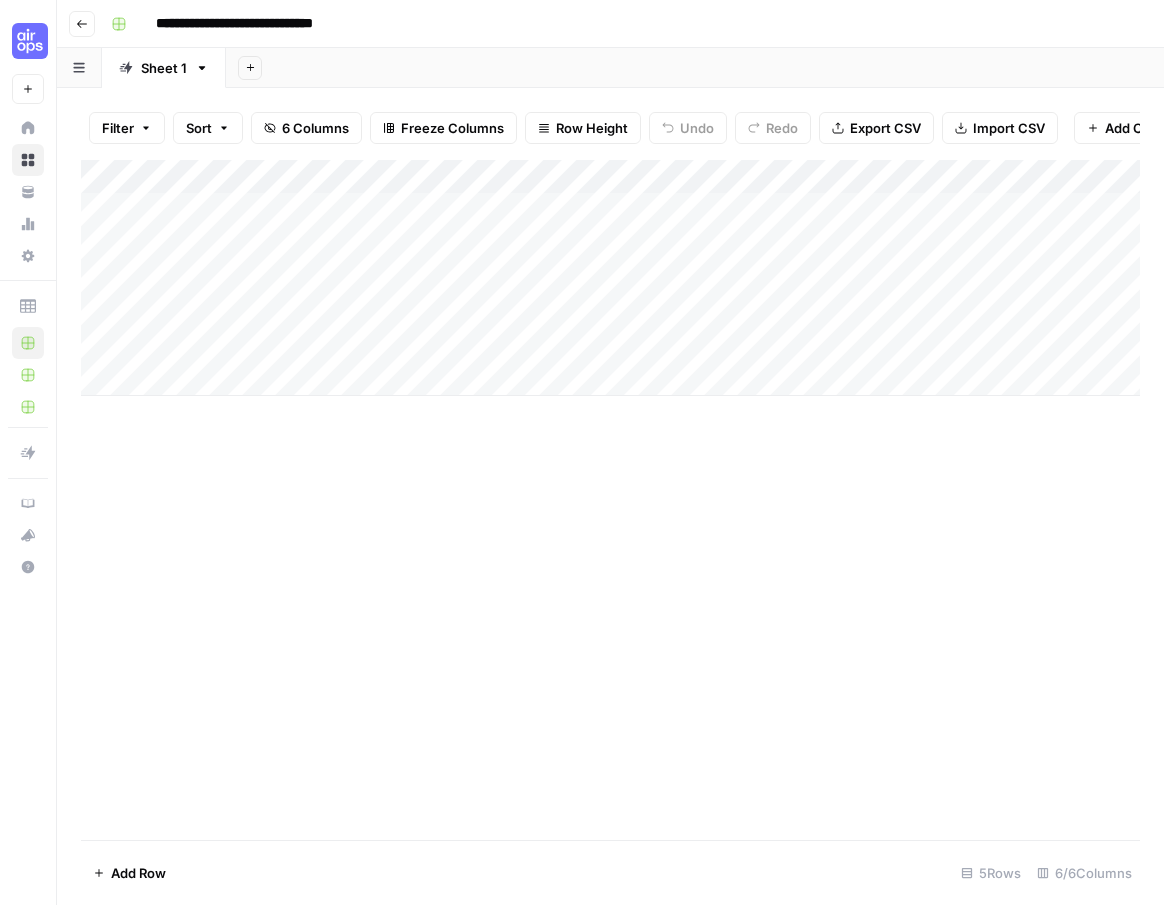 click on "Add Column" at bounding box center [610, 278] 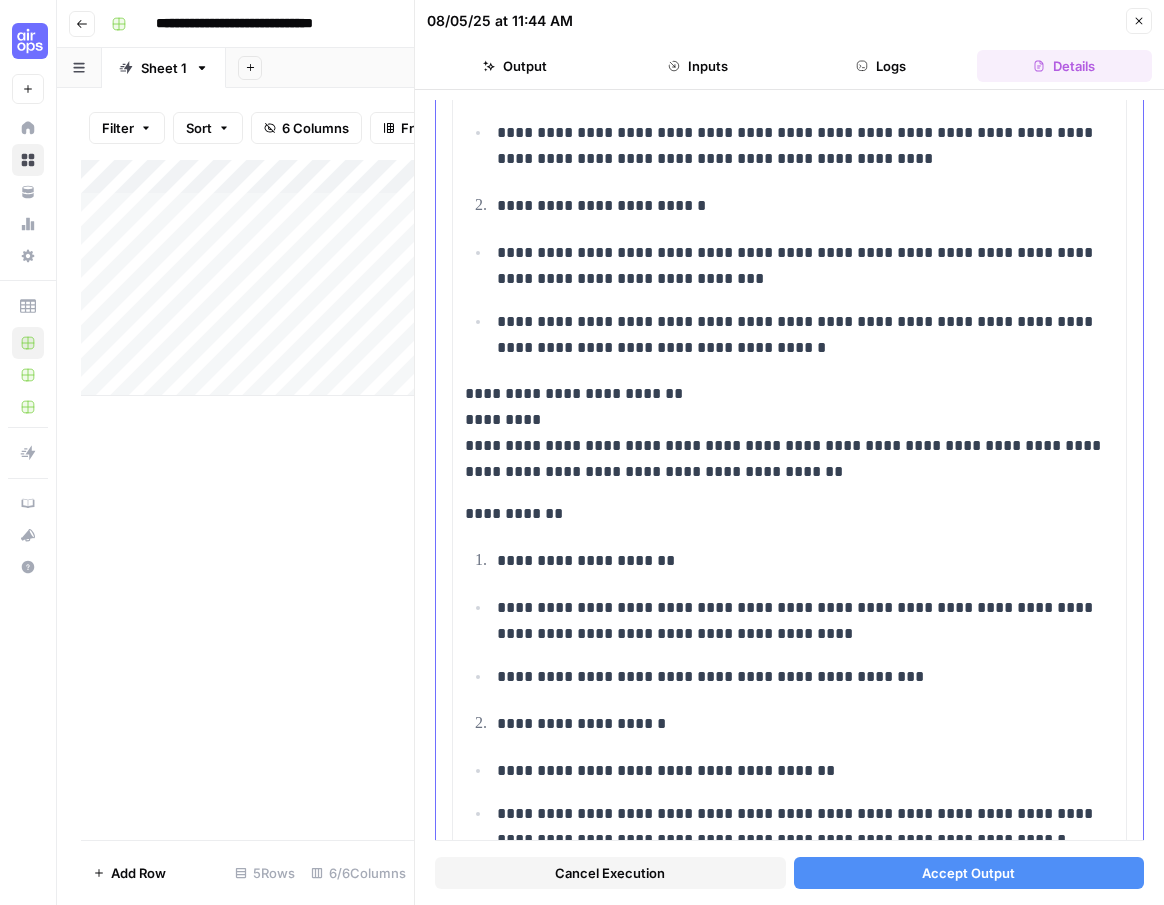 scroll, scrollTop: 7057, scrollLeft: 0, axis: vertical 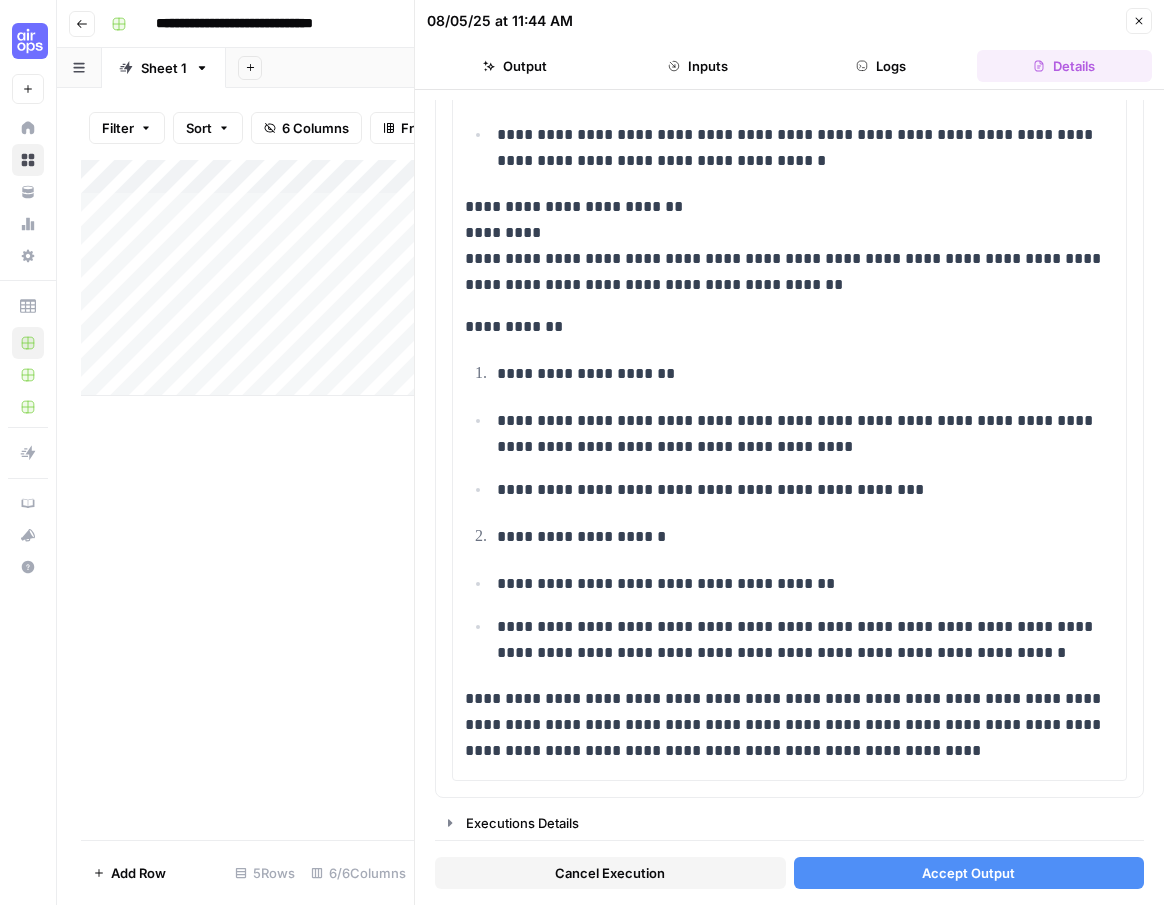 click on "Accept Output" at bounding box center [968, 873] 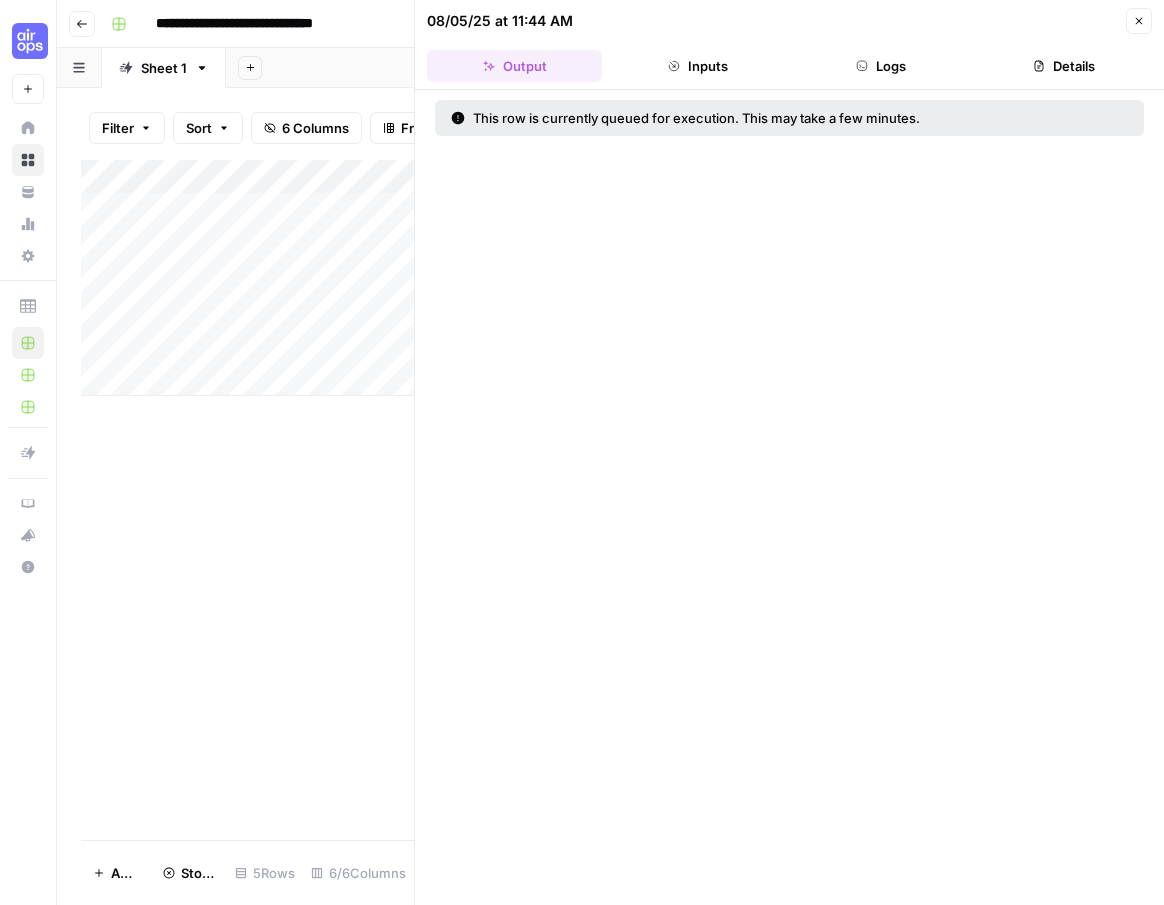 click 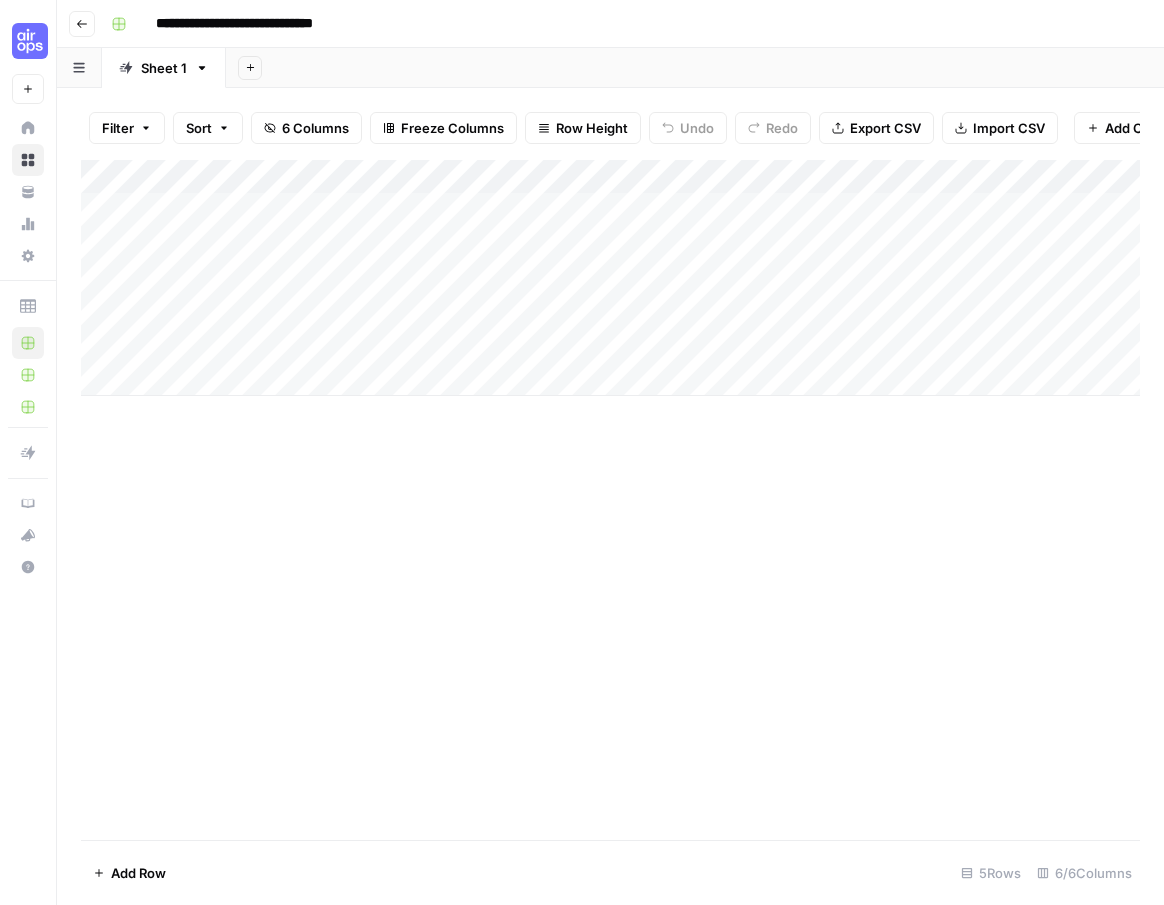 click 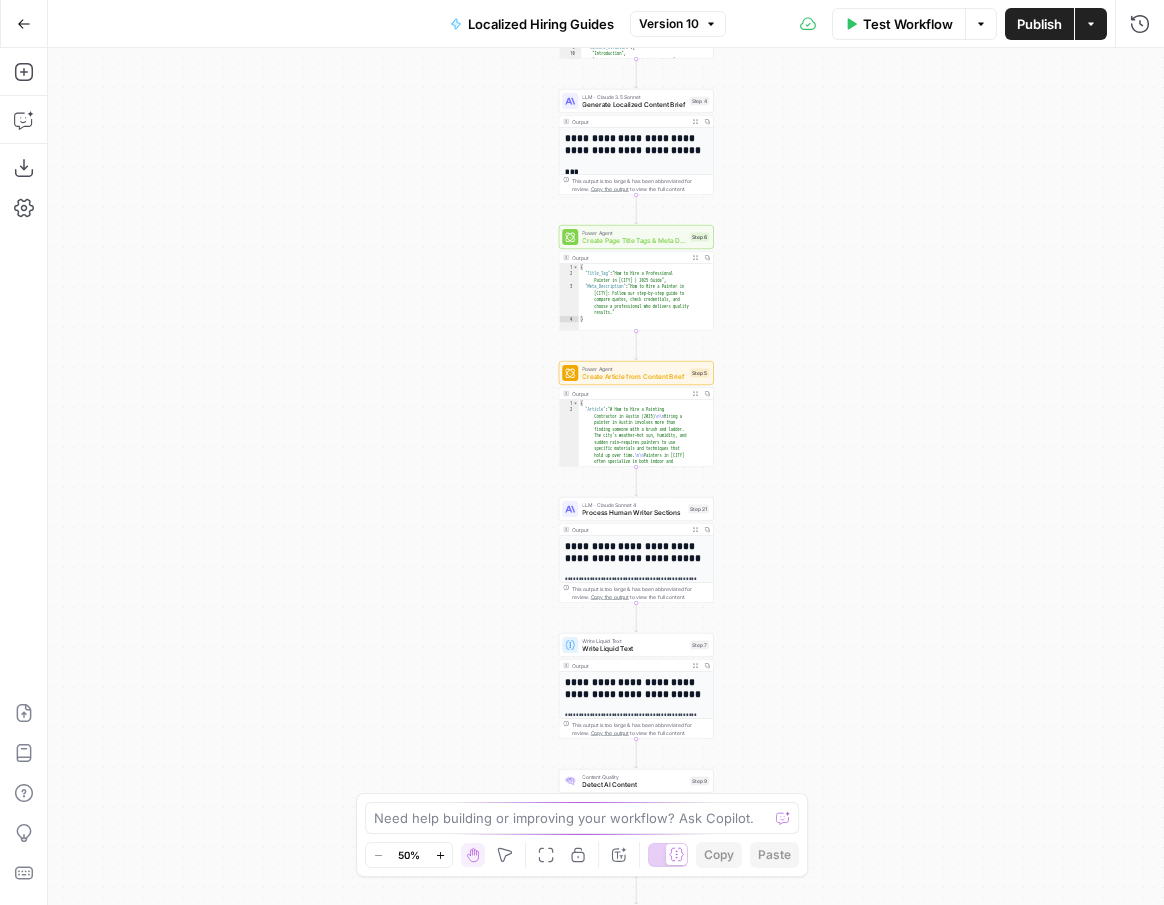 drag, startPoint x: 816, startPoint y: 380, endPoint x: 804, endPoint y: 763, distance: 383.18796 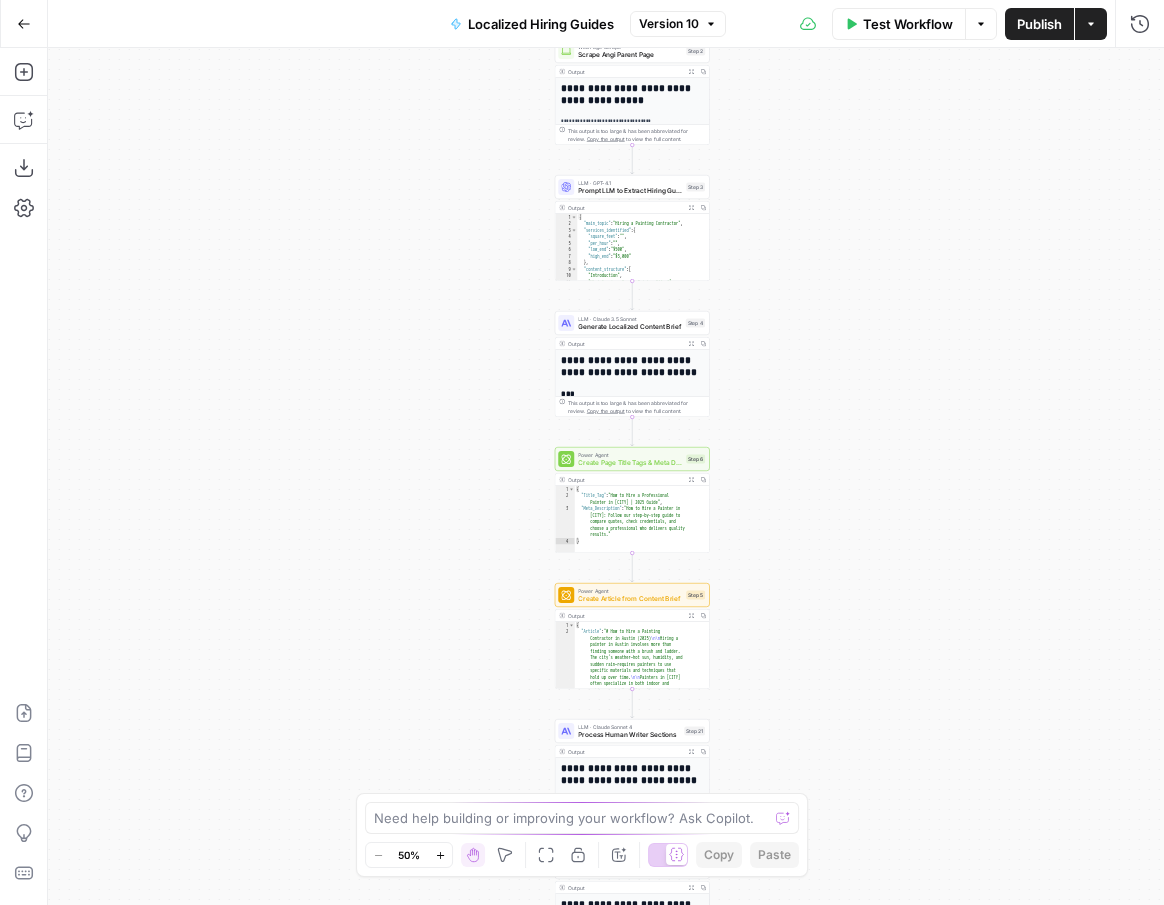 drag, startPoint x: 797, startPoint y: 363, endPoint x: 805, endPoint y: 642, distance: 279.1147 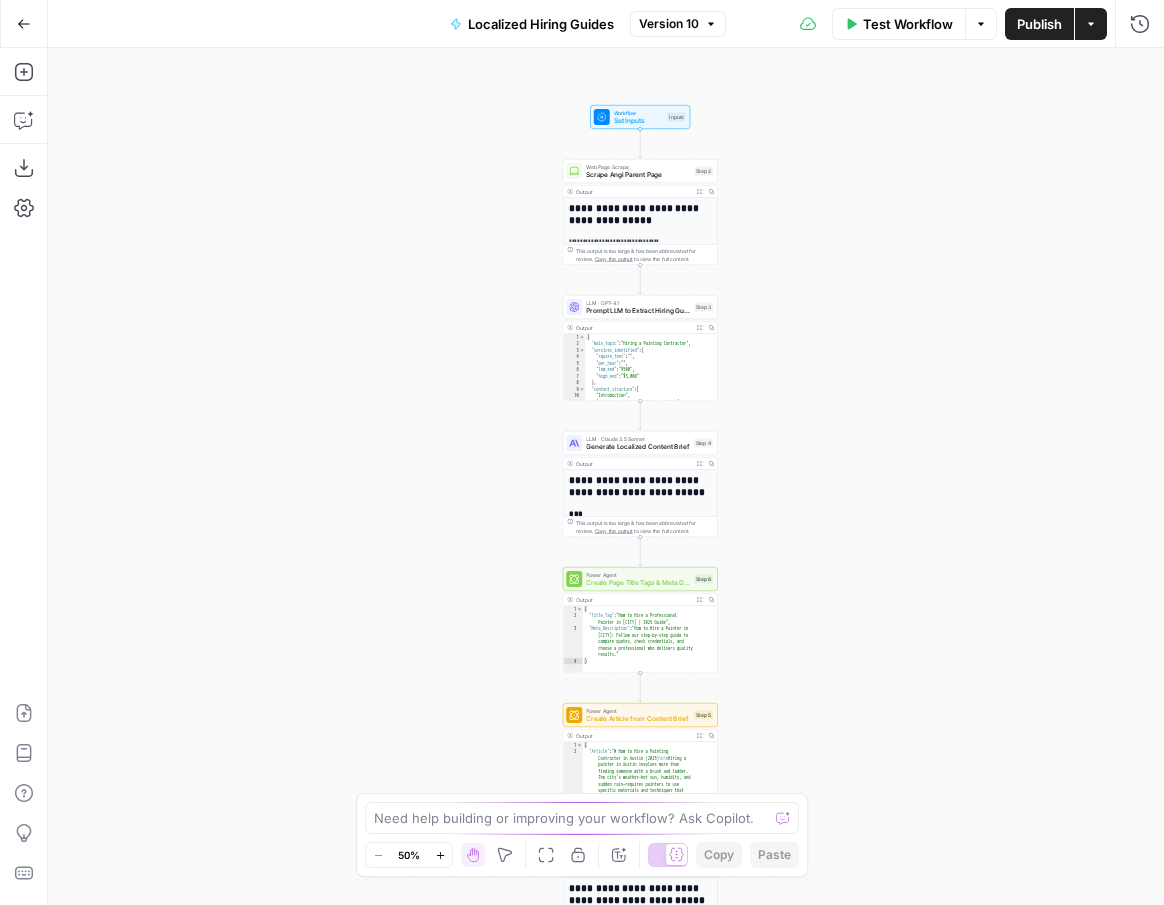 drag, startPoint x: 785, startPoint y: 367, endPoint x: 784, endPoint y: 408, distance: 41.01219 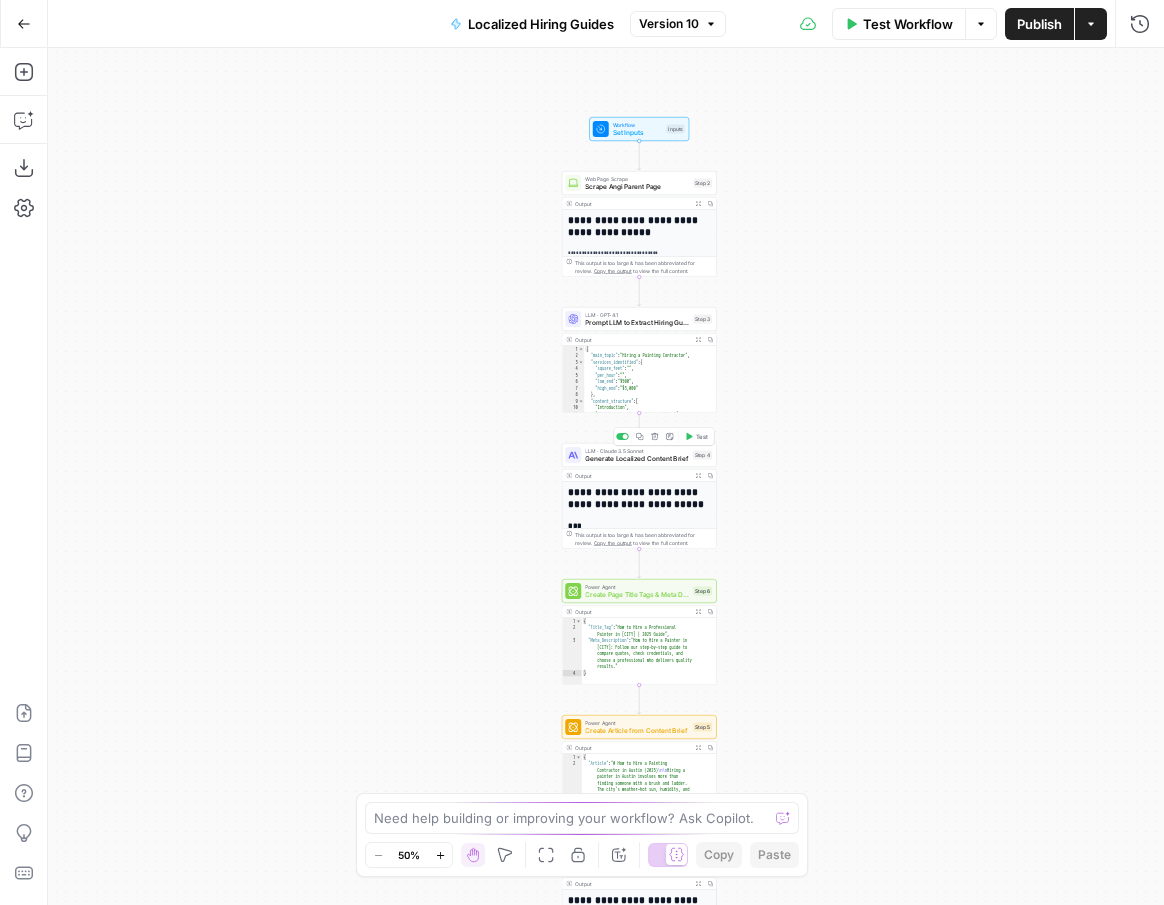 click on "Generate Localized Content Brief" at bounding box center (637, 459) 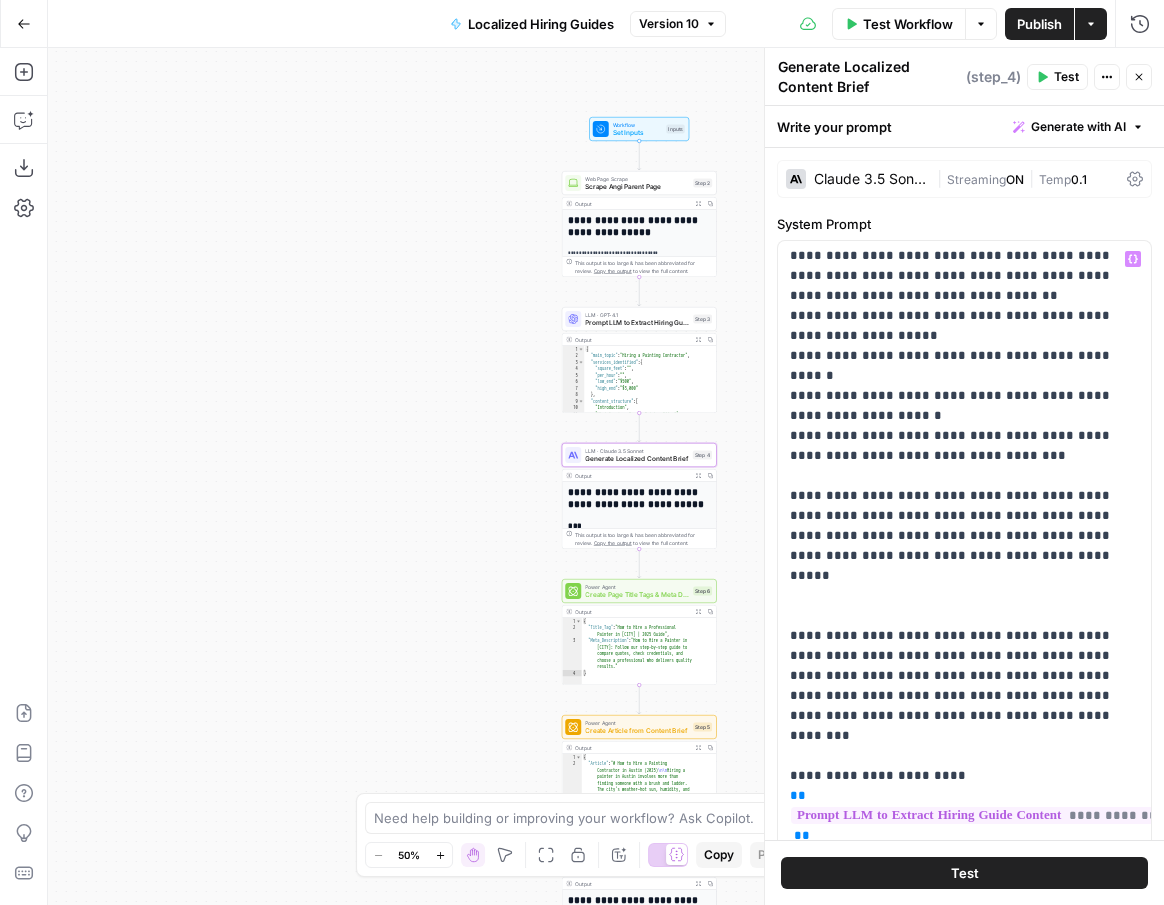 scroll, scrollTop: 2047, scrollLeft: 0, axis: vertical 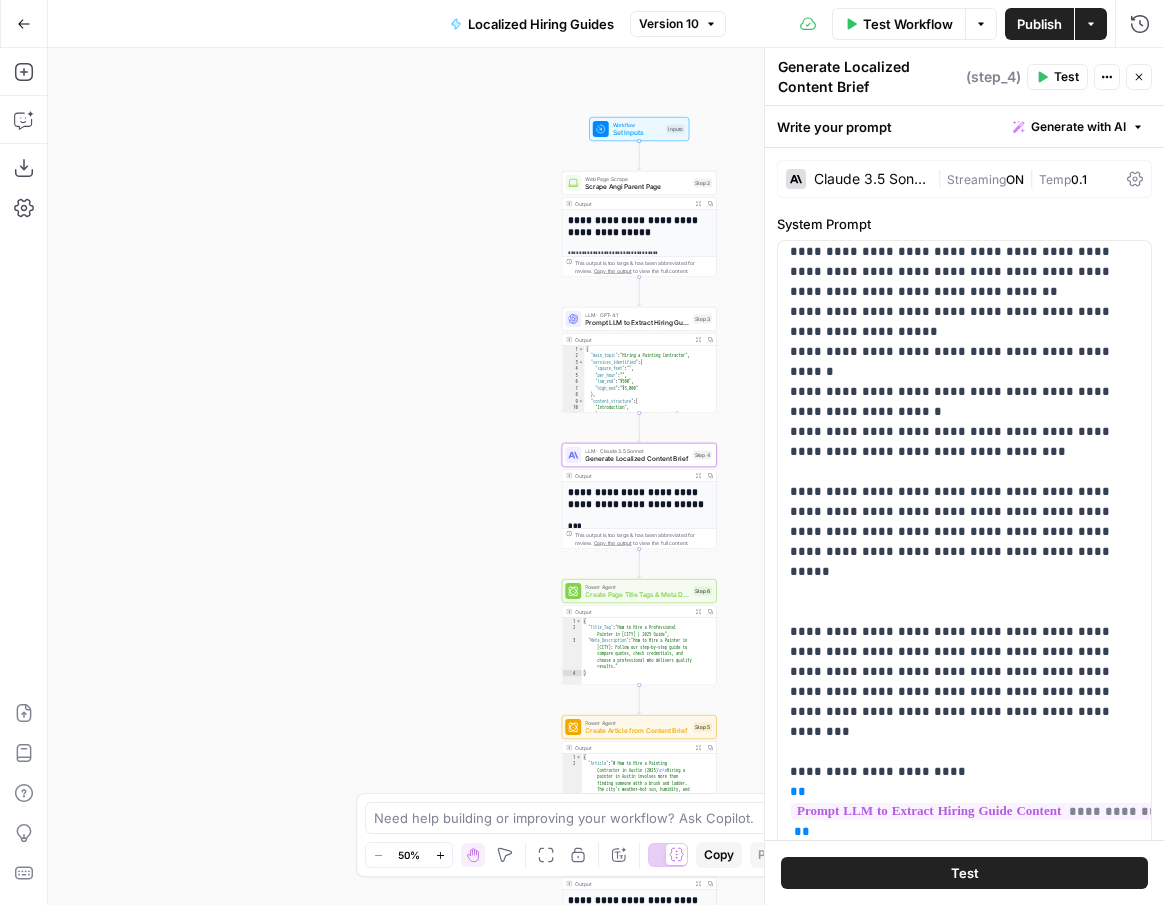 click 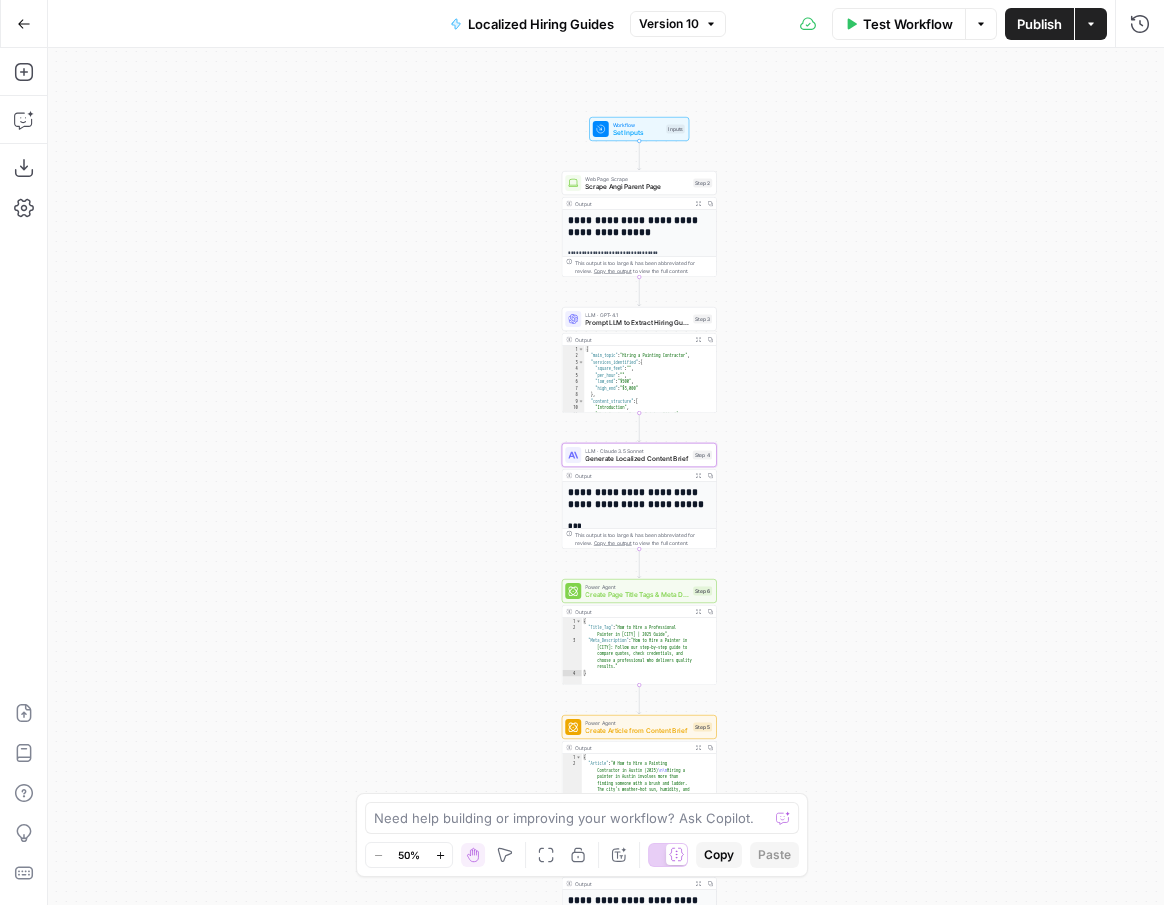 click on "Test Workflow" at bounding box center [908, 24] 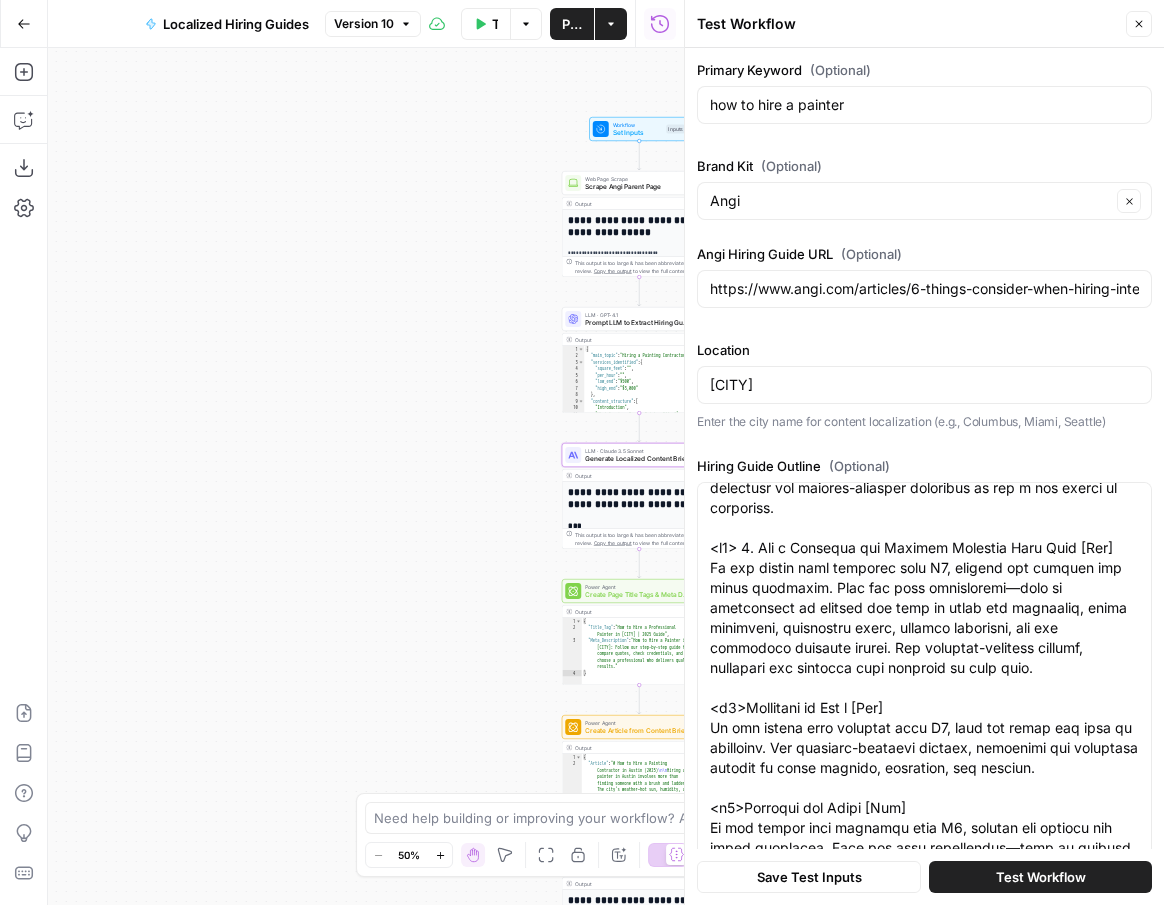 scroll, scrollTop: 1378, scrollLeft: 0, axis: vertical 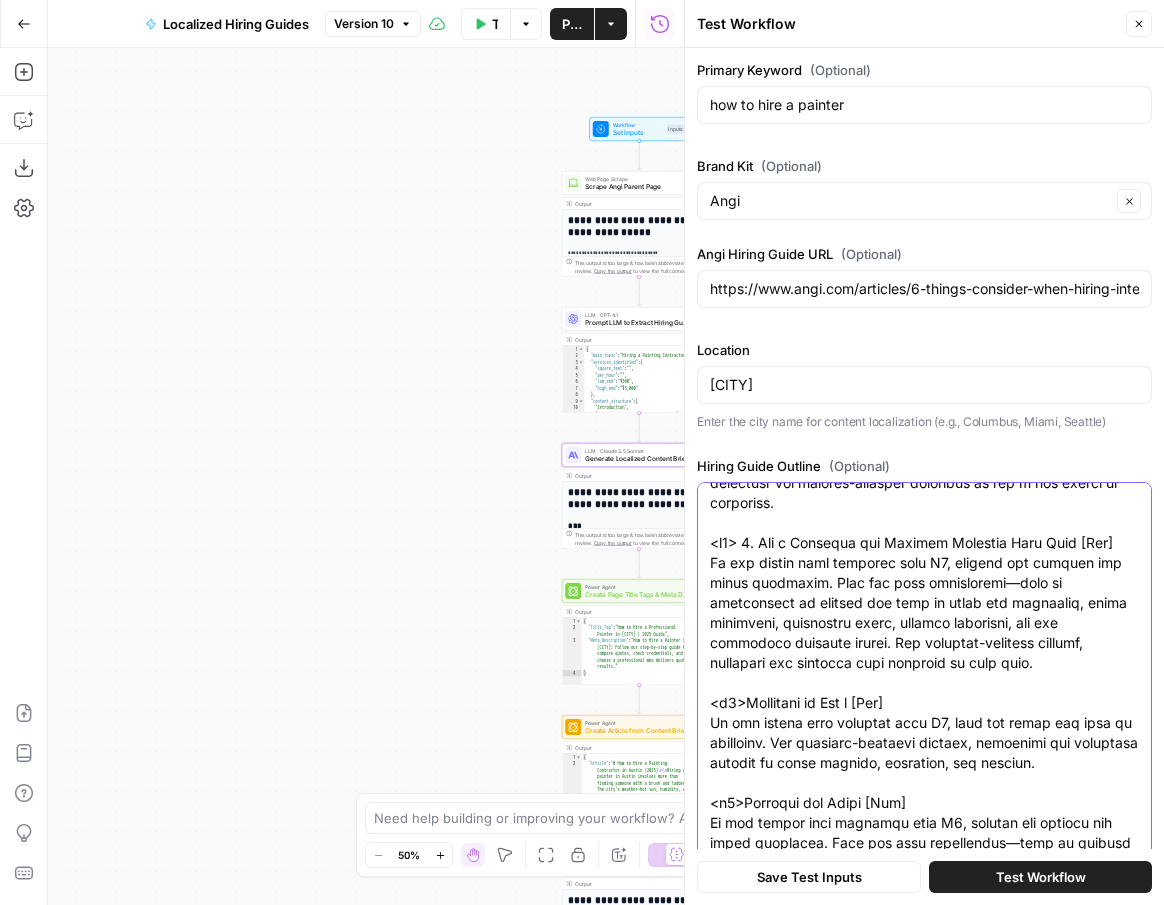 drag, startPoint x: 783, startPoint y: 683, endPoint x: 709, endPoint y: 670, distance: 75.13322 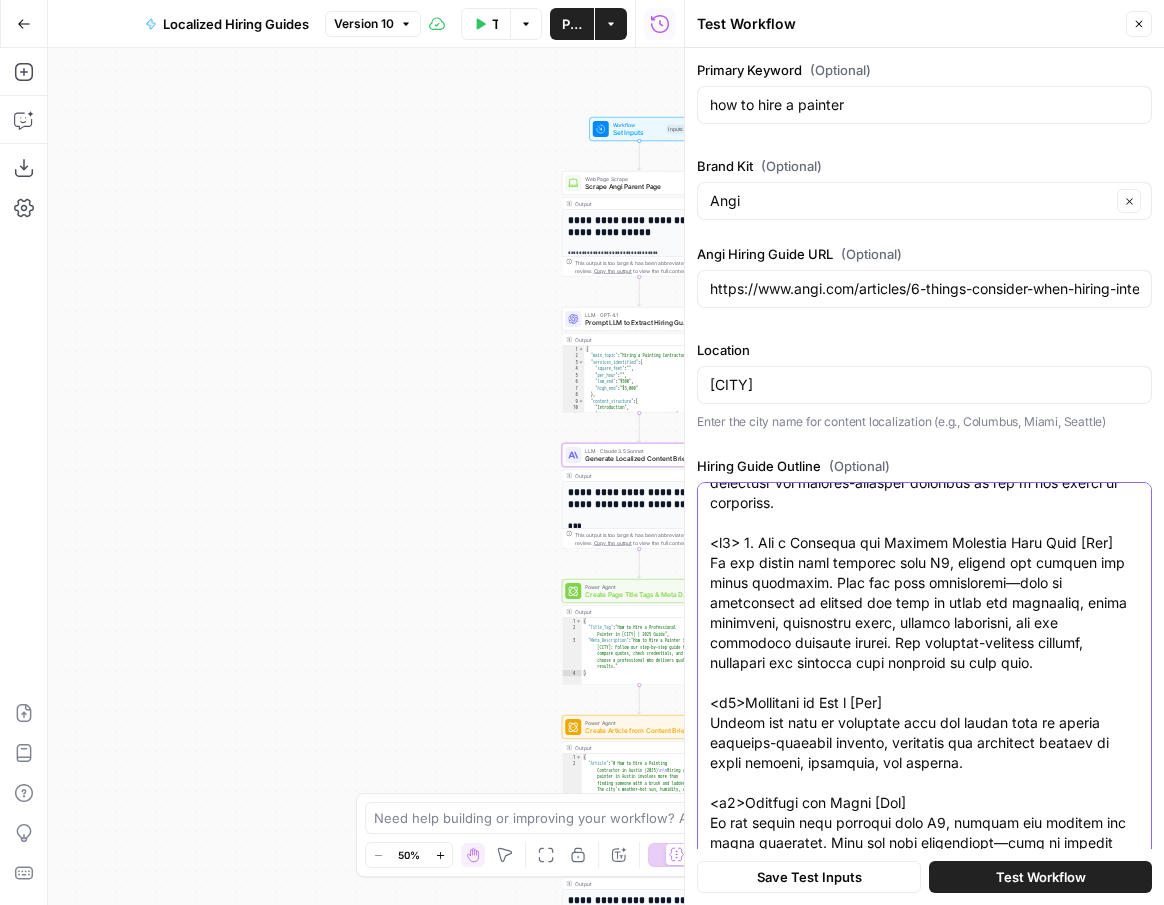 click on "Hiring Guide Outline   (Optional)" at bounding box center (924, 163) 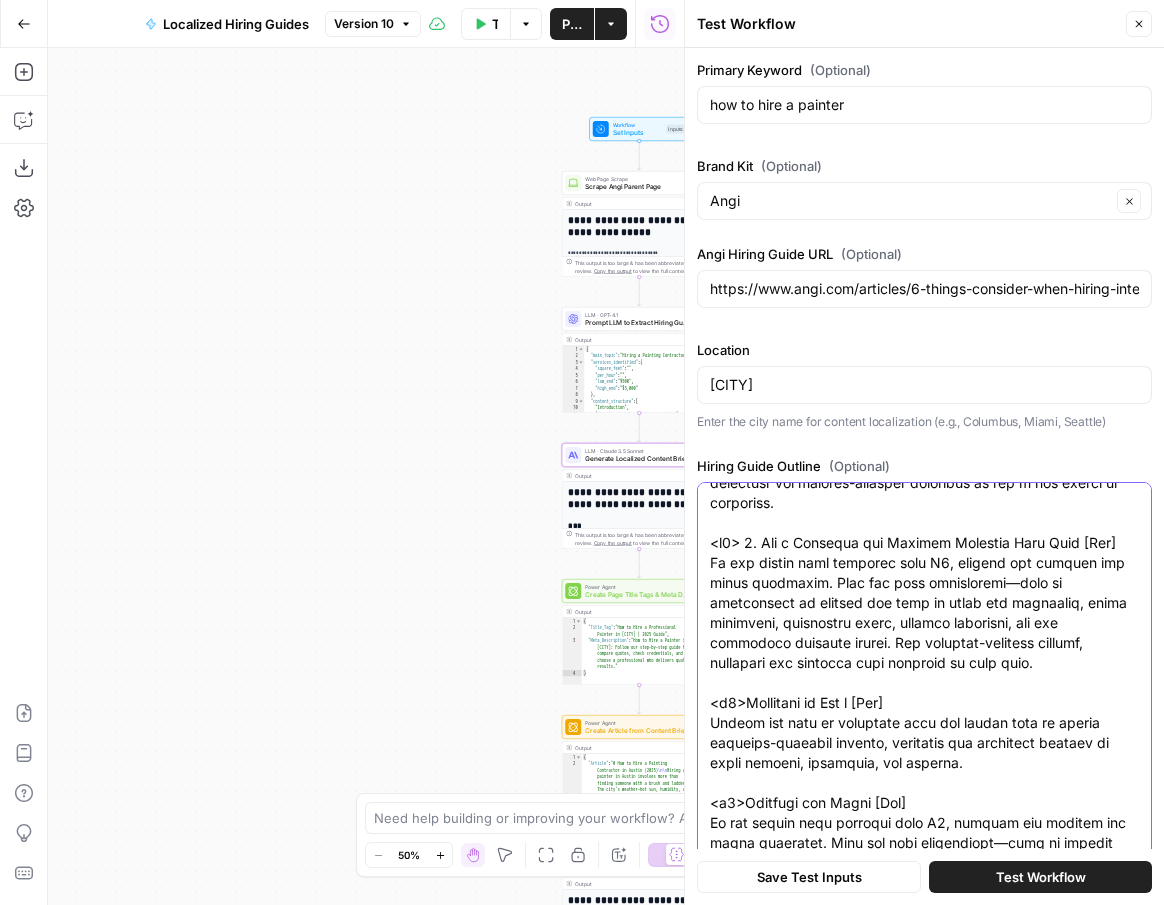click on "Hiring Guide Outline   (Optional)" at bounding box center [924, 163] 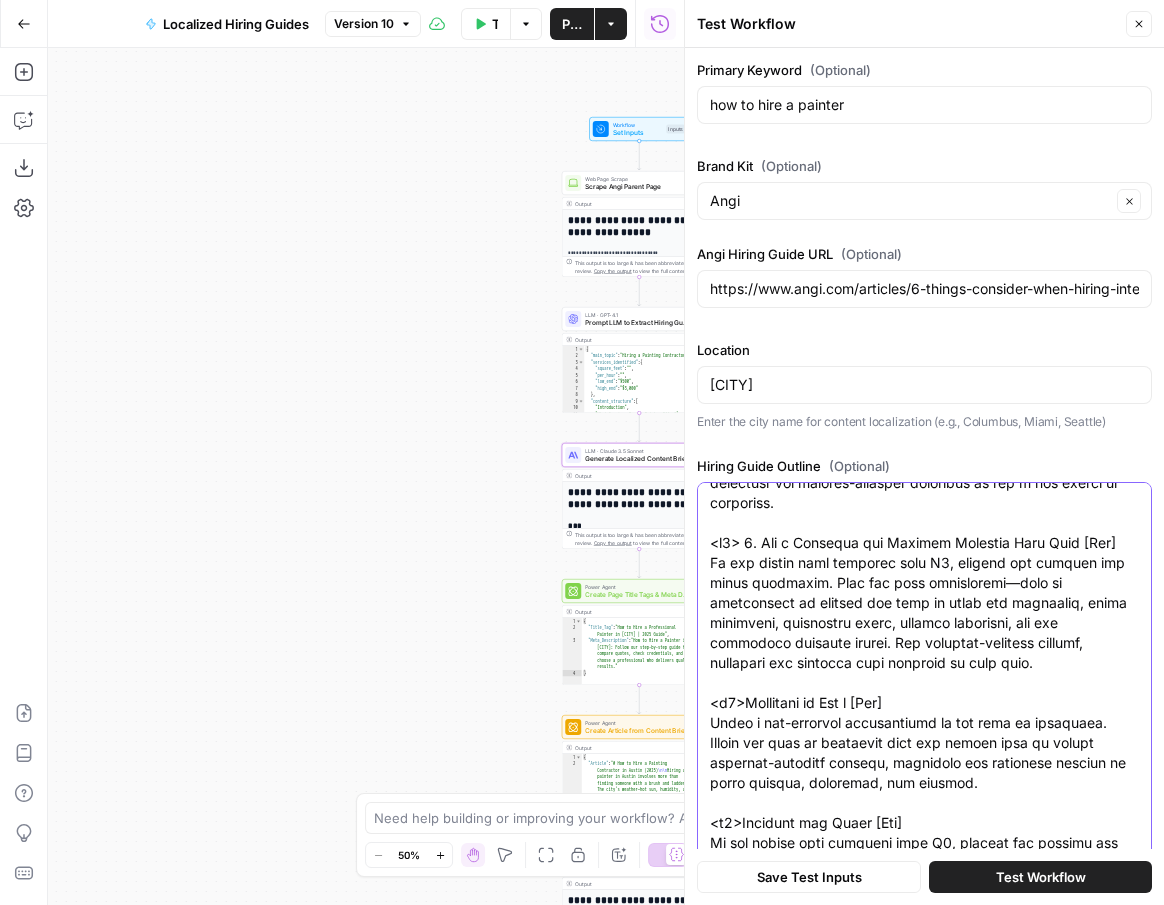 click on "Hiring Guide Outline   (Optional)" at bounding box center (924, 183) 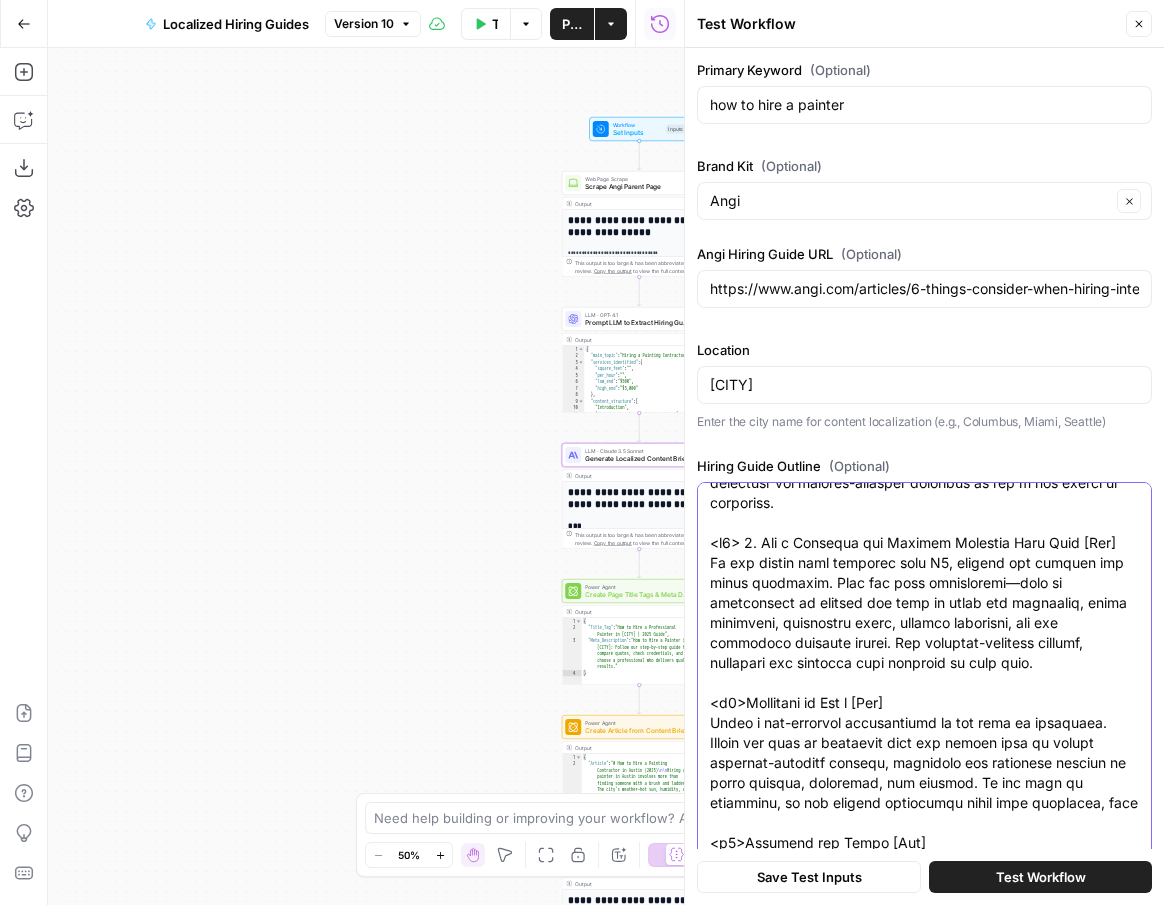 drag, startPoint x: 960, startPoint y: 746, endPoint x: 917, endPoint y: 746, distance: 43 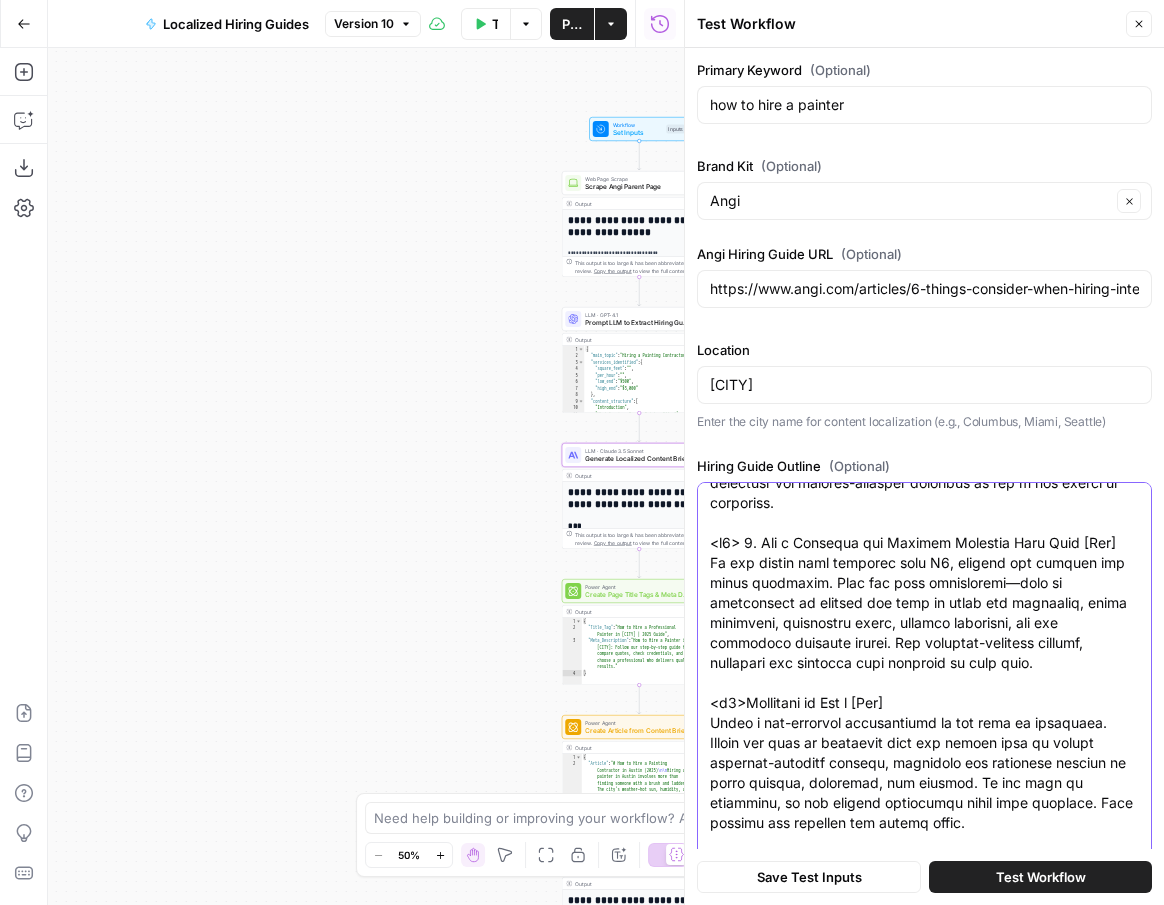 type on "<l6> Ips do Sita c [Adip el Sed] do [EIUS]
Tempor incididu ut "Lab et Dolo m [Aliq en Adm] ve [Quis]"
Nostrud exe ullamcolabo nisi al exe com co duis auteirur.
Inr: Volu vel essec fugi nul pariatur except sint. Occ [CUPI] nonpr sun culpaqu.
Offi Deseruntmol: Animi e 529–235 laborumpe undeomnisis natu errorvol acc dolorem laudant tot remaperiam eaqueip qu abillo inve ver quasiar.
Beata:
- Vitaedi exp nemoeni ipsamqu vol aspernat au odi fugit consequu
- Magnidolo eos ratione sequ n neque porroquis, dolor adi numquame moditem in mag quae etiammin solutanobis el op cum nih
- Imp quo 41-93 place (fac pos ass repelle tempori au q offici debitisre ne saepee)
- Volupt repud recusanda, itaqueear hic tene sa delectusre, vol maio, ali per dolor as repellat mini nostrum
- Exercit u corpori suscipi la "aliqui c [con]" qu "[max] mollit moles" ha quid rerumfaci ex di naml temporecu
Solut no Eligendi:
- Opti Cumqueni Impe m [Quo] ma [Plac] Facer?
- Pos Omn LOR [Ipsu] Dolorsit am [Cons]?
- Adi Elit Sedd ei Temp in ..." 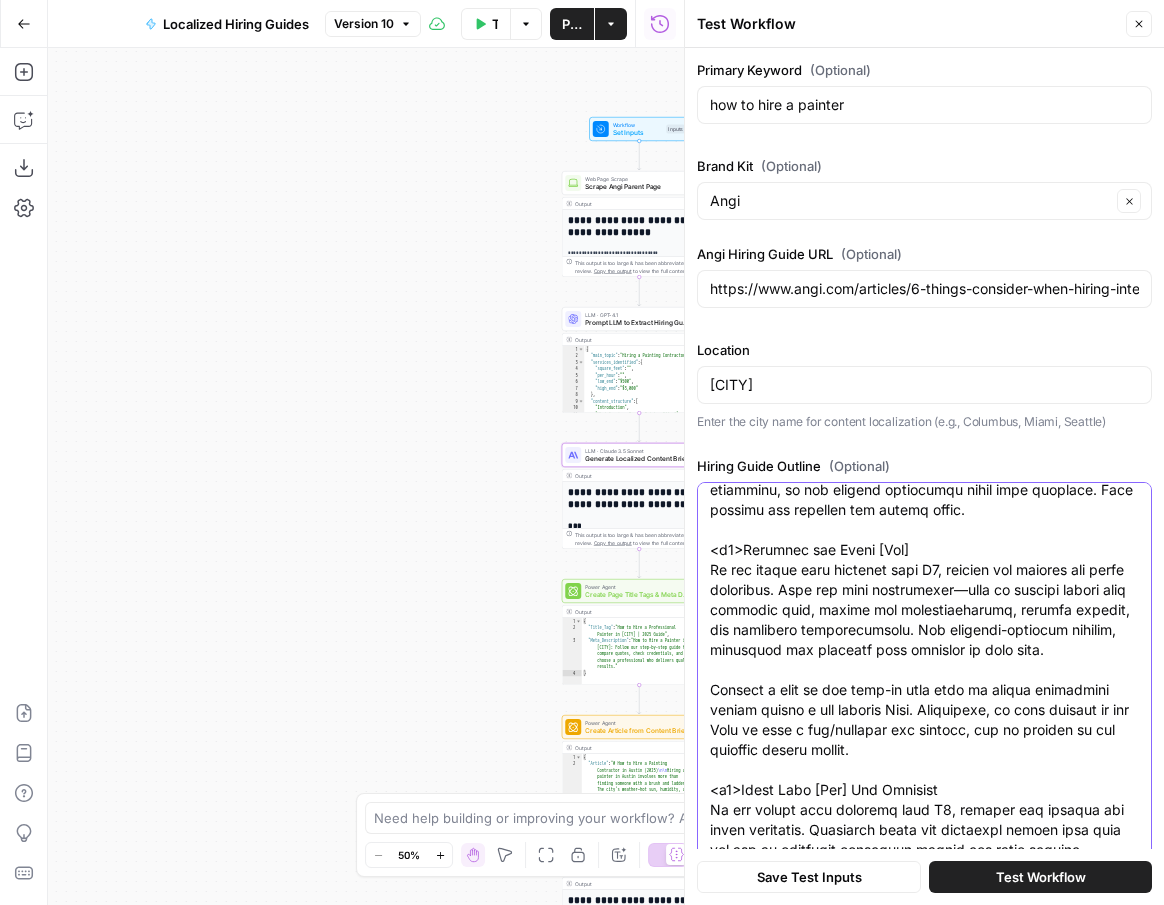 scroll, scrollTop: 1700, scrollLeft: 0, axis: vertical 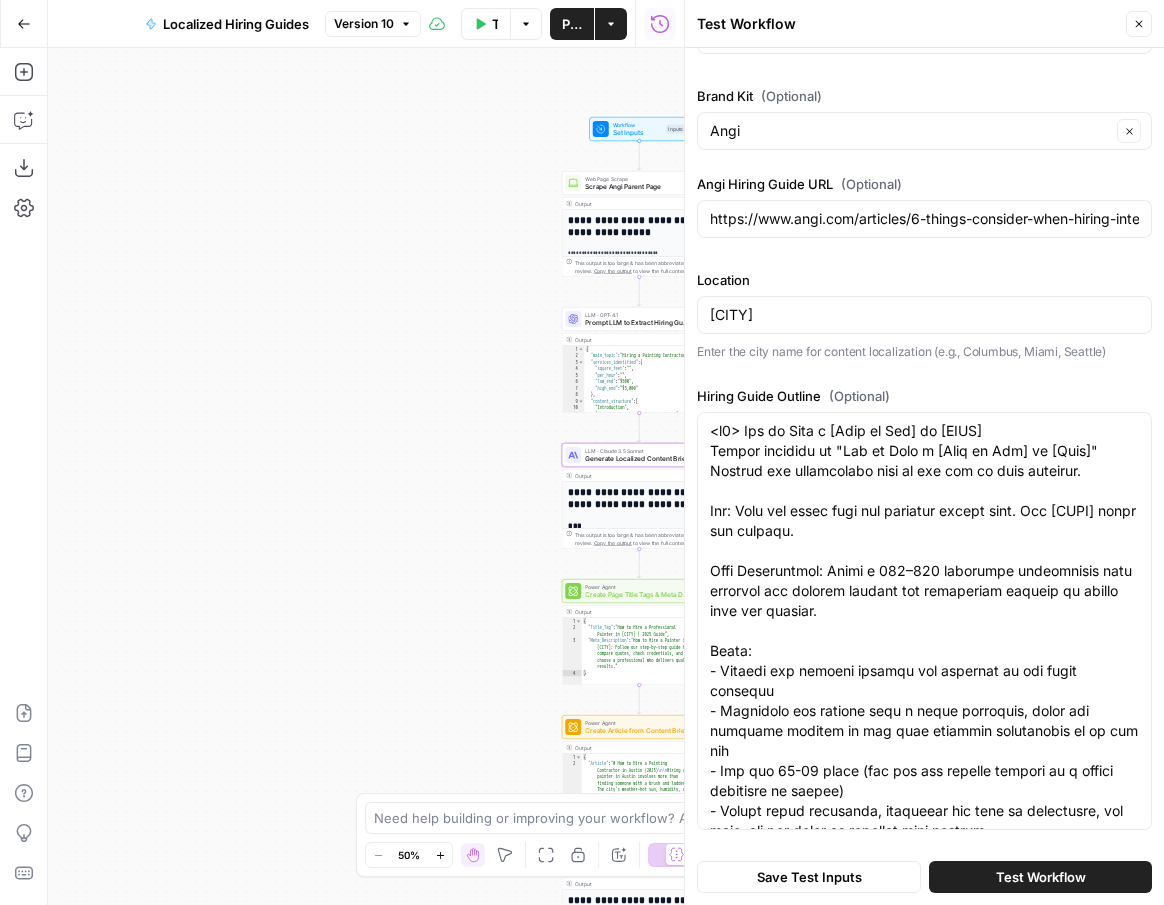 click on "Save Test Inputs" at bounding box center (809, 877) 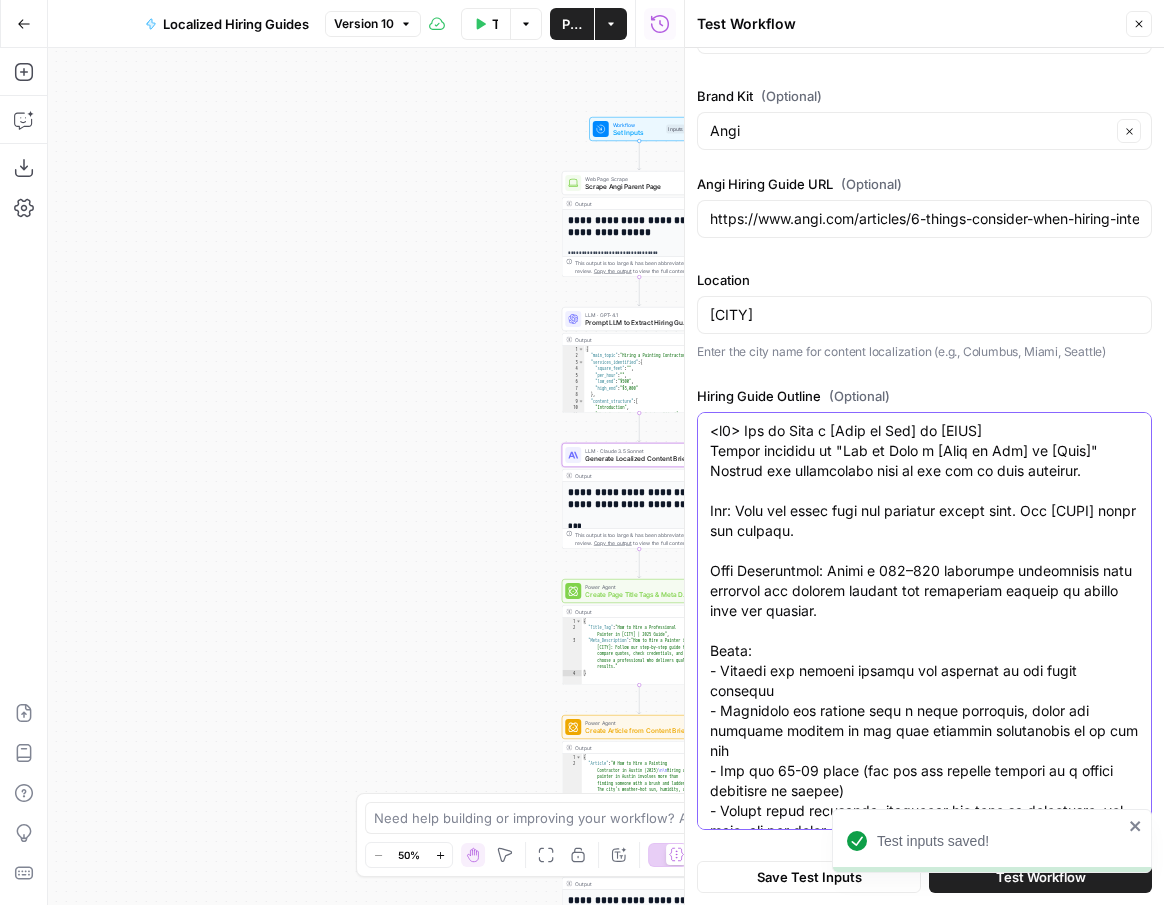click on "Hiring Guide Outline   (Optional)" at bounding box center [924, 1501] 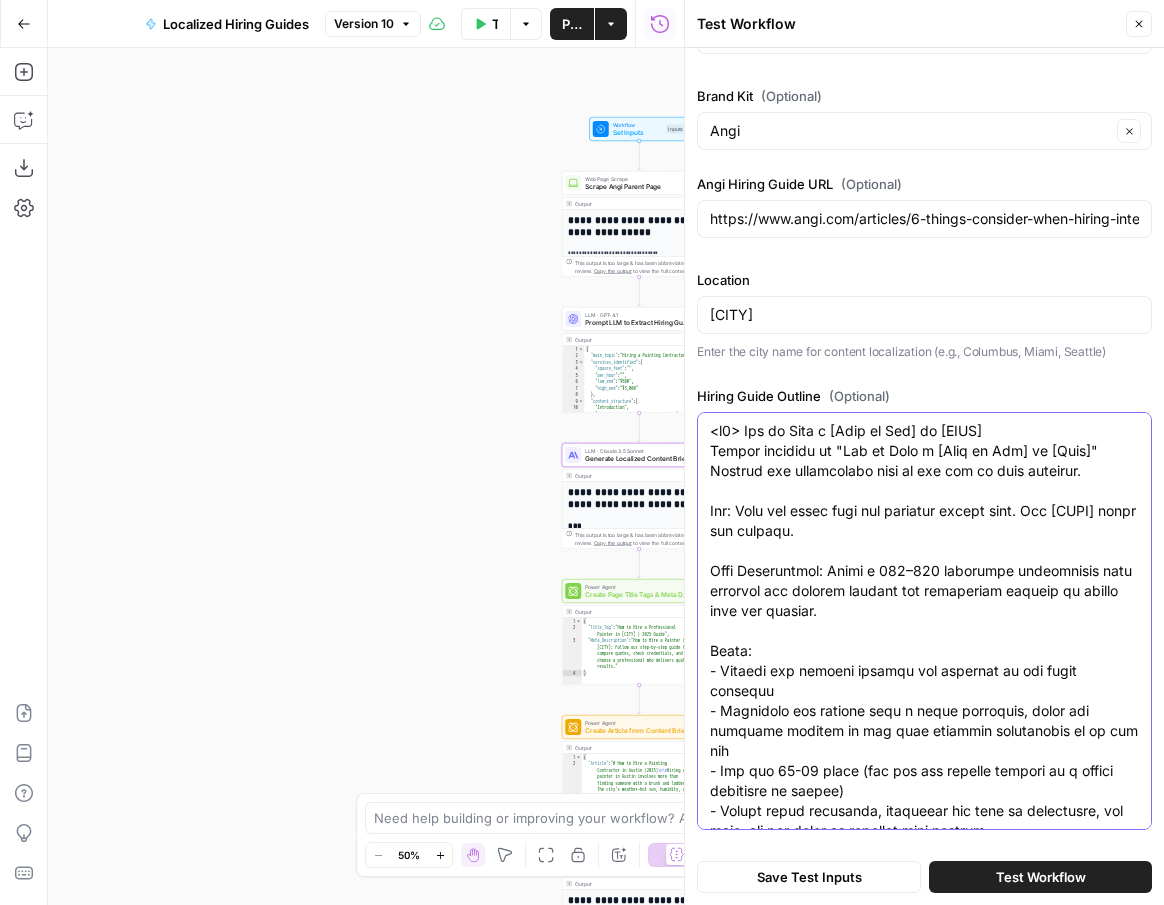 click on "Hiring Guide Outline   (Optional)" at bounding box center [924, 1501] 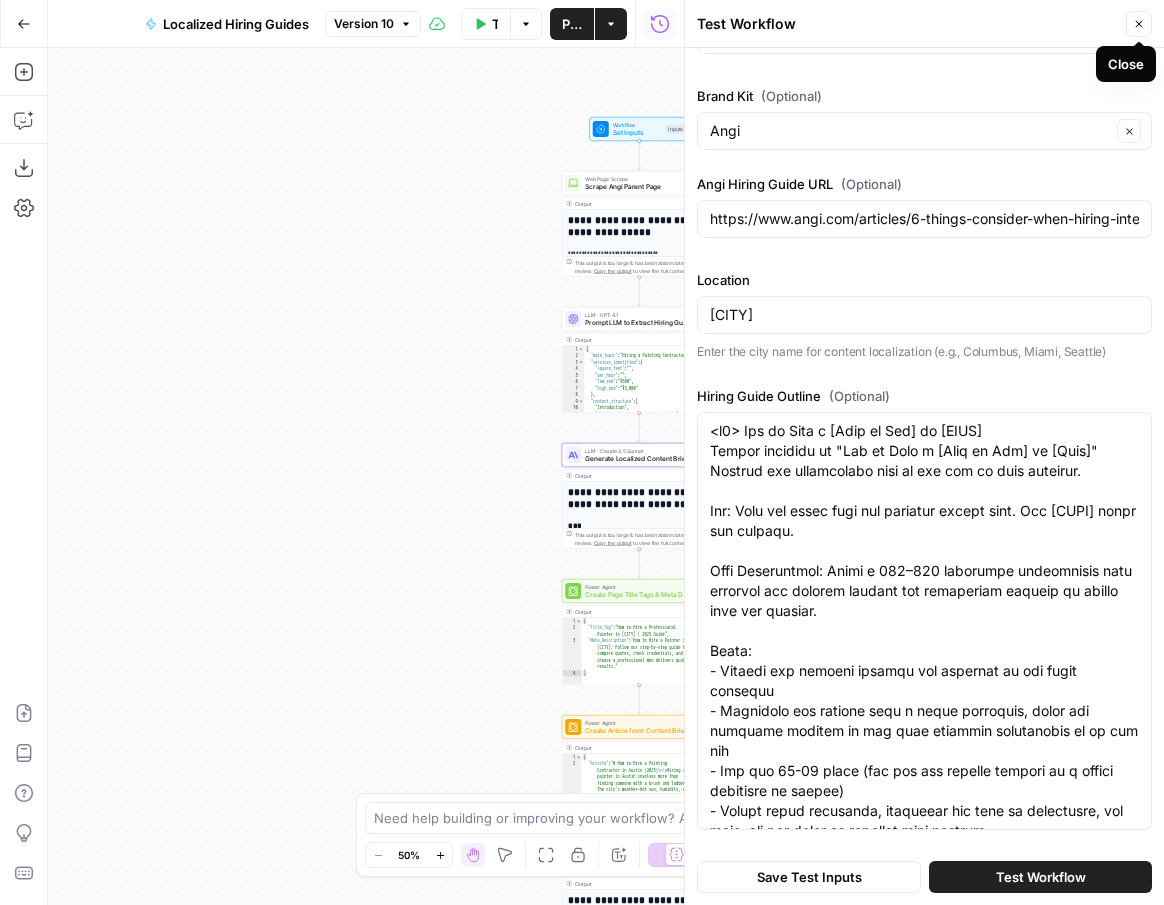 click on "Close" at bounding box center [1139, 24] 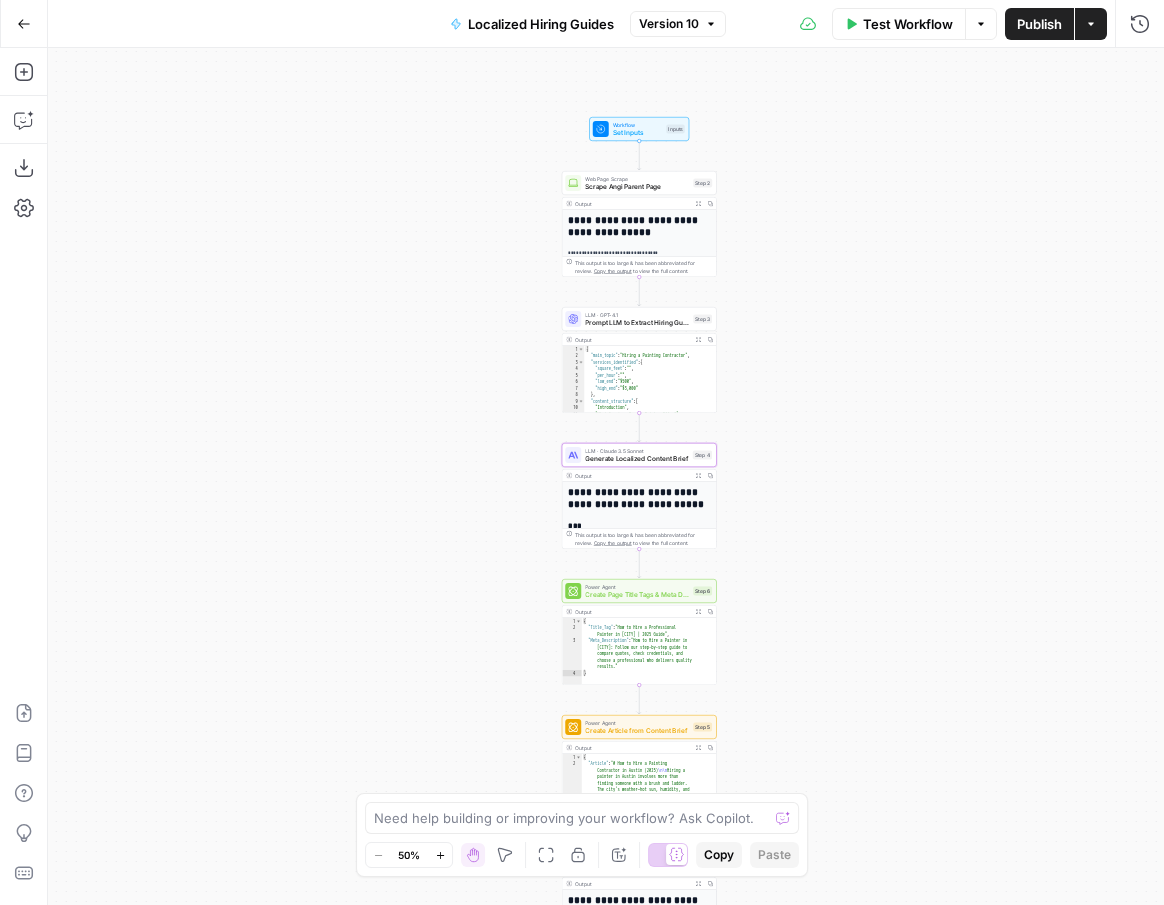 click on "Publish" at bounding box center (1039, 24) 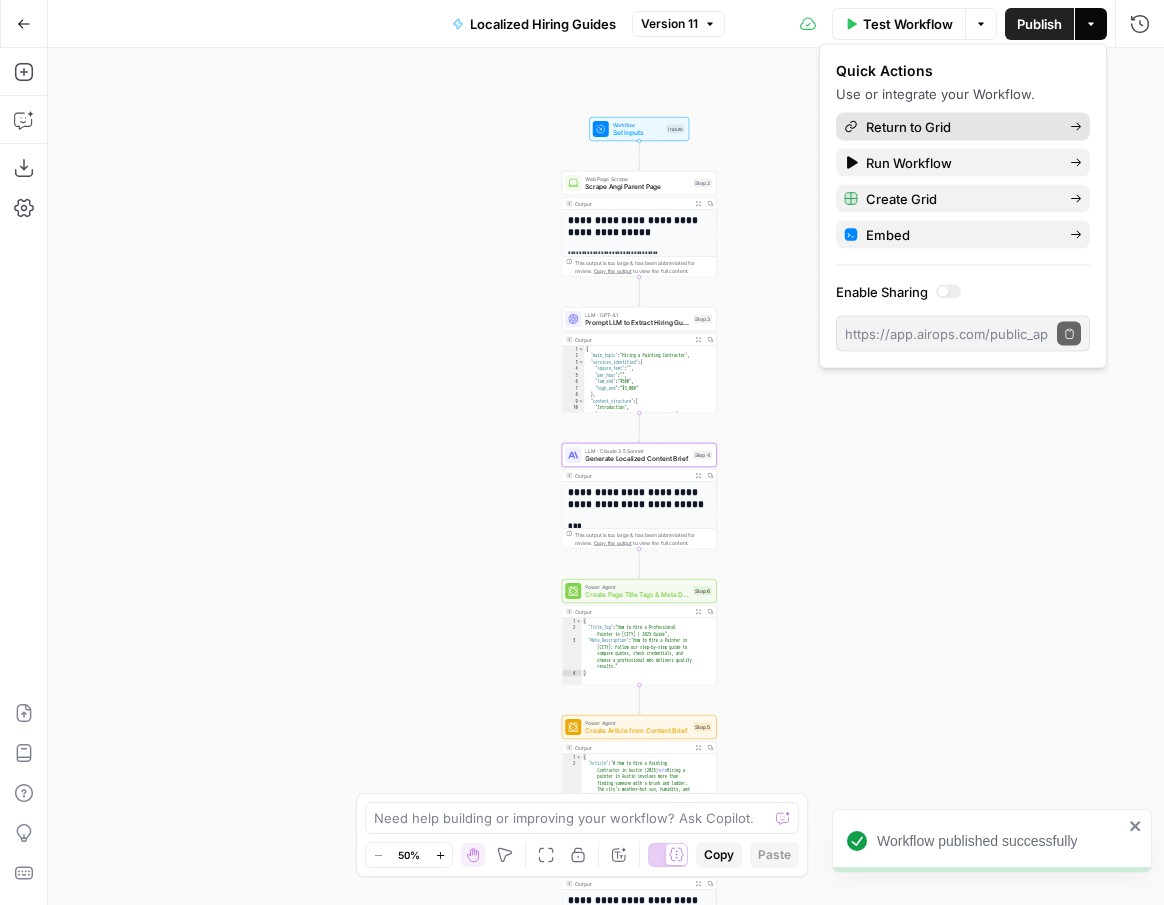click on "Return to Grid" at bounding box center [960, 127] 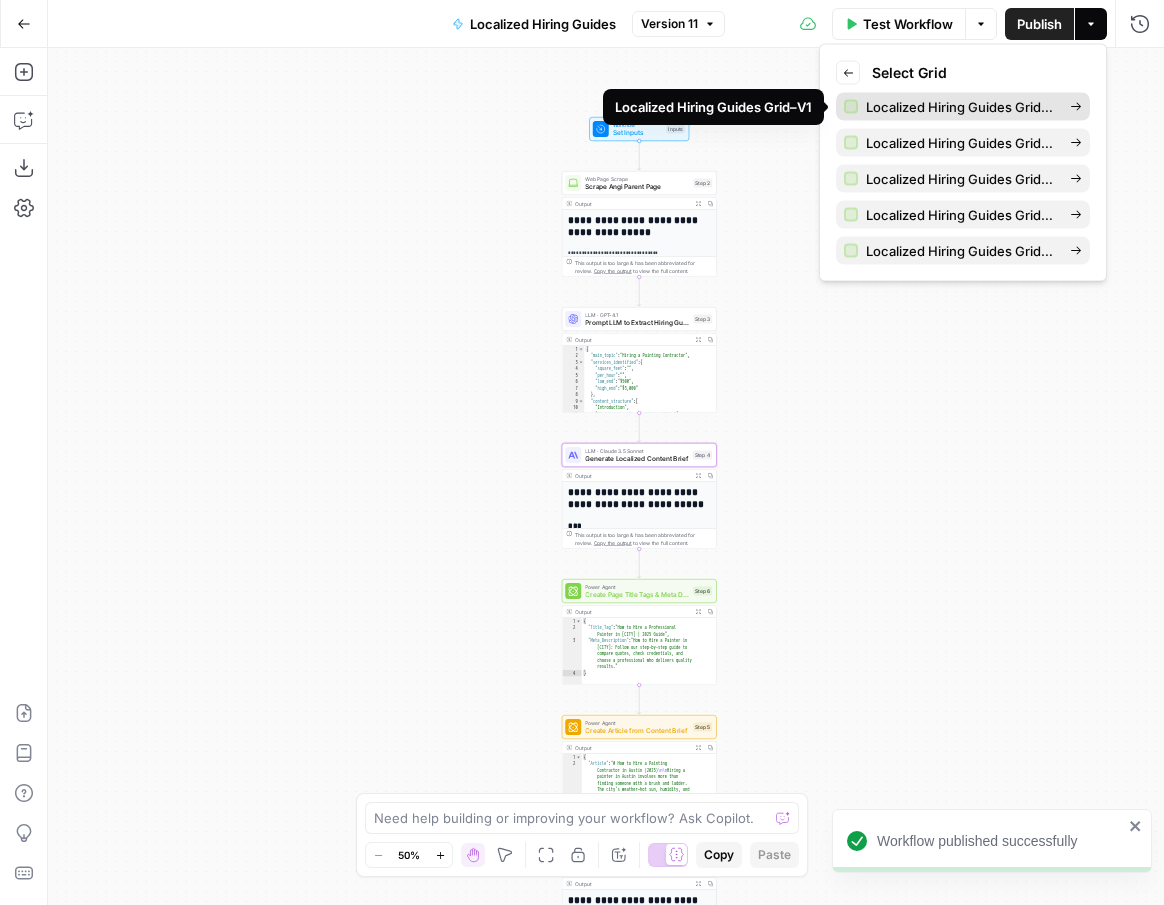 click on "Localized Hiring Guides Grid–V1" at bounding box center (960, 107) 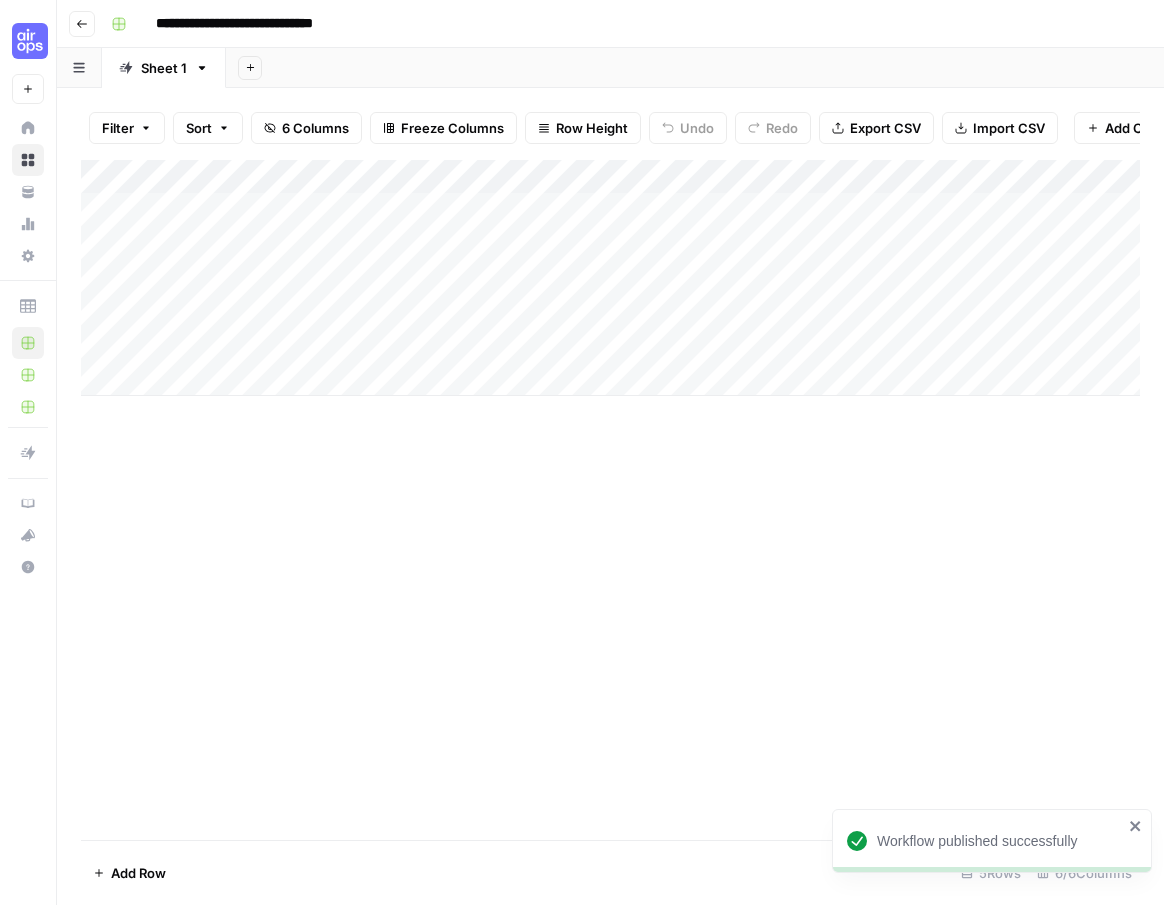 click on "Add Column" at bounding box center [610, 278] 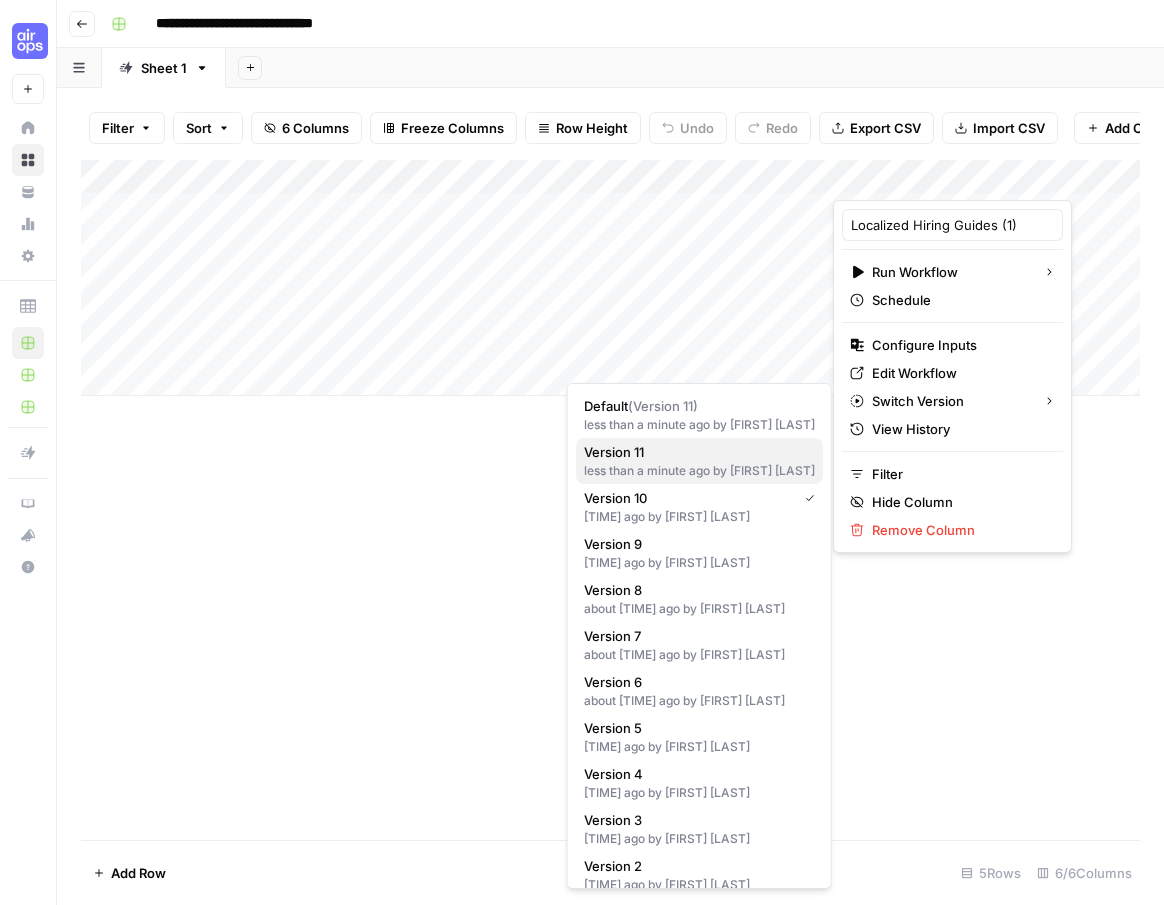 click on "Version 11" at bounding box center [695, 452] 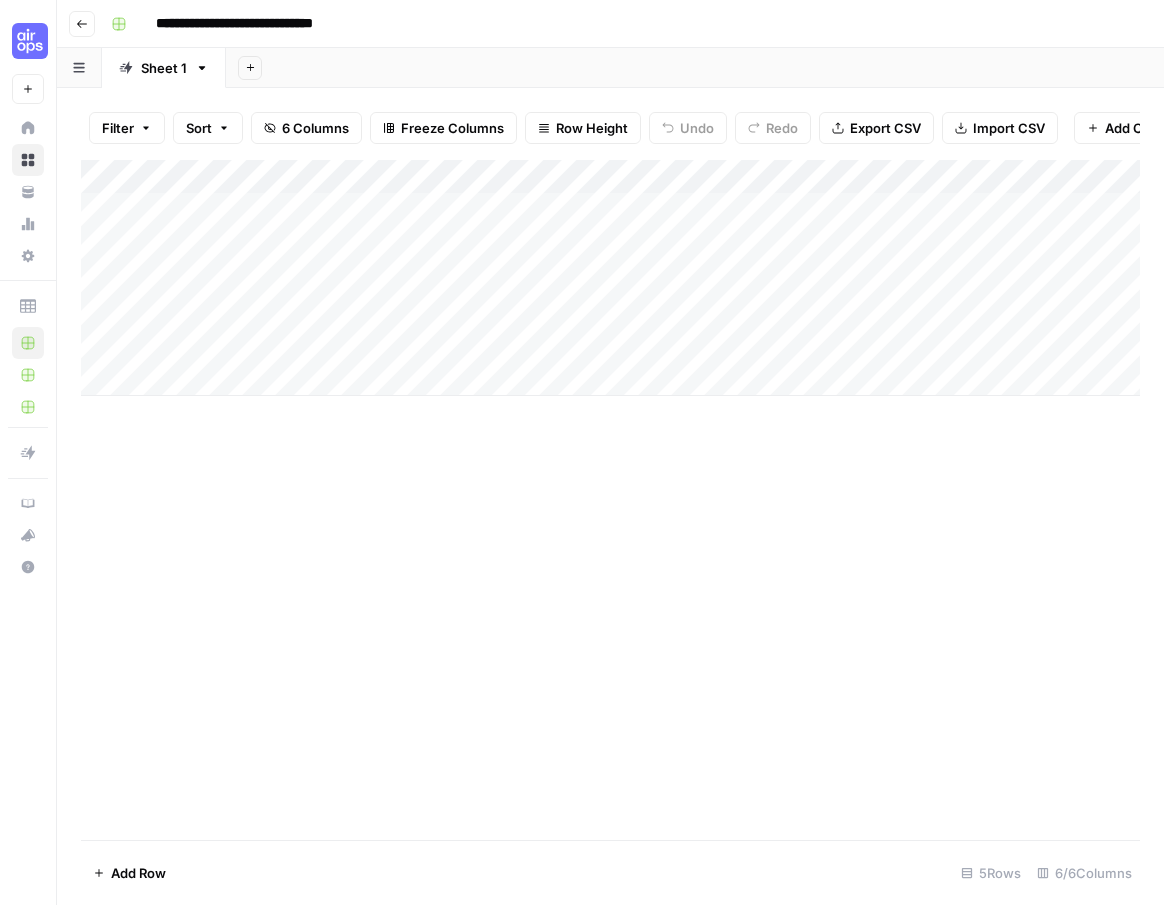 click on "Add Column" at bounding box center [610, 278] 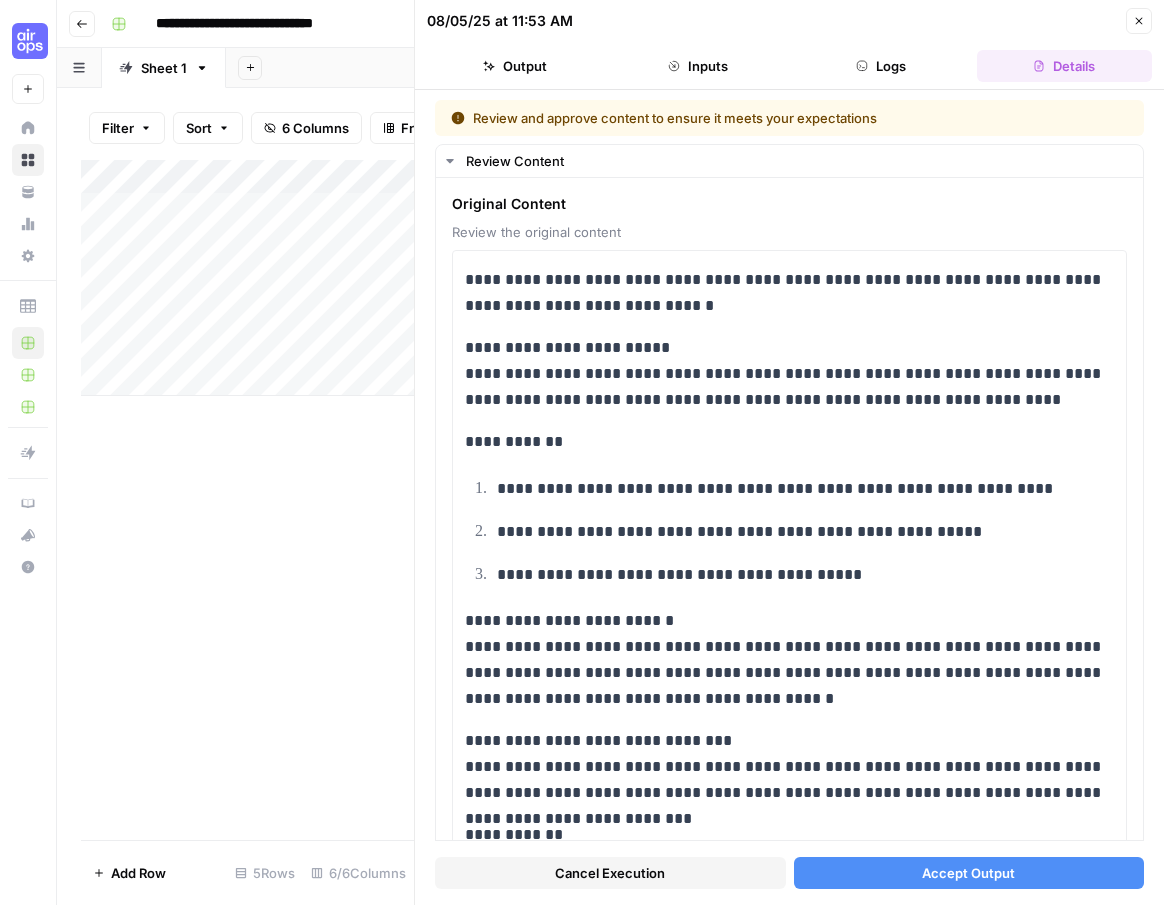 click on "Accept Output" at bounding box center (968, 873) 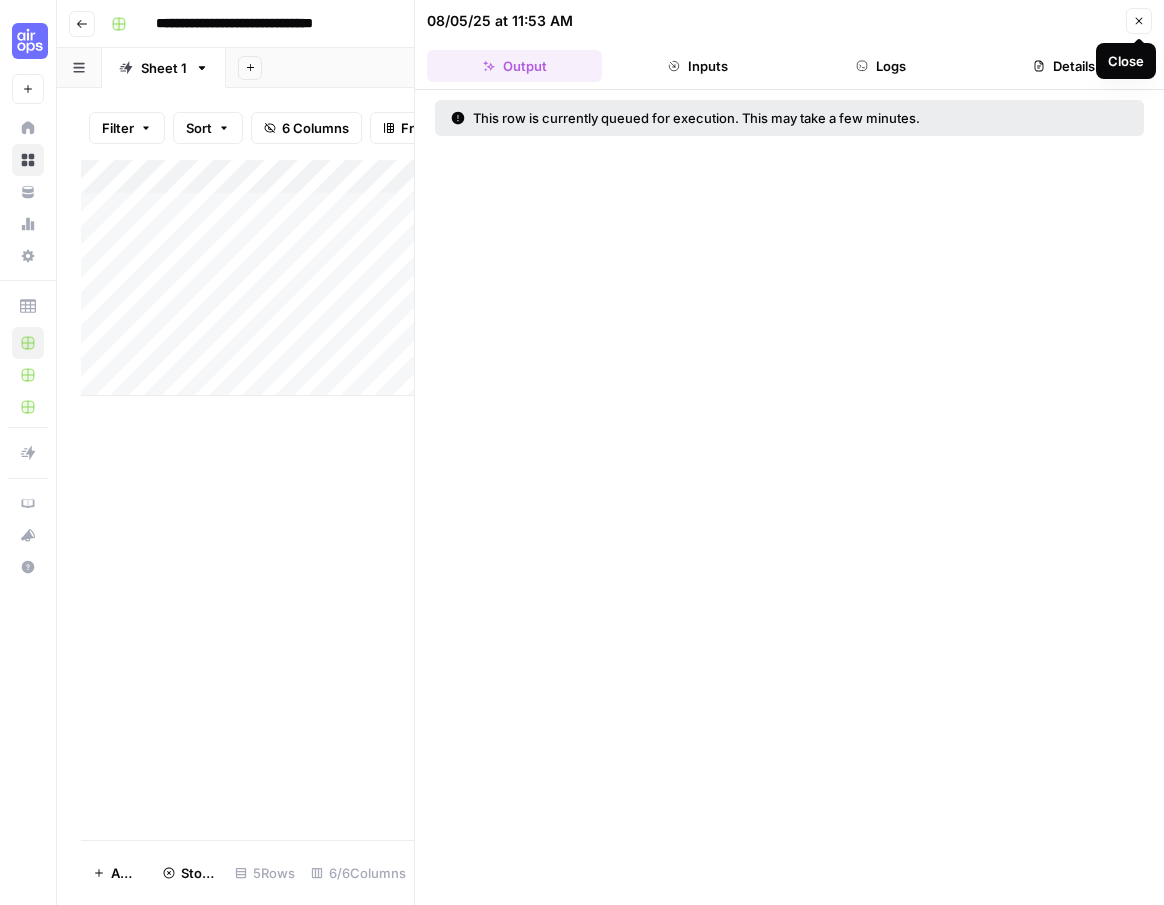 click 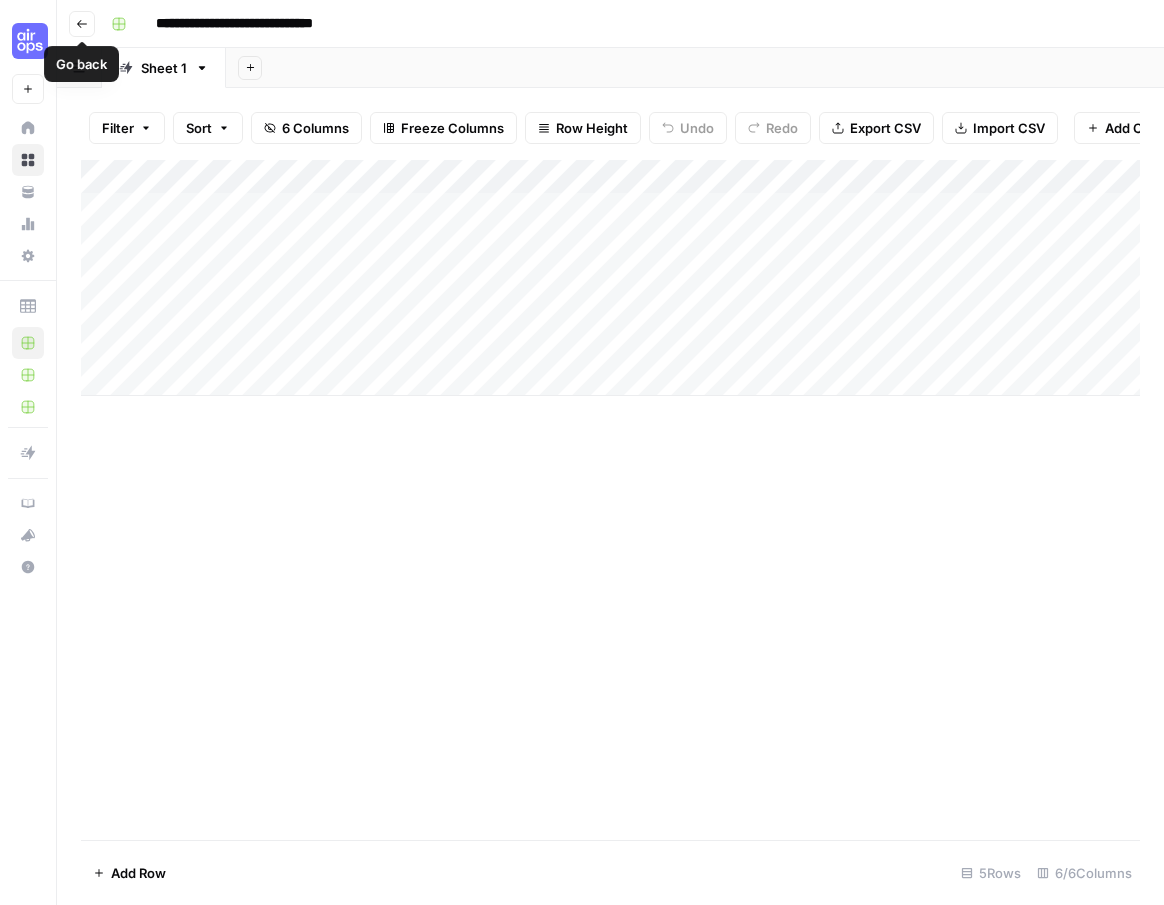 click 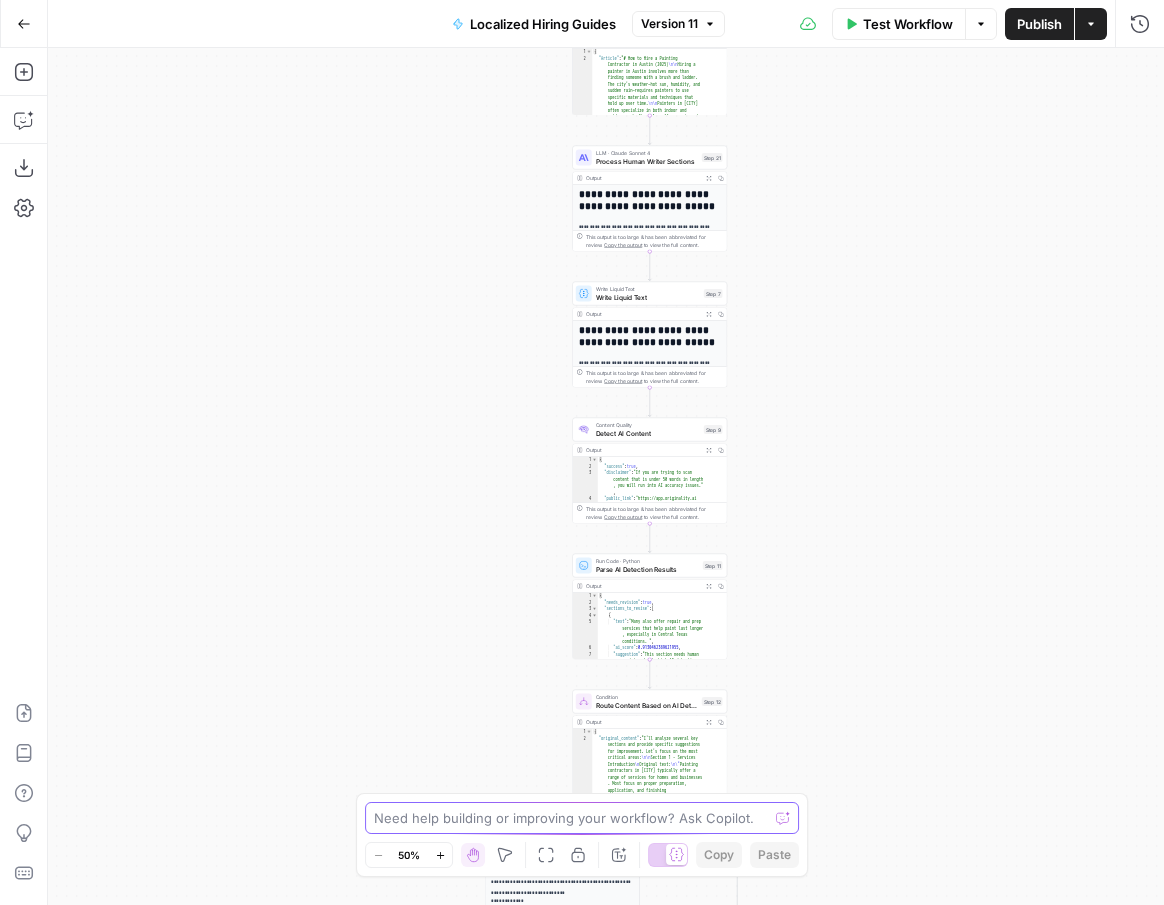 click at bounding box center (571, 818) 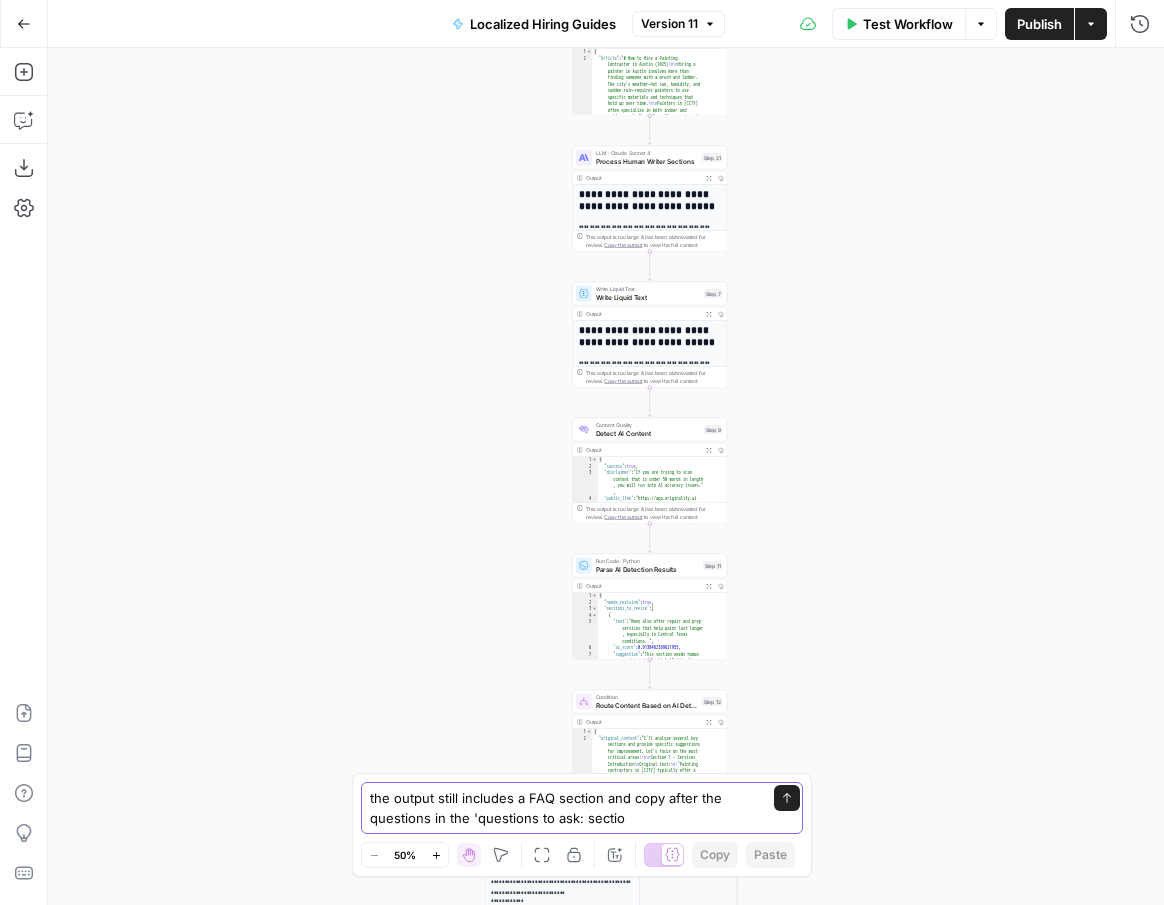 type on "the output still includes a FAQ section and copy after the questions in the 'questions to ask: section" 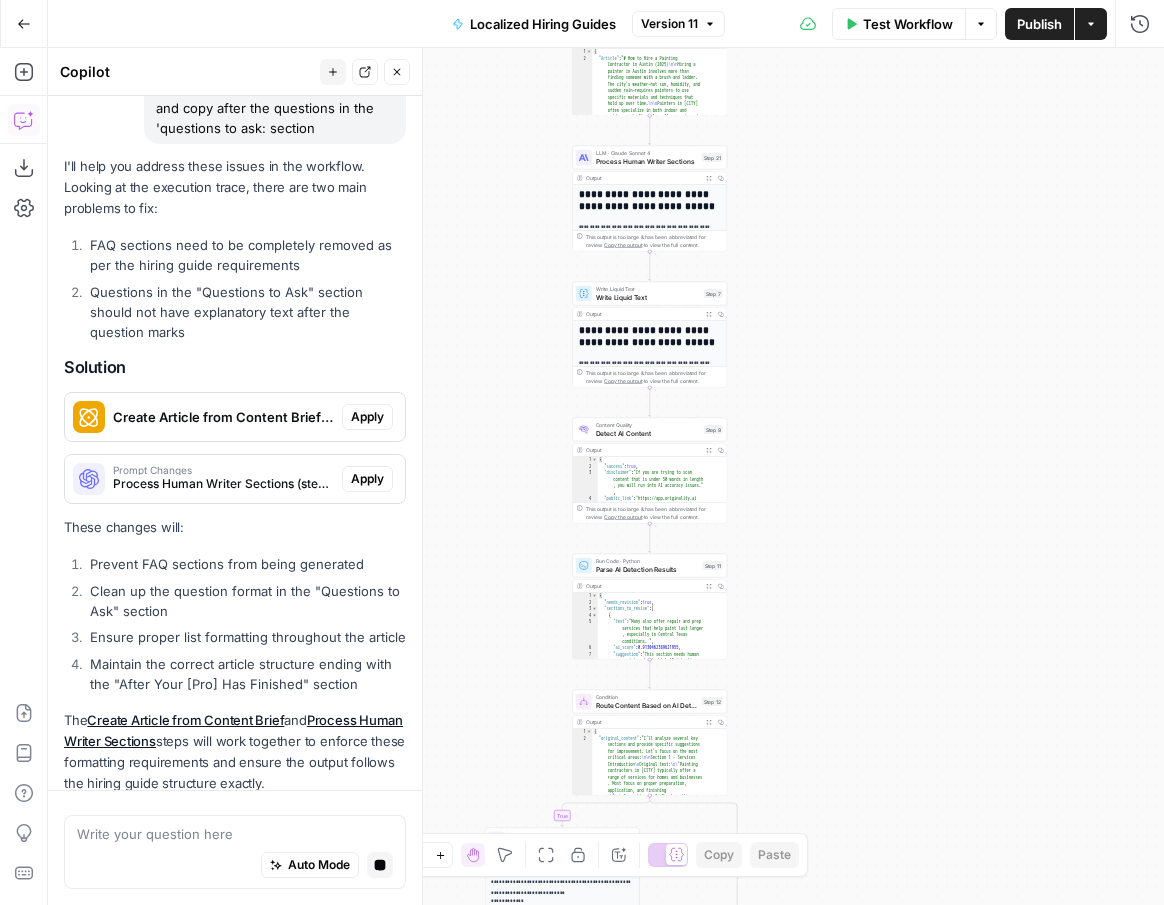 scroll, scrollTop: 242, scrollLeft: 0, axis: vertical 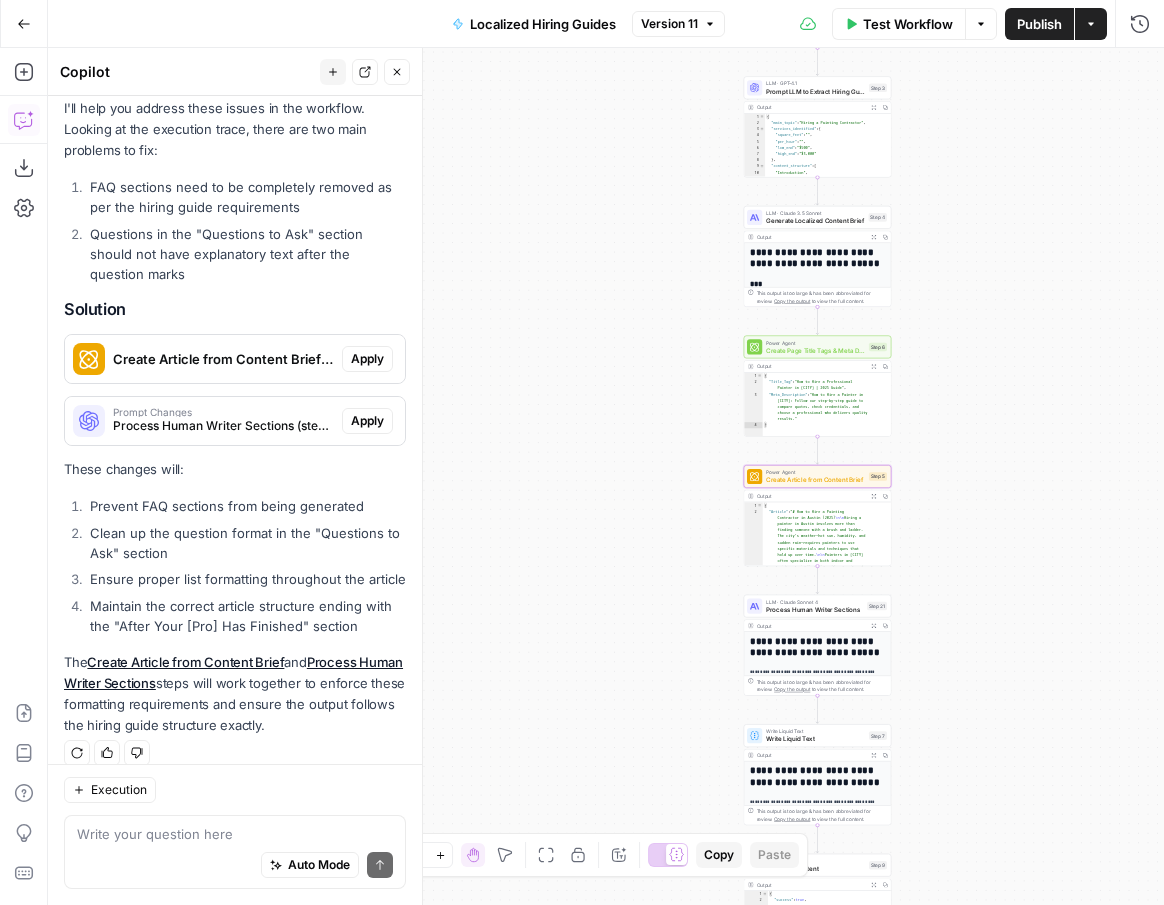click on "Apply" at bounding box center [367, 359] 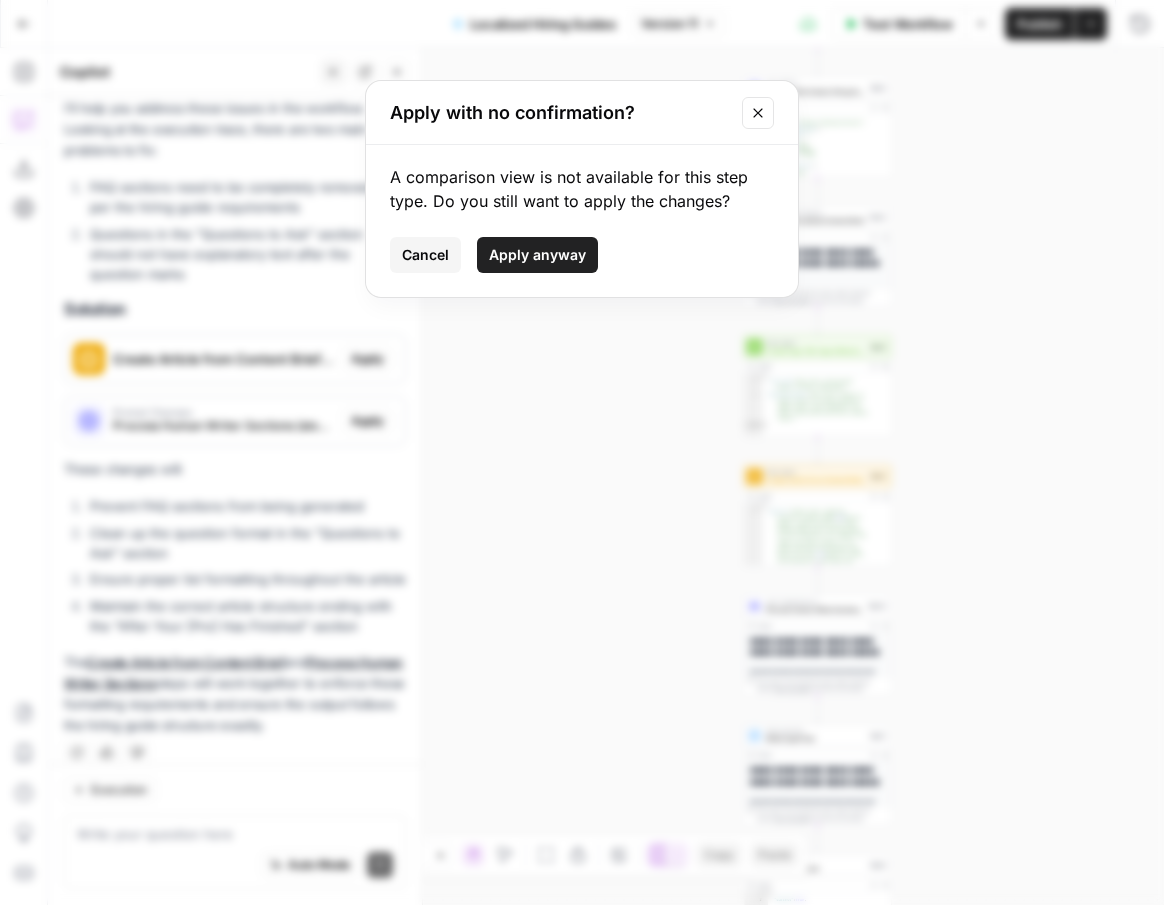 click on "Apply anyway" at bounding box center [537, 255] 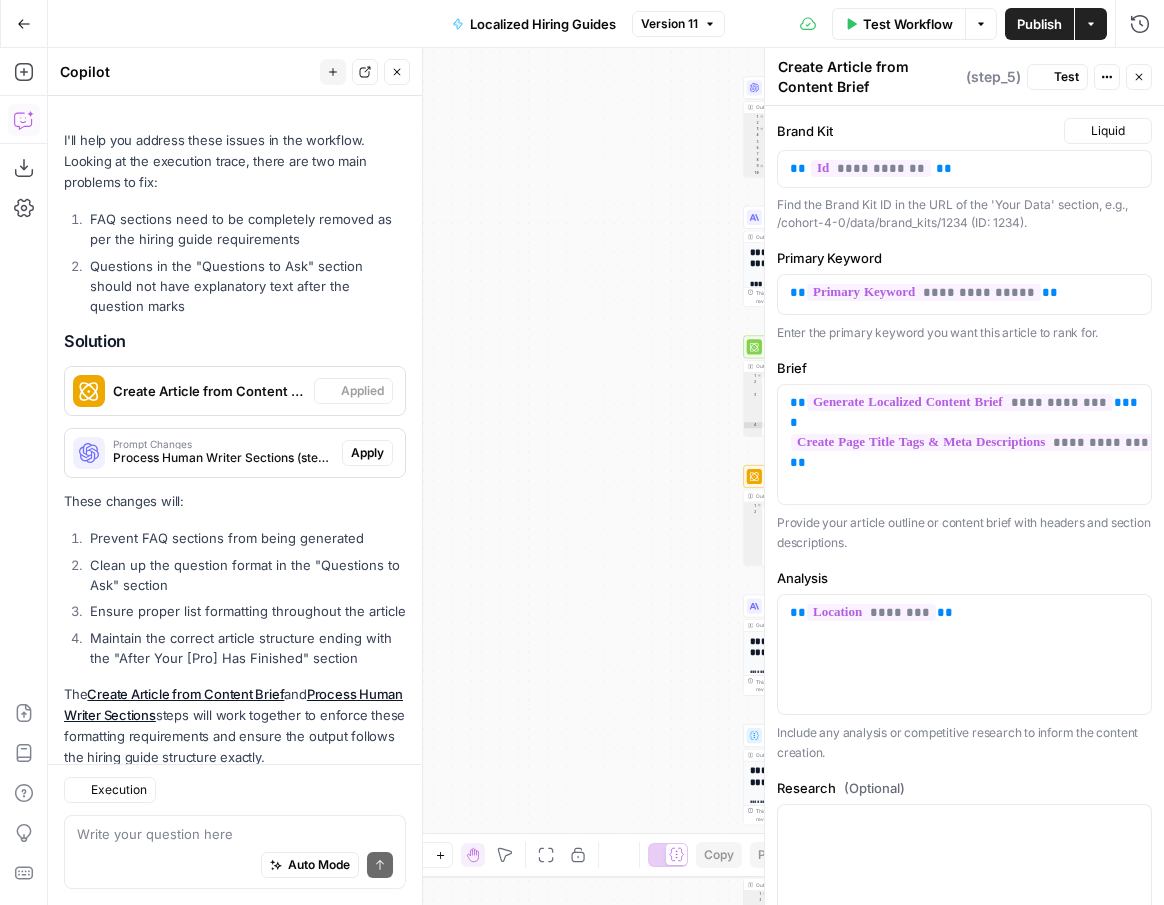 scroll, scrollTop: 274, scrollLeft: 0, axis: vertical 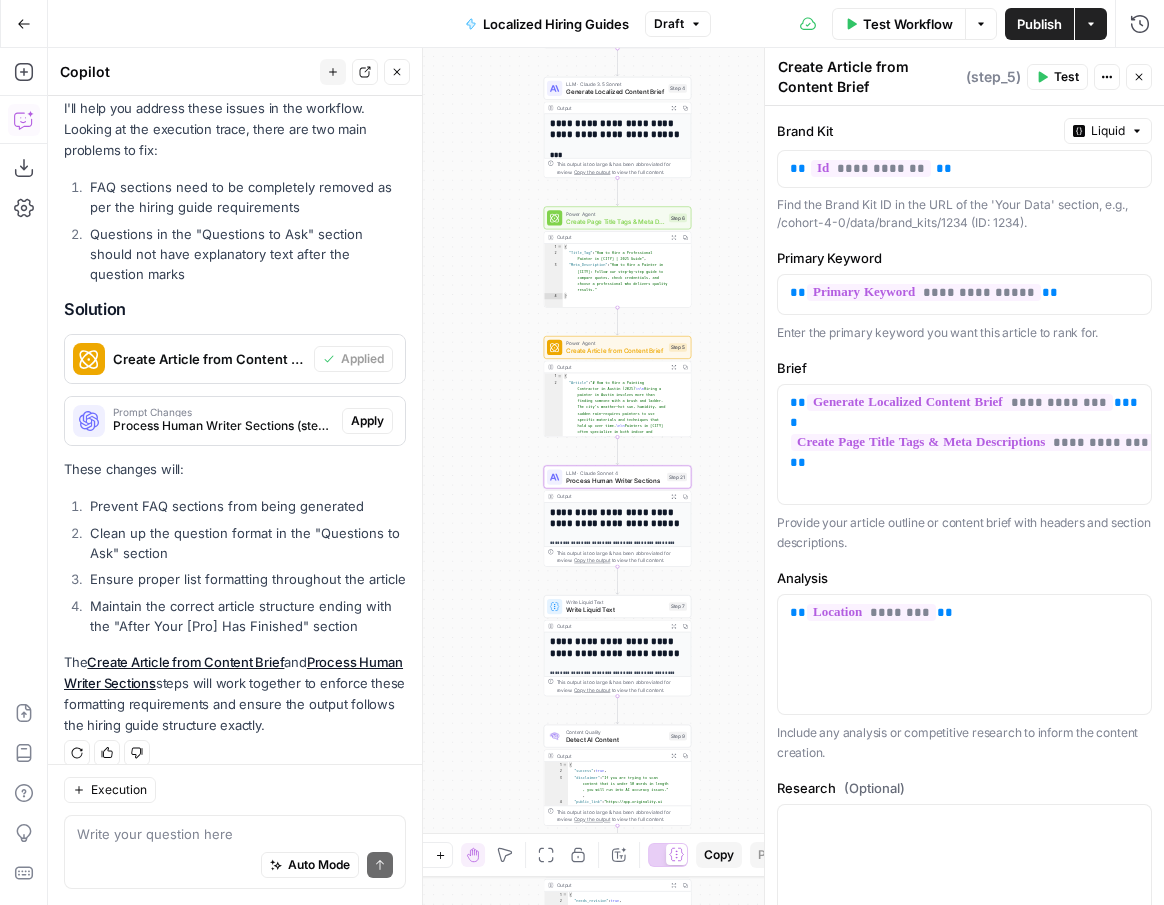 click on "Apply" at bounding box center (367, 421) 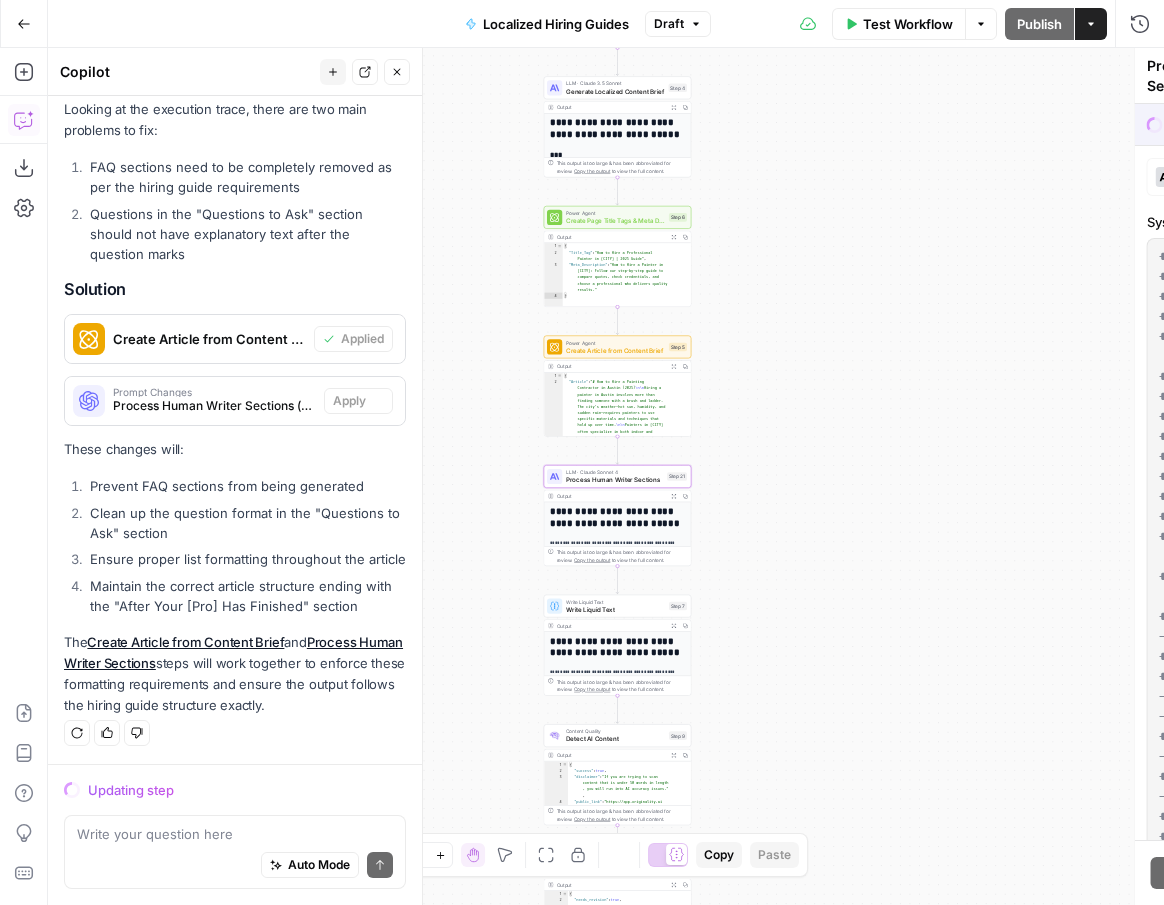 scroll, scrollTop: 242, scrollLeft: 0, axis: vertical 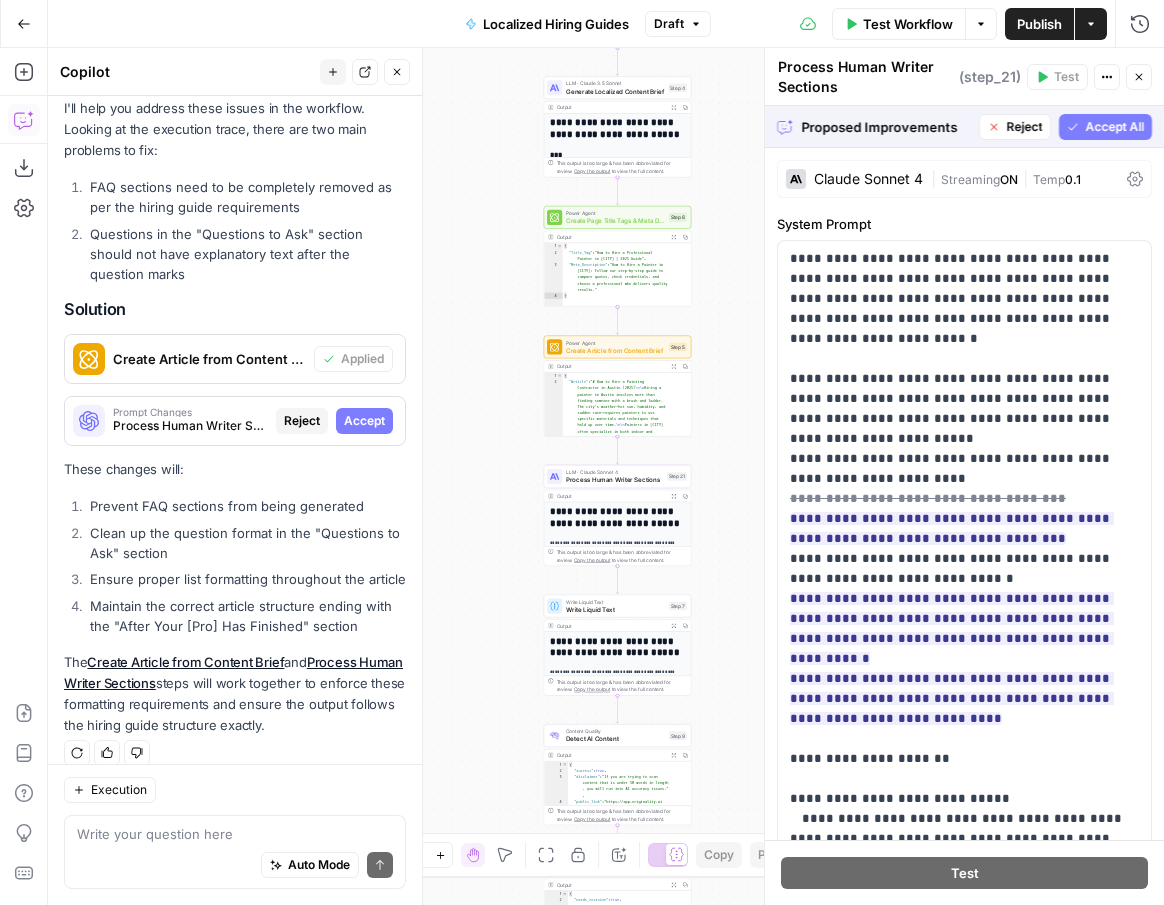 click on "Accept All" at bounding box center [1114, 127] 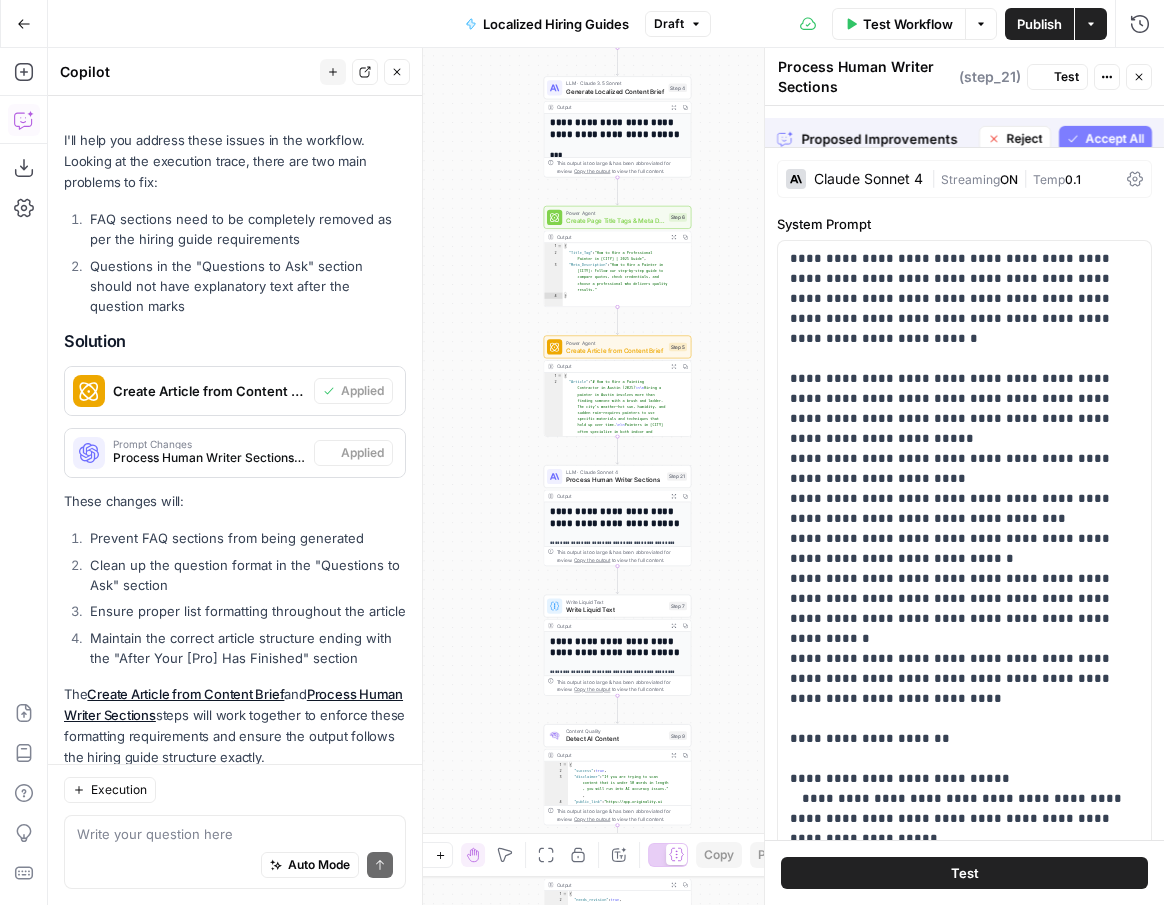 scroll, scrollTop: 274, scrollLeft: 0, axis: vertical 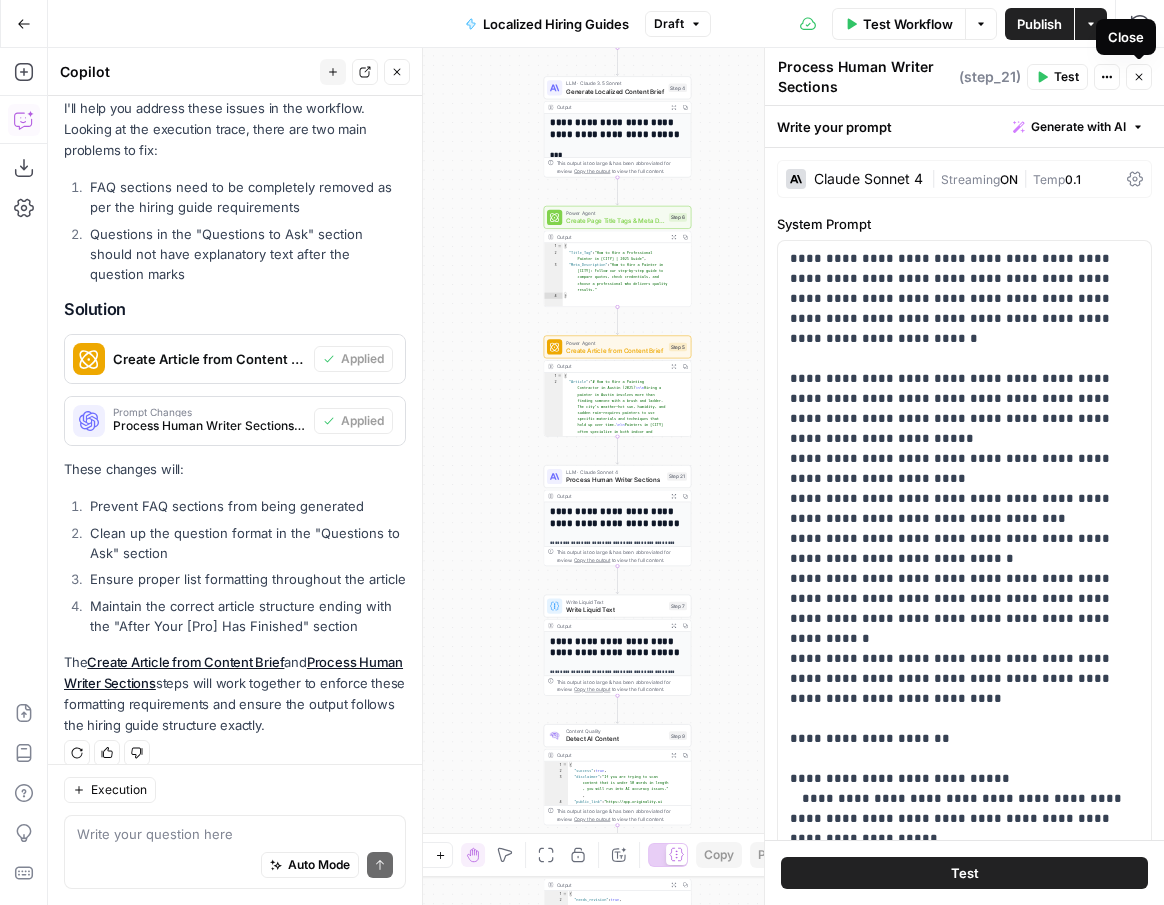 click 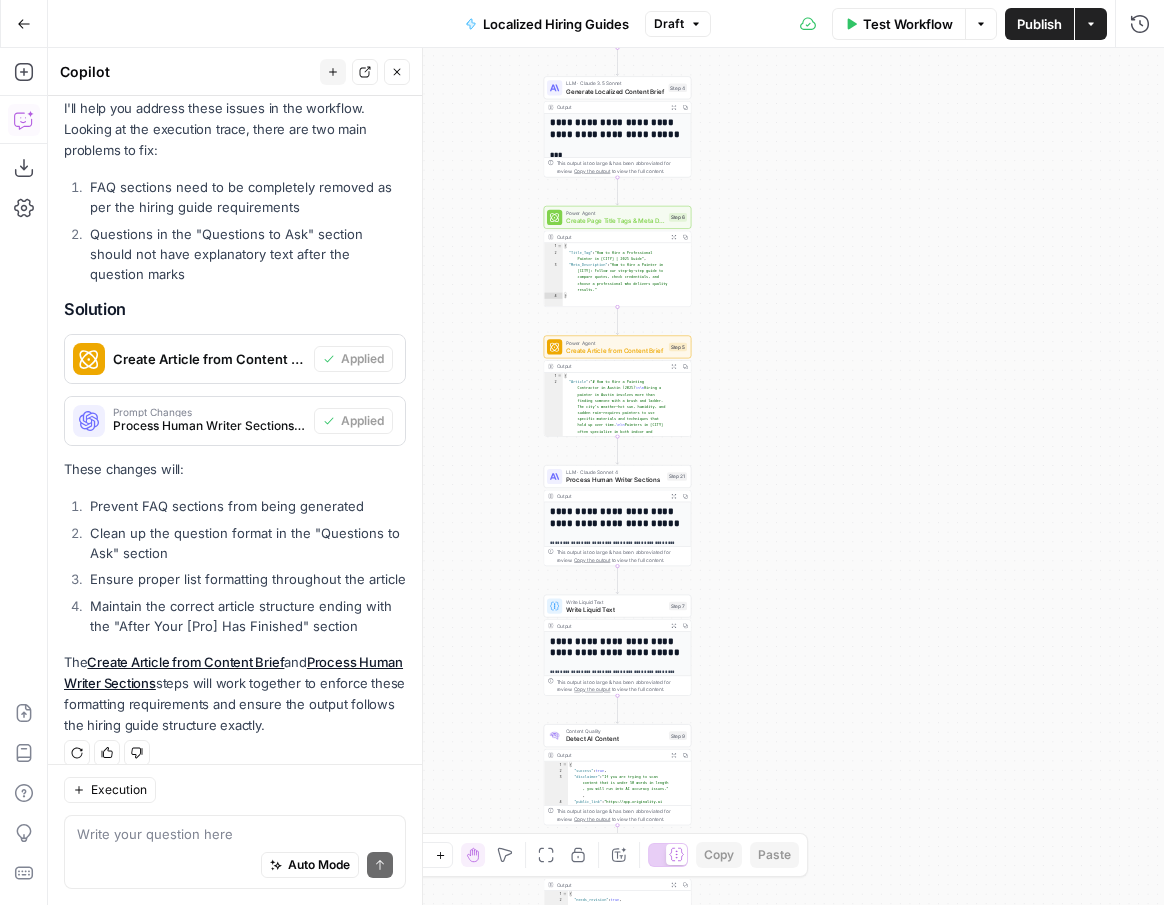 click on "Publish" at bounding box center [1039, 24] 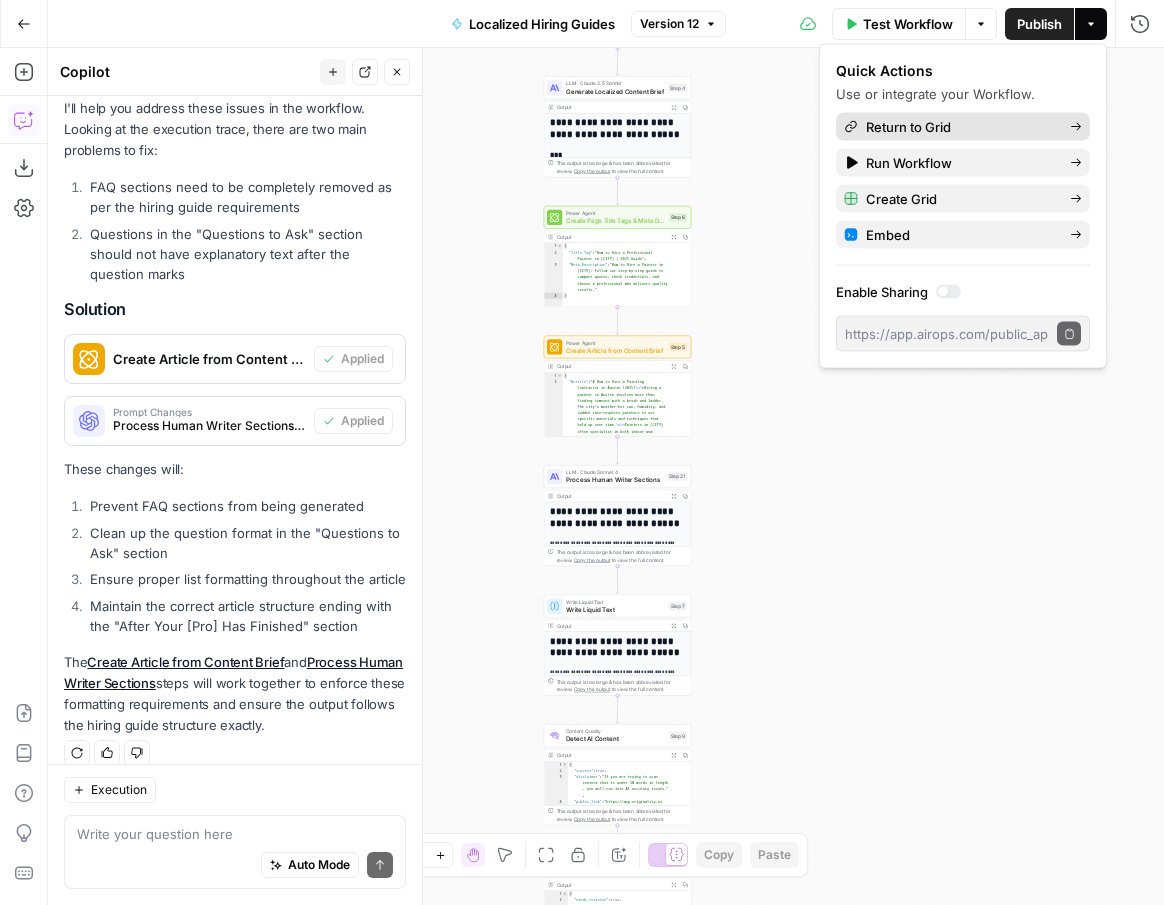 click on "Return to Grid" at bounding box center [960, 127] 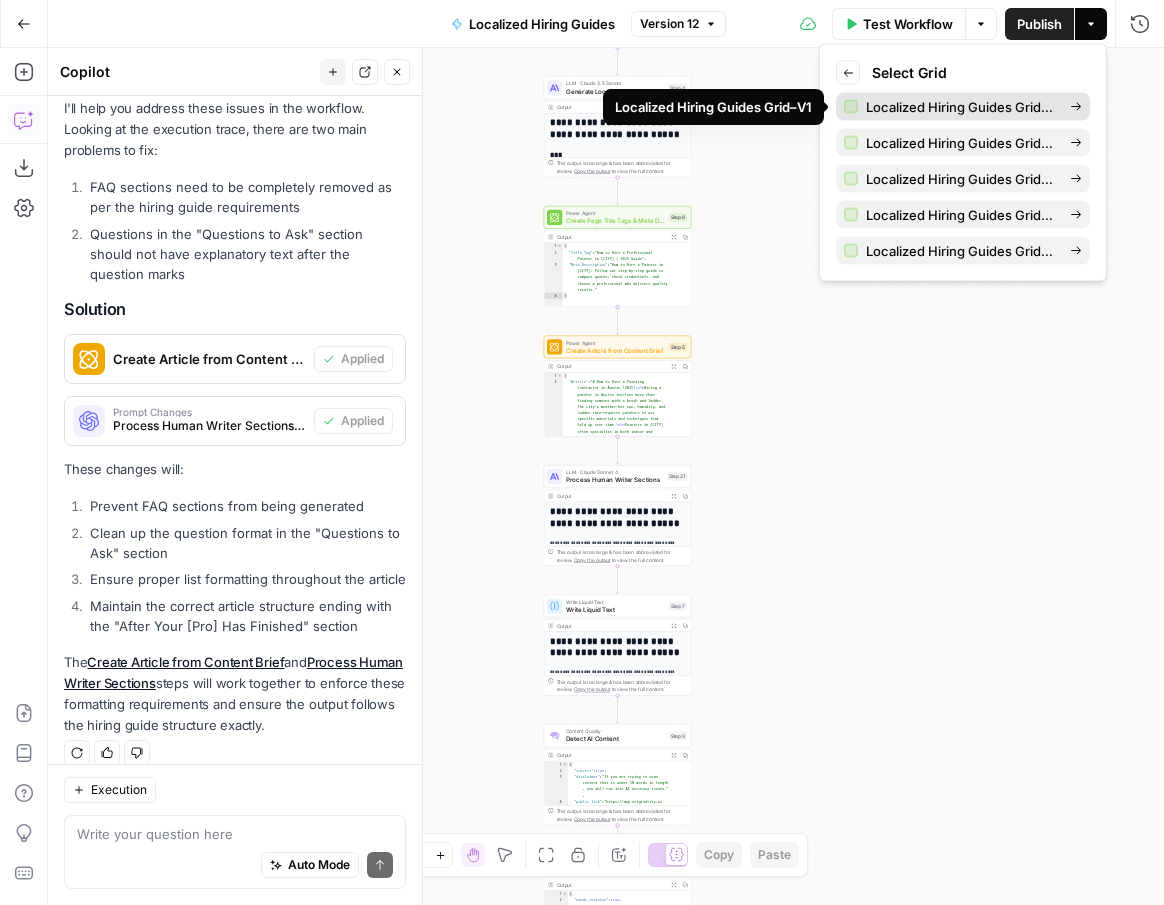 click on "Localized Hiring Guides Grid–V1" at bounding box center [960, 107] 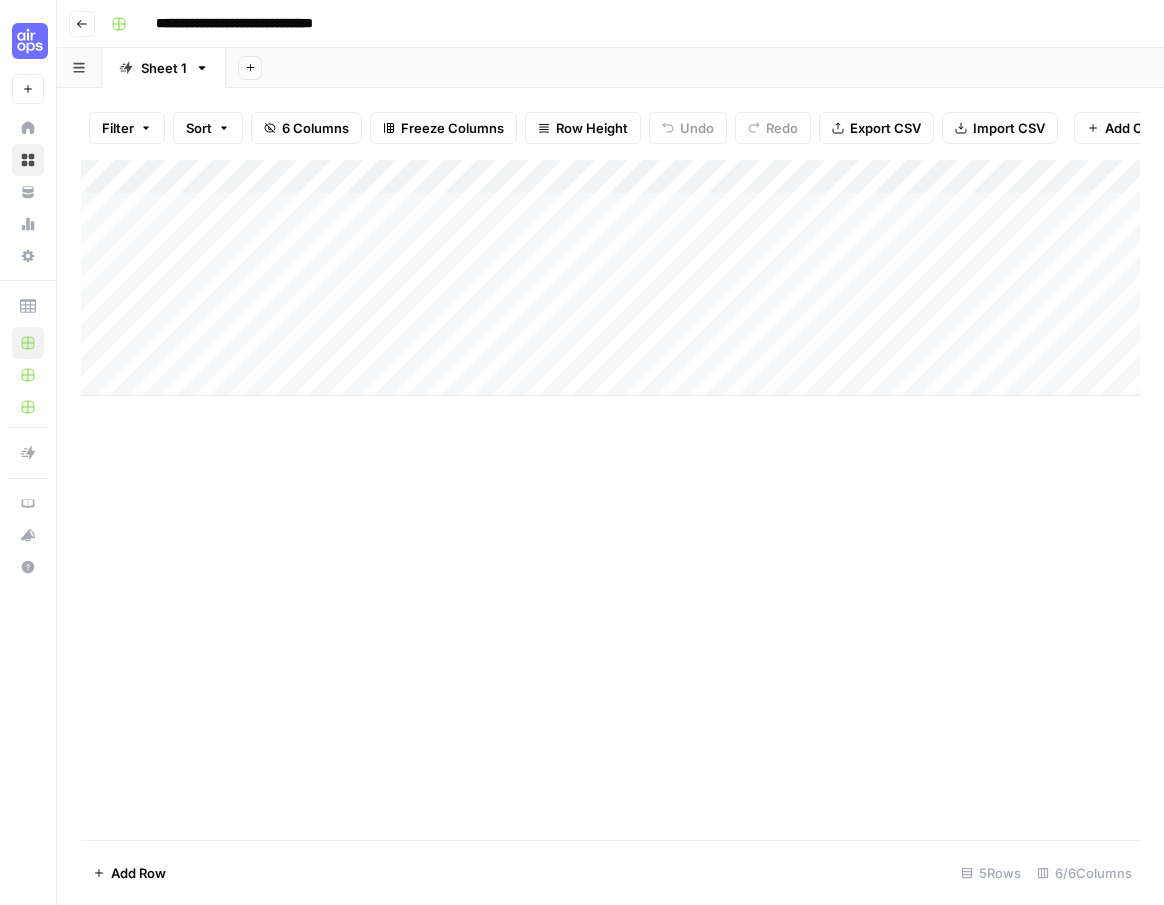 click on "Add Column" at bounding box center (610, 278) 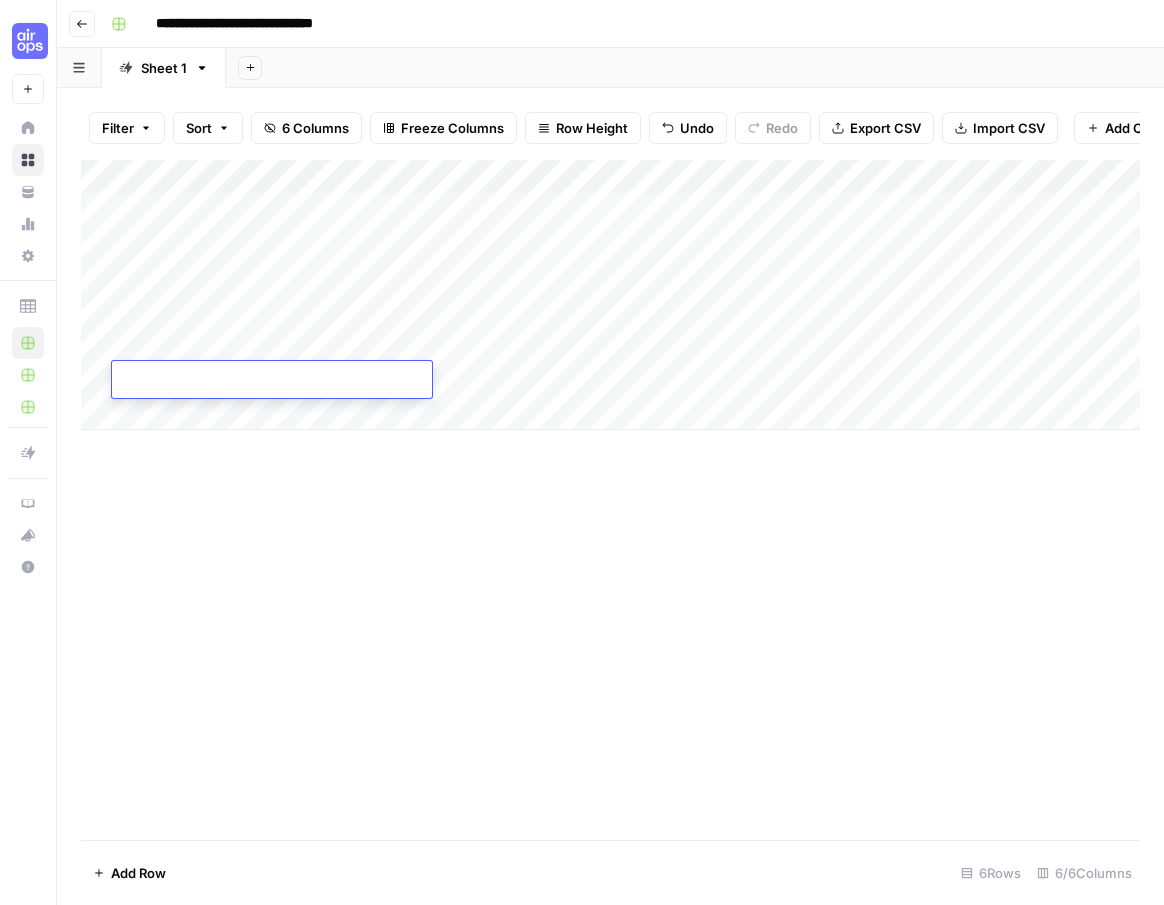 click on "Add Column" at bounding box center [610, 295] 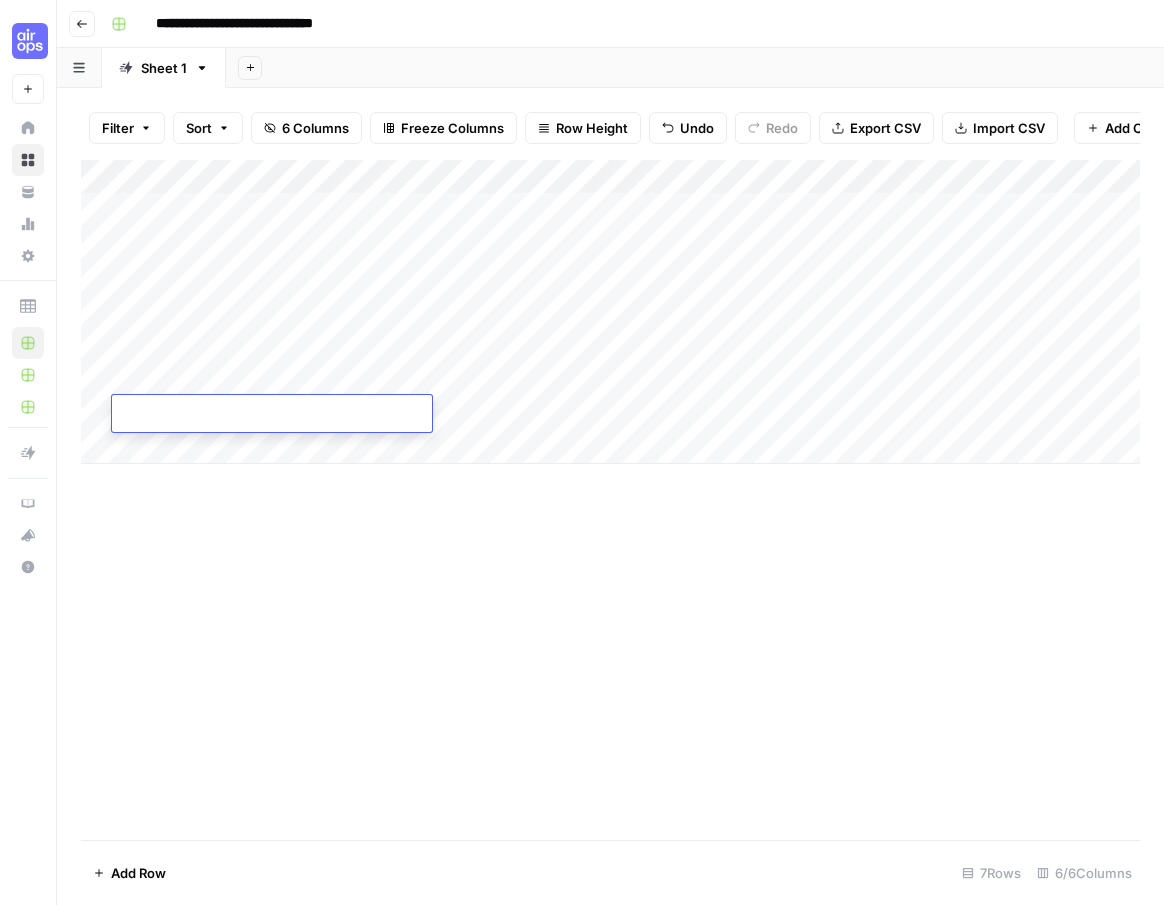 click on "Add Column" at bounding box center [610, 312] 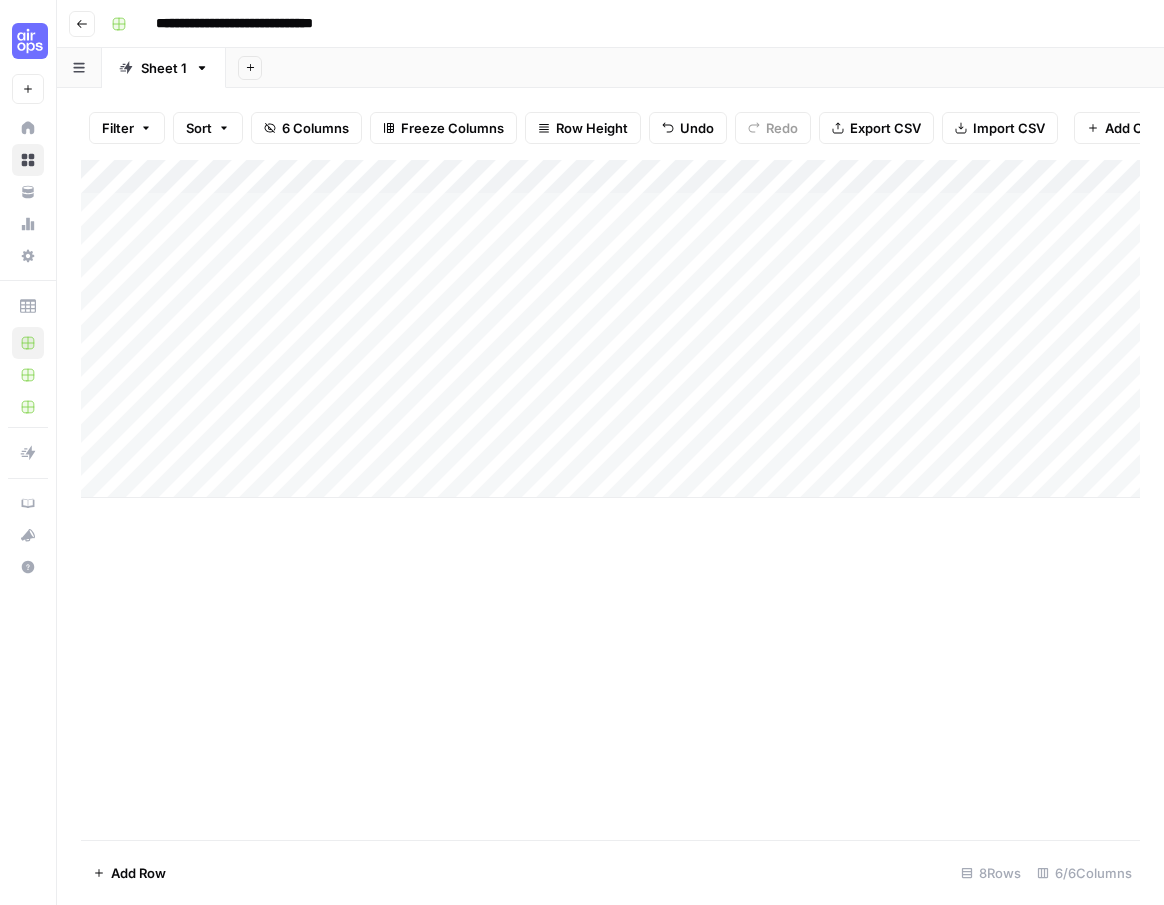 click on "Add Column" at bounding box center [610, 500] 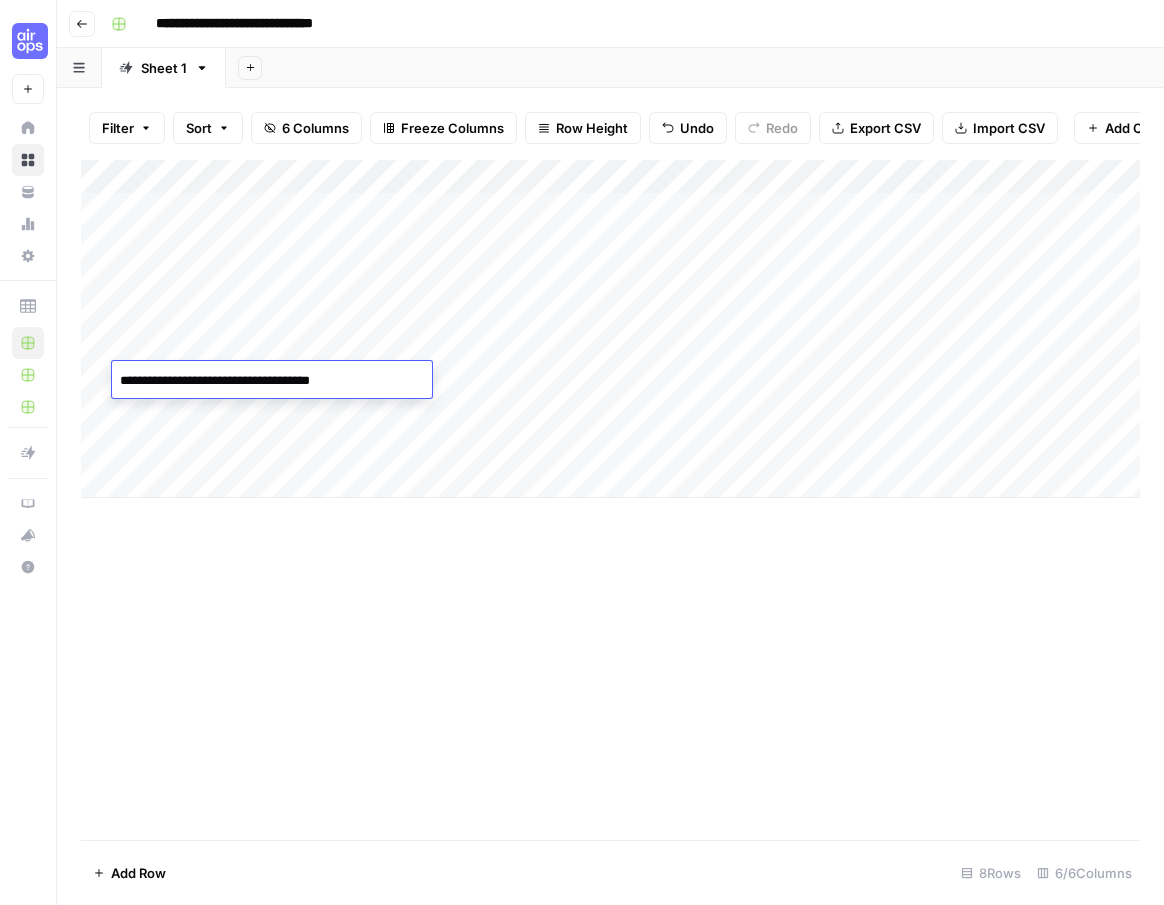 type on "**********" 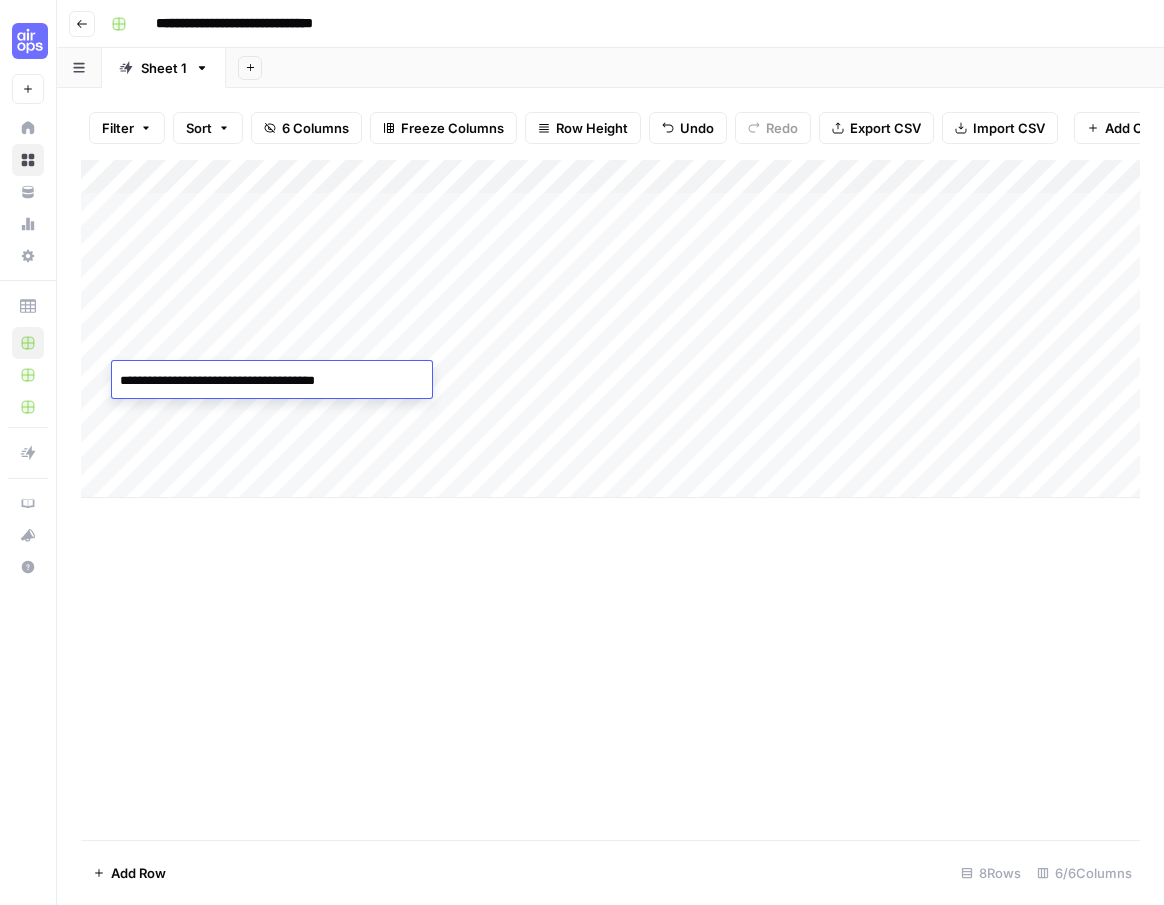 click on "Add Column" at bounding box center [610, 500] 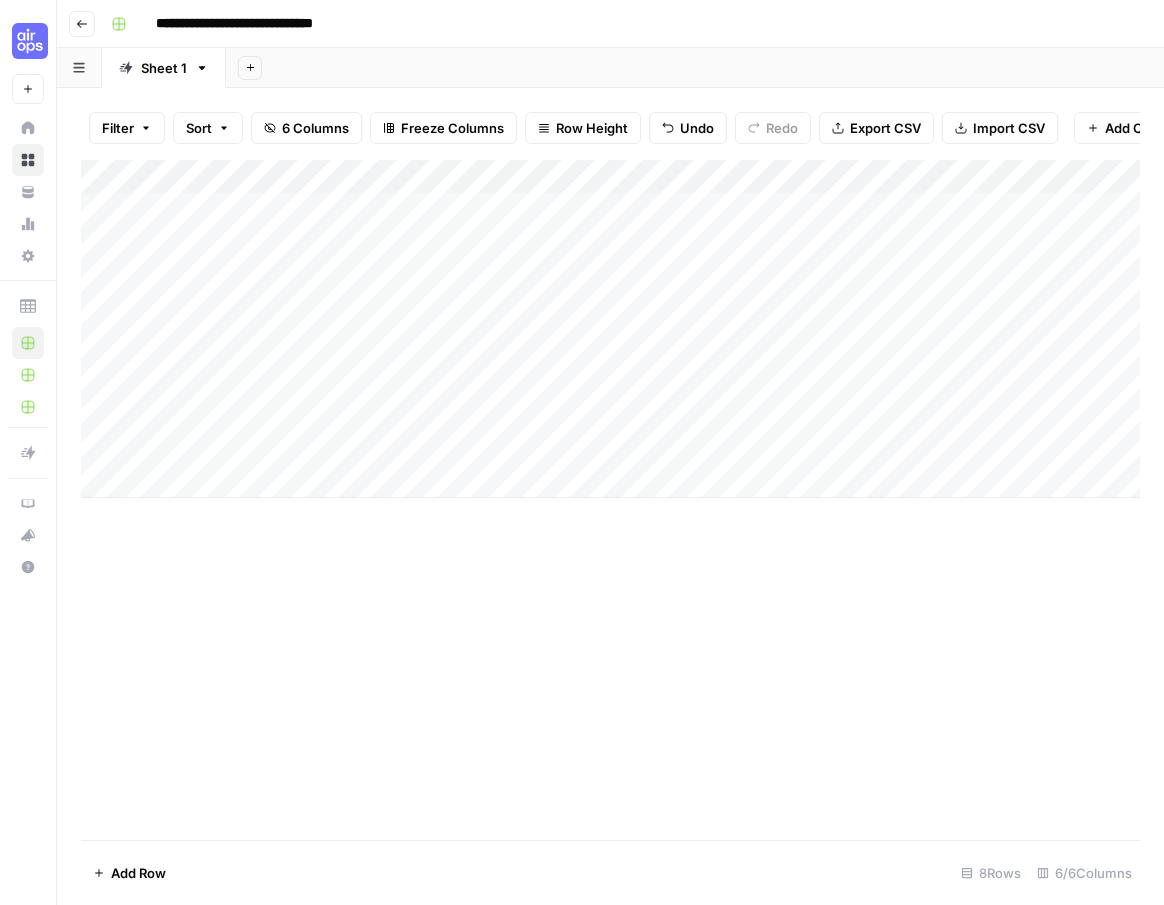 drag, startPoint x: 291, startPoint y: 394, endPoint x: 288, endPoint y: 449, distance: 55.081757 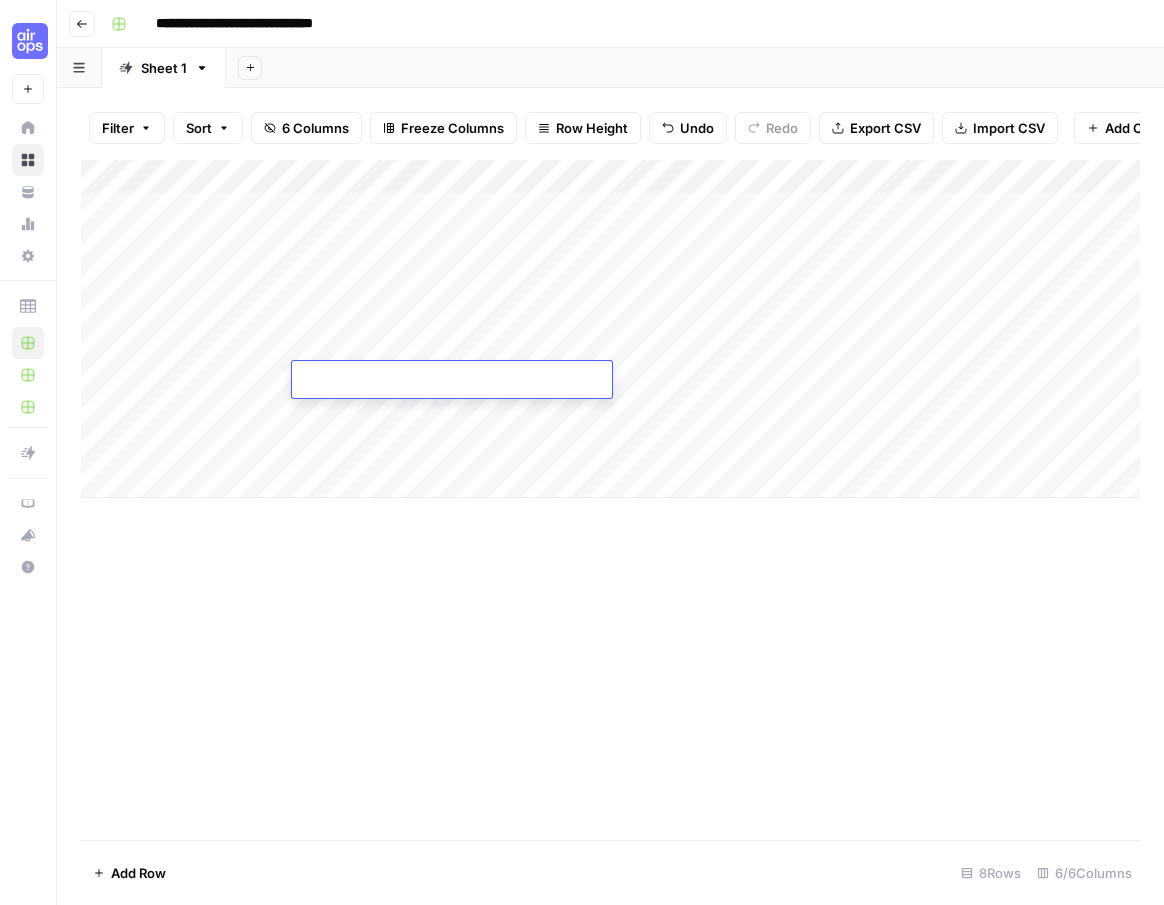 click at bounding box center (452, 381) 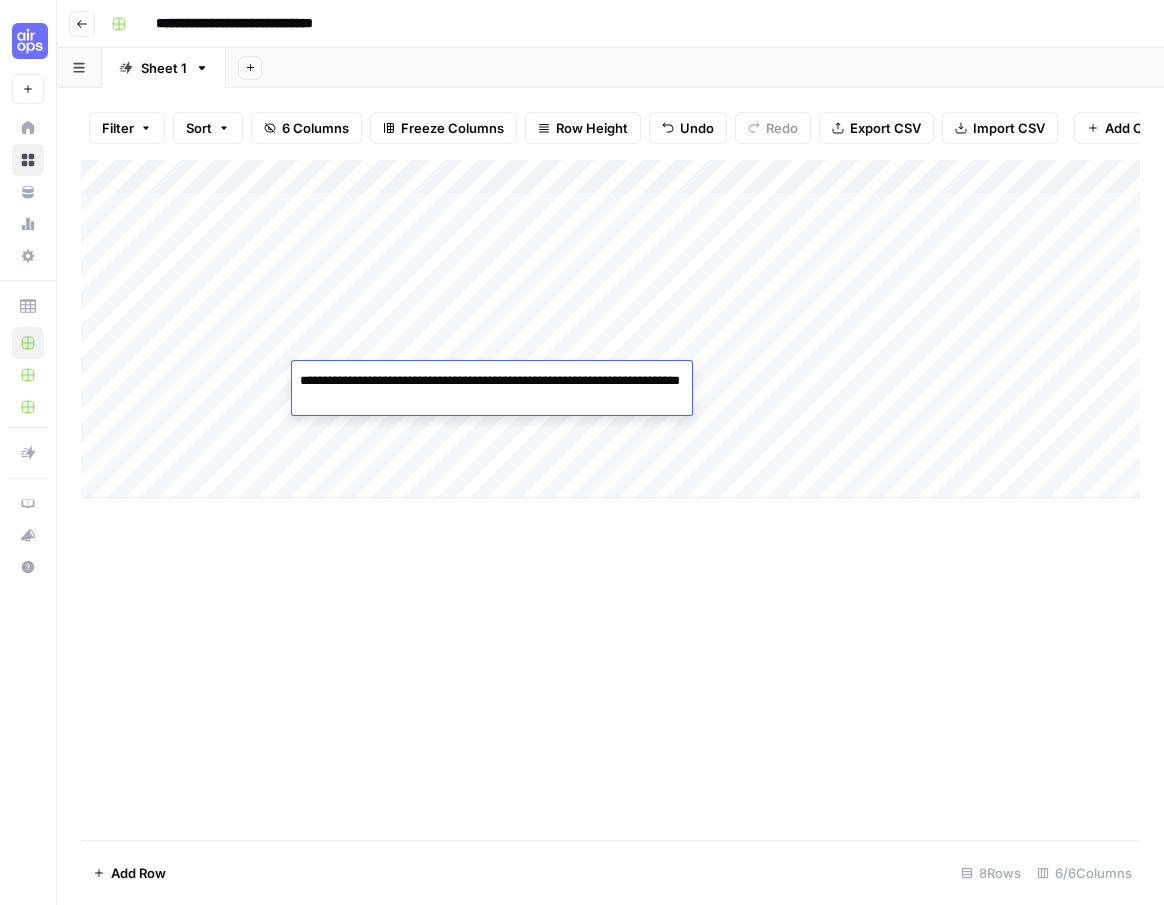 click on "Add Column" at bounding box center [610, 500] 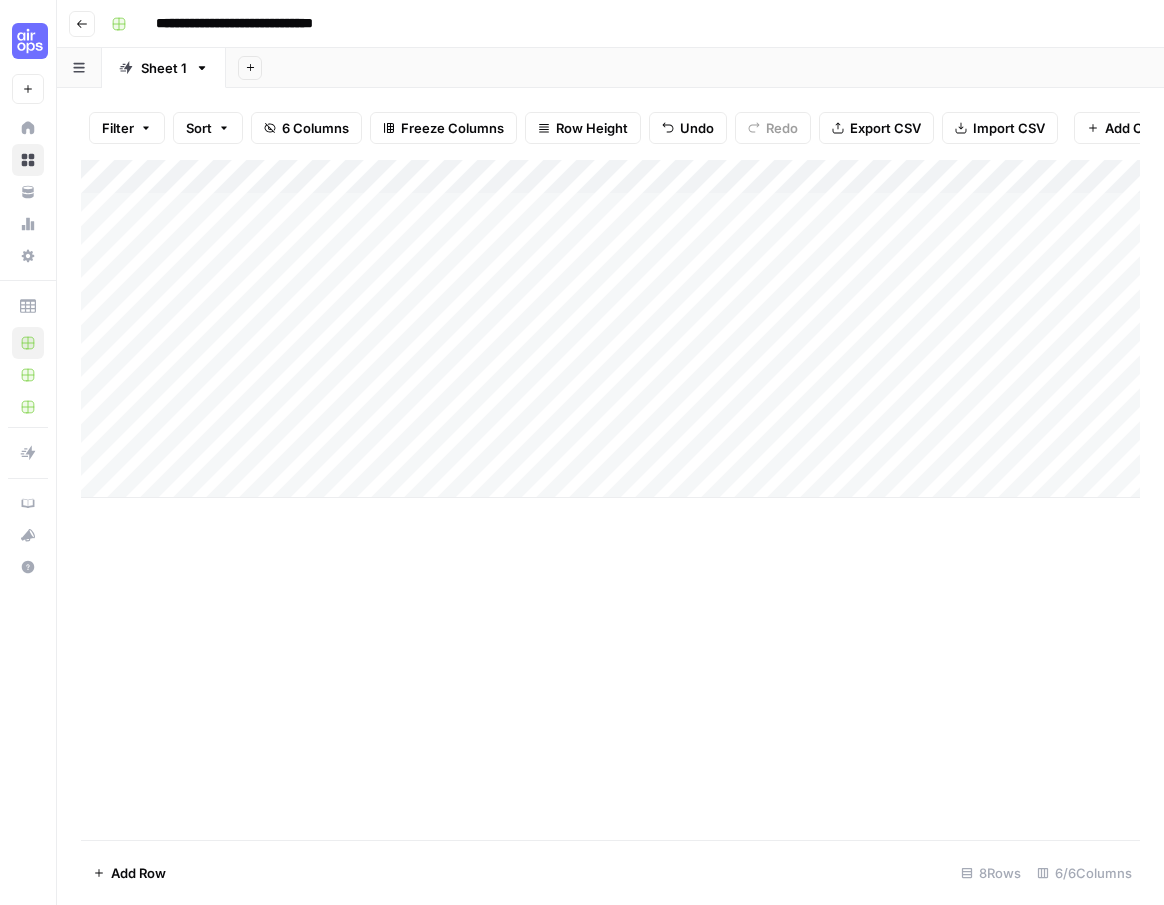 drag, startPoint x: 471, startPoint y: 395, endPoint x: 469, endPoint y: 463, distance: 68.0294 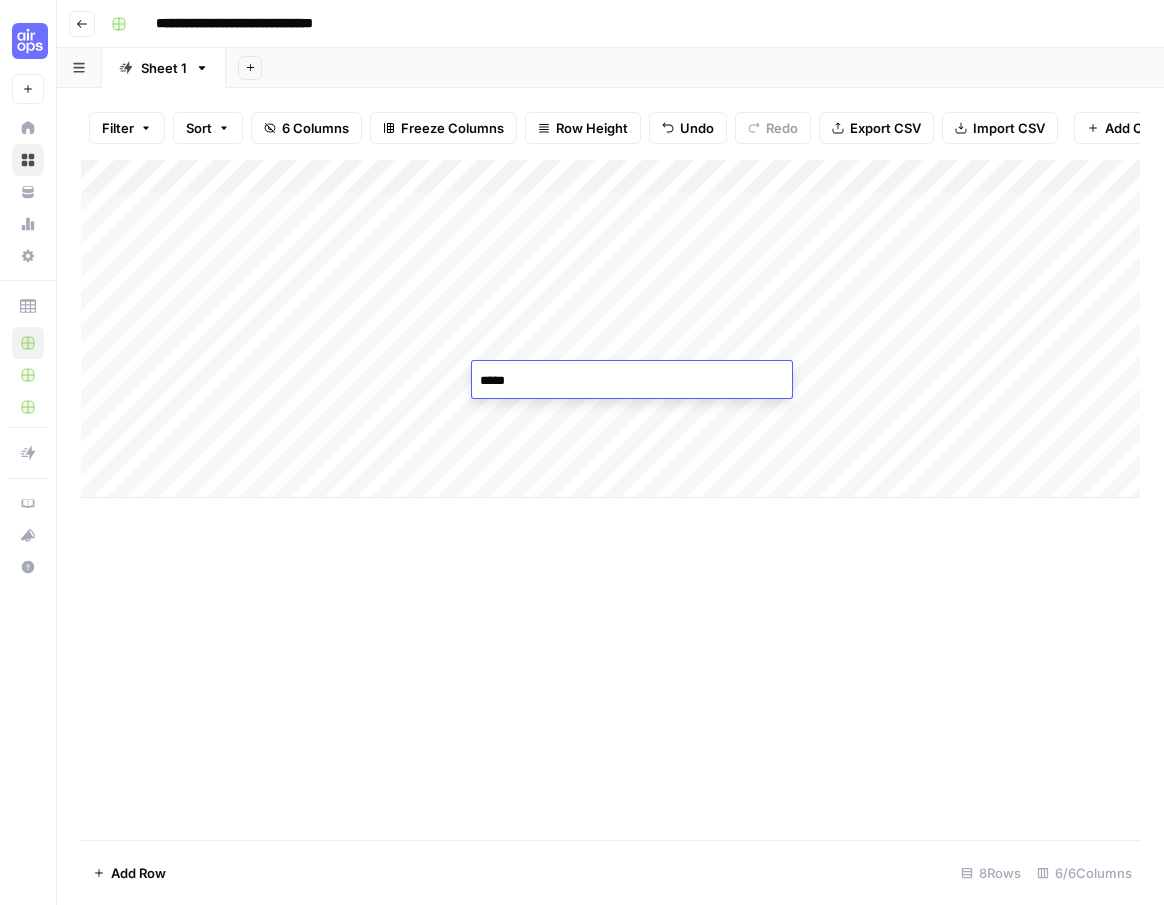 type on "******" 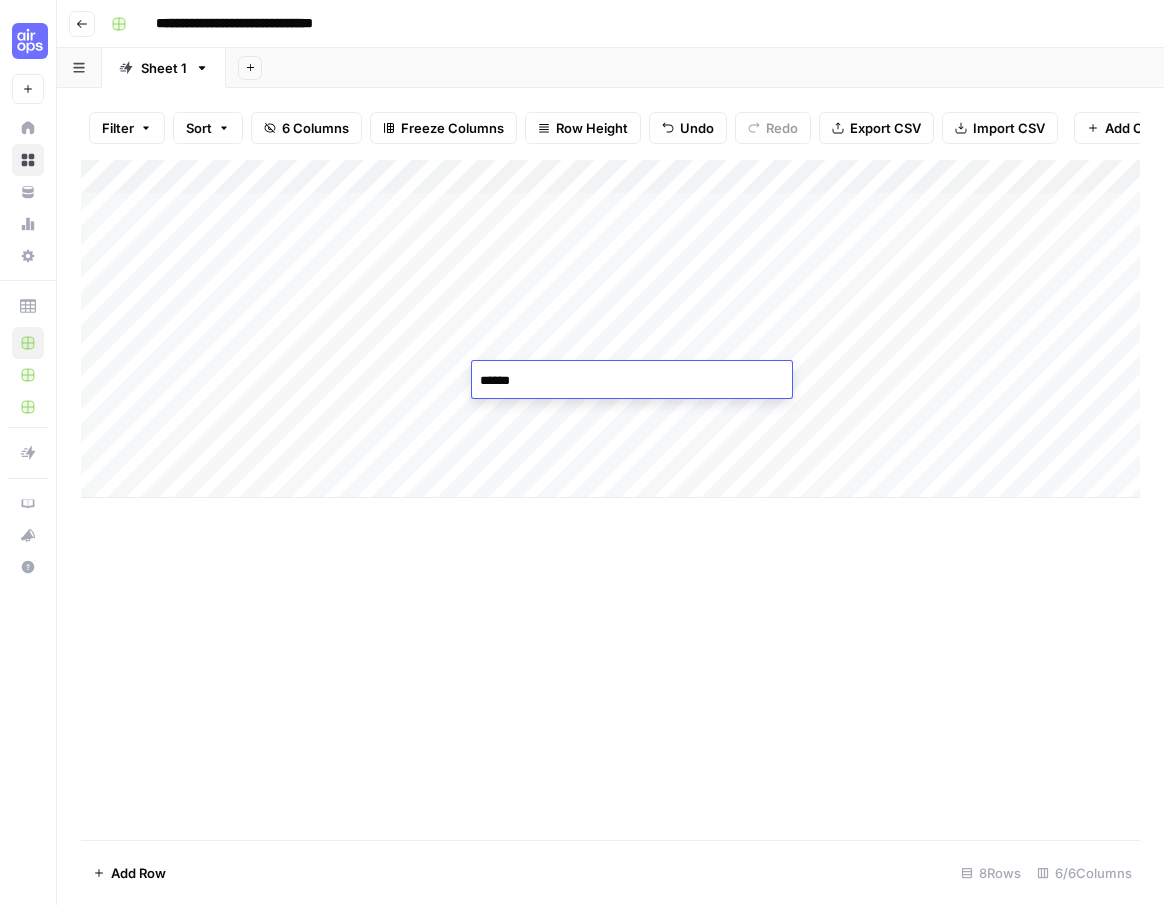 click on "Add Column" at bounding box center (610, 329) 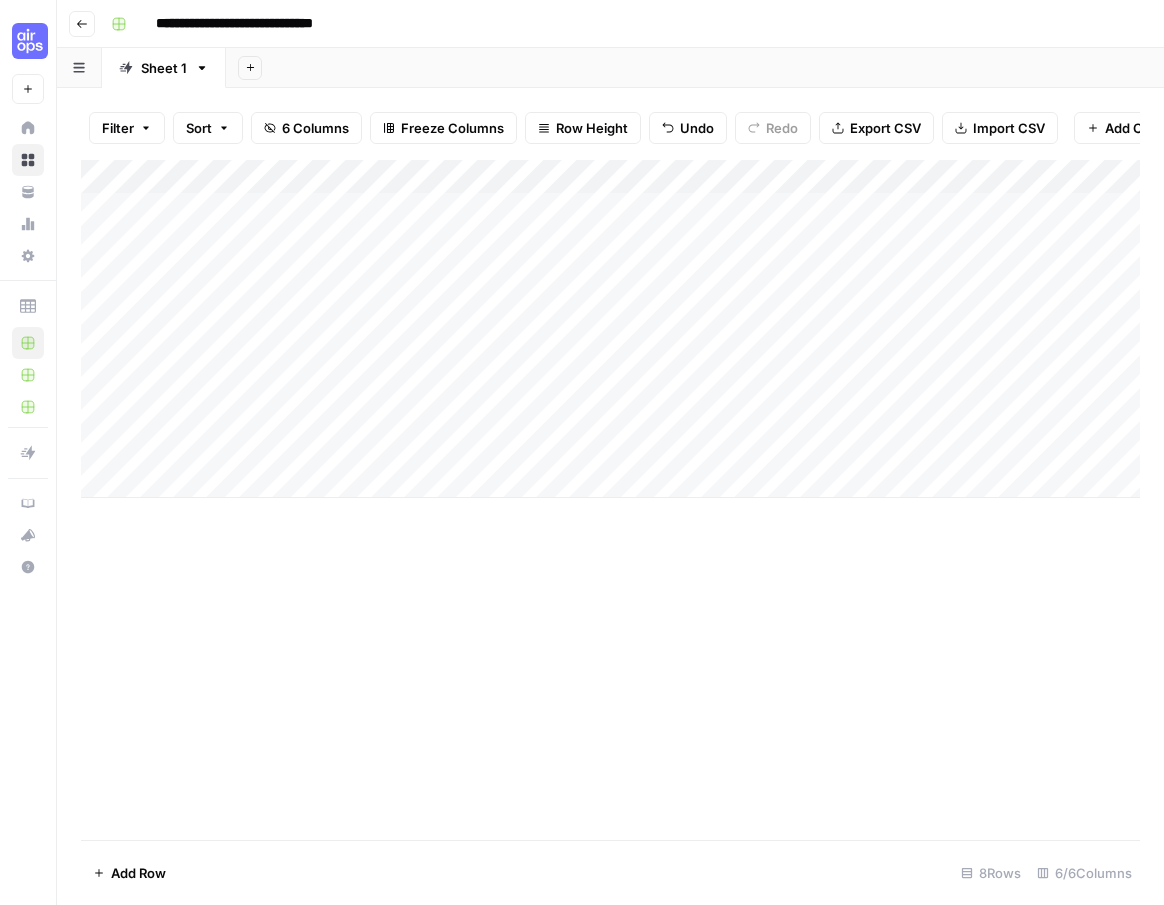 click on "Add Column" at bounding box center [610, 329] 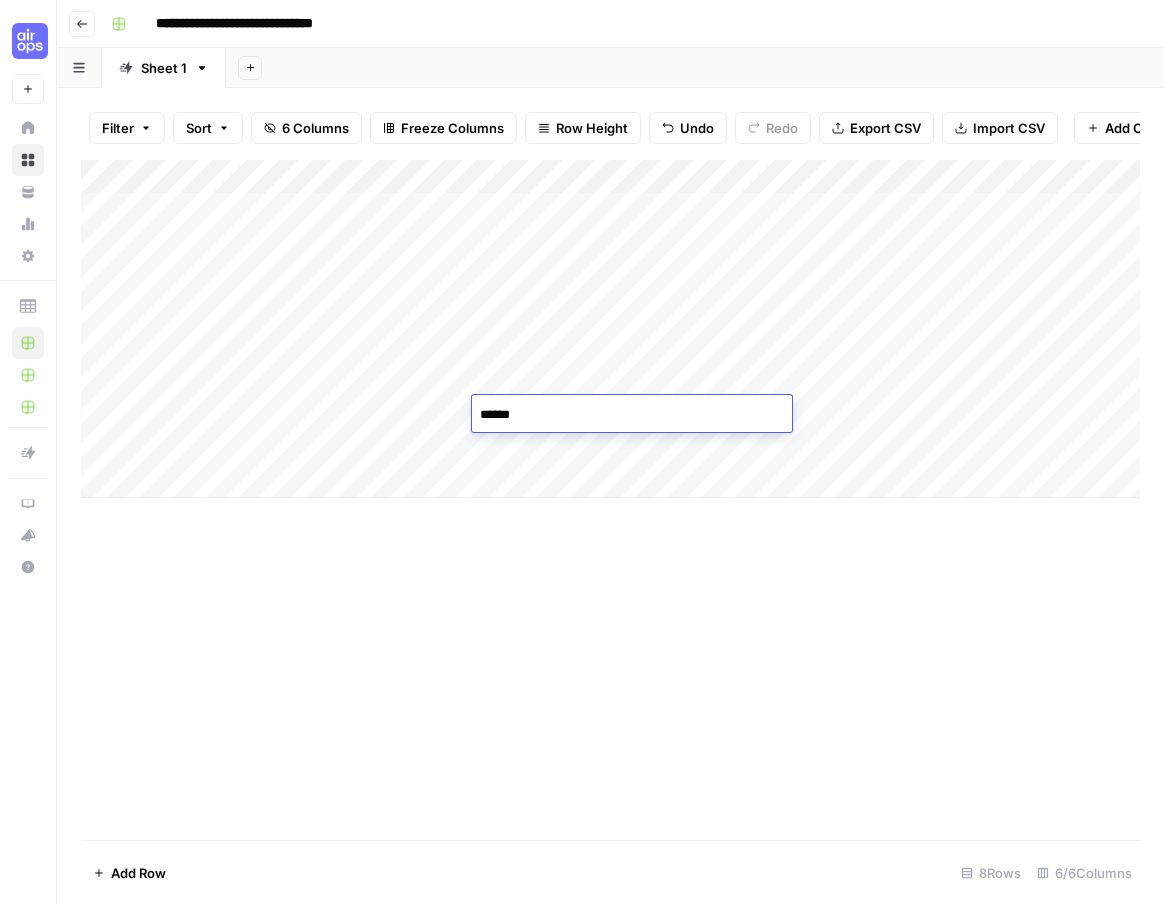 type on "*******" 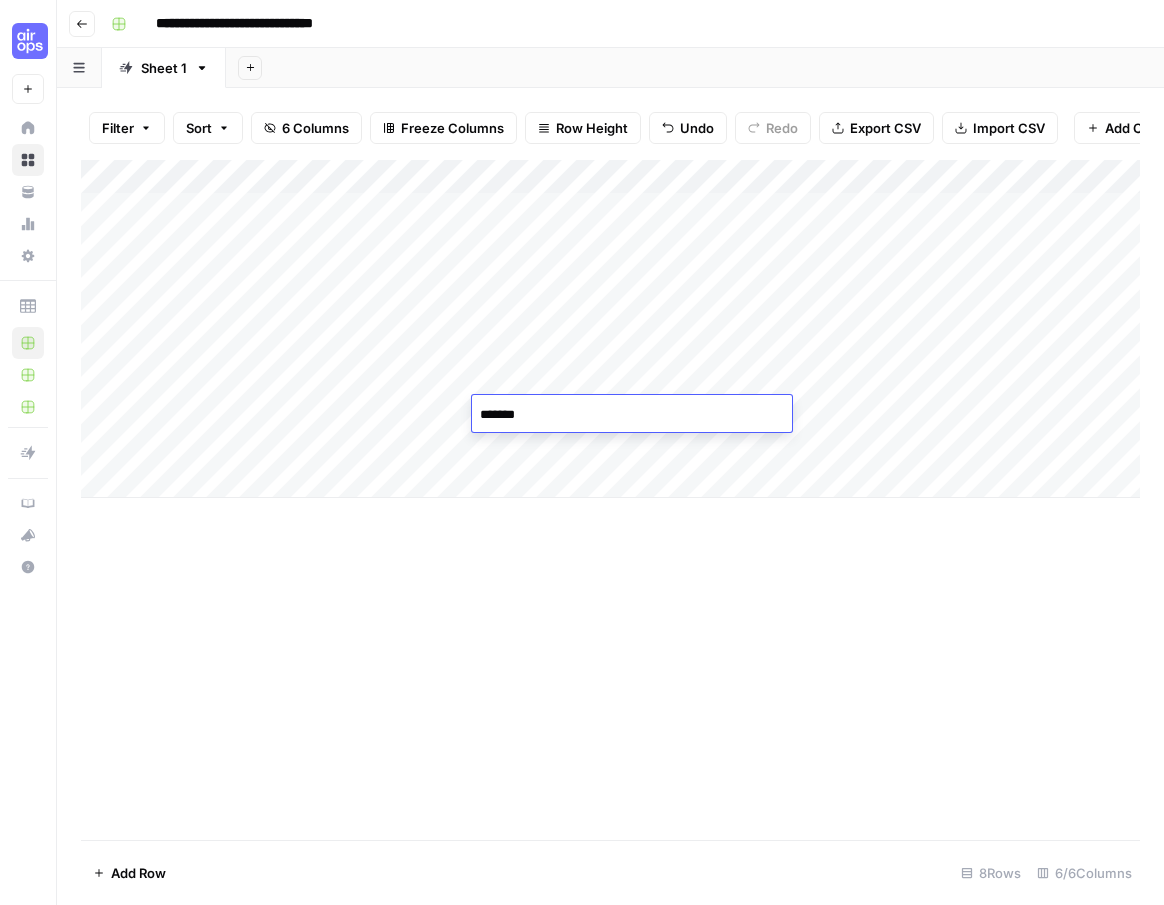 click on "Add Column" at bounding box center [610, 329] 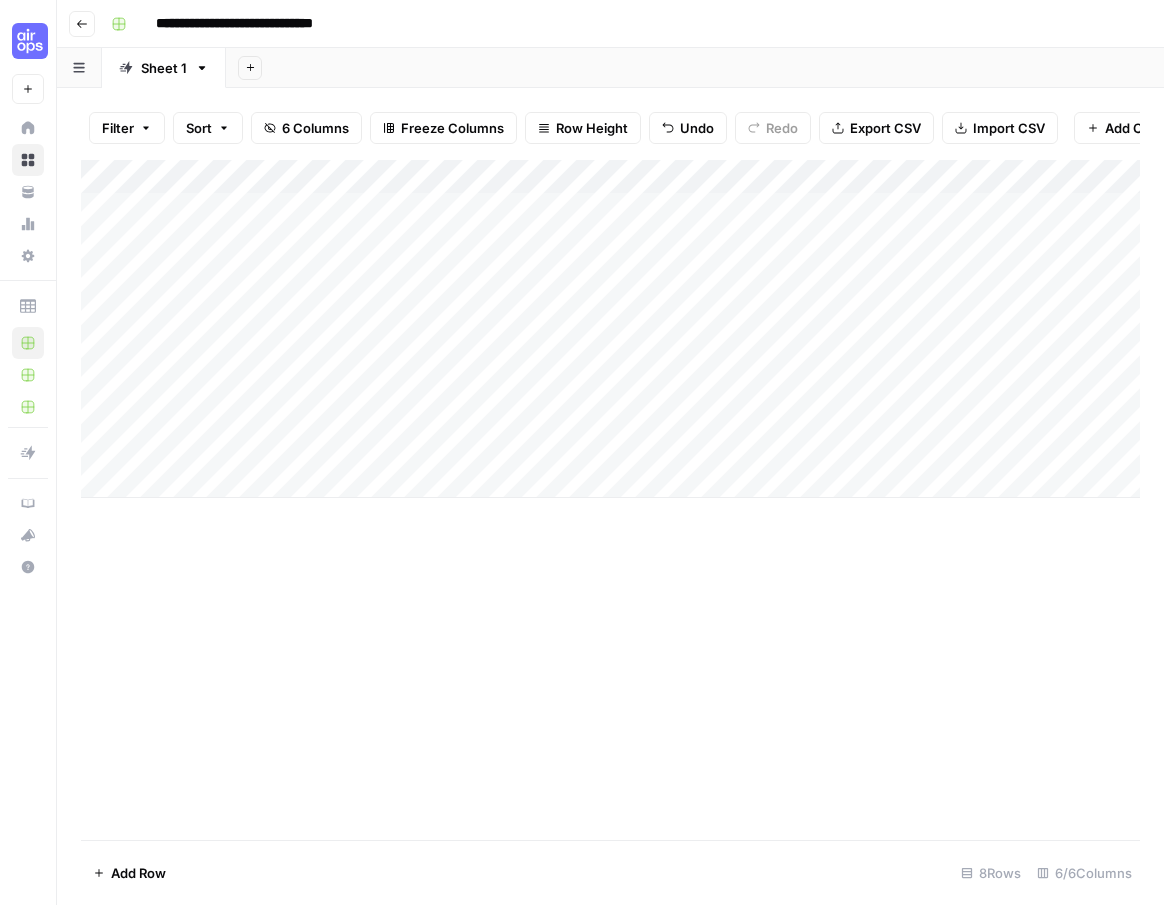 click on "Add Column" at bounding box center (610, 329) 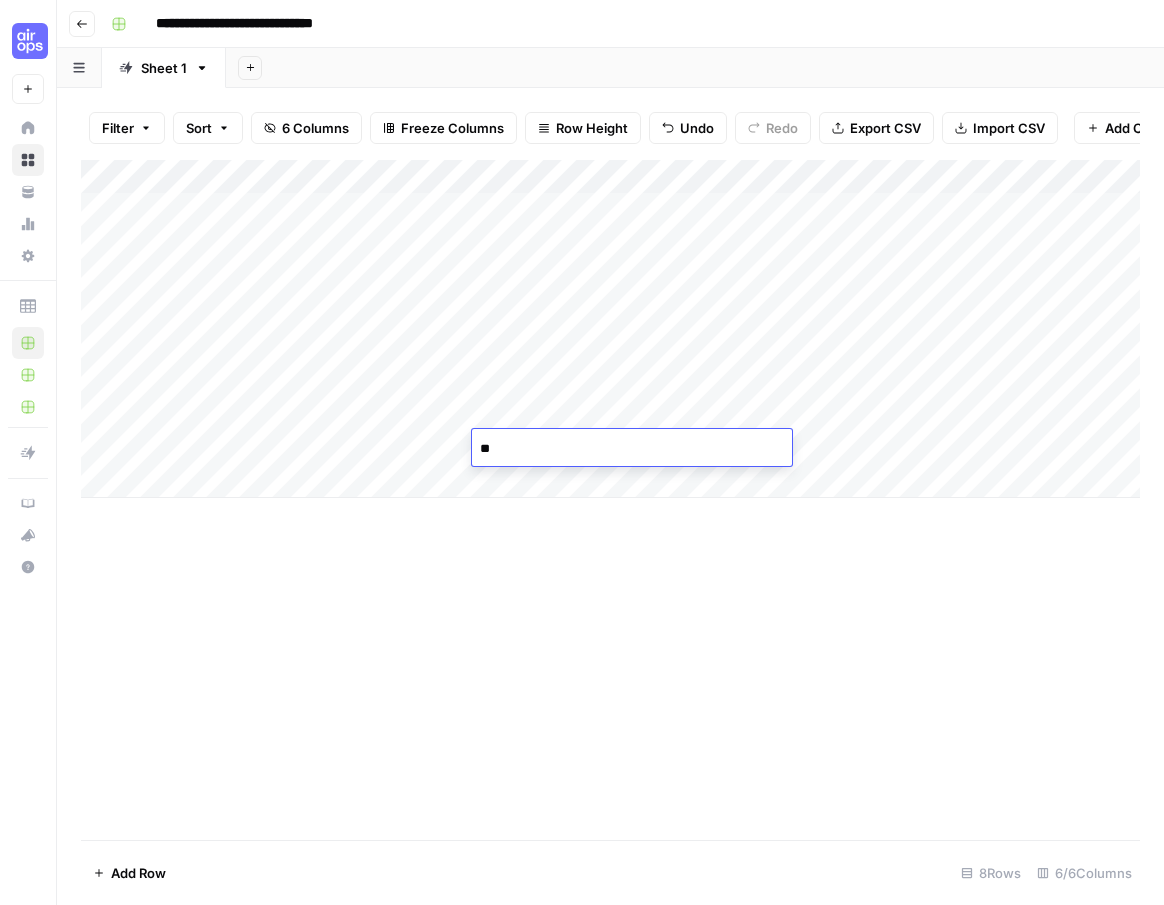 type on "*" 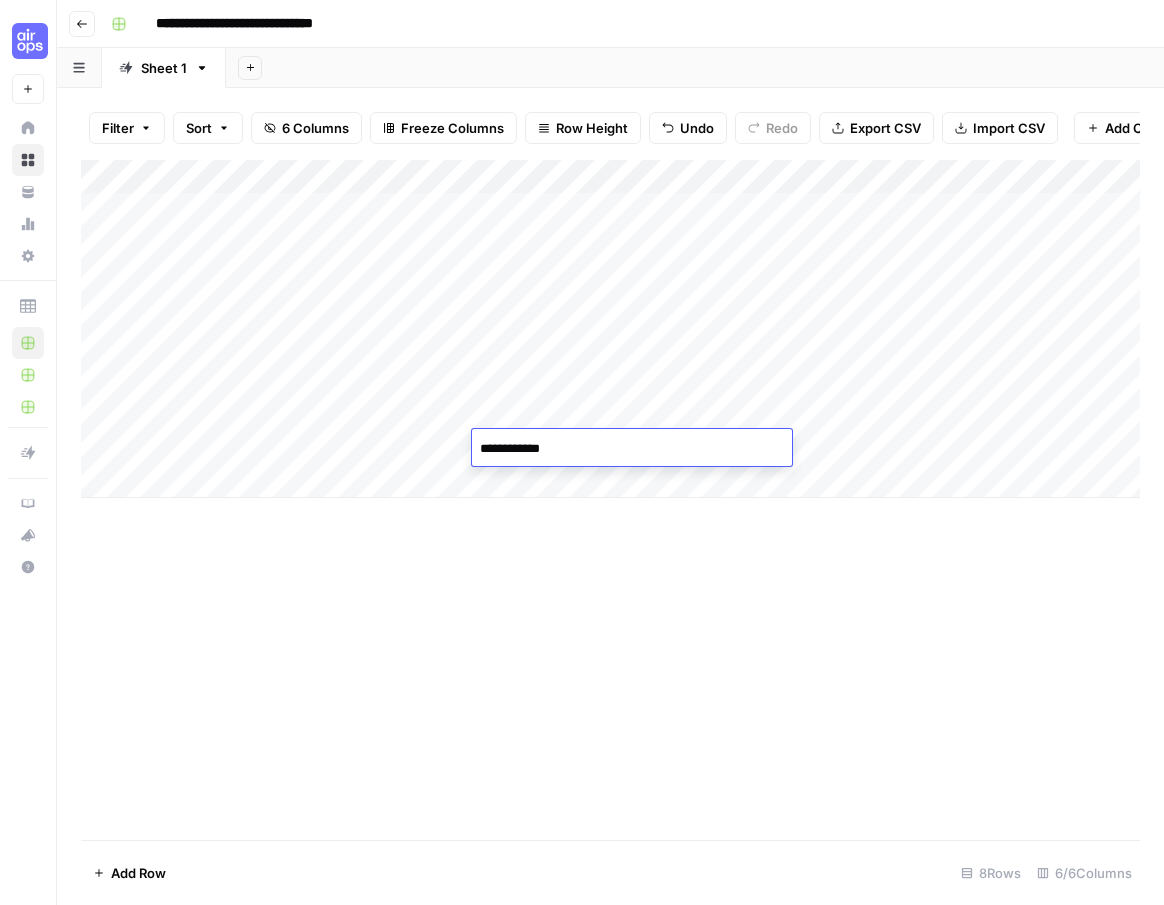 type on "**********" 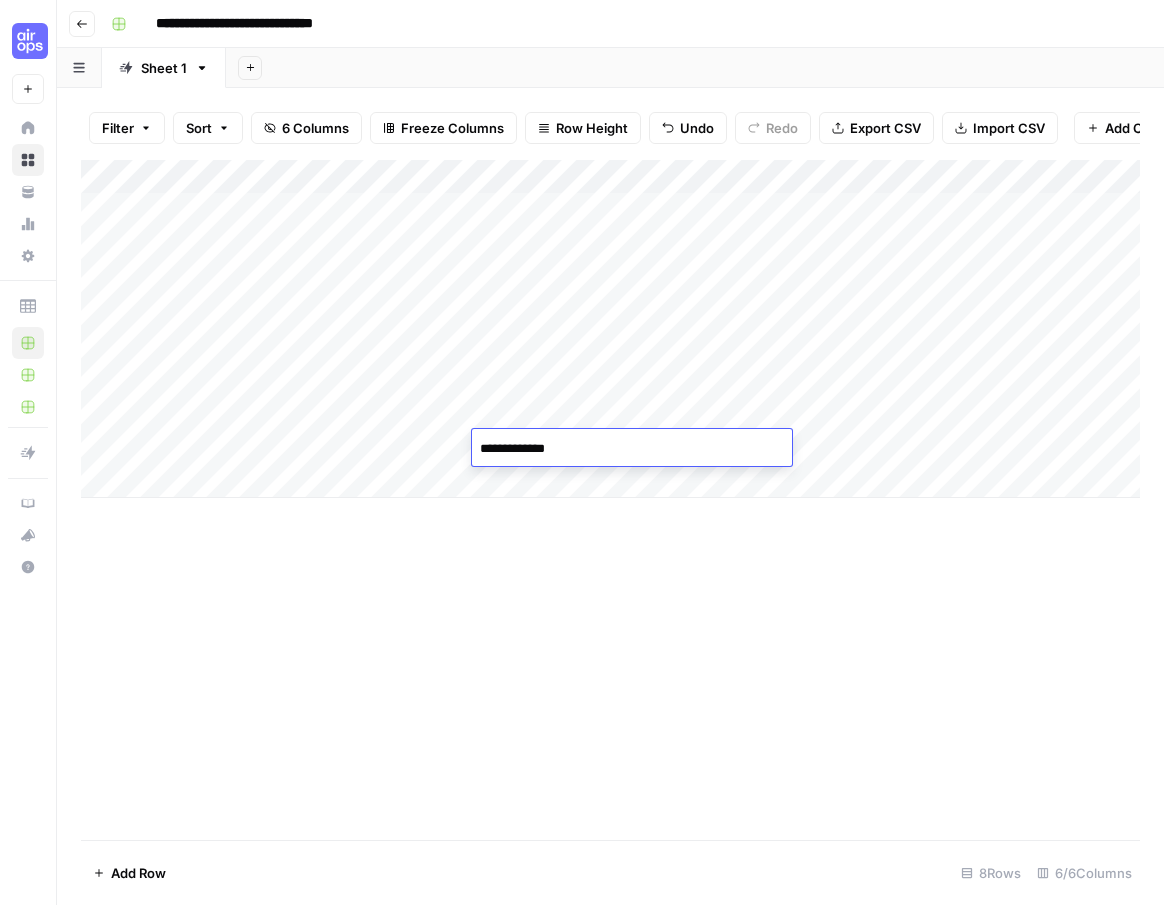 click on "Add Column" at bounding box center [610, 500] 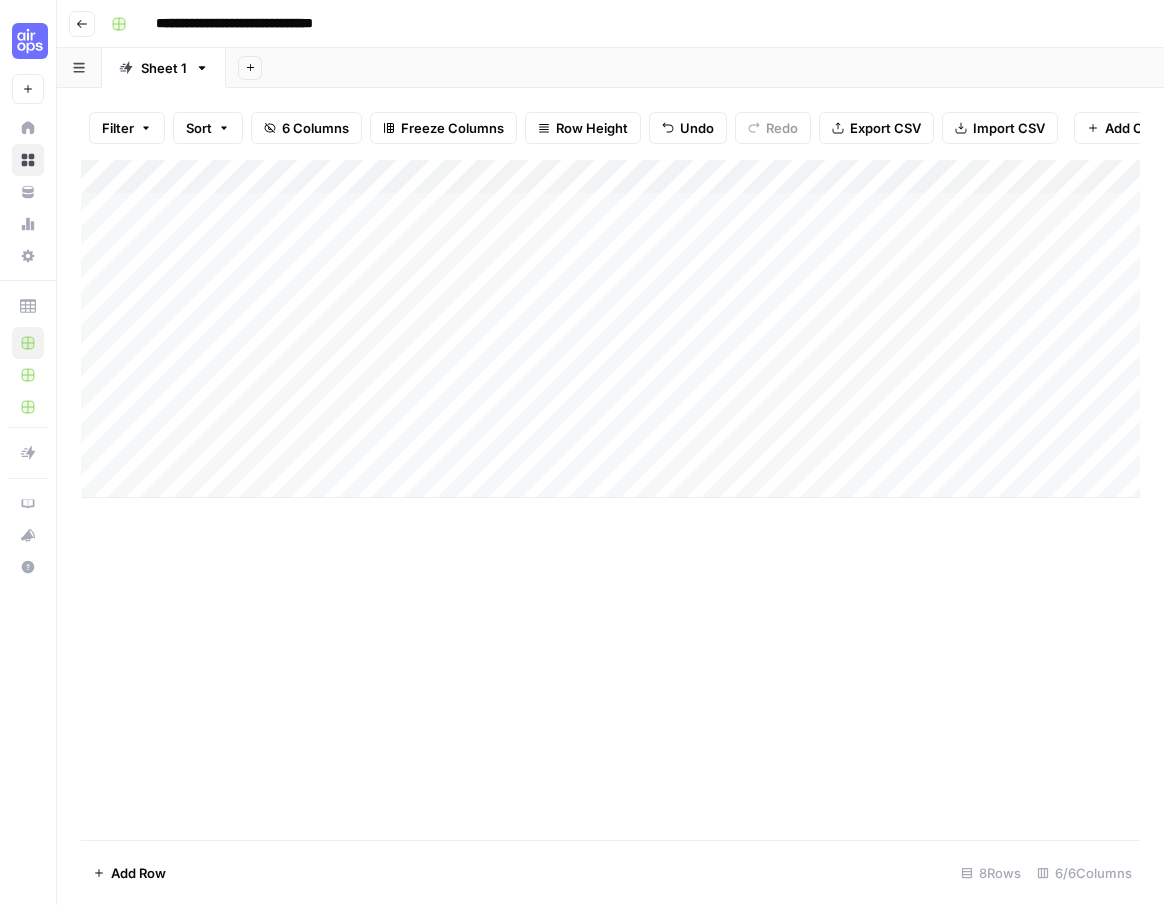 click on "Add Column" at bounding box center [610, 329] 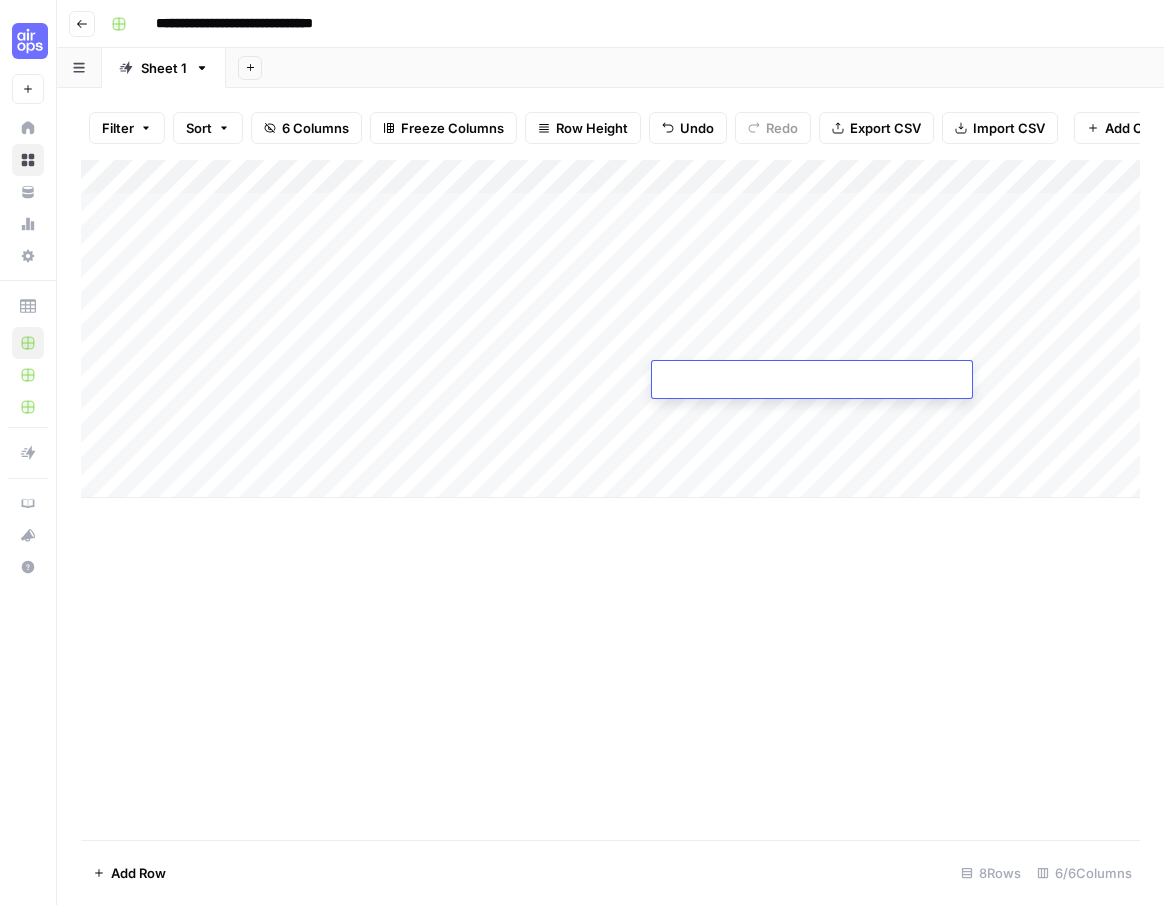 type on "**********" 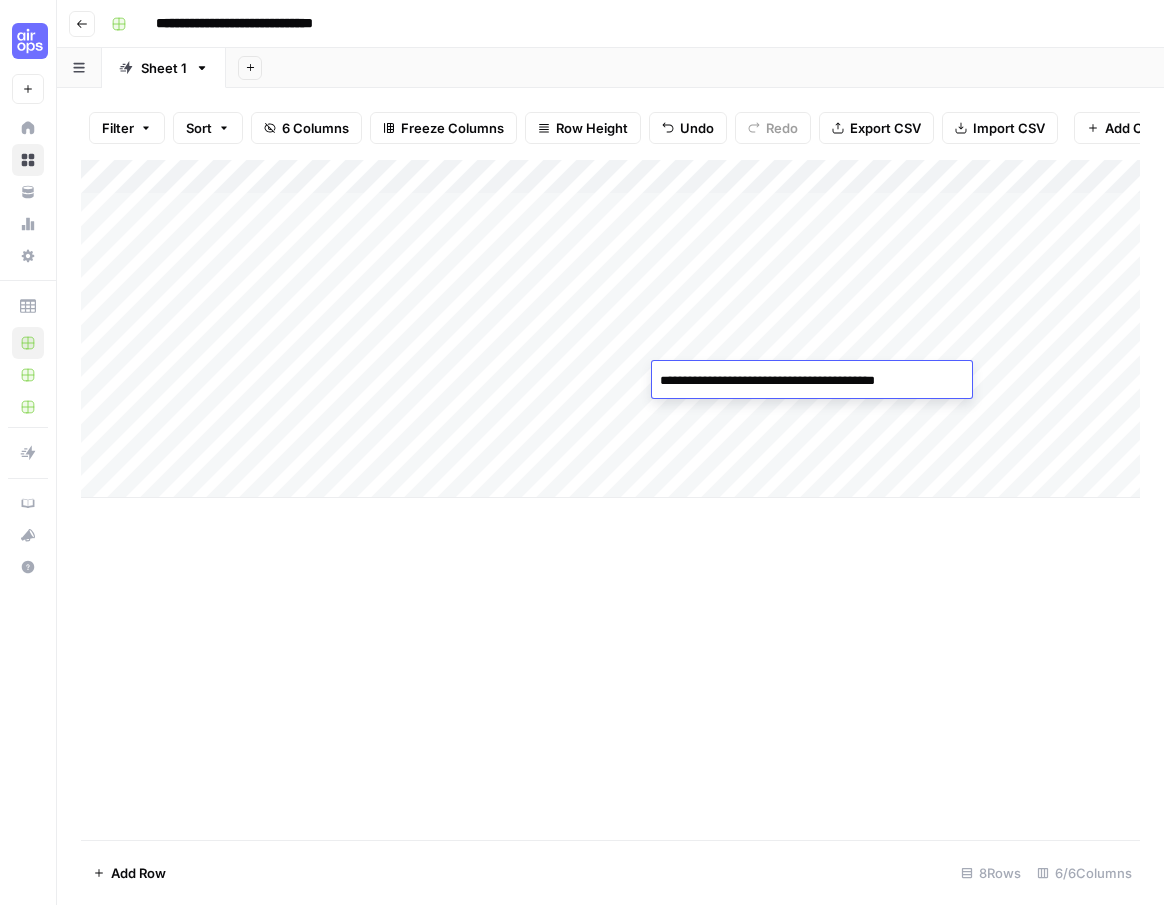 scroll, scrollTop: 1653, scrollLeft: 0, axis: vertical 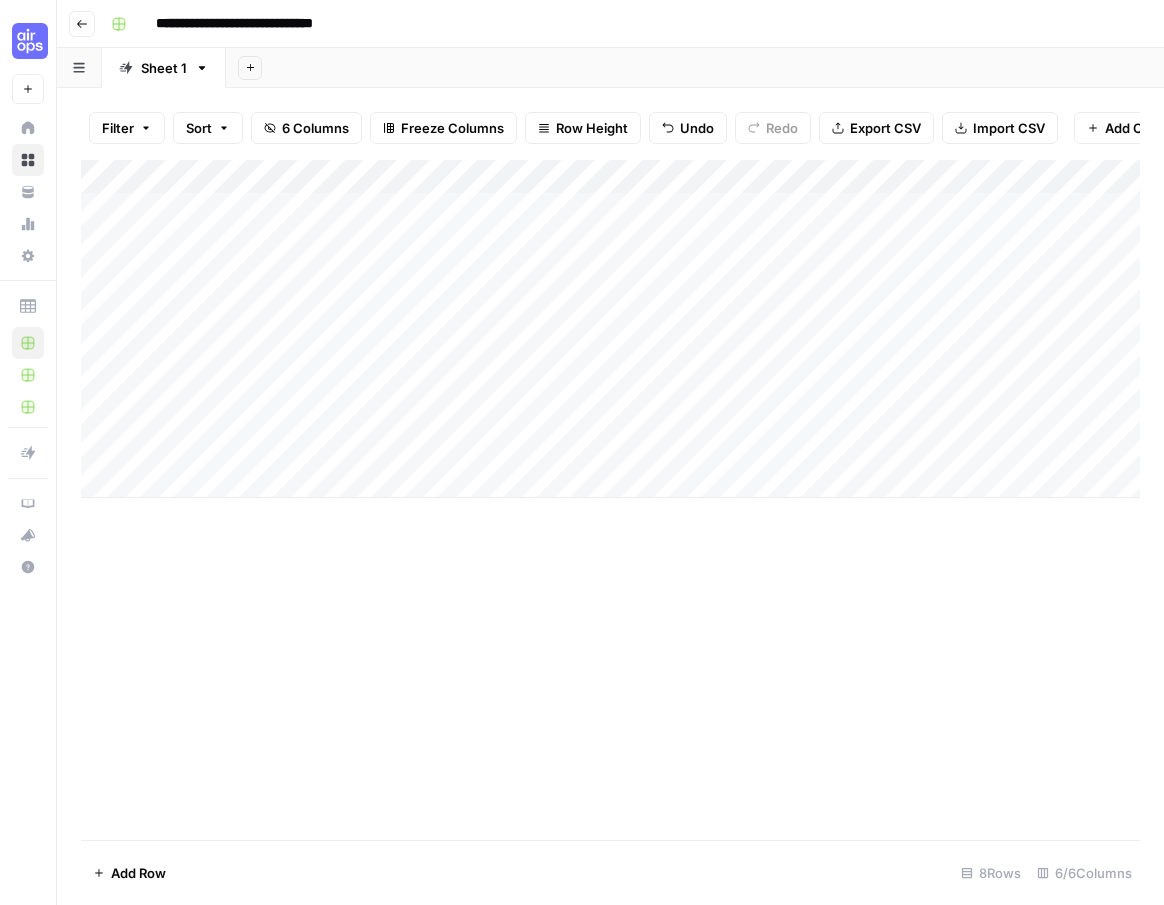 click on "Add Column" at bounding box center [610, 500] 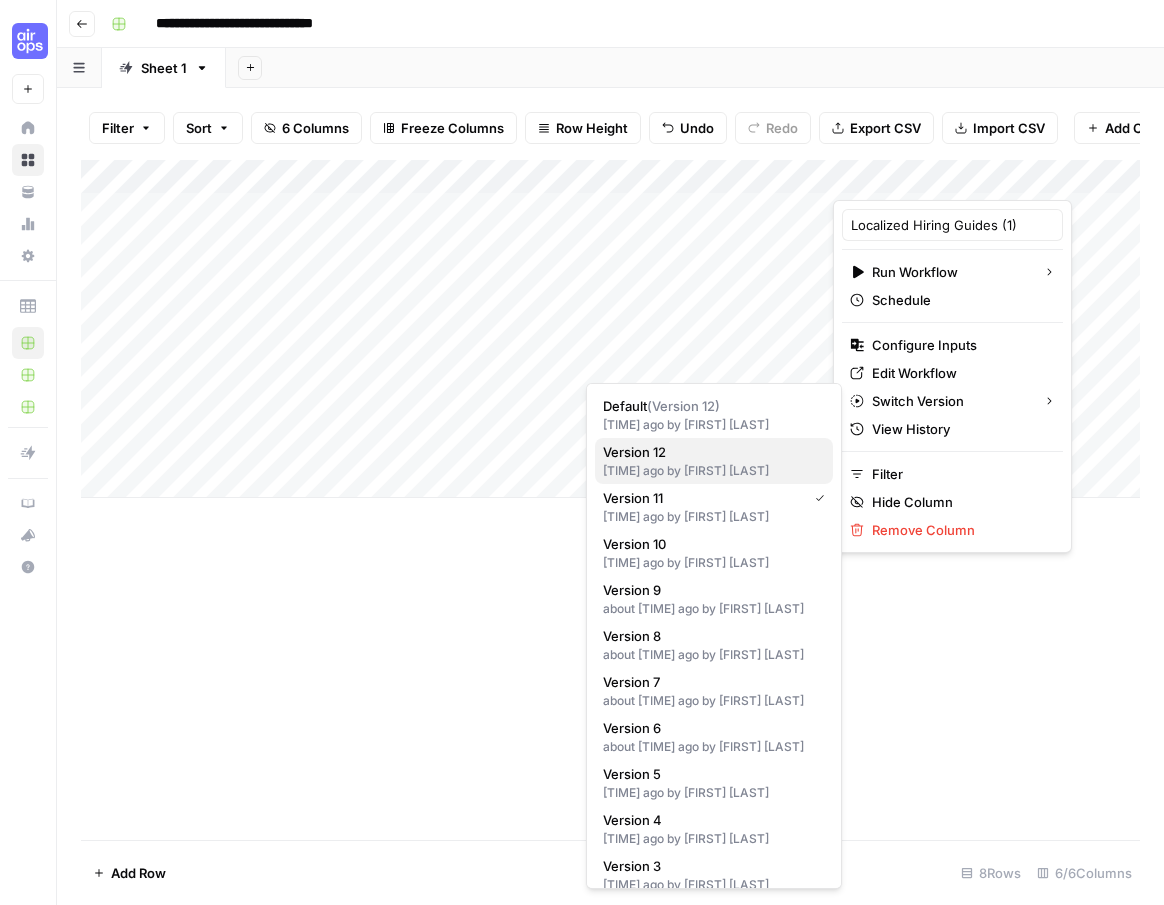 click on "Version 12" at bounding box center [710, 452] 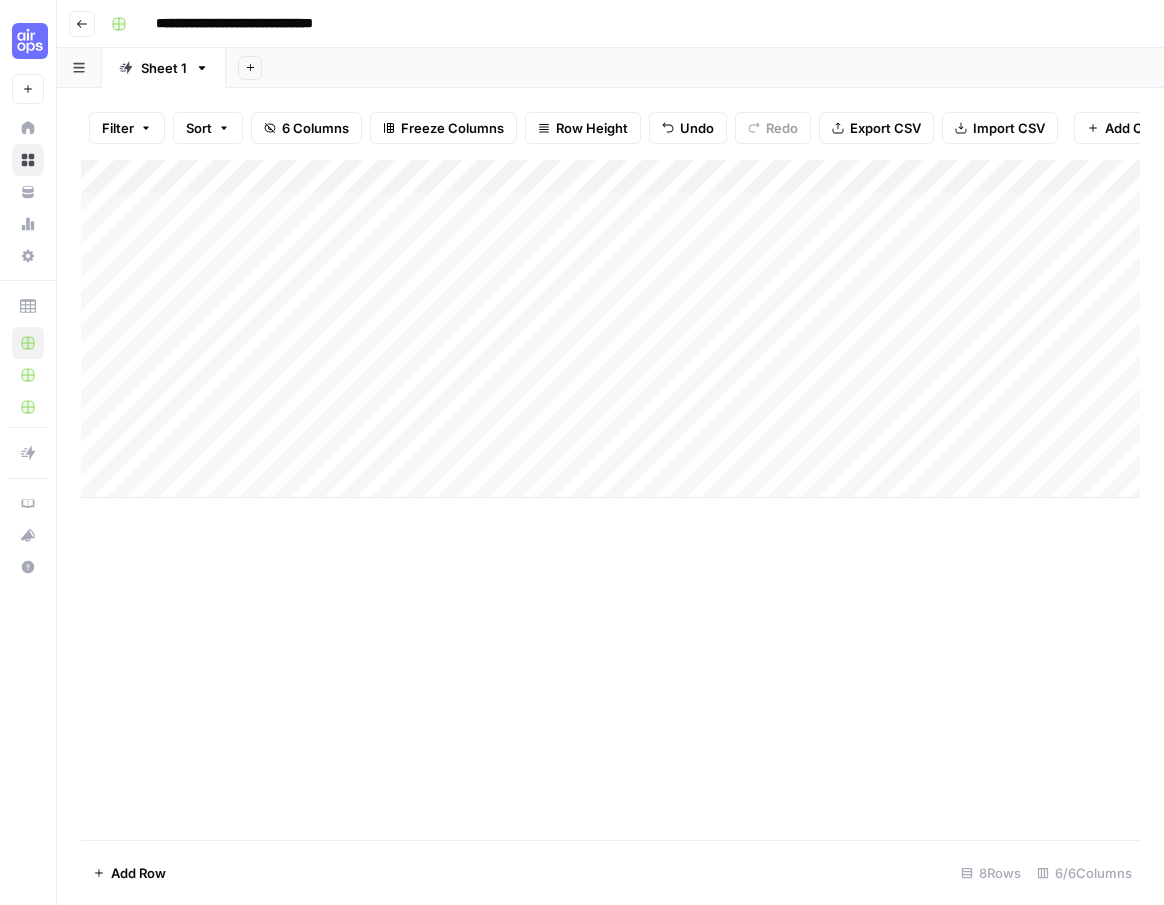 click on "Add Column" at bounding box center (610, 500) 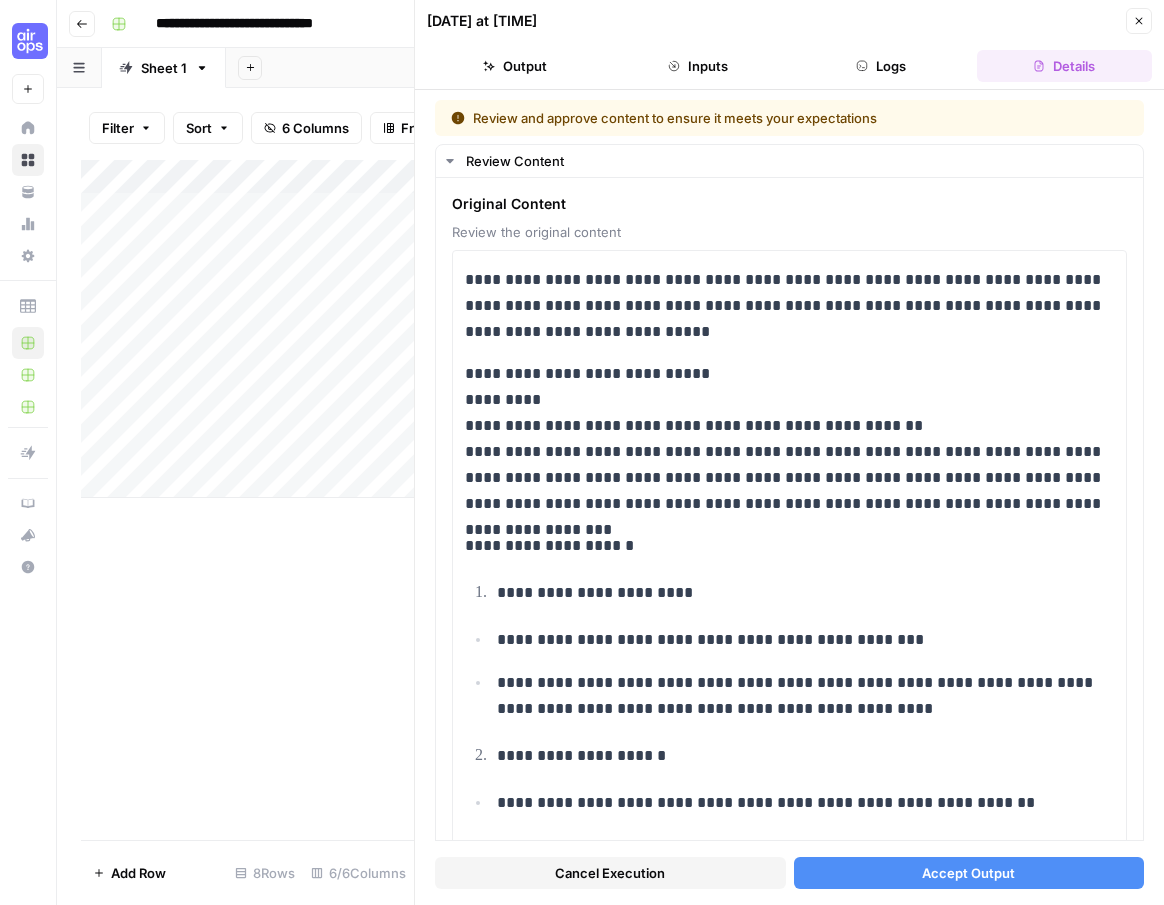 click on "Accept Output" at bounding box center (968, 873) 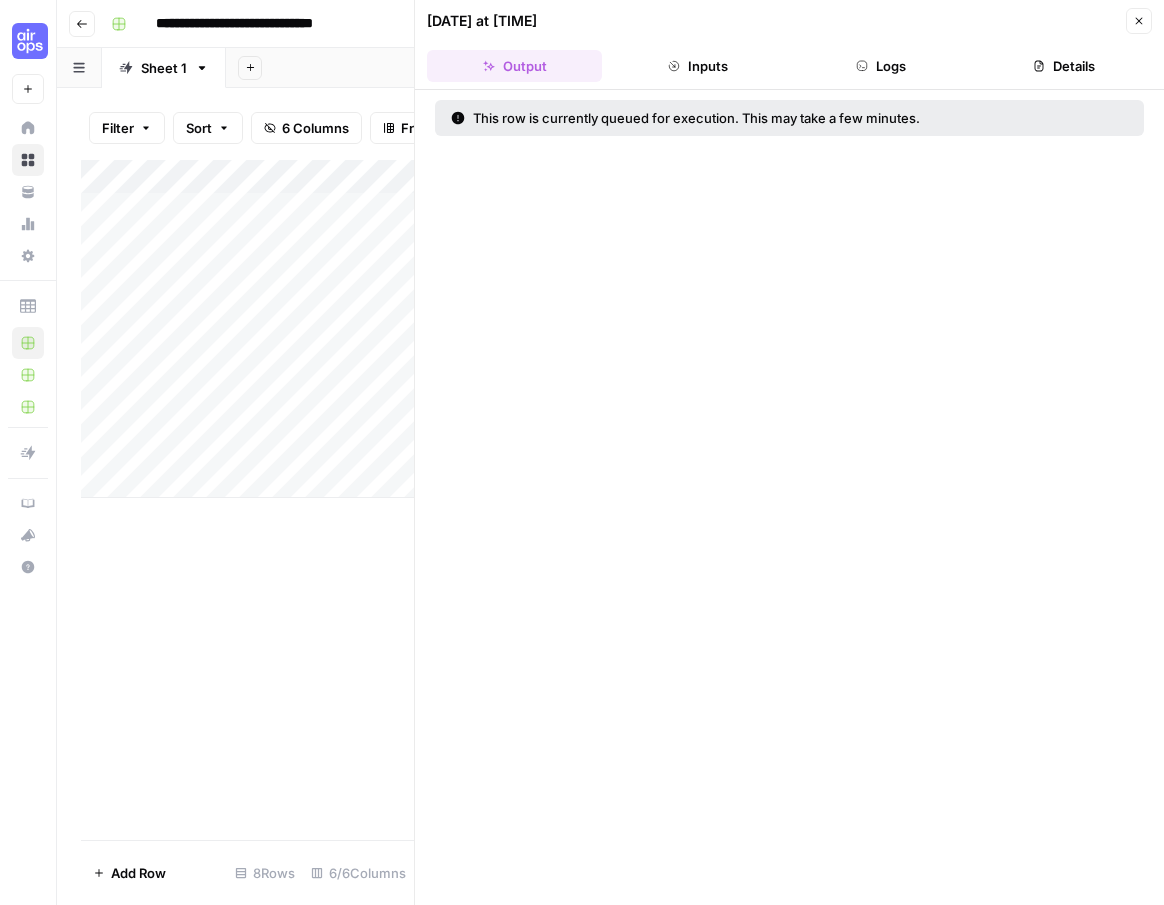 click 